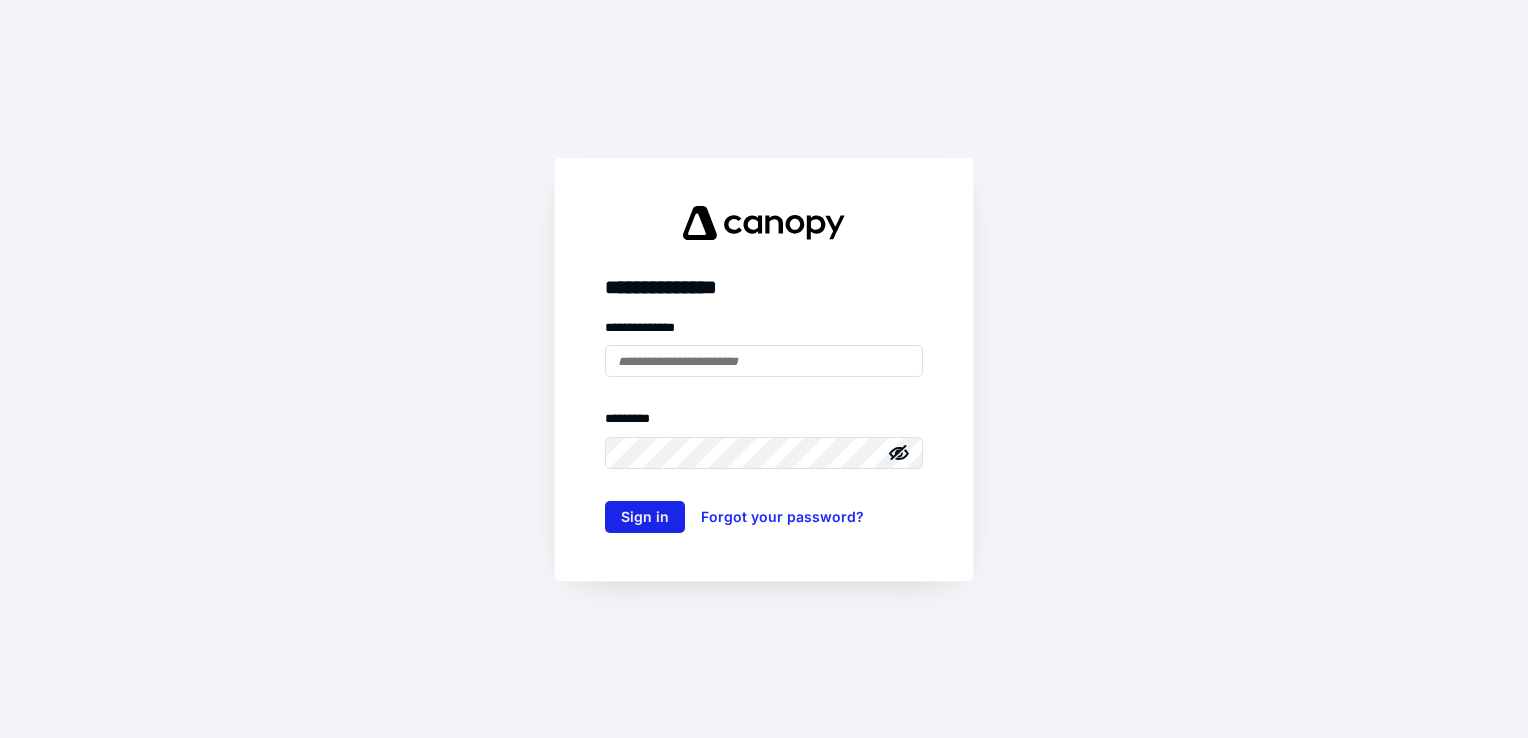 scroll, scrollTop: 0, scrollLeft: 0, axis: both 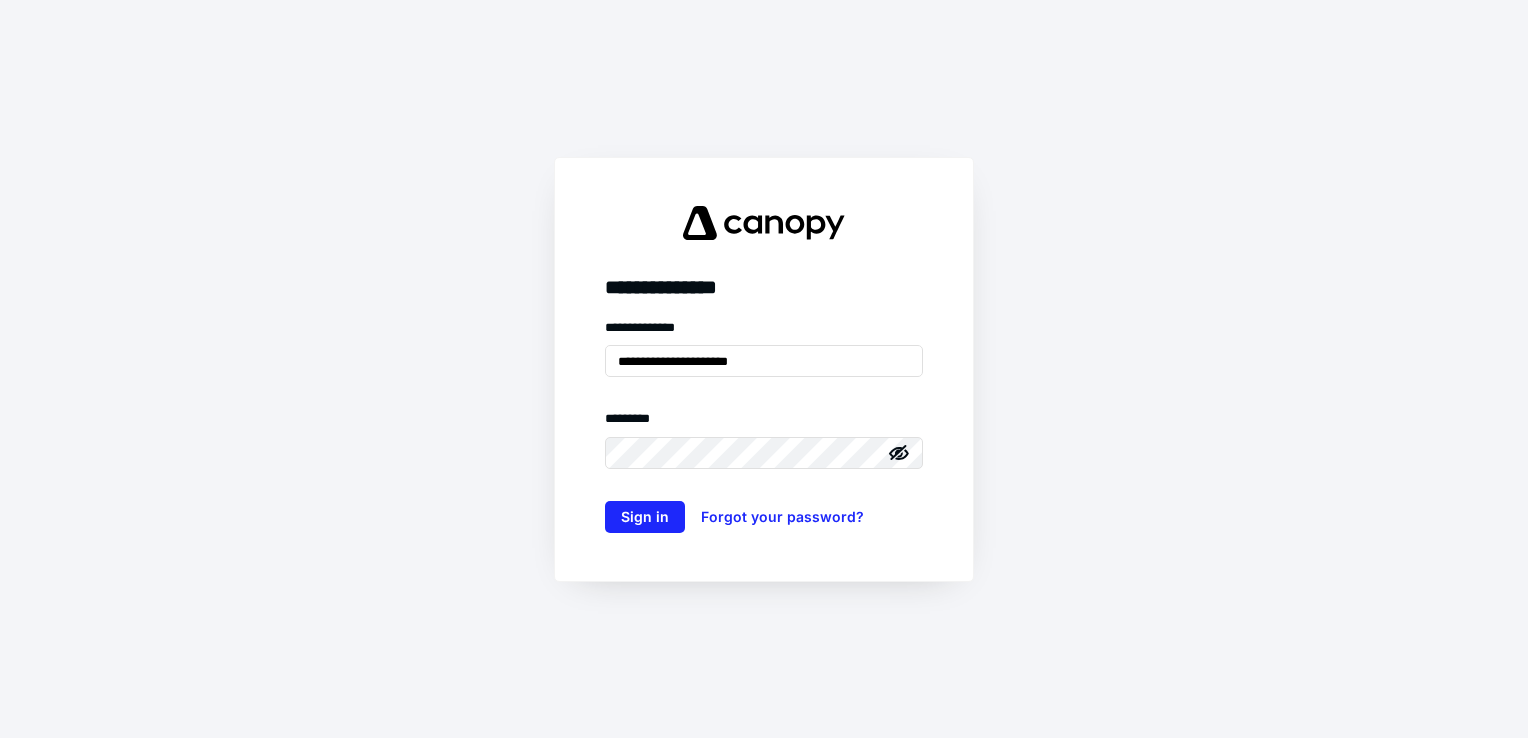 drag, startPoint x: 795, startPoint y: 355, endPoint x: 358, endPoint y: 333, distance: 437.55344 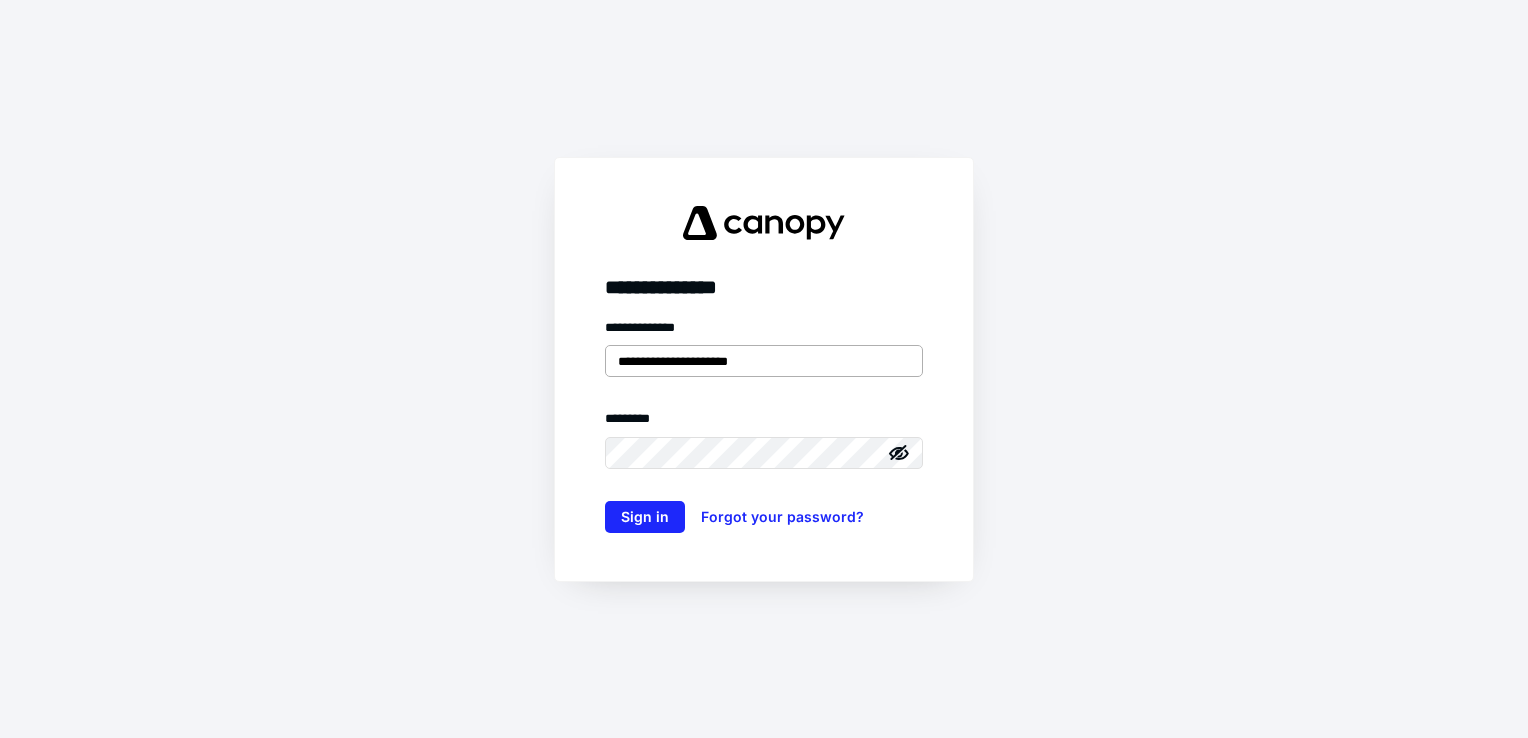 type on "**********" 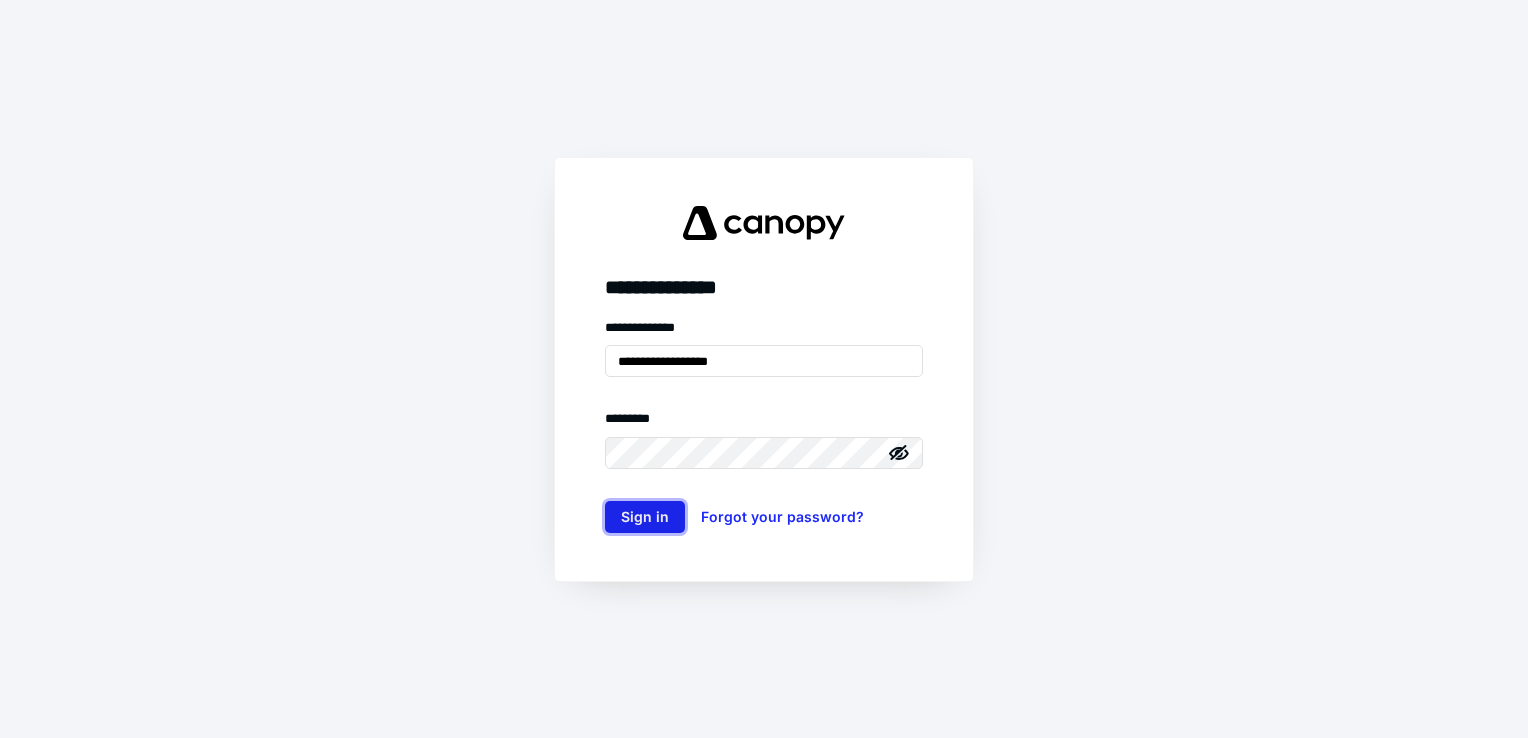 click on "Sign in" at bounding box center (645, 517) 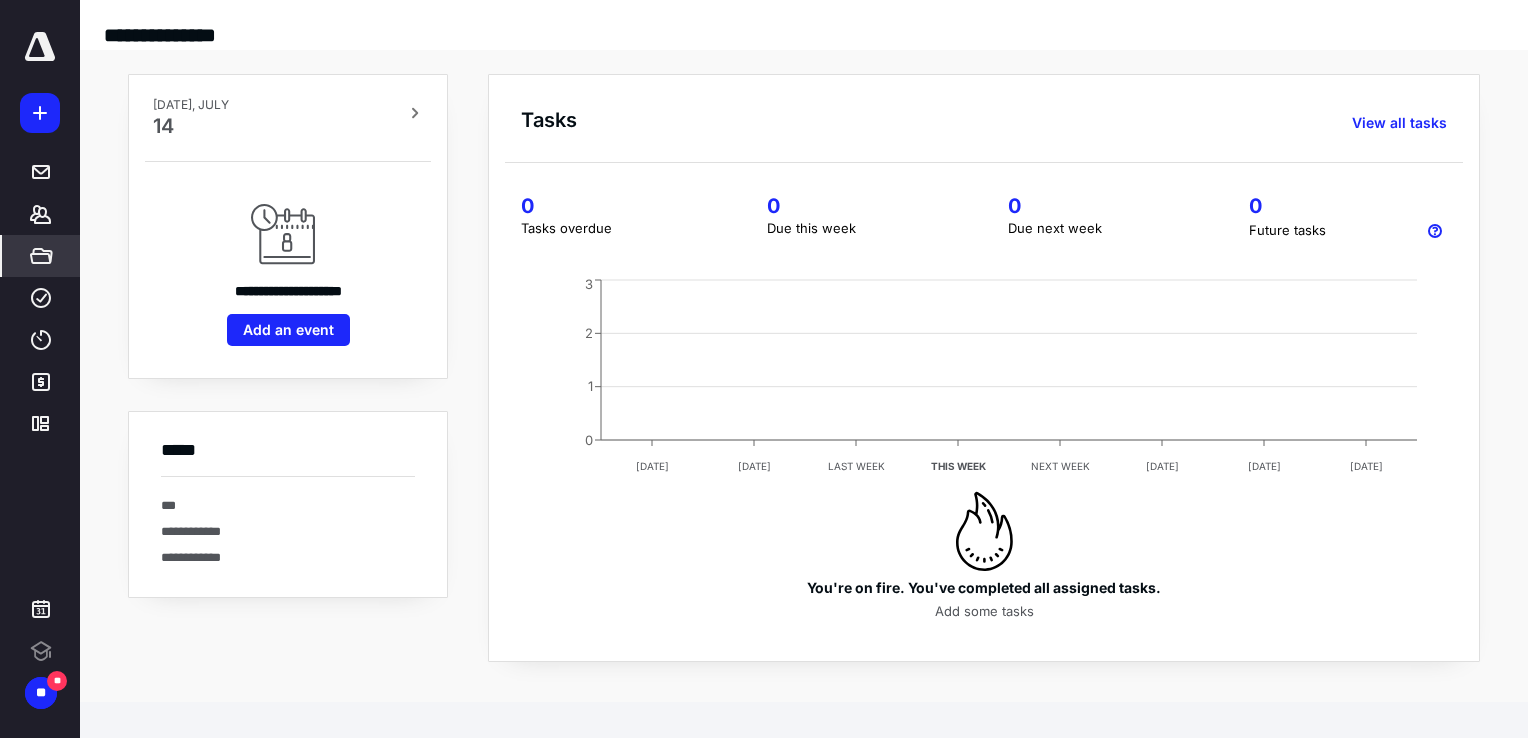 scroll, scrollTop: 0, scrollLeft: 0, axis: both 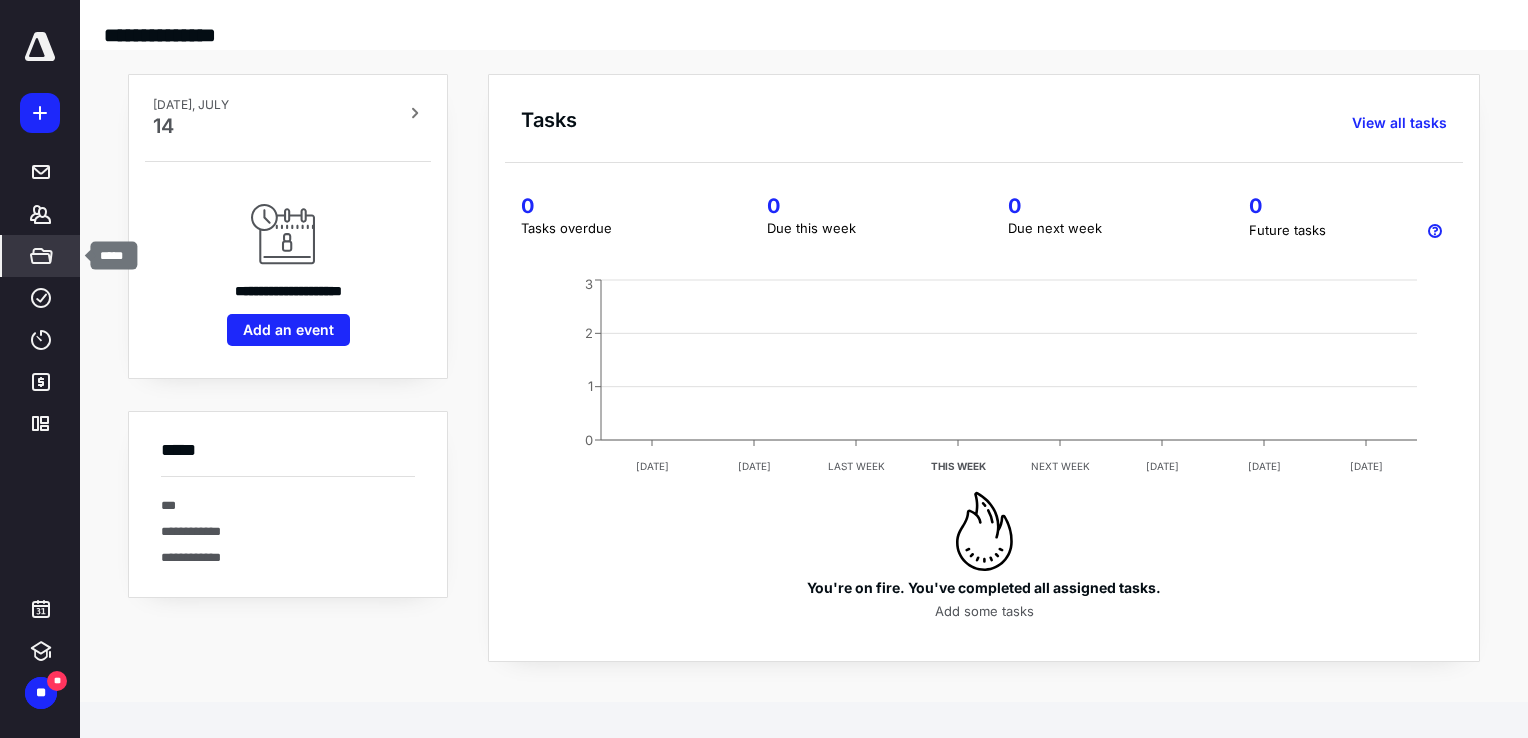 click 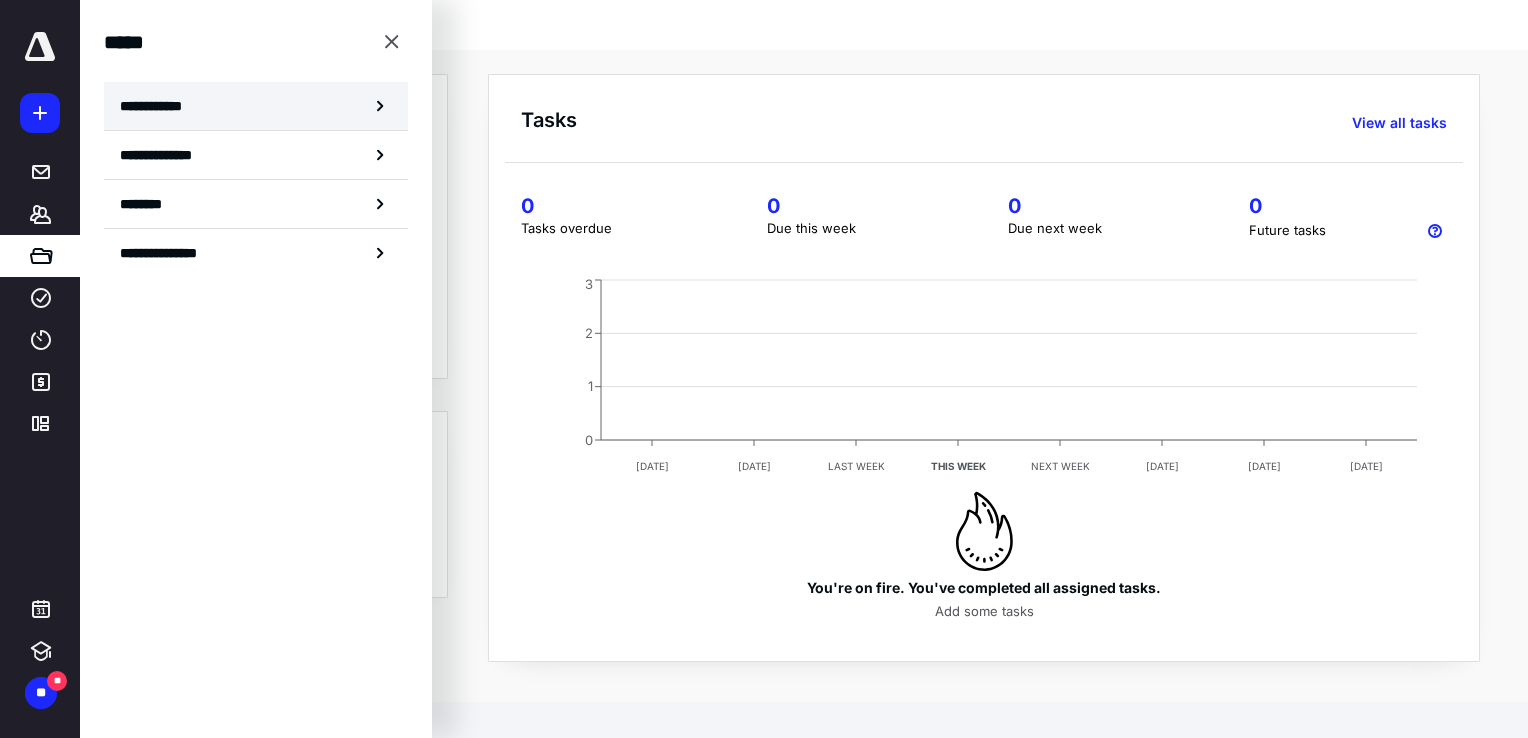 click on "**********" at bounding box center (256, 106) 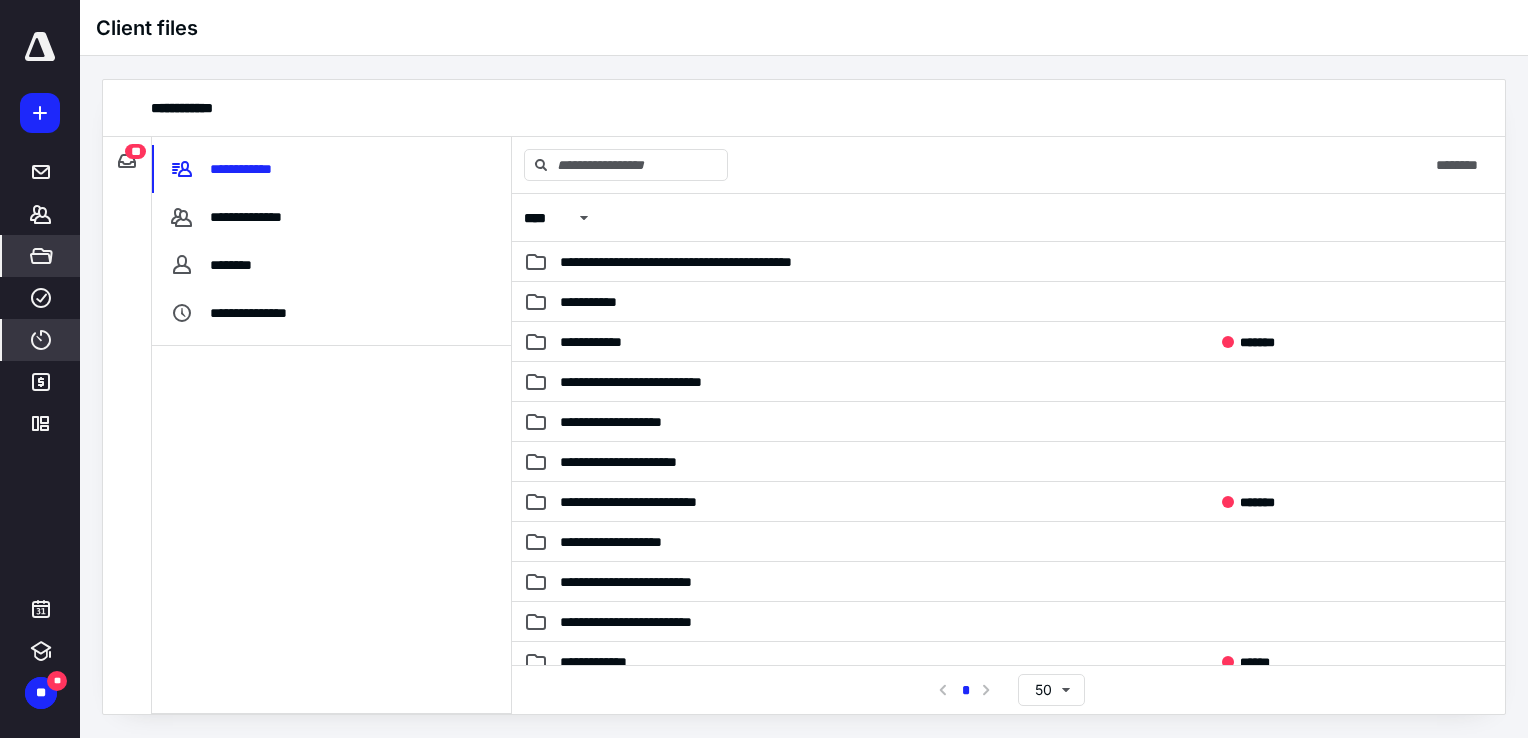 click 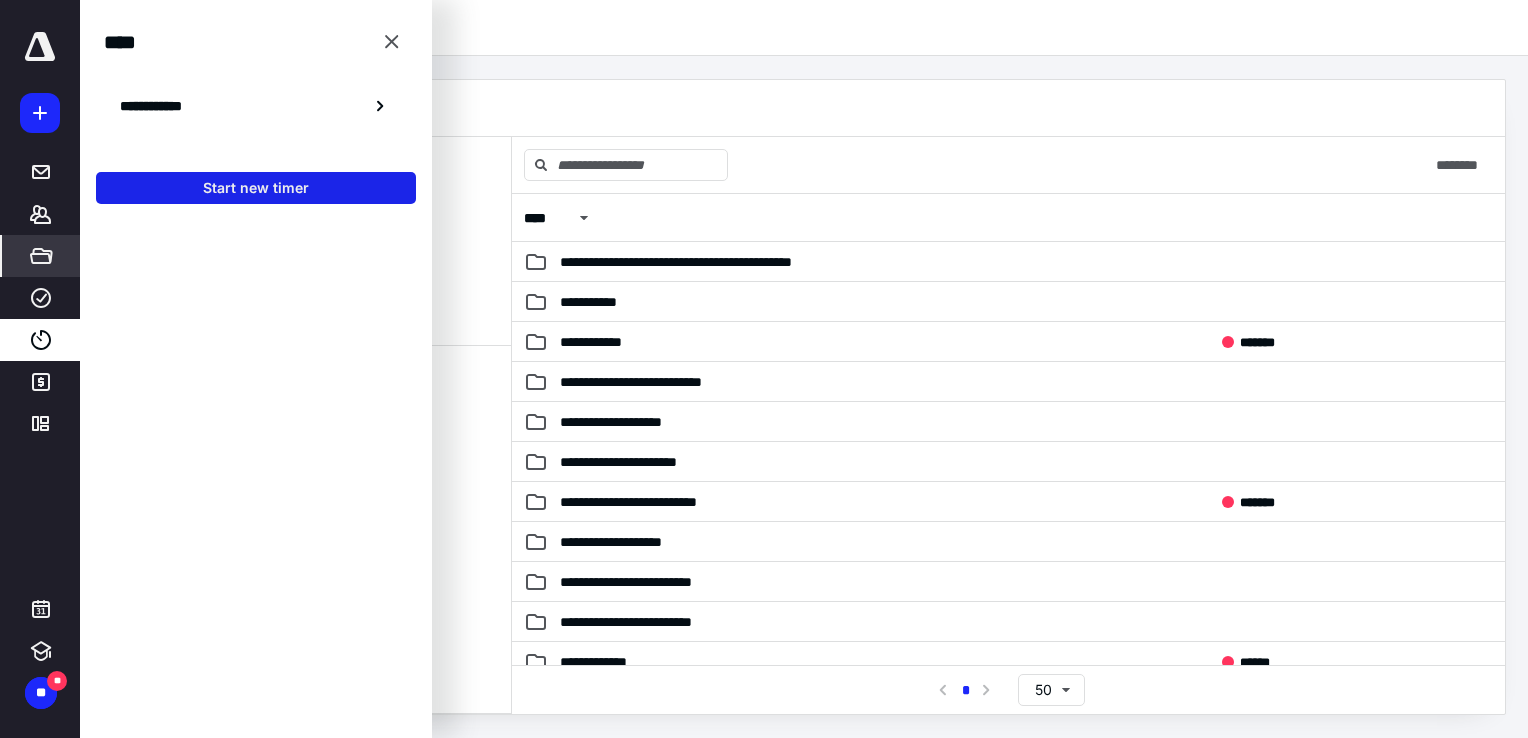 click on "Start new timer" at bounding box center (256, 188) 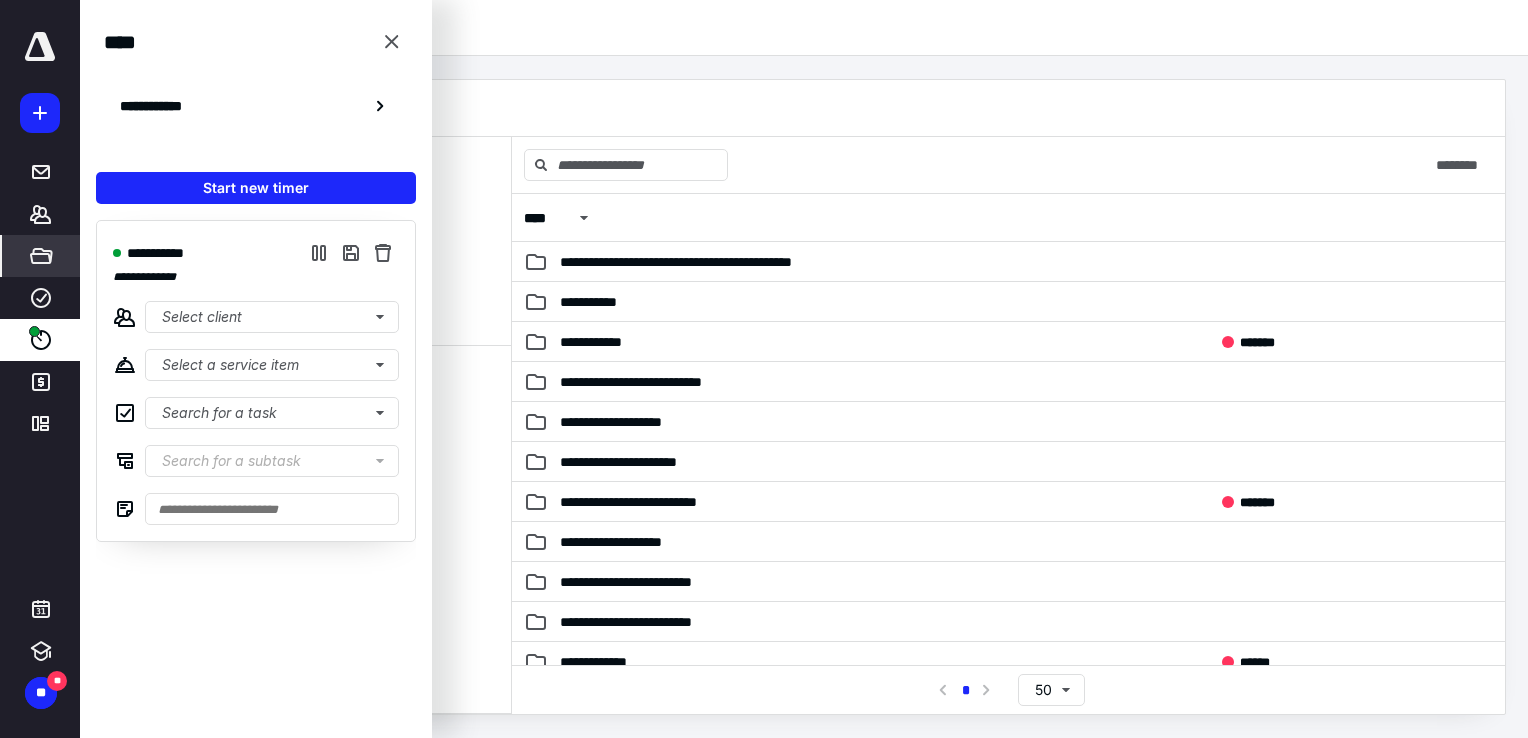 click on "Client files" at bounding box center [804, 28] 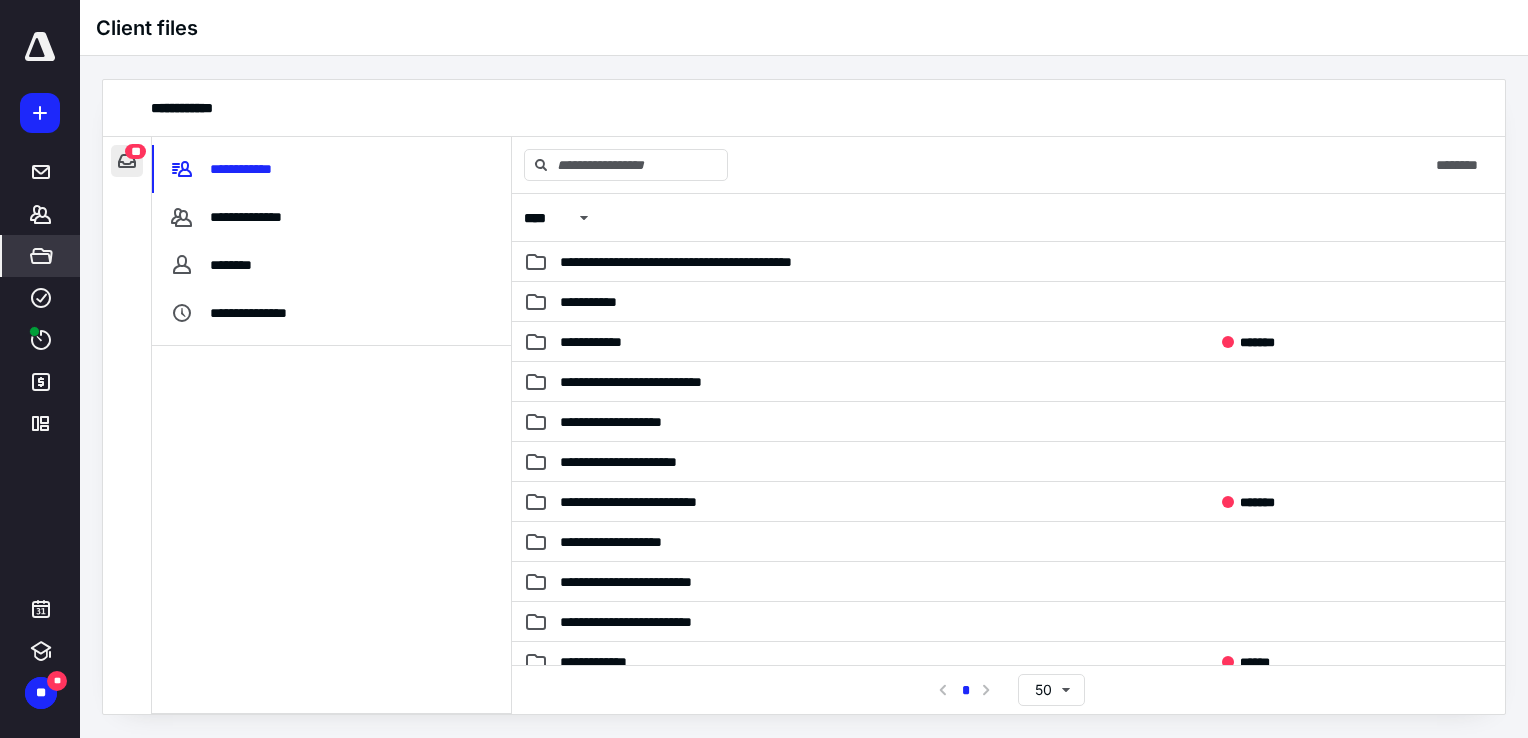 click at bounding box center (127, 161) 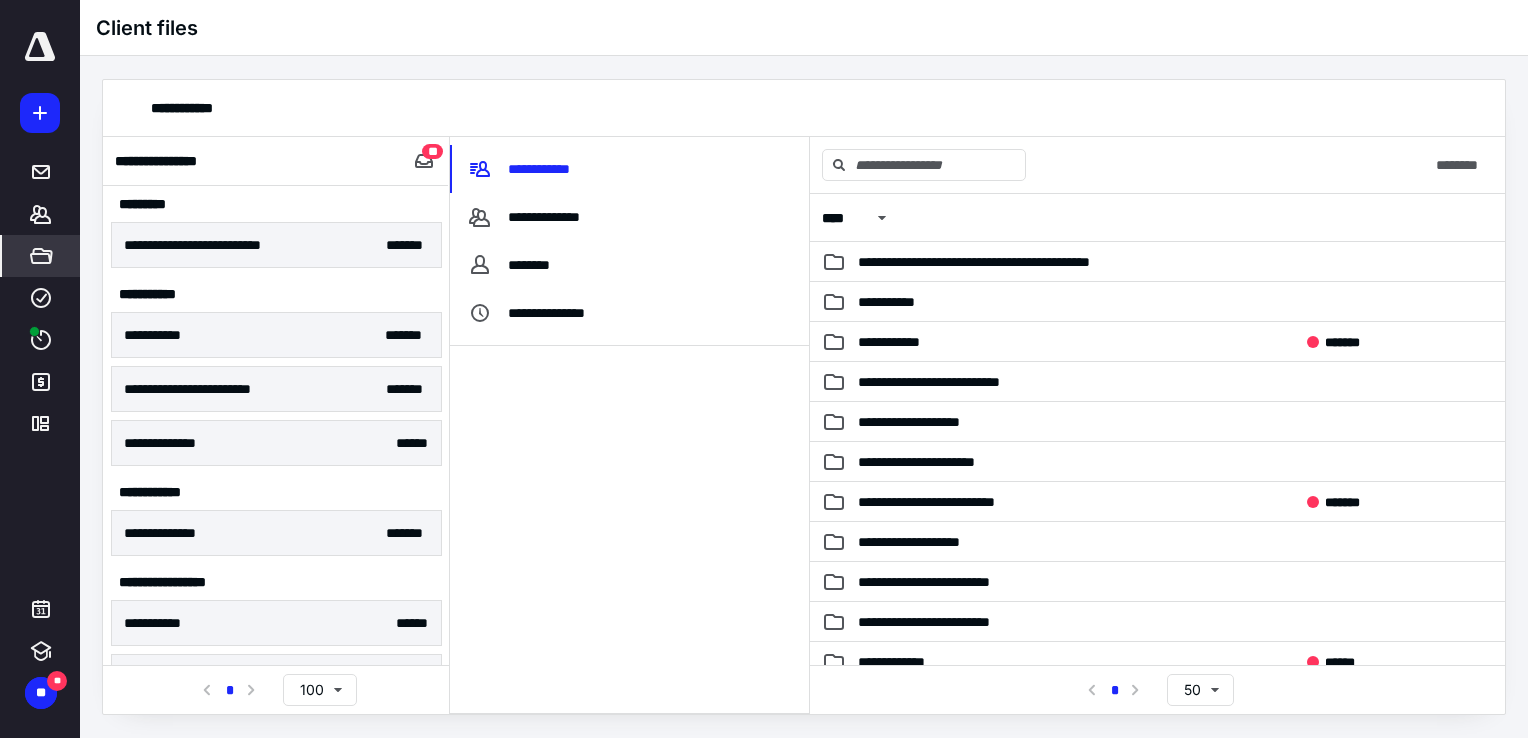 click on "**" at bounding box center (432, 151) 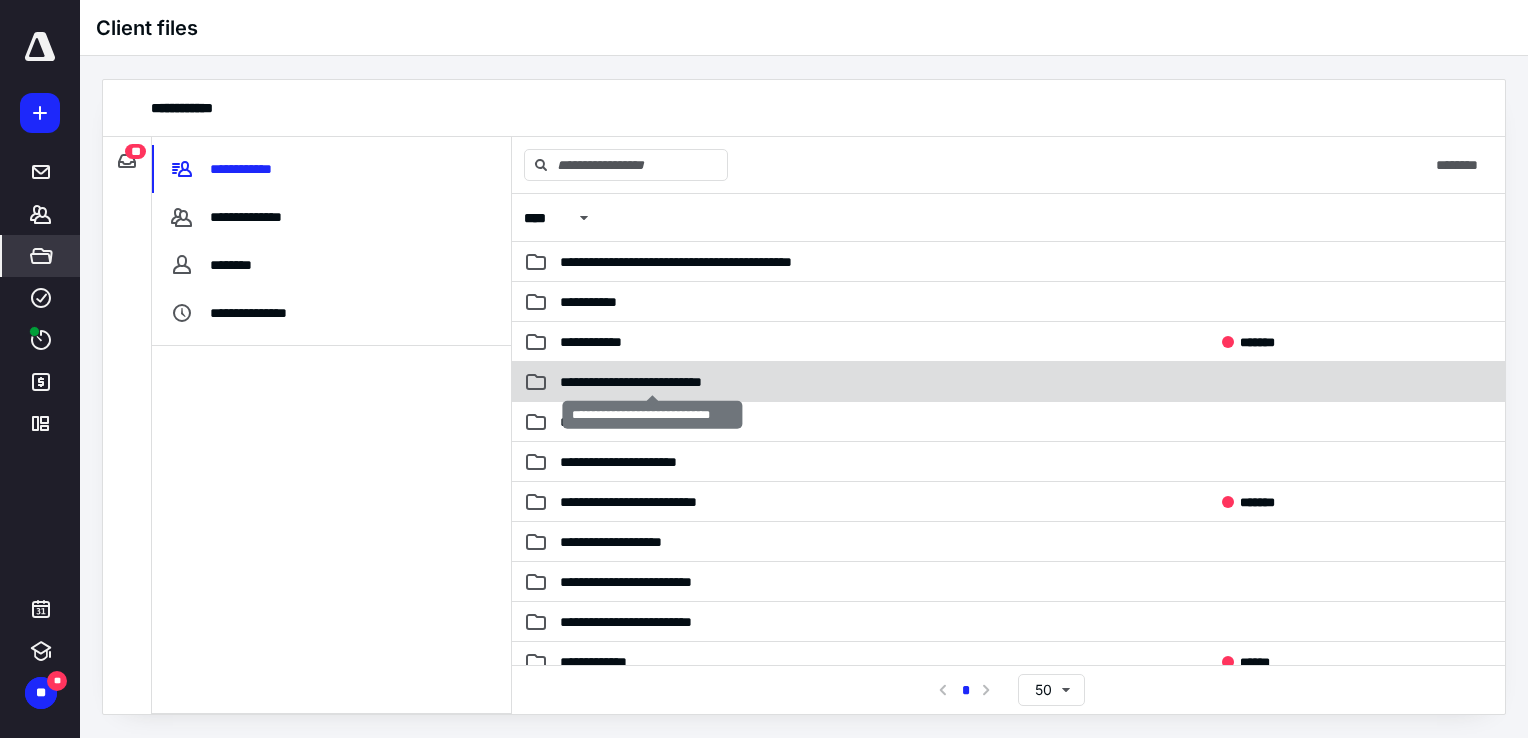 click on "**********" at bounding box center (652, 382) 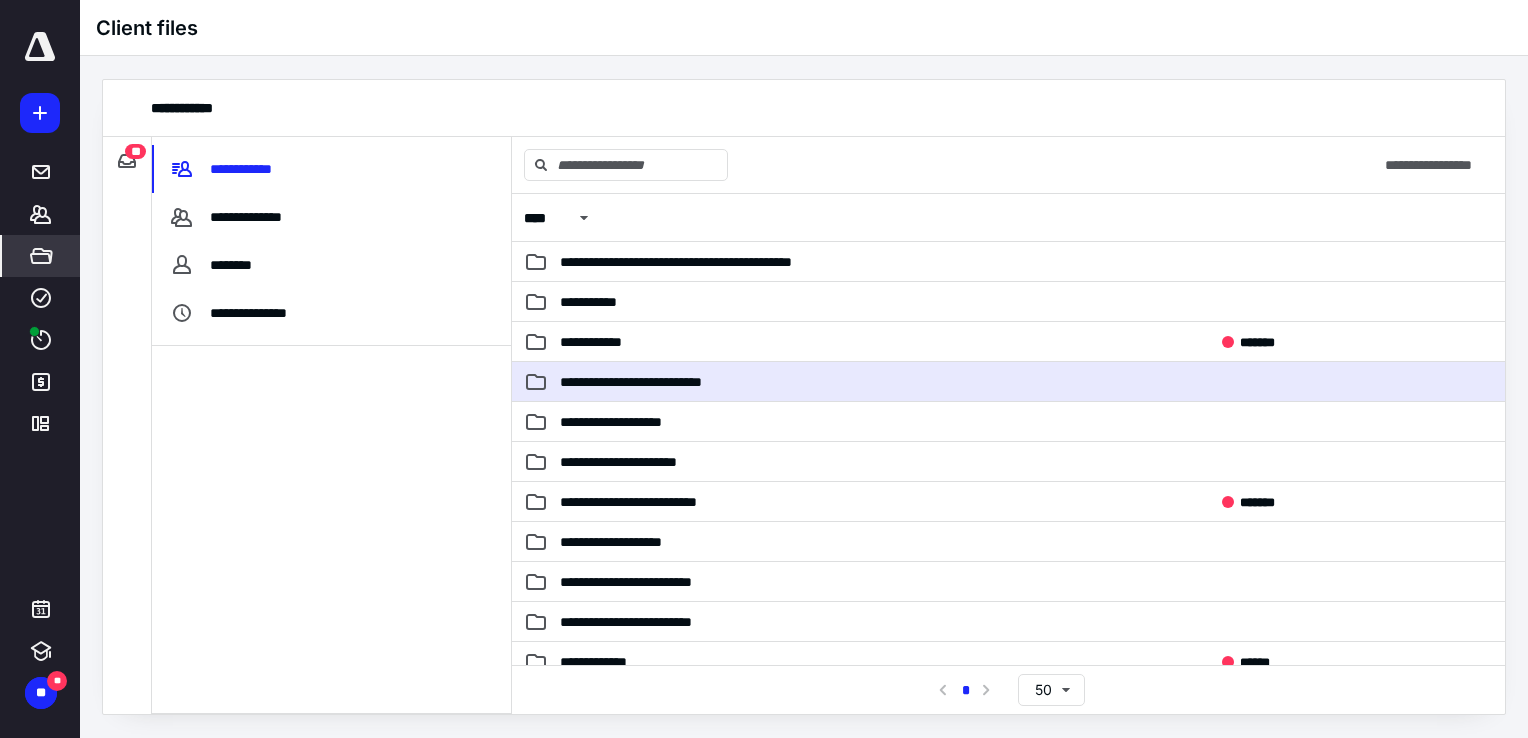click on "**********" at bounding box center [870, 382] 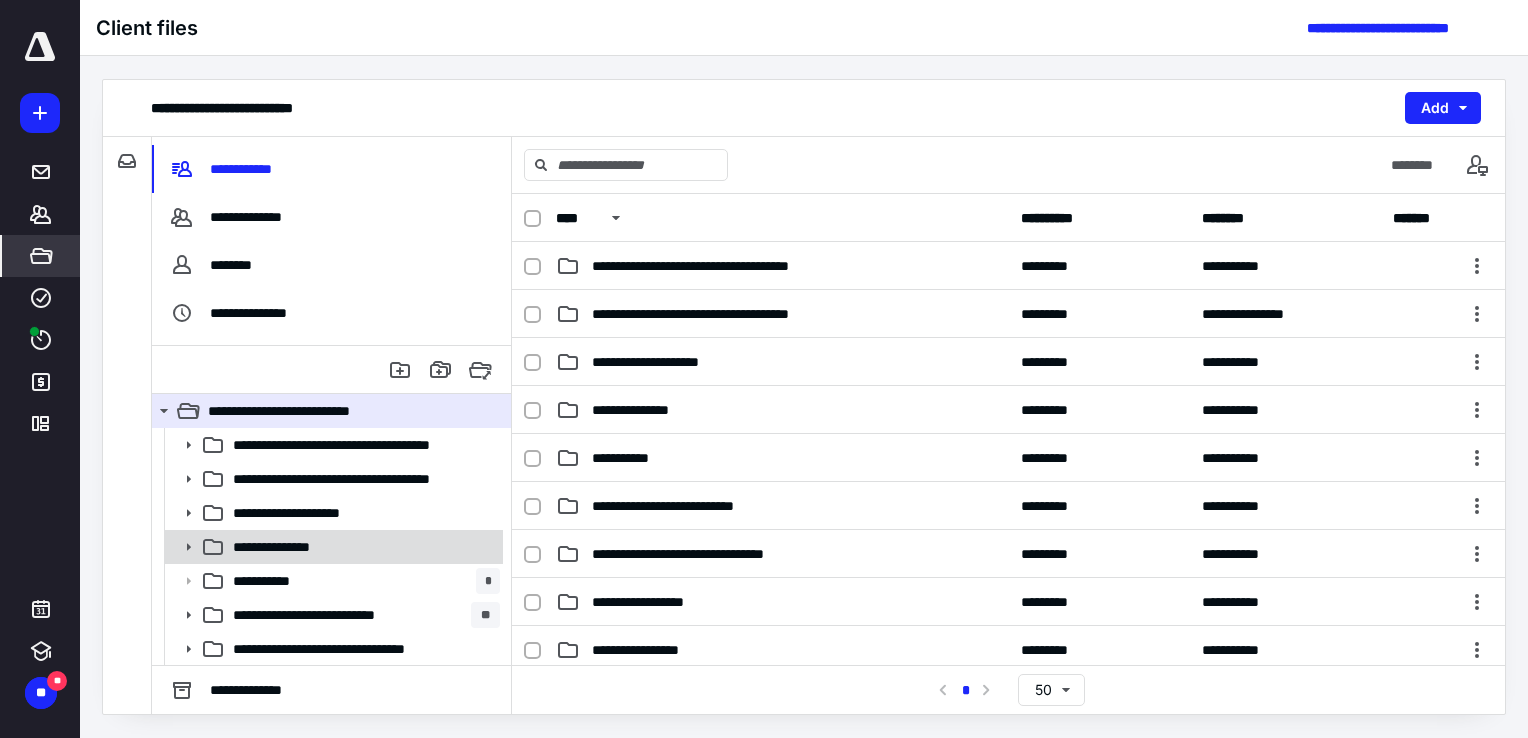 scroll, scrollTop: 100, scrollLeft: 0, axis: vertical 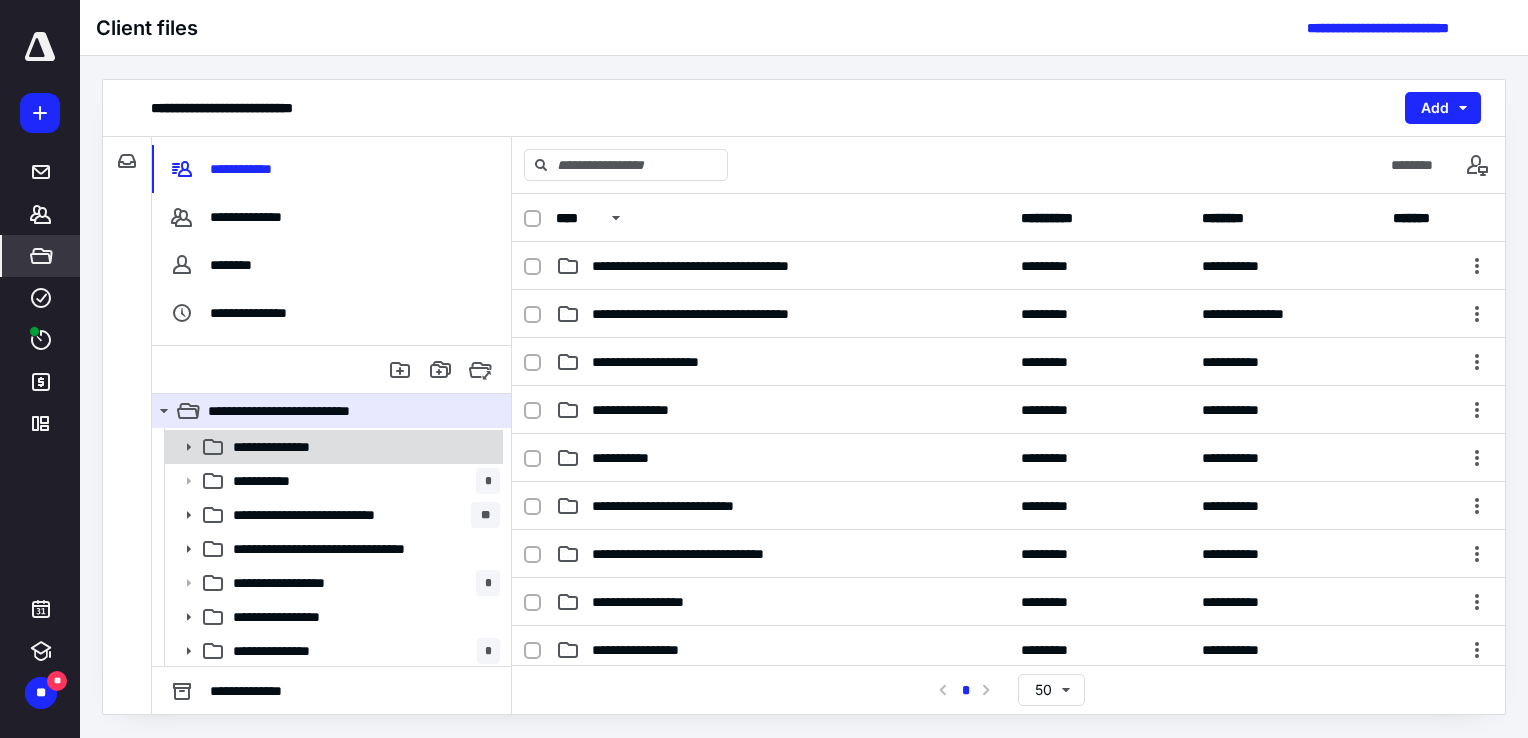 click on "**********" at bounding box center [362, 447] 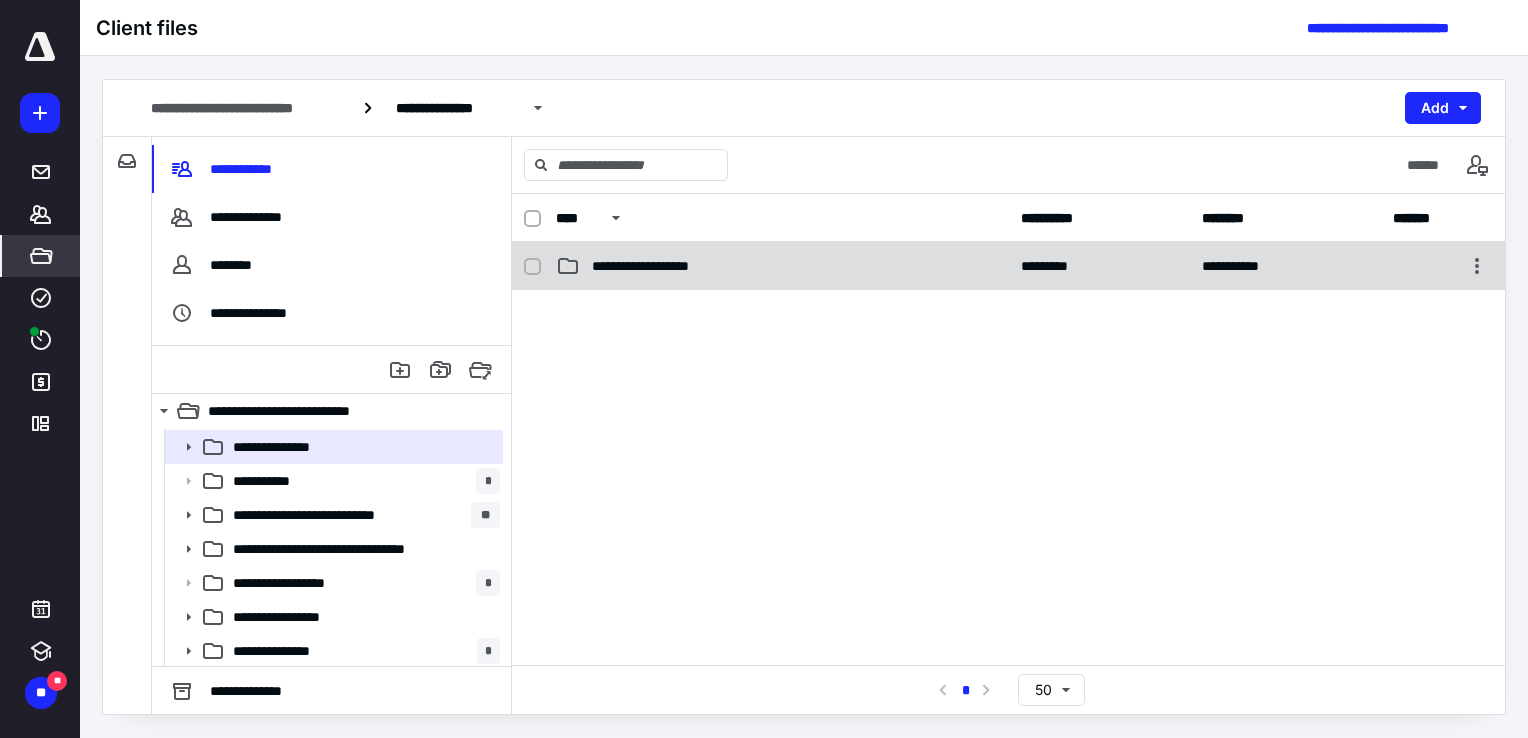 click on "**********" at bounding box center (657, 266) 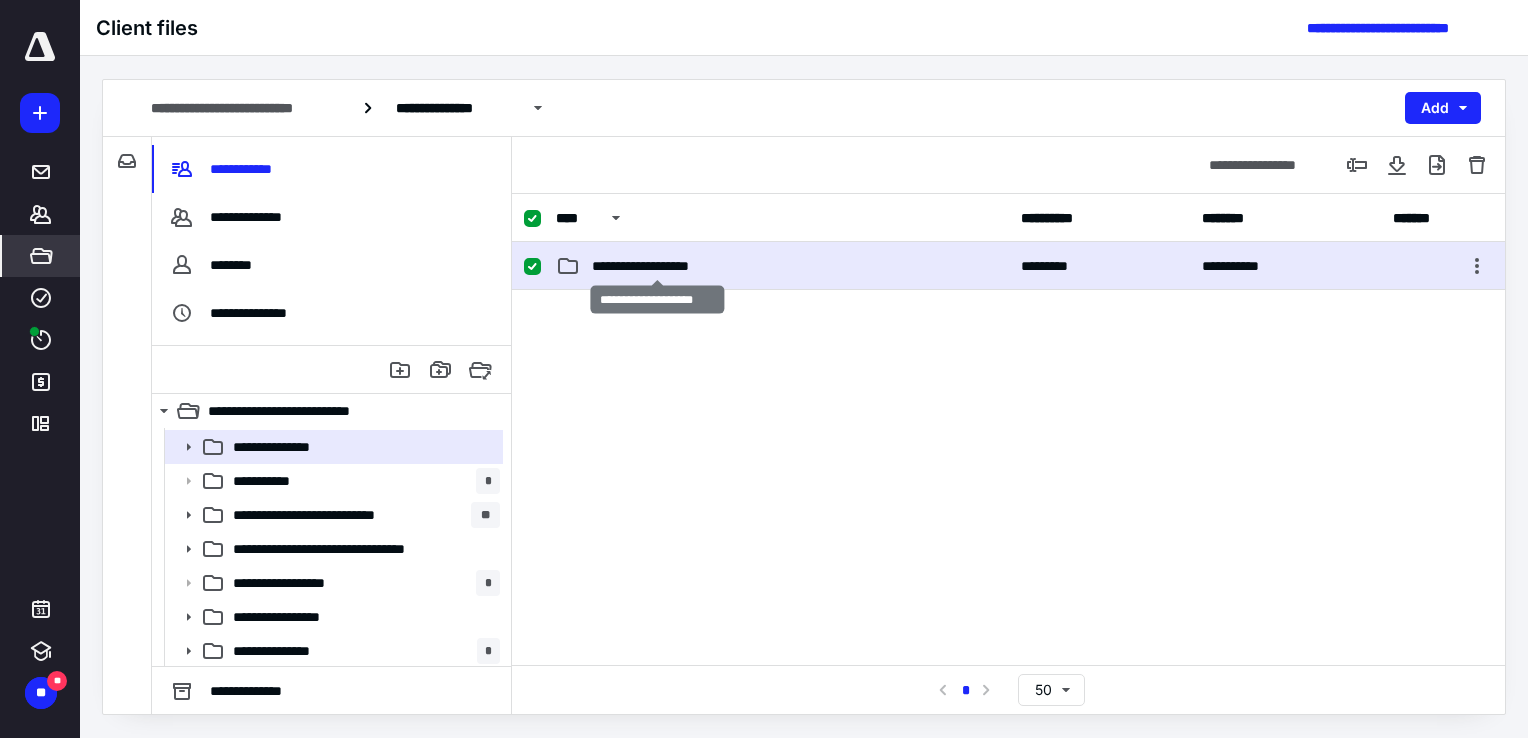 click on "**********" at bounding box center (657, 266) 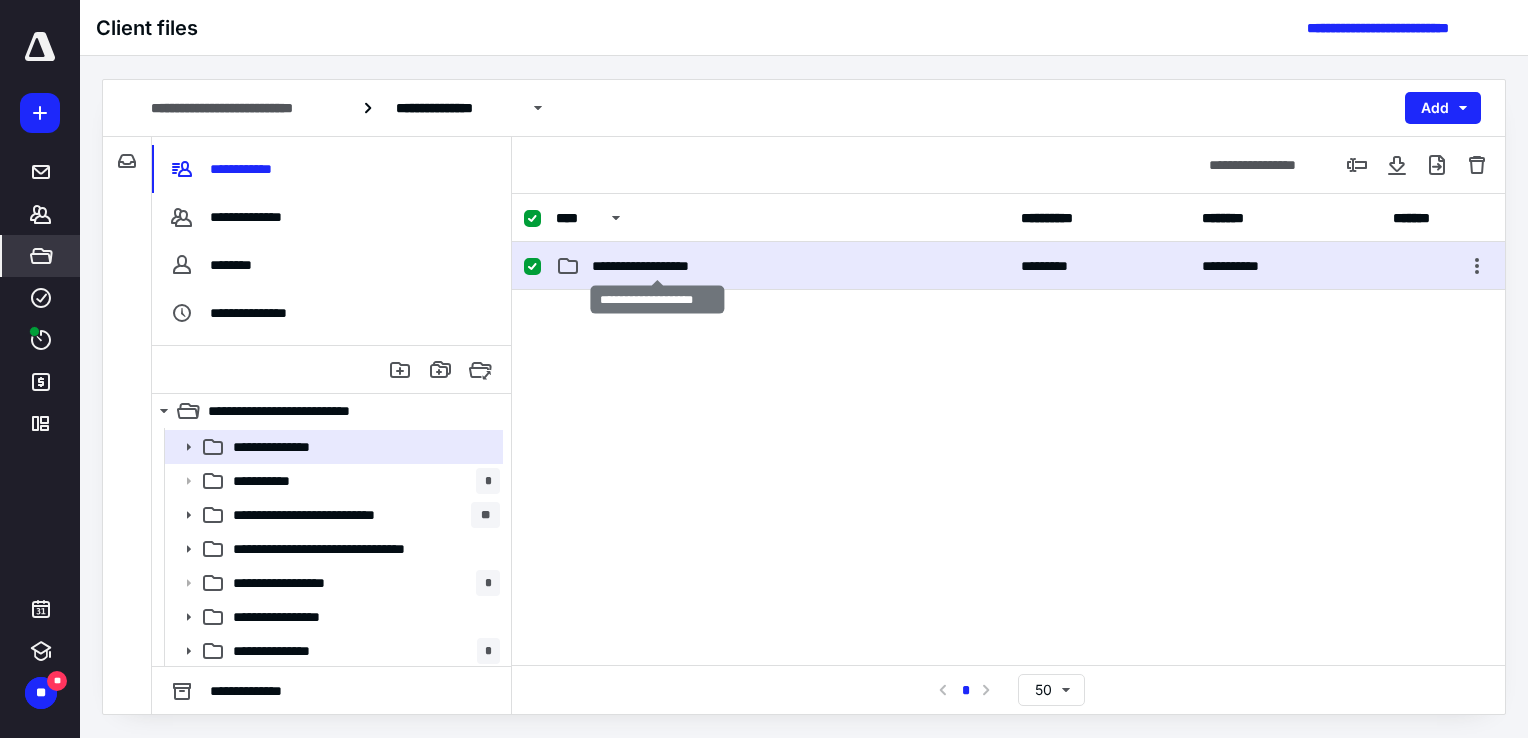 checkbox on "false" 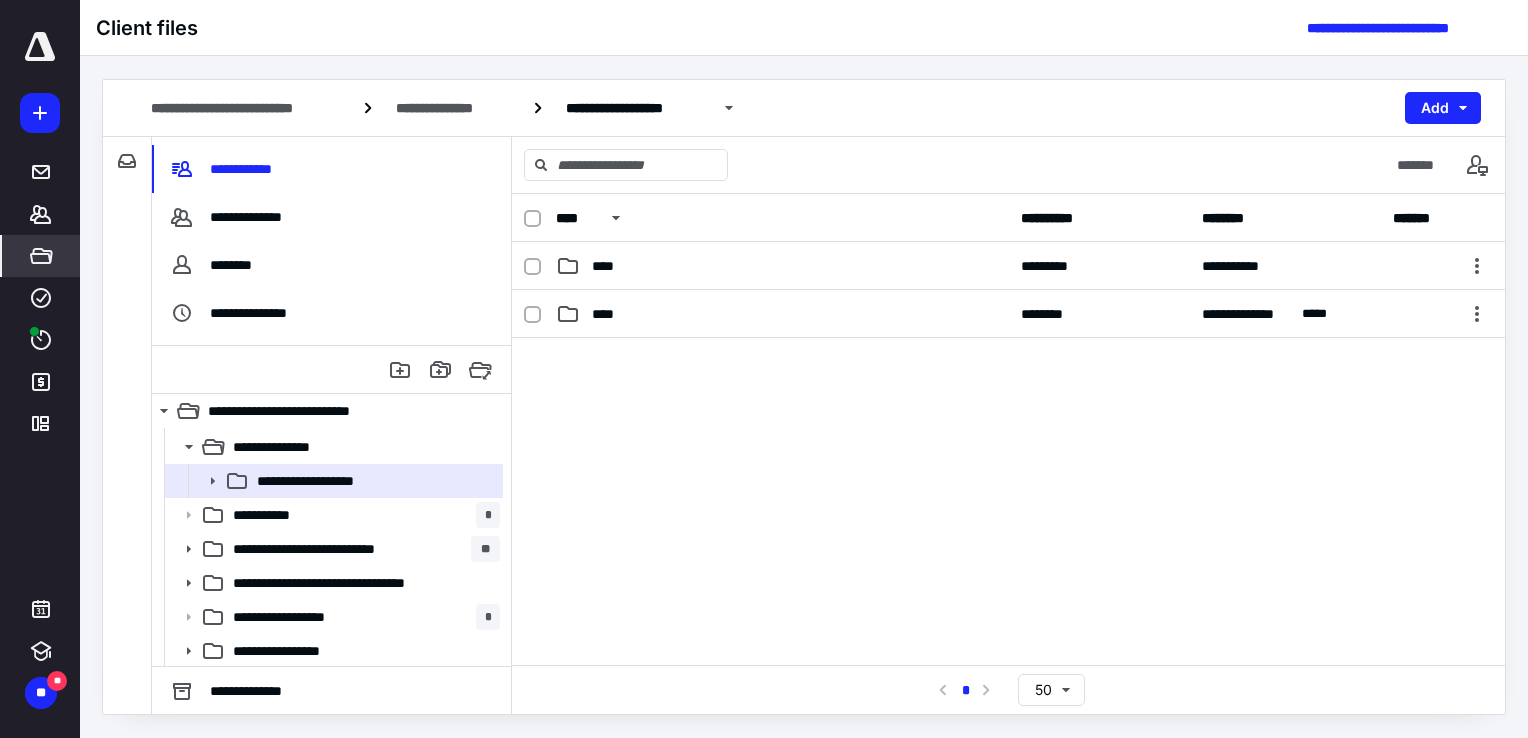 click at bounding box center [1008, 488] 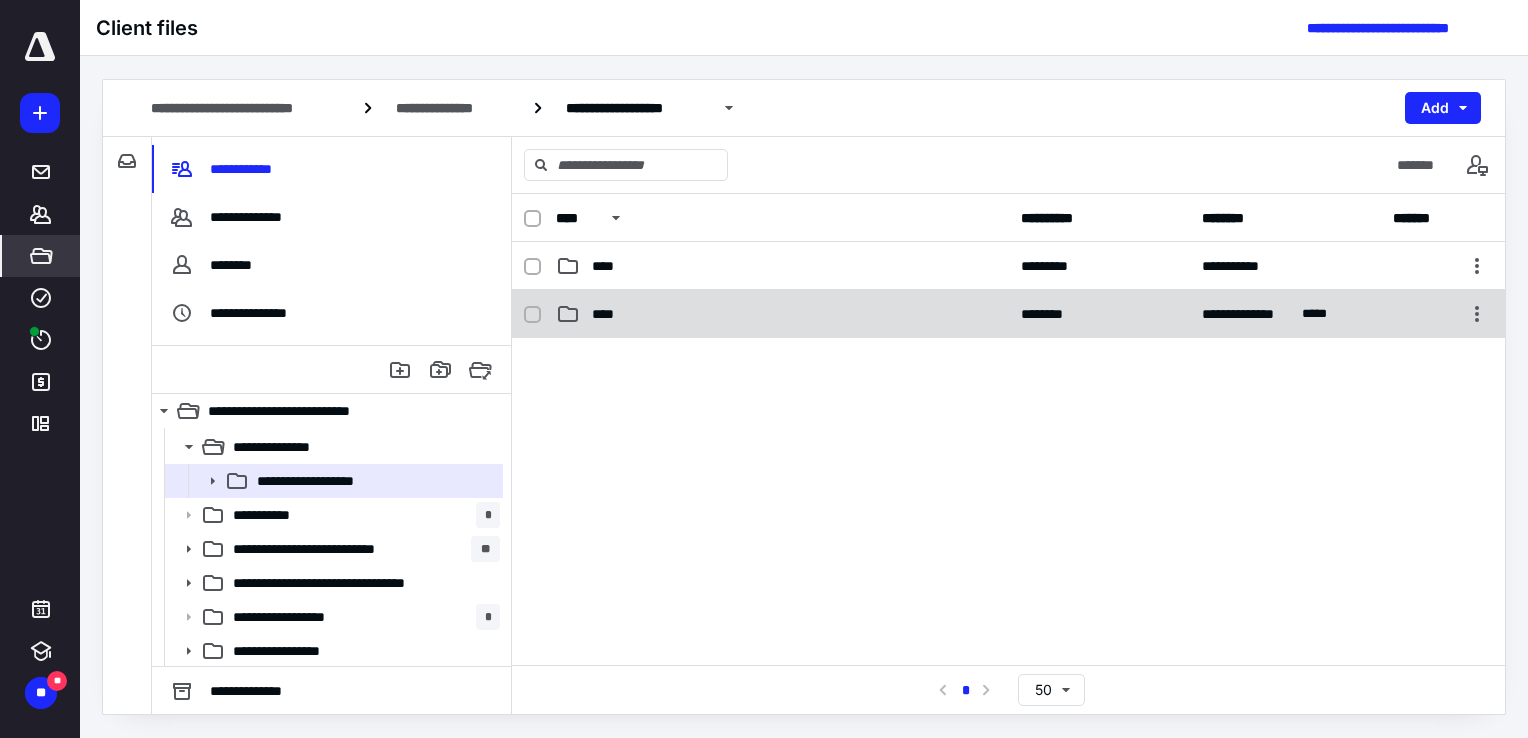 click on "**********" at bounding box center [1008, 314] 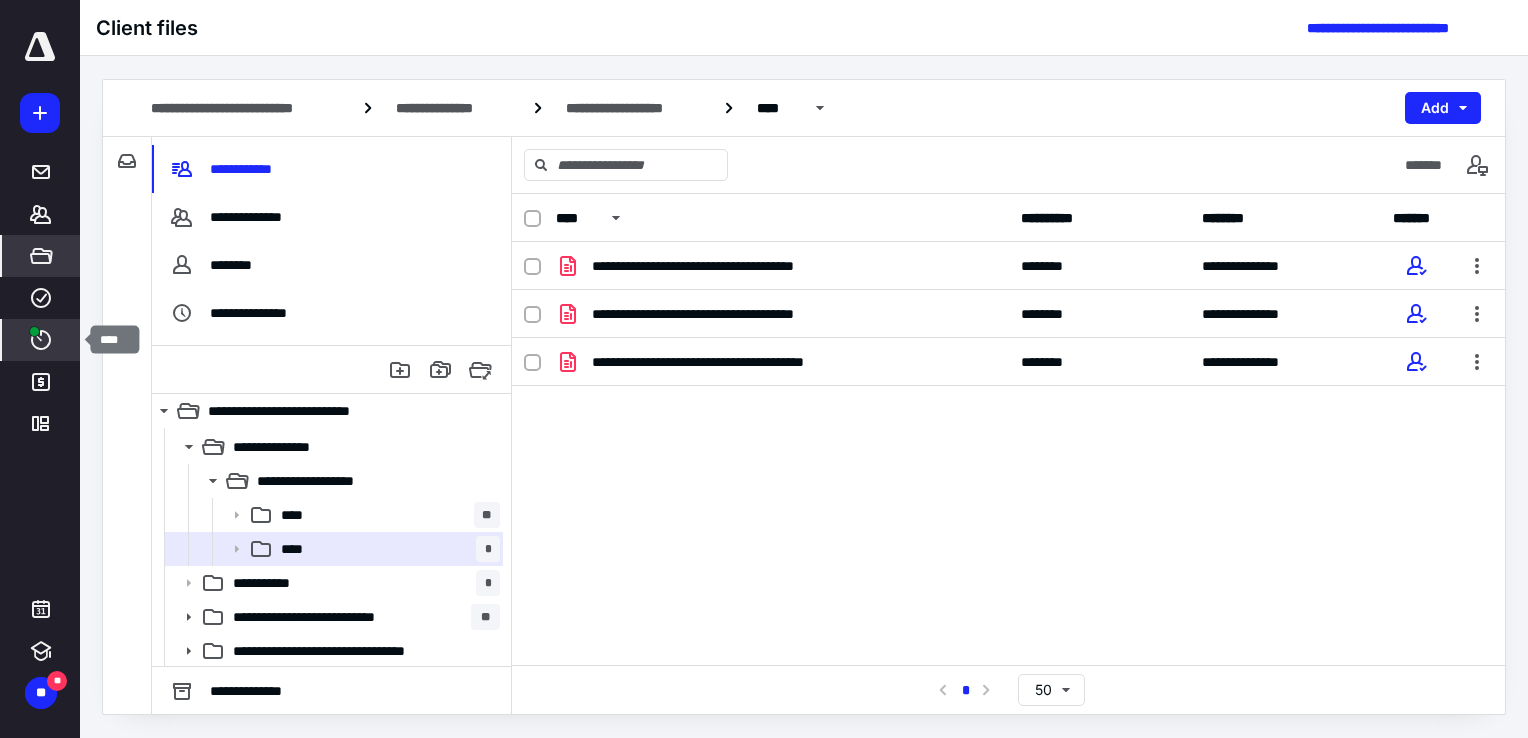 click at bounding box center [34, 331] 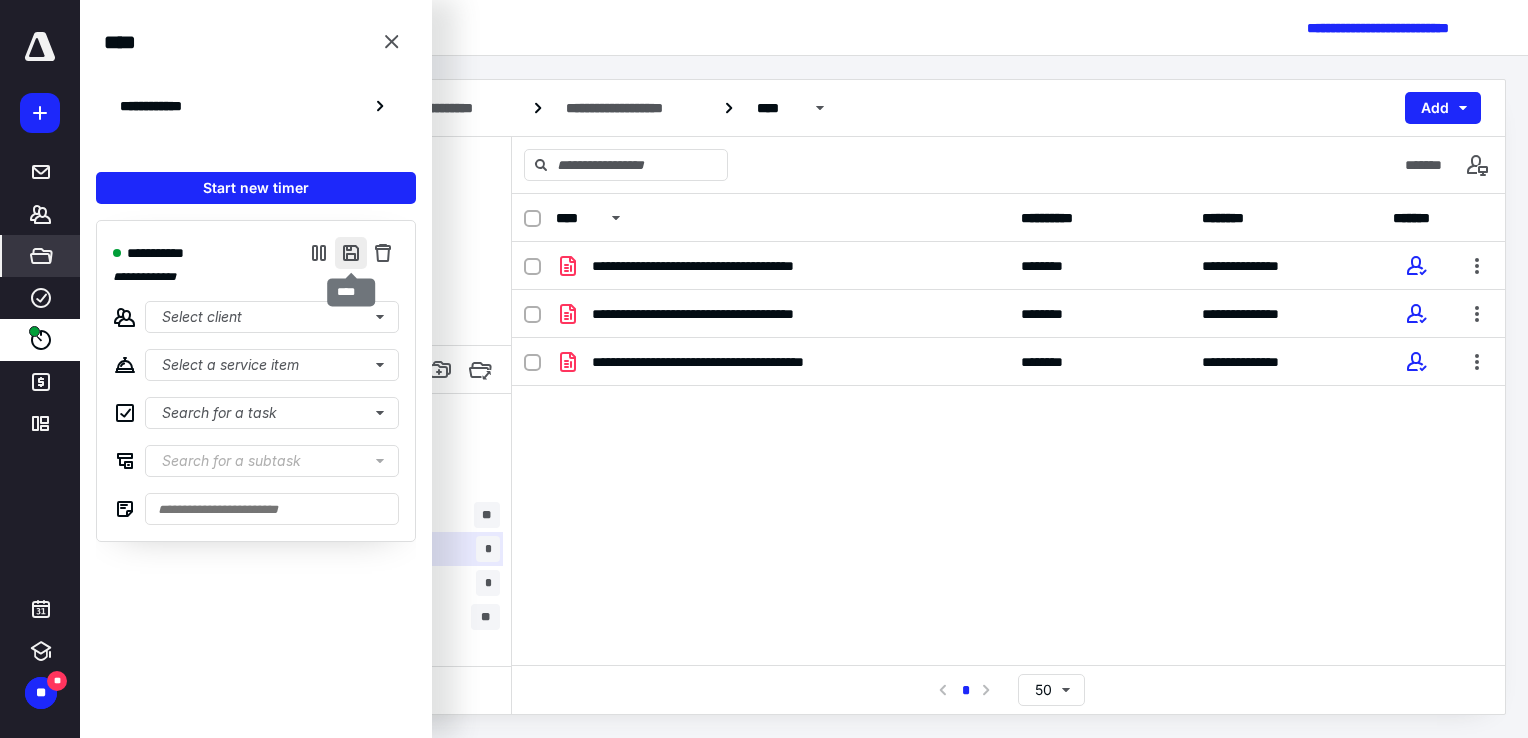 click at bounding box center [351, 253] 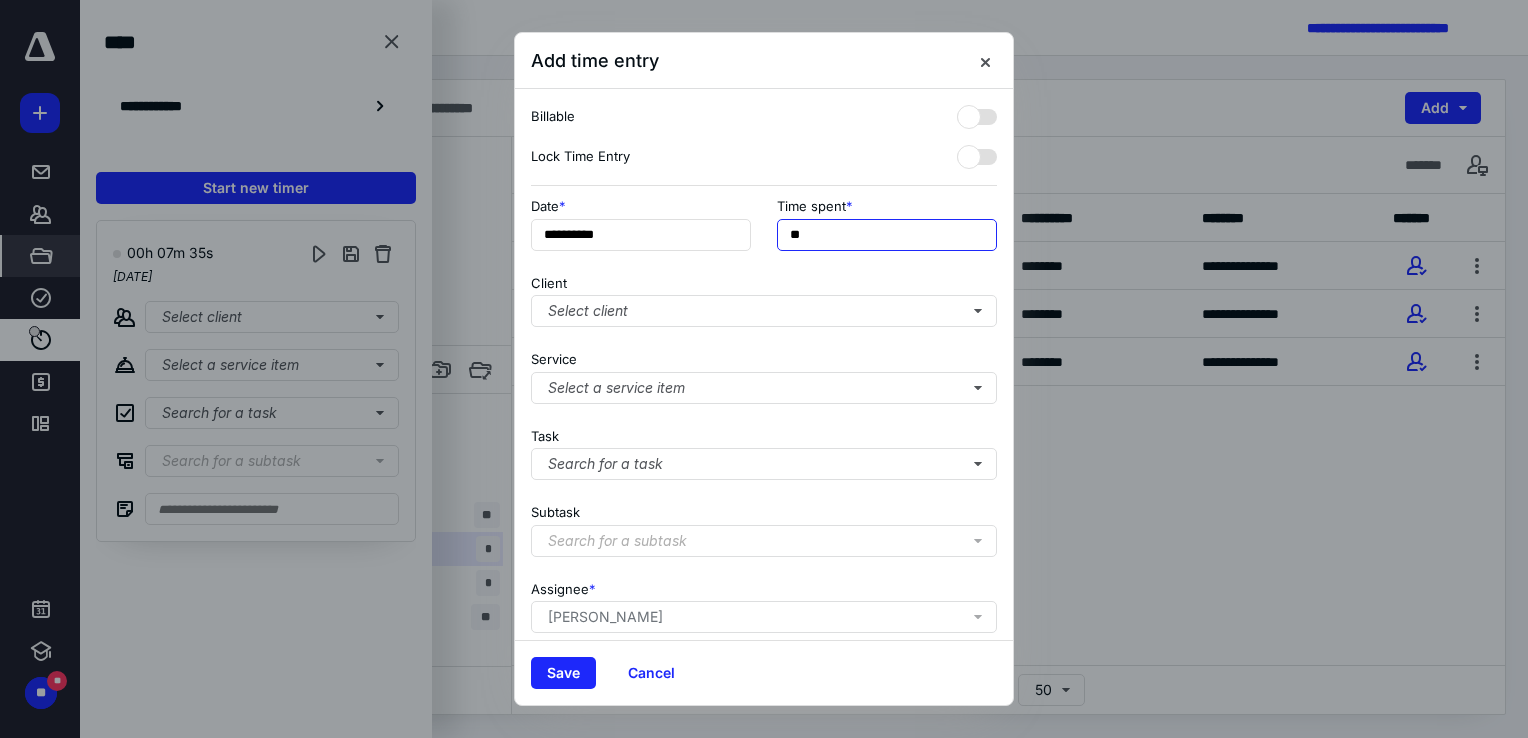 click on "**" at bounding box center [887, 235] 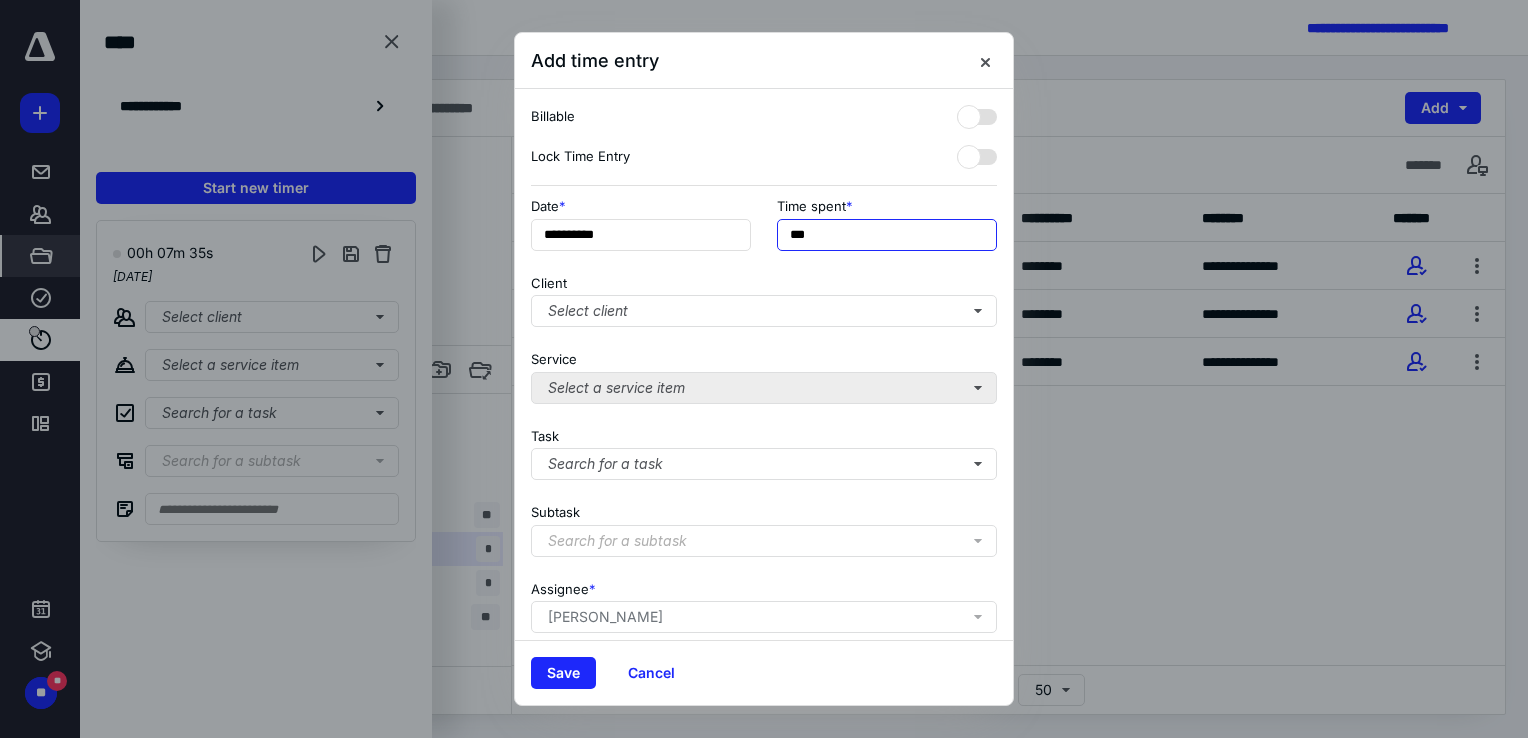type on "***" 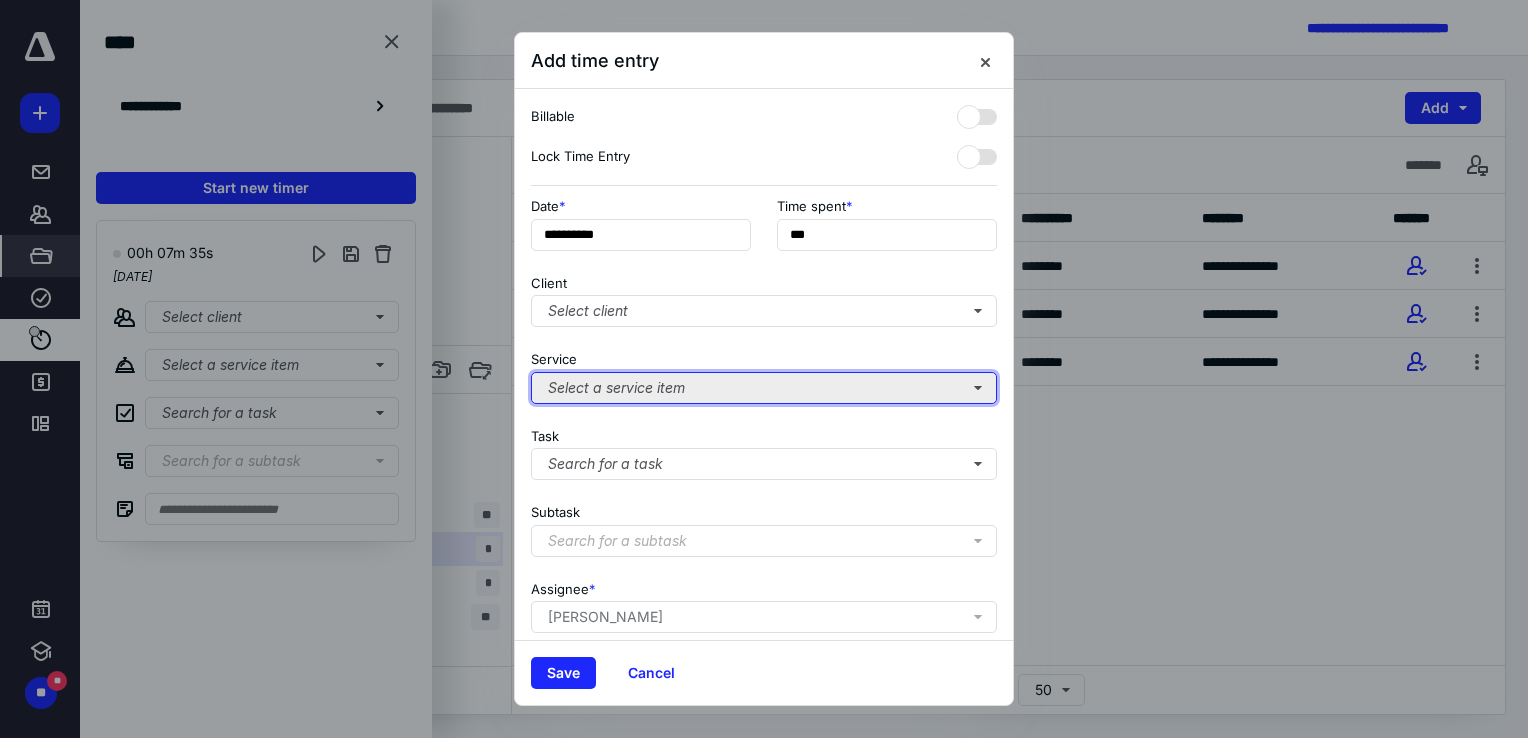 click on "Select a service item" at bounding box center [764, 388] 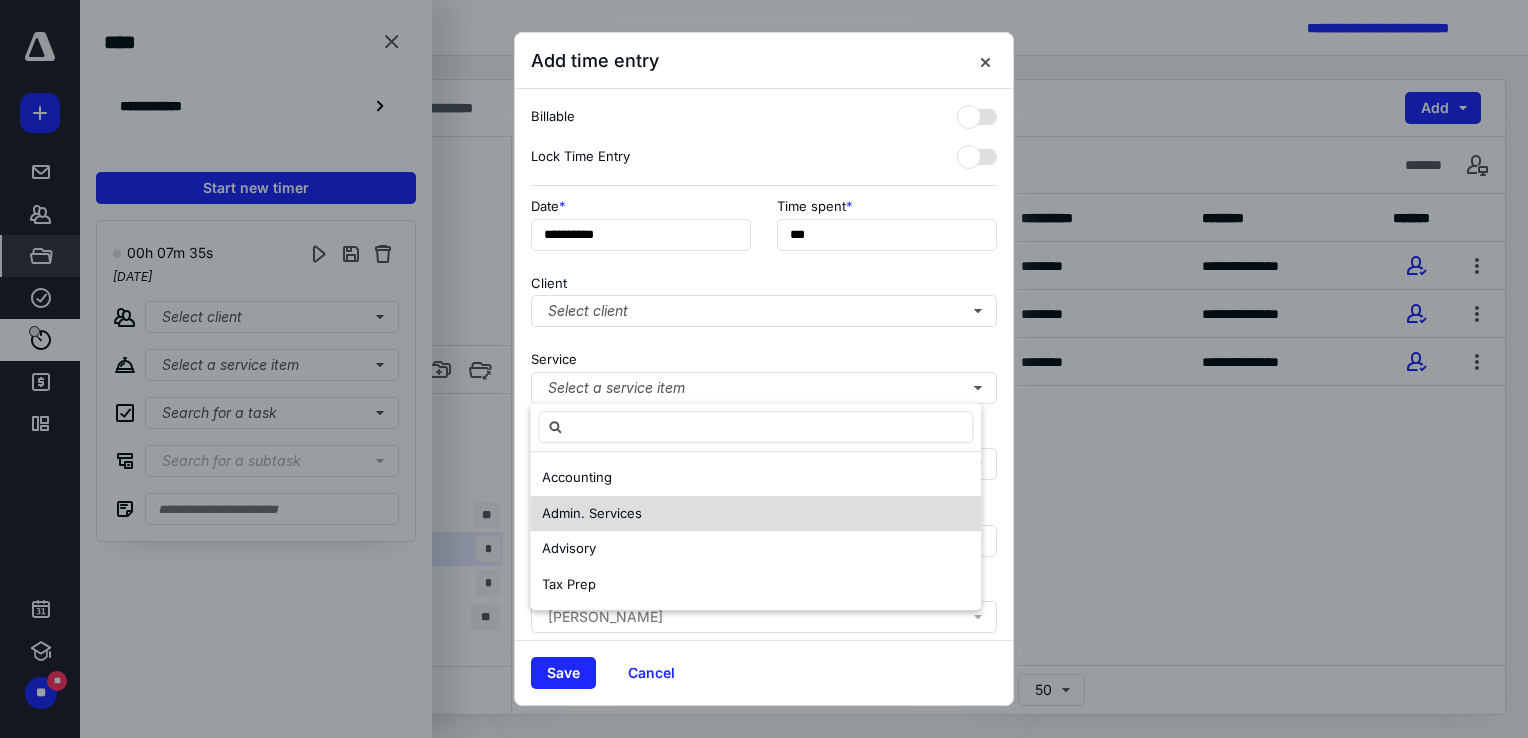 click on "Admin. Services" at bounding box center (755, 514) 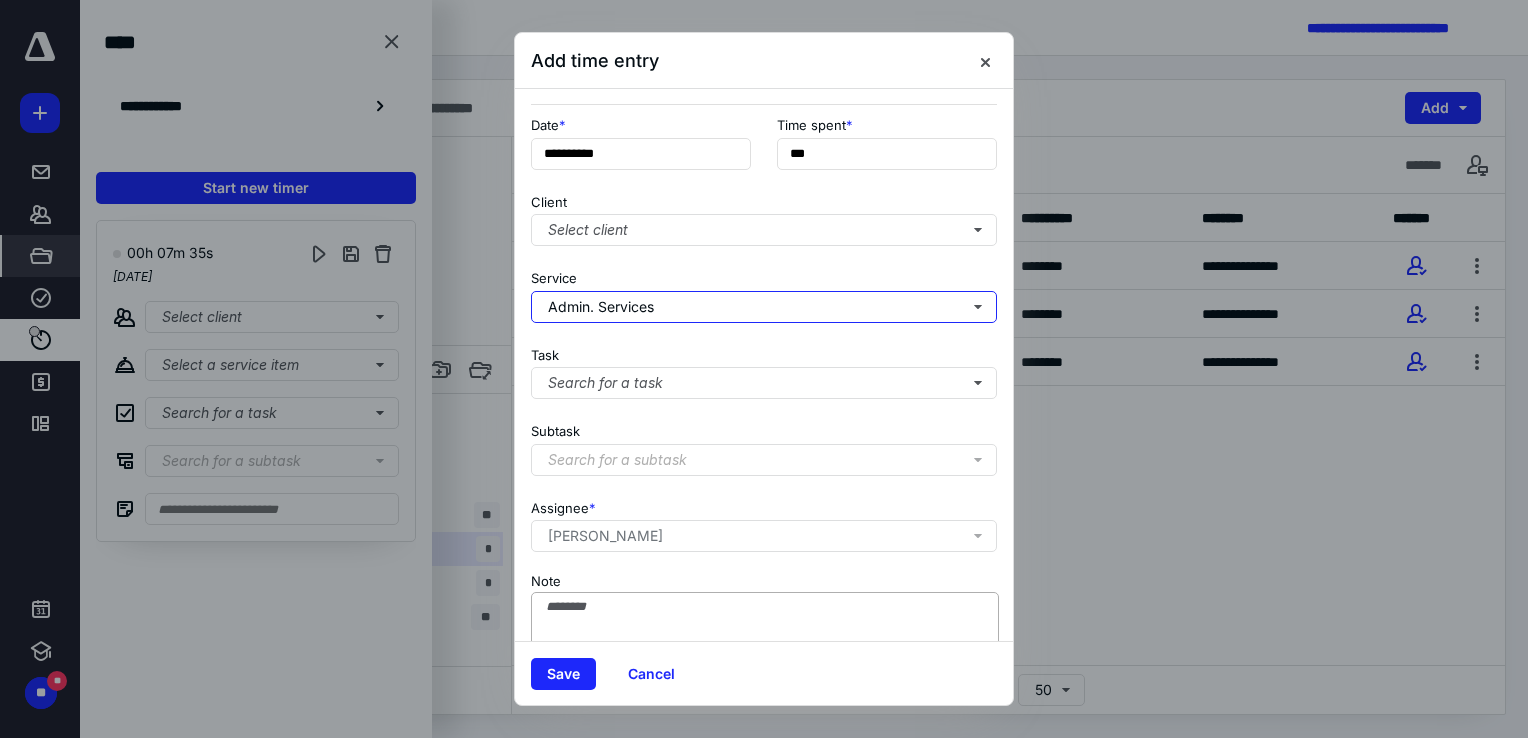 scroll, scrollTop: 162, scrollLeft: 0, axis: vertical 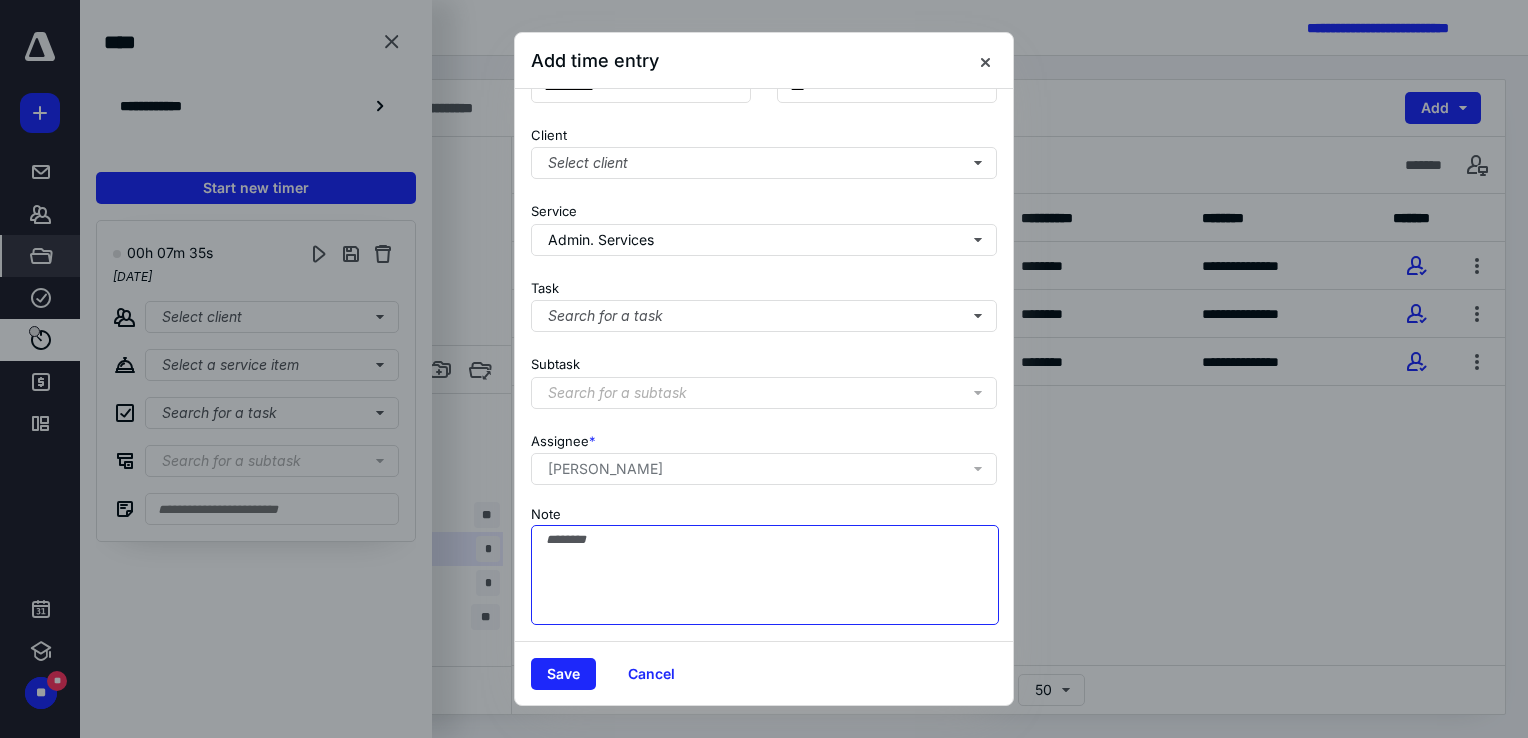 click on "Note" at bounding box center (765, 575) 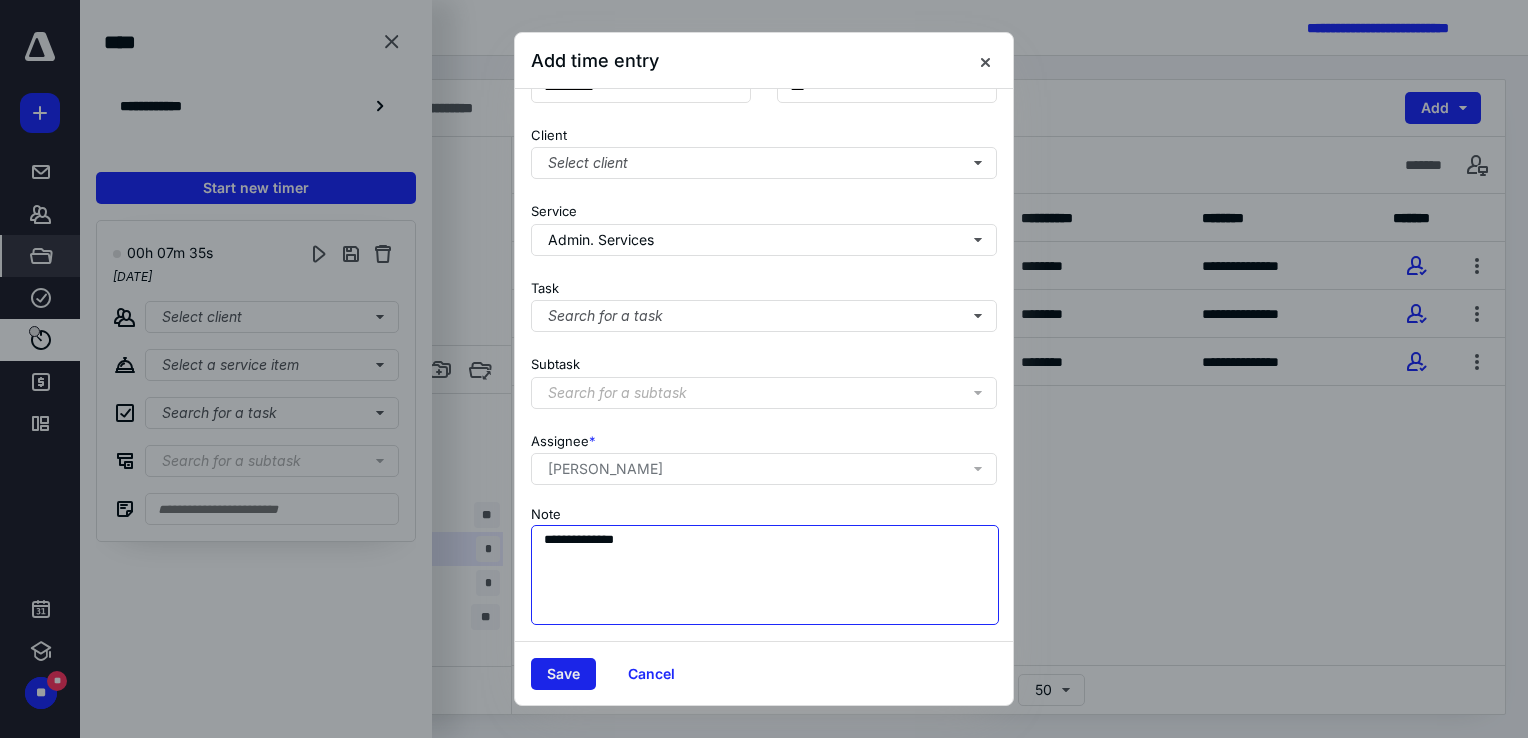 type on "**********" 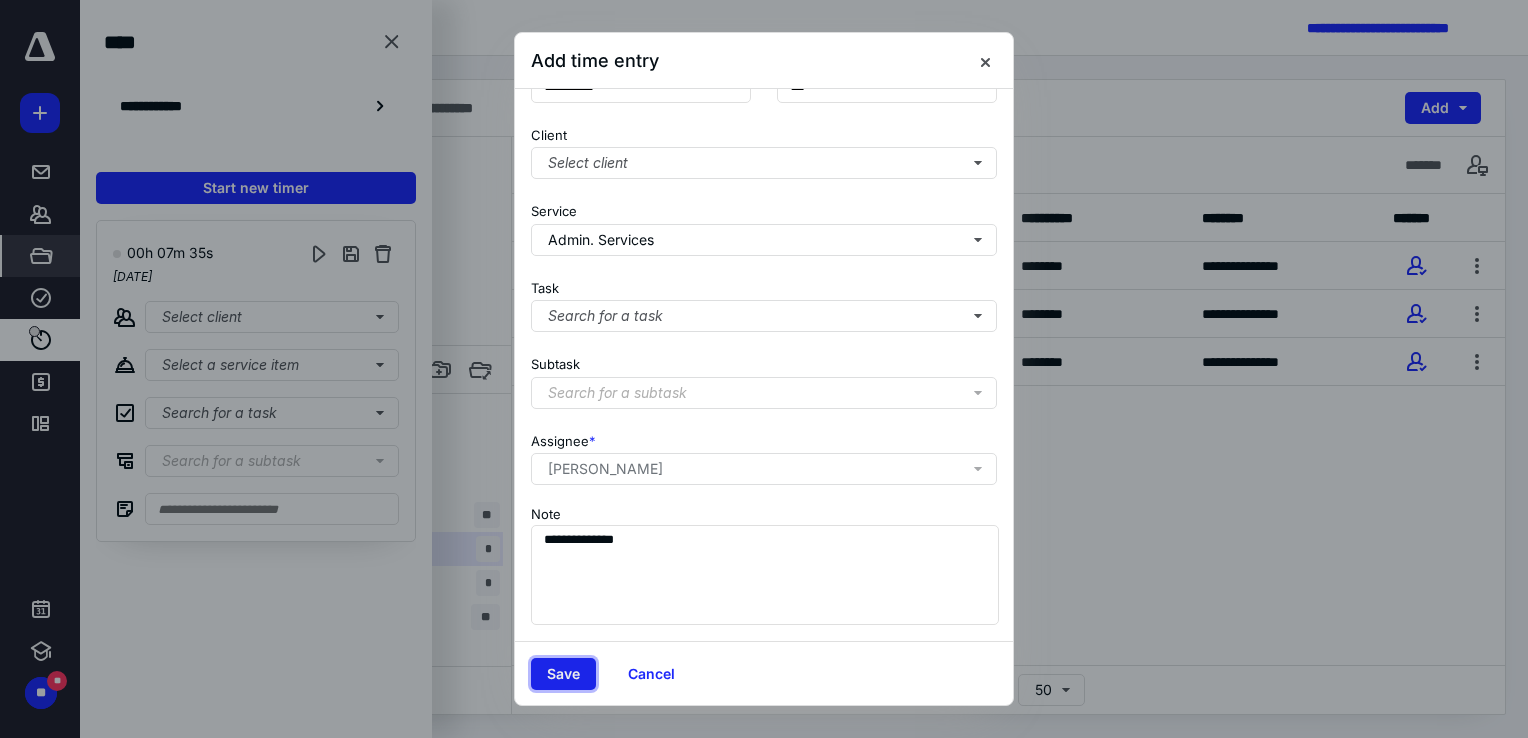 click on "Save" at bounding box center [563, 674] 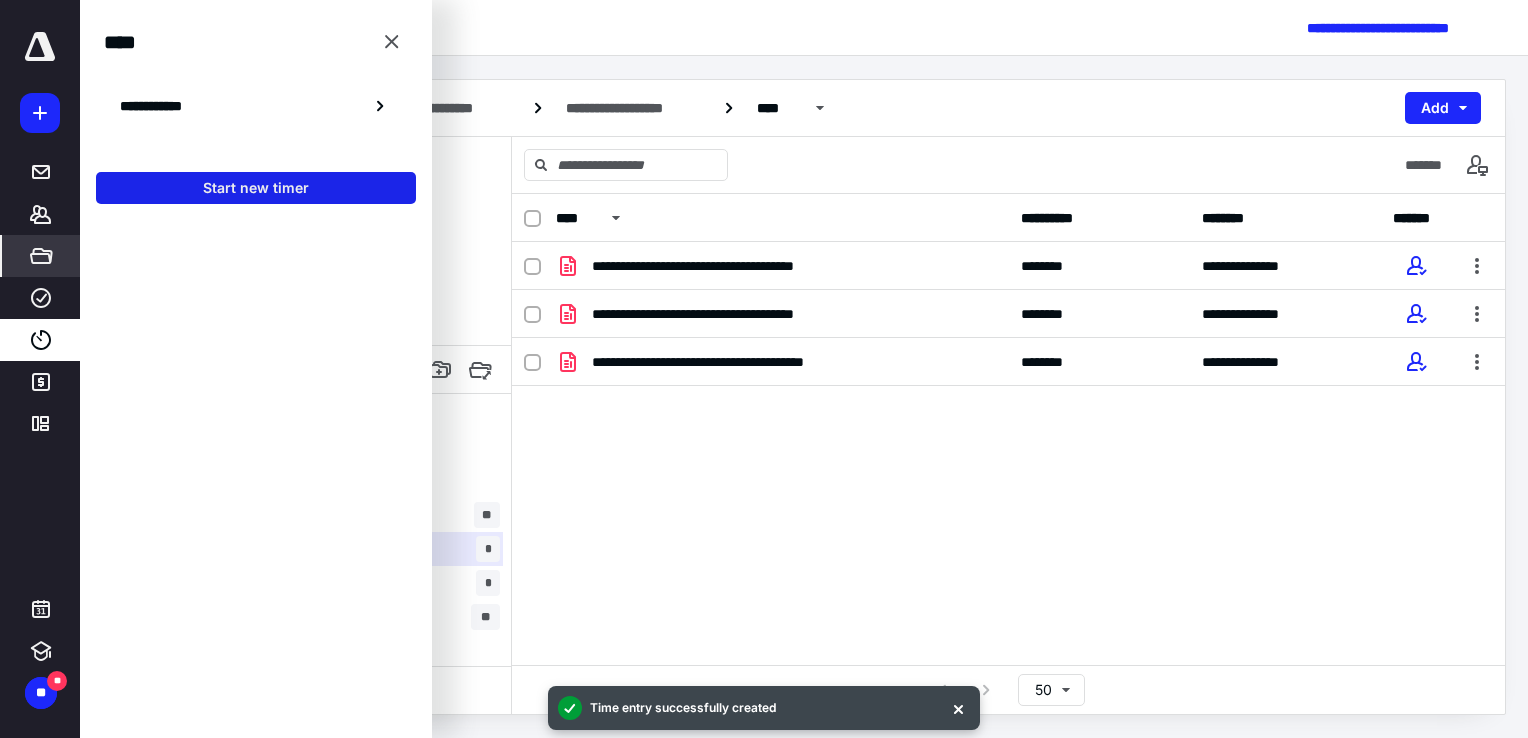 click on "Start new timer" at bounding box center (256, 188) 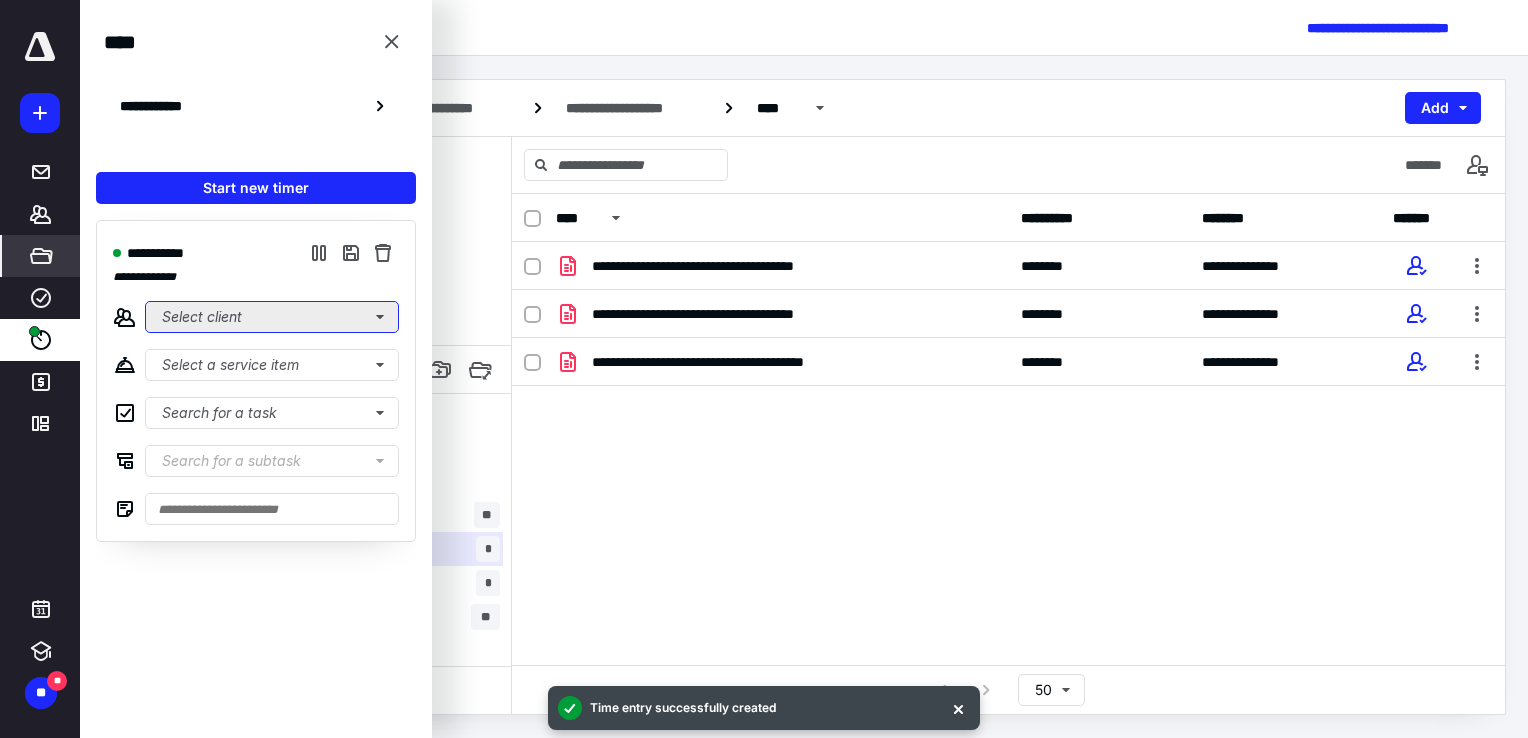 click on "Select client" at bounding box center [272, 317] 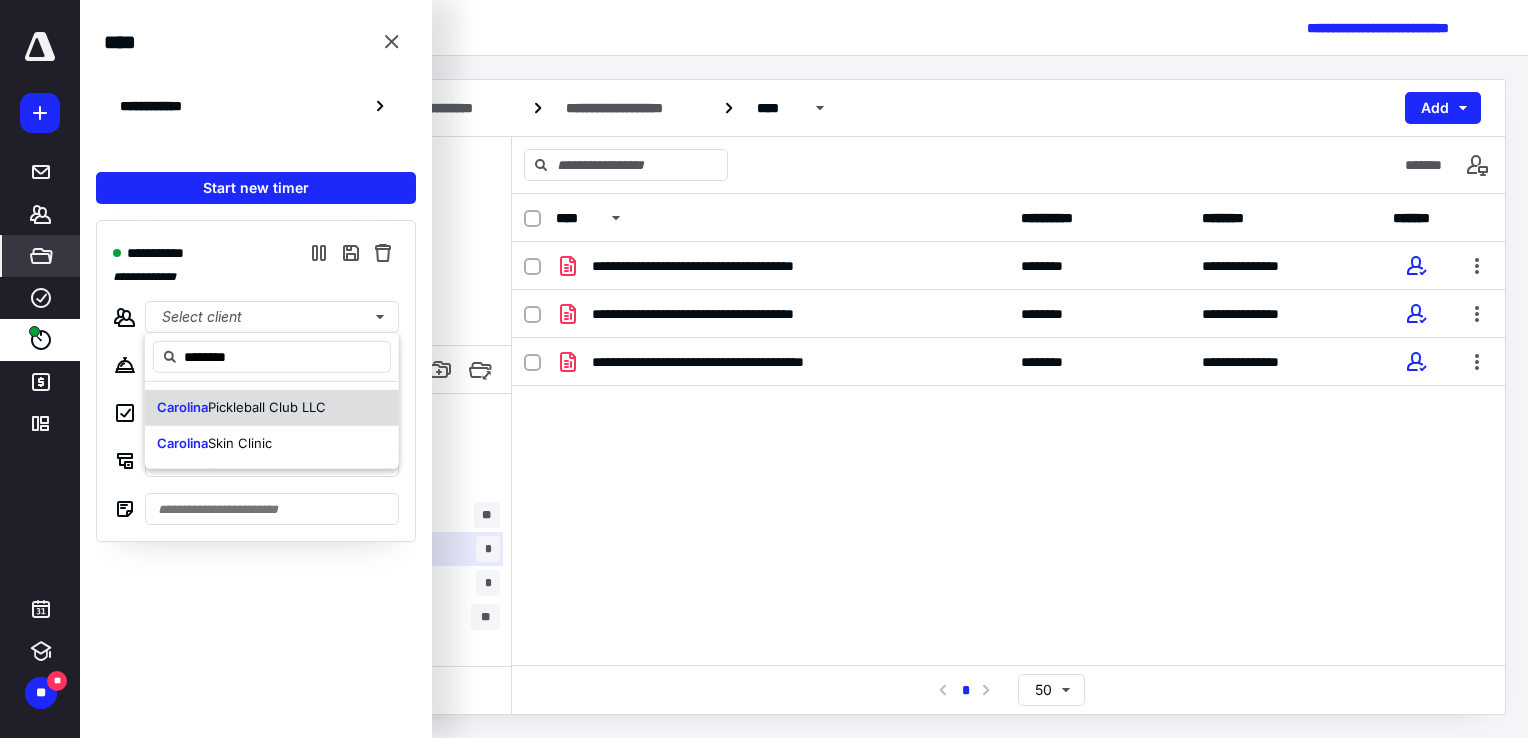 click on "Pickleball Club LLC" at bounding box center (267, 407) 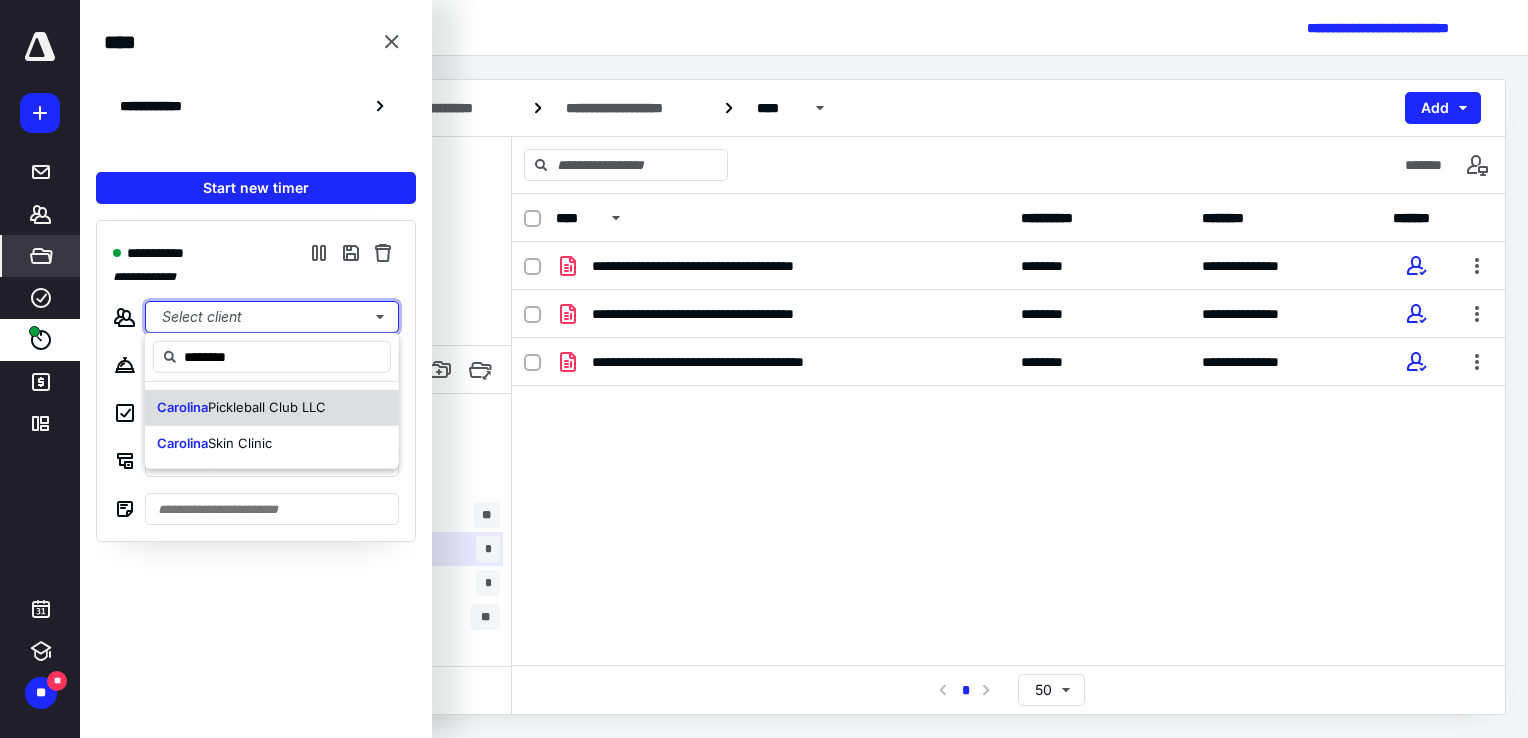 type 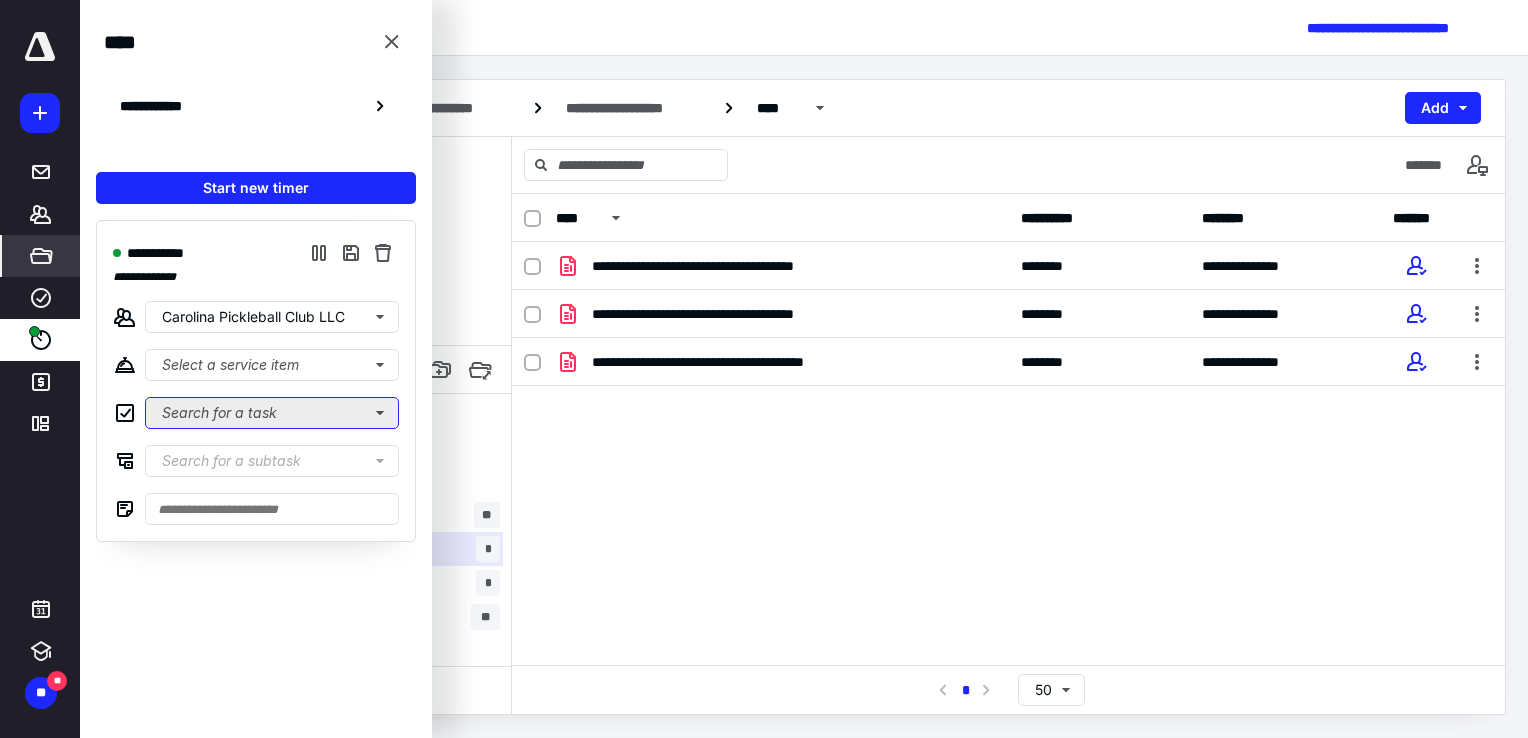 click on "Search for a task" at bounding box center (272, 413) 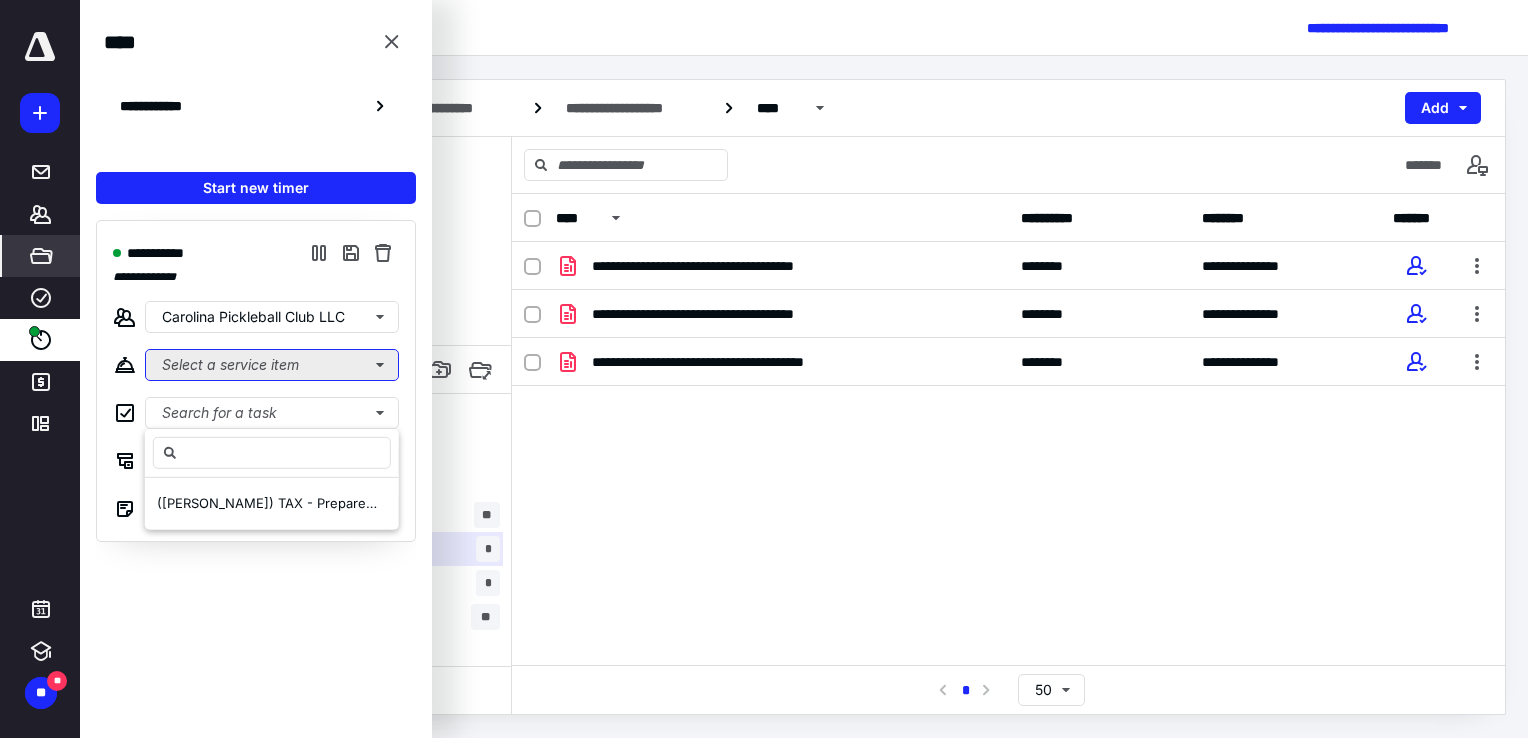 click on "Select a service item" at bounding box center [272, 365] 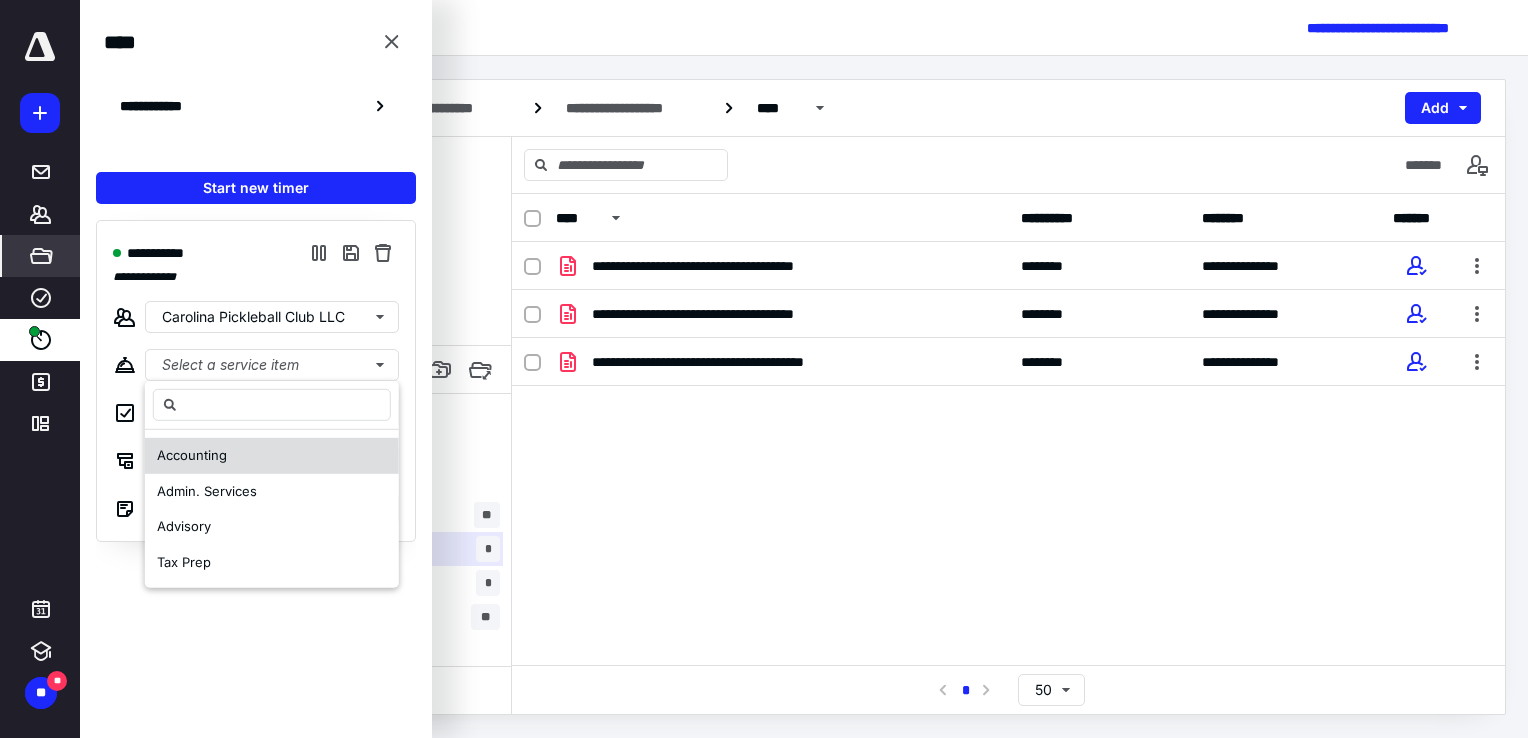 click on "Accounting" at bounding box center (272, 456) 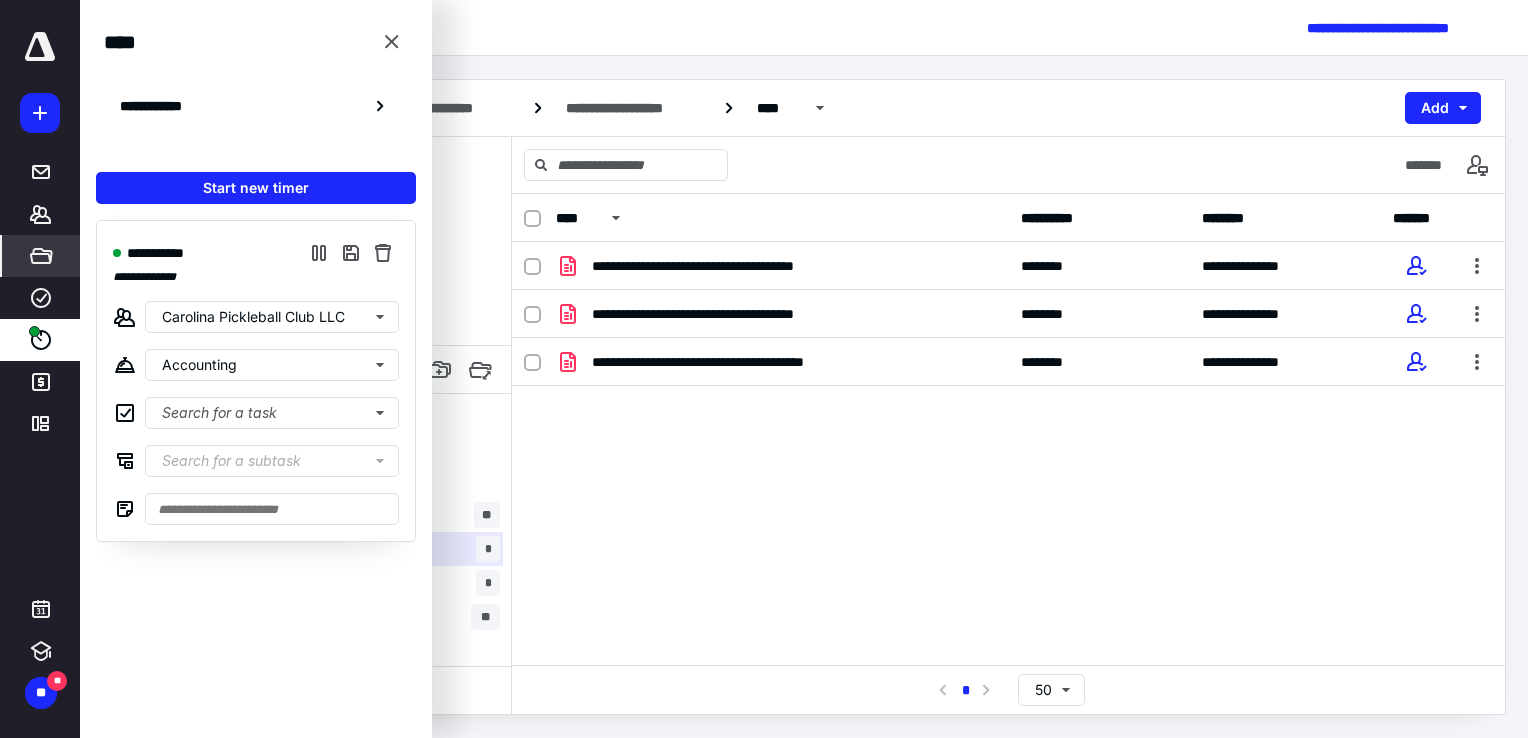 click on "**********" at bounding box center (256, 462) 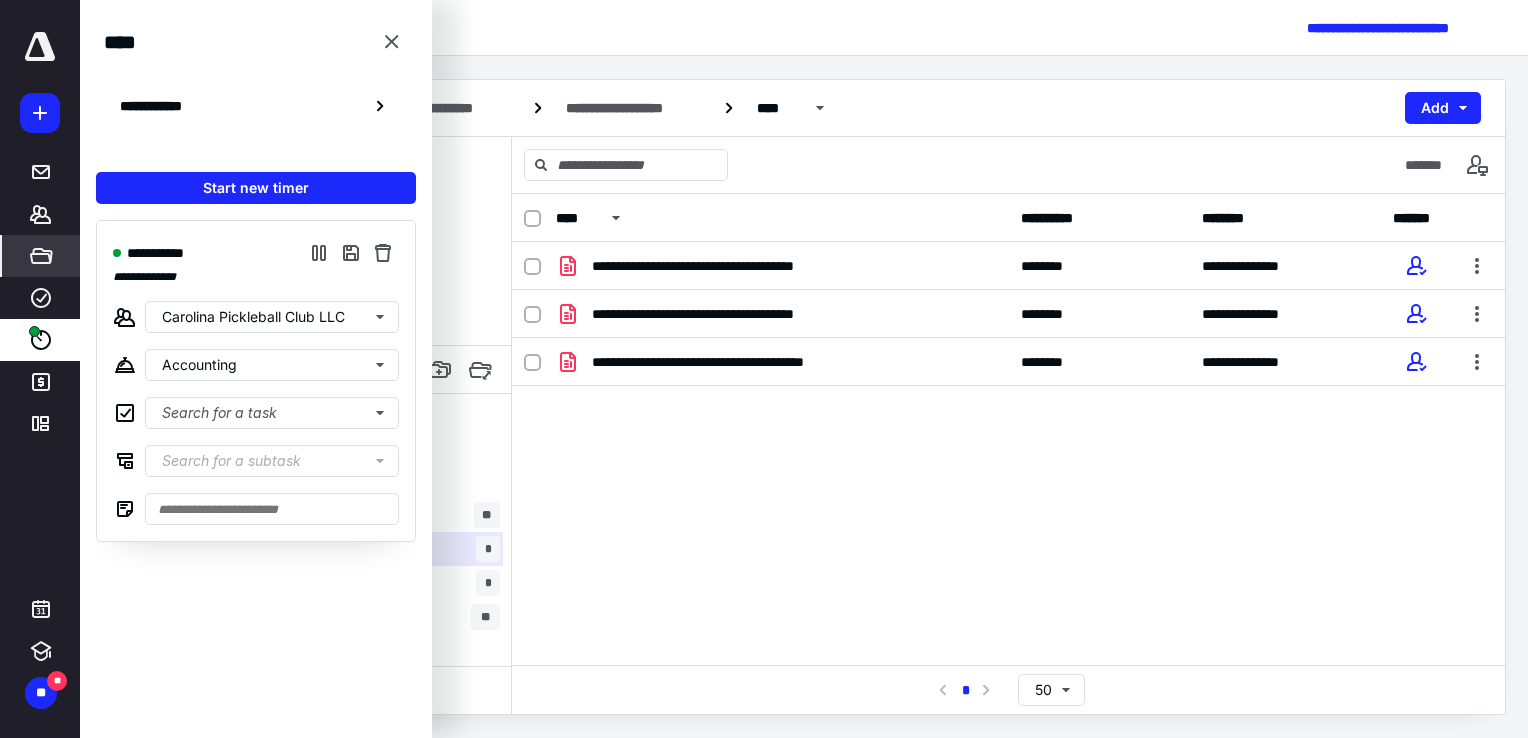 click on "**********" at bounding box center [1008, 392] 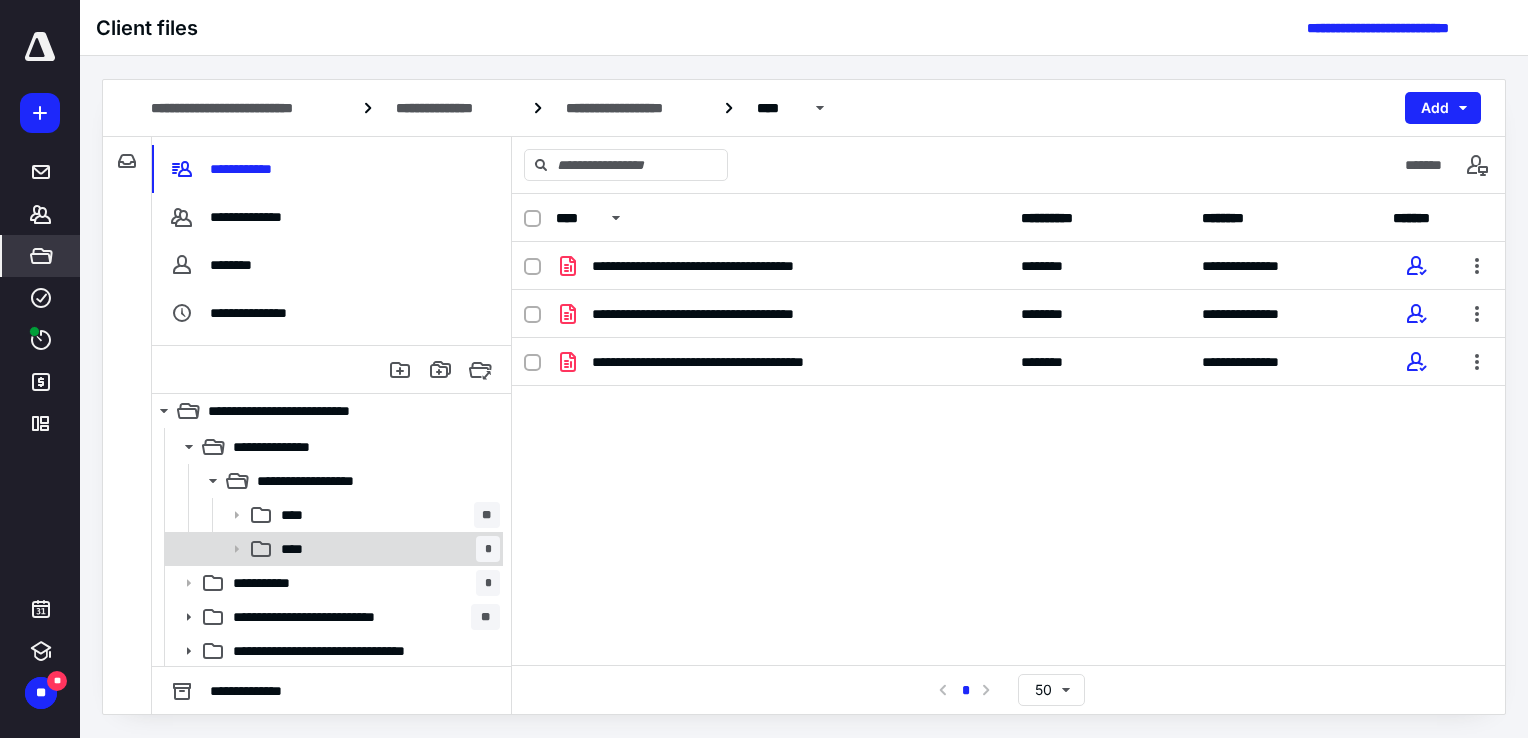 click on "**** *" at bounding box center [386, 549] 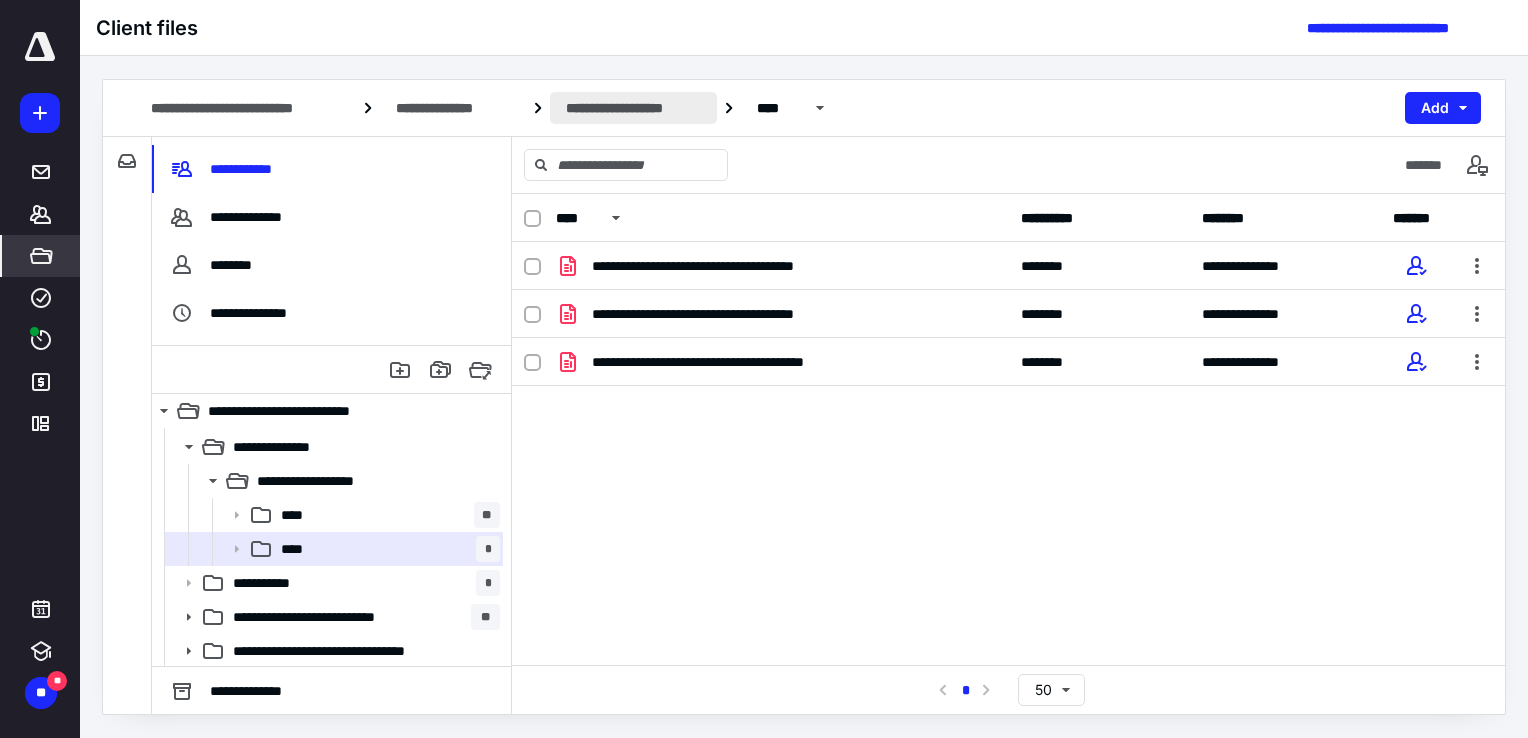 click on "**********" at bounding box center [633, 108] 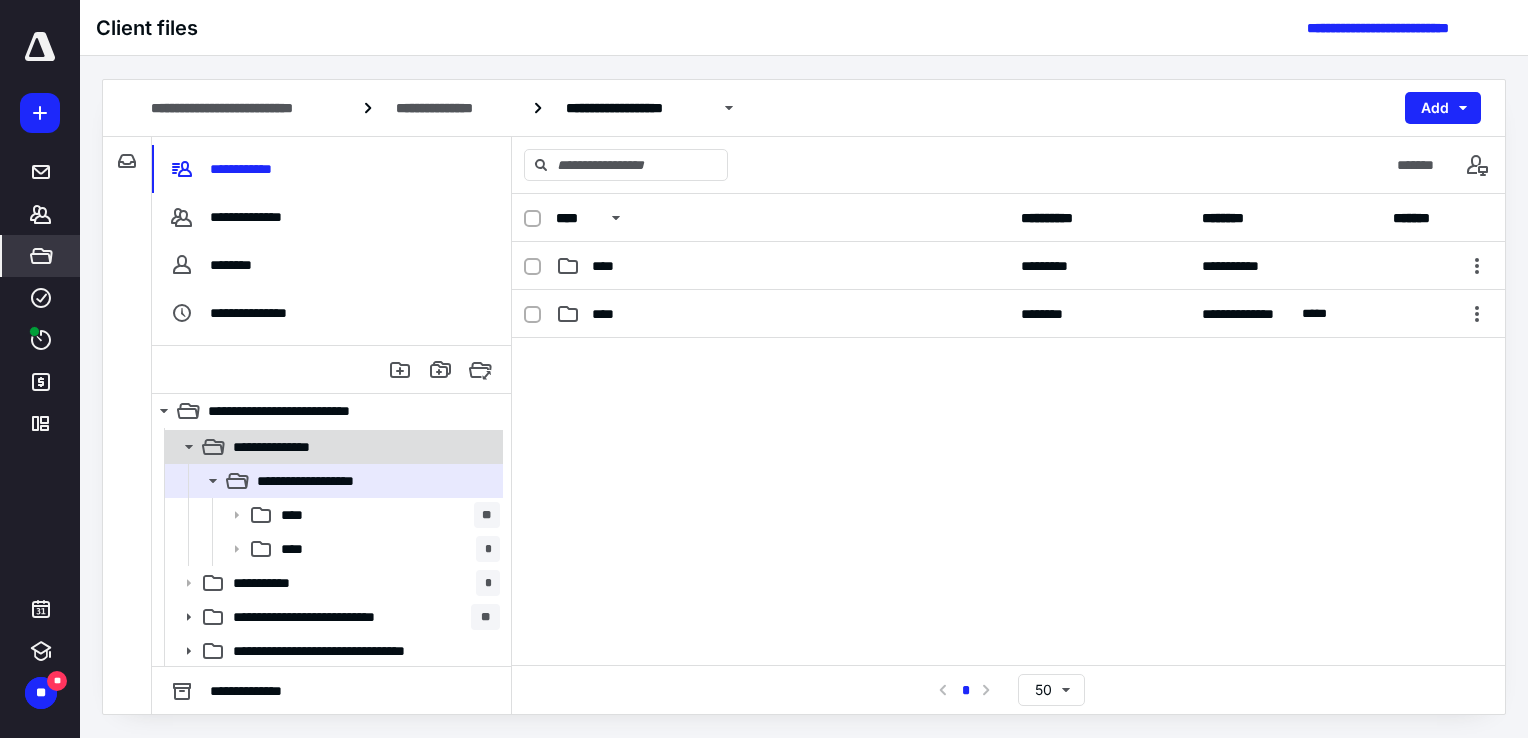 click on "**********" at bounding box center [362, 447] 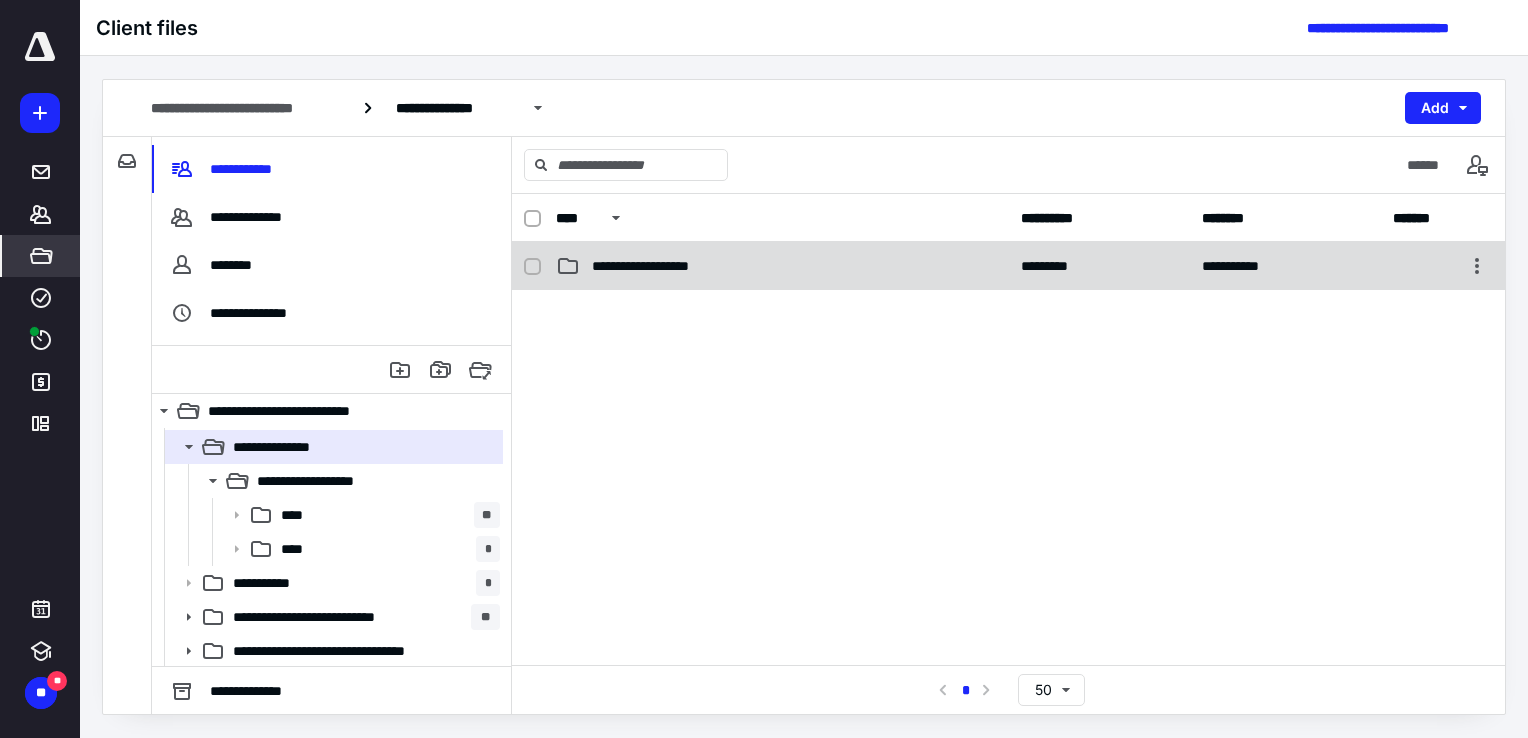click on "**********" at bounding box center (782, 266) 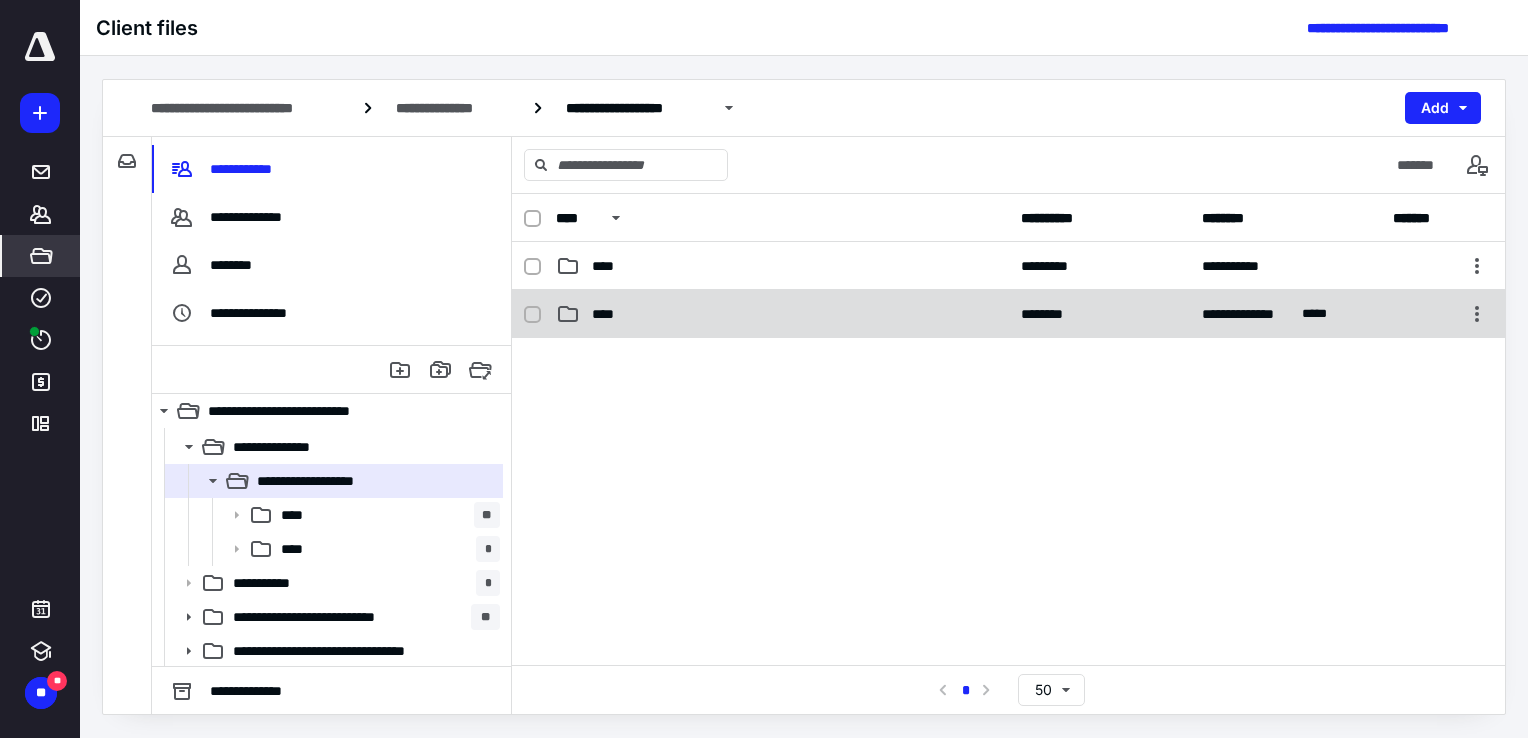click on "**********" at bounding box center [1008, 314] 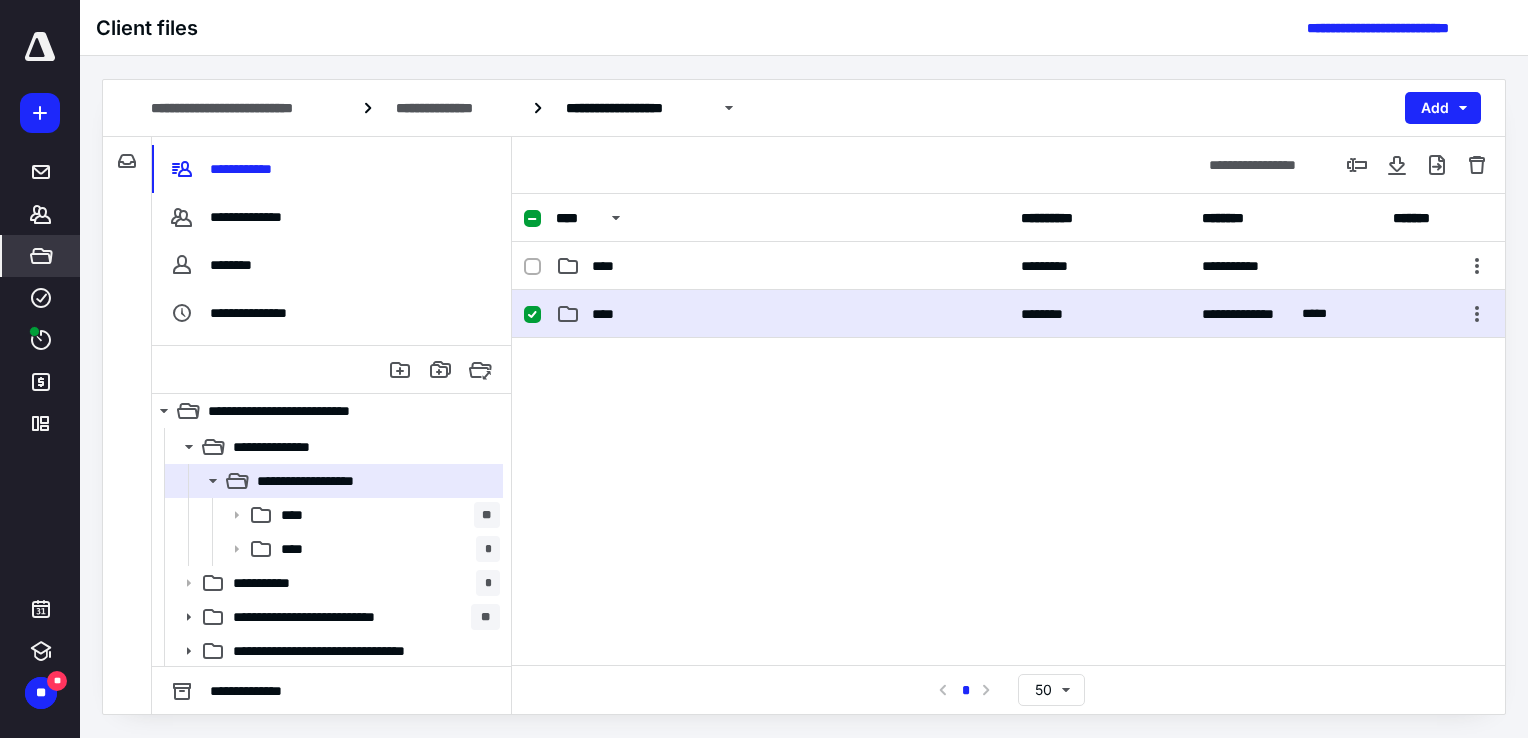 click on "**********" at bounding box center (1008, 314) 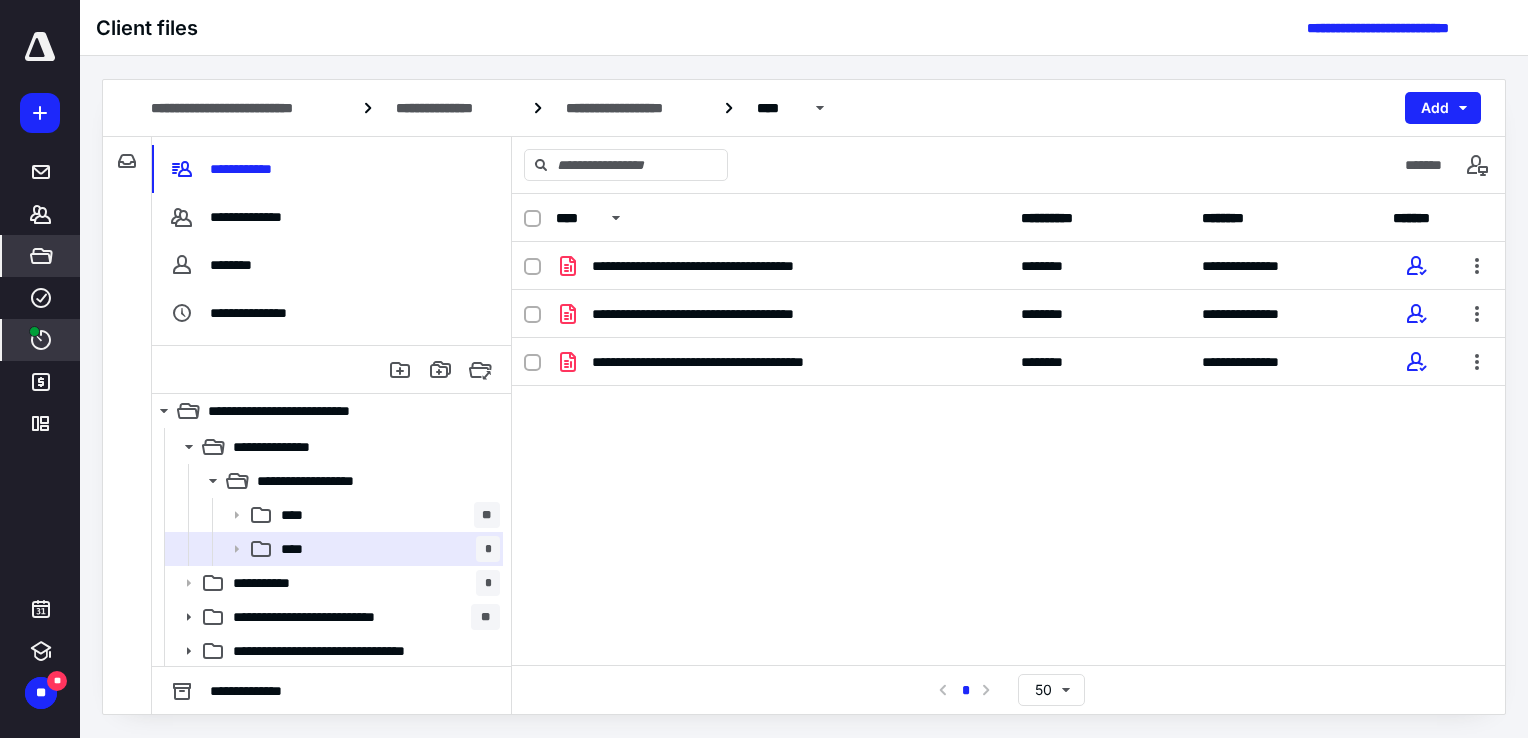 click at bounding box center [34, 331] 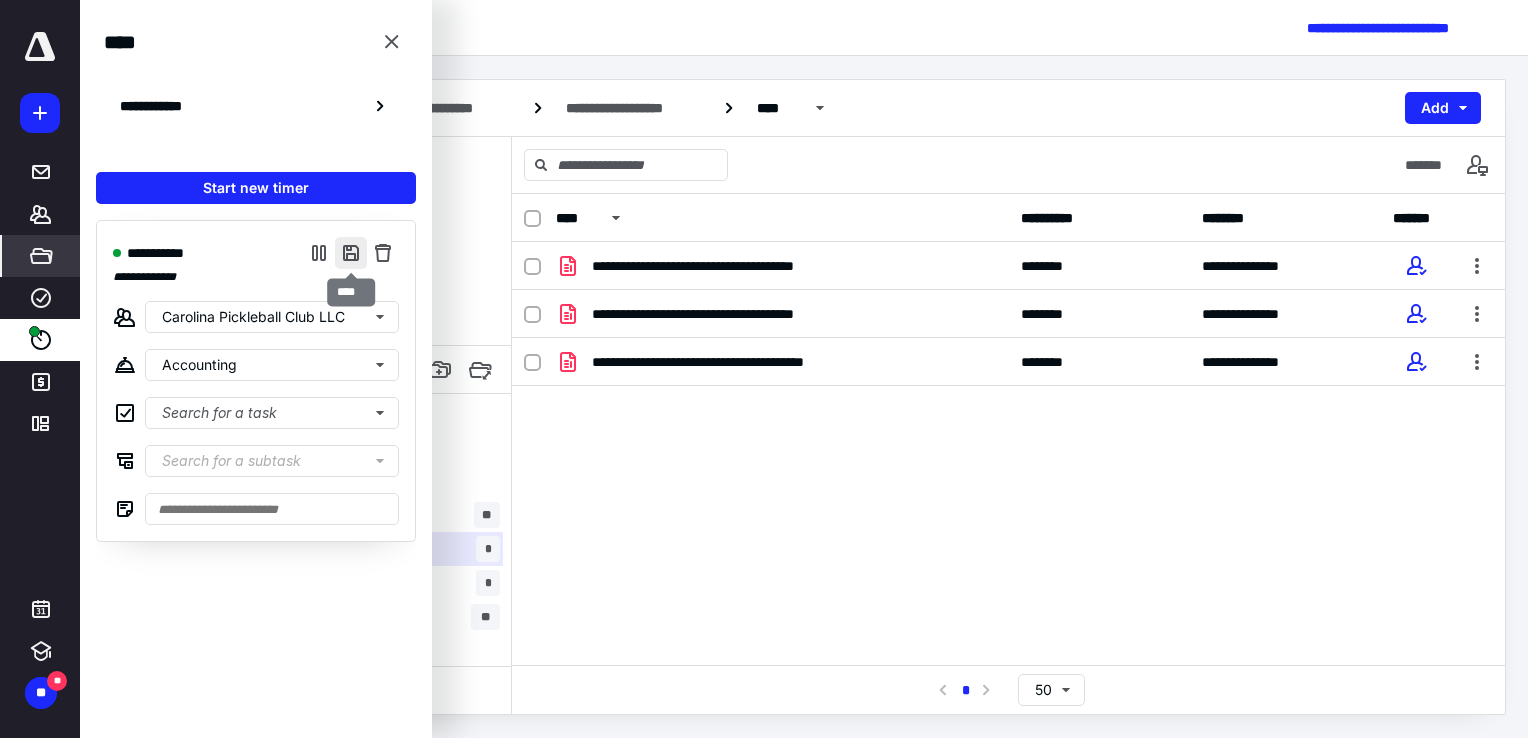 click at bounding box center (351, 253) 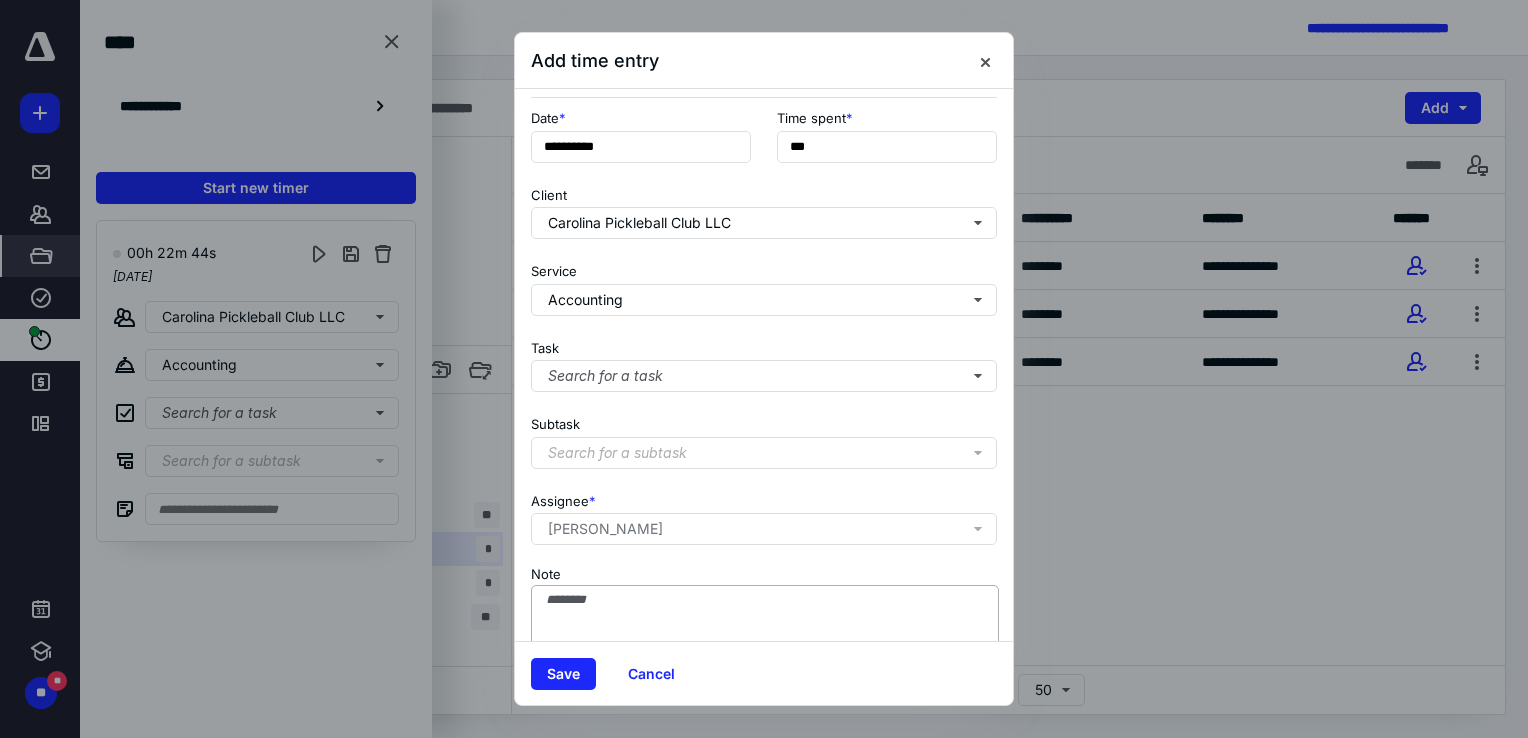scroll, scrollTop: 162, scrollLeft: 0, axis: vertical 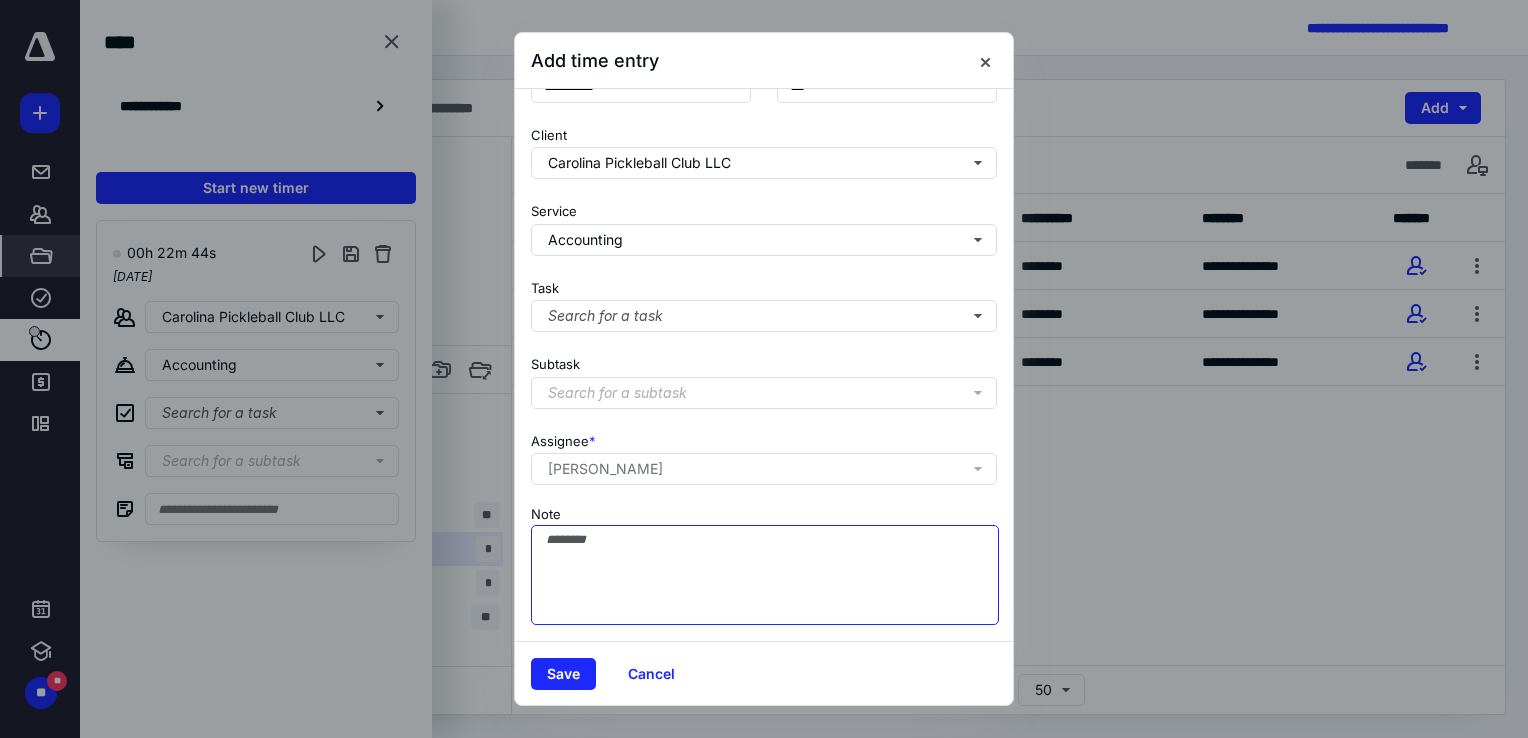 click on "Note" at bounding box center (765, 575) 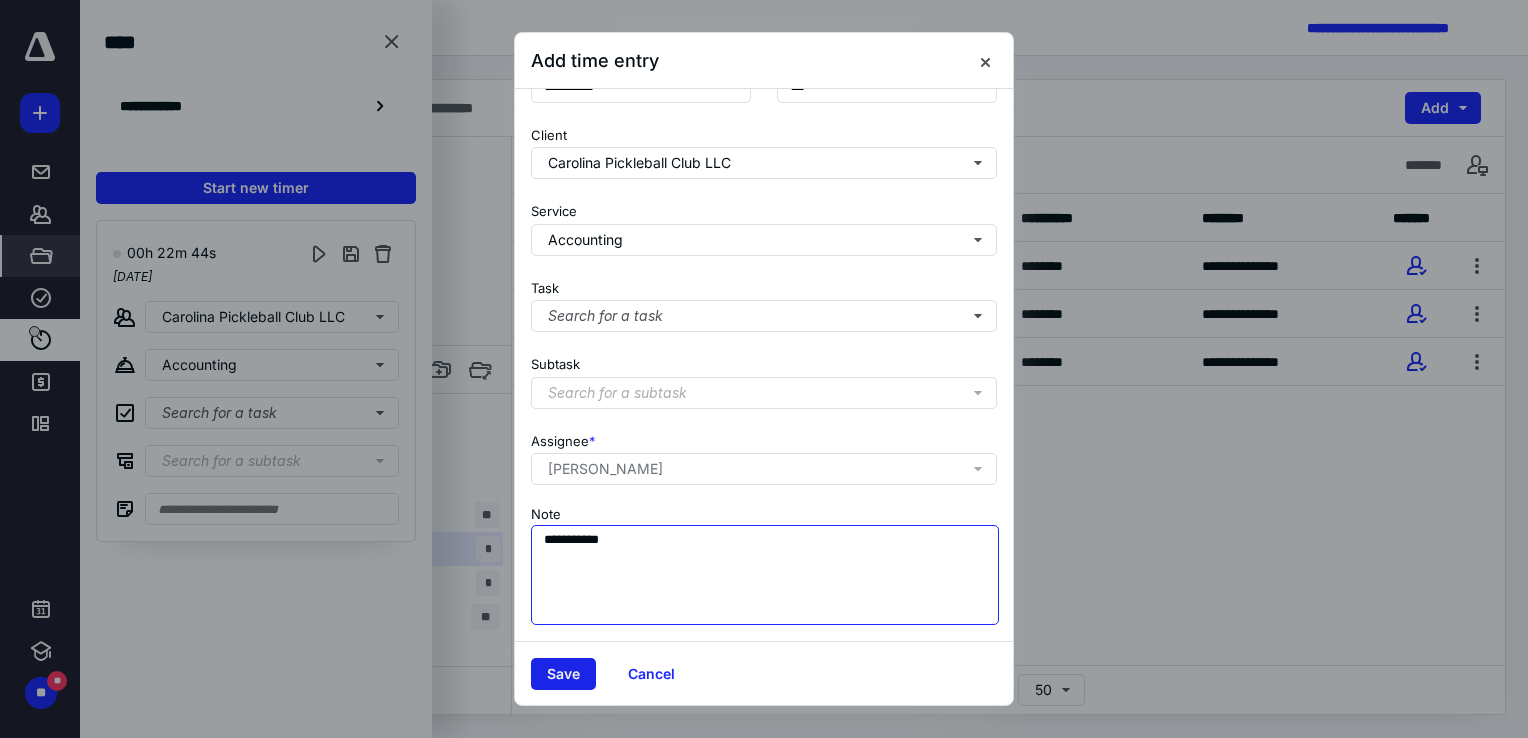 type on "**********" 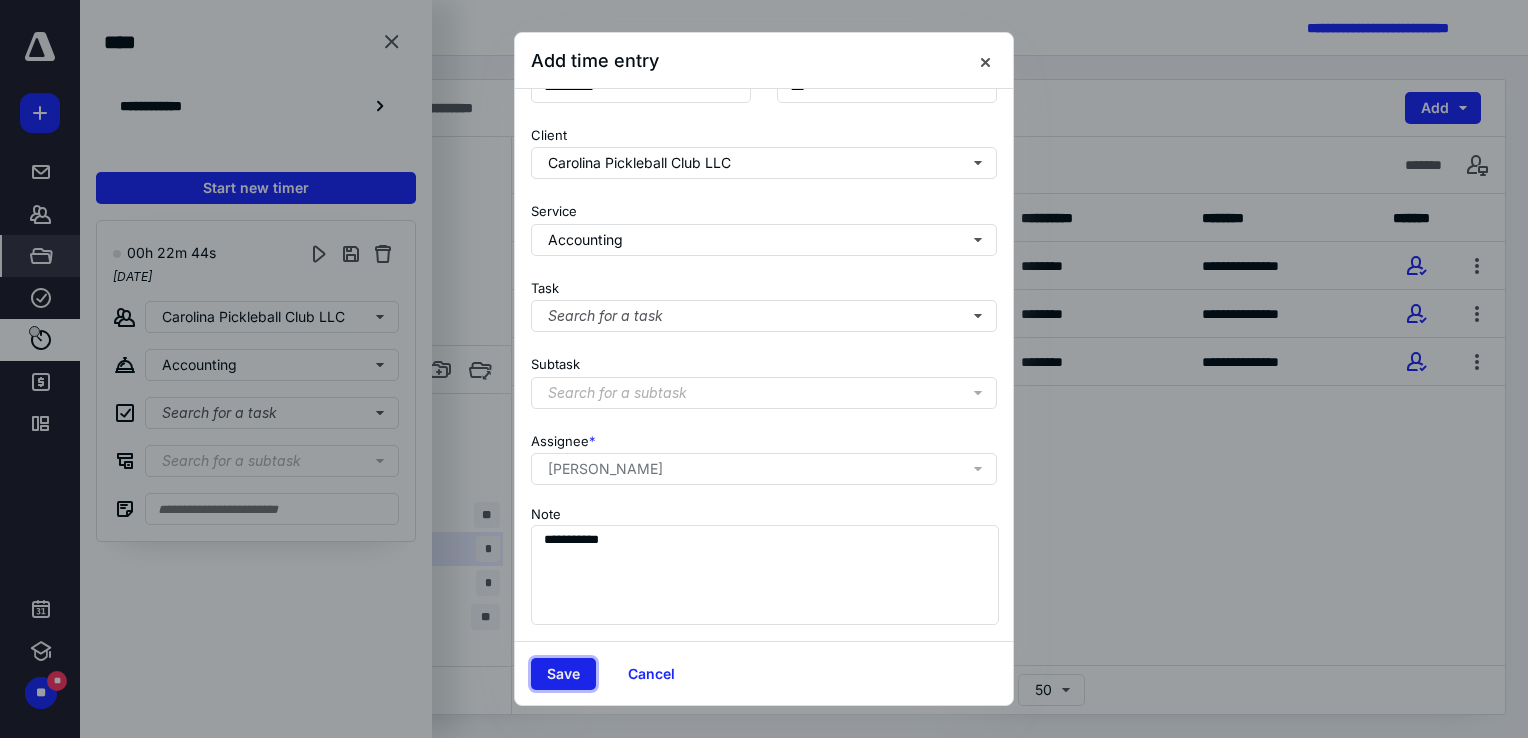 click on "Save" at bounding box center [563, 674] 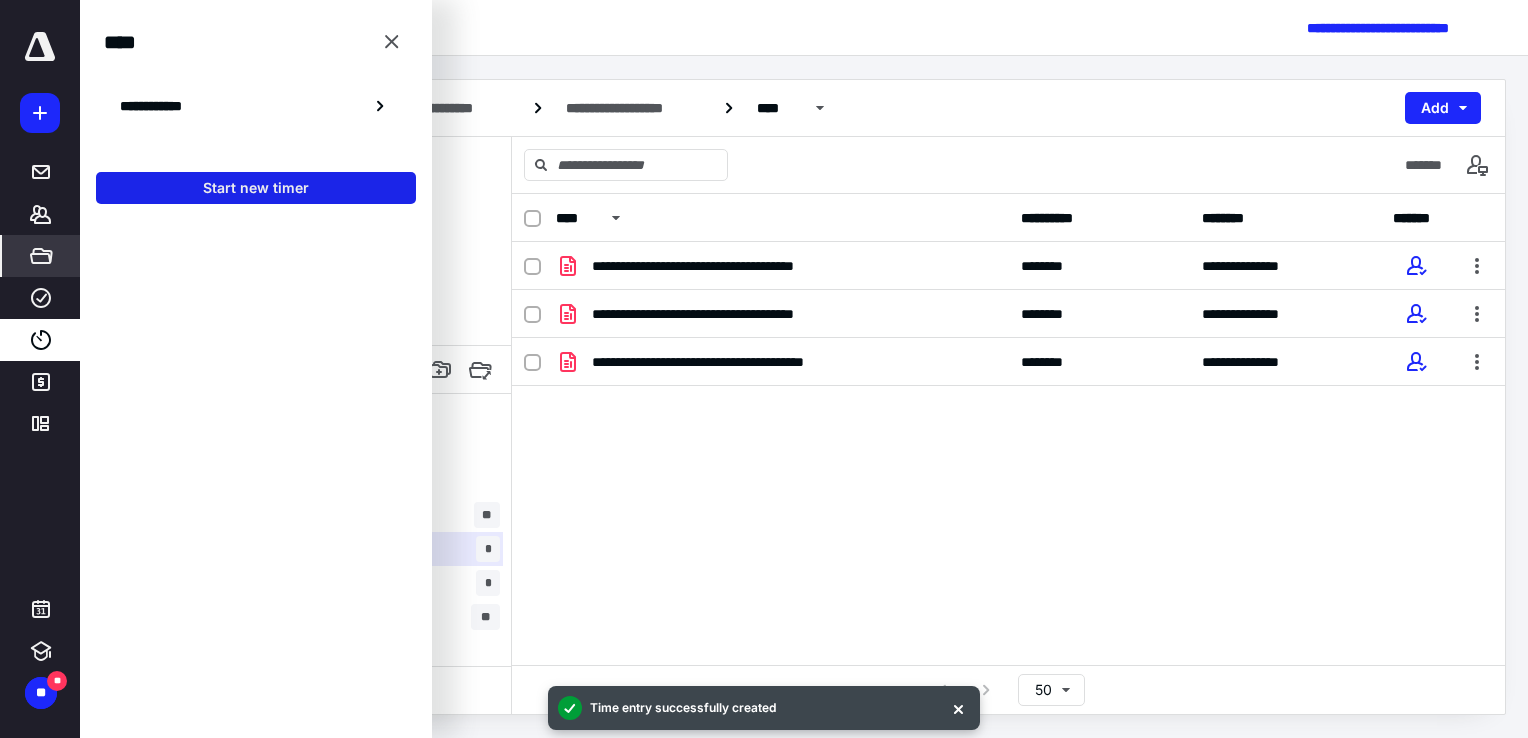 click on "Start new timer" at bounding box center [256, 188] 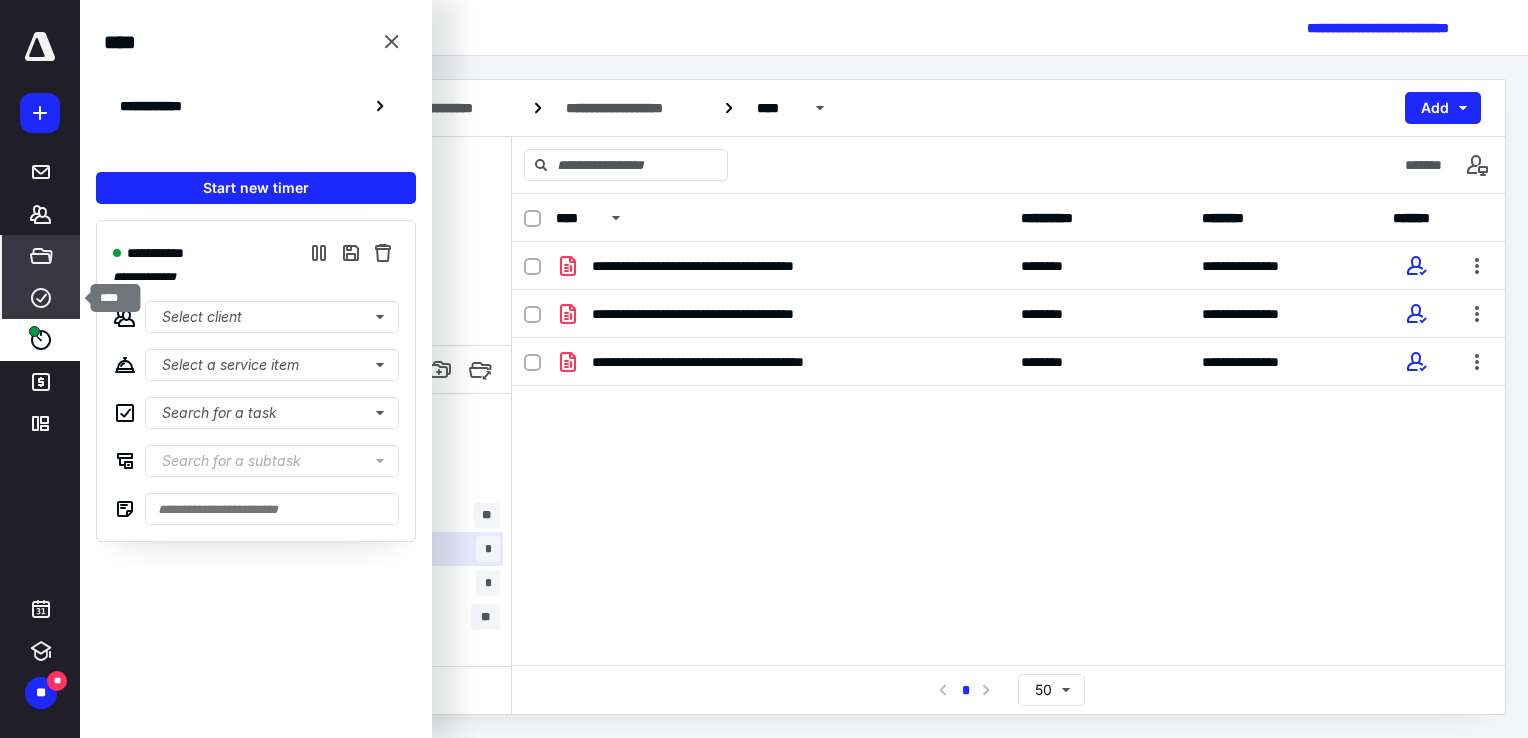 click on "****" at bounding box center [41, 298] 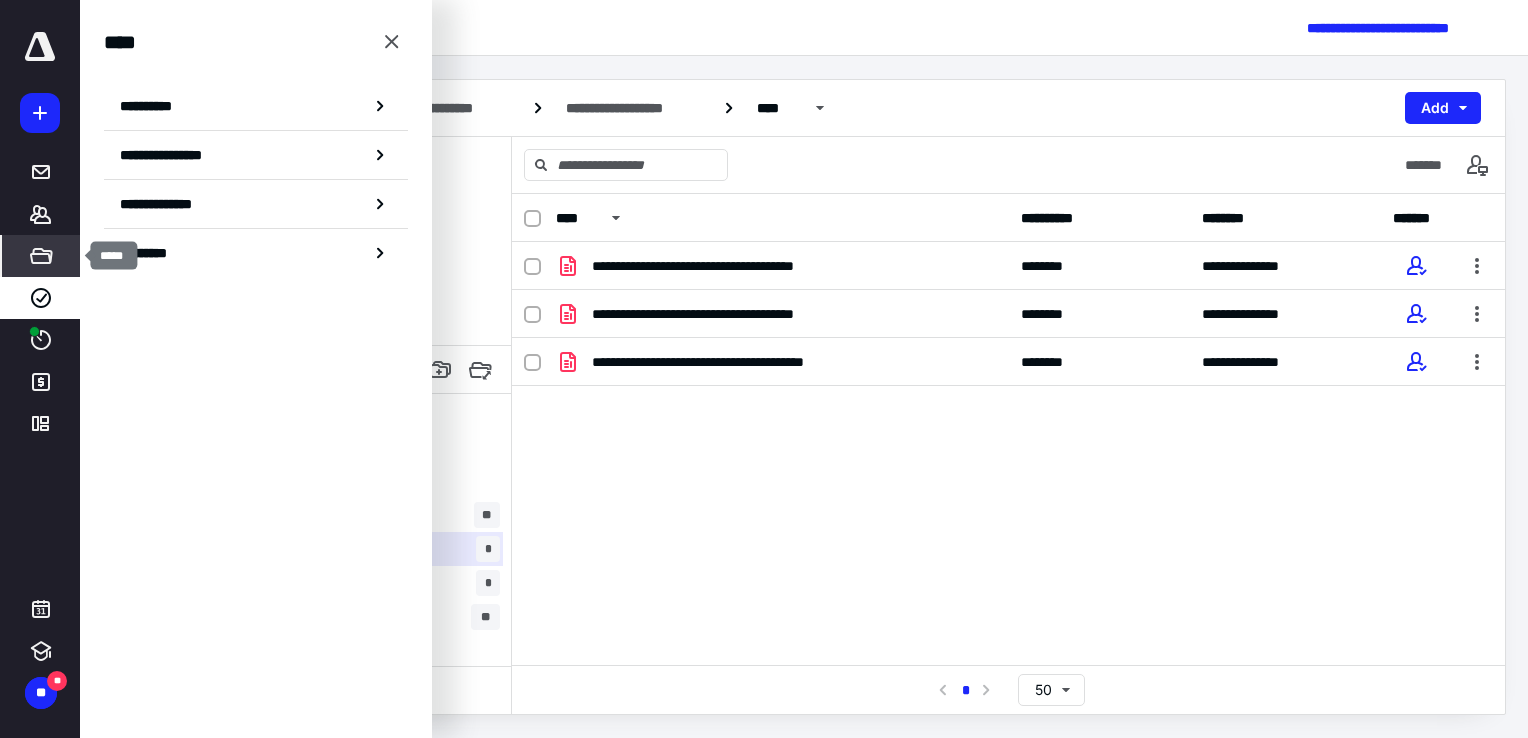 click 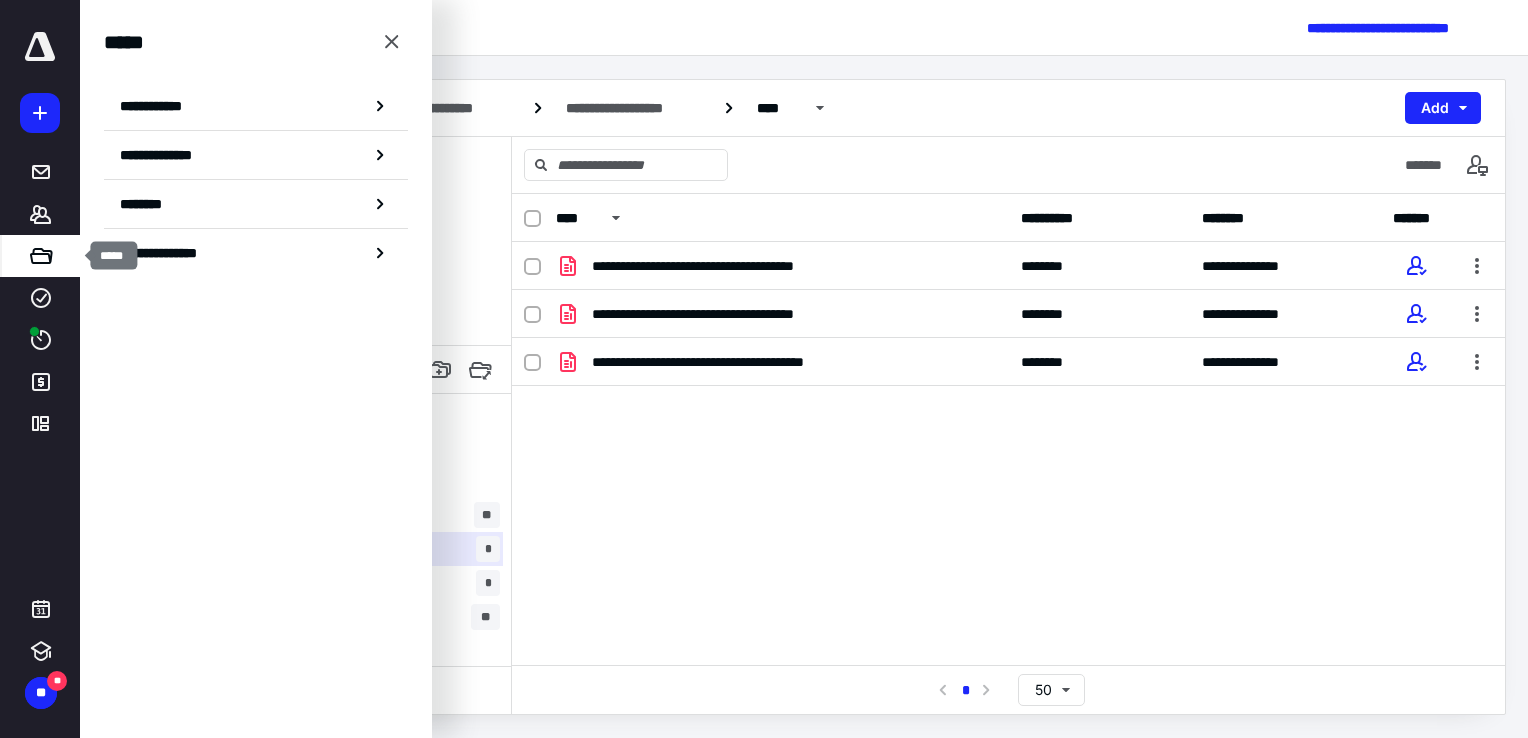 click 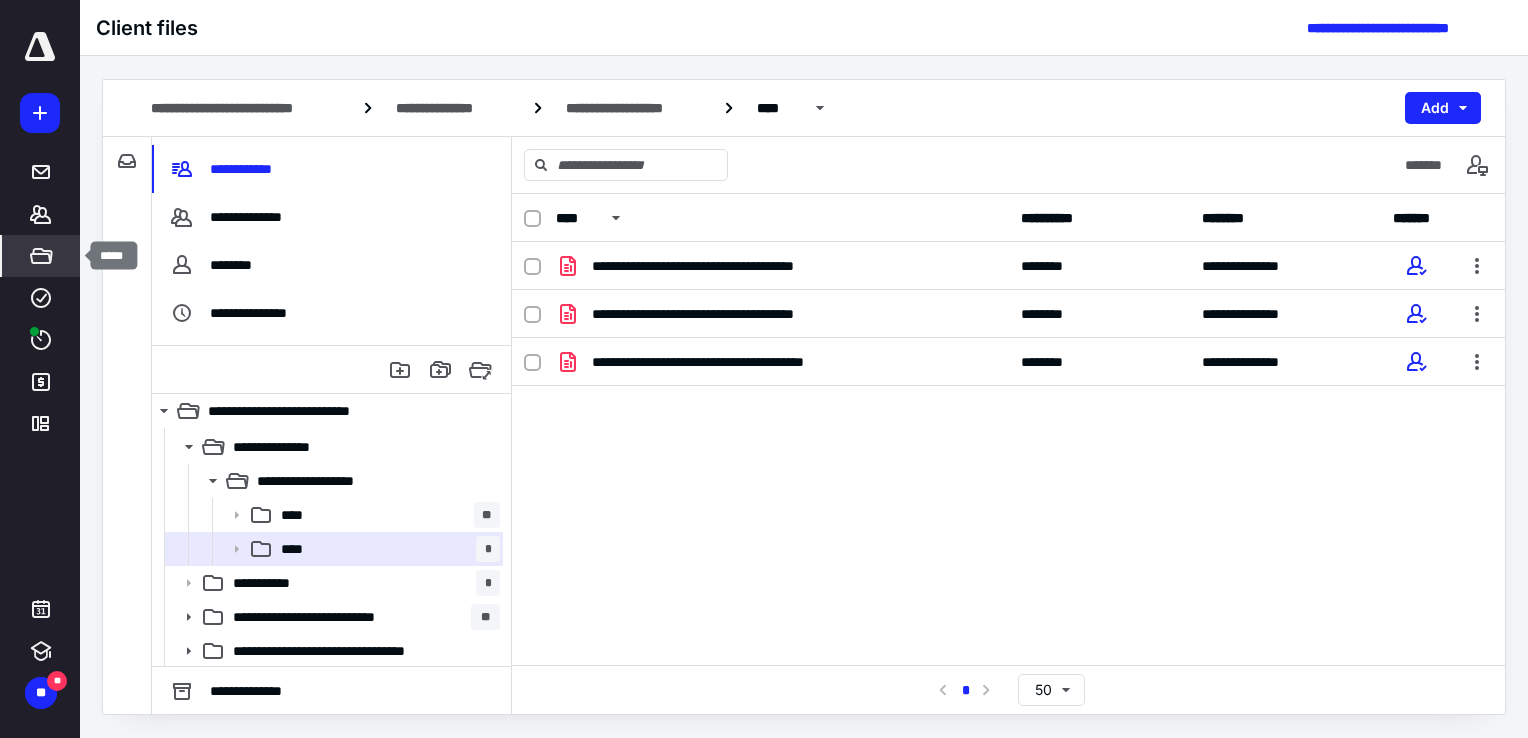 click on "*****" at bounding box center [41, 256] 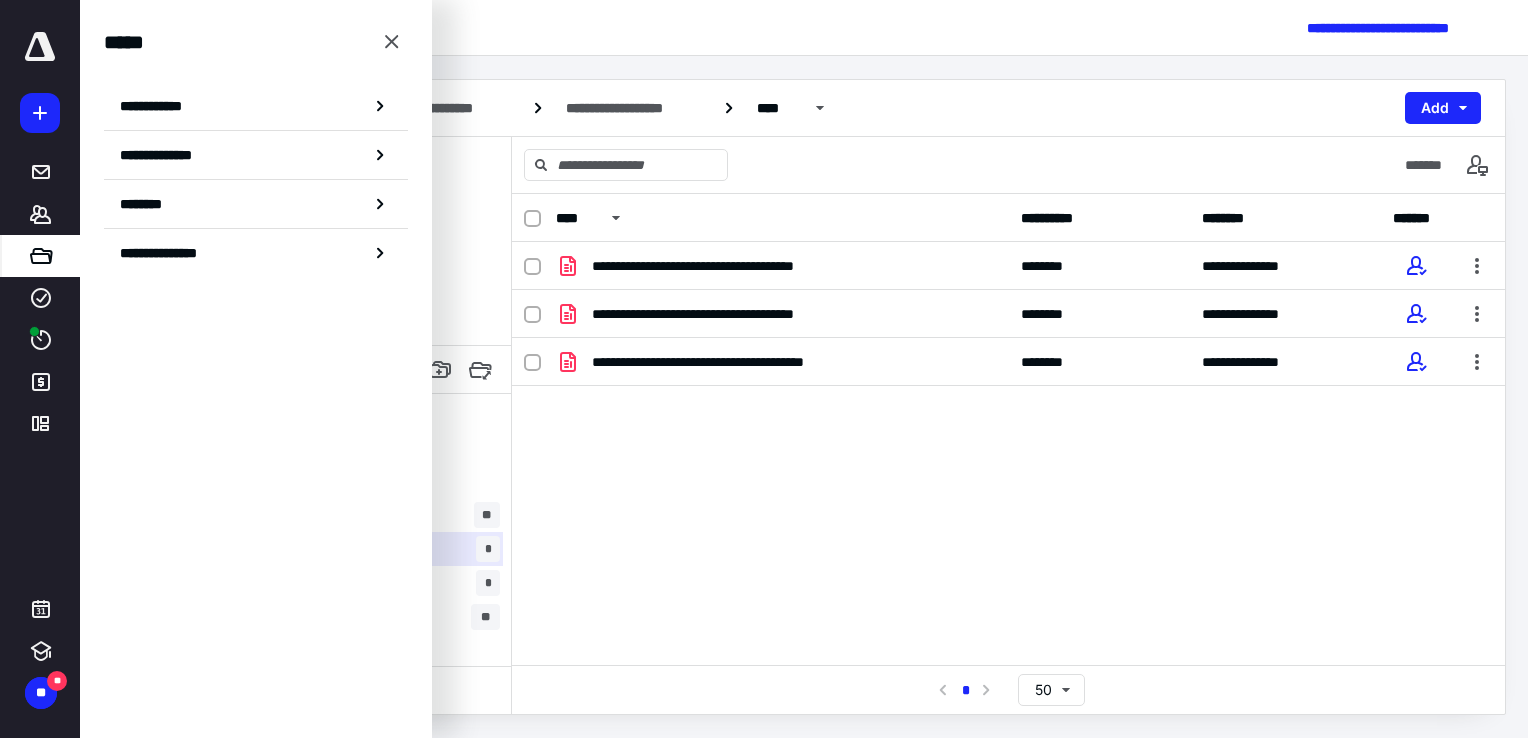 click on "**********" at bounding box center (256, 106) 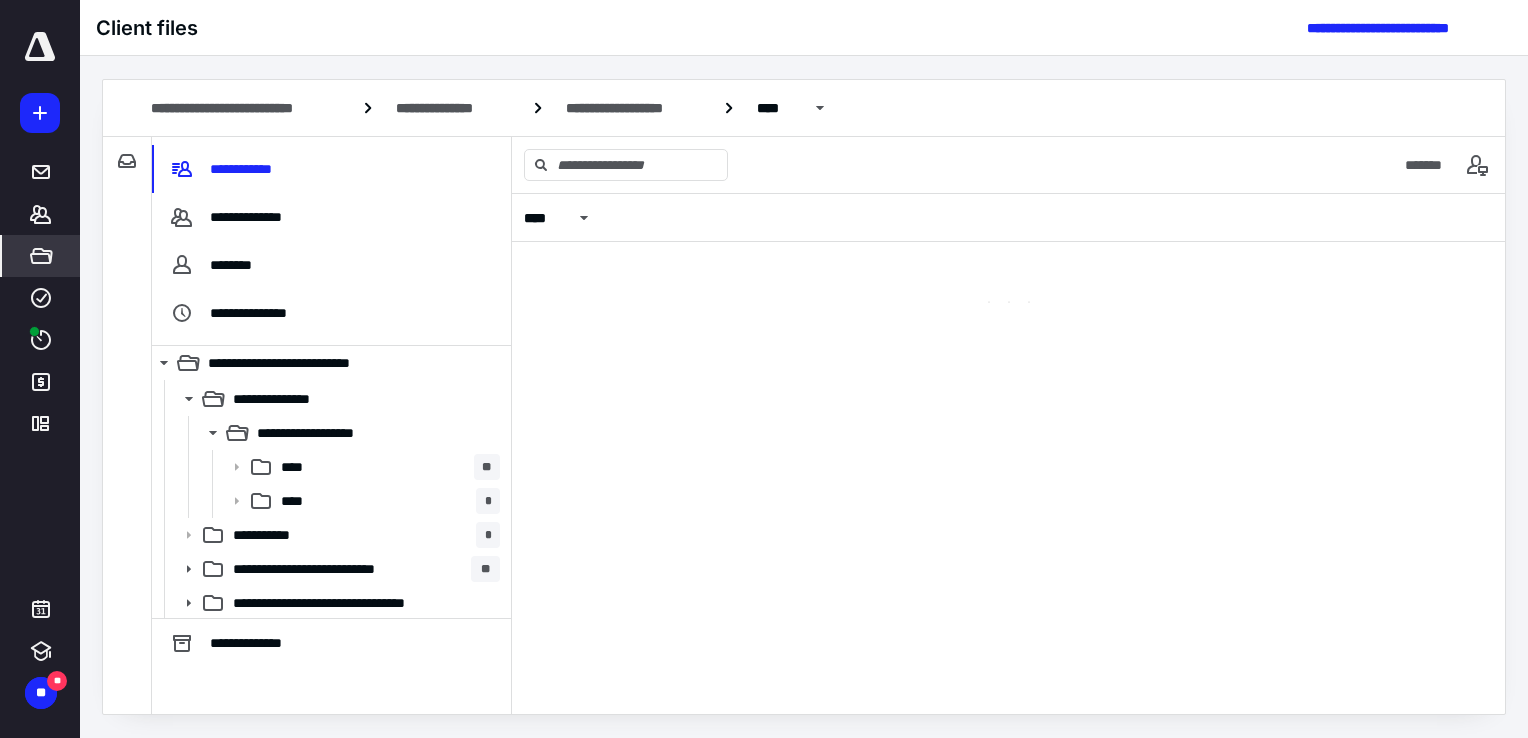 scroll, scrollTop: 0, scrollLeft: 0, axis: both 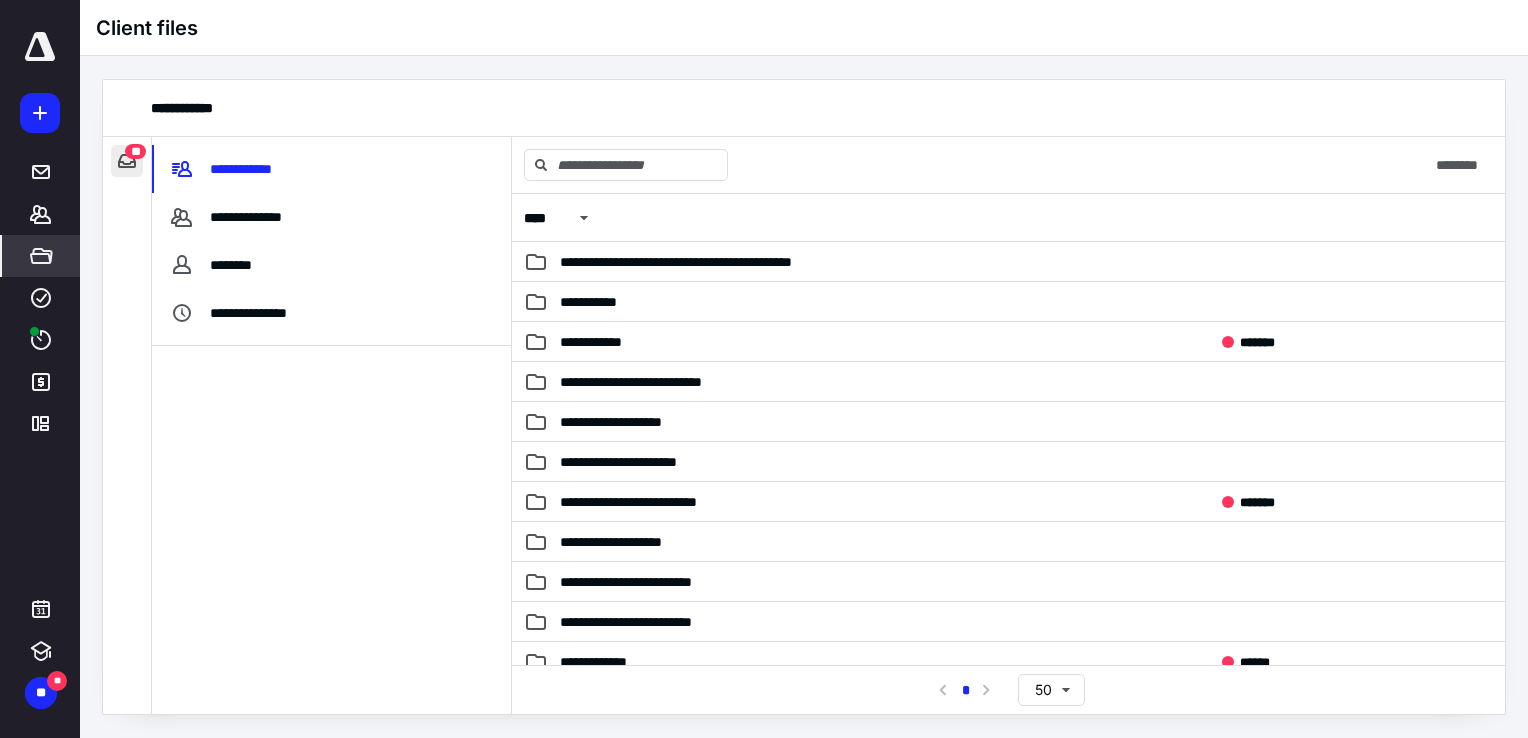 click at bounding box center [127, 161] 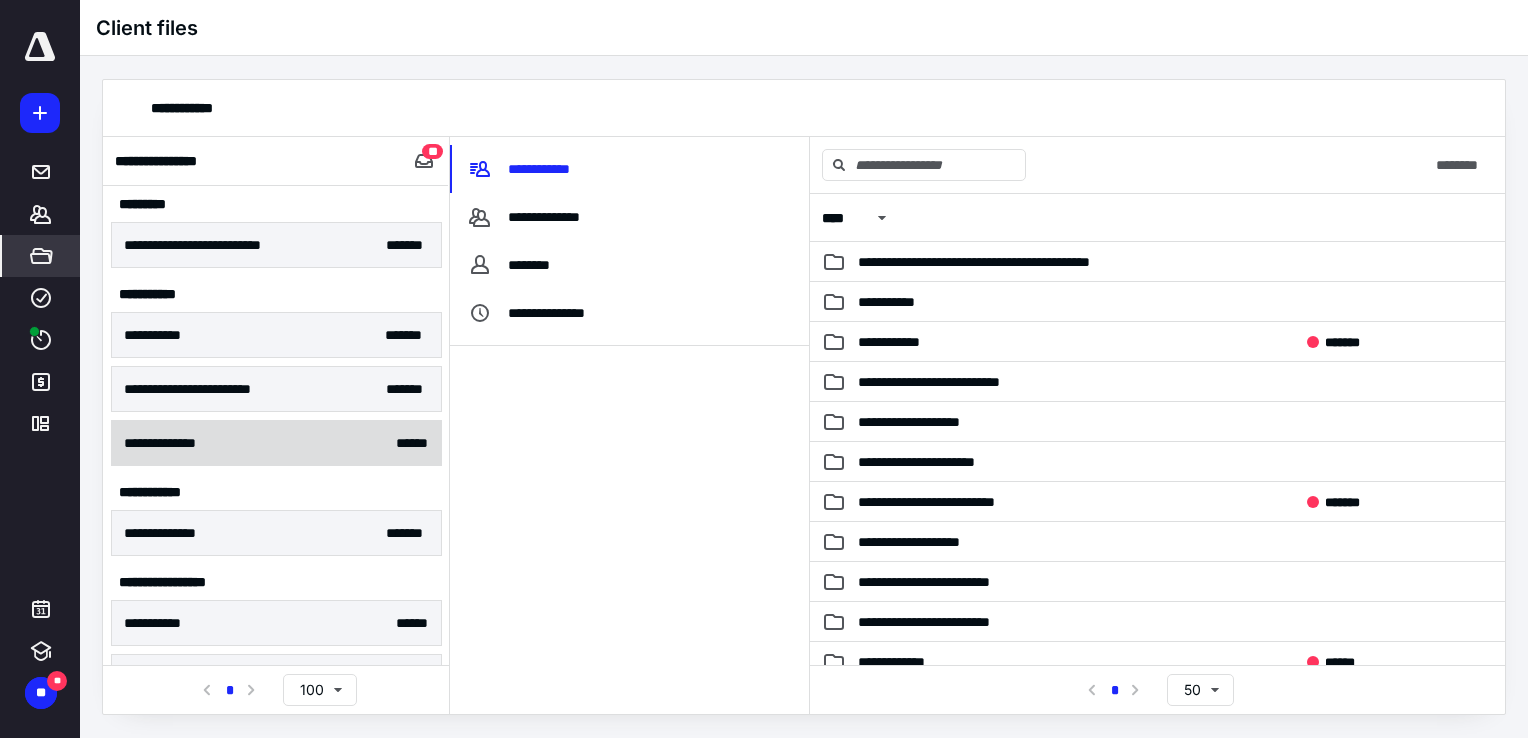 click on "**********" at bounding box center (276, 443) 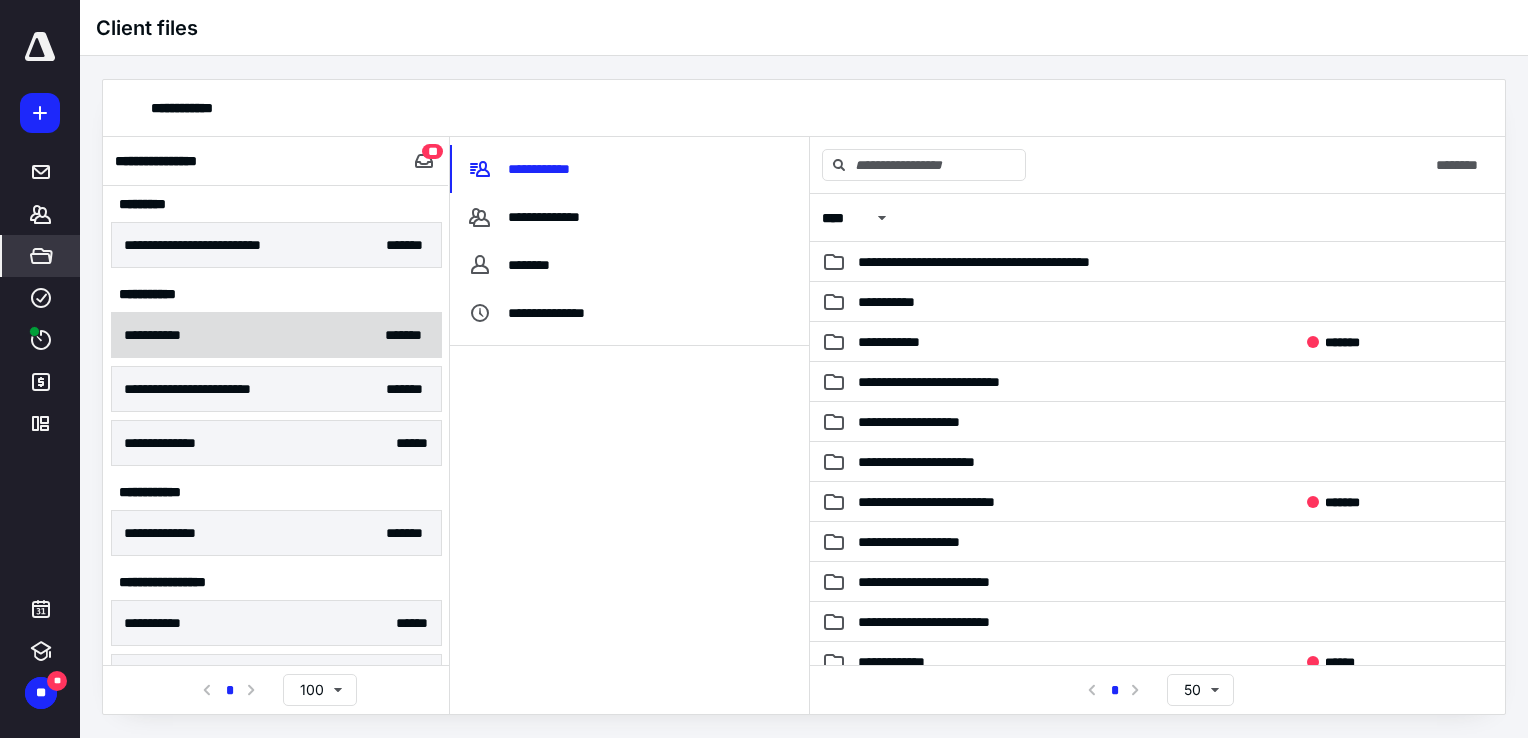 scroll, scrollTop: 84, scrollLeft: 0, axis: vertical 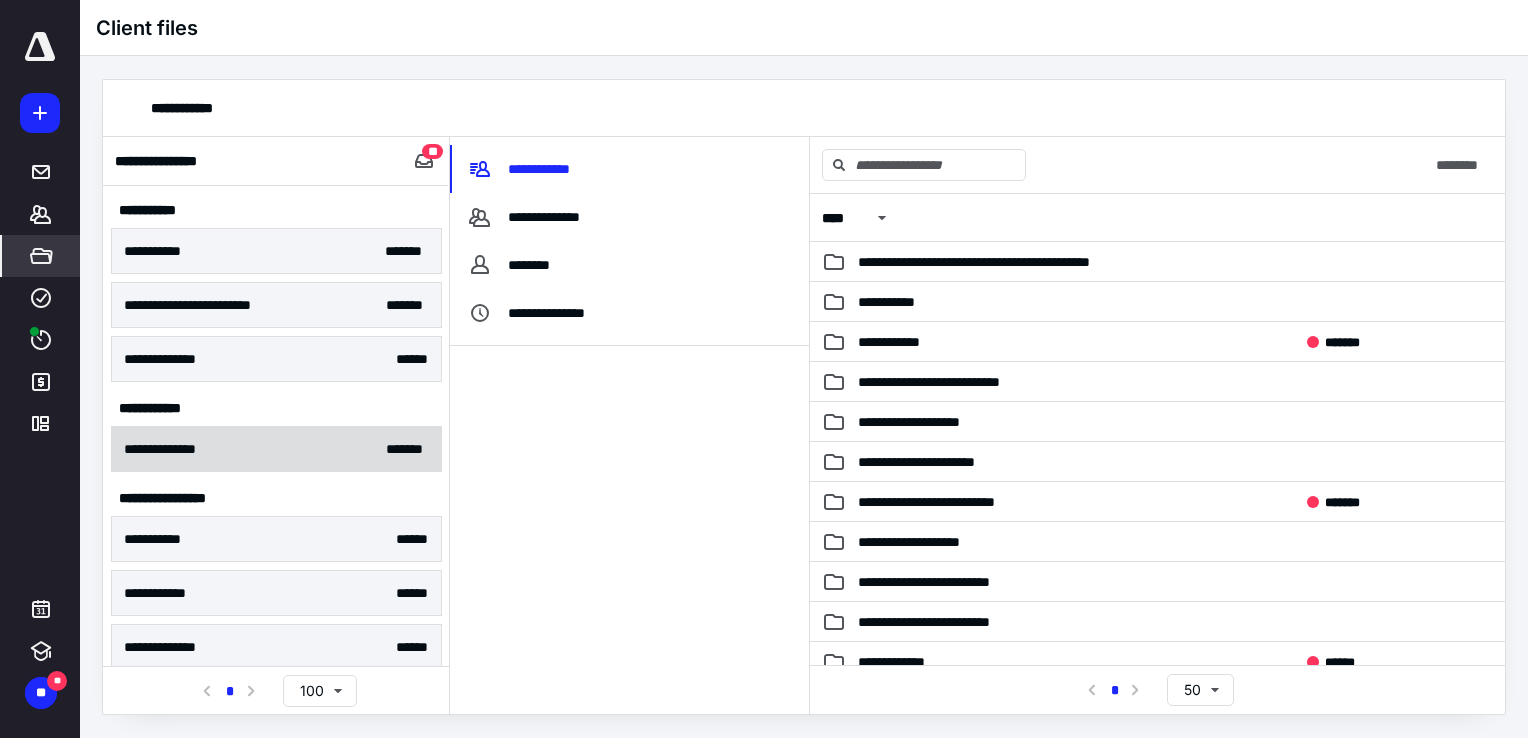 click on "**********" at bounding box center (276, 449) 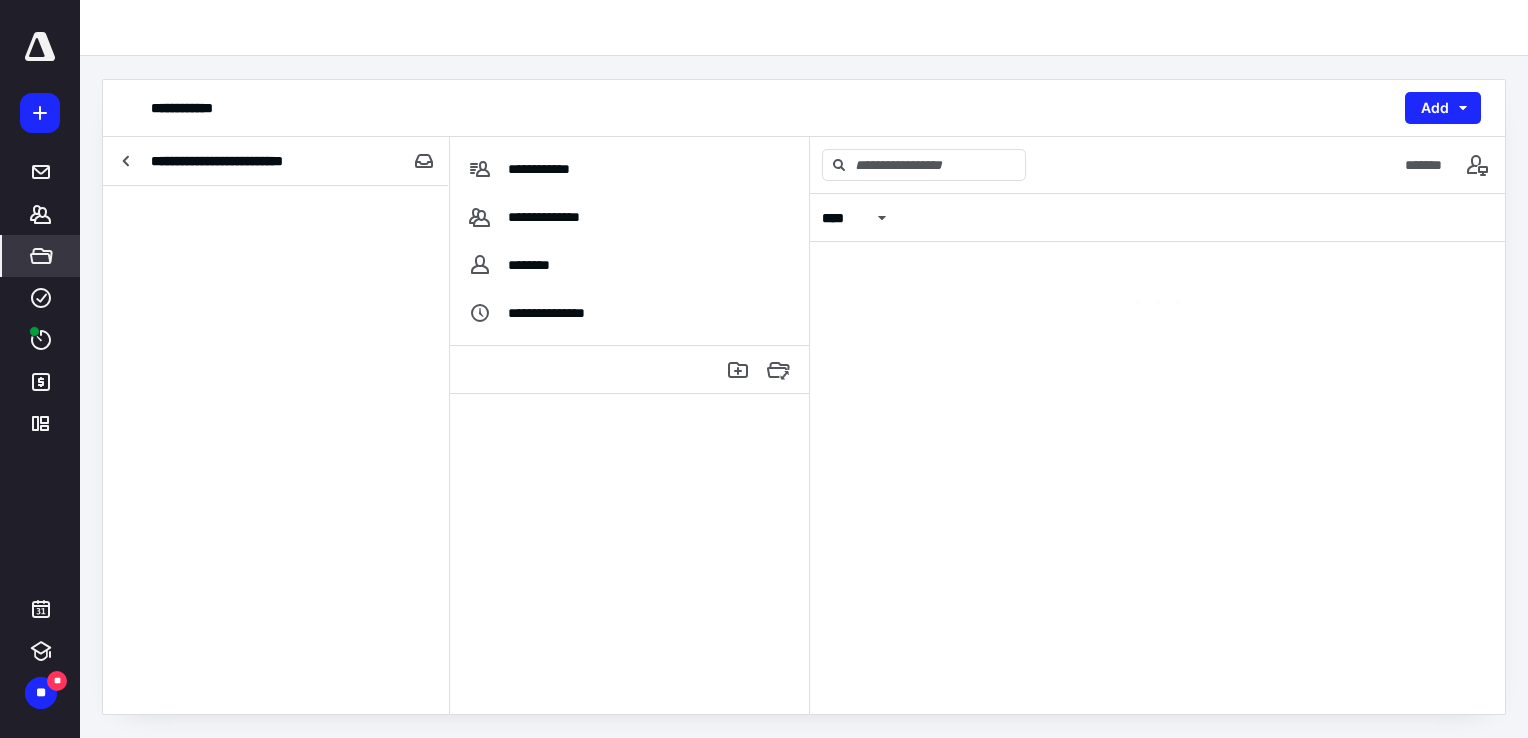 scroll, scrollTop: 0, scrollLeft: 0, axis: both 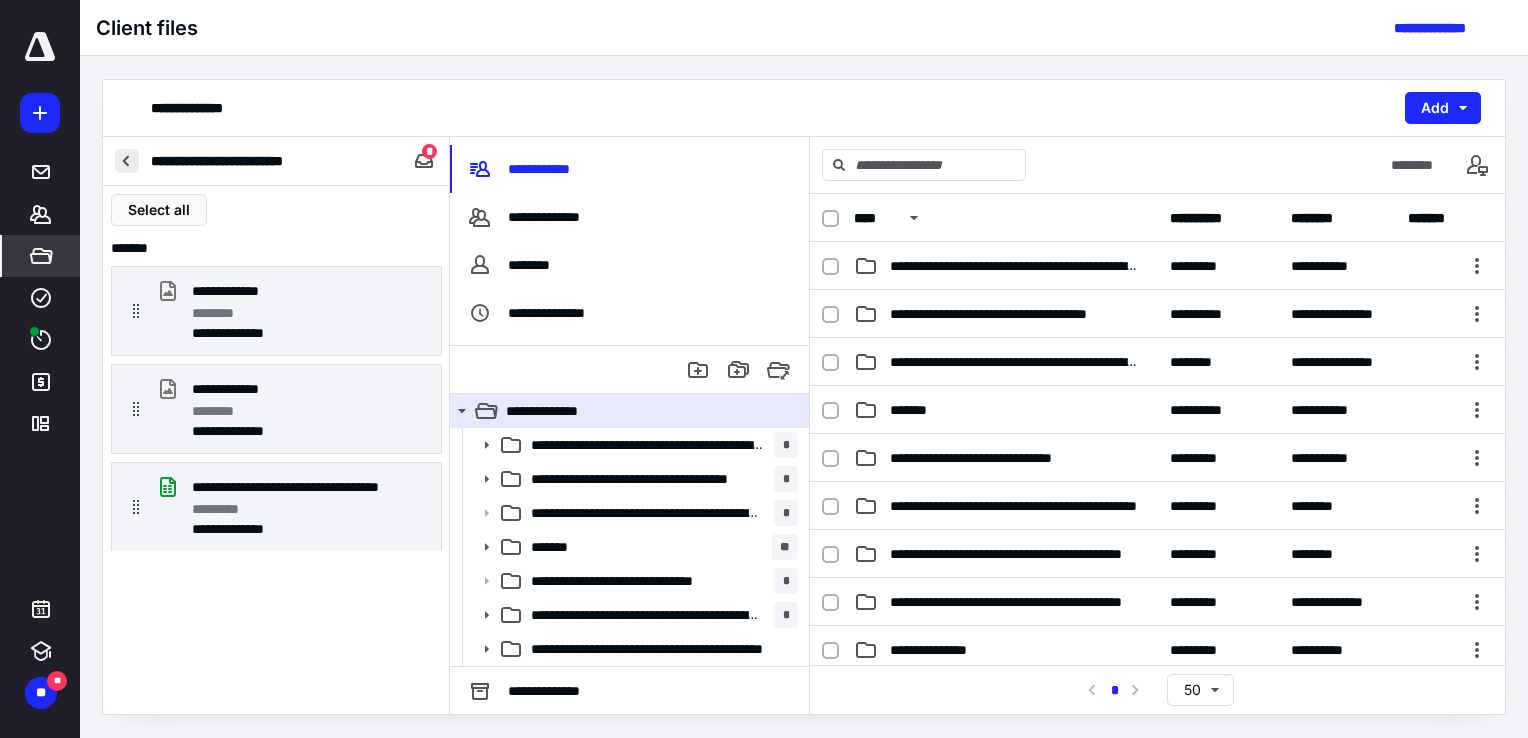 click at bounding box center (127, 161) 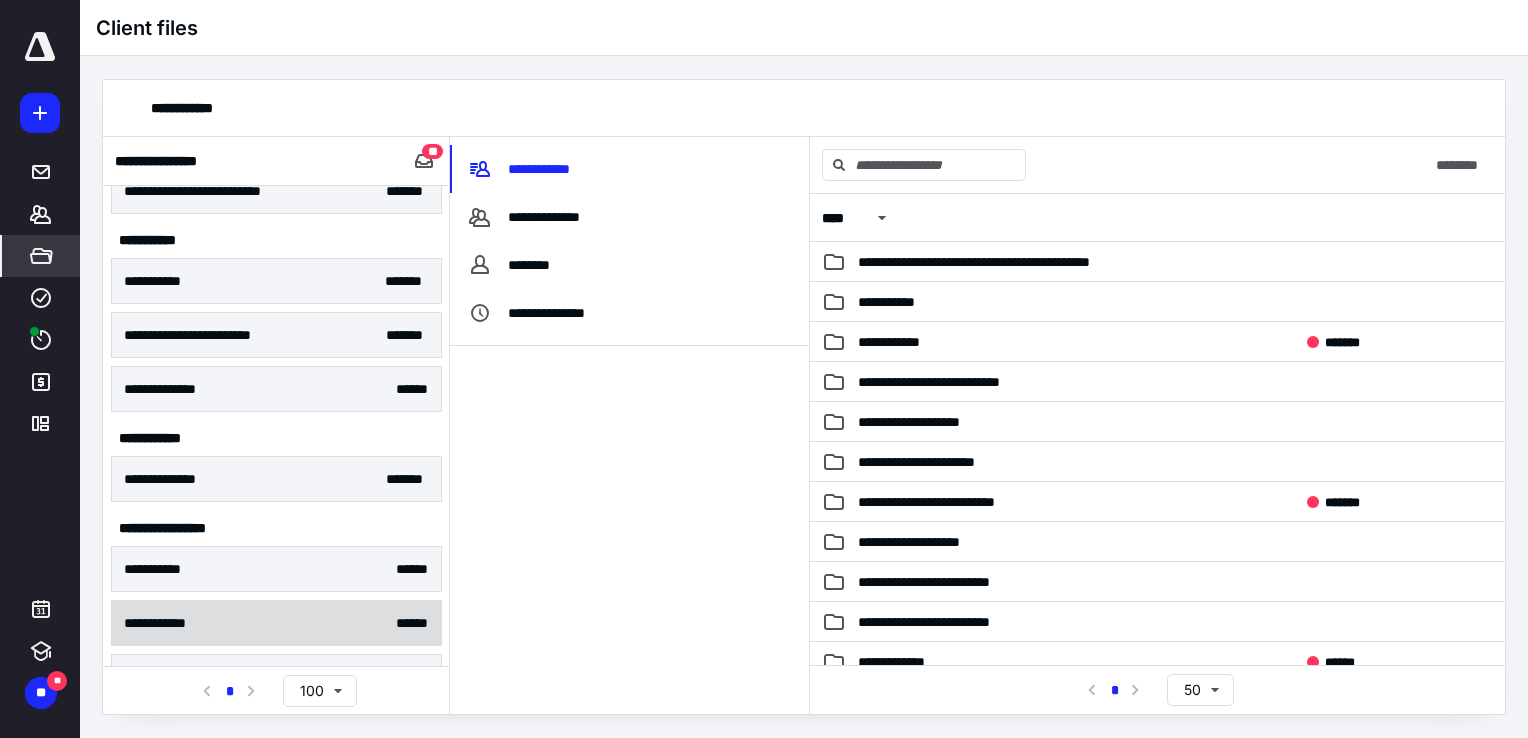 scroll, scrollTop: 84, scrollLeft: 0, axis: vertical 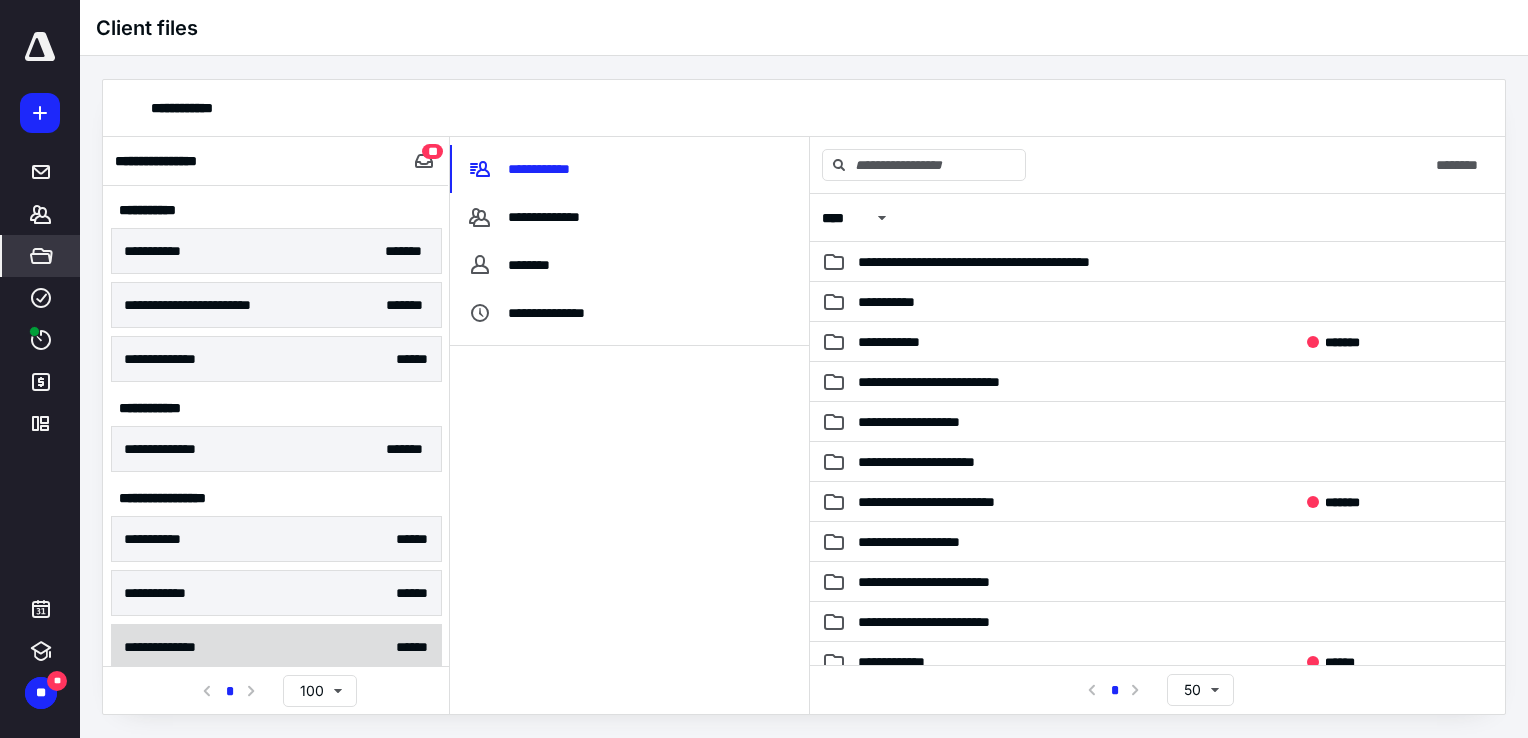 click on "**********" at bounding box center (276, 647) 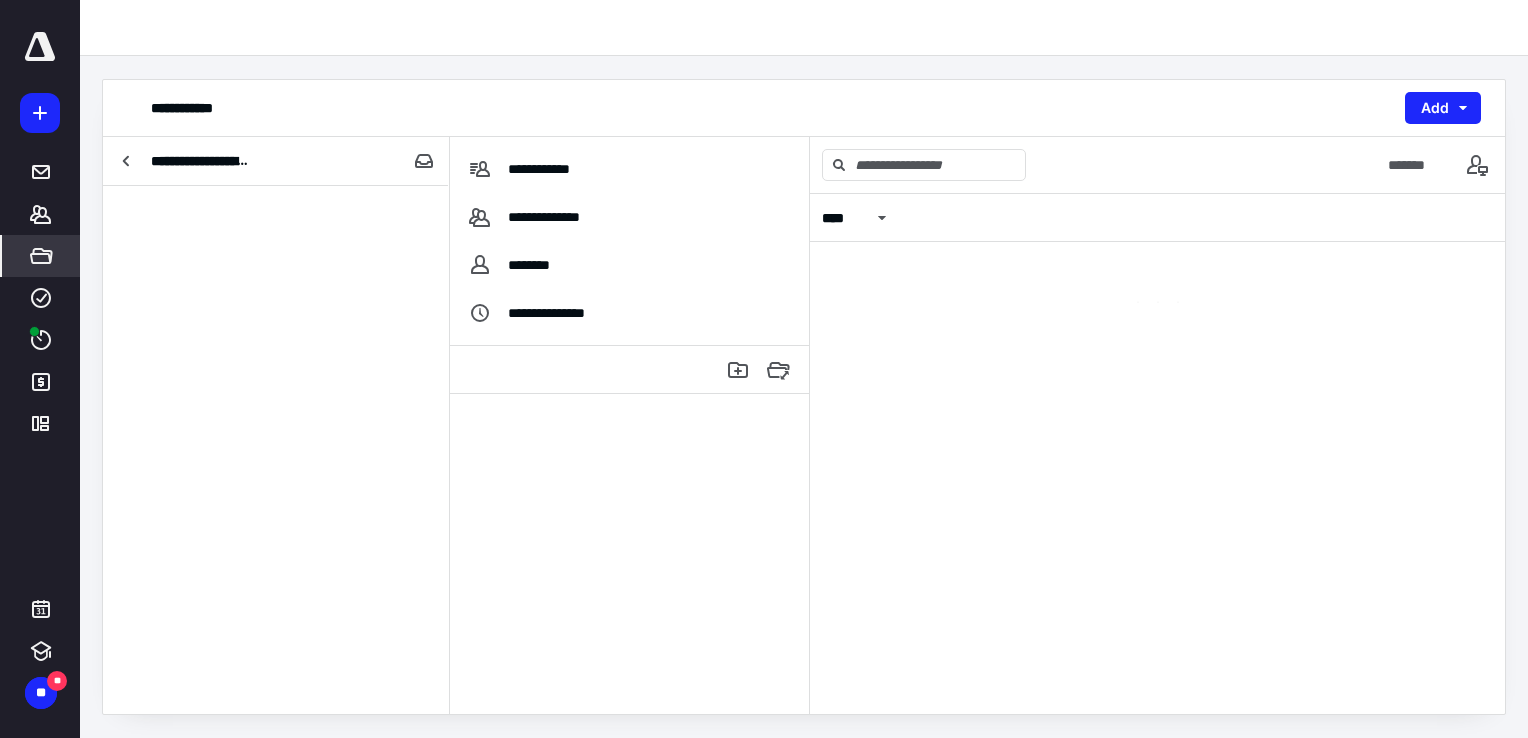 scroll, scrollTop: 0, scrollLeft: 0, axis: both 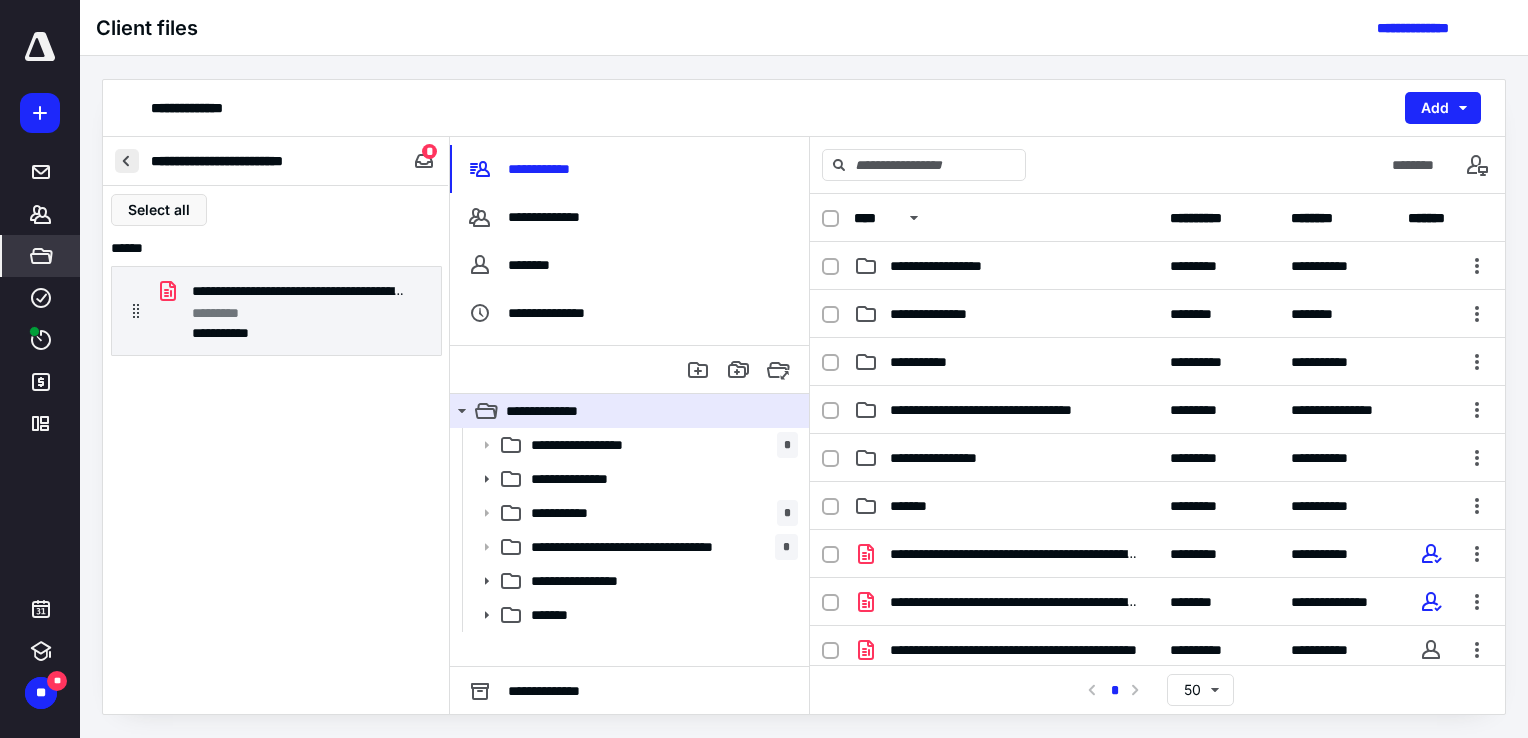 click at bounding box center [127, 161] 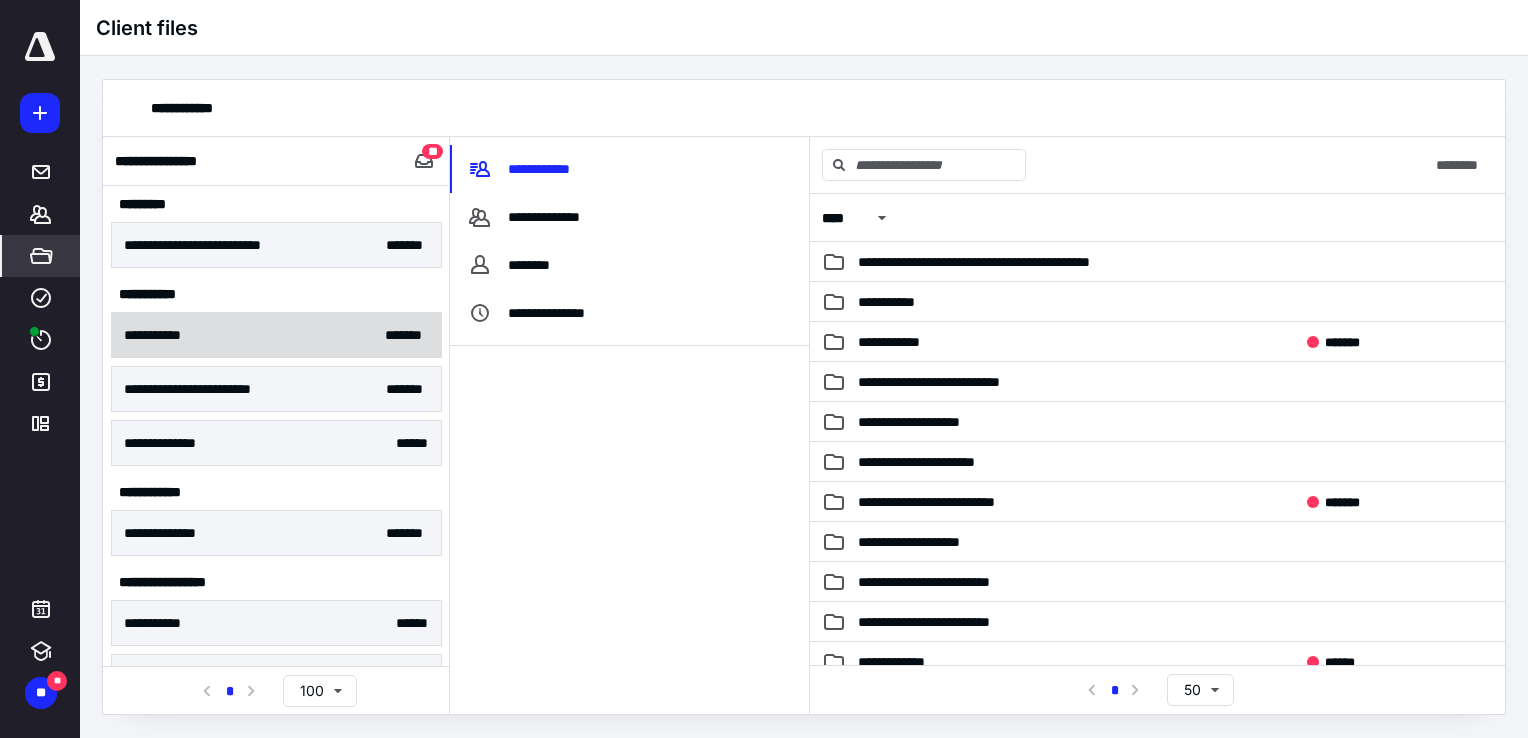 click on "**********" at bounding box center [276, 335] 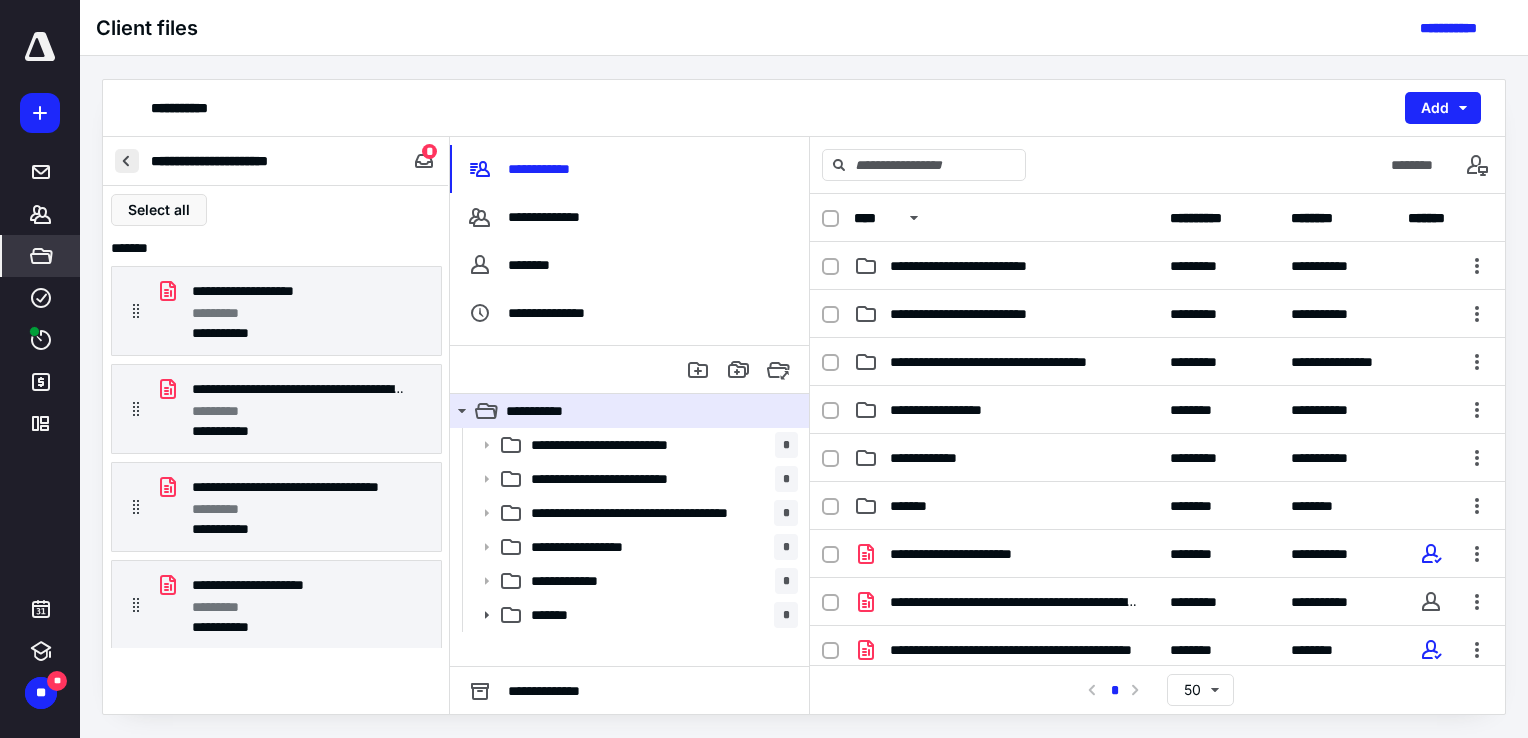 click at bounding box center [127, 161] 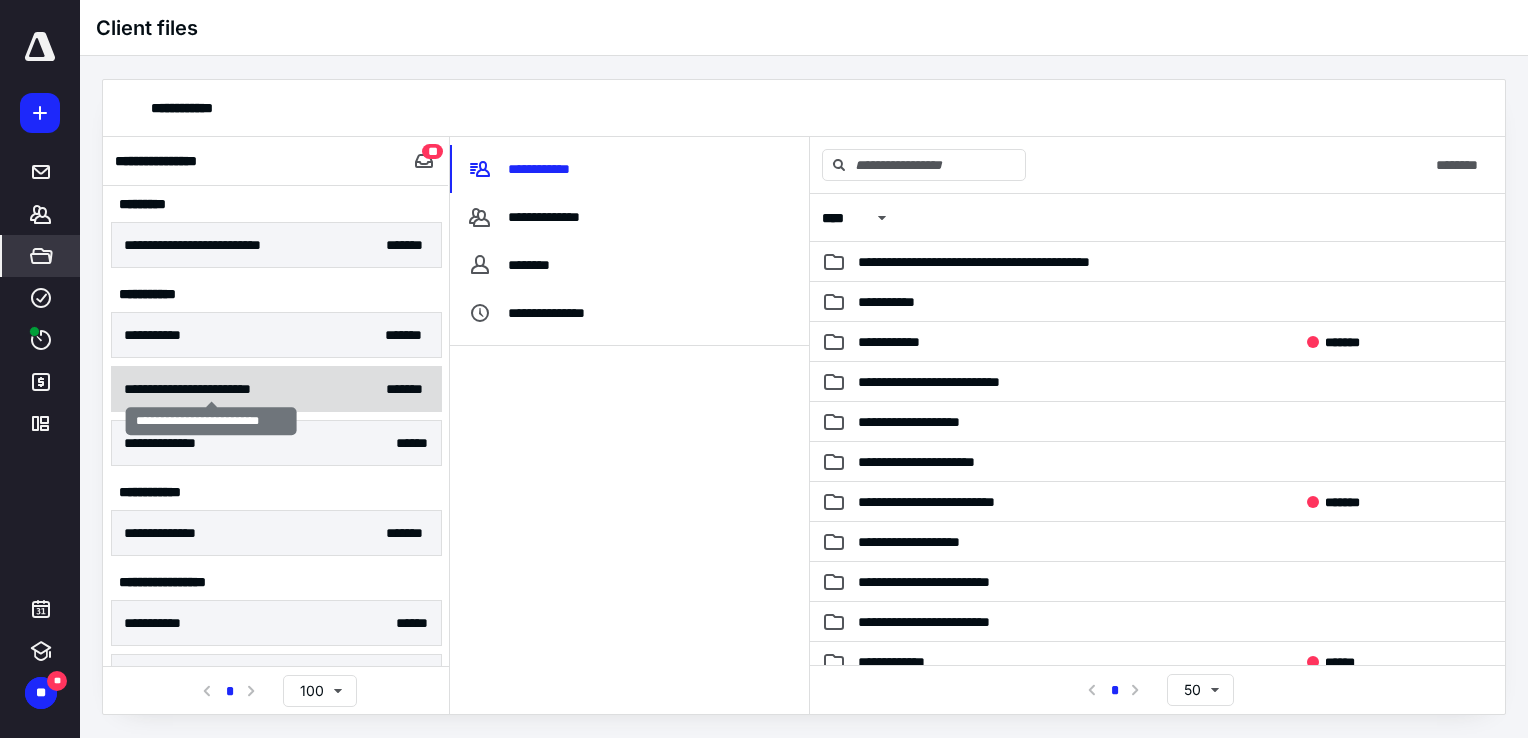 click on "**********" at bounding box center (211, 389) 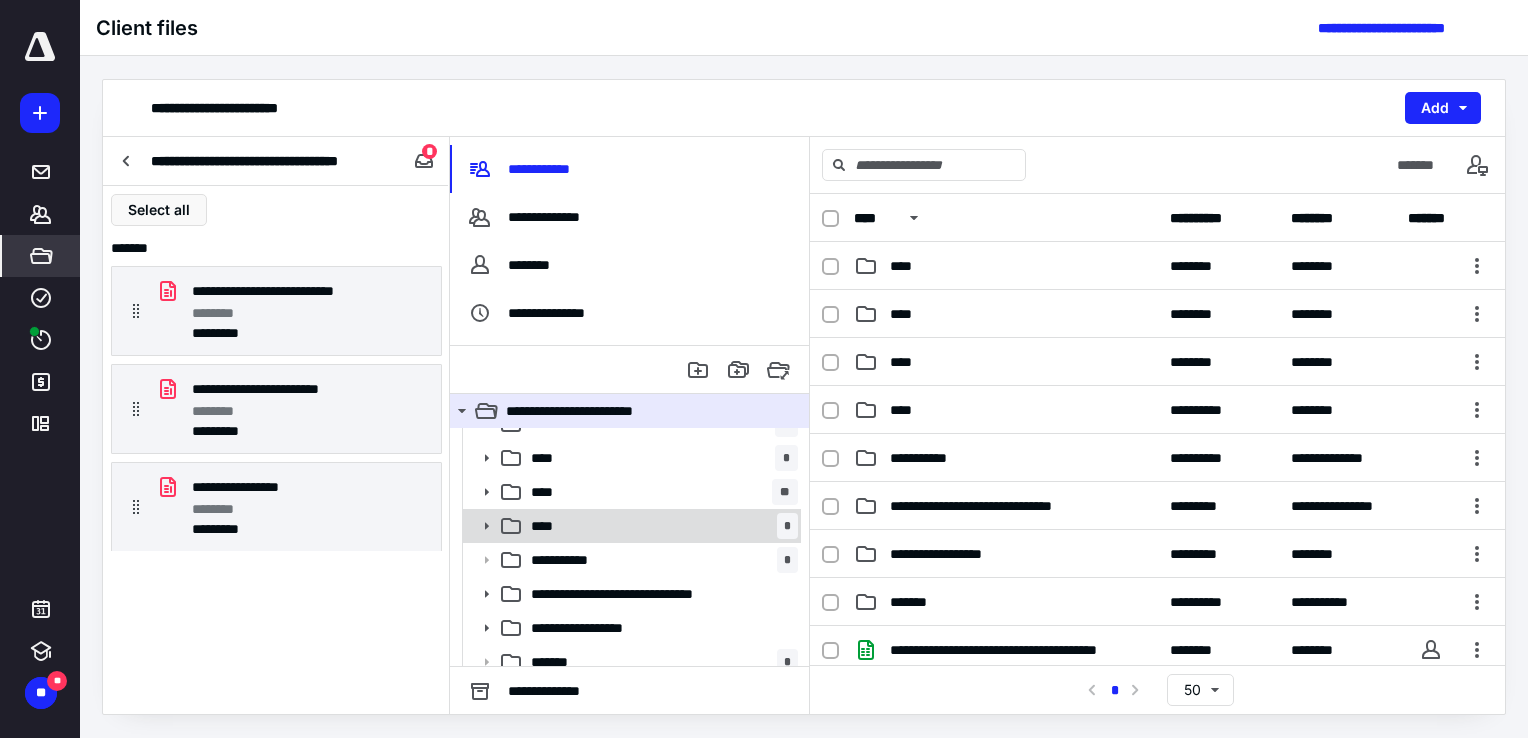 scroll, scrollTop: 33, scrollLeft: 0, axis: vertical 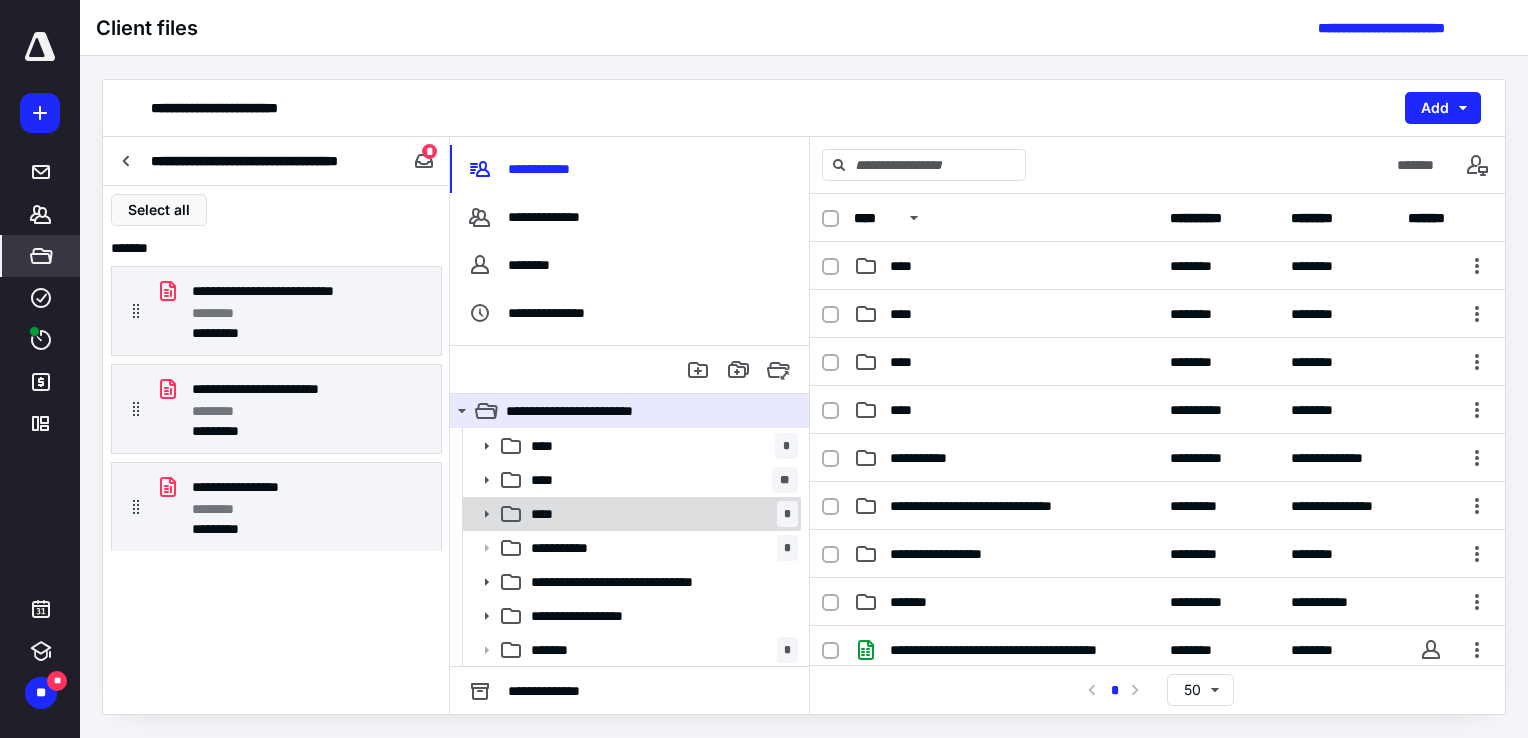 click on "**** *" at bounding box center [660, 514] 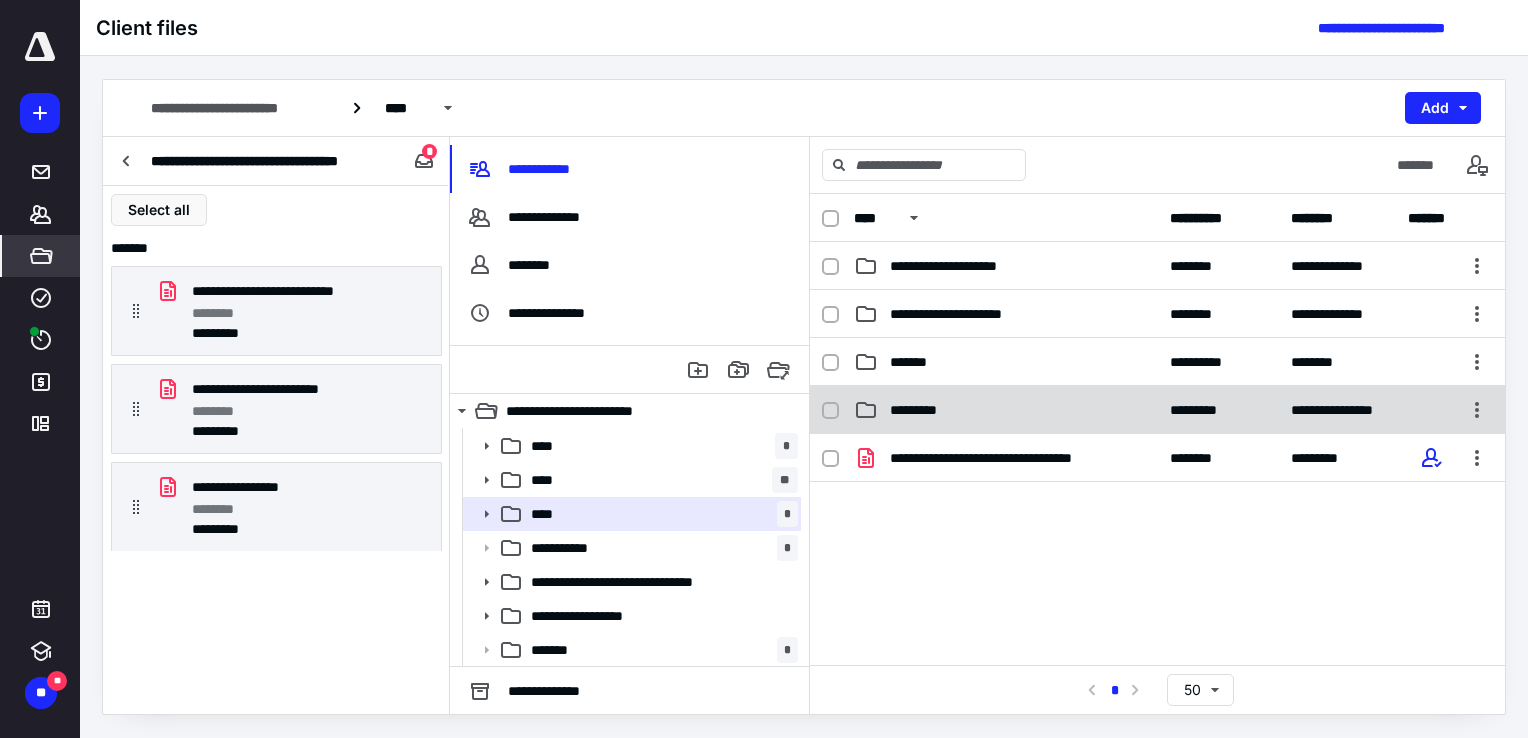 click on "*********" at bounding box center (1006, 410) 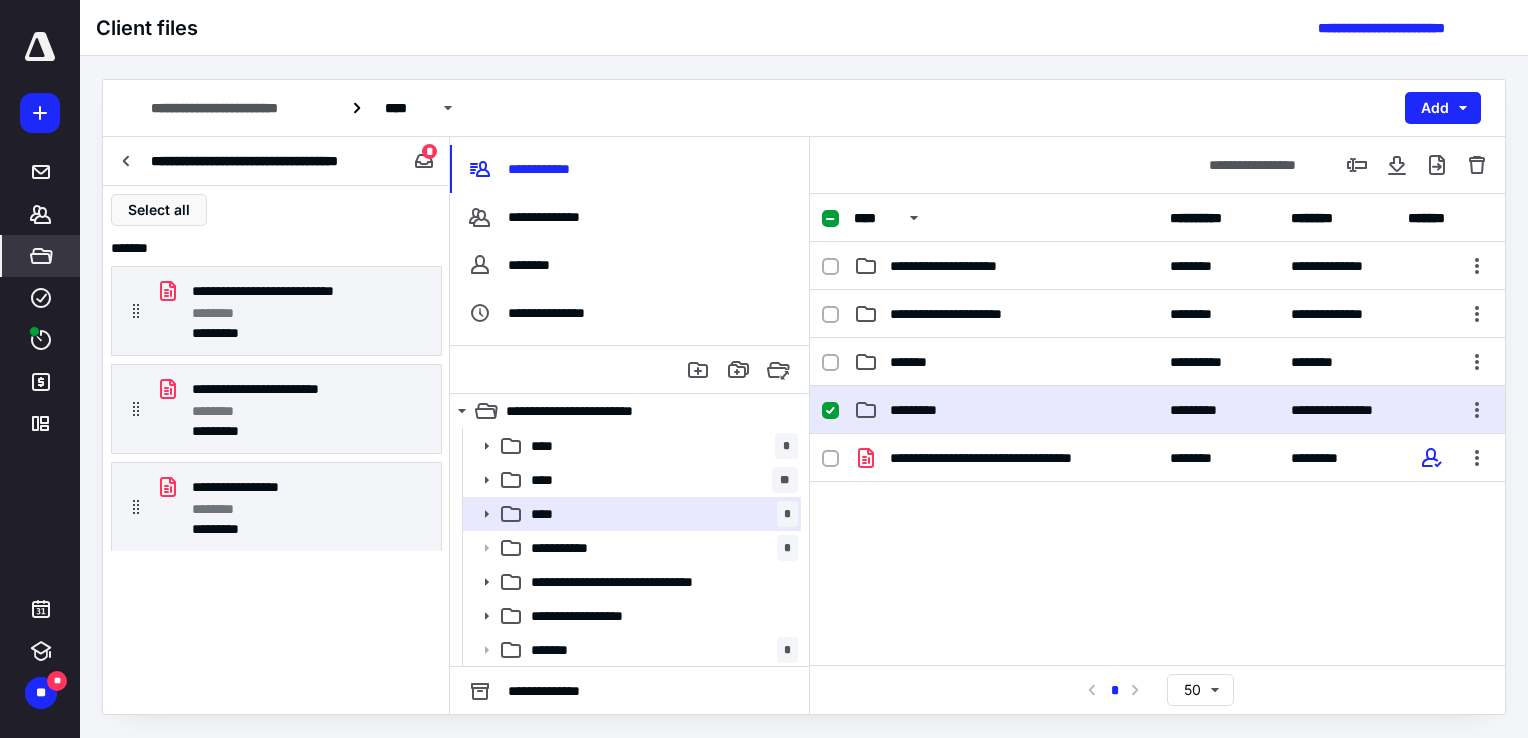 click on "*********" at bounding box center [1006, 410] 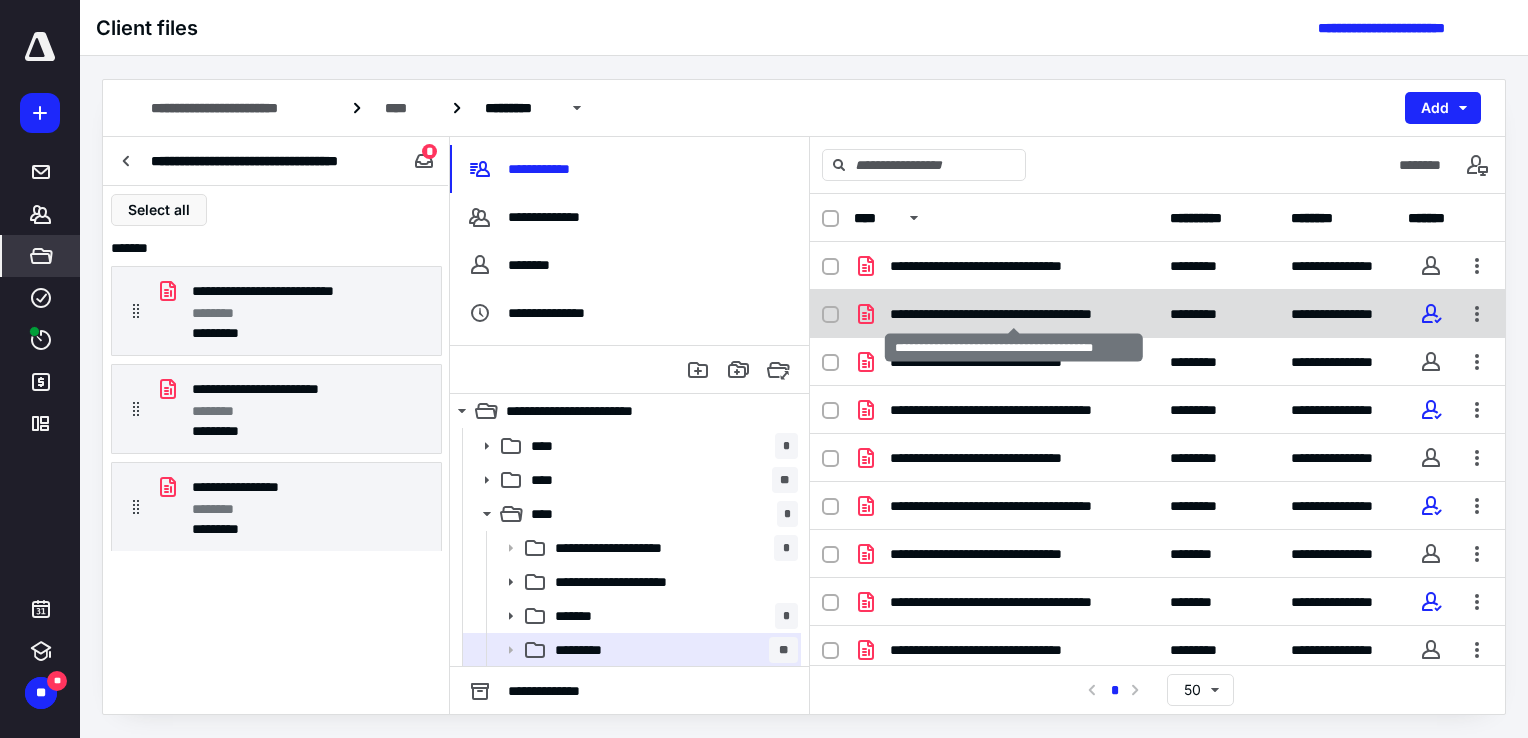 scroll, scrollTop: 340, scrollLeft: 0, axis: vertical 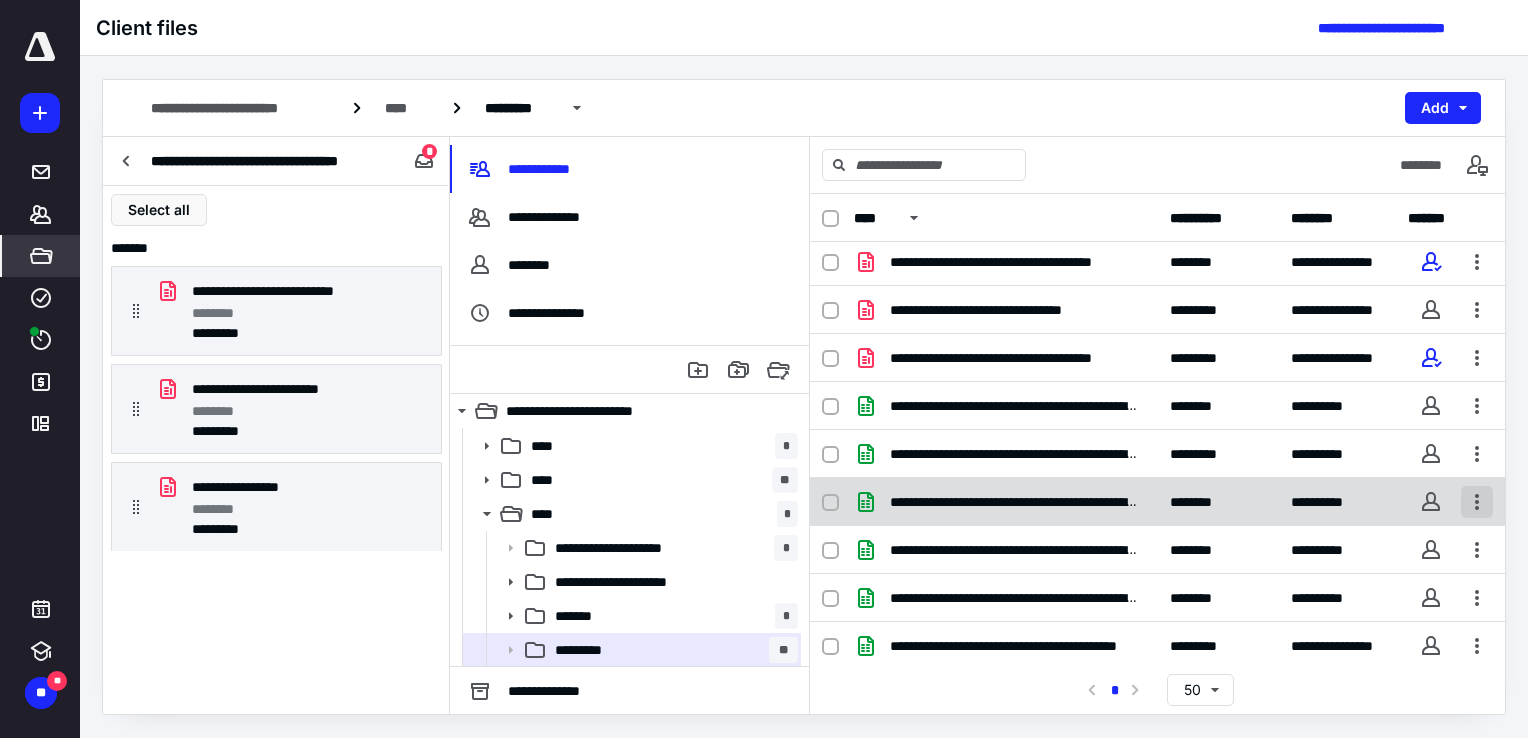 click at bounding box center [1477, 502] 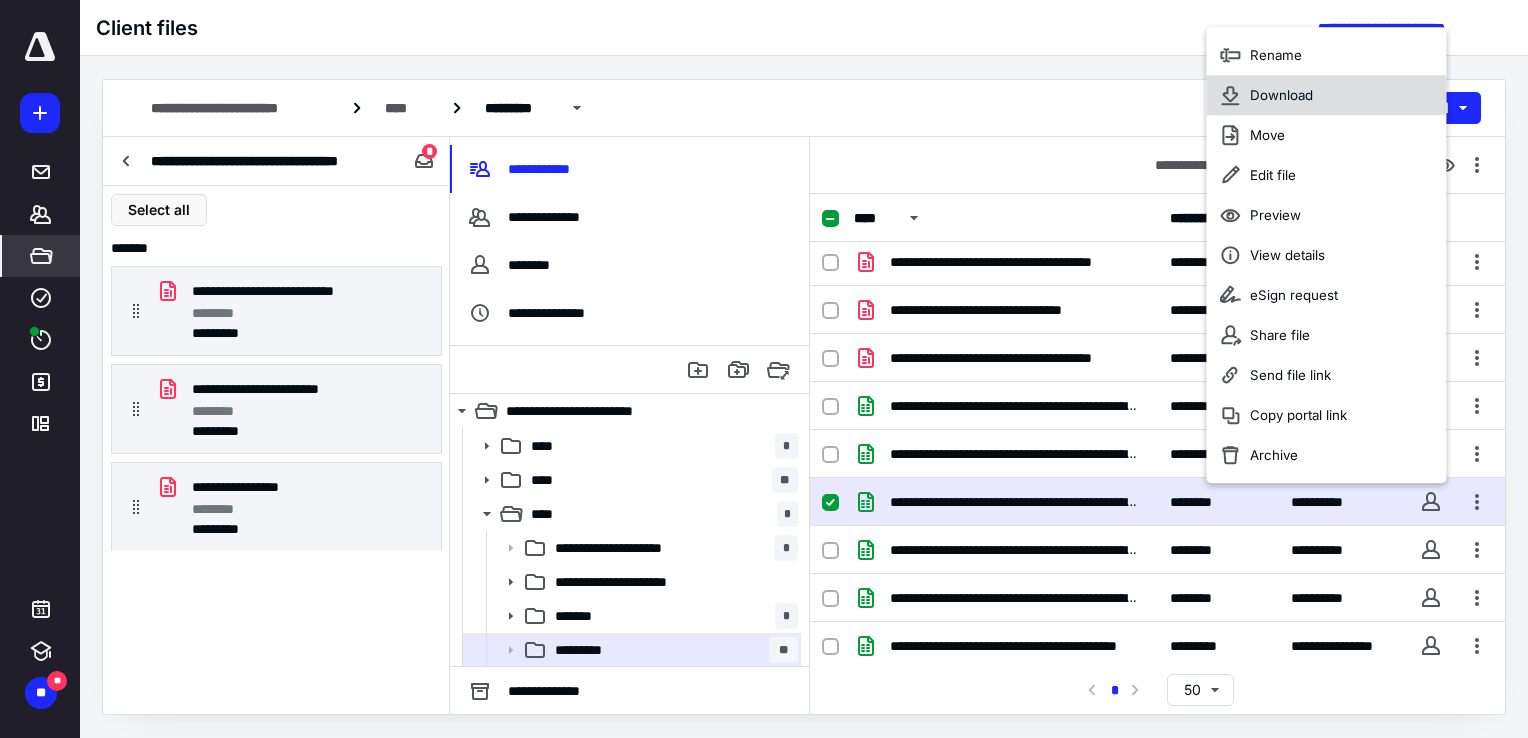 click on "Download" at bounding box center [1326, 96] 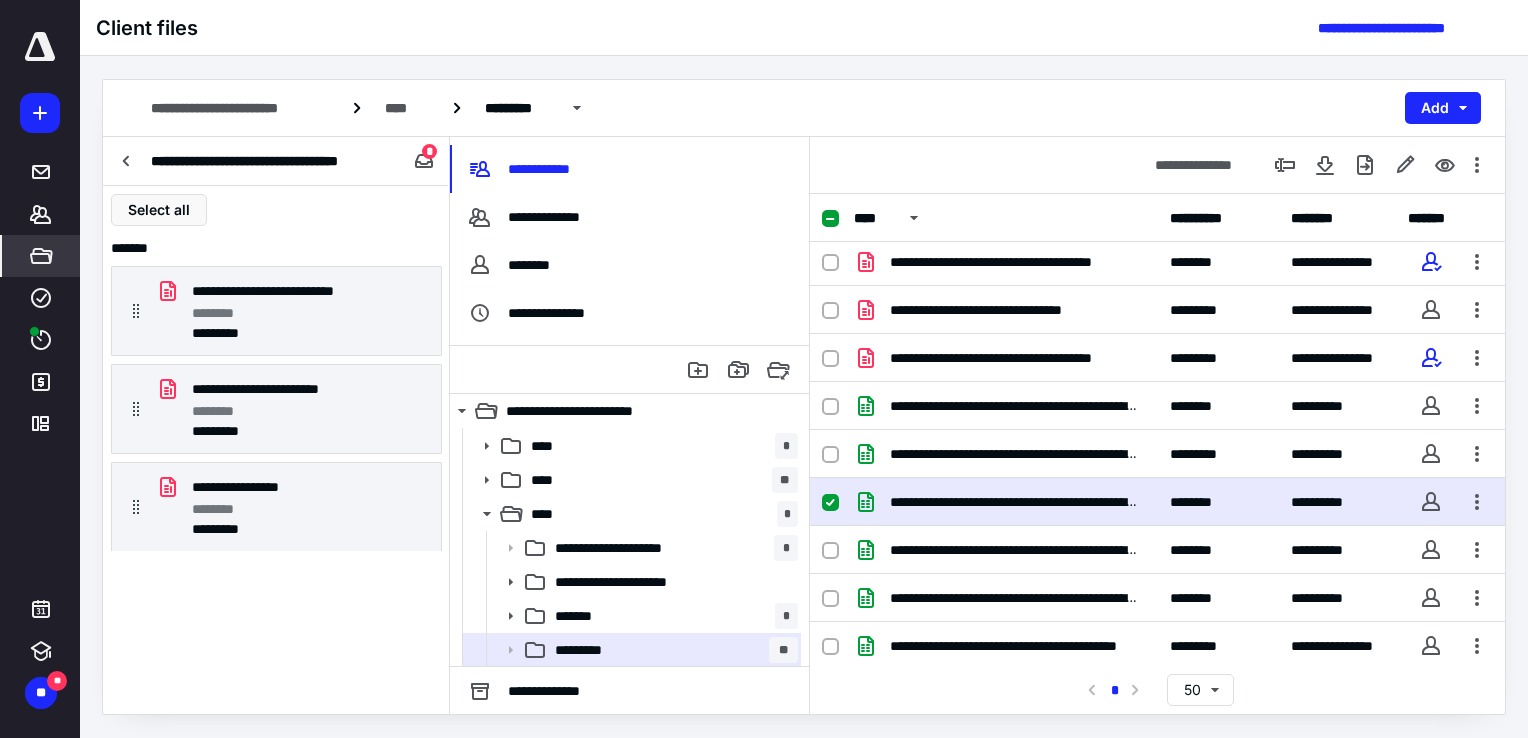 click on "**********" at bounding box center (804, 28) 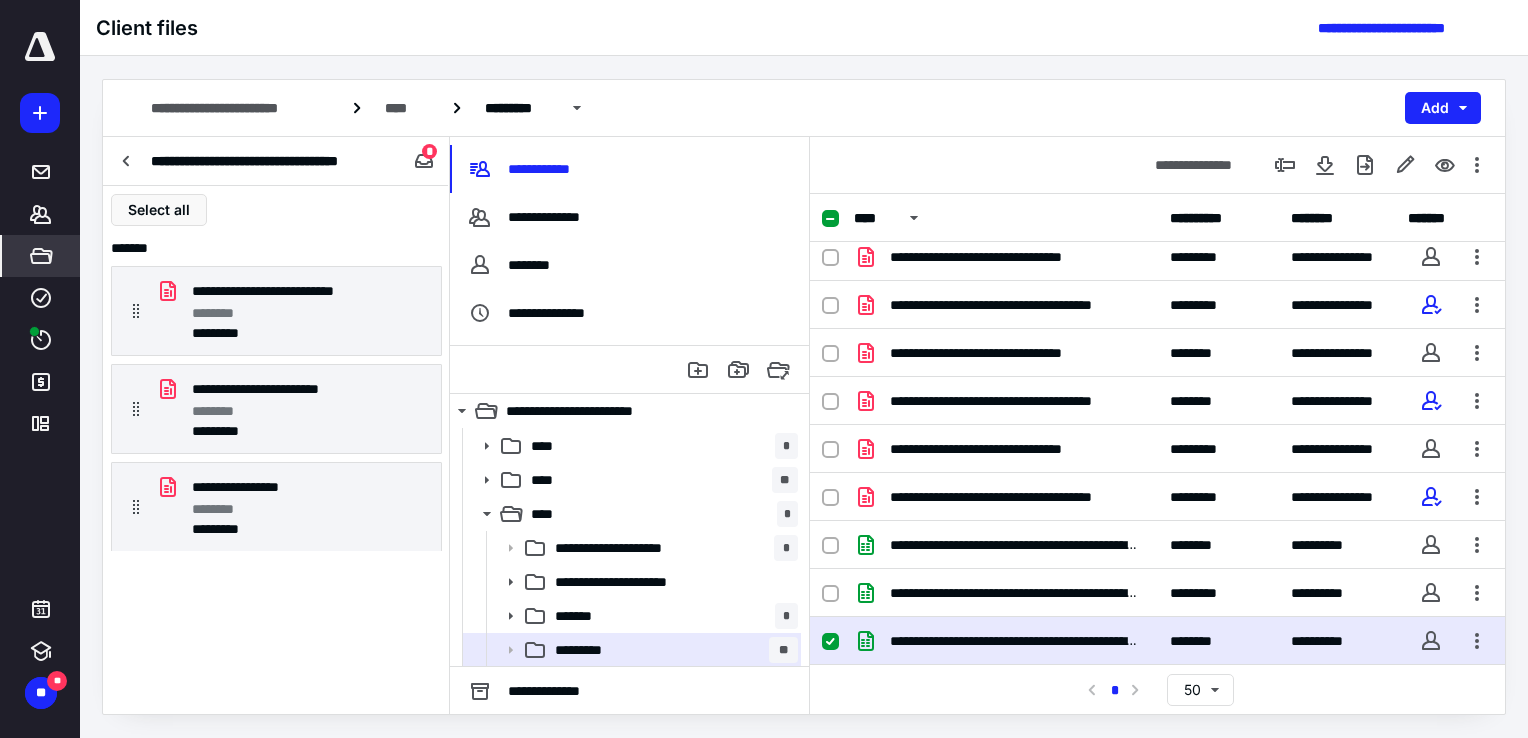 scroll, scrollTop: 0, scrollLeft: 0, axis: both 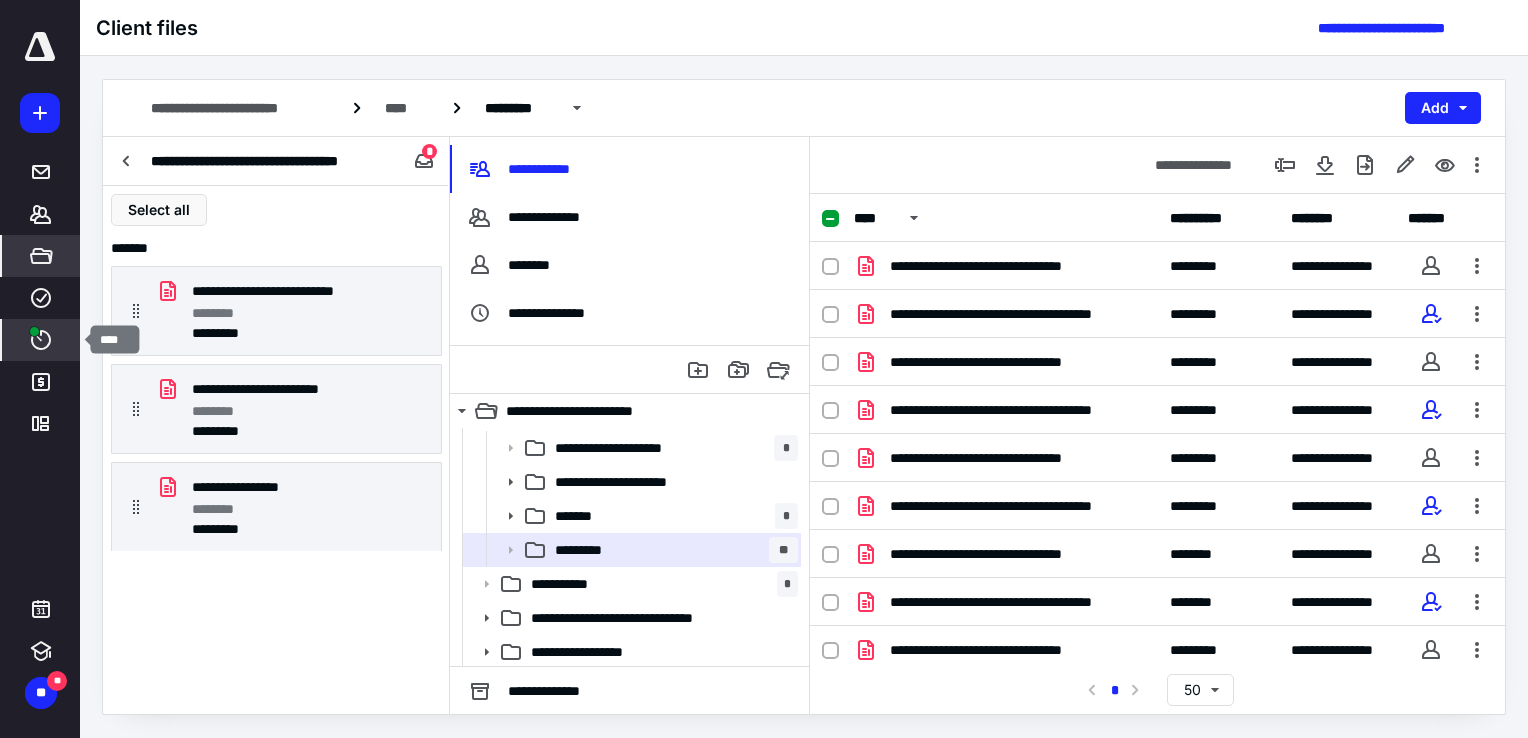 click 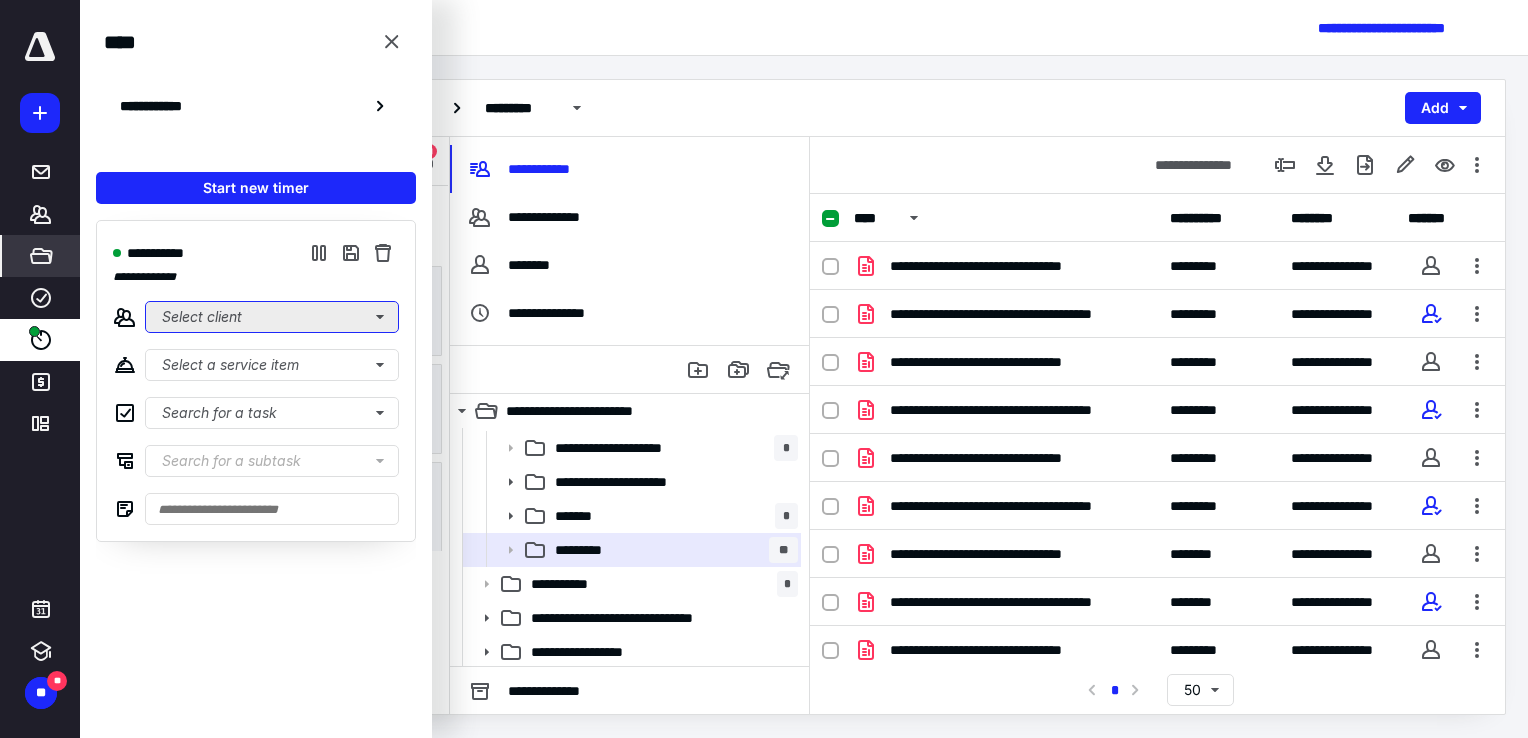 click on "Select client" at bounding box center (272, 317) 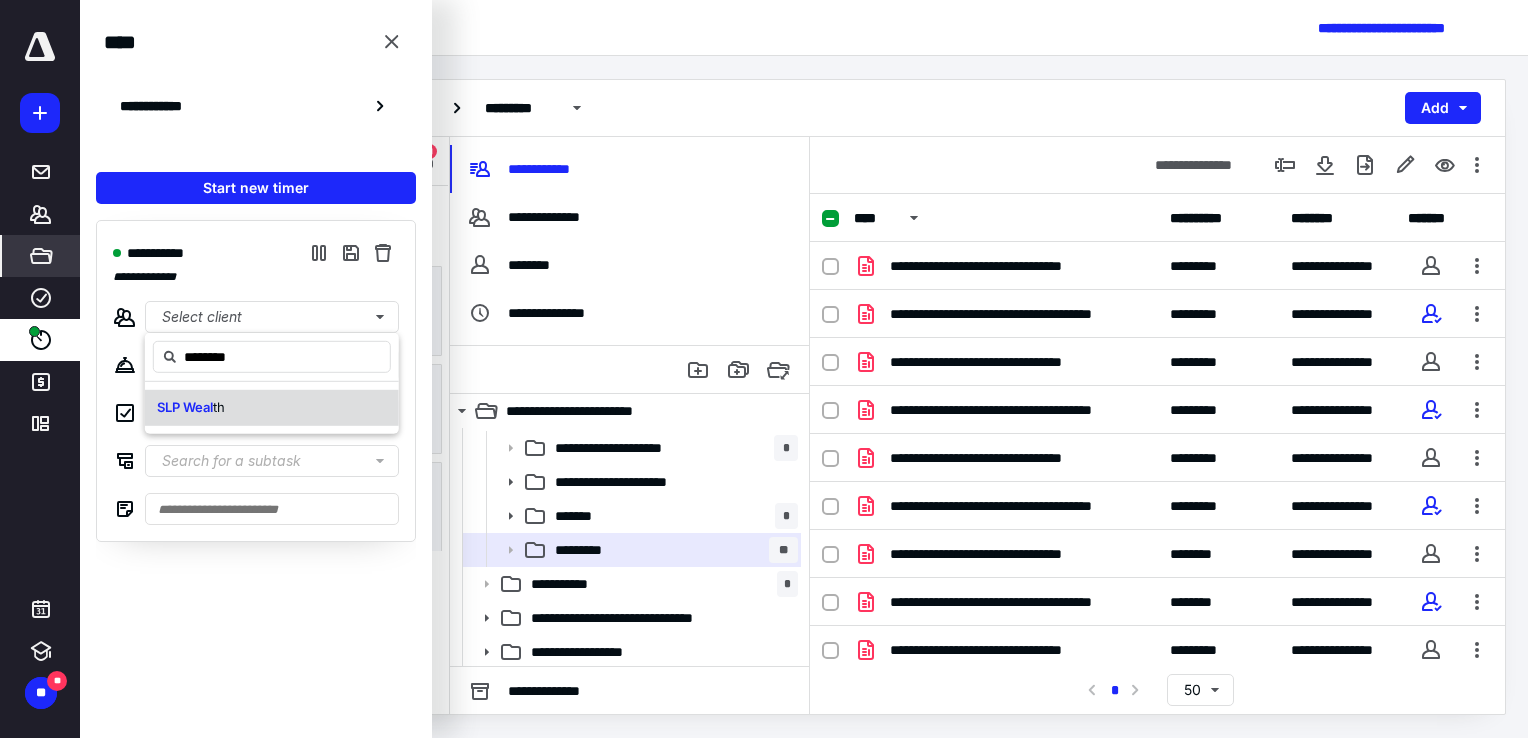 click on "SLP Weal th" at bounding box center [272, 408] 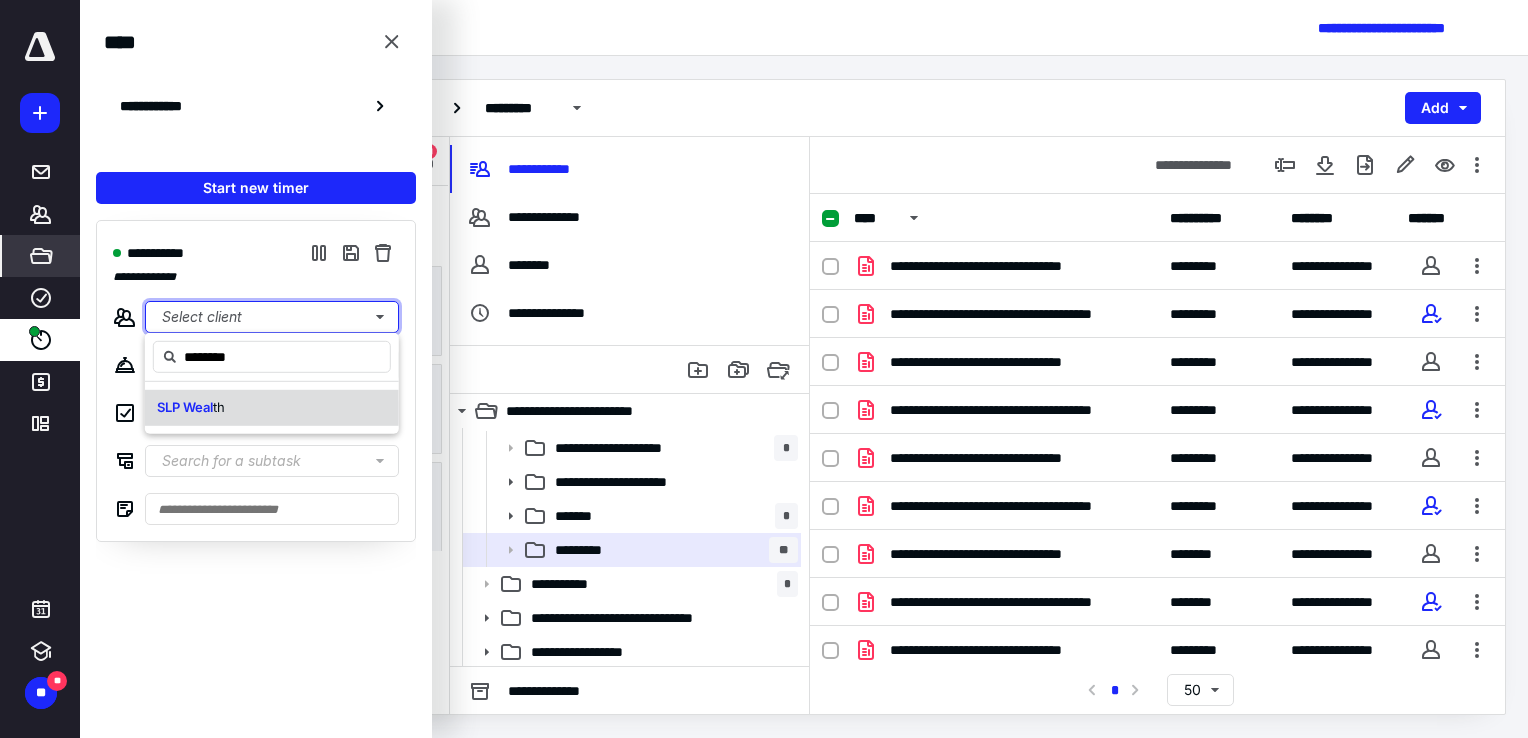 type 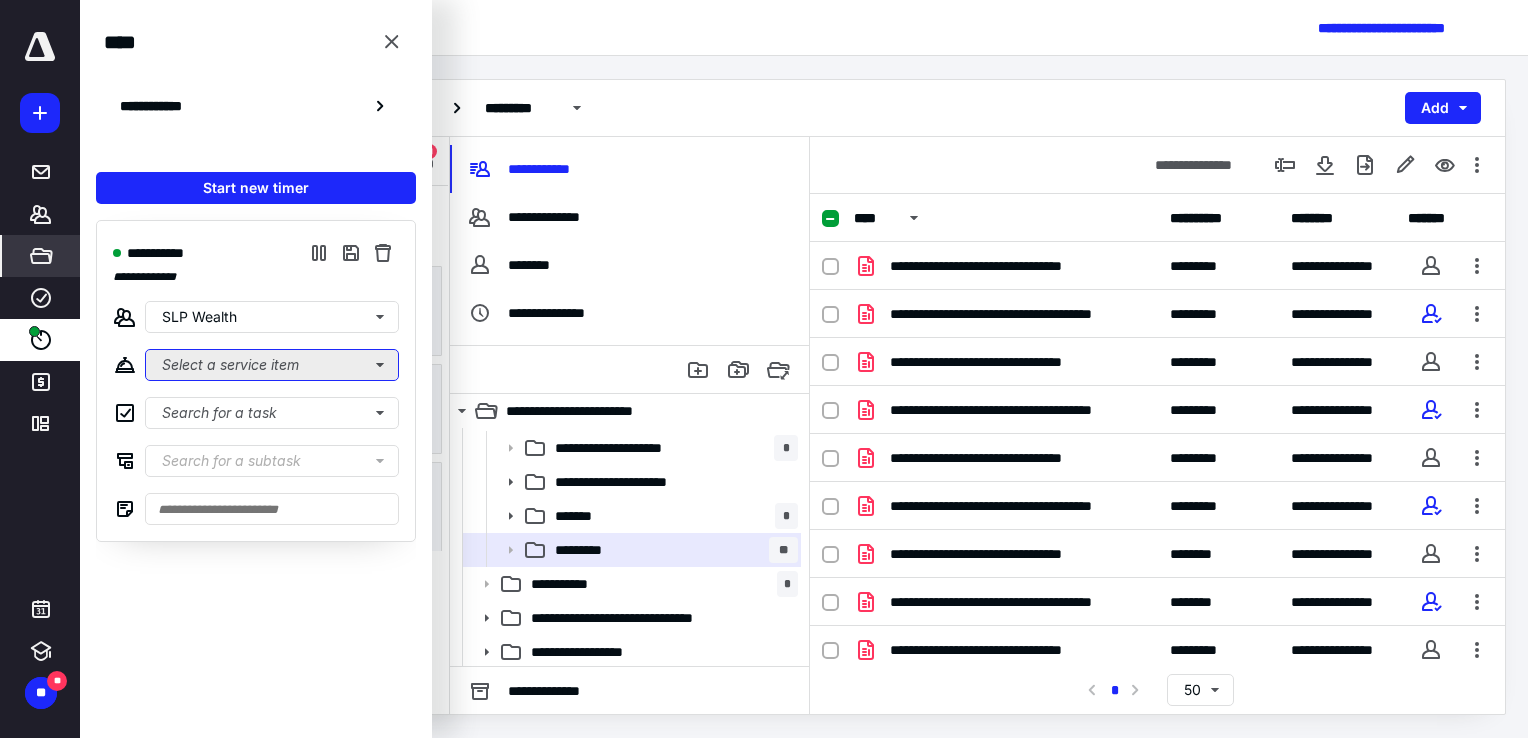 click on "Select a service item" at bounding box center (272, 365) 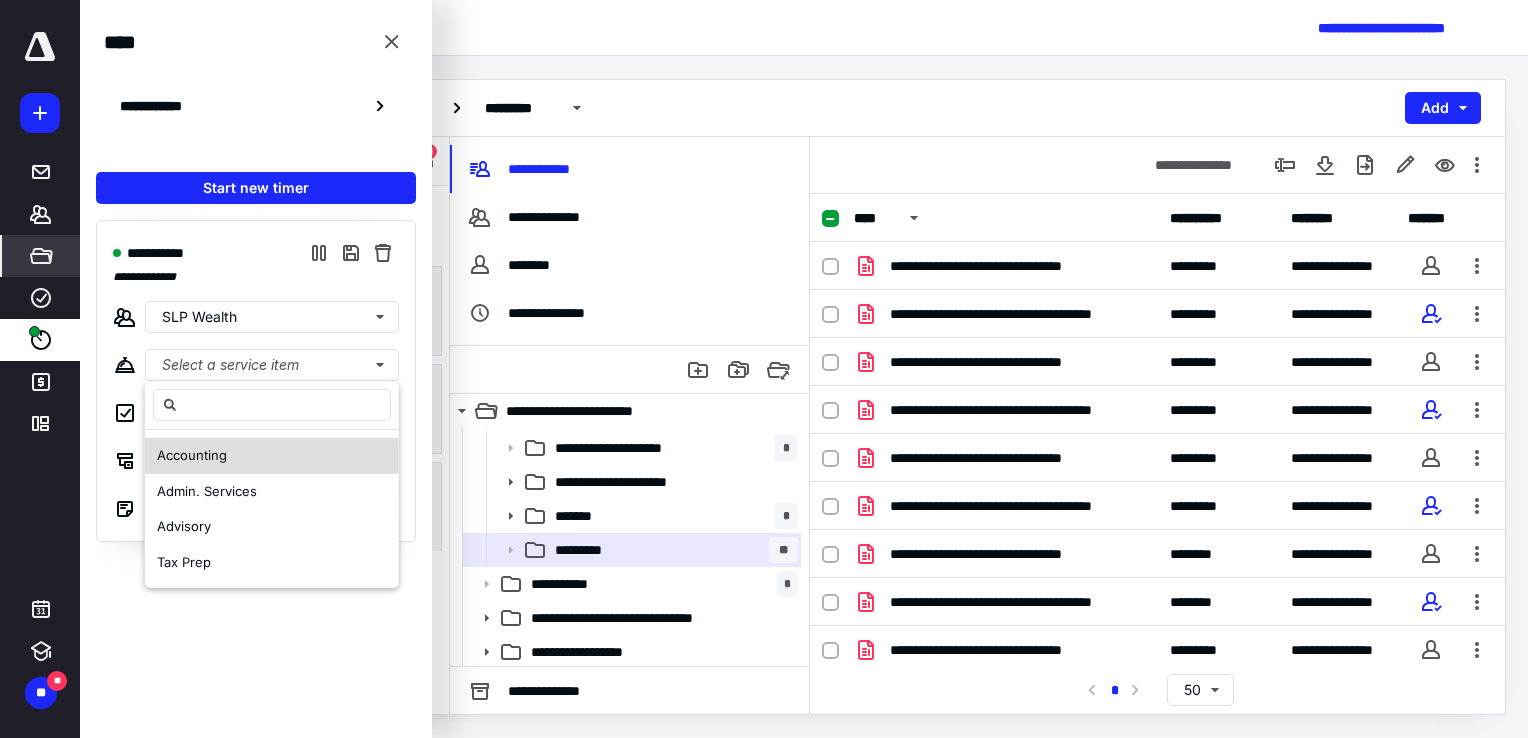click on "Accounting" at bounding box center (272, 456) 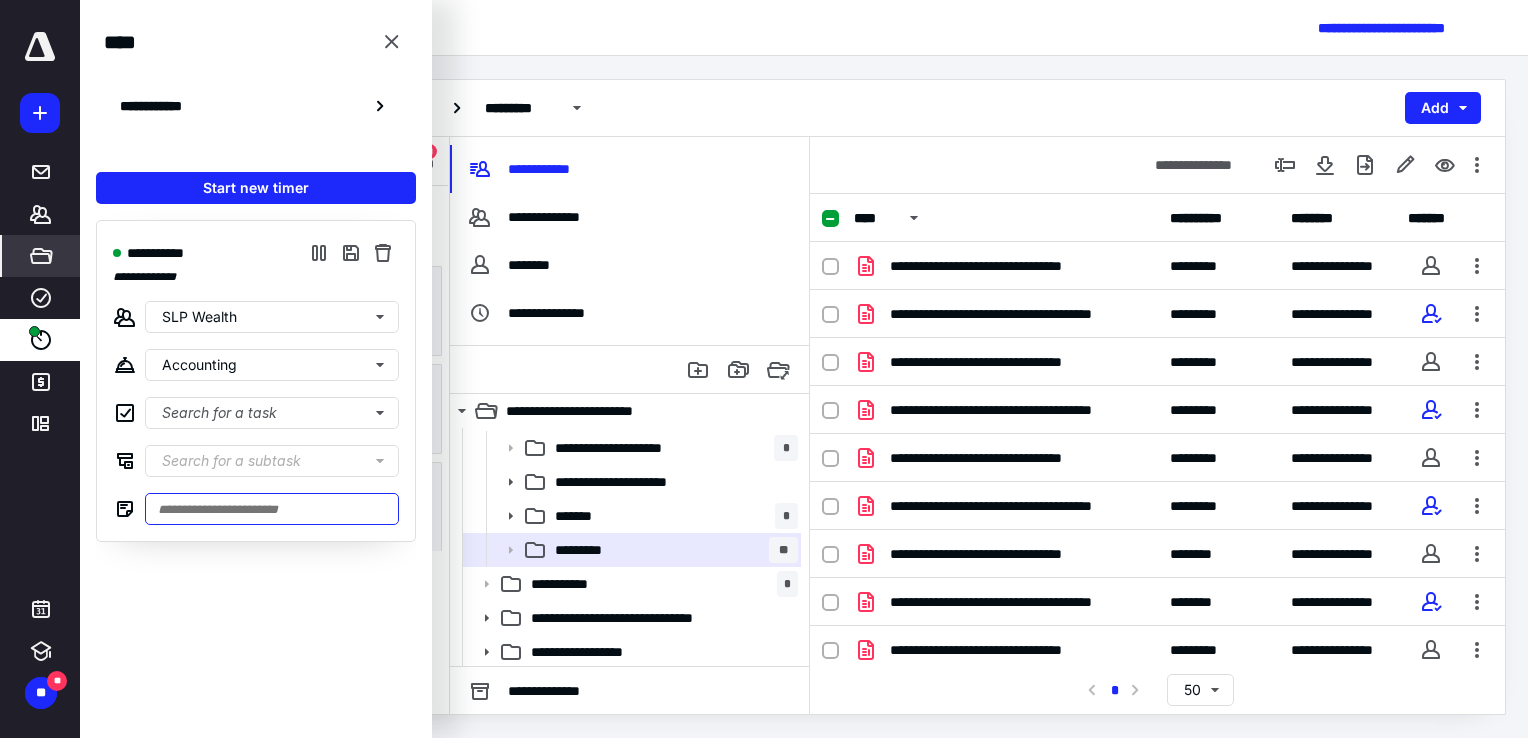 click at bounding box center [272, 509] 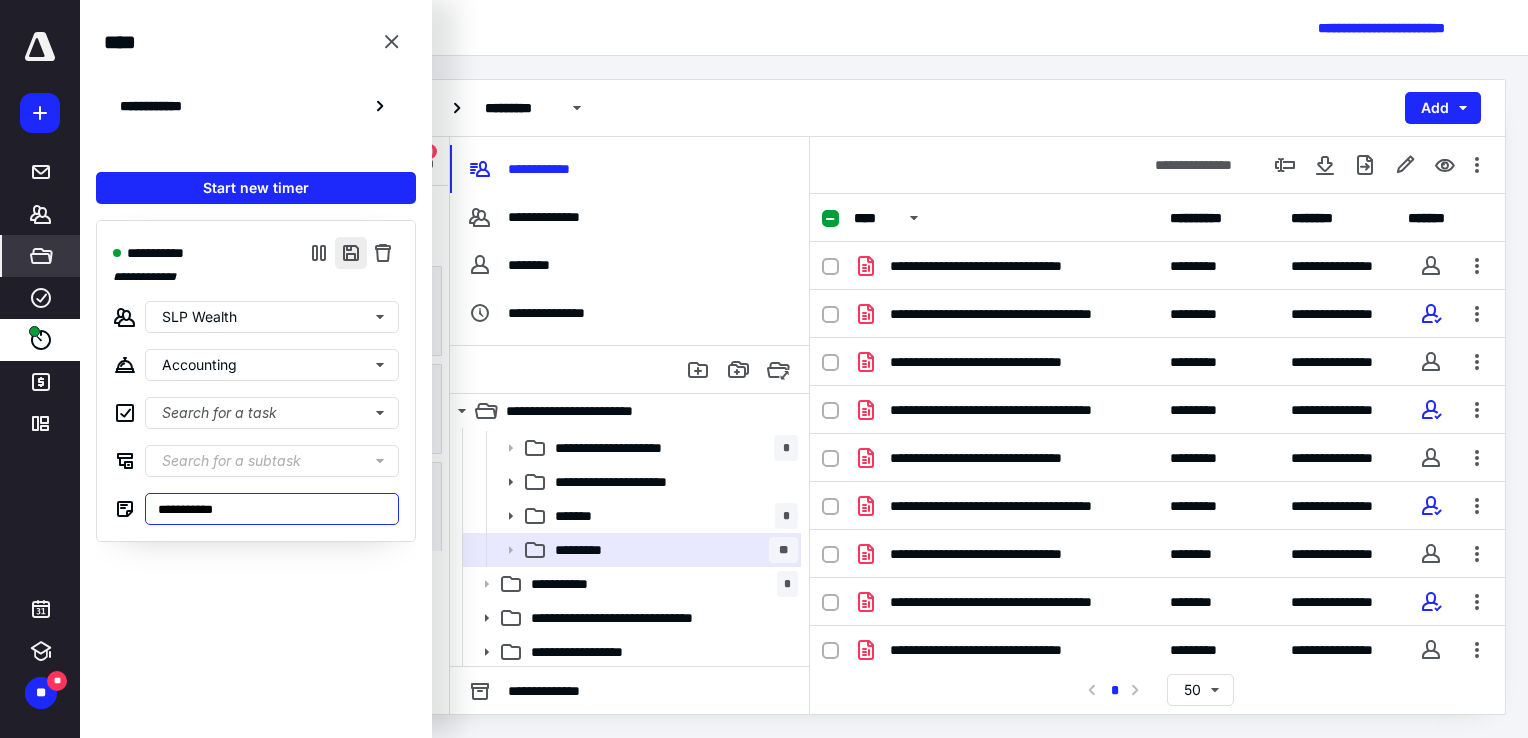 type on "**********" 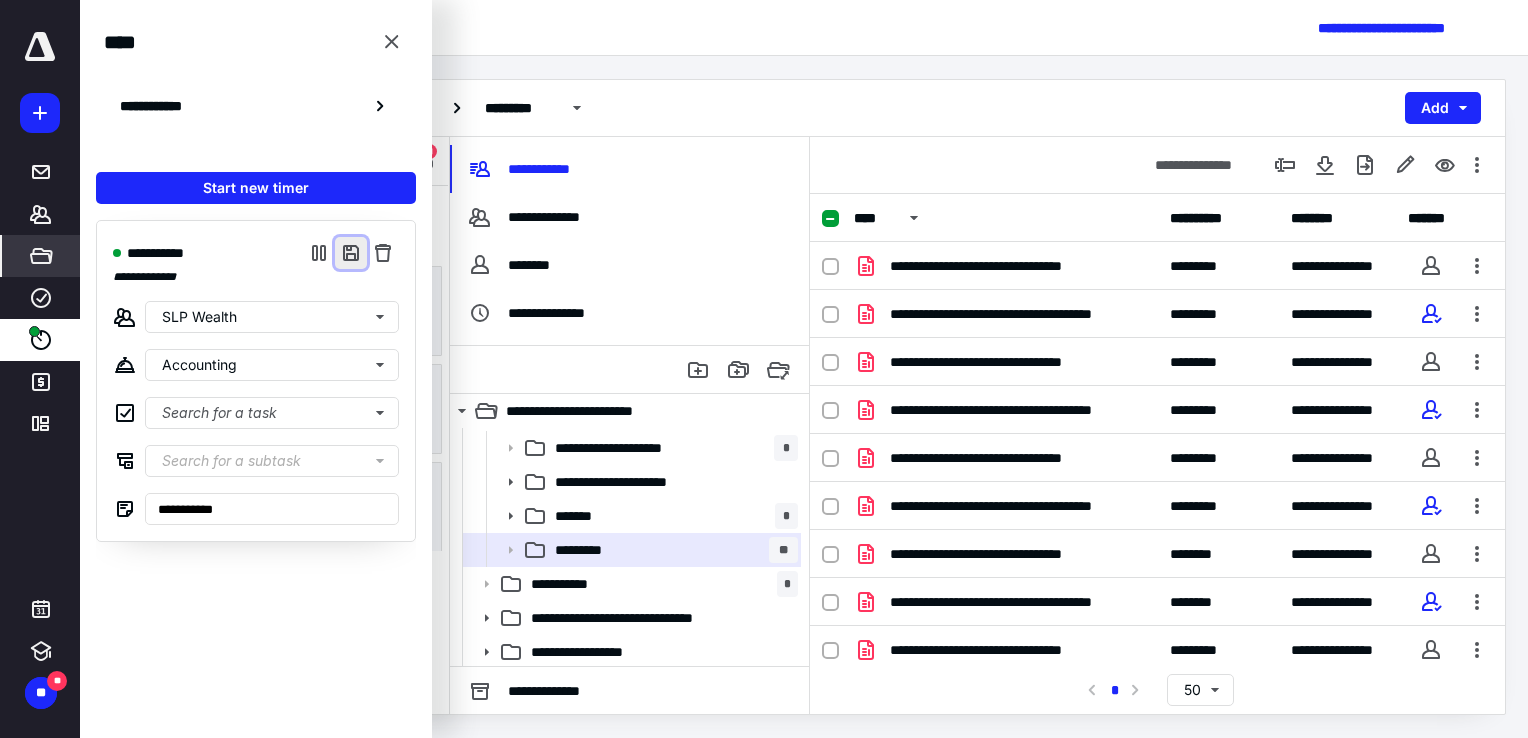 click at bounding box center [351, 253] 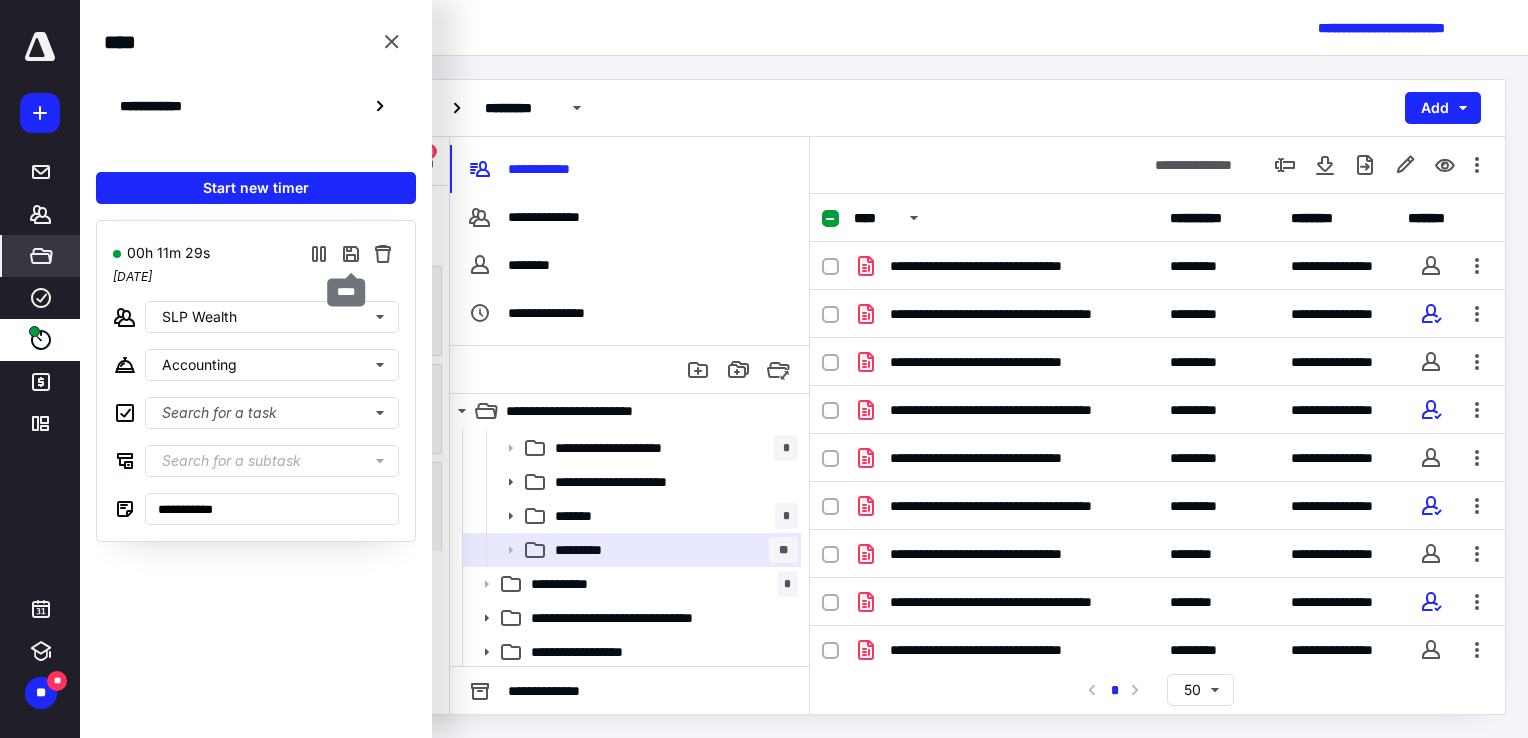 type on "***" 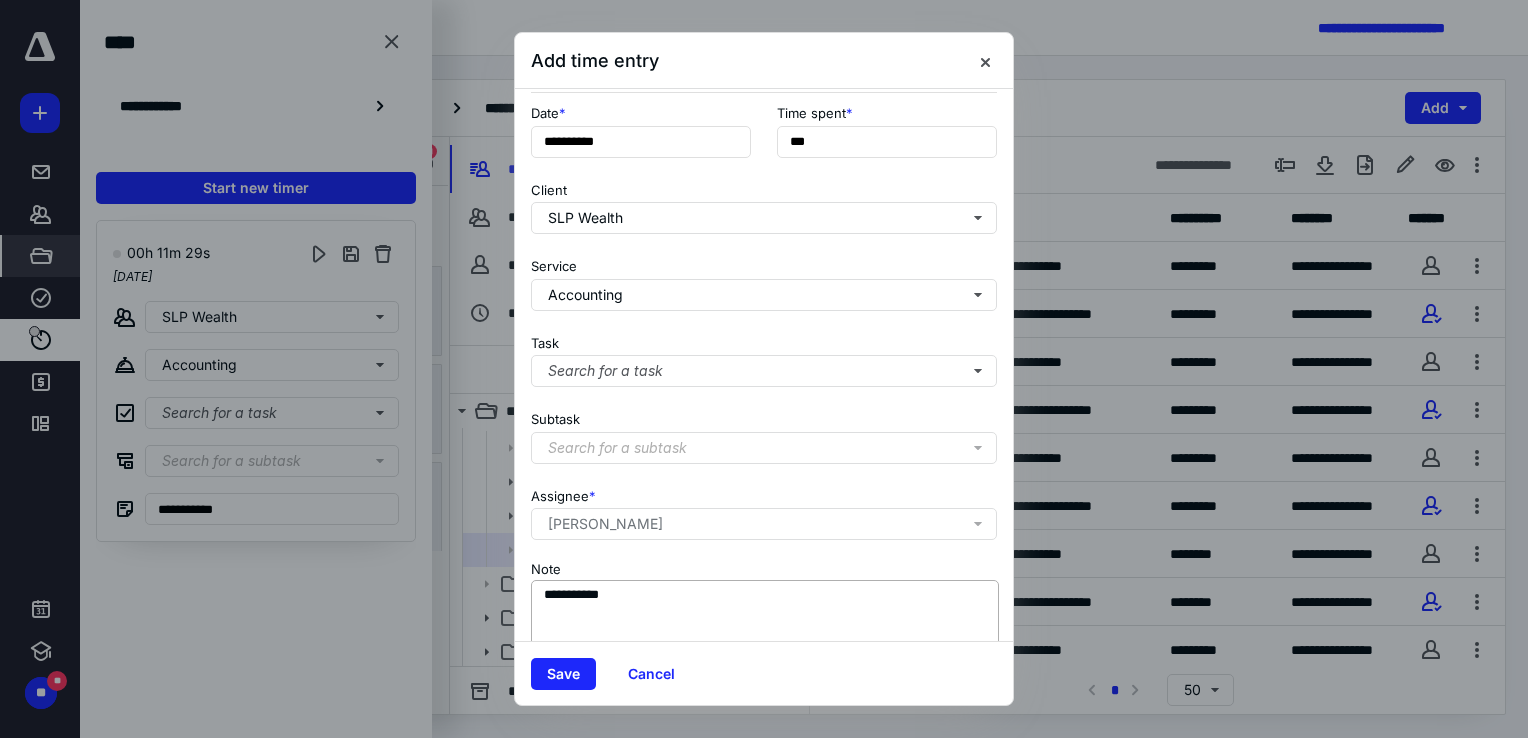 scroll, scrollTop: 162, scrollLeft: 0, axis: vertical 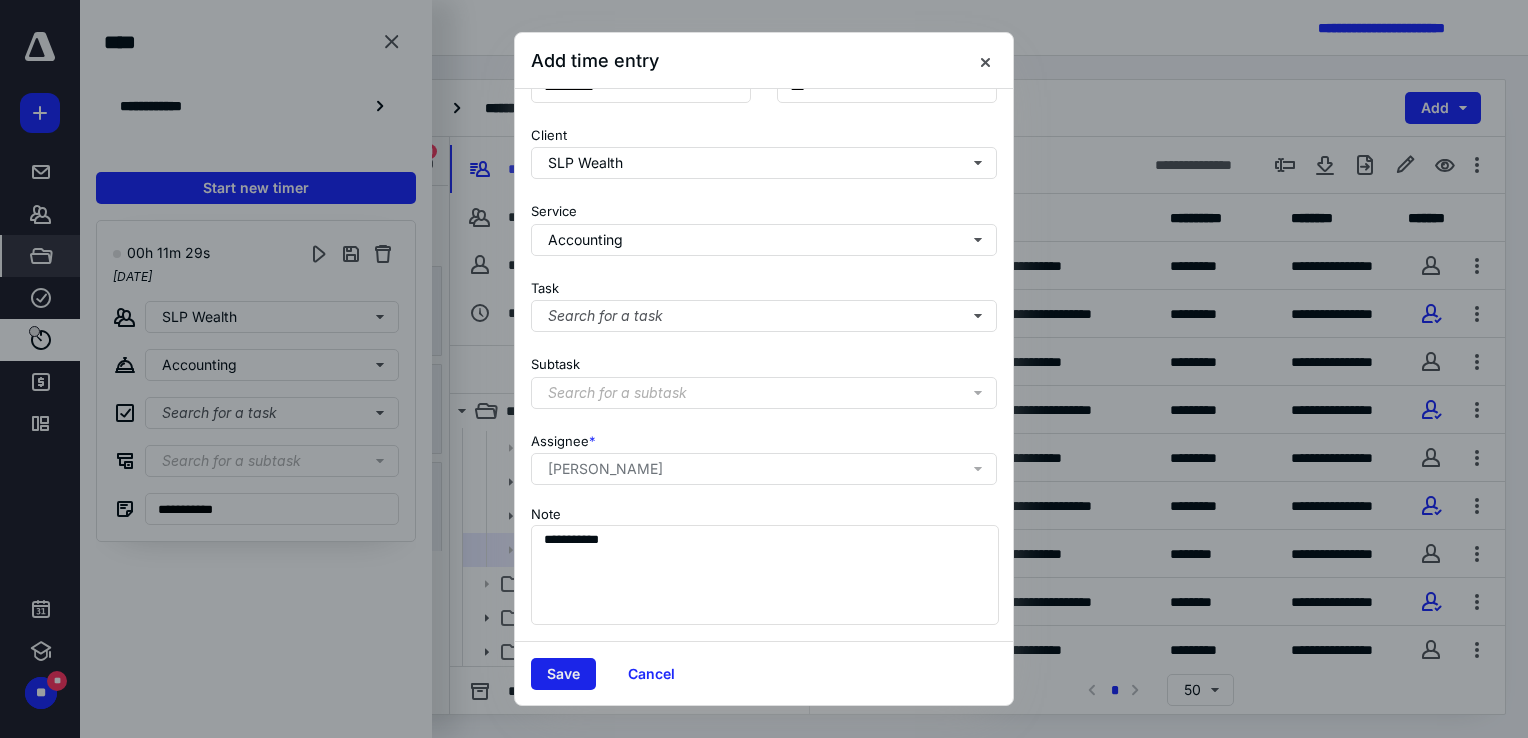 click on "Save" at bounding box center [563, 674] 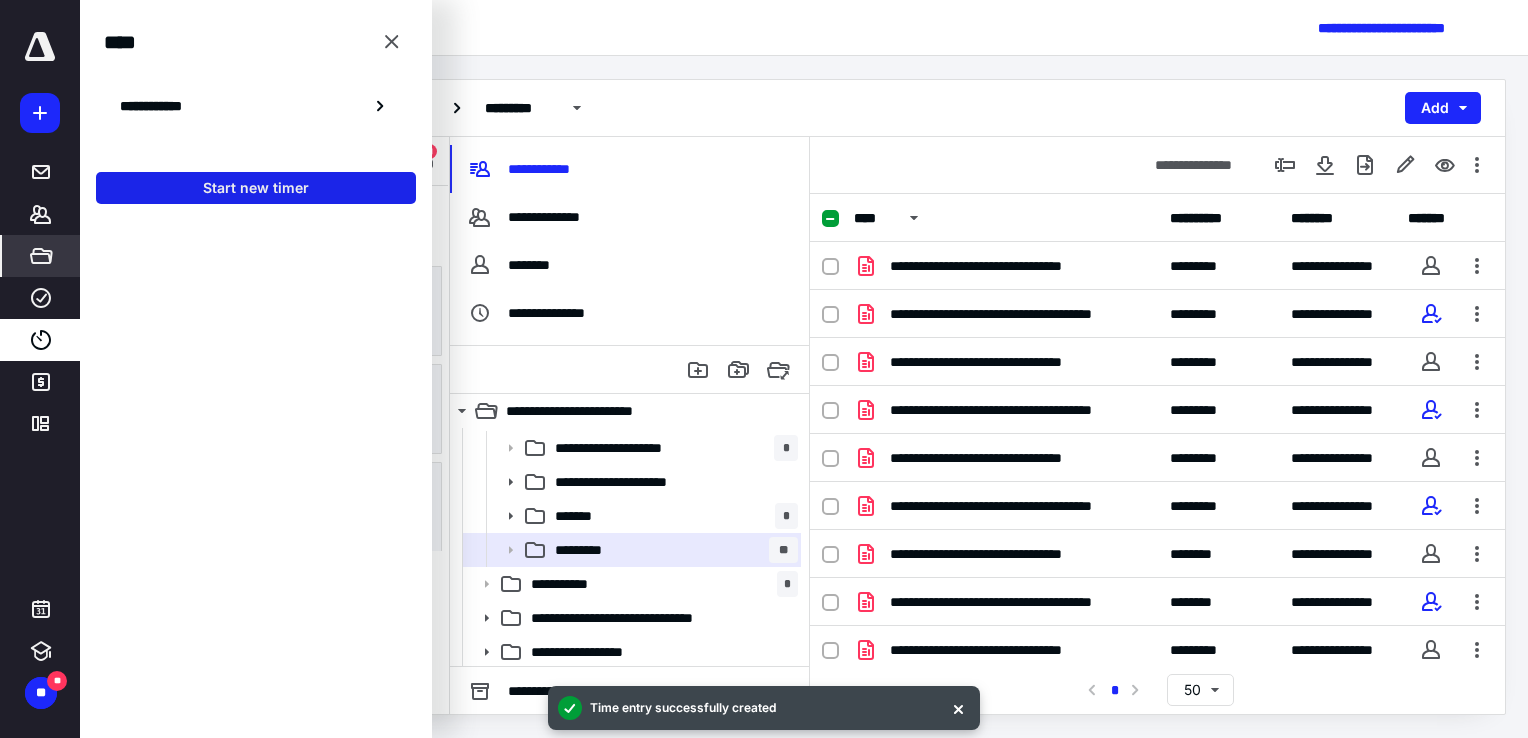 click on "Start new timer" at bounding box center [256, 188] 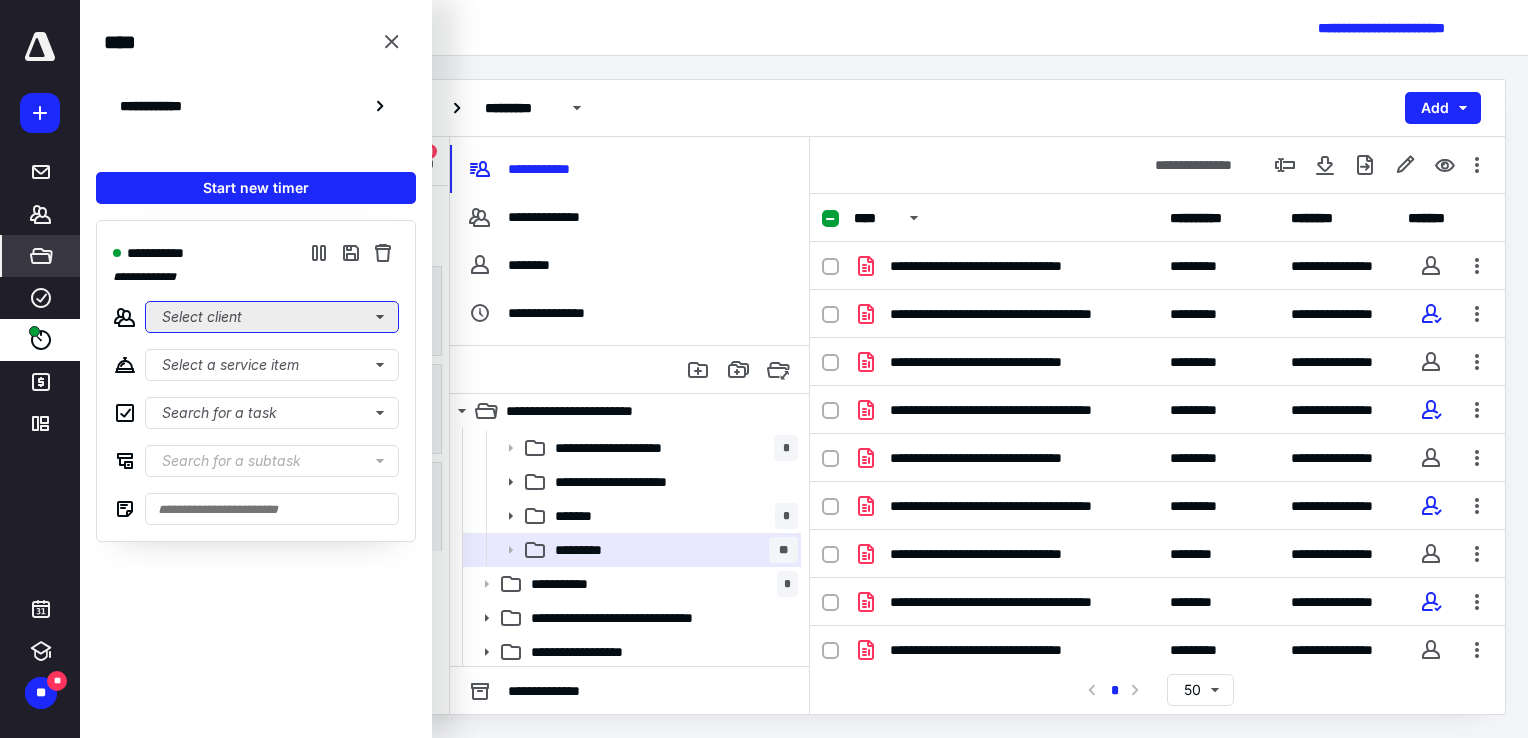 click on "Select client" at bounding box center [272, 317] 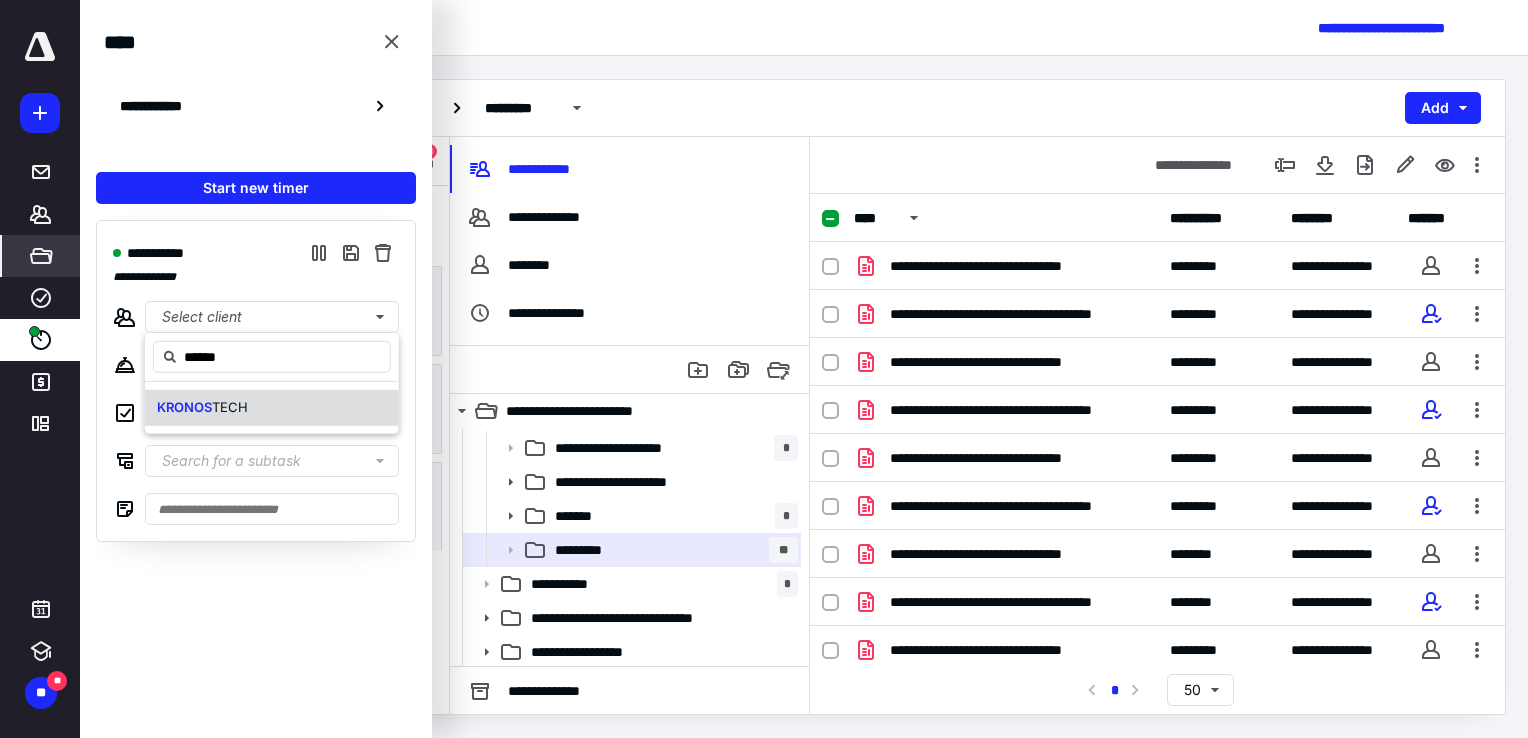 click on "KRONOS  TECH" at bounding box center (272, 408) 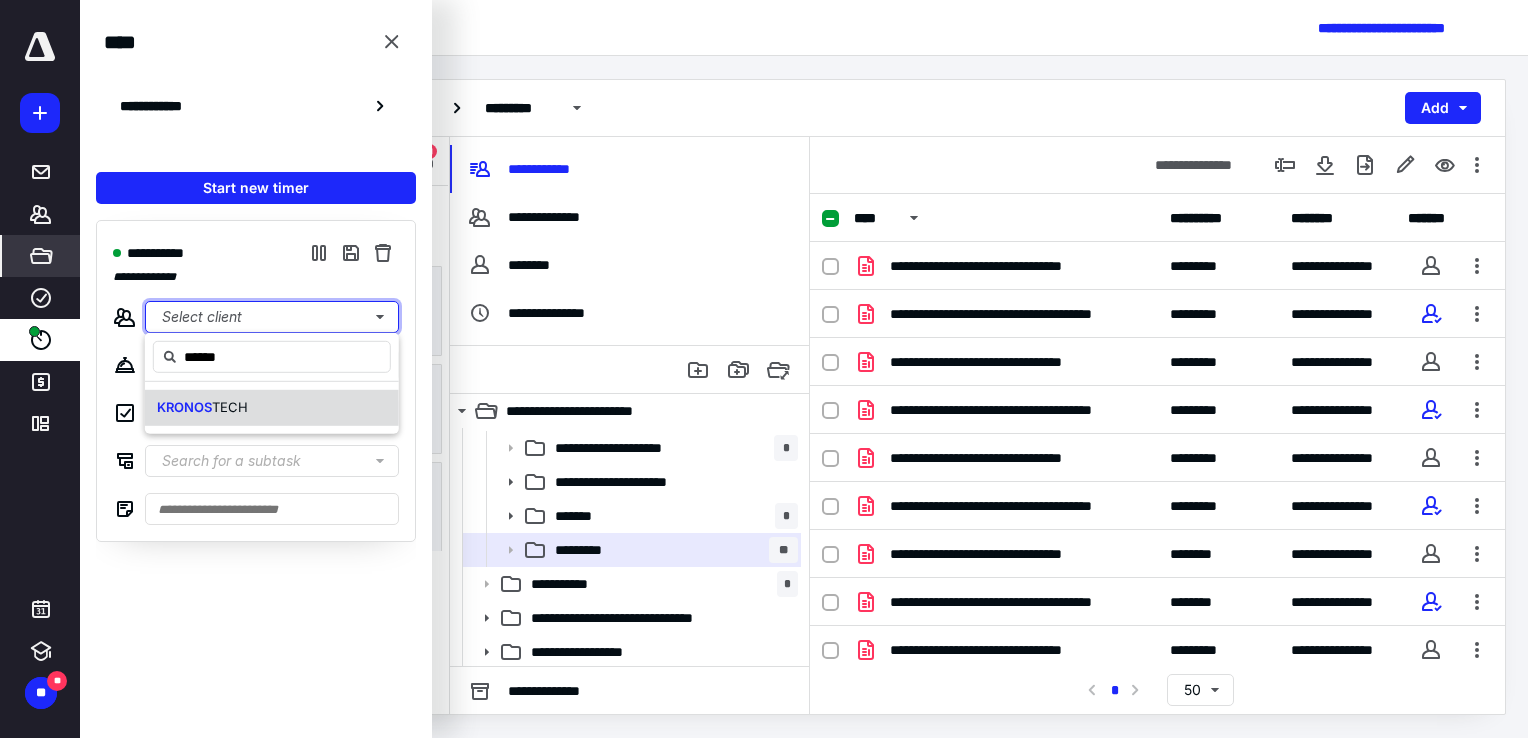 type 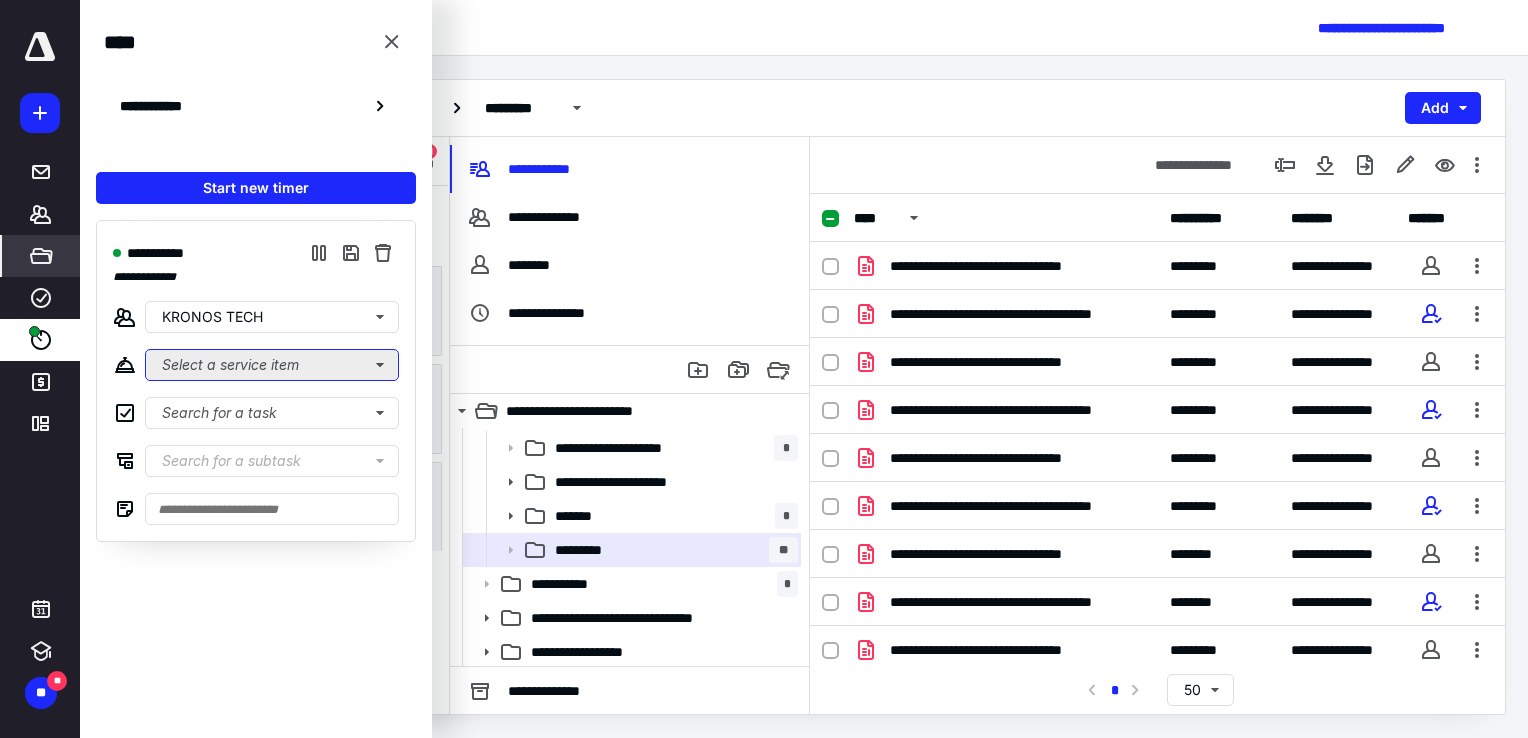 click on "Select a service item" at bounding box center [272, 365] 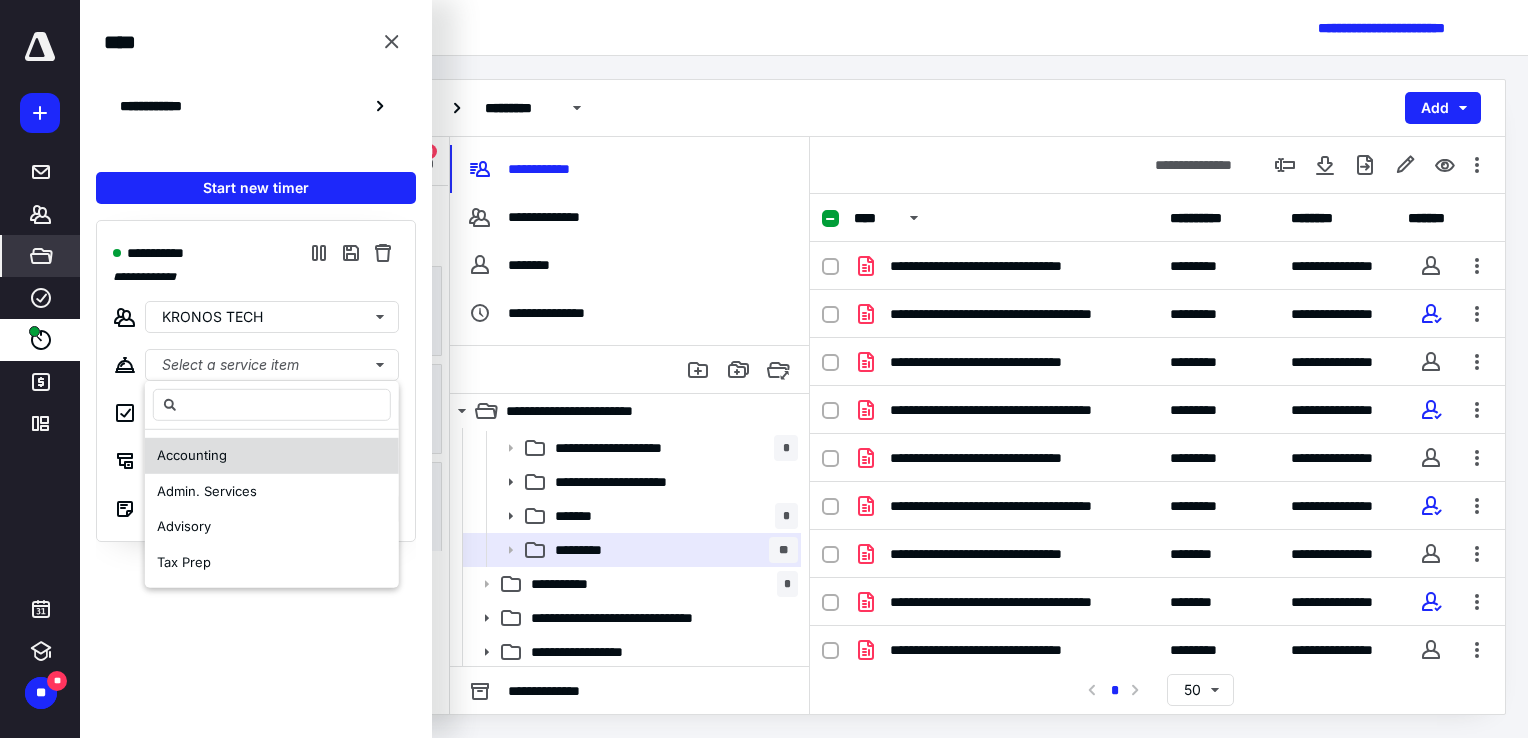 click on "Accounting" at bounding box center [272, 456] 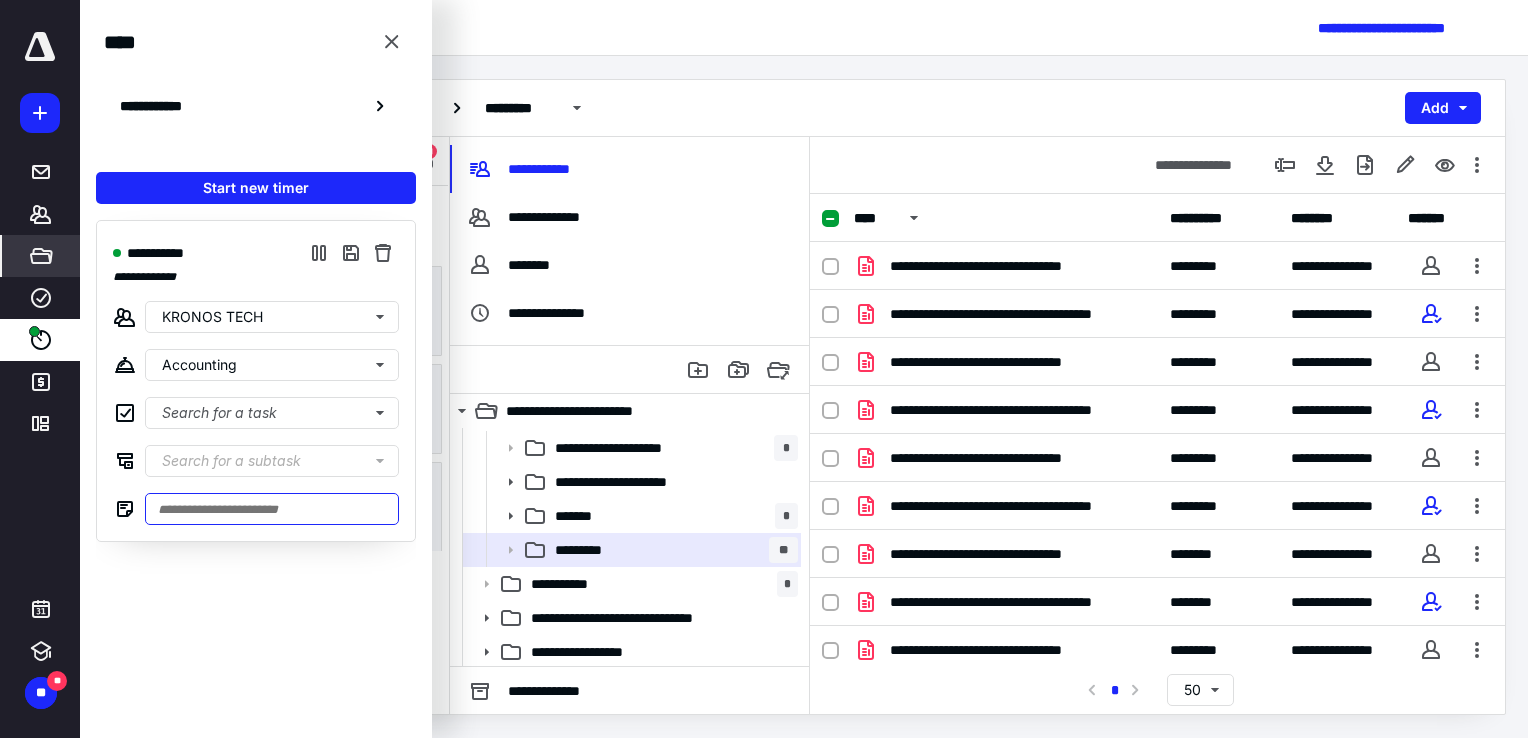 click at bounding box center (272, 509) 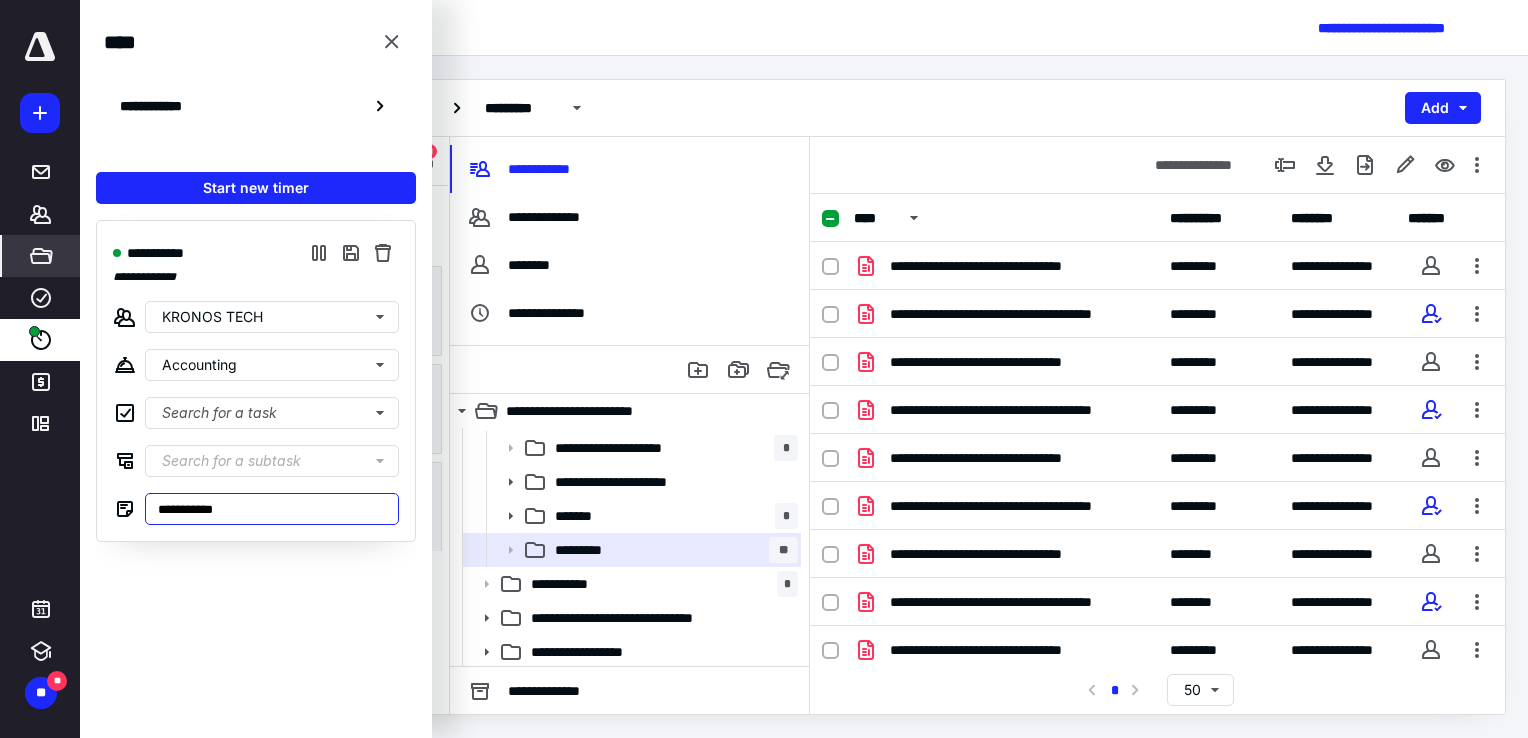 type on "**********" 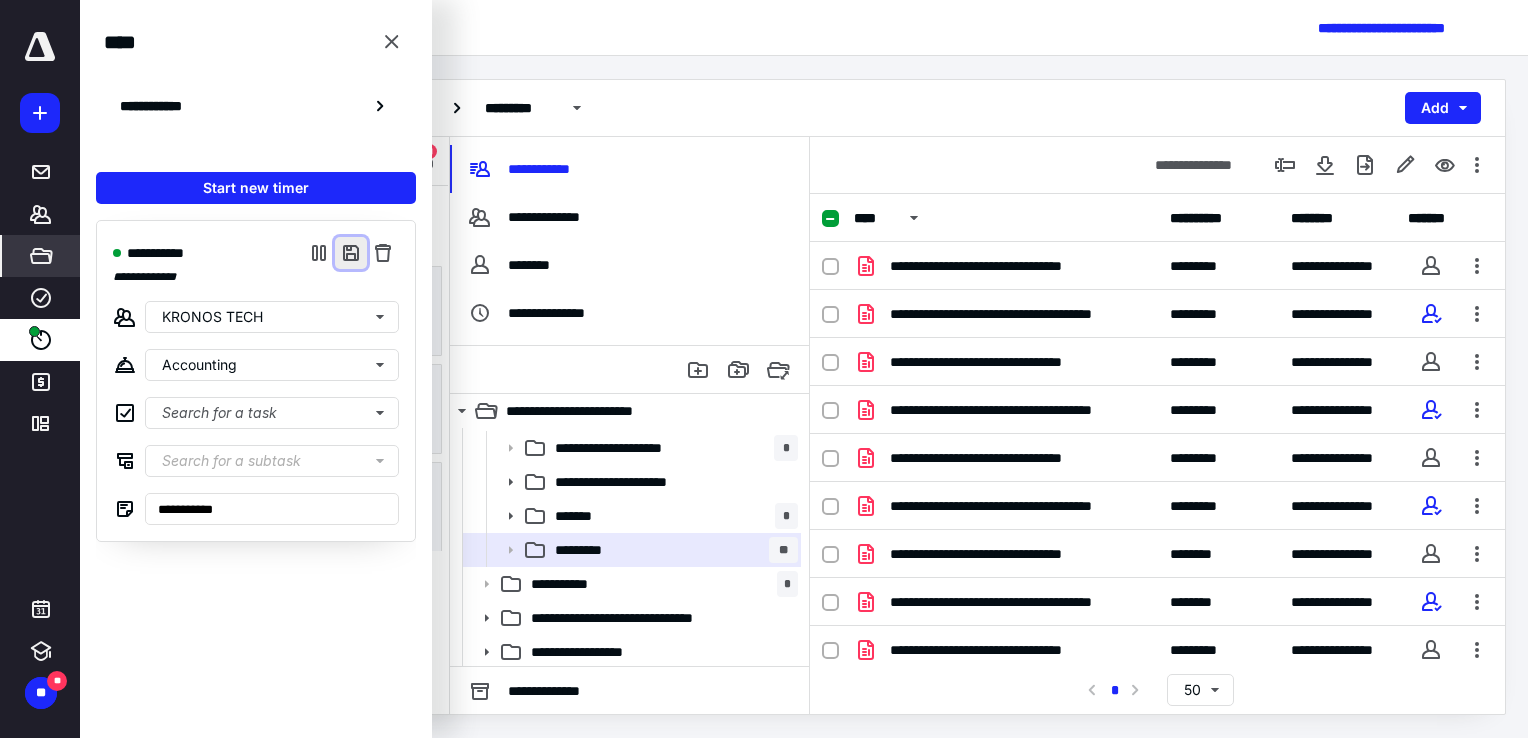 click at bounding box center (351, 253) 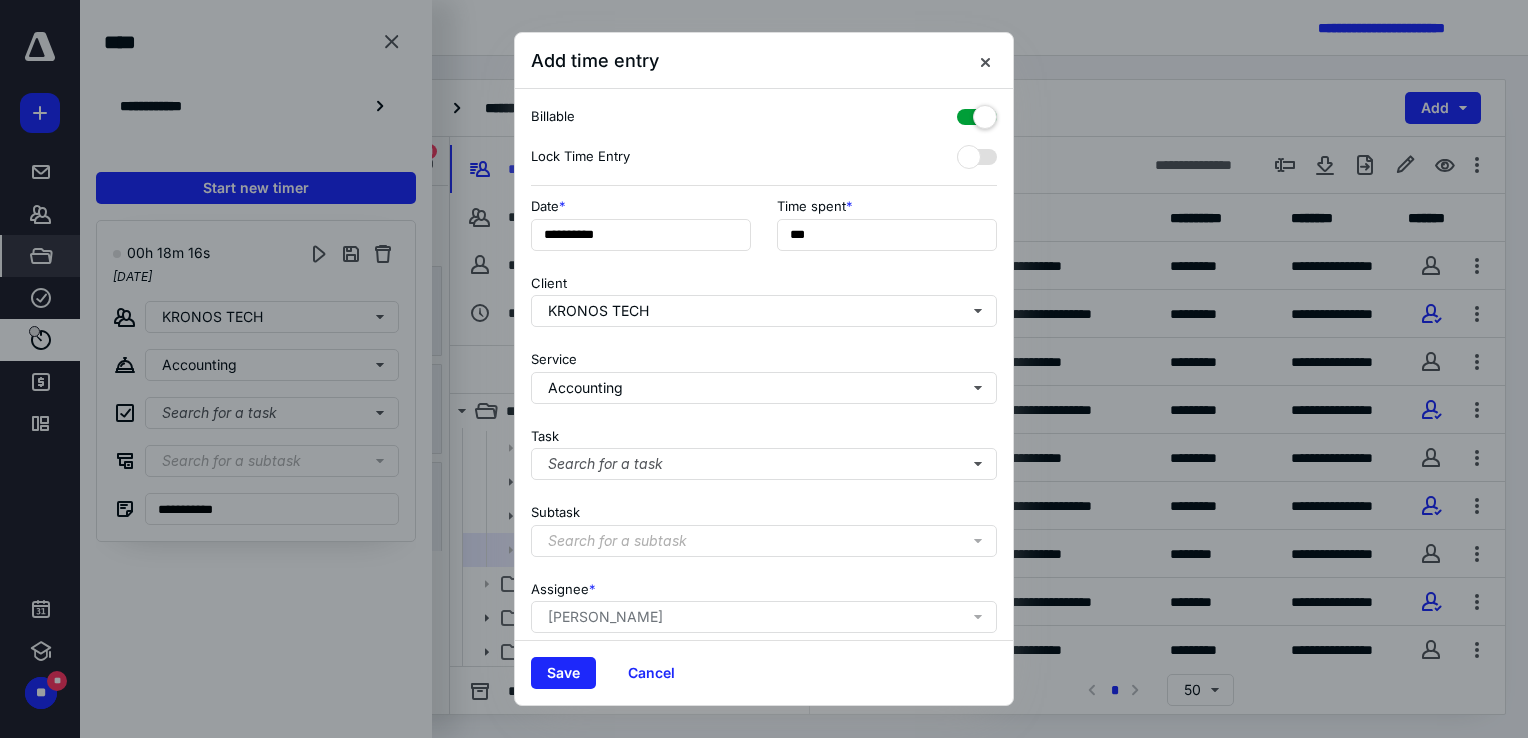 click at bounding box center (977, 113) 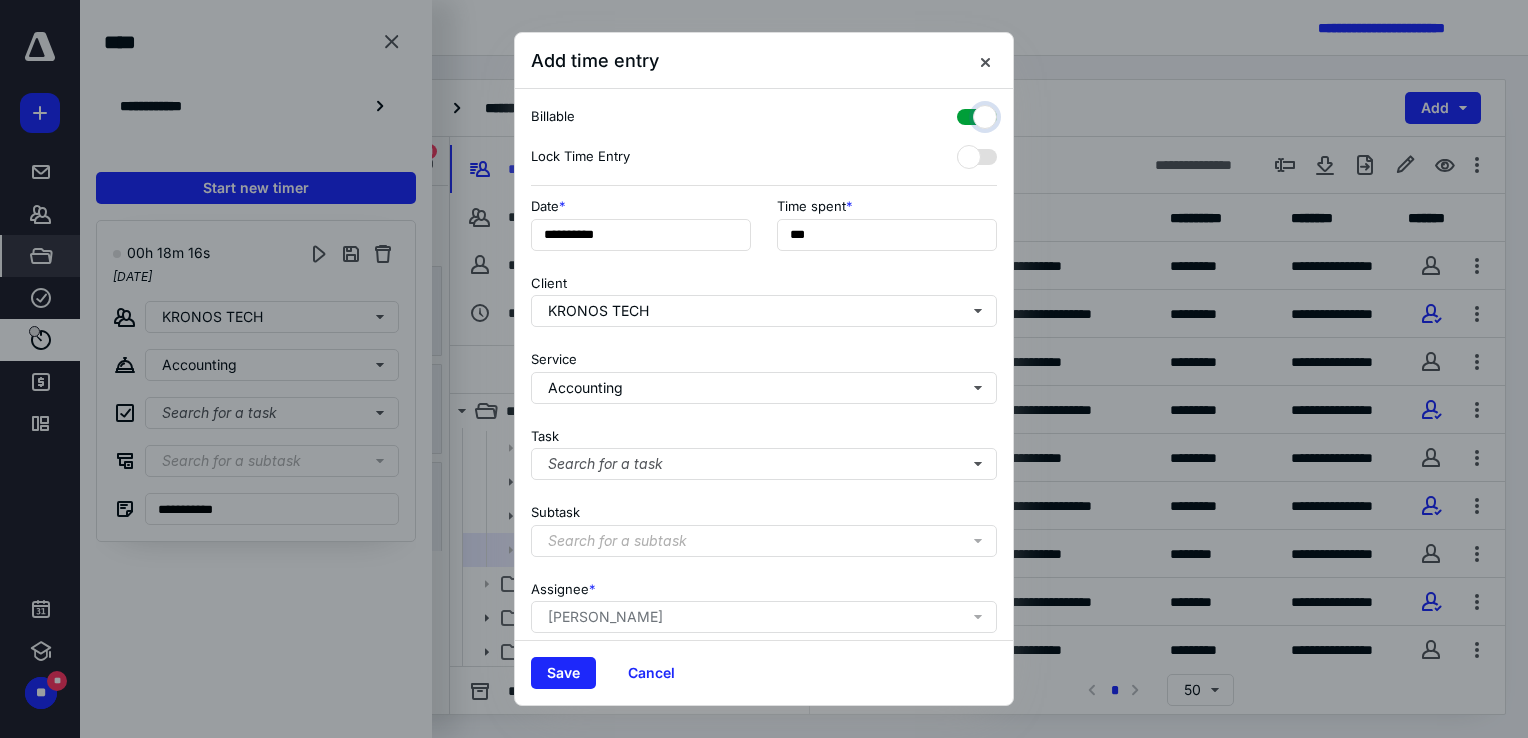 click at bounding box center [967, 114] 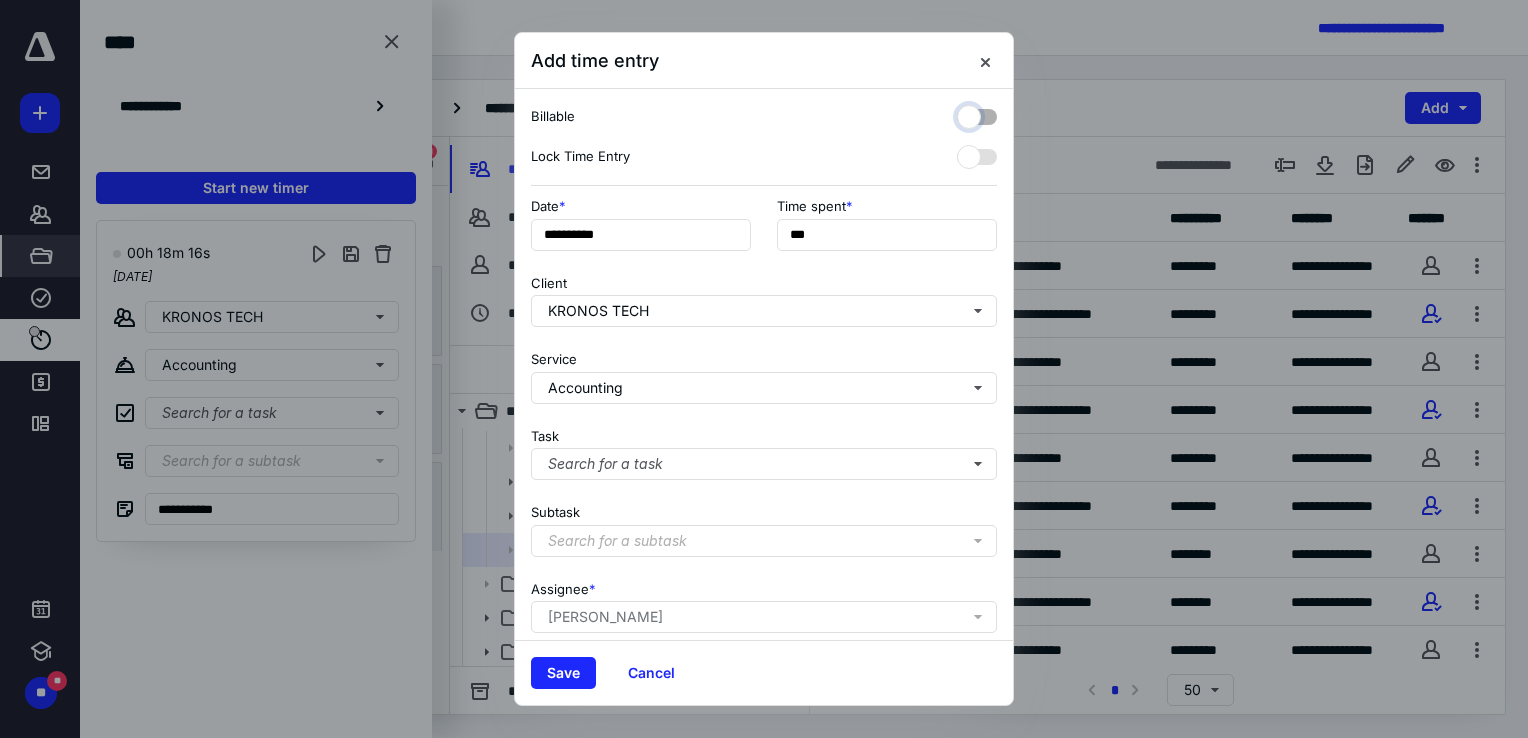 checkbox on "false" 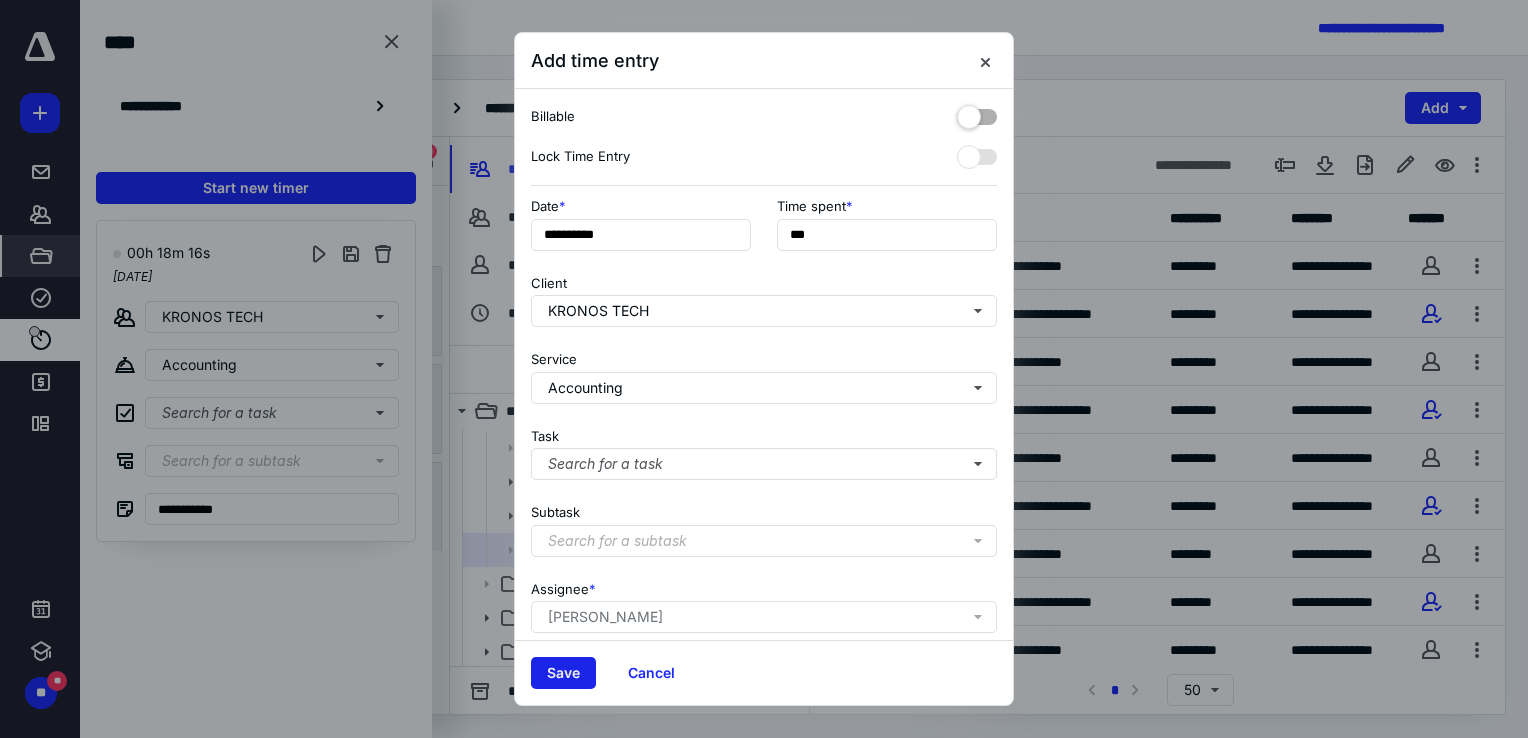 click on "Save" at bounding box center (563, 673) 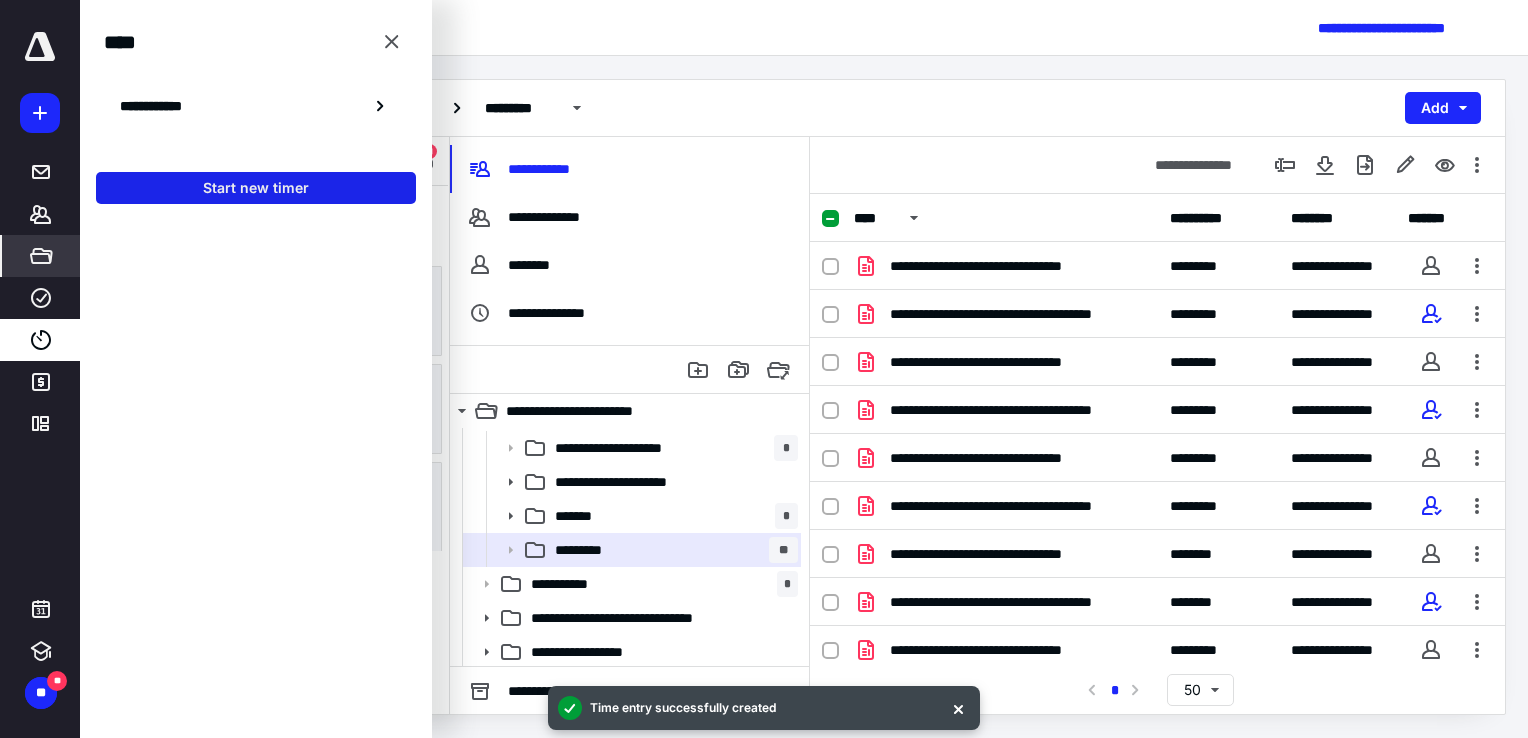 click on "Start new timer" at bounding box center [256, 188] 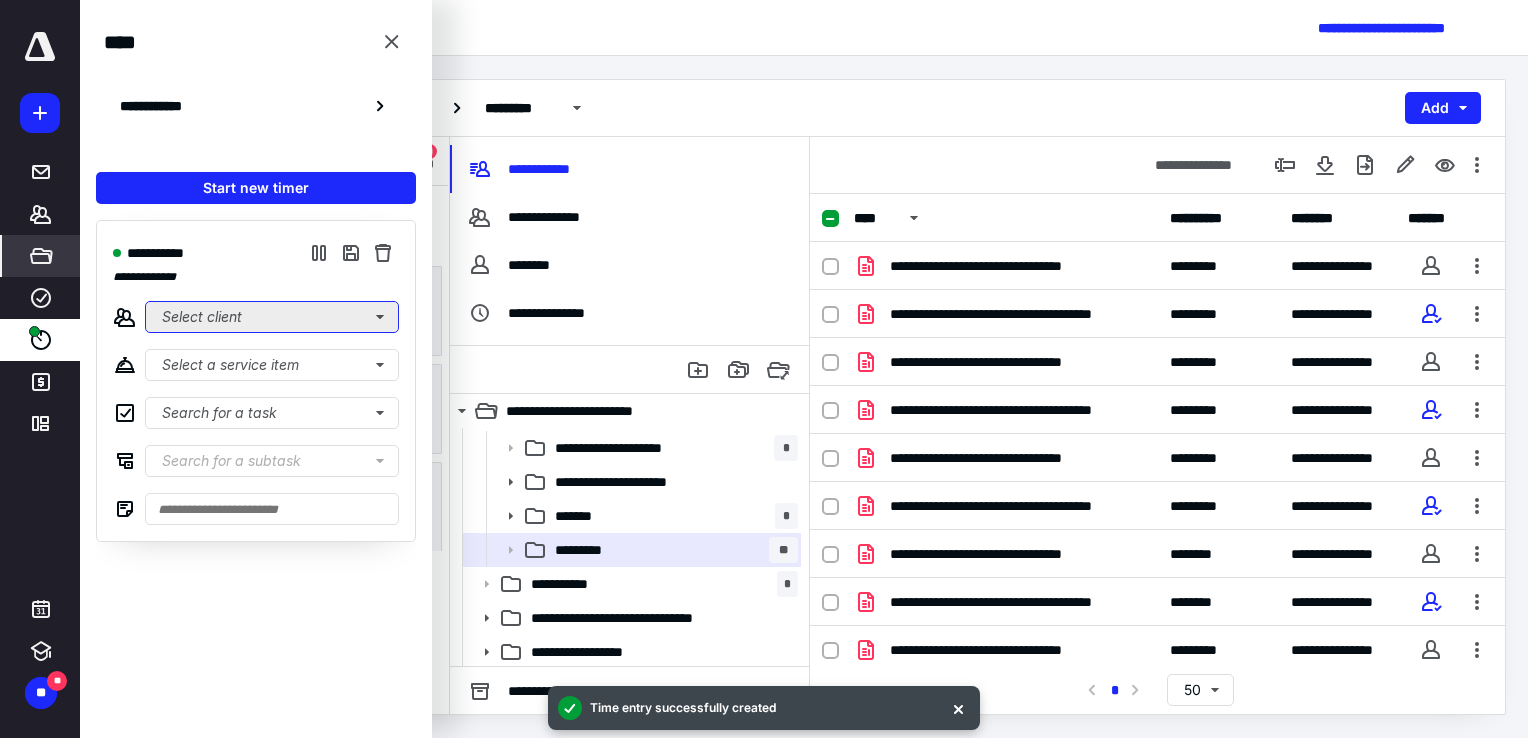click on "Select client" at bounding box center (272, 317) 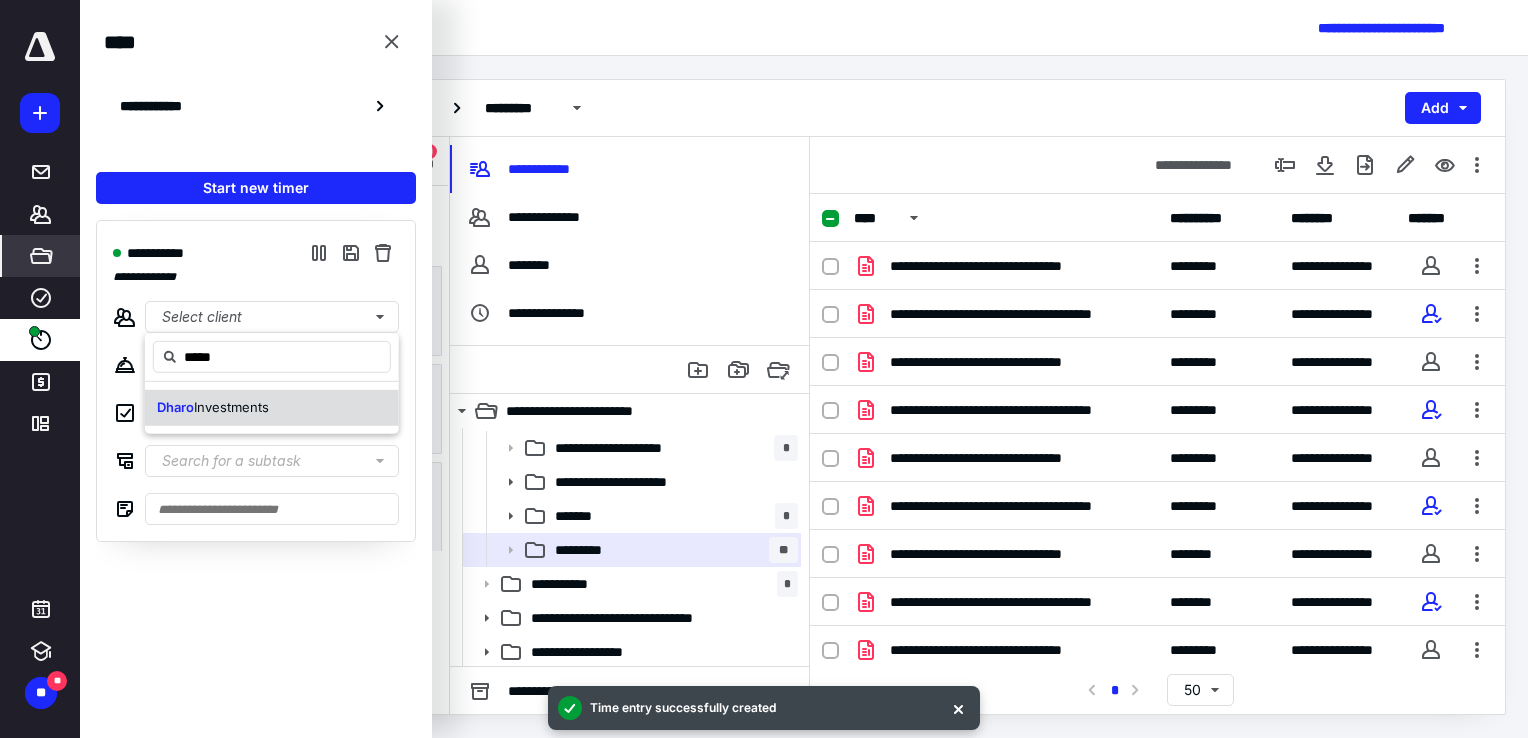 click on "Dharo  Investments" at bounding box center (272, 408) 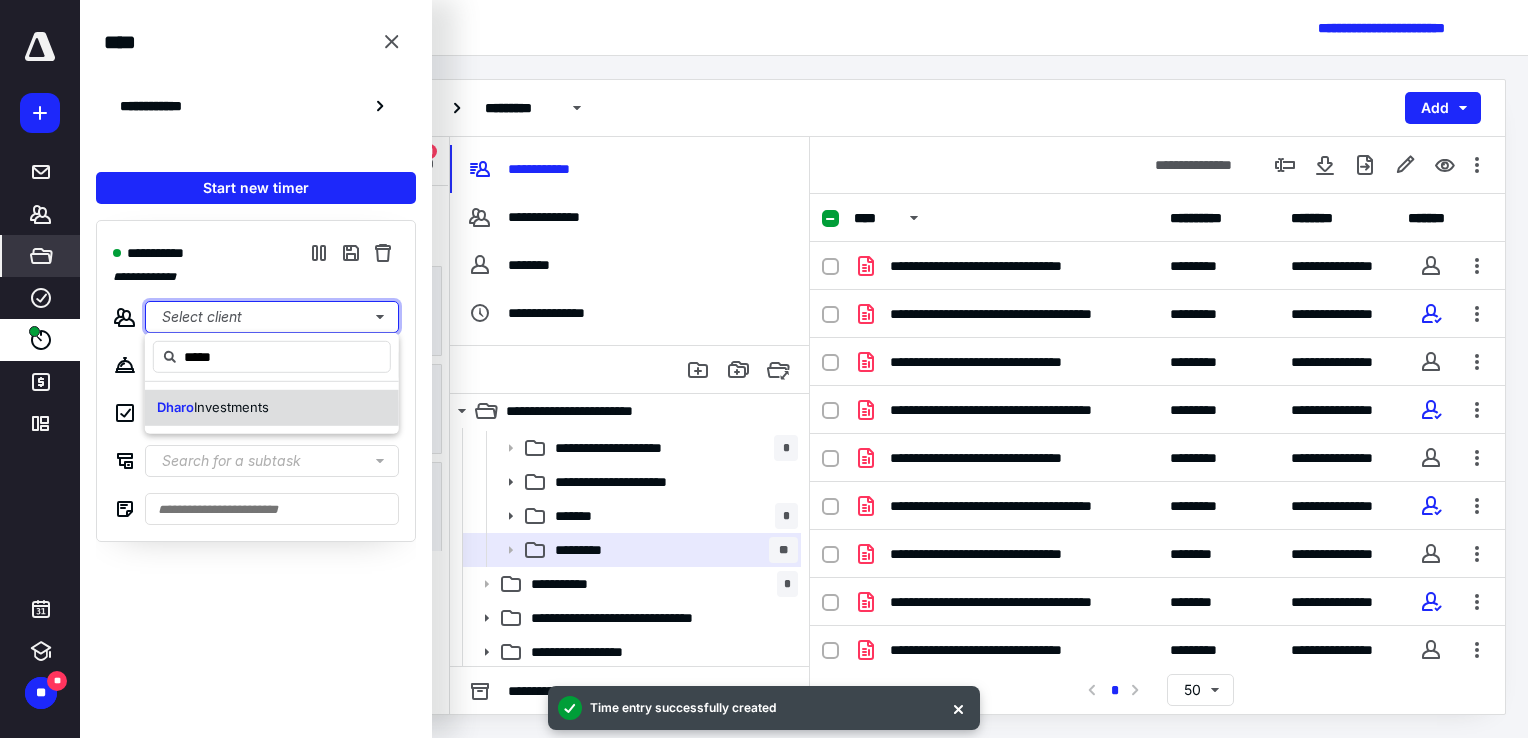 type 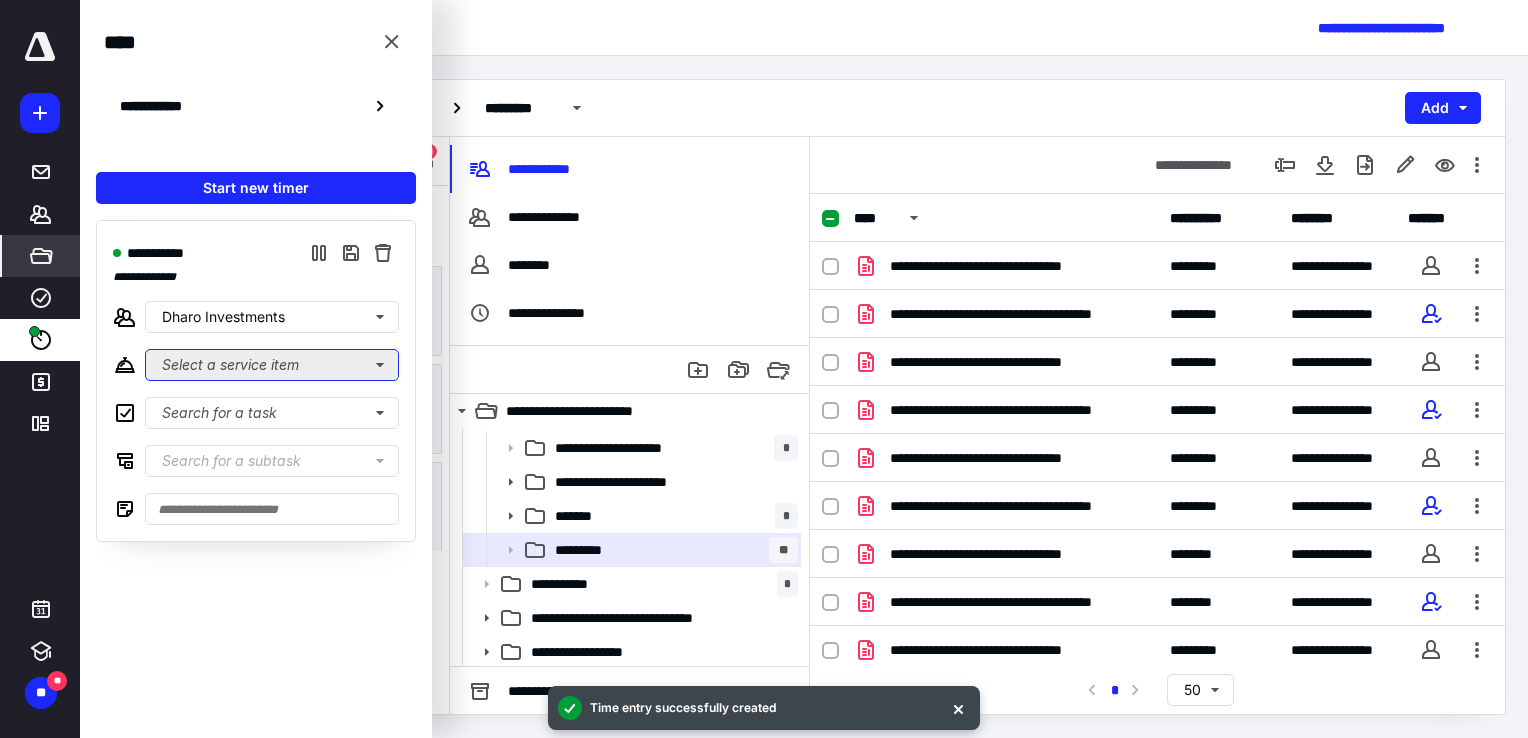 click on "Select a service item" at bounding box center [272, 365] 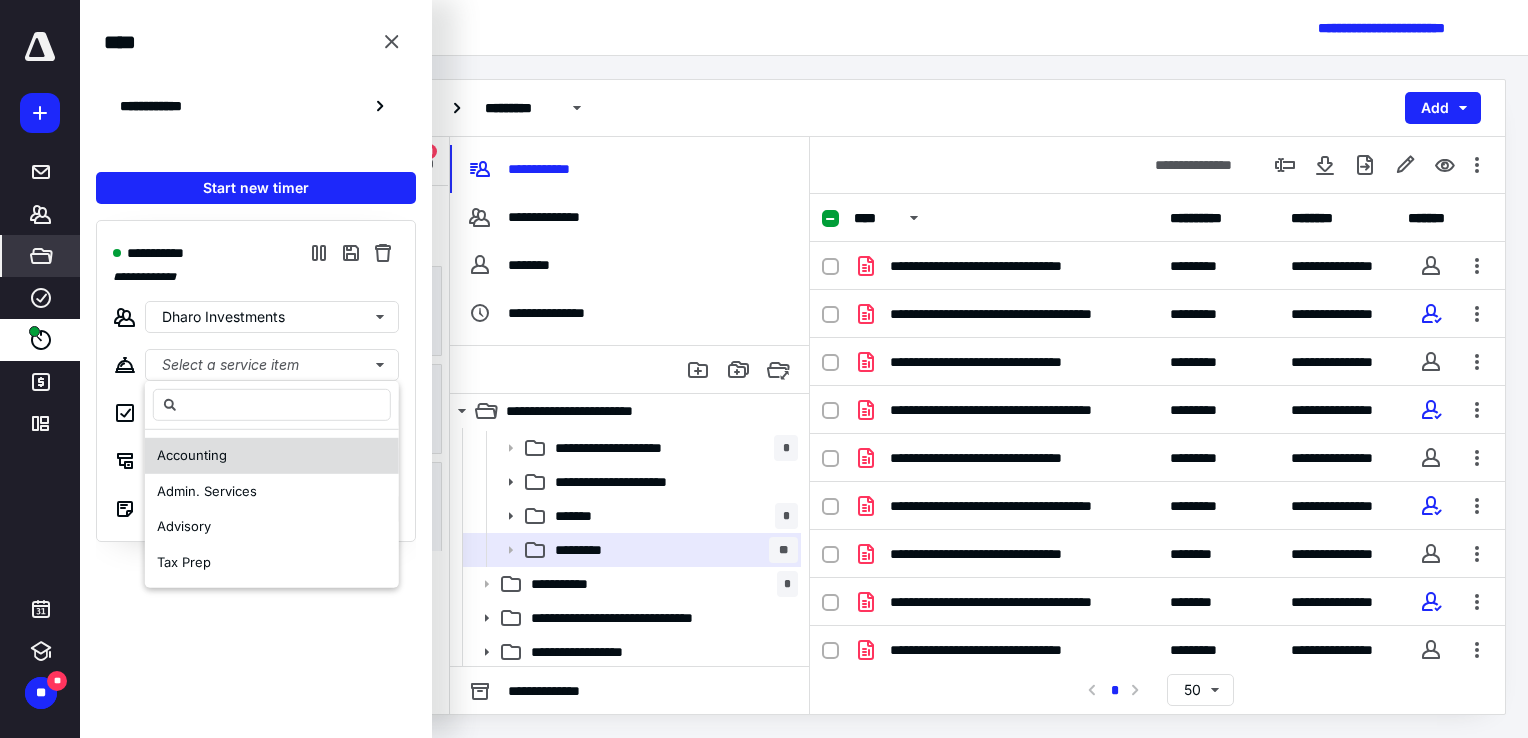 click on "Accounting" at bounding box center [272, 456] 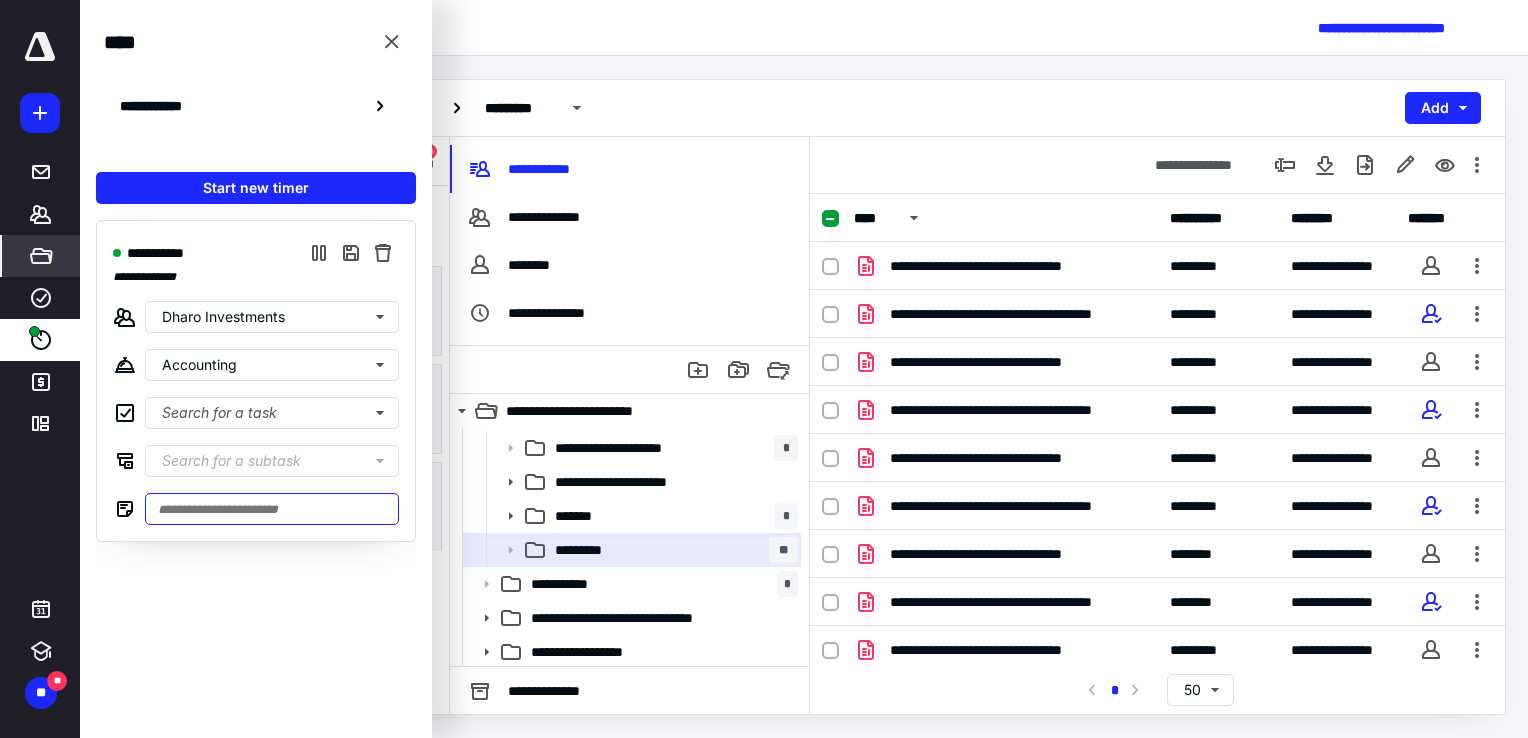 click at bounding box center [272, 509] 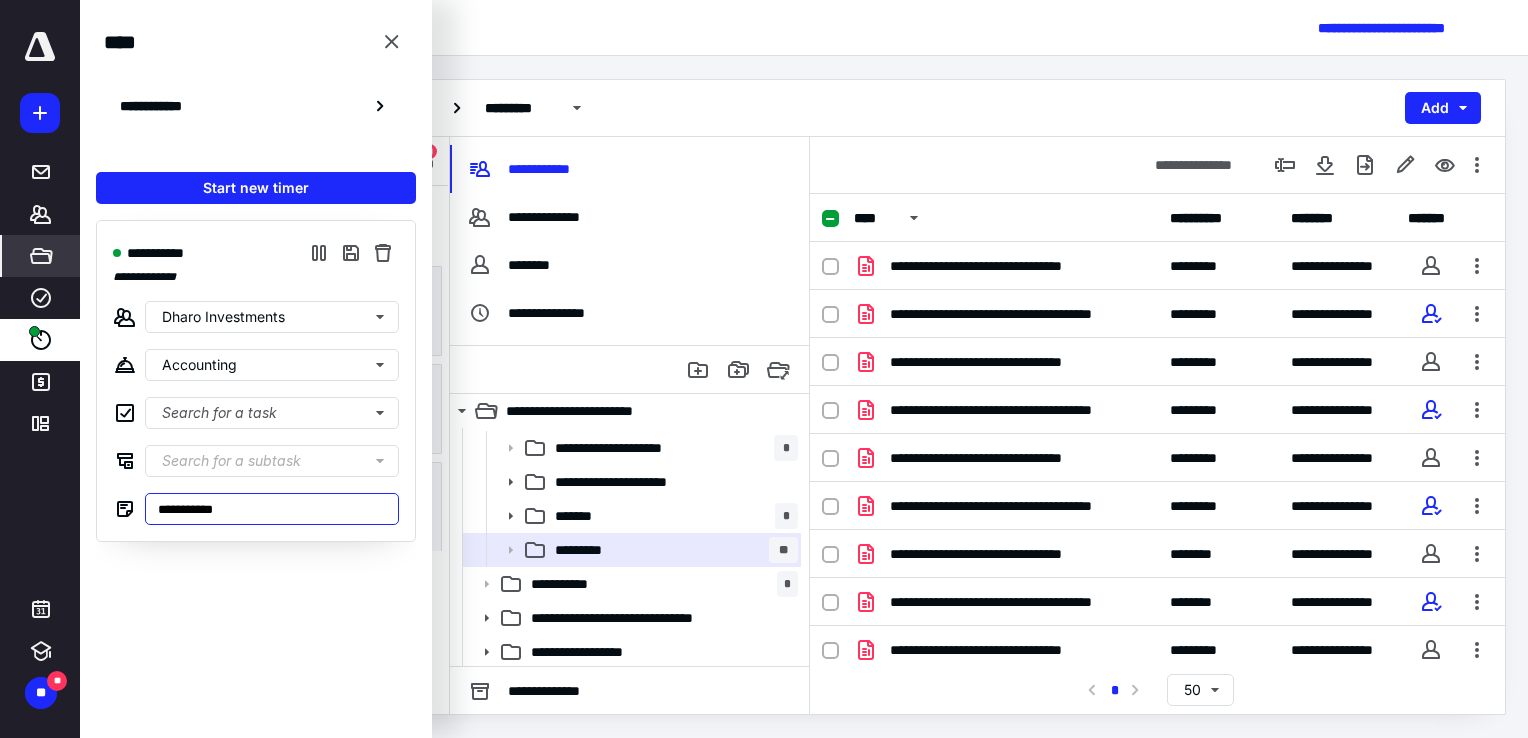 click on "**********" at bounding box center (272, 509) 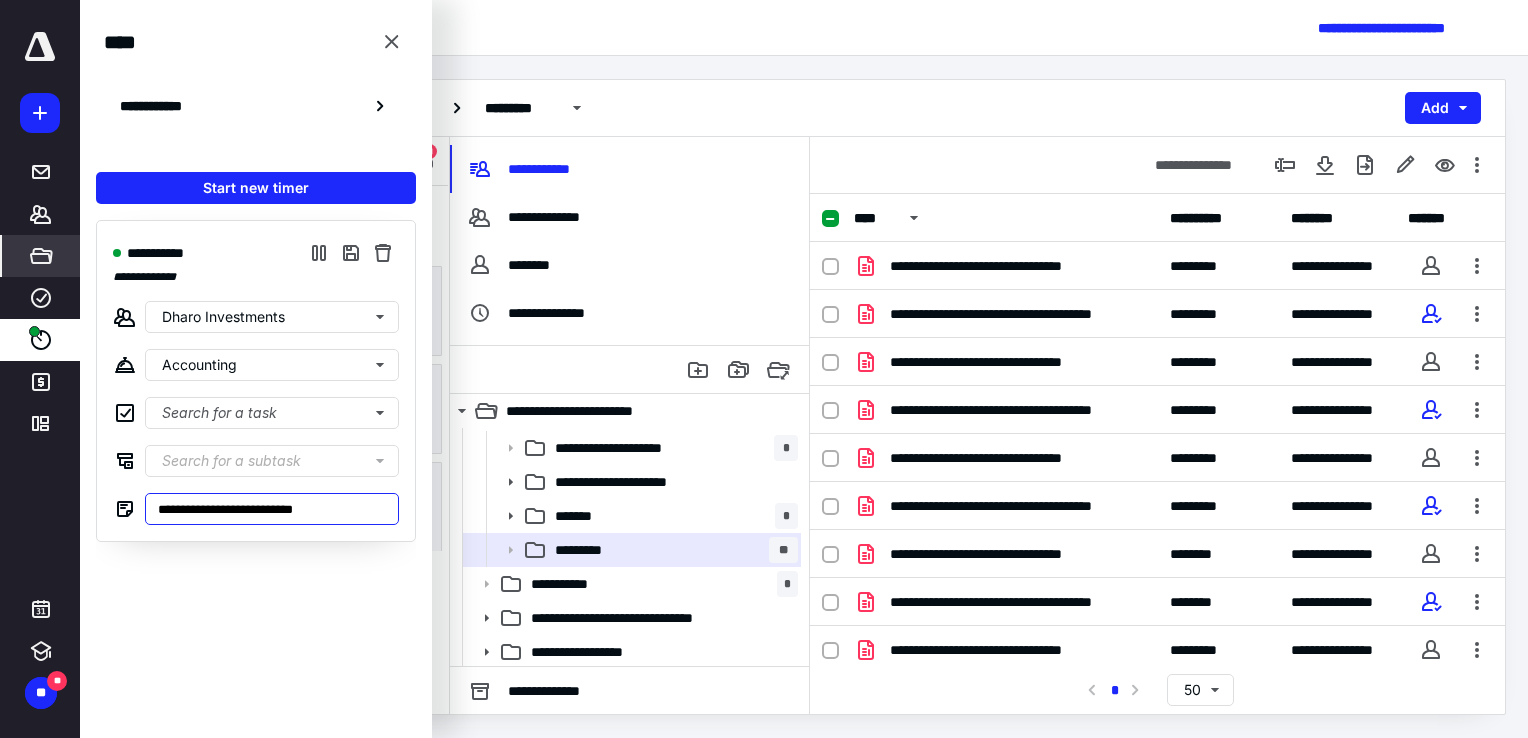 type on "**********" 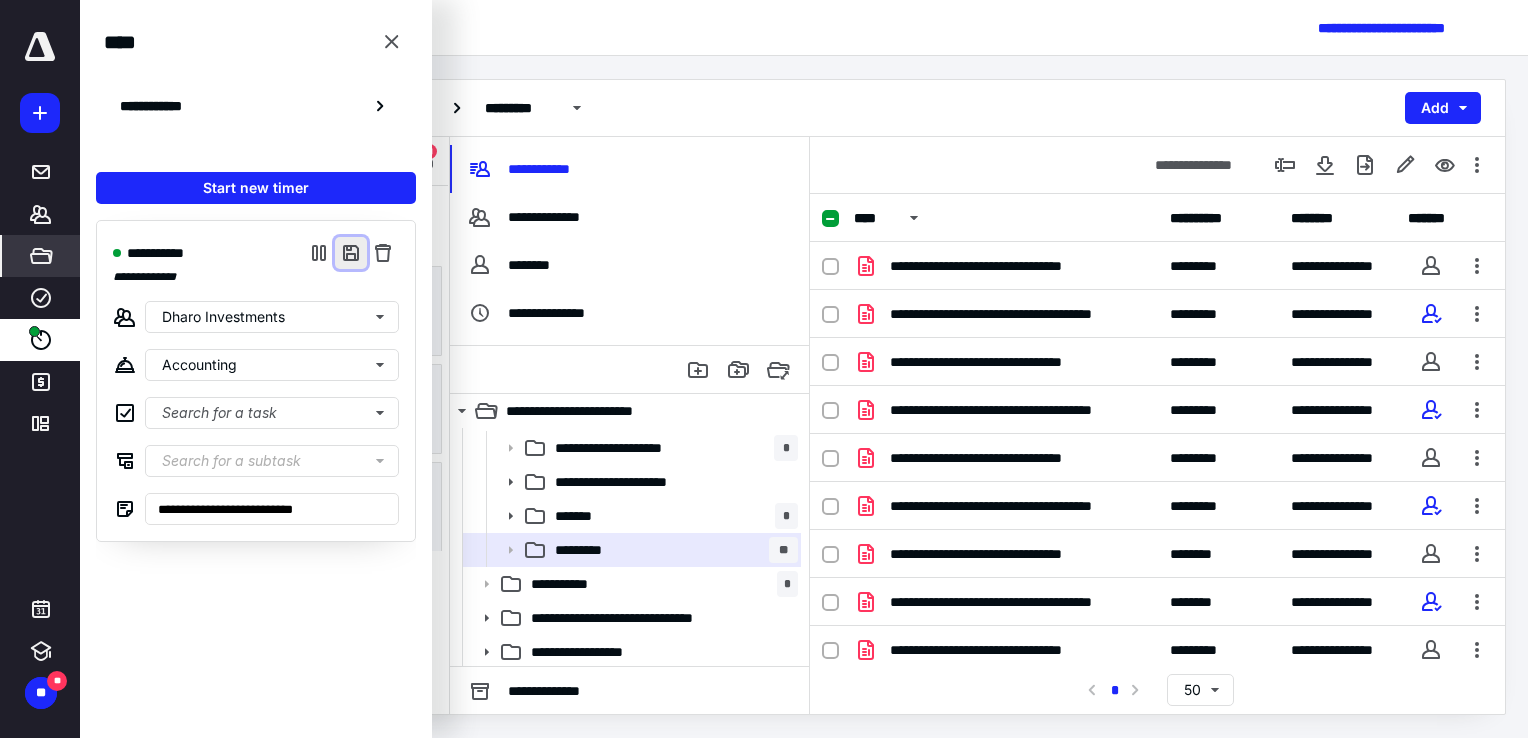 click at bounding box center (351, 253) 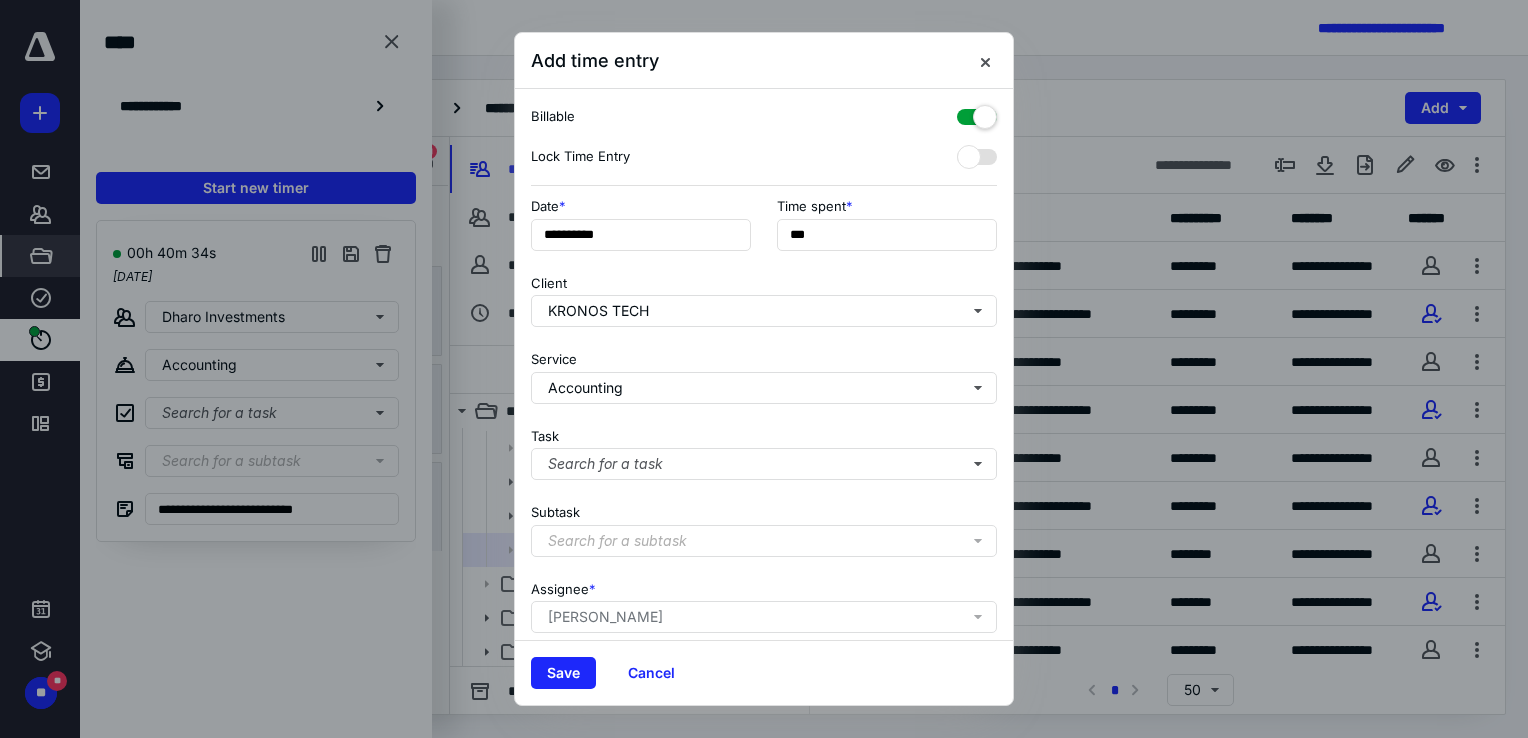 click at bounding box center [977, 113] 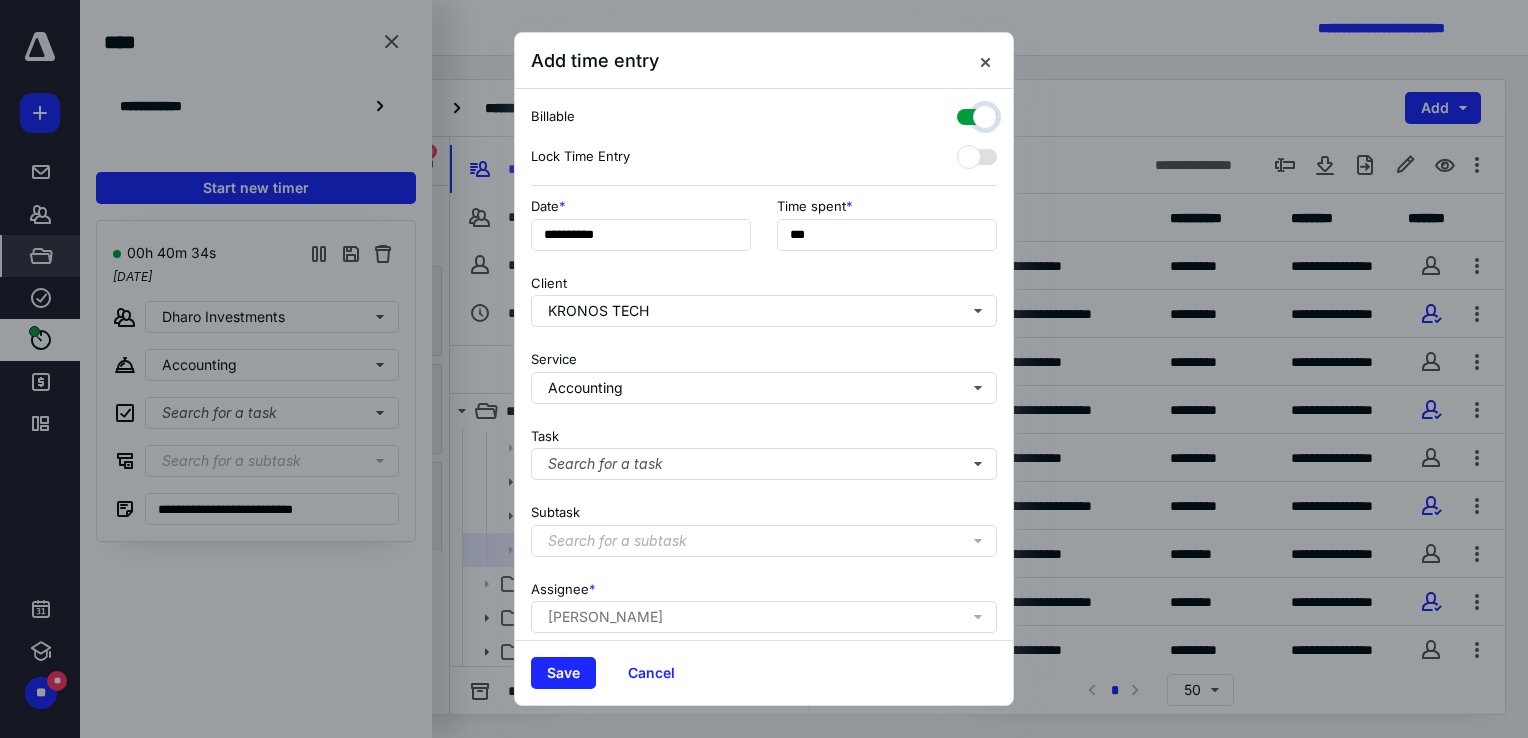 click at bounding box center (967, 114) 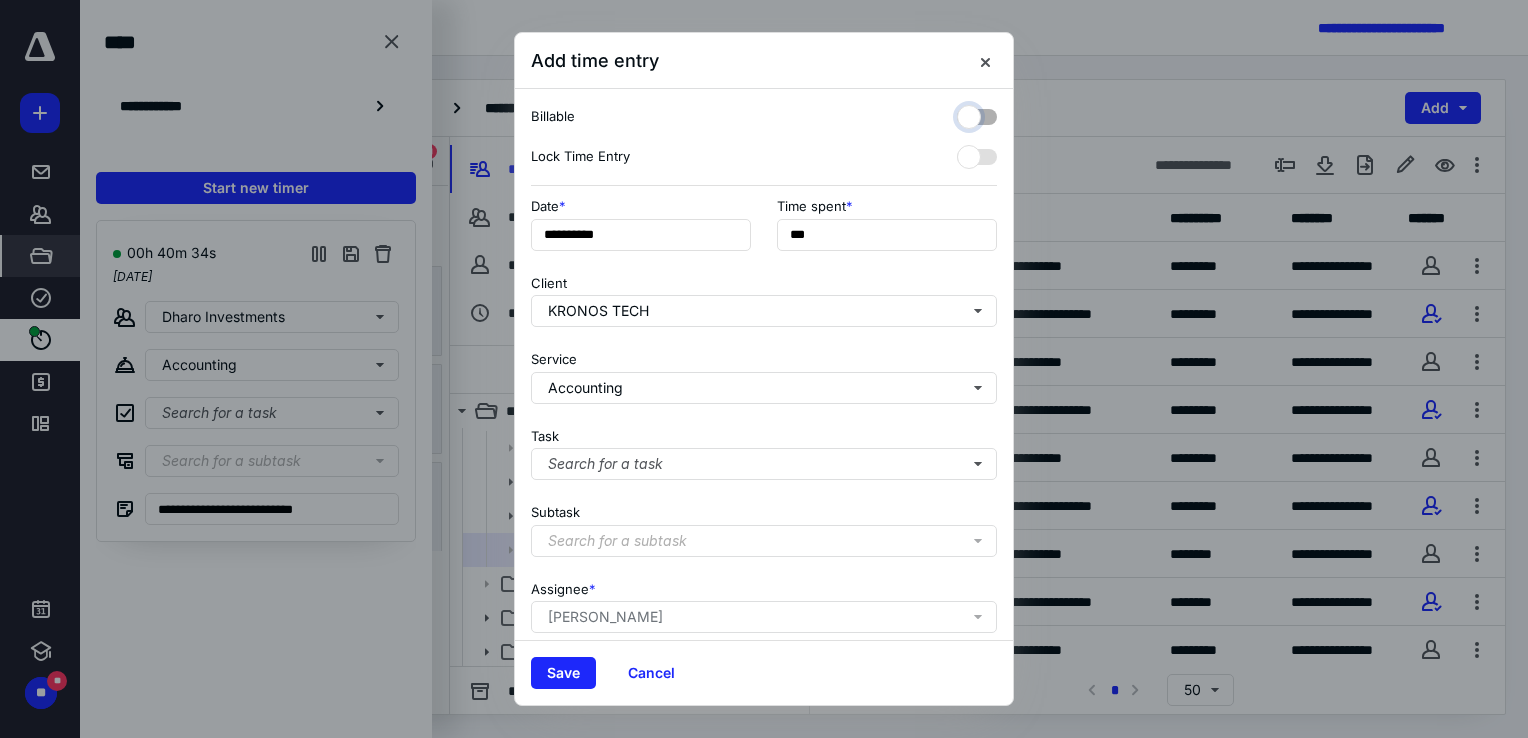 checkbox on "false" 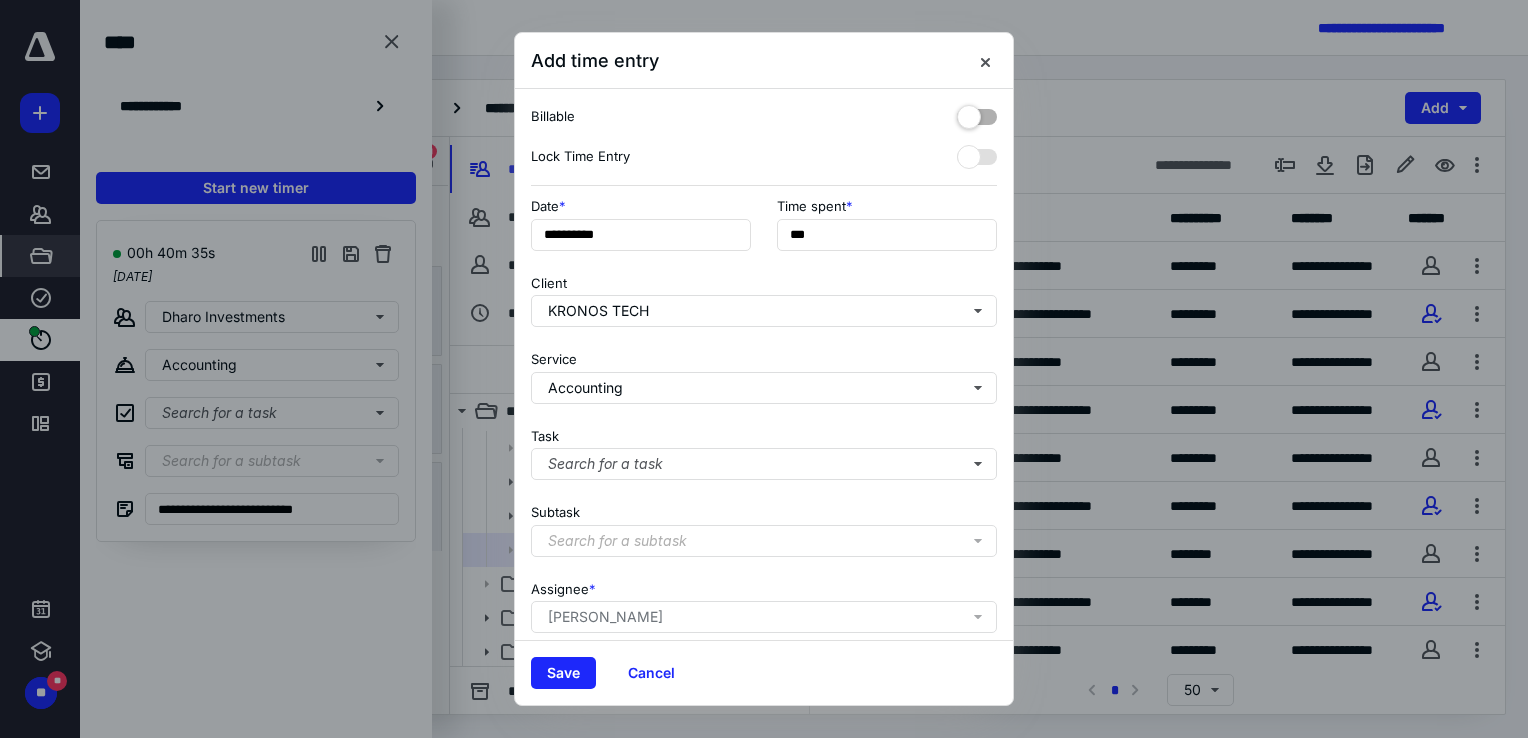 click on "Save Cancel" at bounding box center (764, 672) 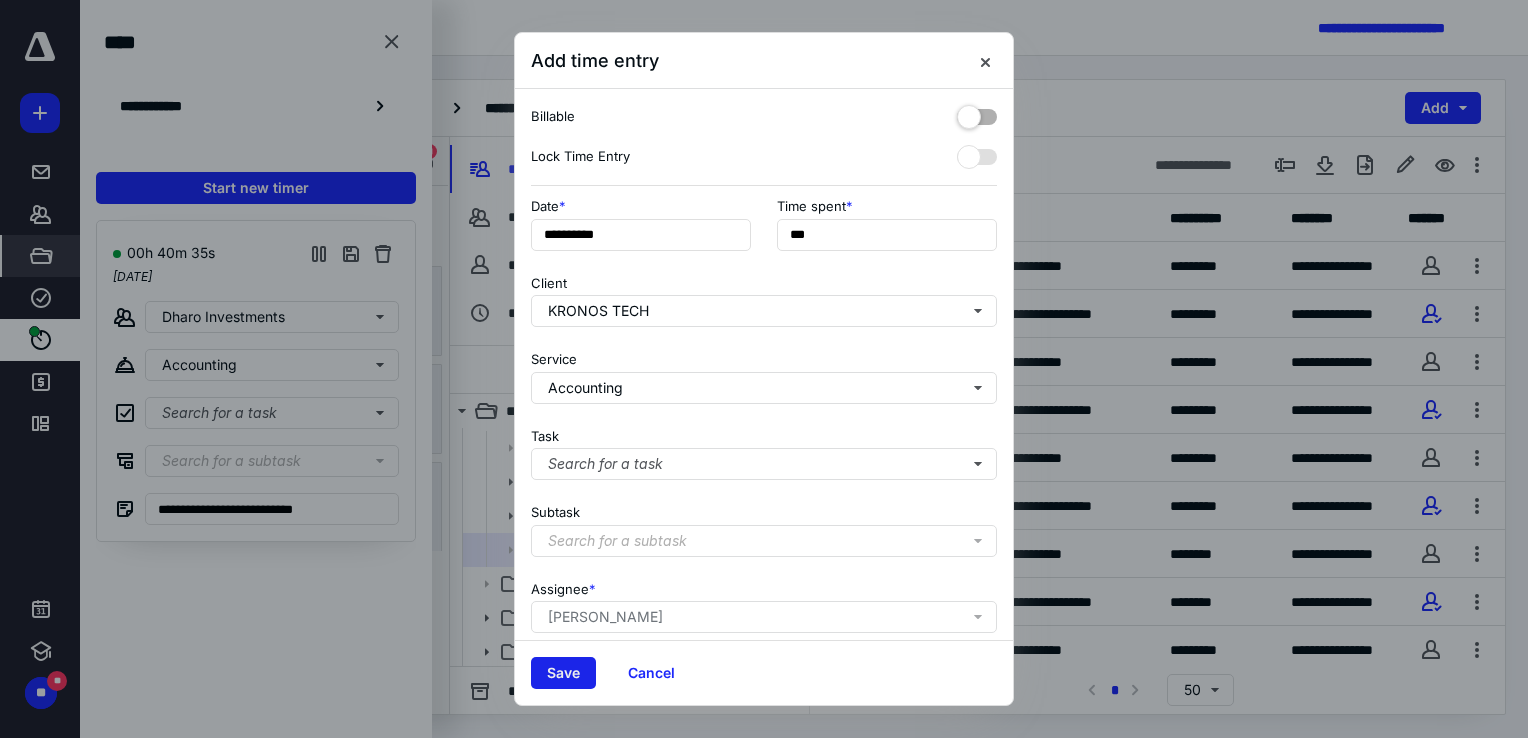 click on "Save" at bounding box center (563, 673) 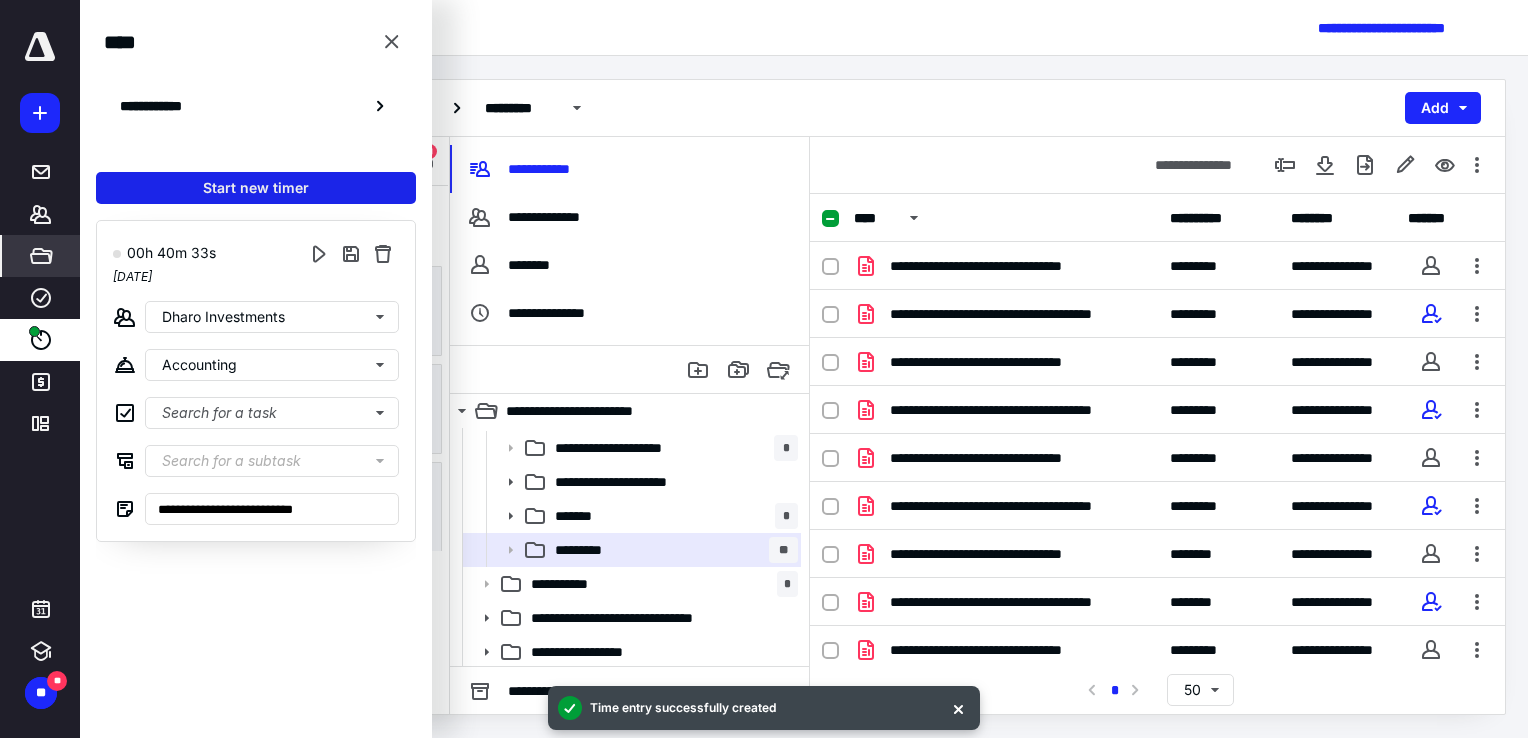 click on "Start new timer" at bounding box center [256, 188] 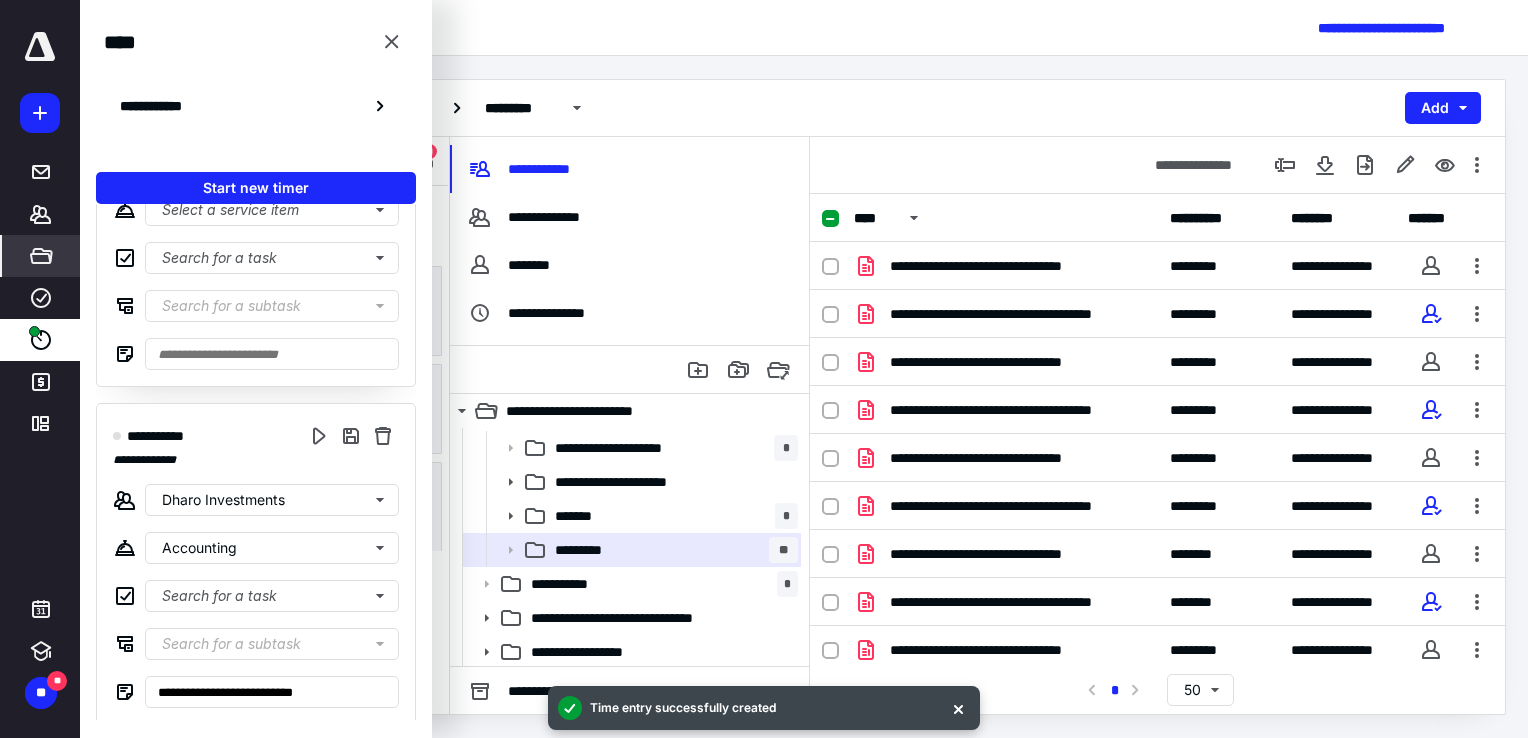 scroll, scrollTop: 159, scrollLeft: 0, axis: vertical 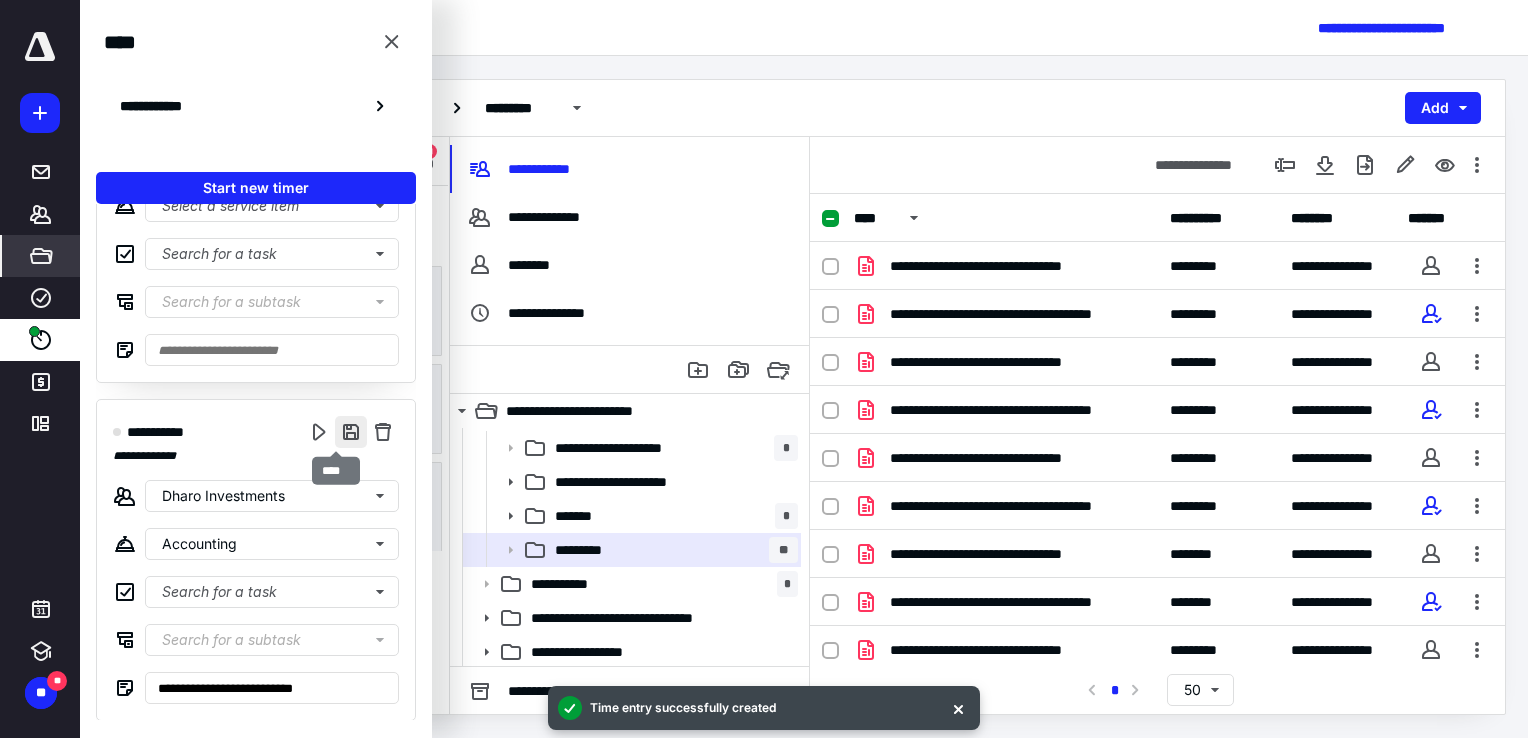 click at bounding box center [351, 432] 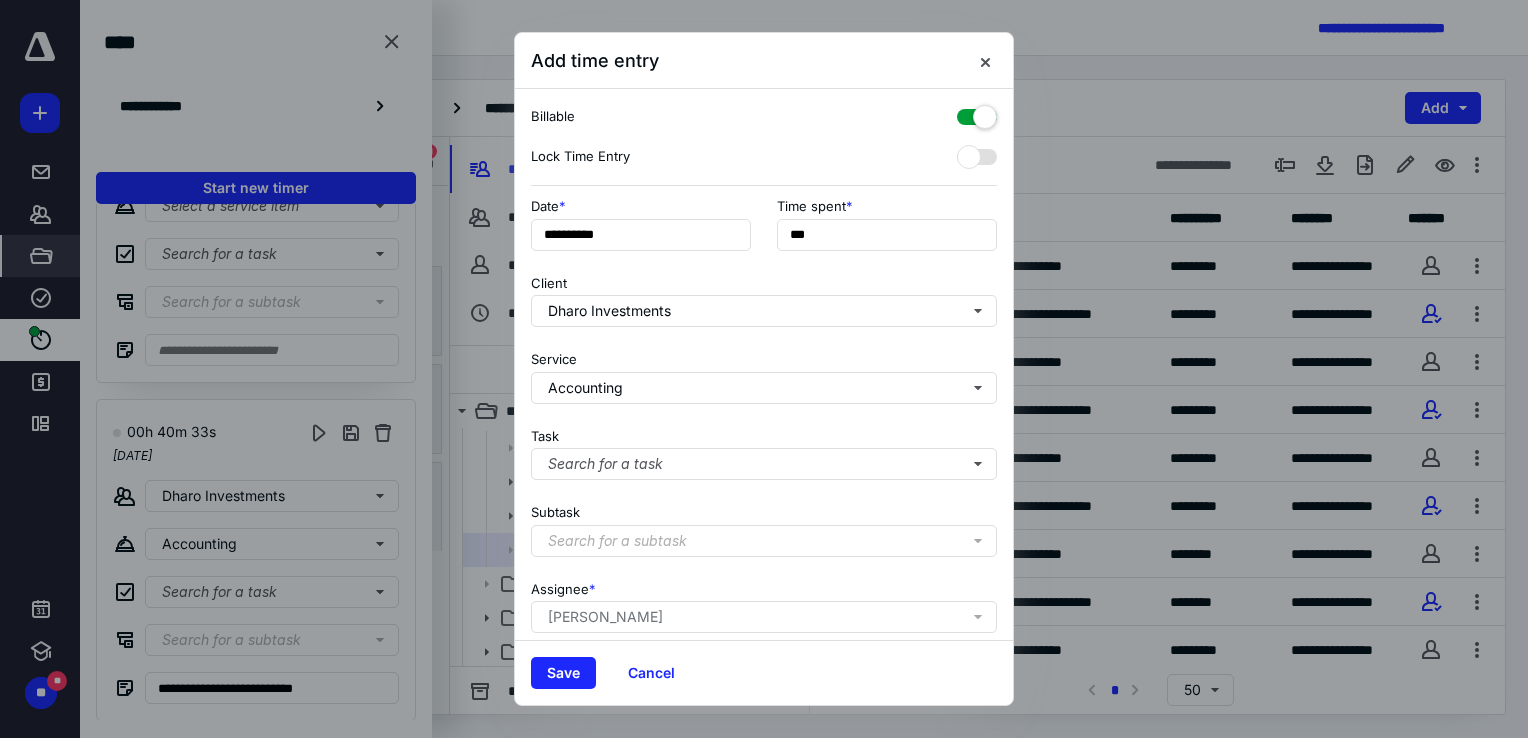 click at bounding box center [977, 113] 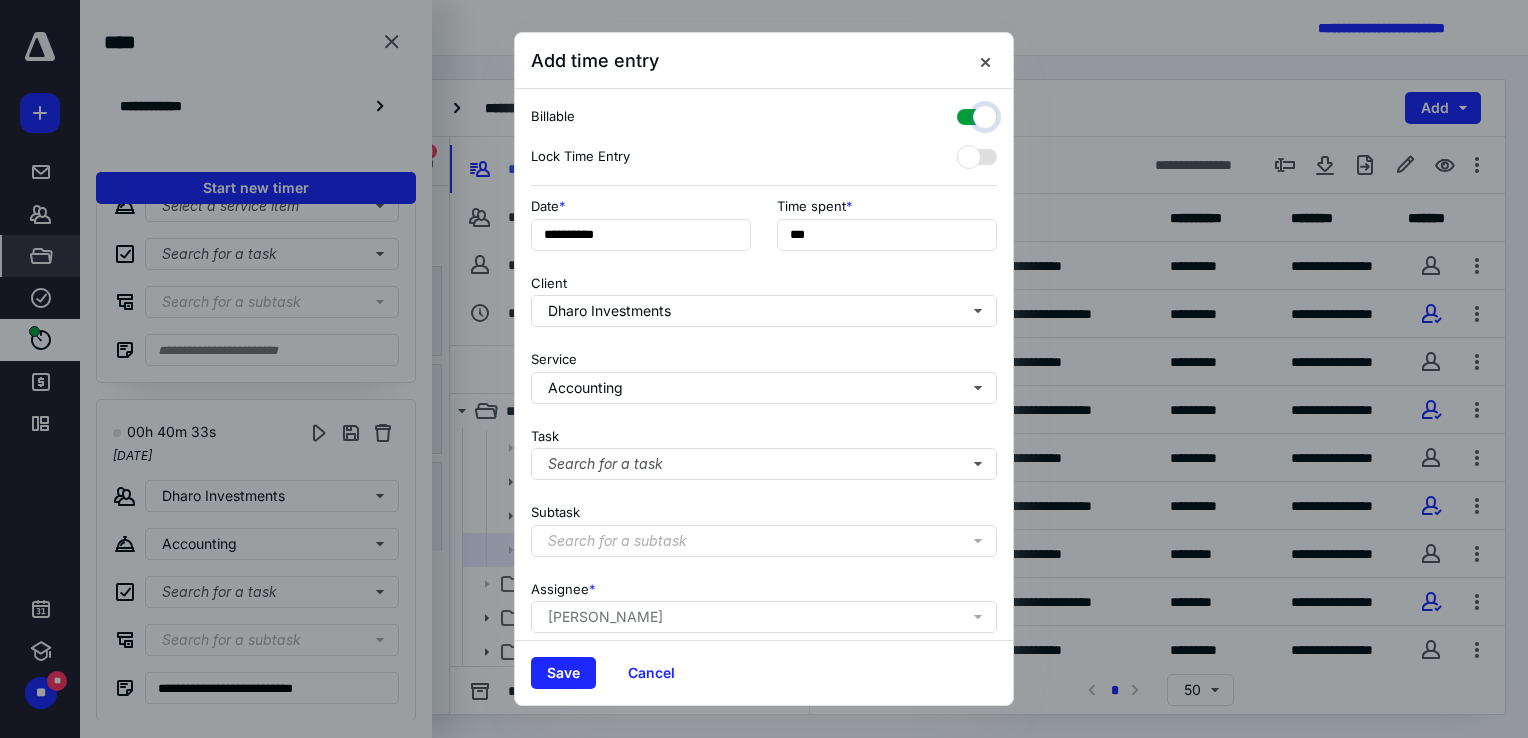 click at bounding box center [967, 114] 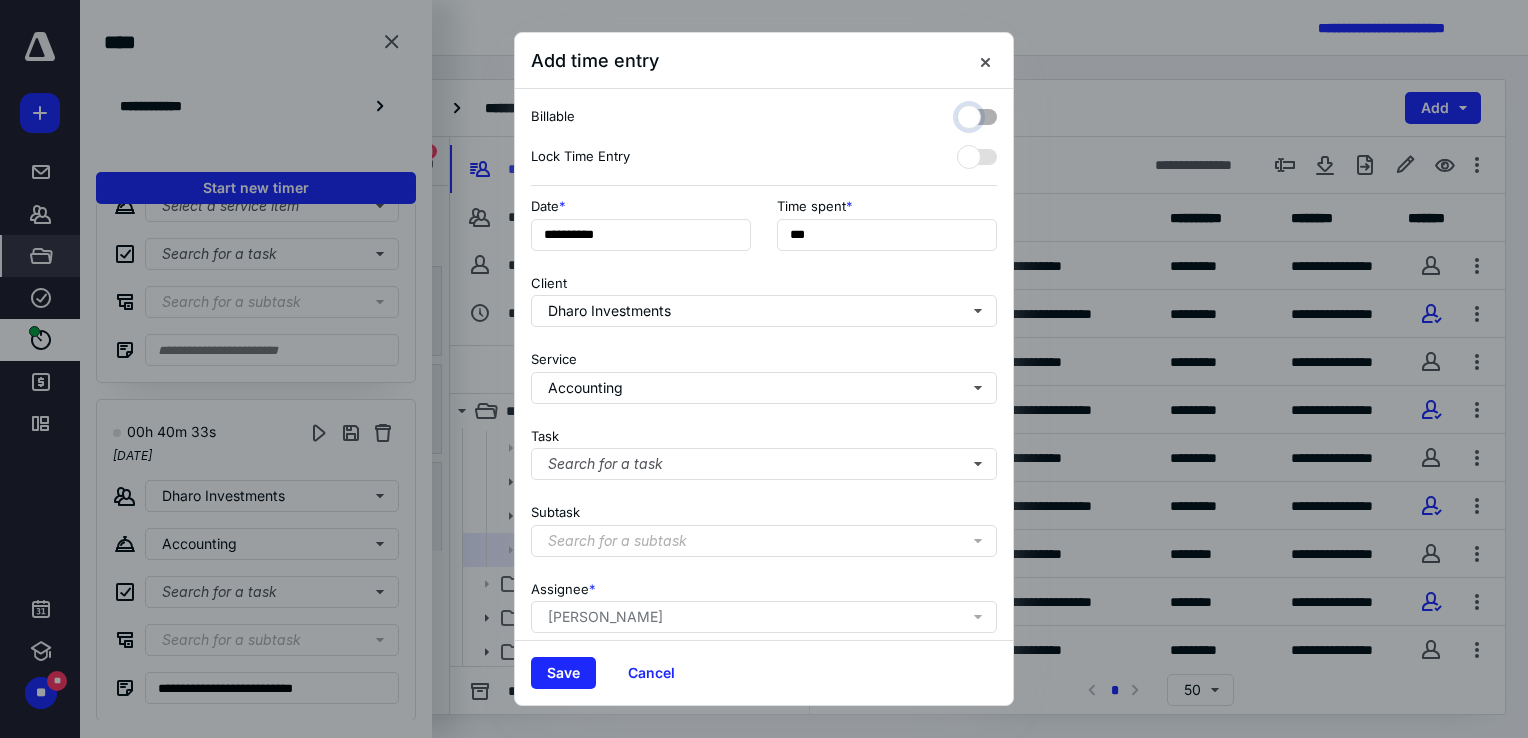 checkbox on "false" 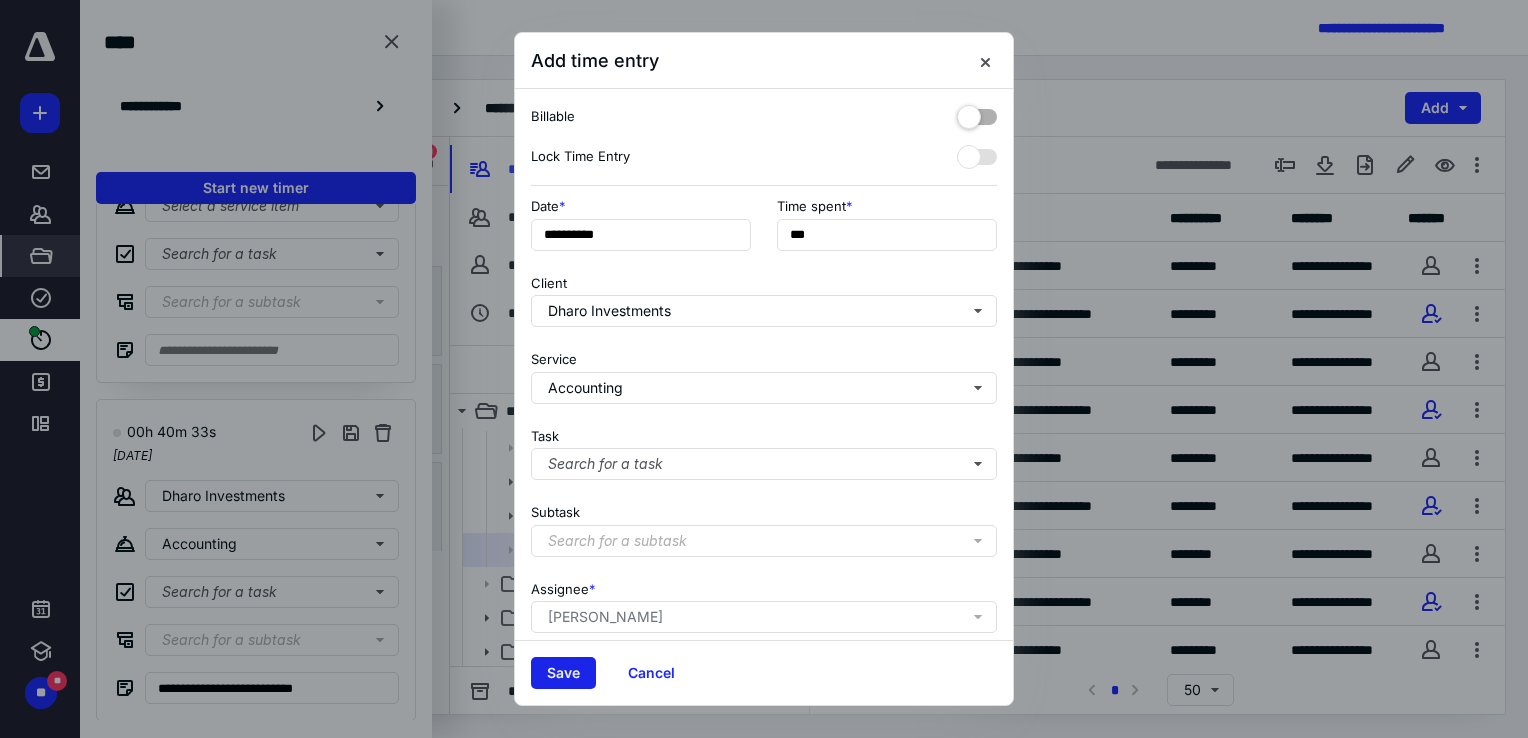 click on "Save" at bounding box center [563, 673] 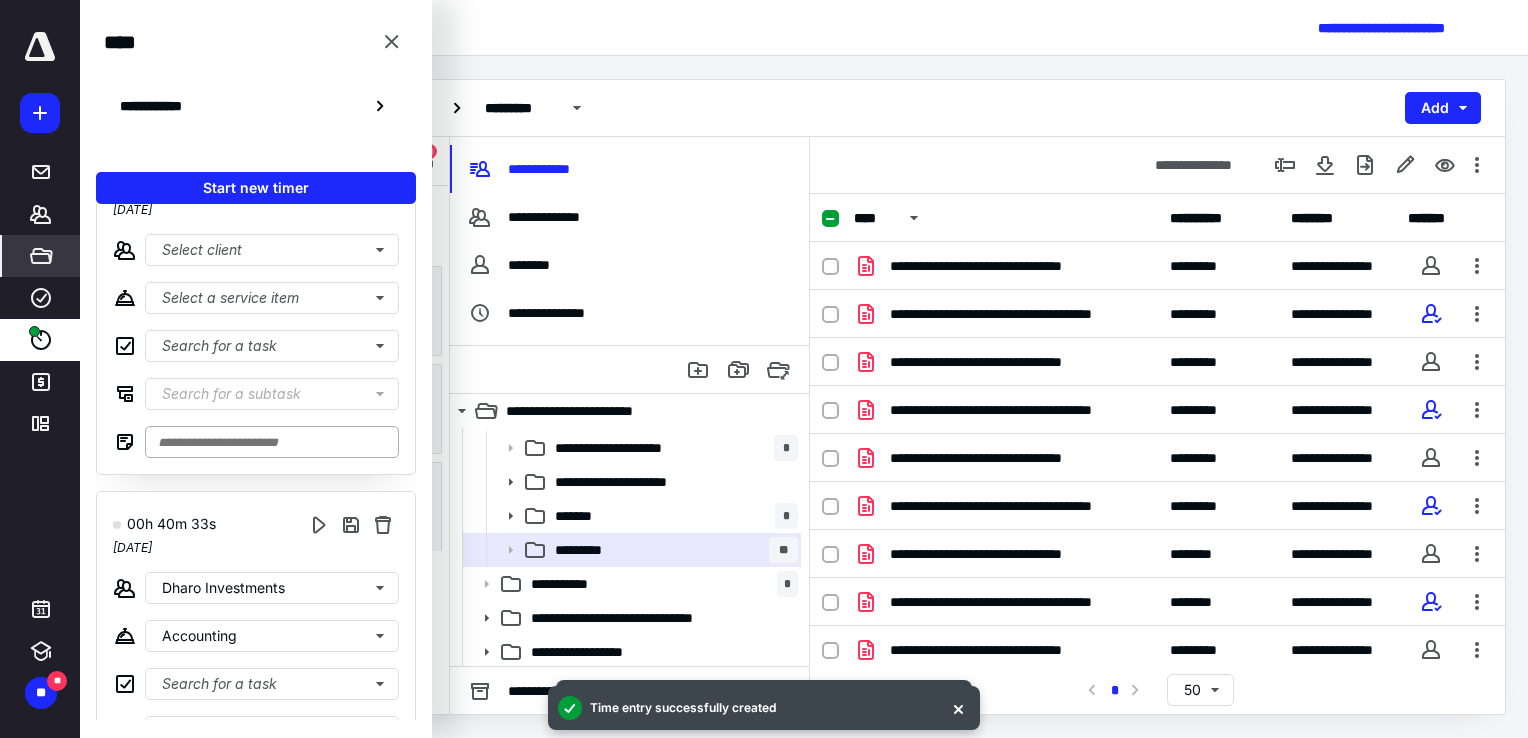 scroll, scrollTop: 0, scrollLeft: 0, axis: both 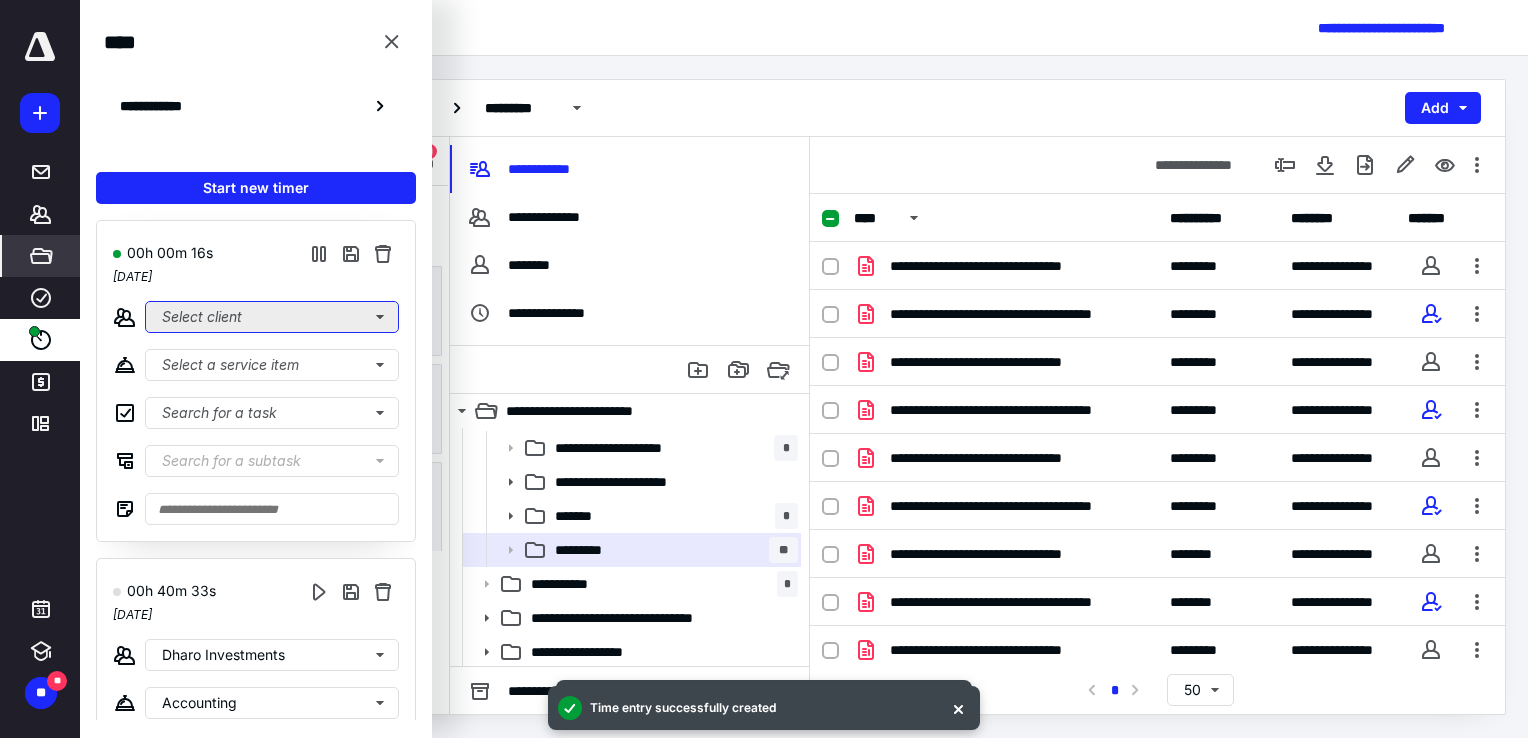 click on "Select client" at bounding box center [272, 317] 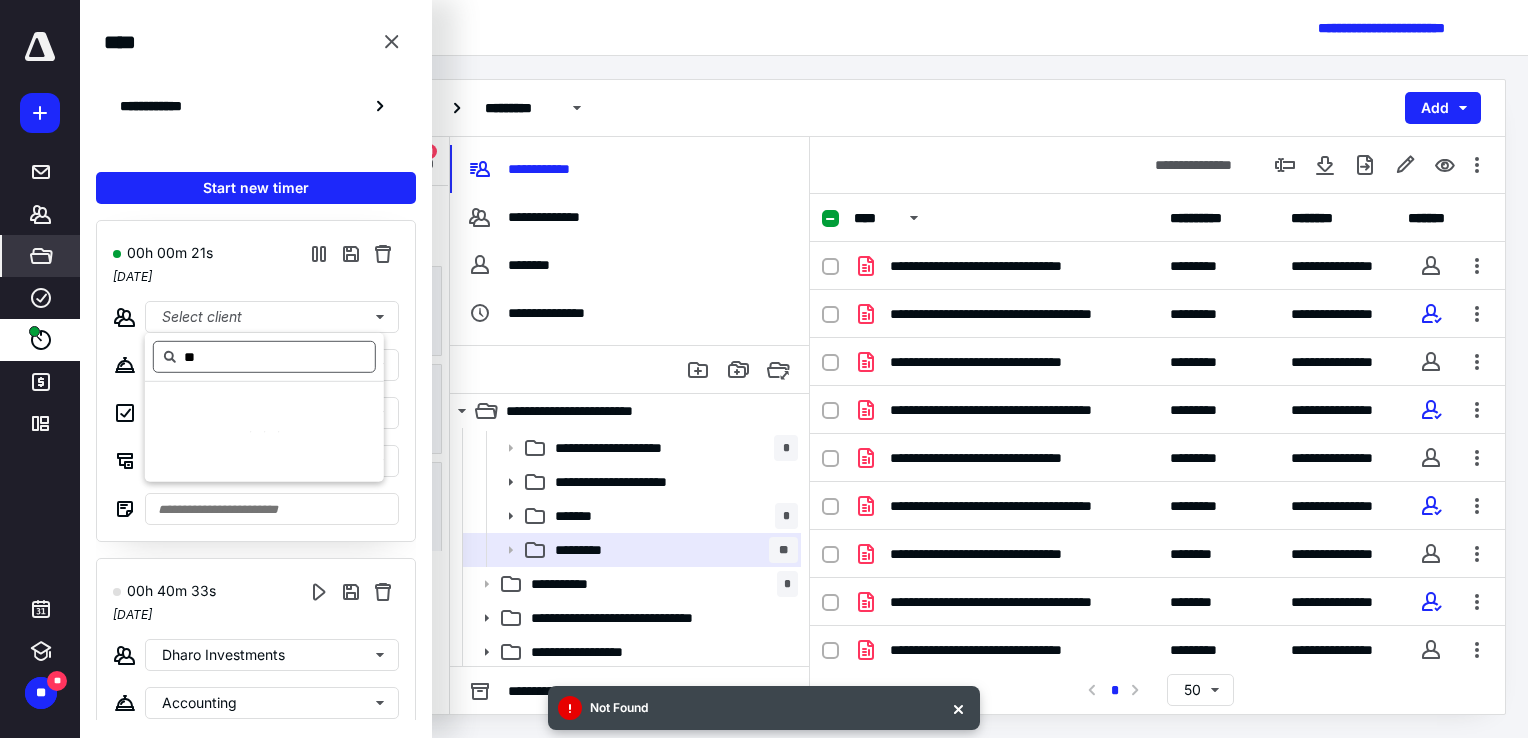 type on "*" 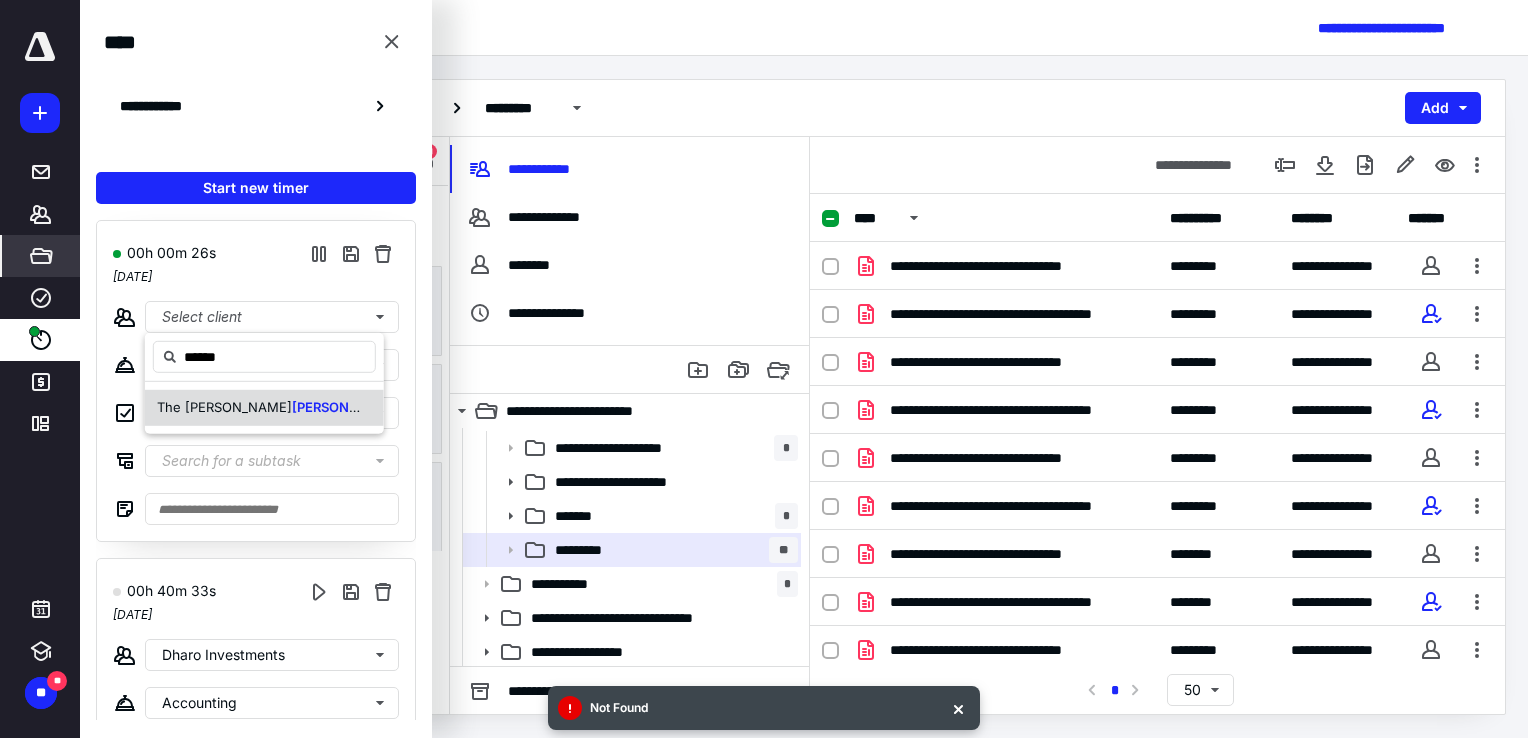 click on "Team of NC LLC" at bounding box center [450, 407] 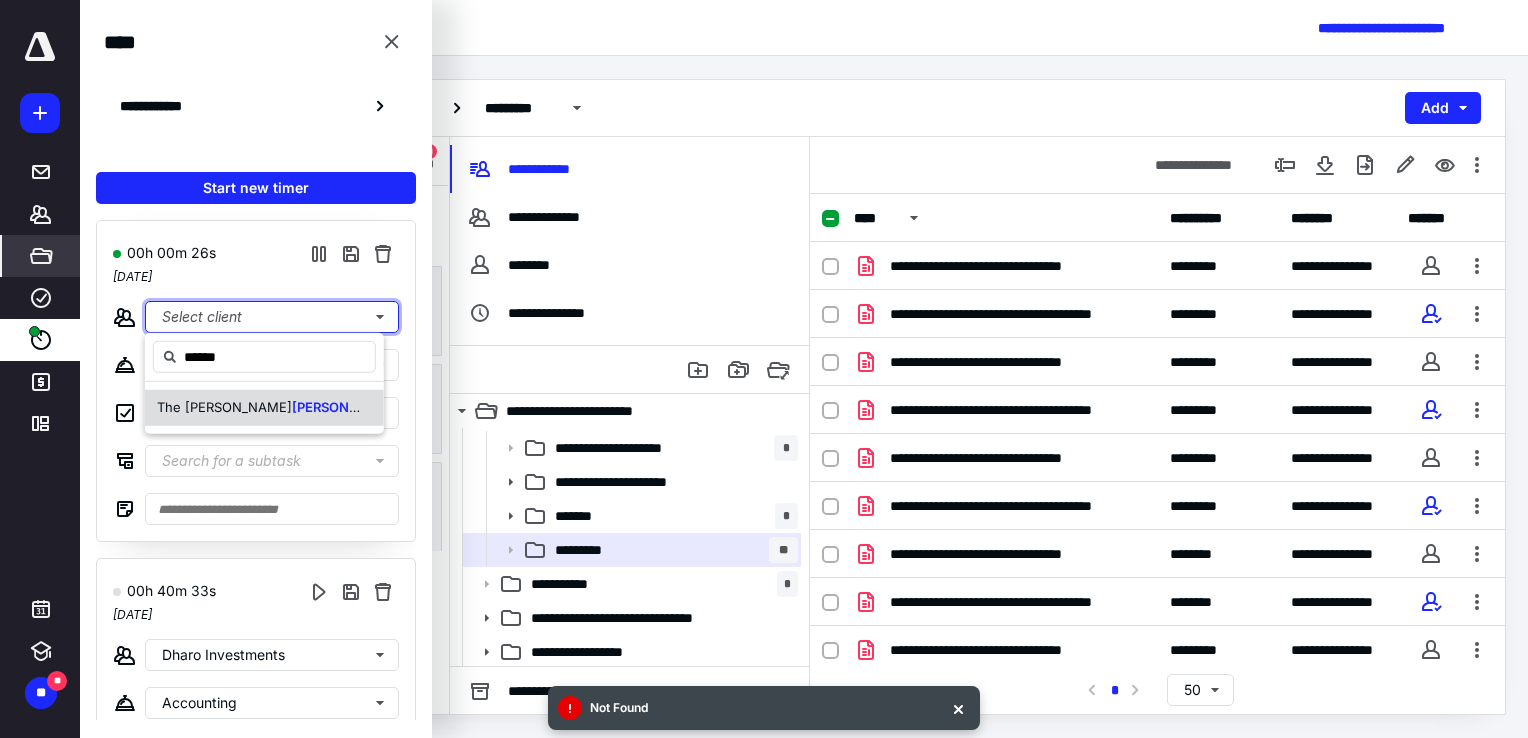 type 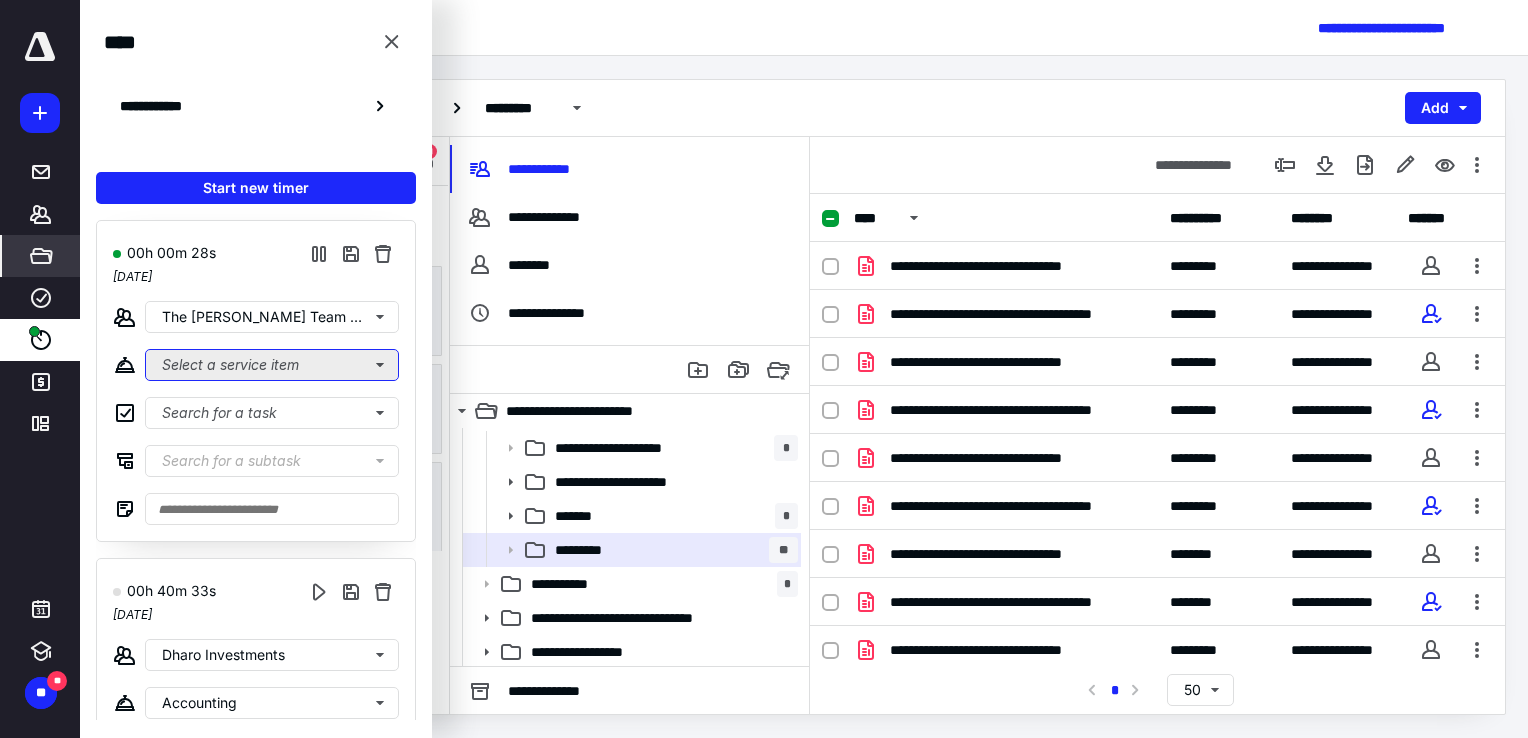 click on "Select a service item" at bounding box center [272, 365] 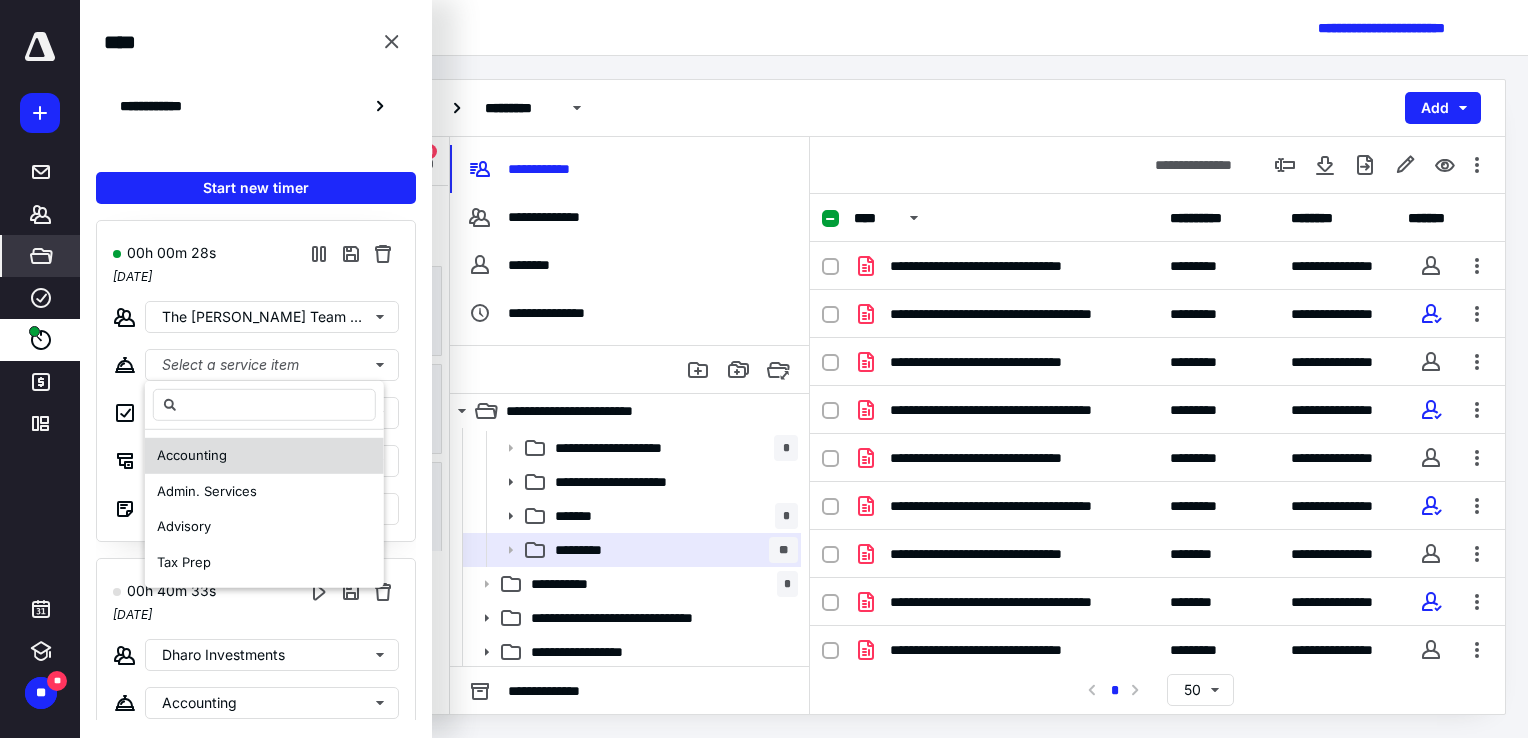 click on "Accounting" at bounding box center (264, 456) 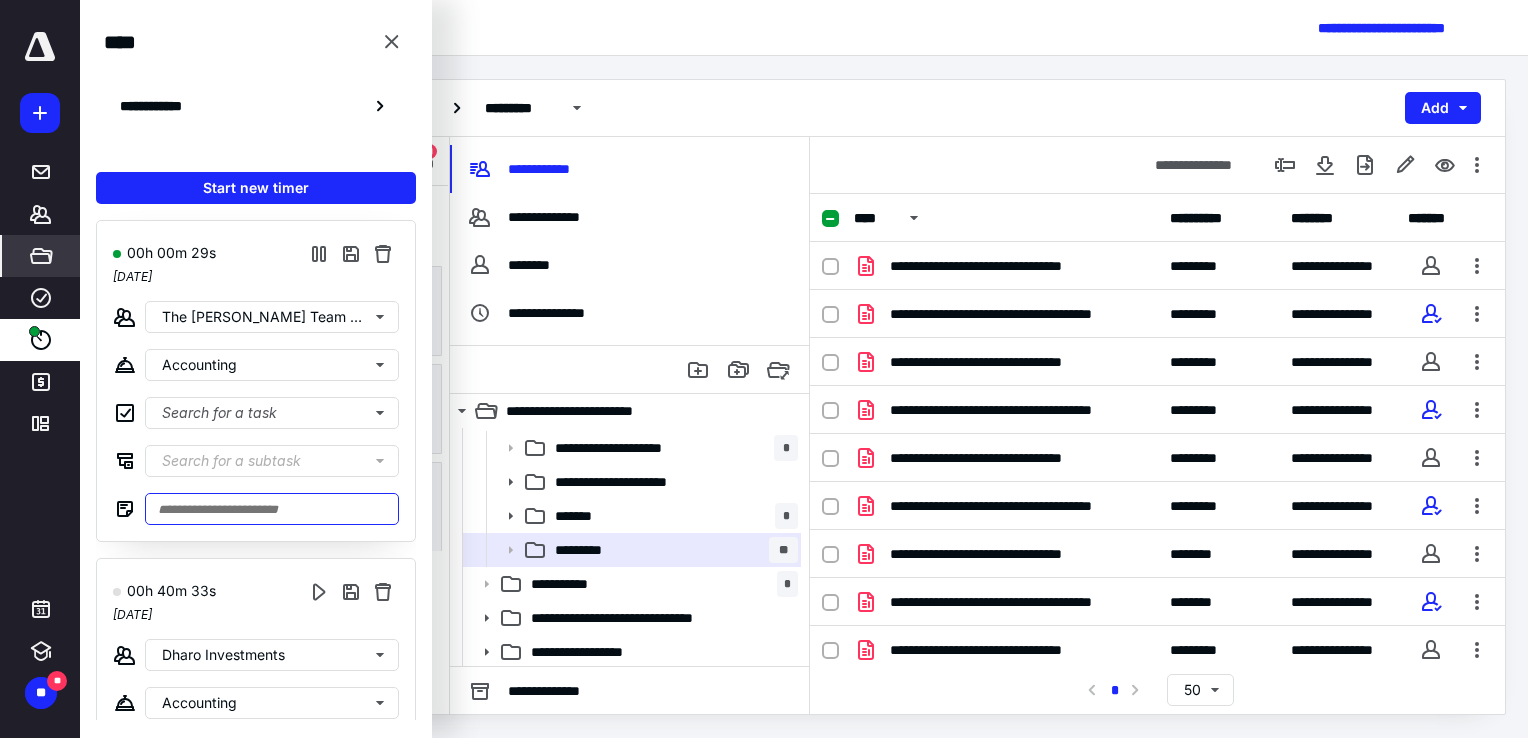 click at bounding box center (272, 509) 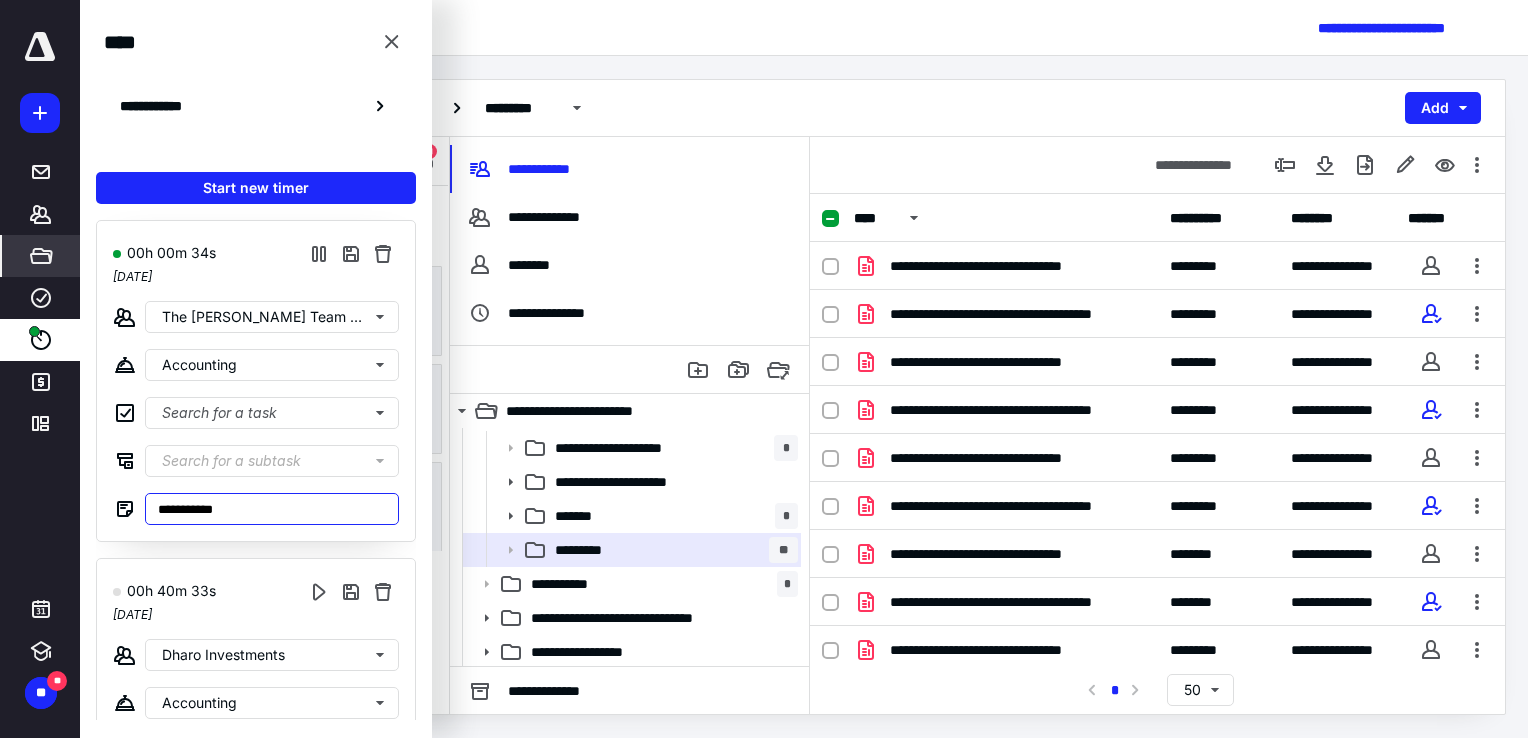 type on "**********" 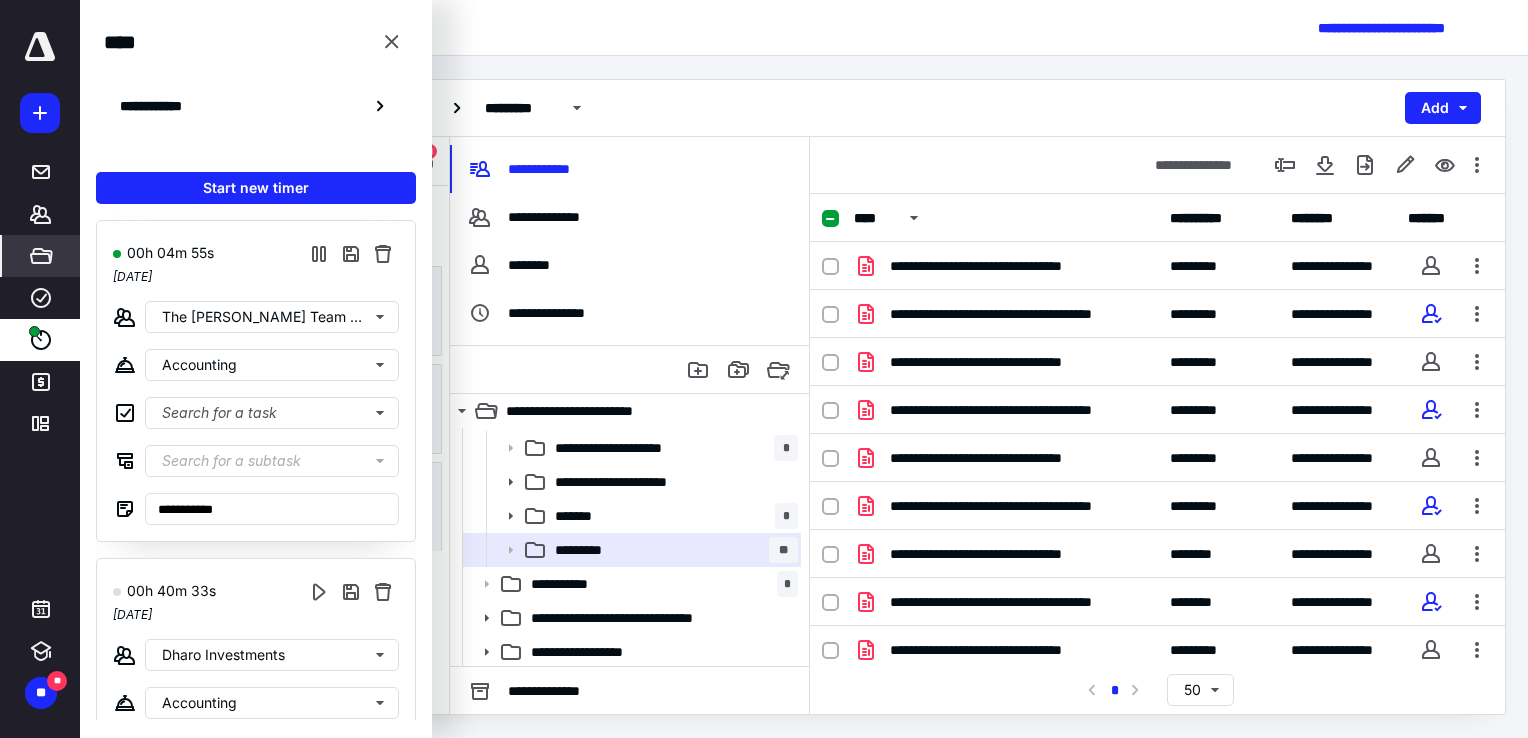 scroll, scrollTop: 134, scrollLeft: 0, axis: vertical 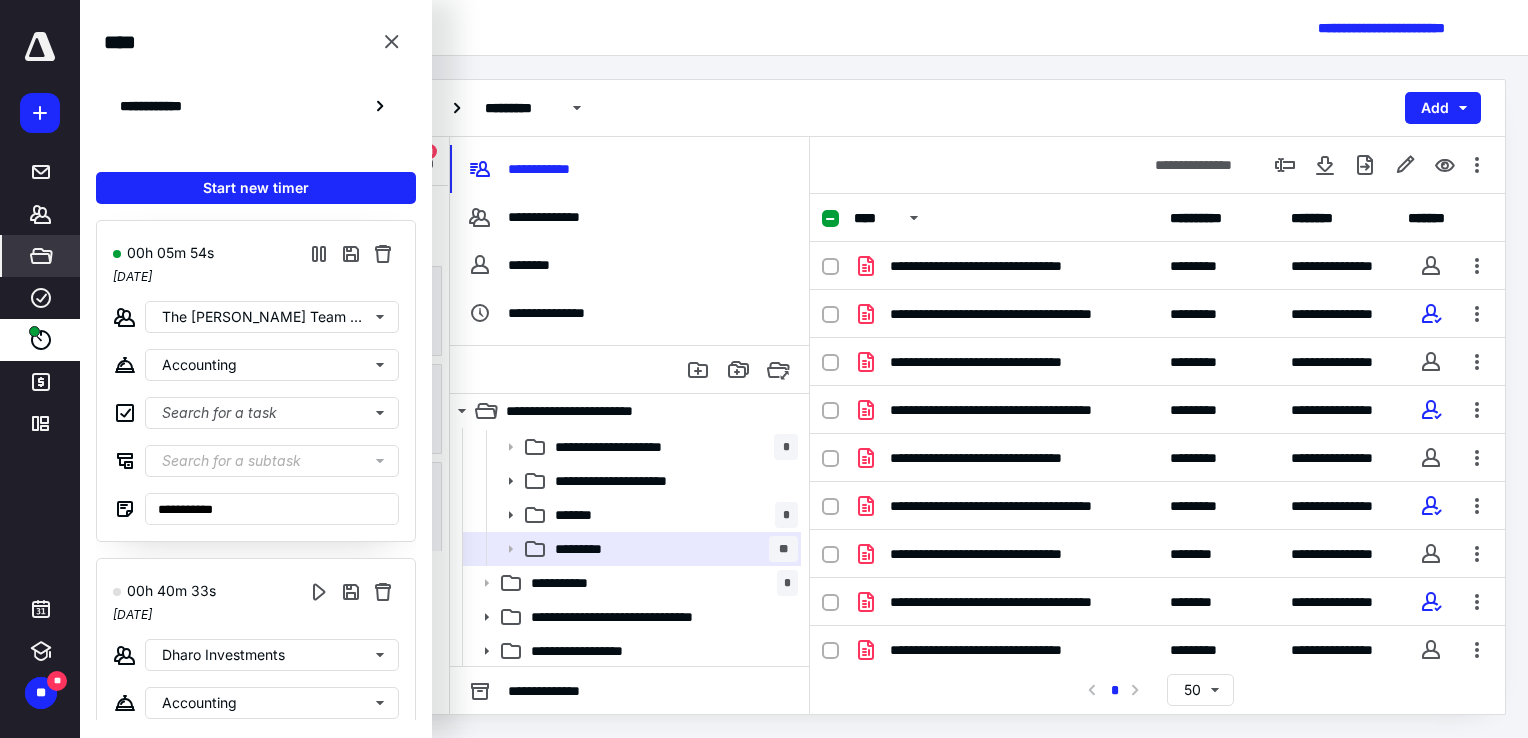 click on "**********" at bounding box center (804, 108) 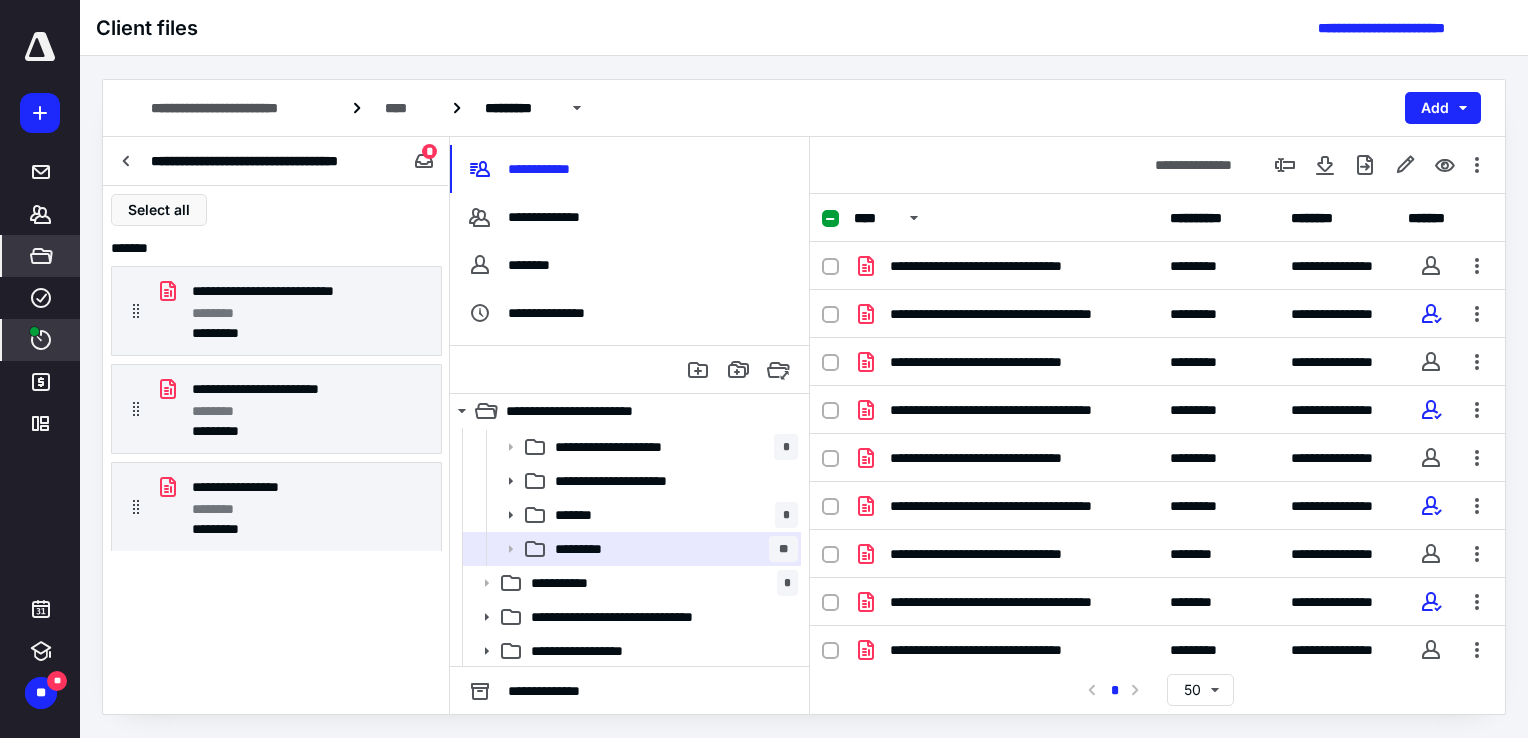 click 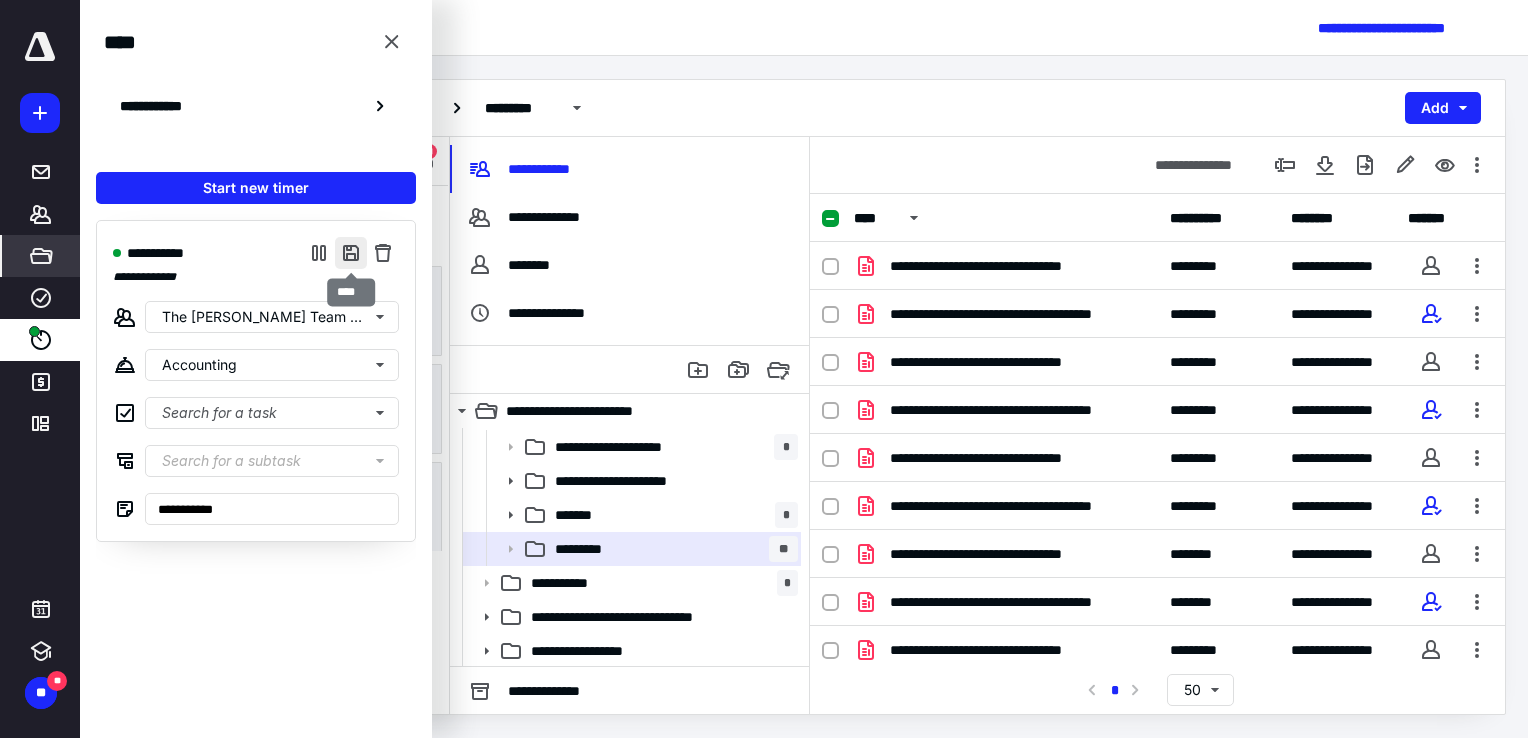 click at bounding box center (351, 253) 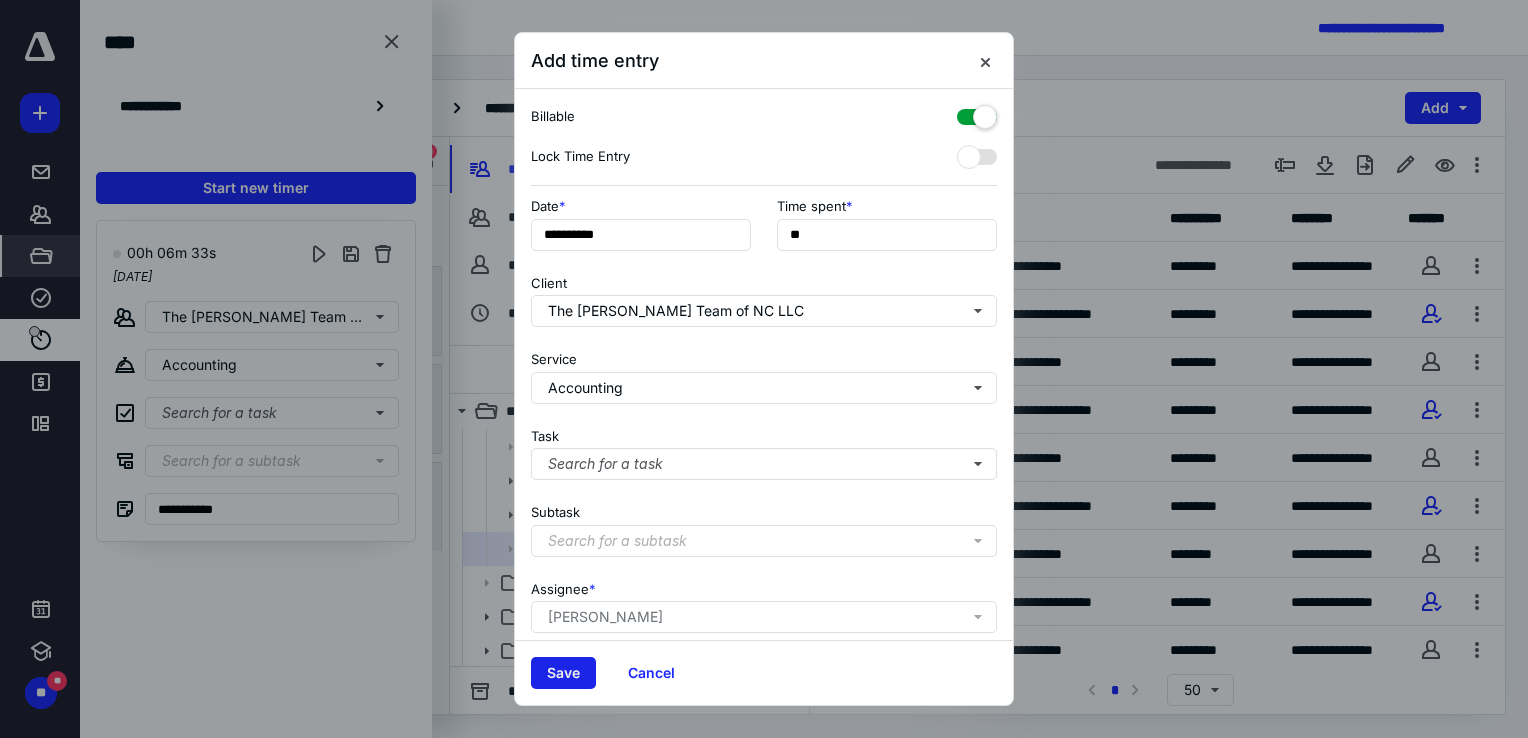 click on "Save" at bounding box center [563, 673] 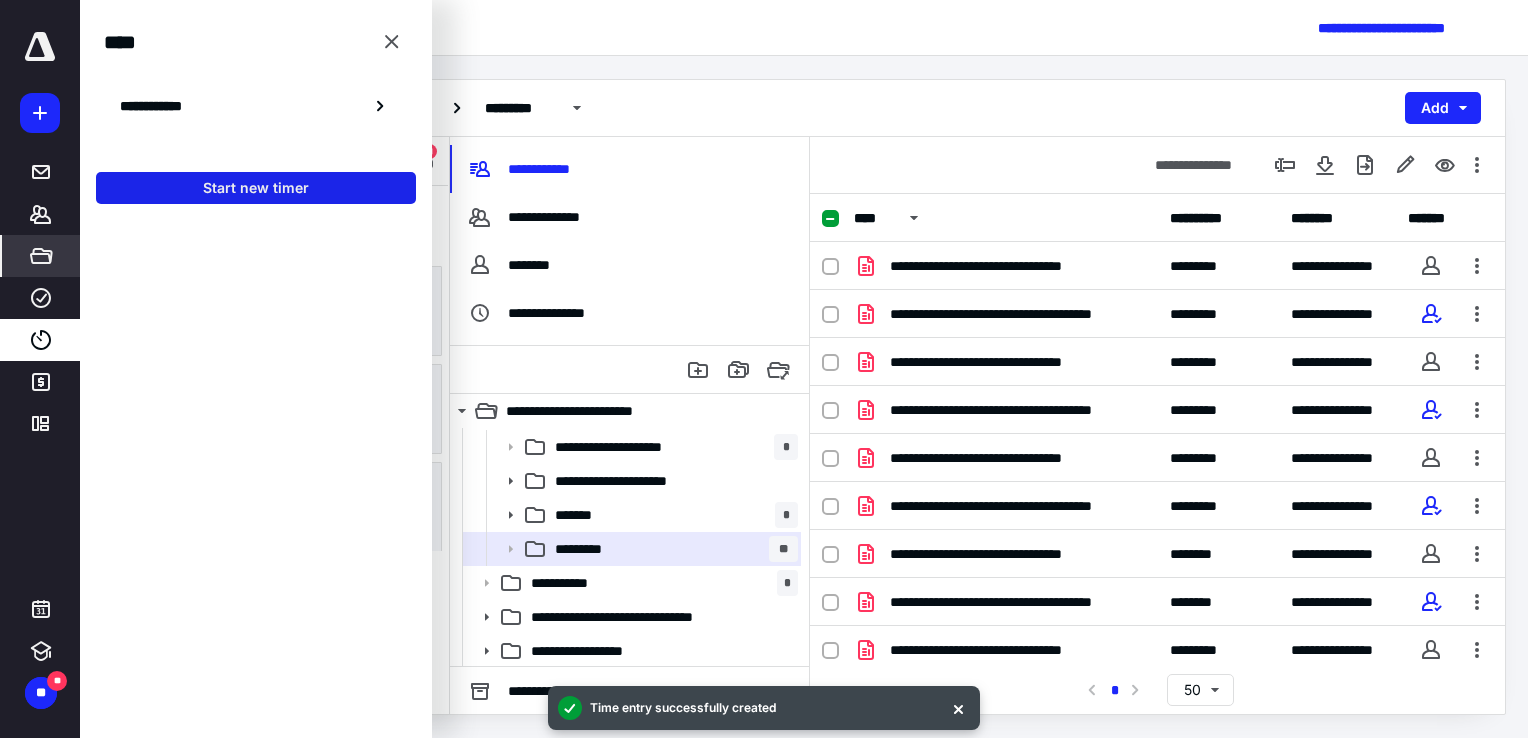 click on "Start new timer" at bounding box center [256, 188] 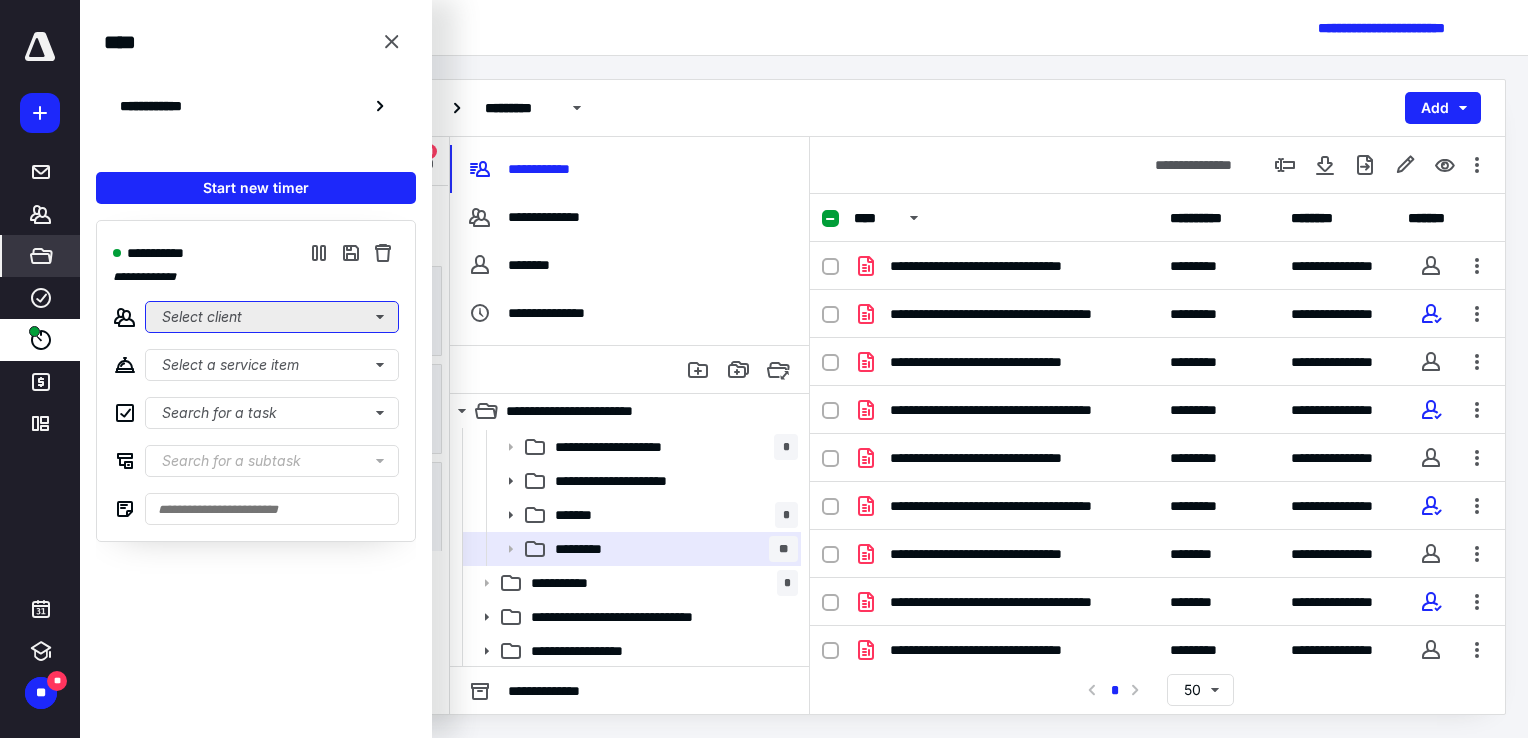click on "Select client" at bounding box center [272, 317] 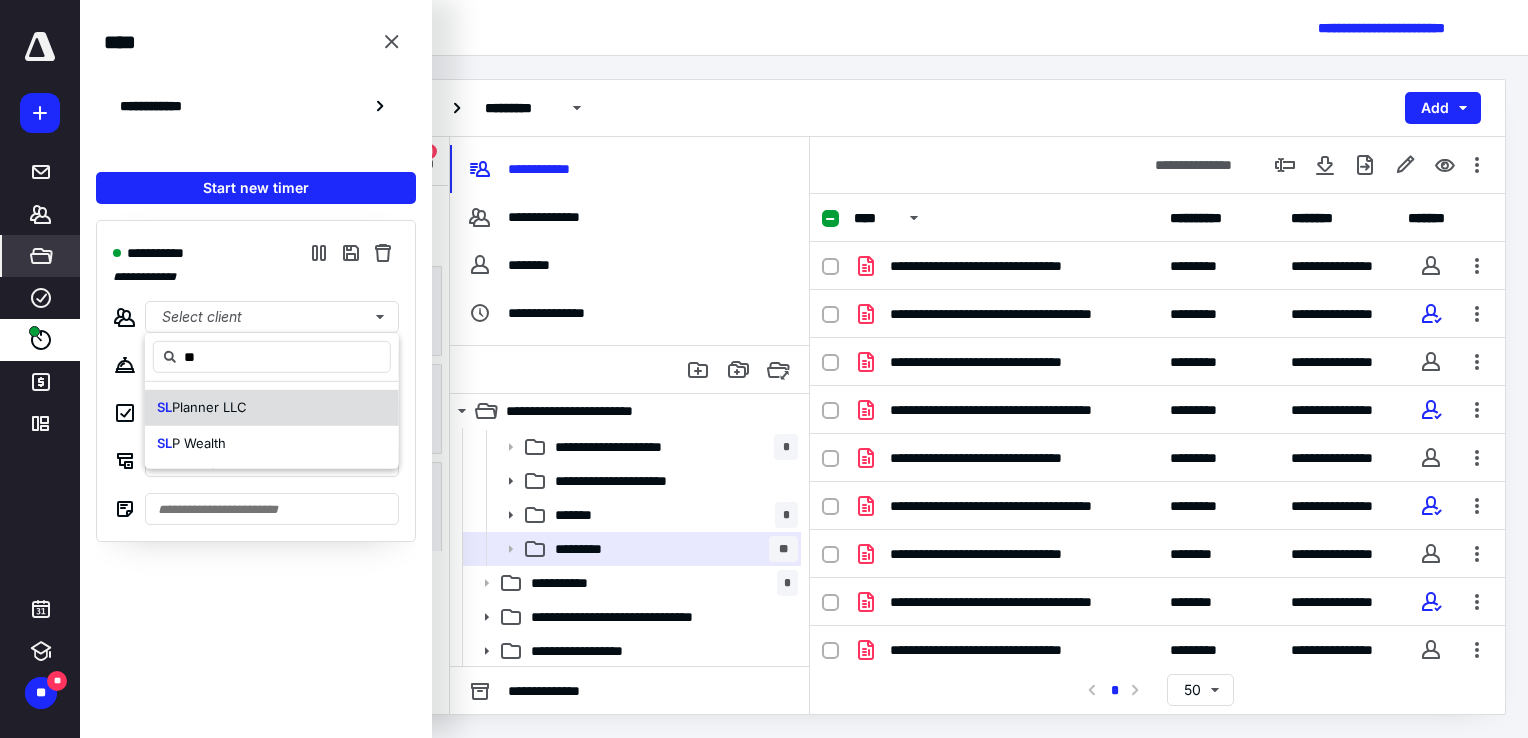 click on "SL  Planner LLC" at bounding box center [272, 408] 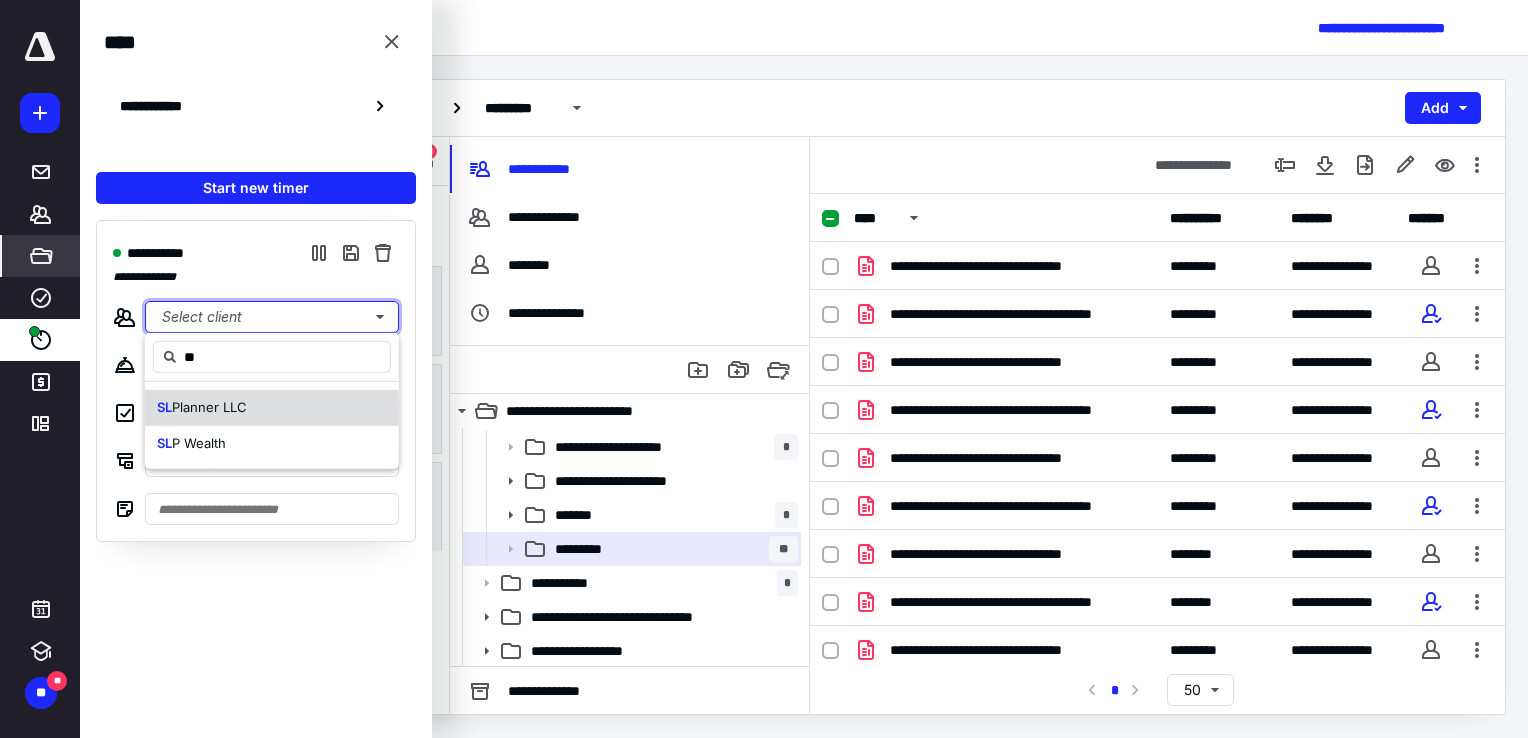 type 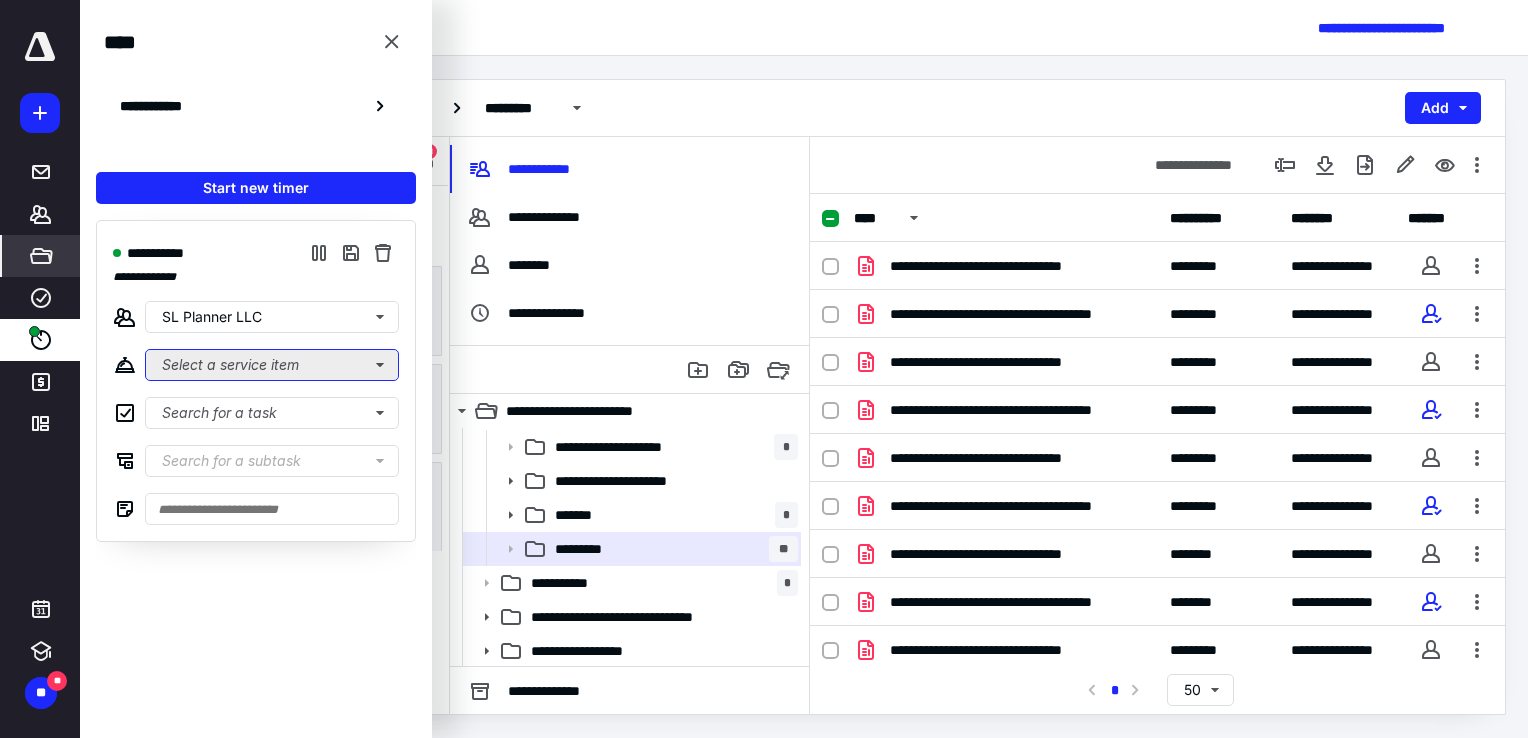 click on "Select a service item" at bounding box center (272, 365) 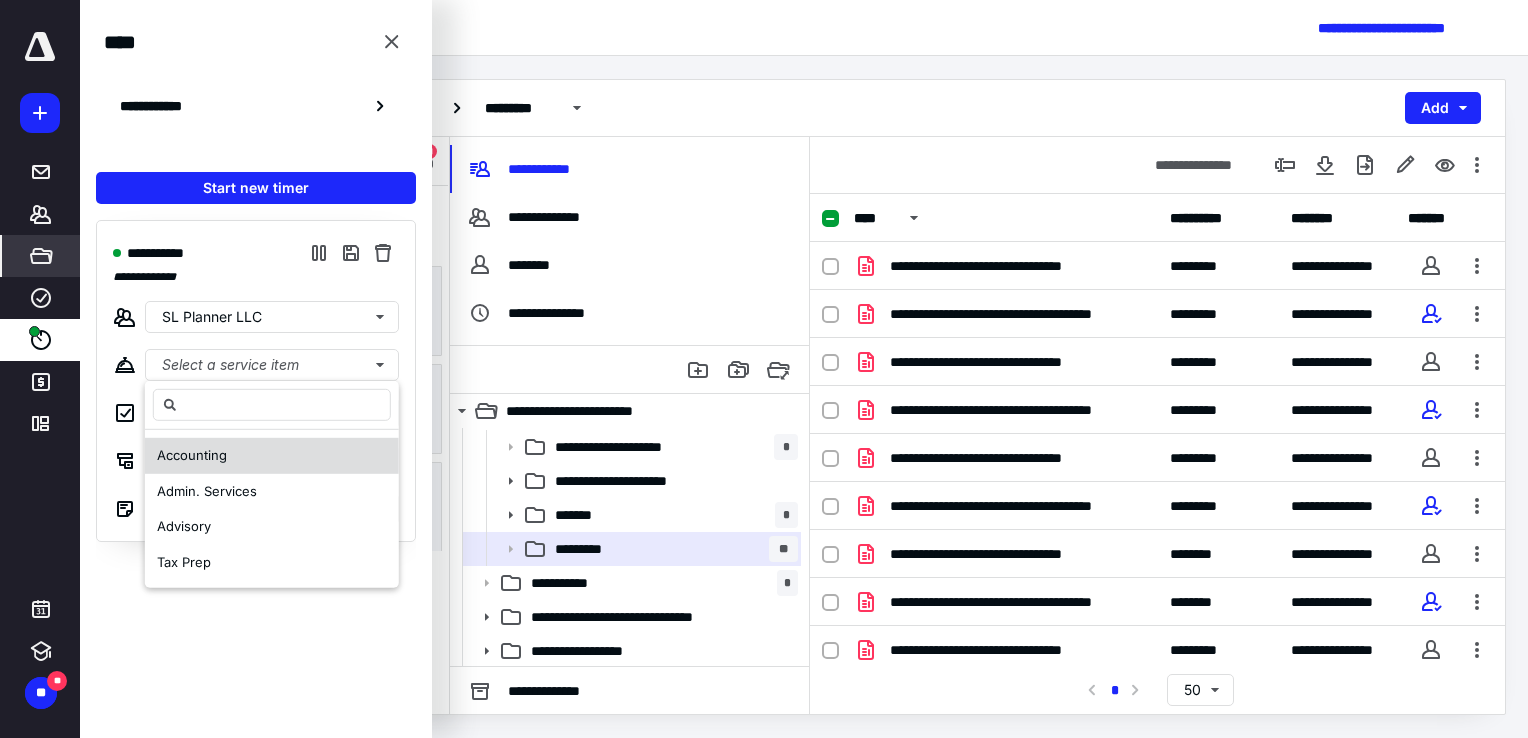 click on "Accounting" at bounding box center [272, 456] 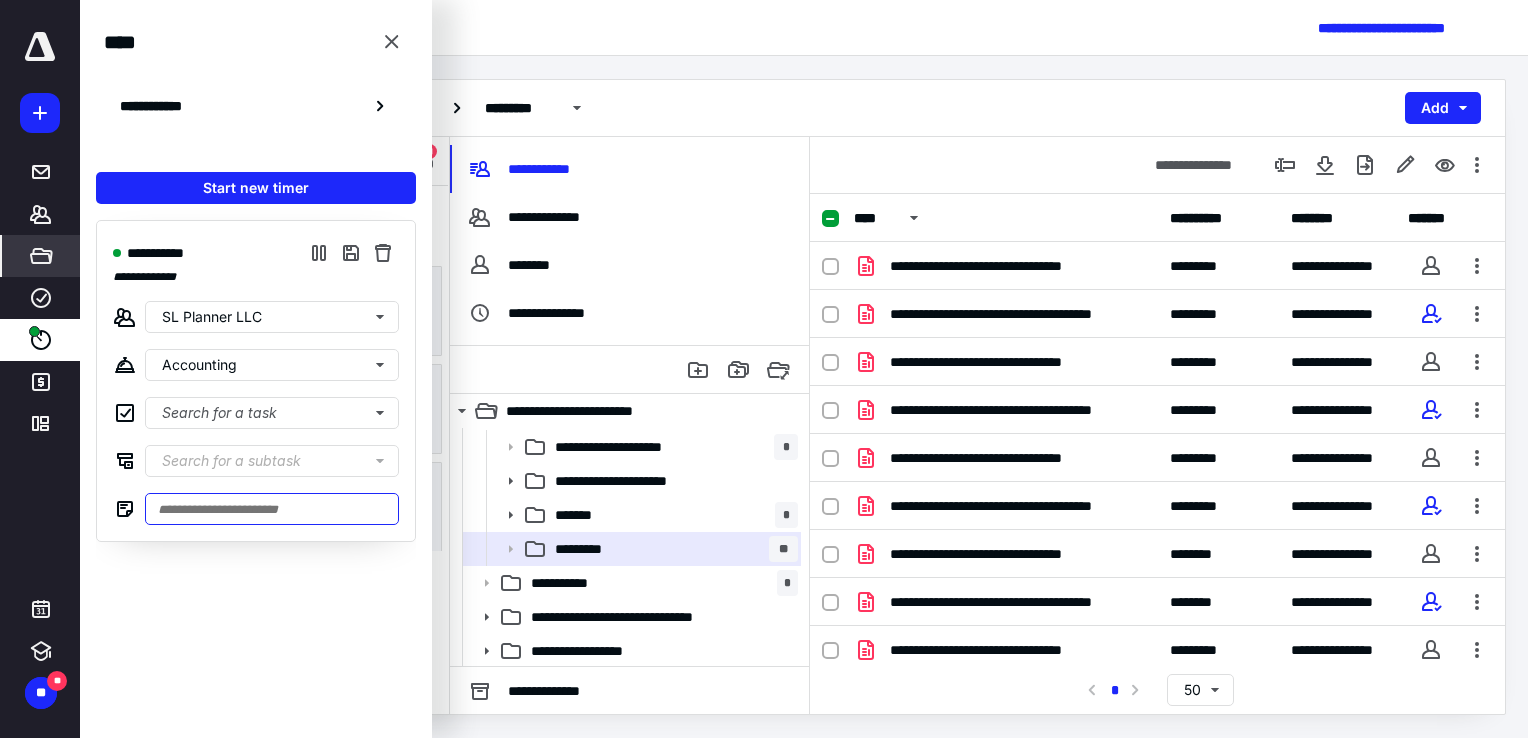 click at bounding box center [272, 509] 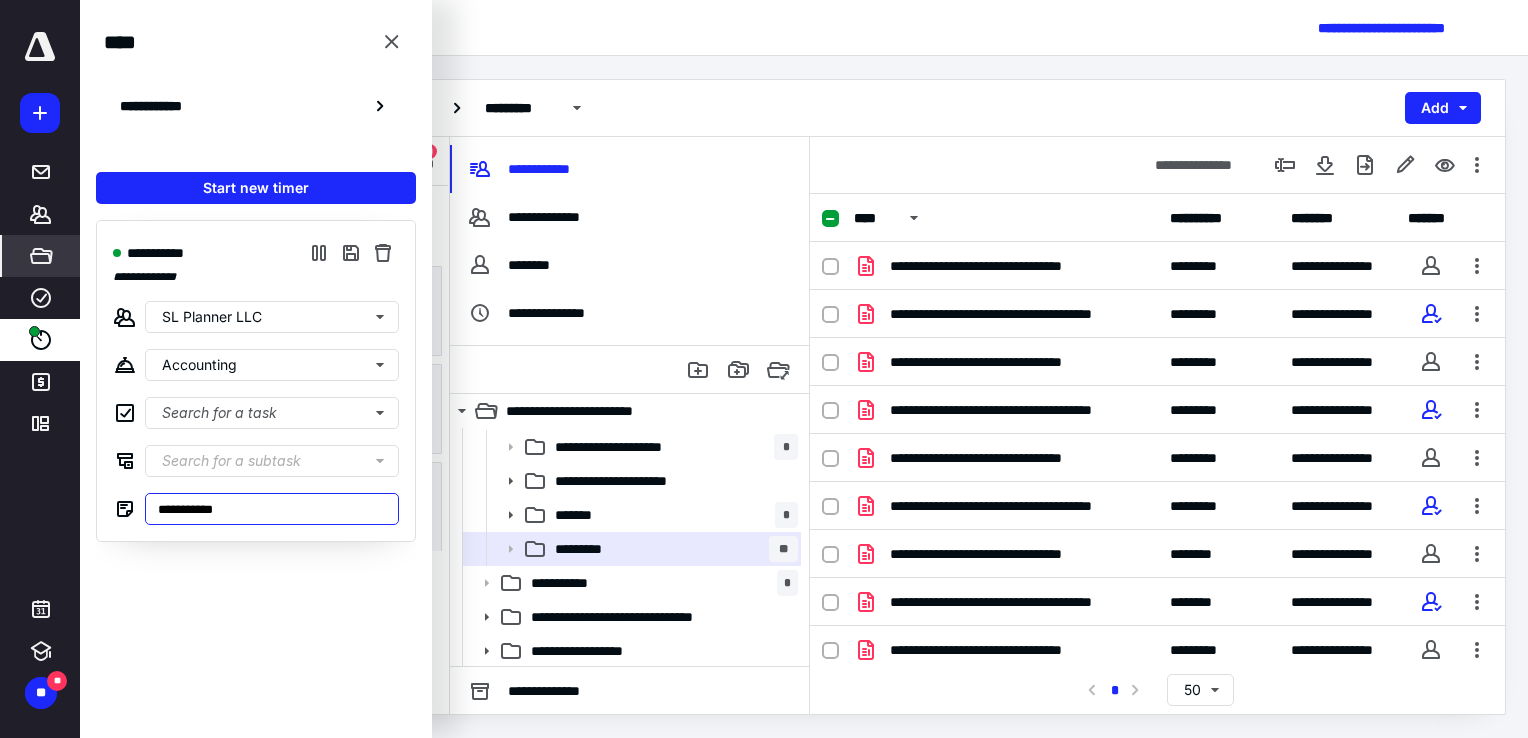 type on "**********" 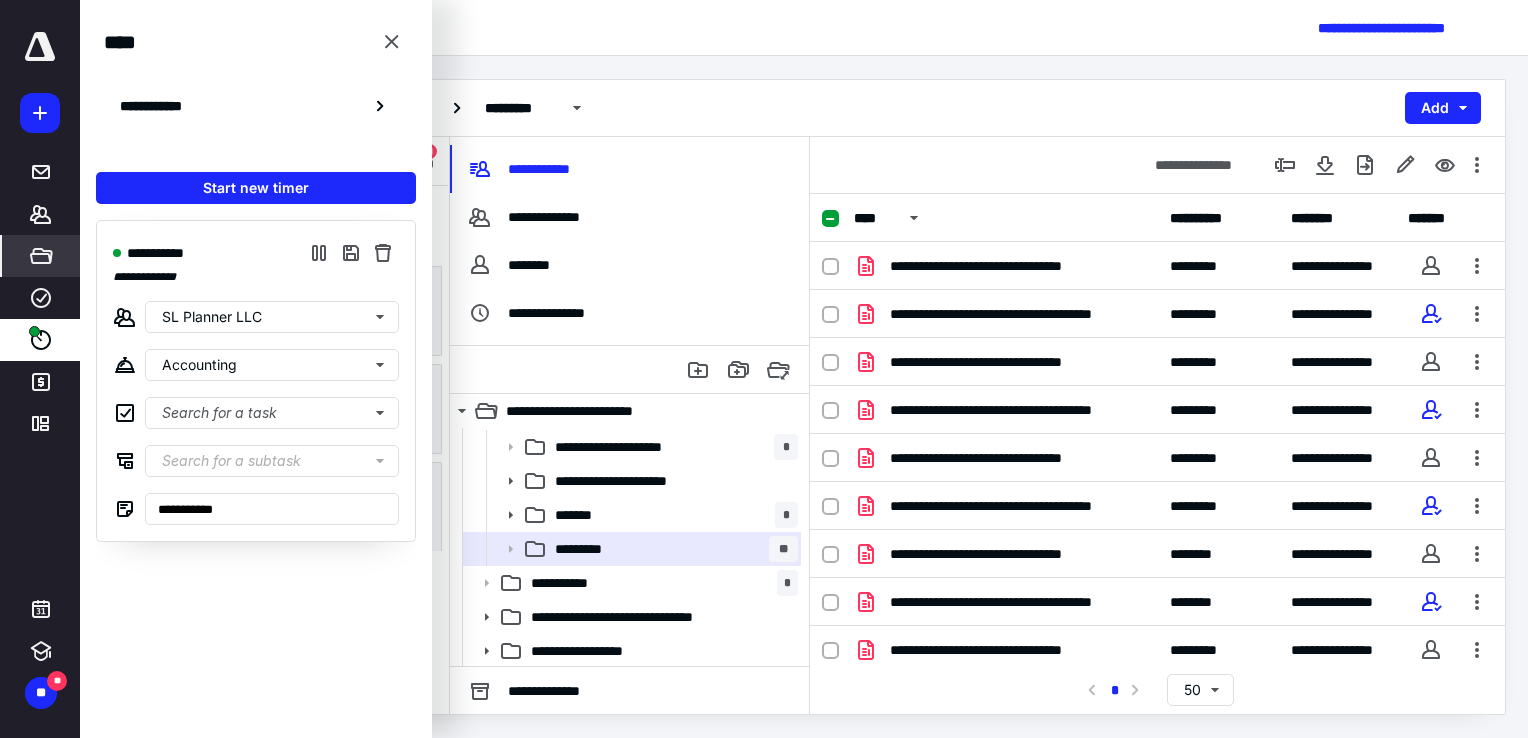 click on "**********" at bounding box center [256, 462] 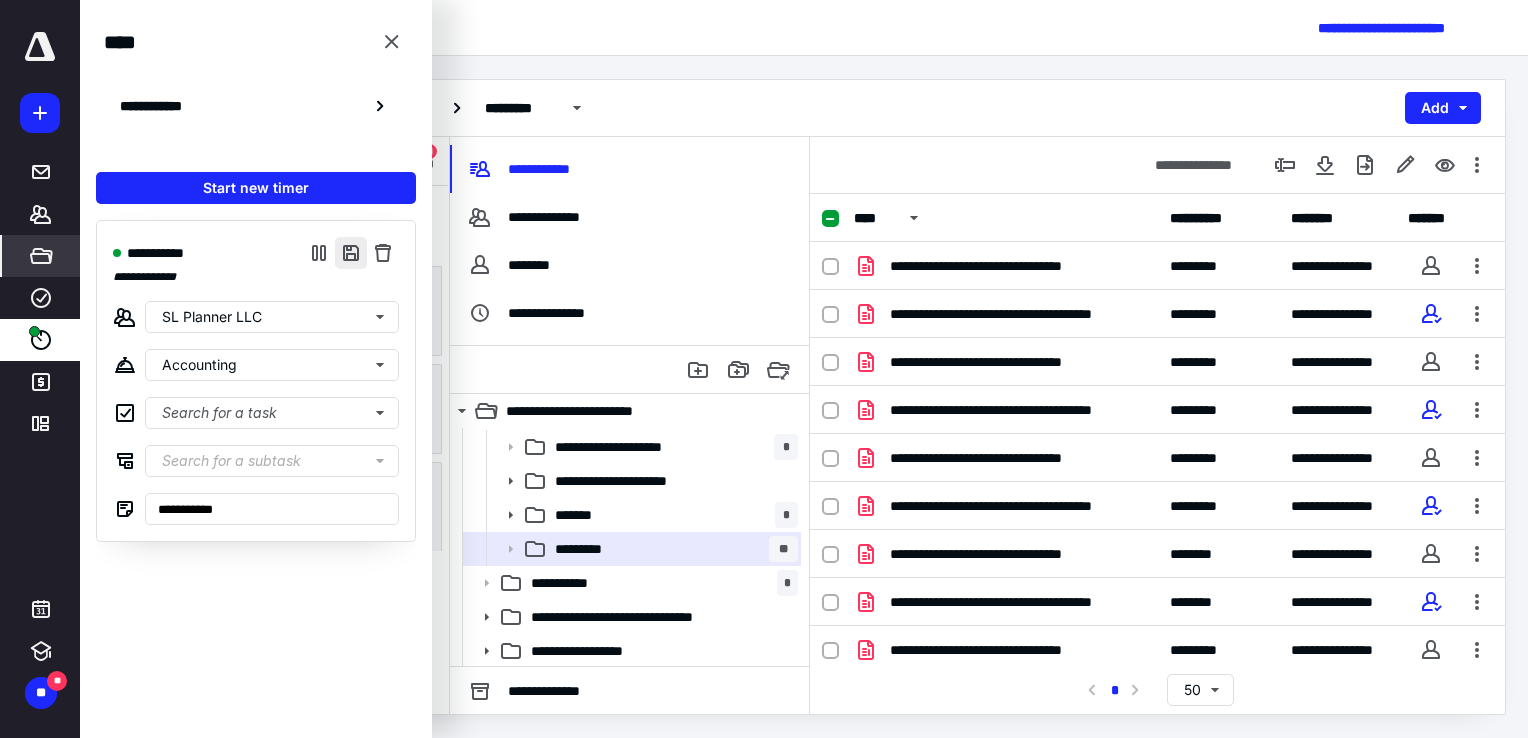 click at bounding box center [351, 253] 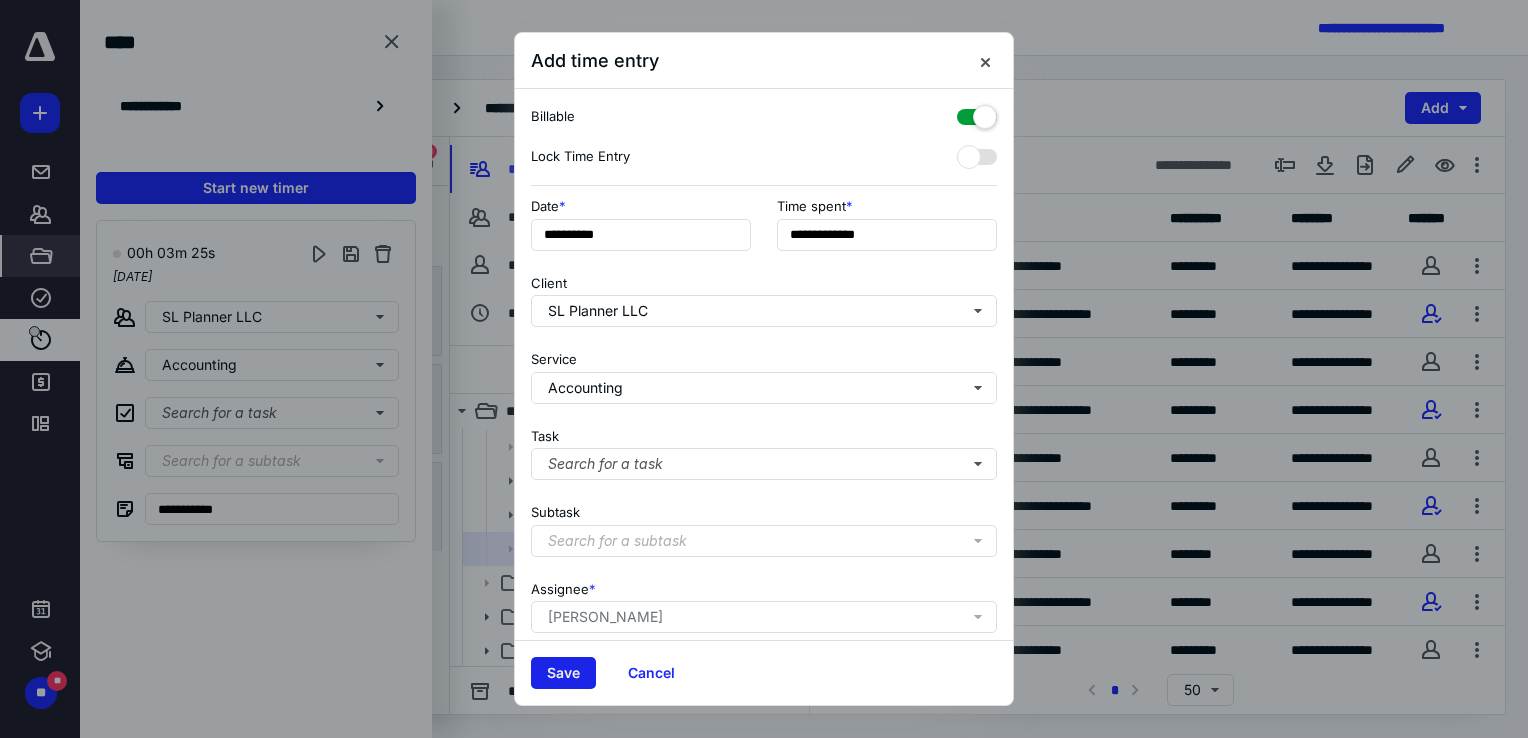 click on "Save" at bounding box center (563, 673) 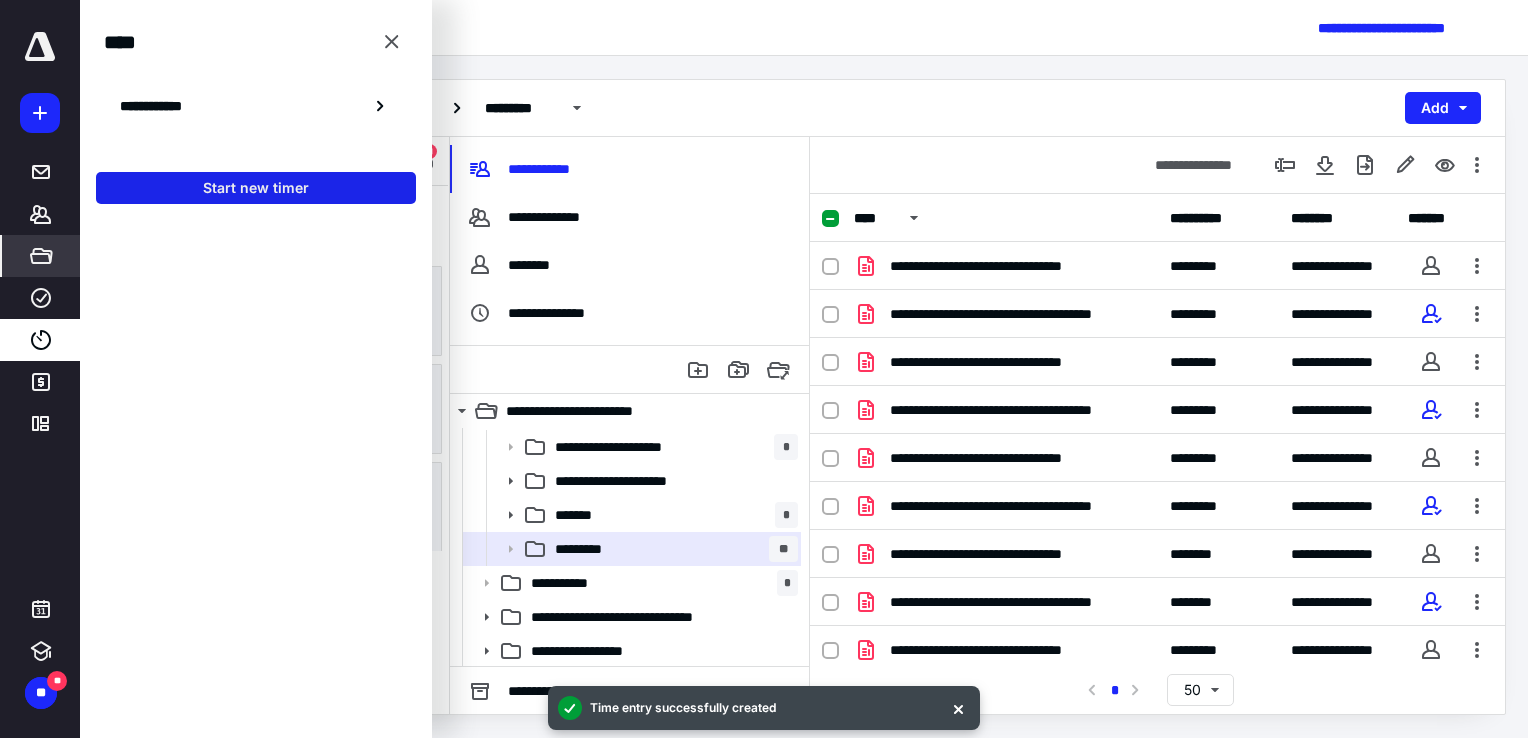 click on "Start new timer" at bounding box center [256, 188] 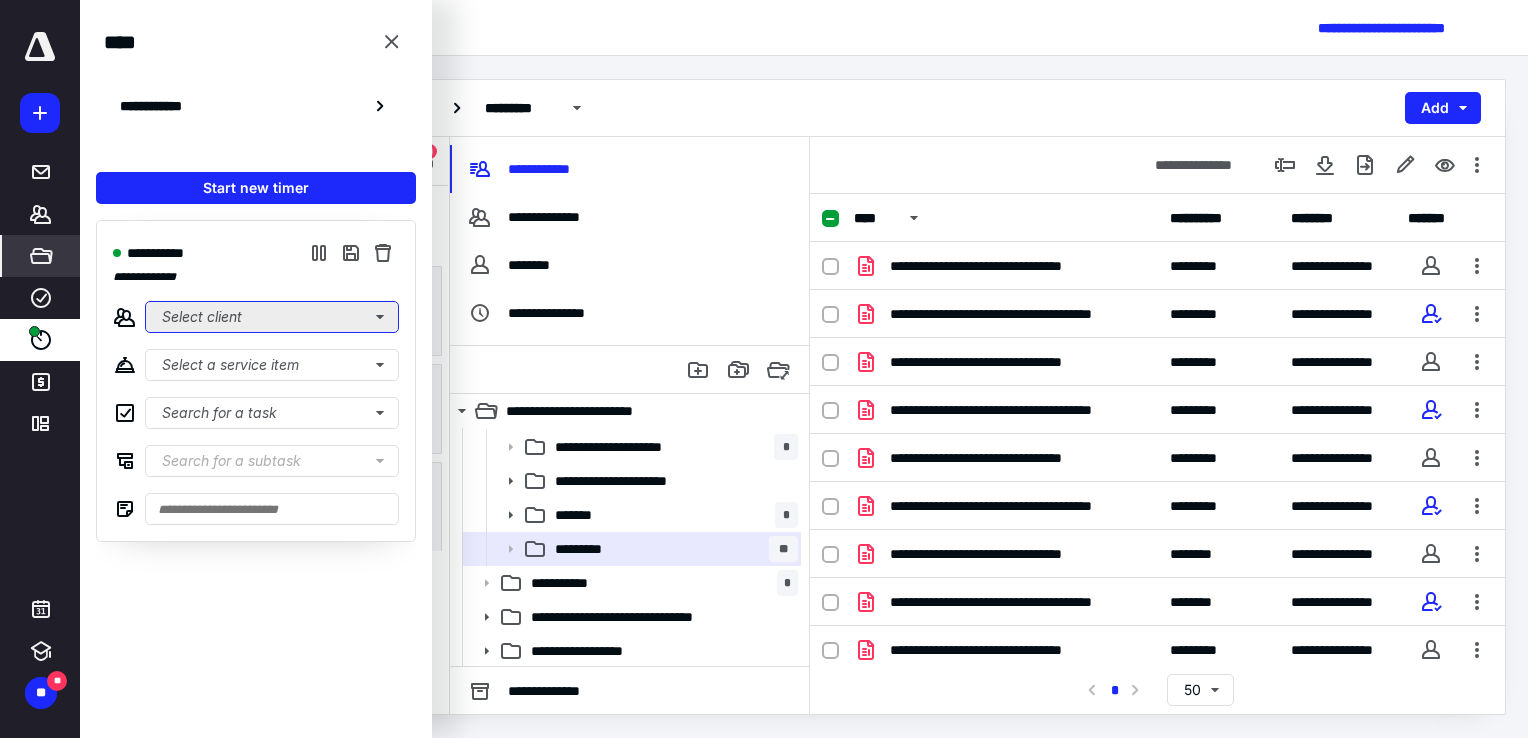 click on "Select client" at bounding box center [272, 317] 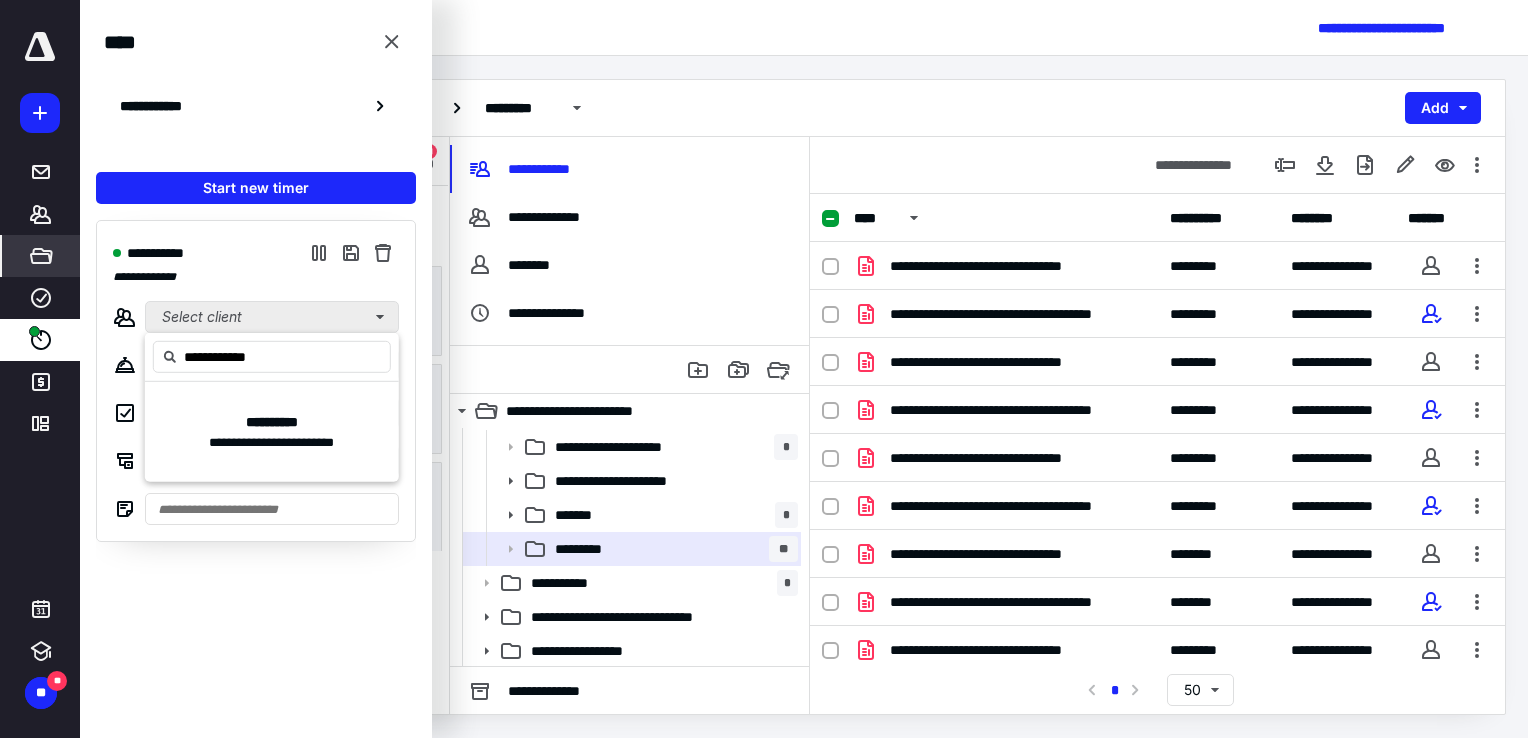 type on "**********" 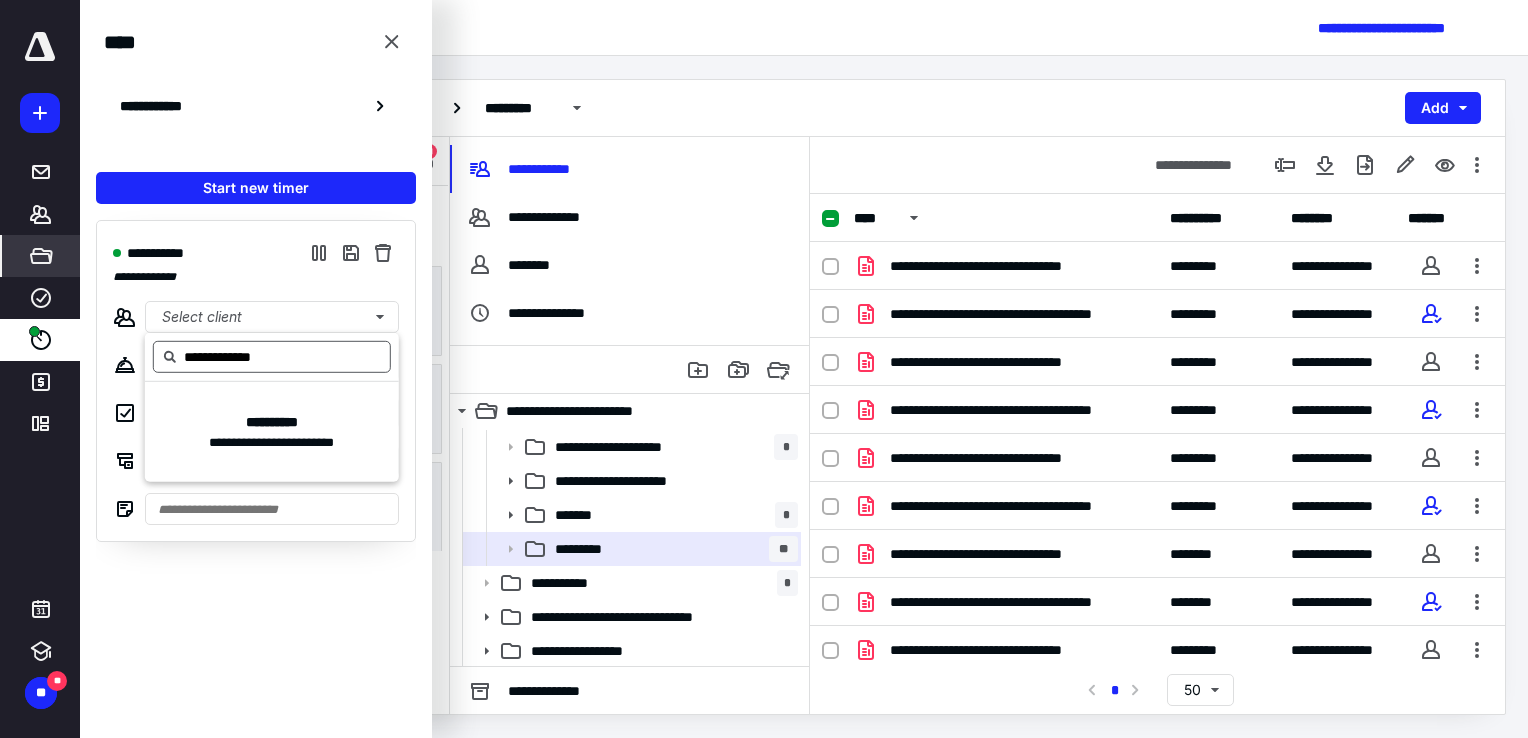 drag, startPoint x: 317, startPoint y: 362, endPoint x: 169, endPoint y: 354, distance: 148.21606 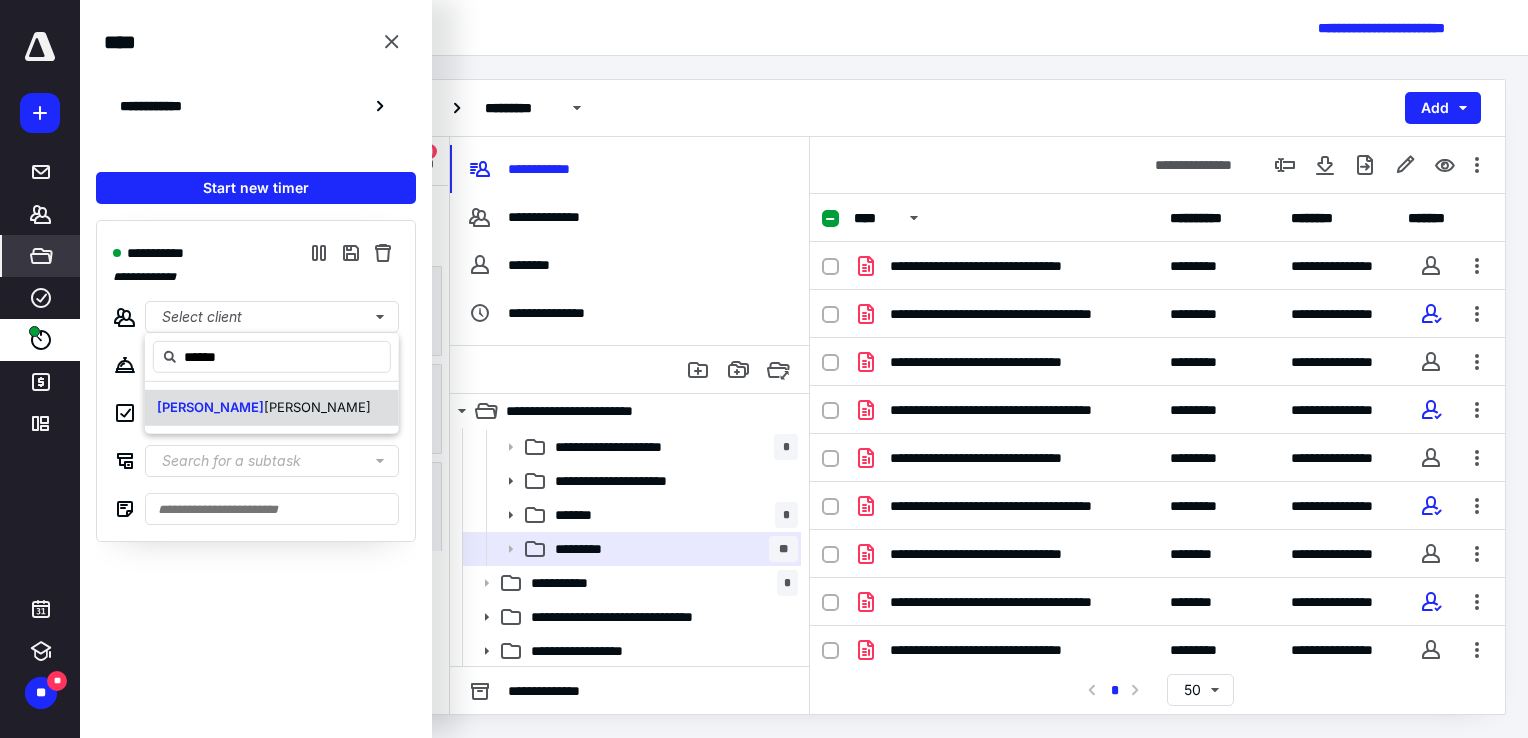 click on "Hornsby" at bounding box center (317, 407) 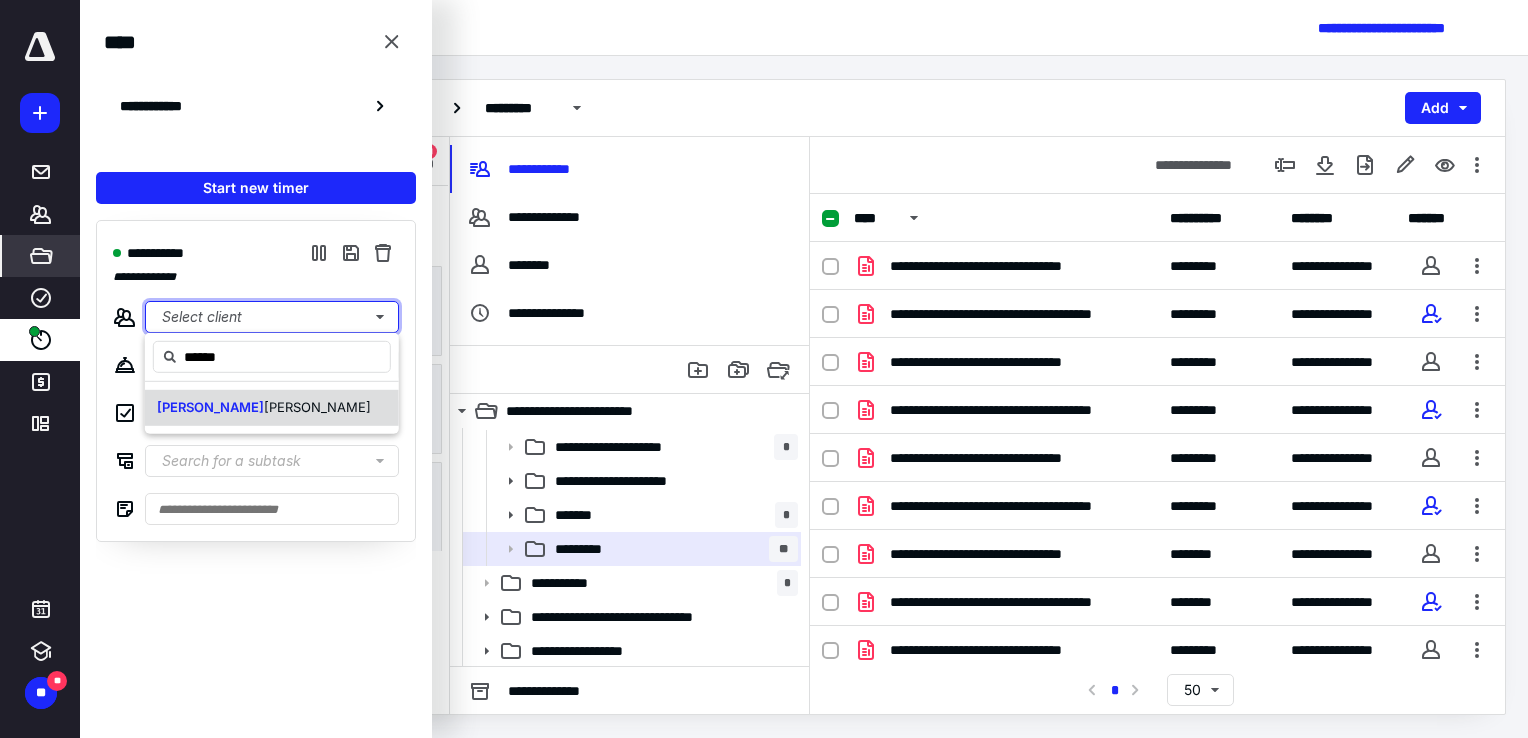 type 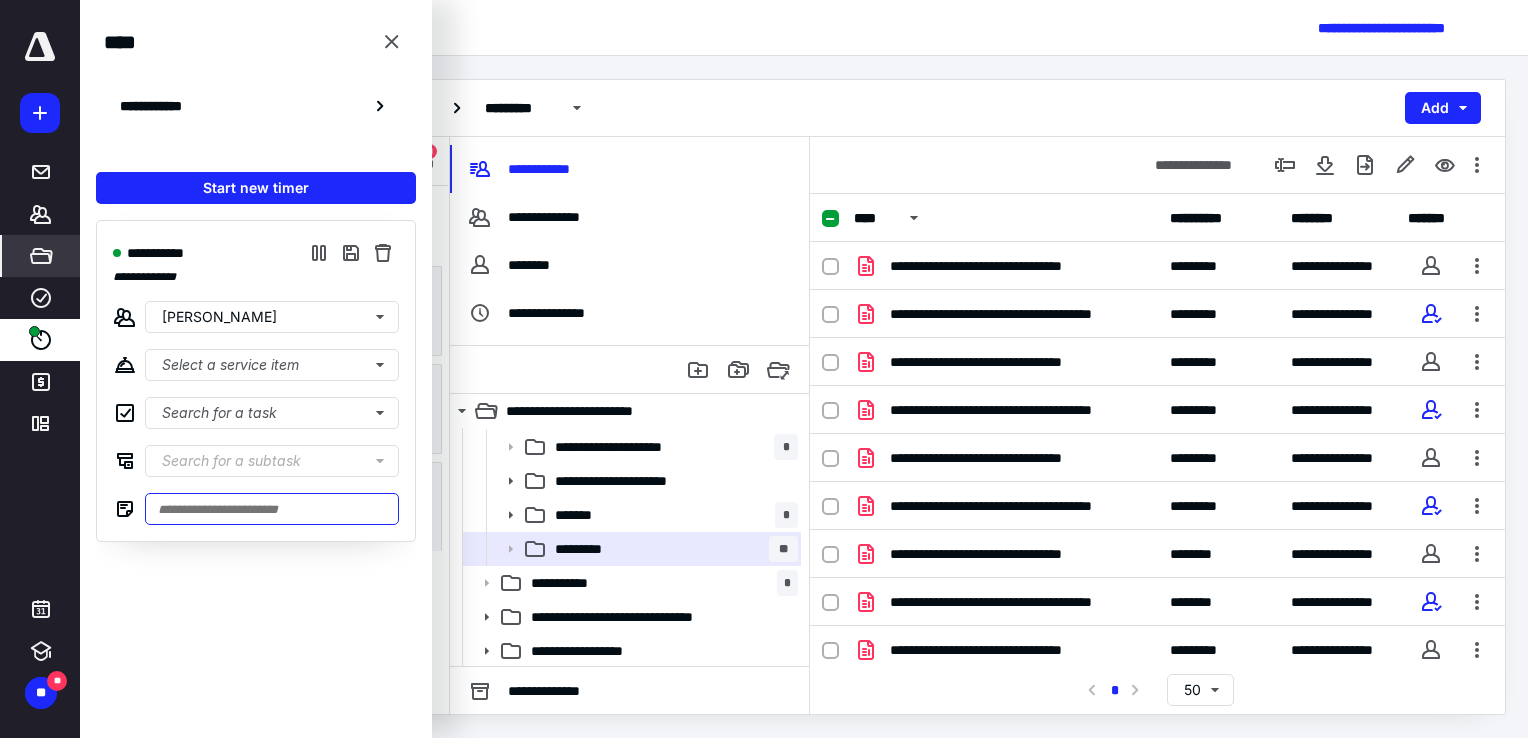 click at bounding box center [272, 509] 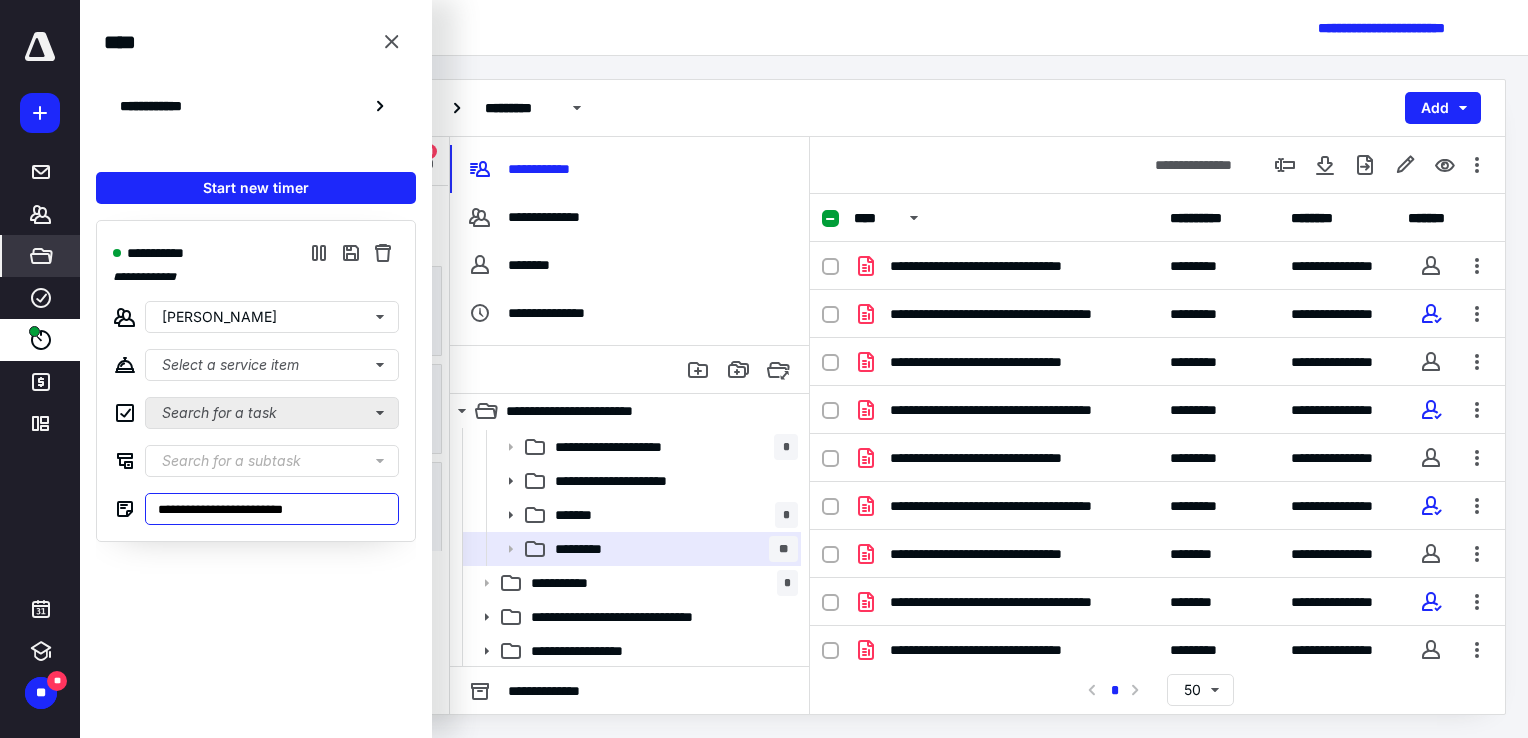 type on "**********" 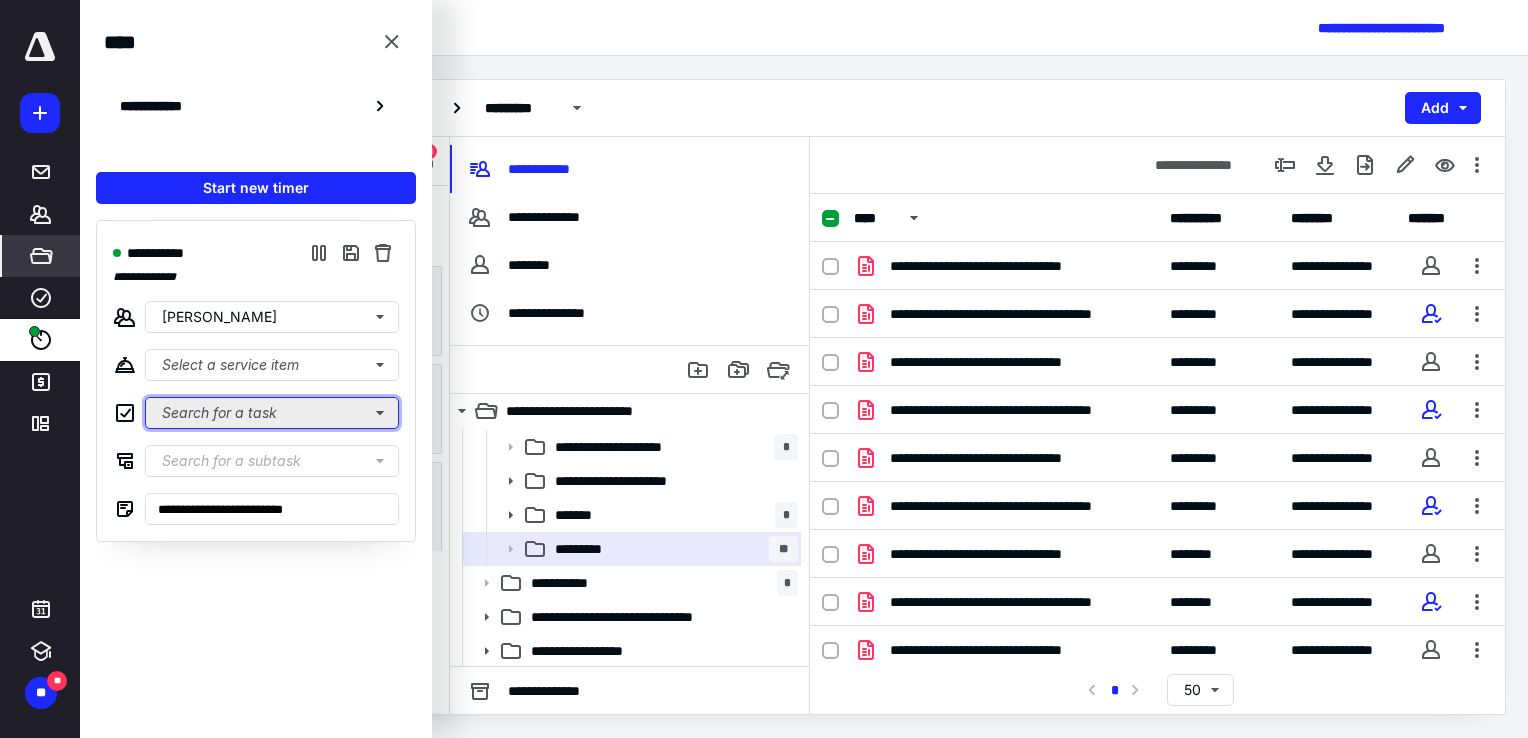 click on "Search for a task" at bounding box center (272, 413) 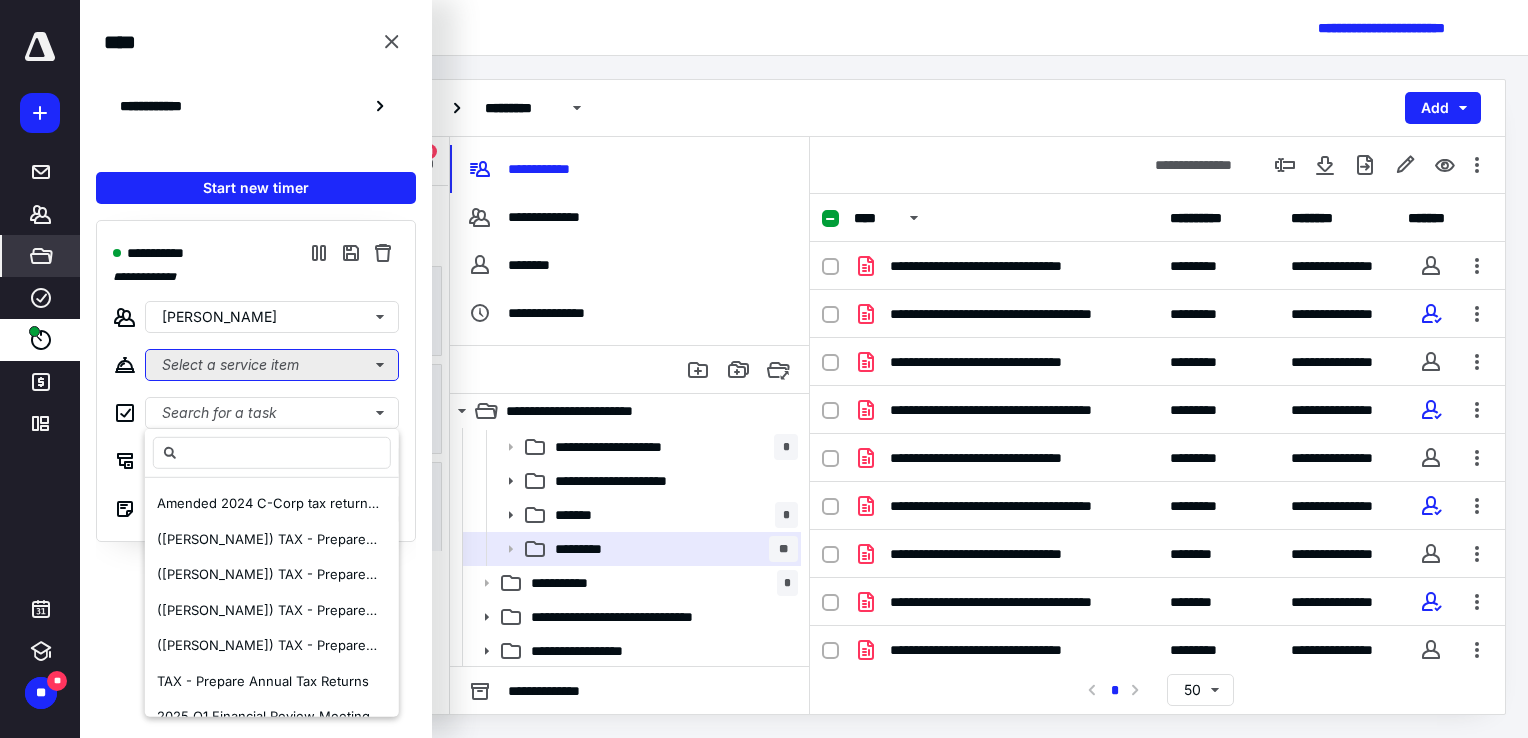 click on "Select a service item" at bounding box center (272, 365) 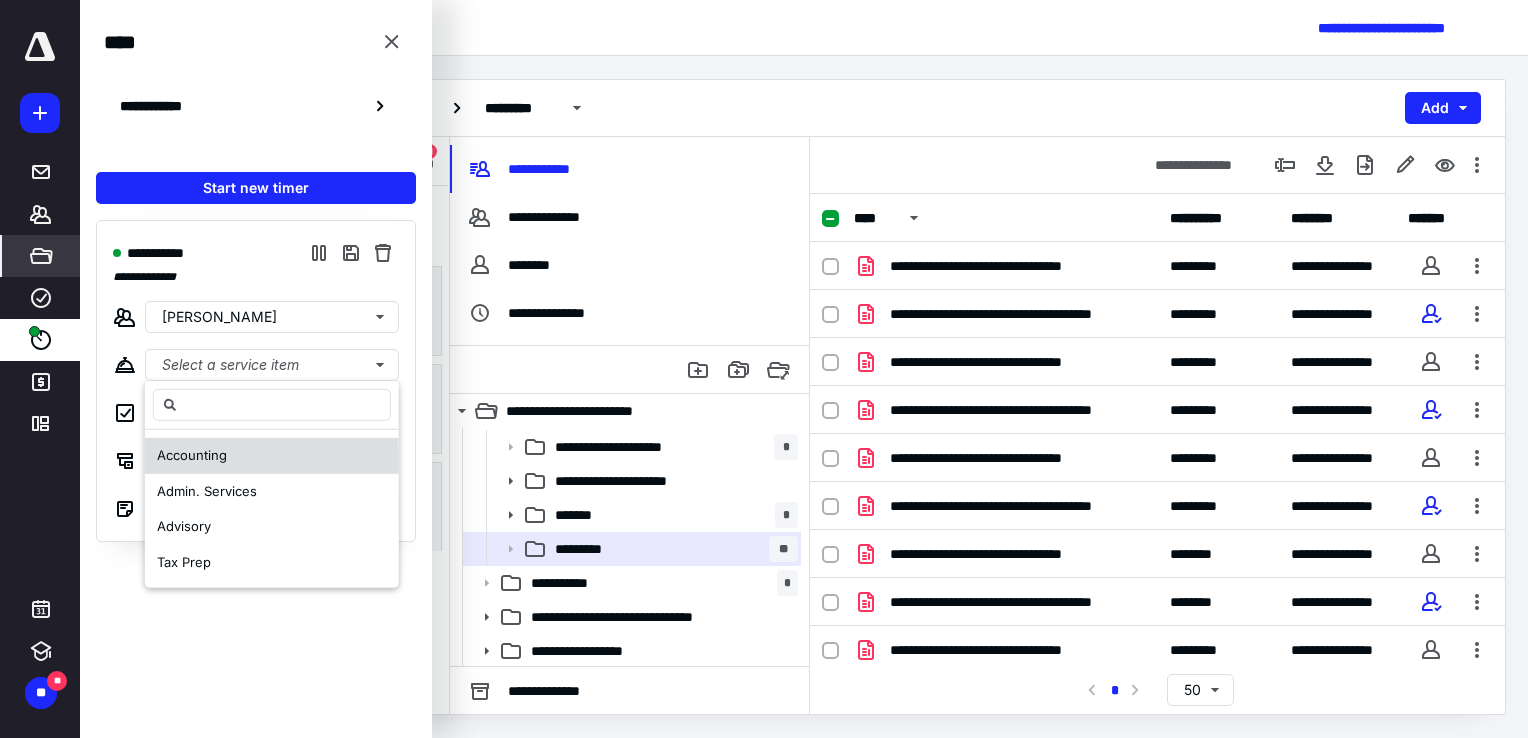 click on "Accounting" at bounding box center (272, 456) 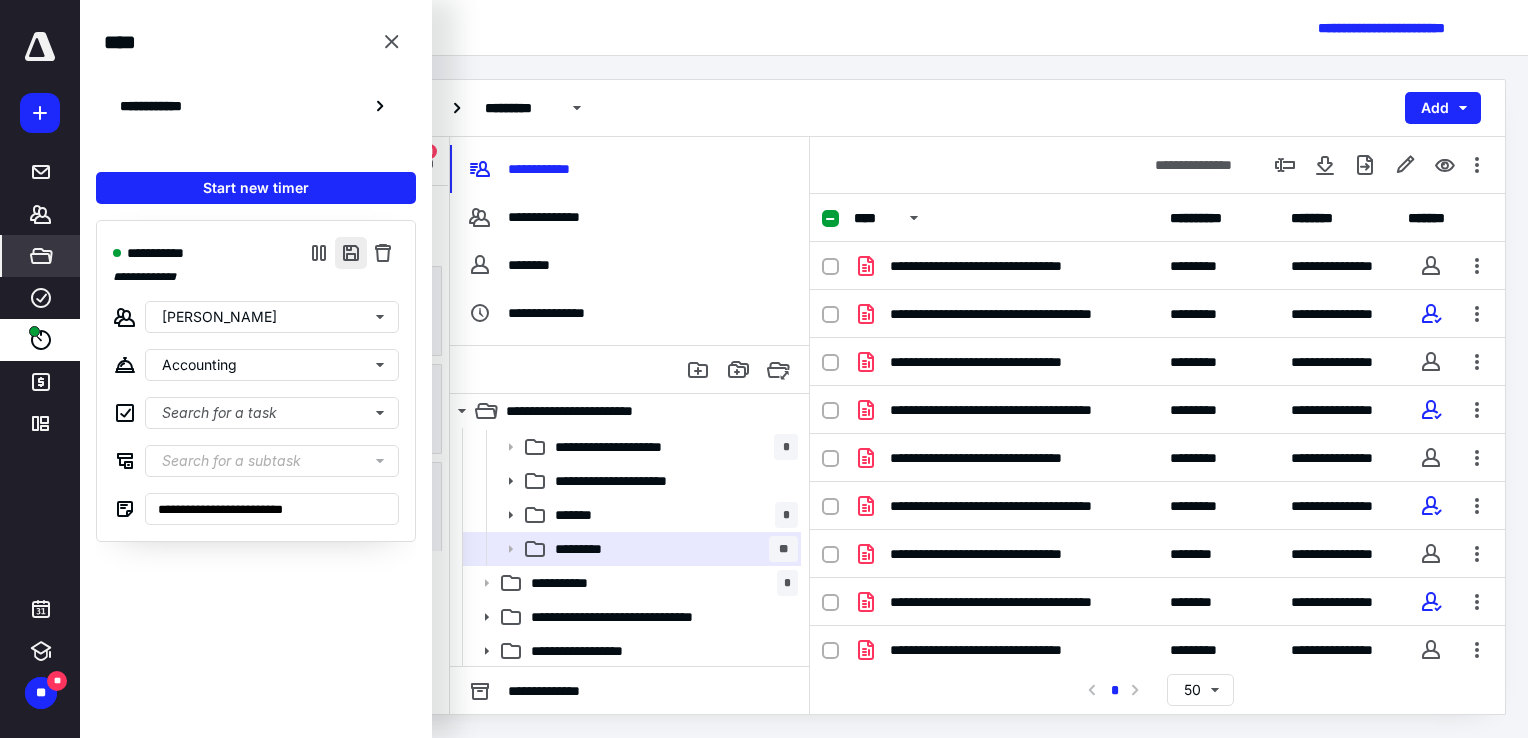 click at bounding box center (351, 253) 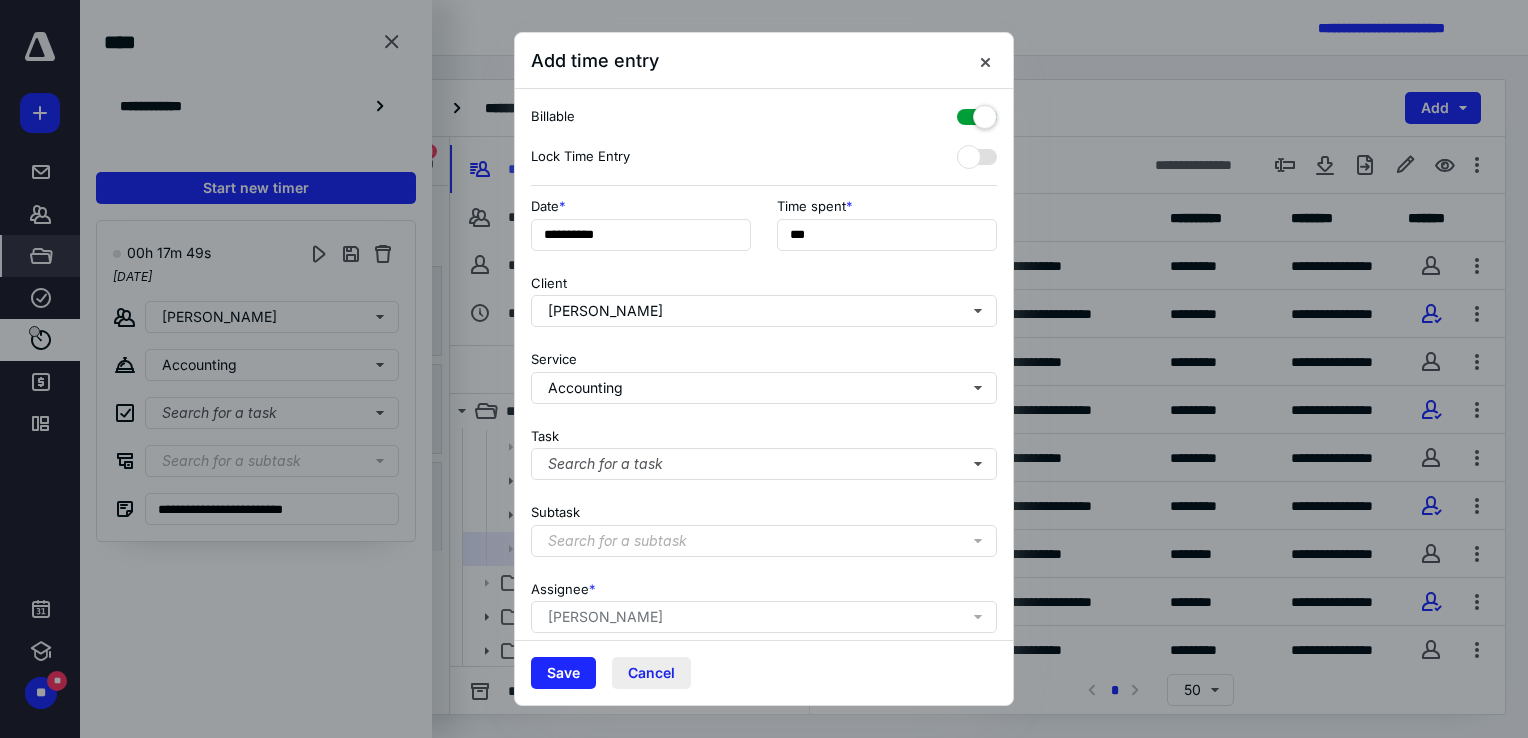 click on "Cancel" at bounding box center (651, 673) 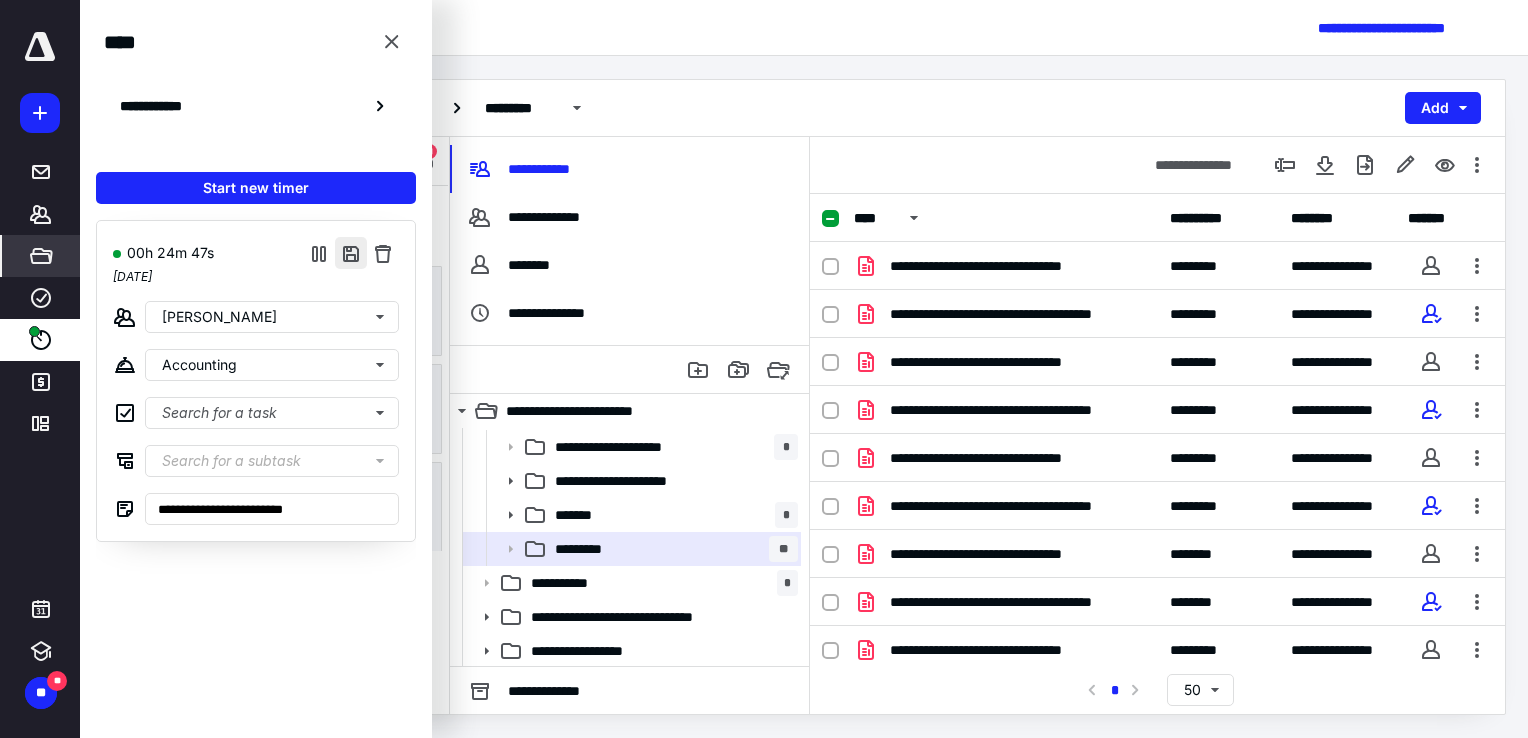 click at bounding box center [351, 253] 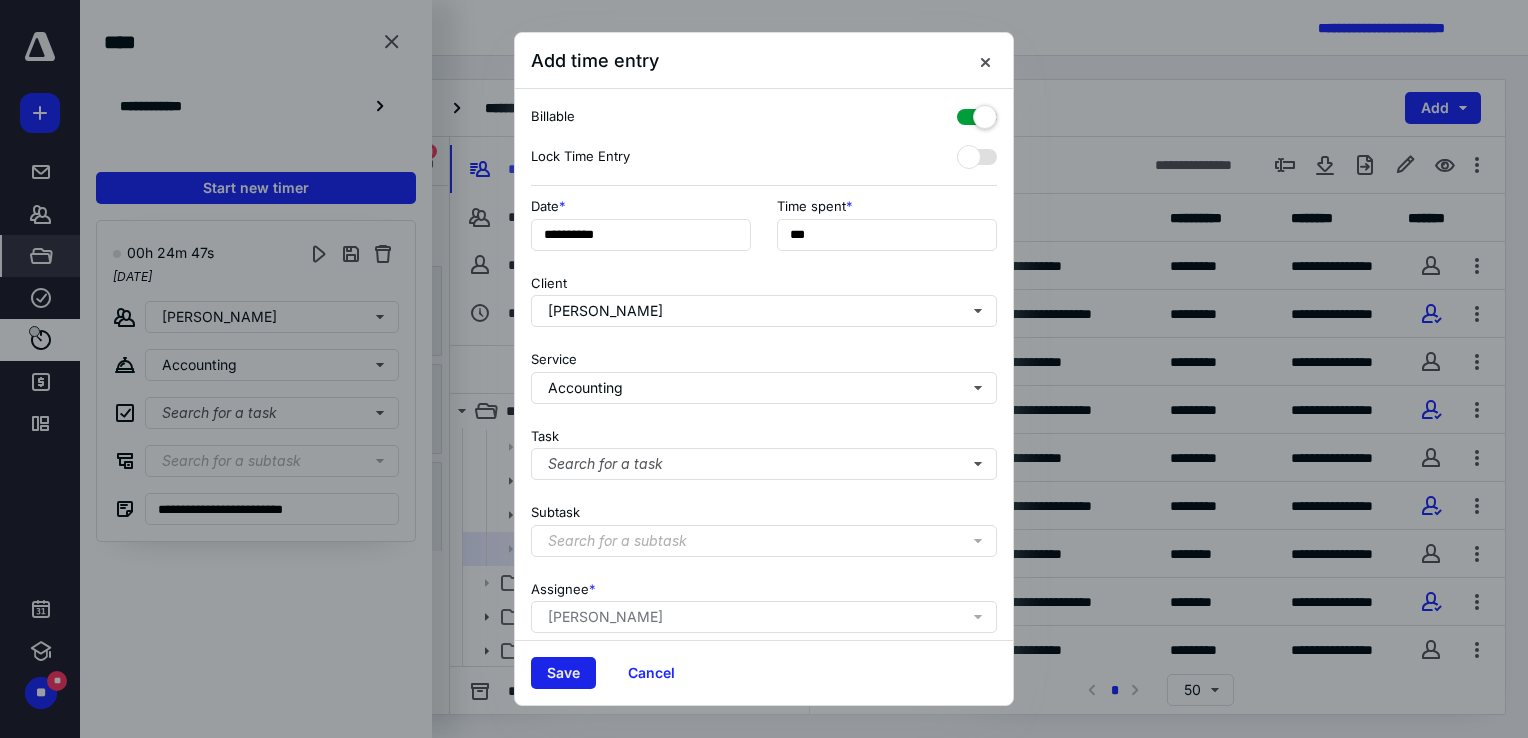 click on "Save" at bounding box center [563, 673] 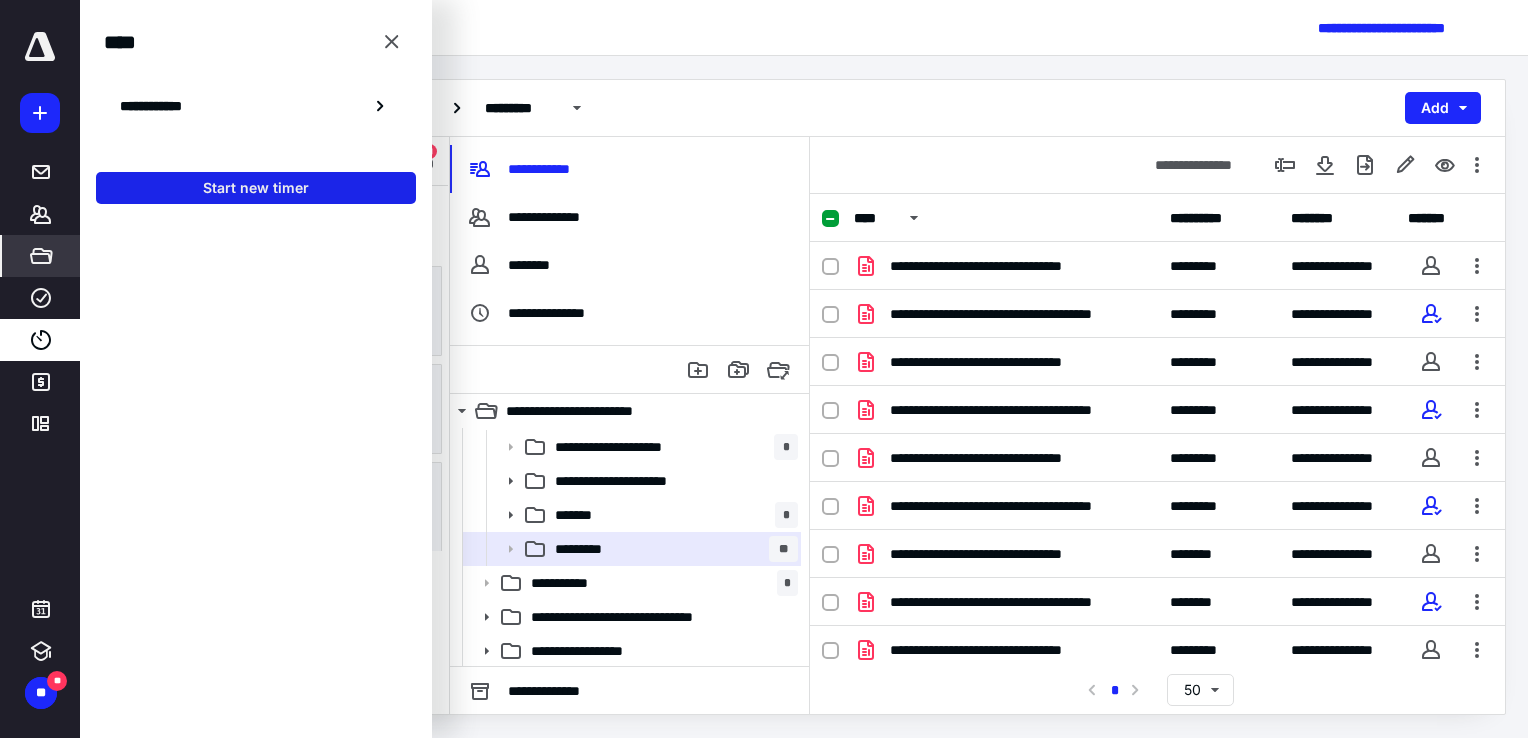 click on "Start new timer" at bounding box center [256, 188] 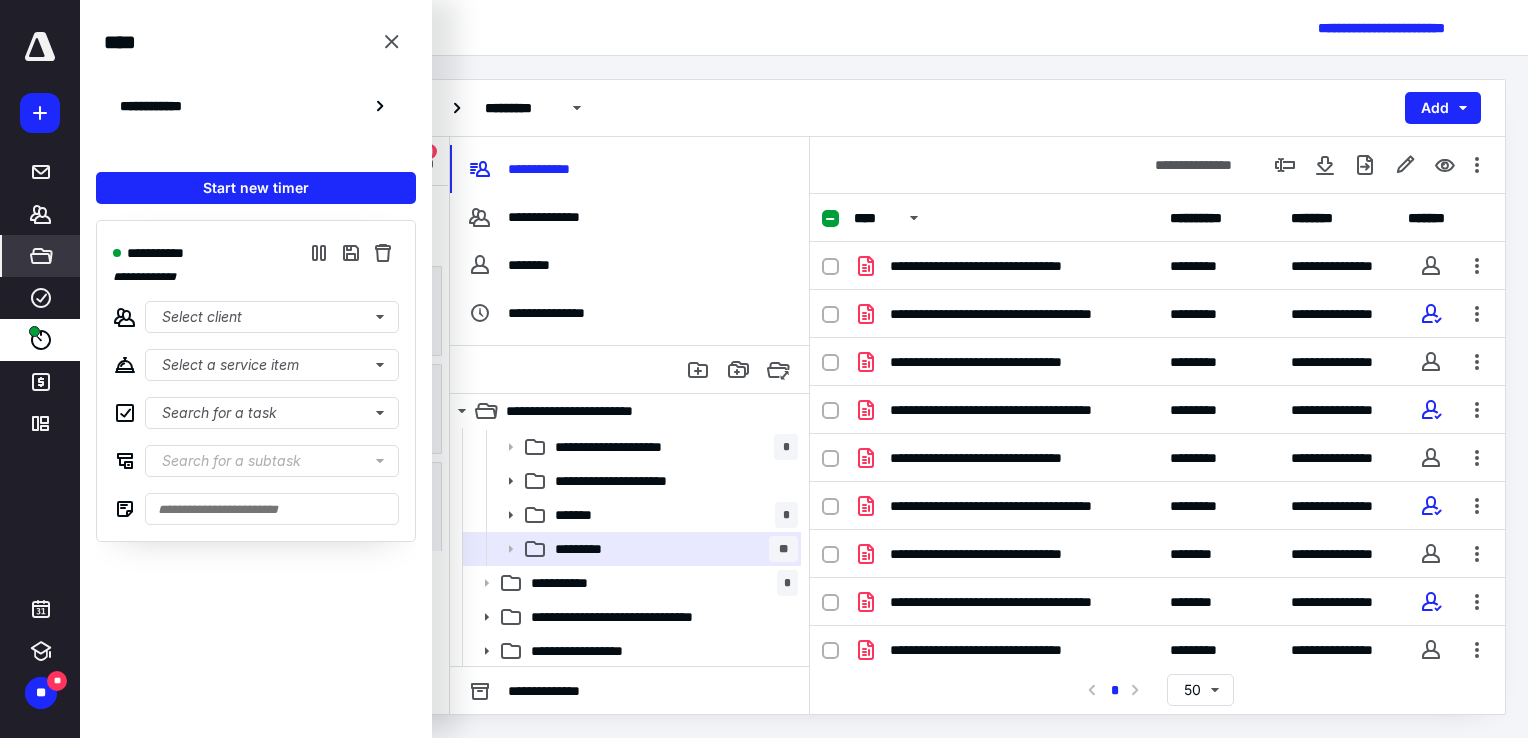 click on "**********" at bounding box center [804, 397] 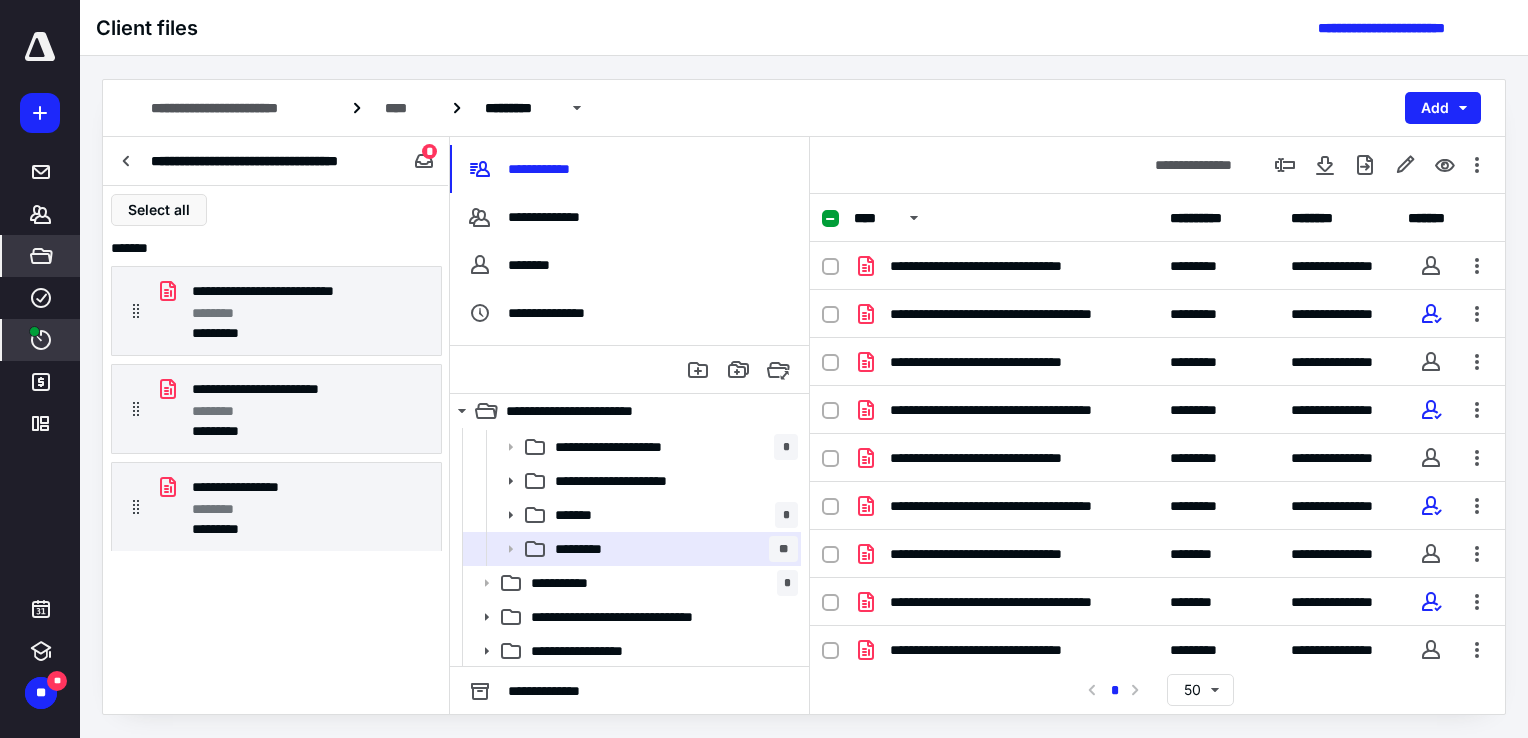 click 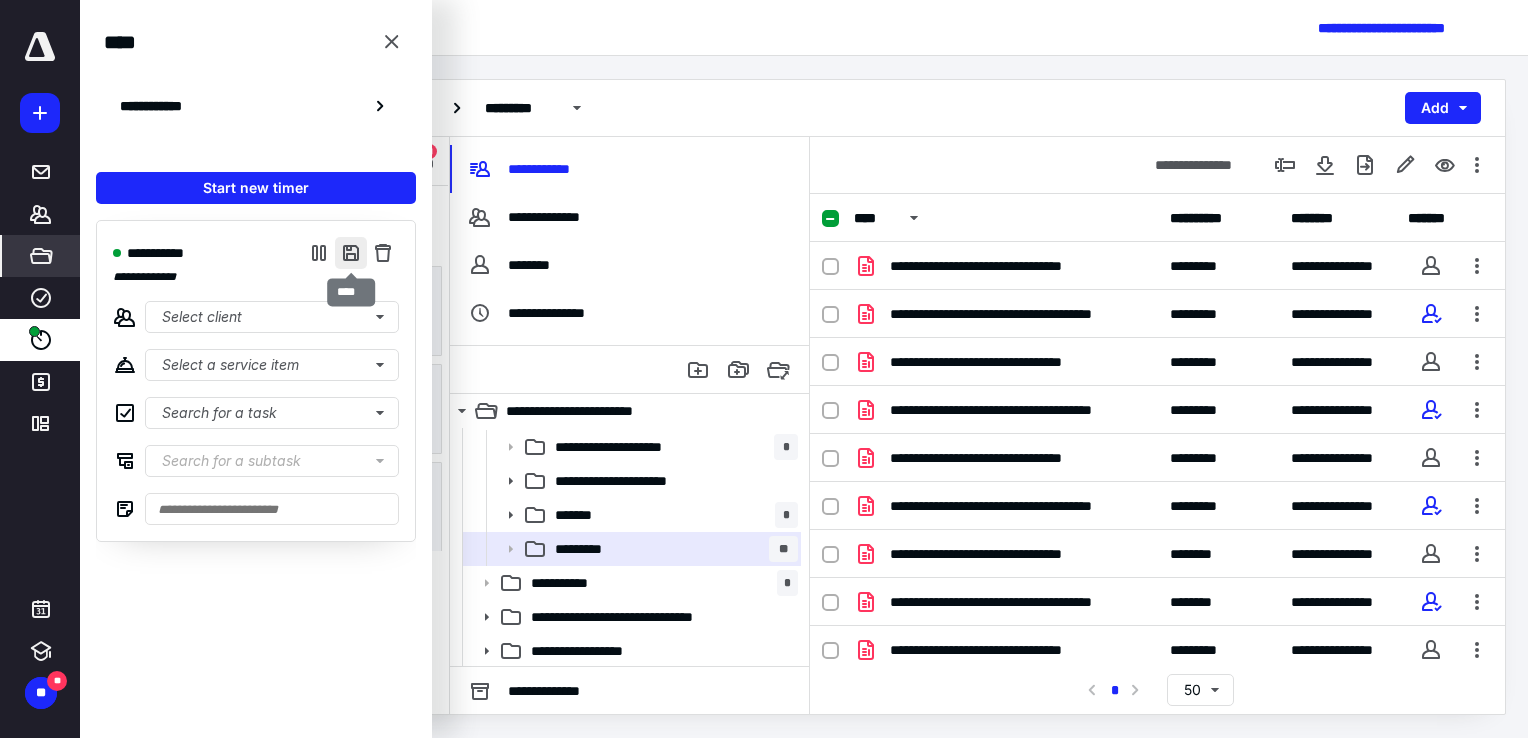 click at bounding box center [351, 253] 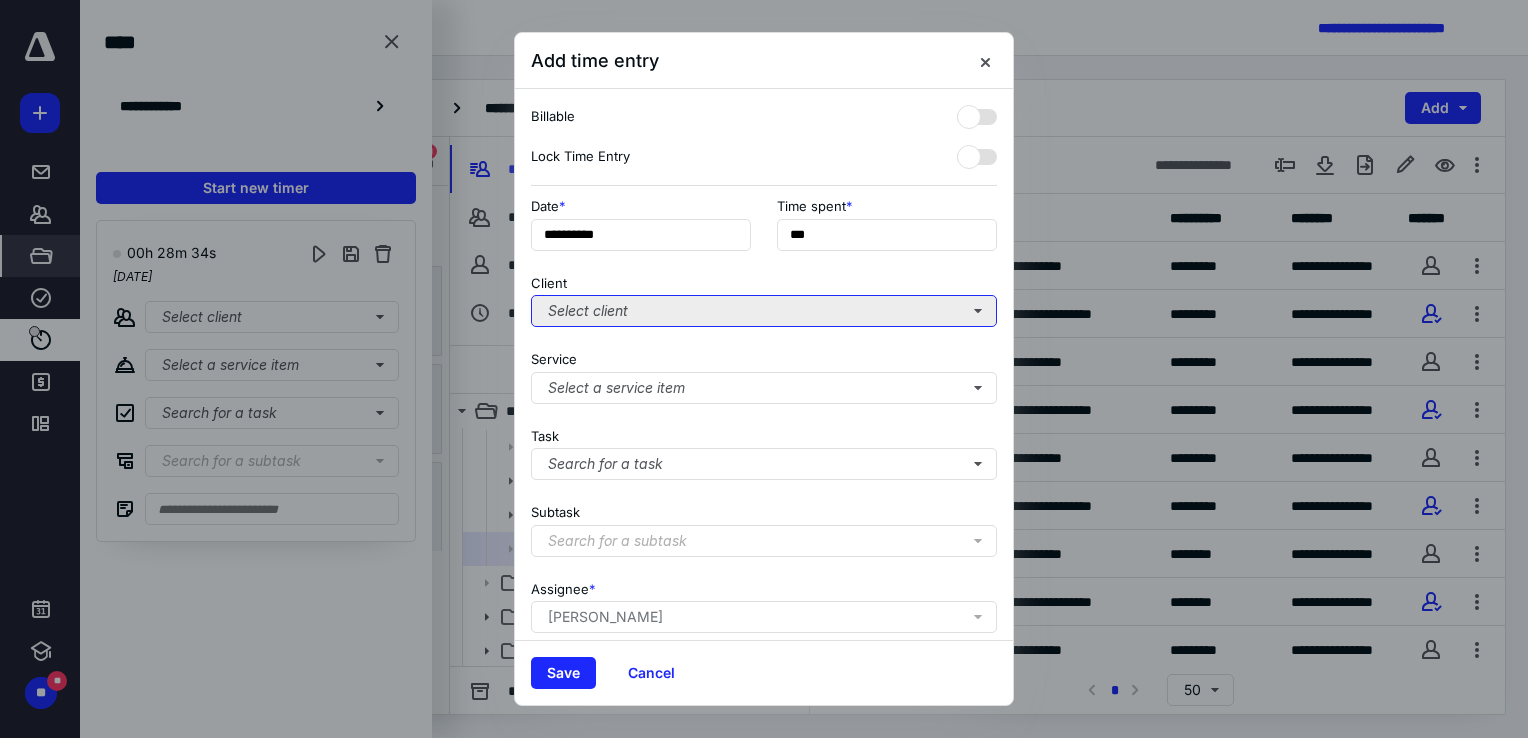 click on "Select client" at bounding box center (764, 311) 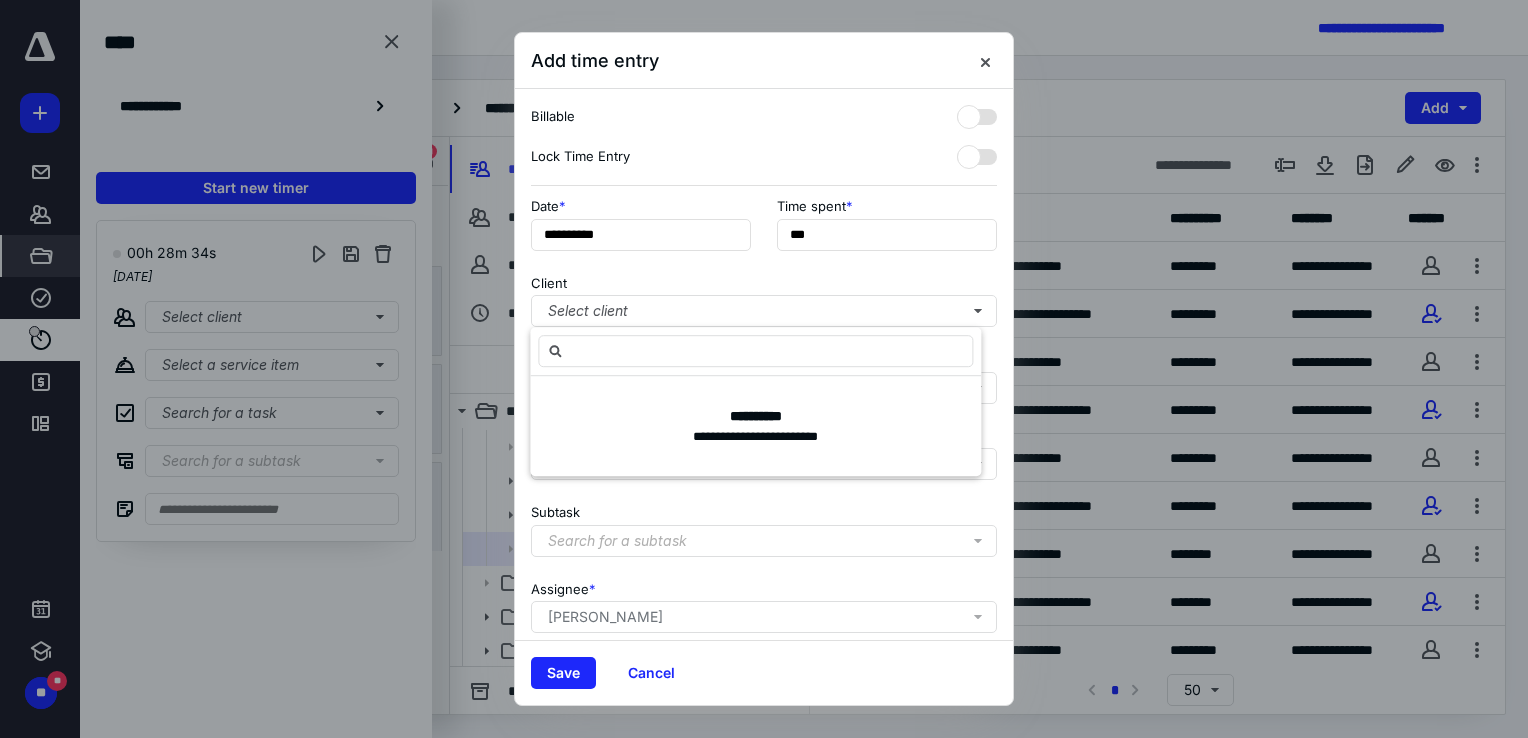 click on "Client Select client" at bounding box center [764, 297] 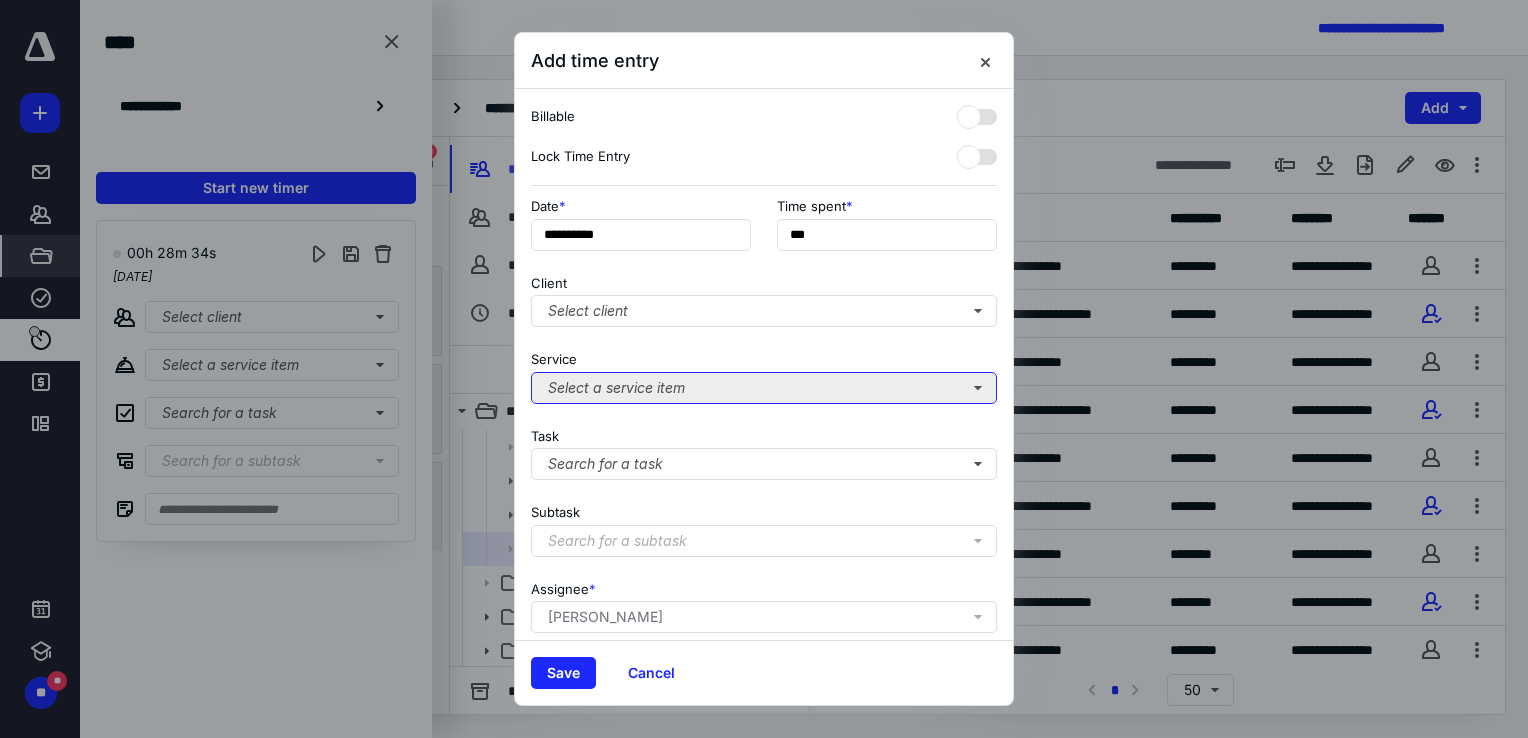 click on "Select a service item" at bounding box center [764, 388] 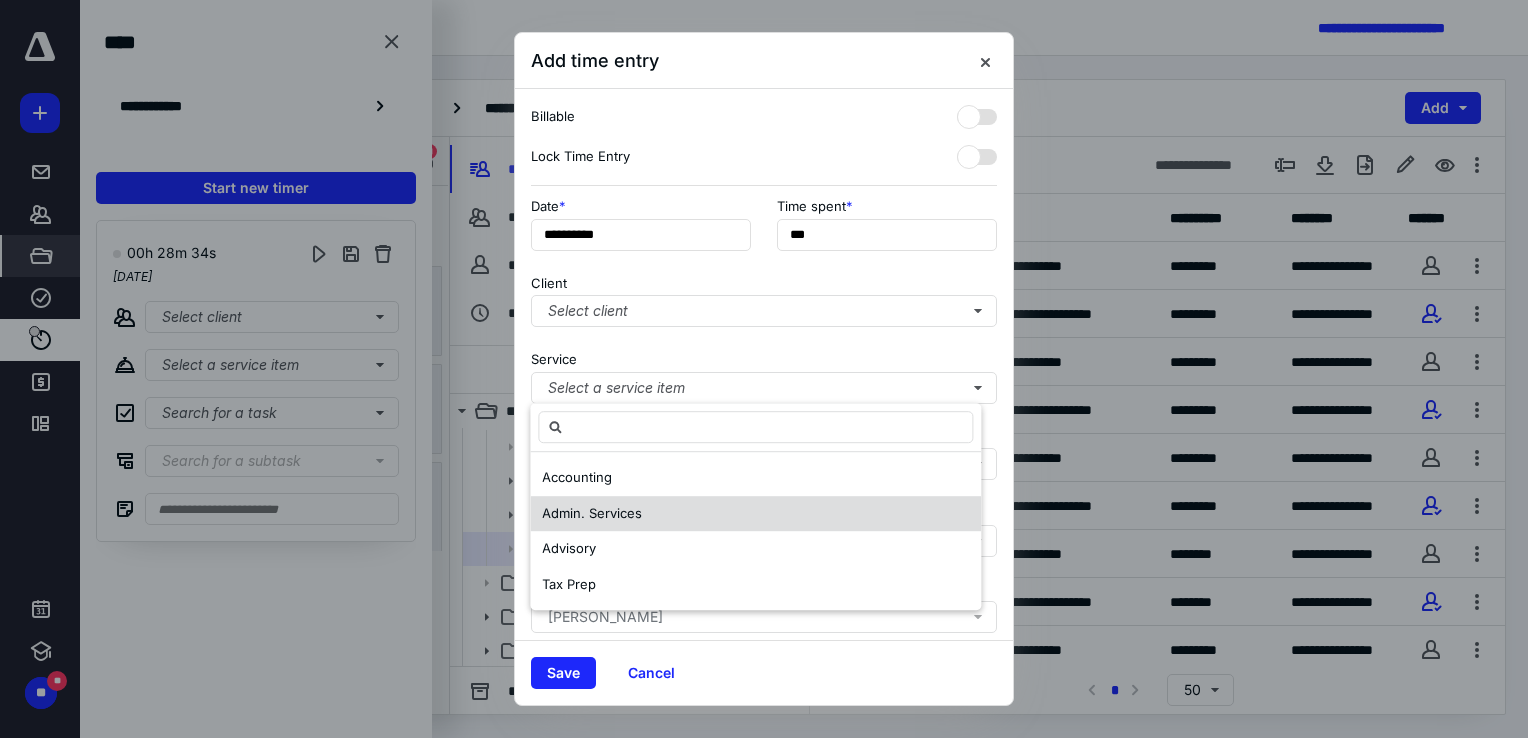 click on "Admin. Services" at bounding box center [755, 514] 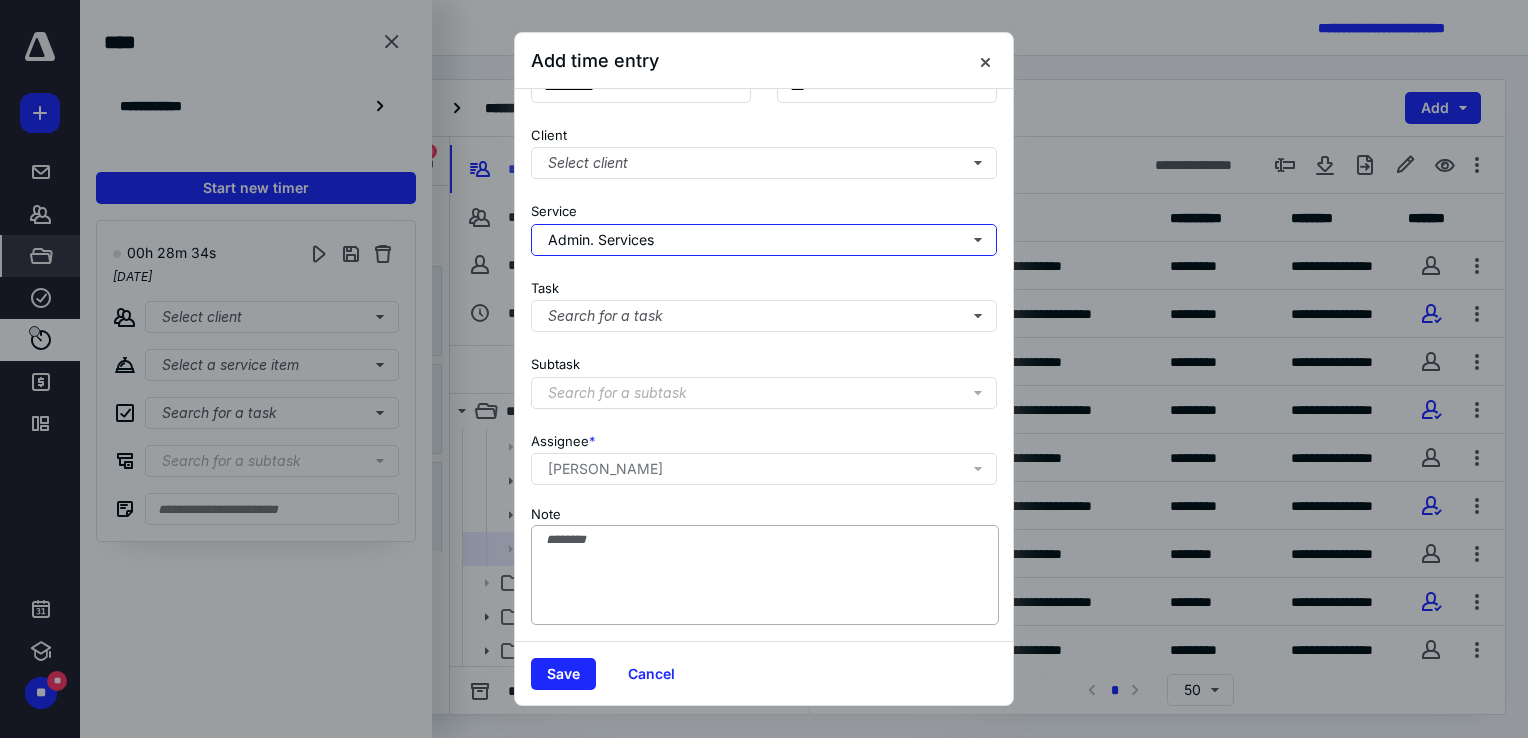 scroll, scrollTop: 162, scrollLeft: 0, axis: vertical 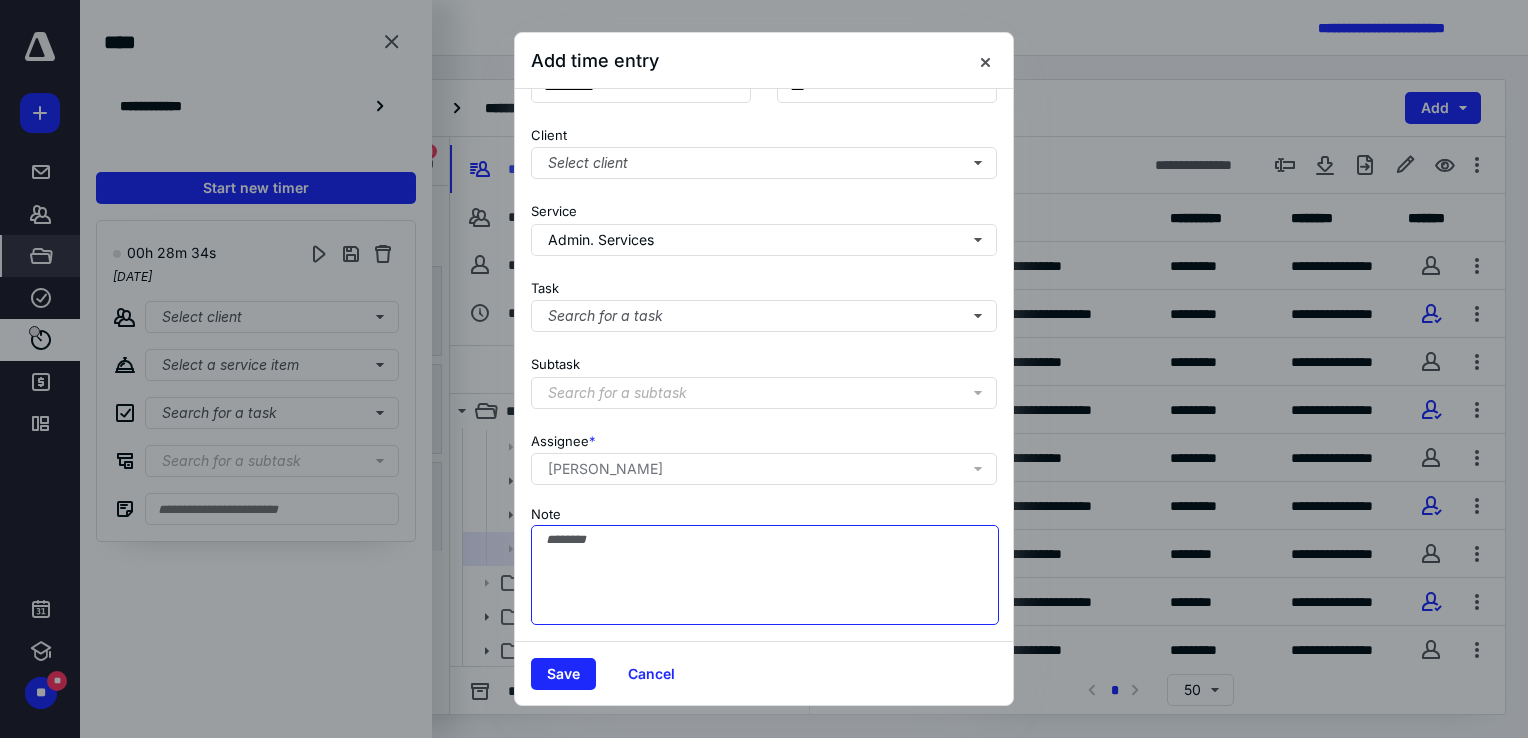 click on "Note" at bounding box center [765, 575] 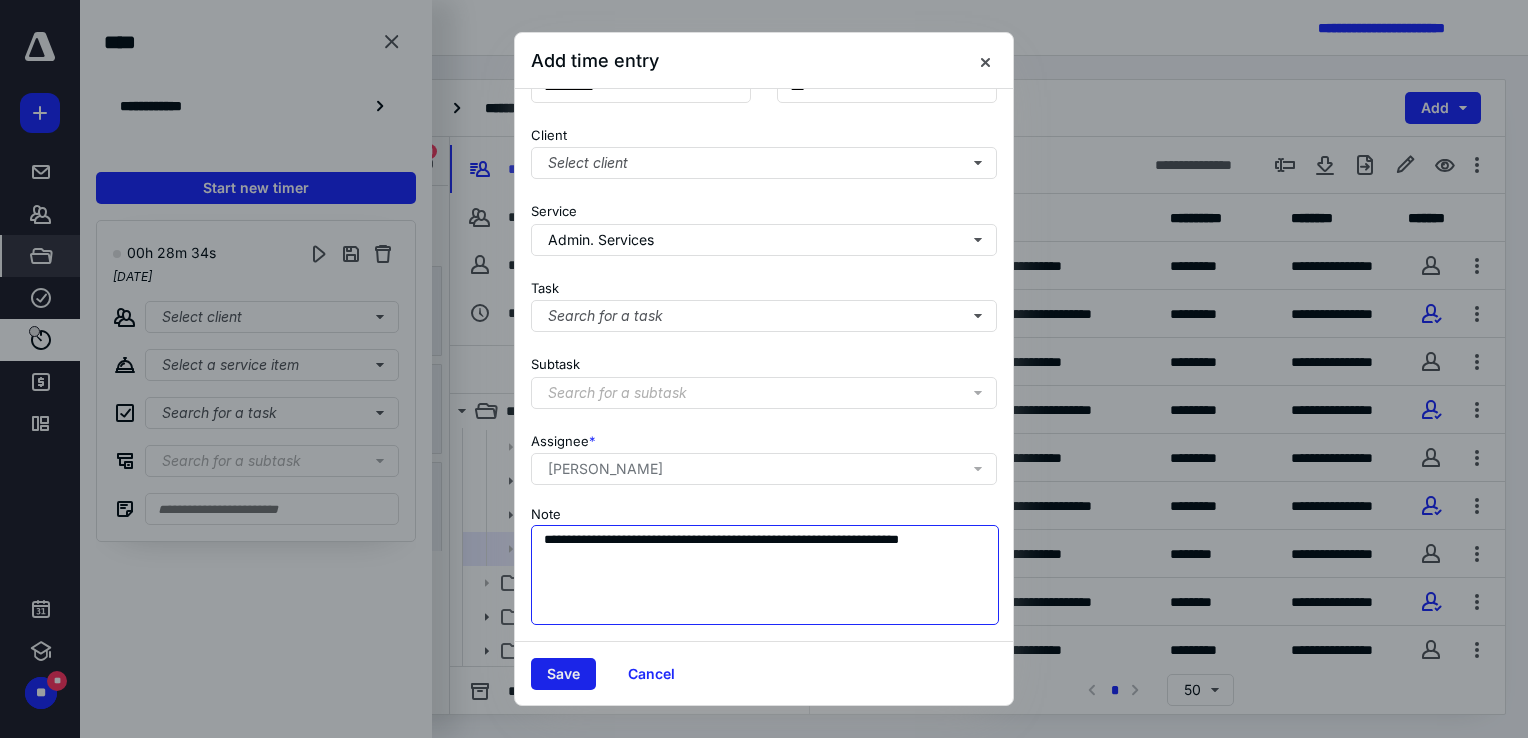 type on "**********" 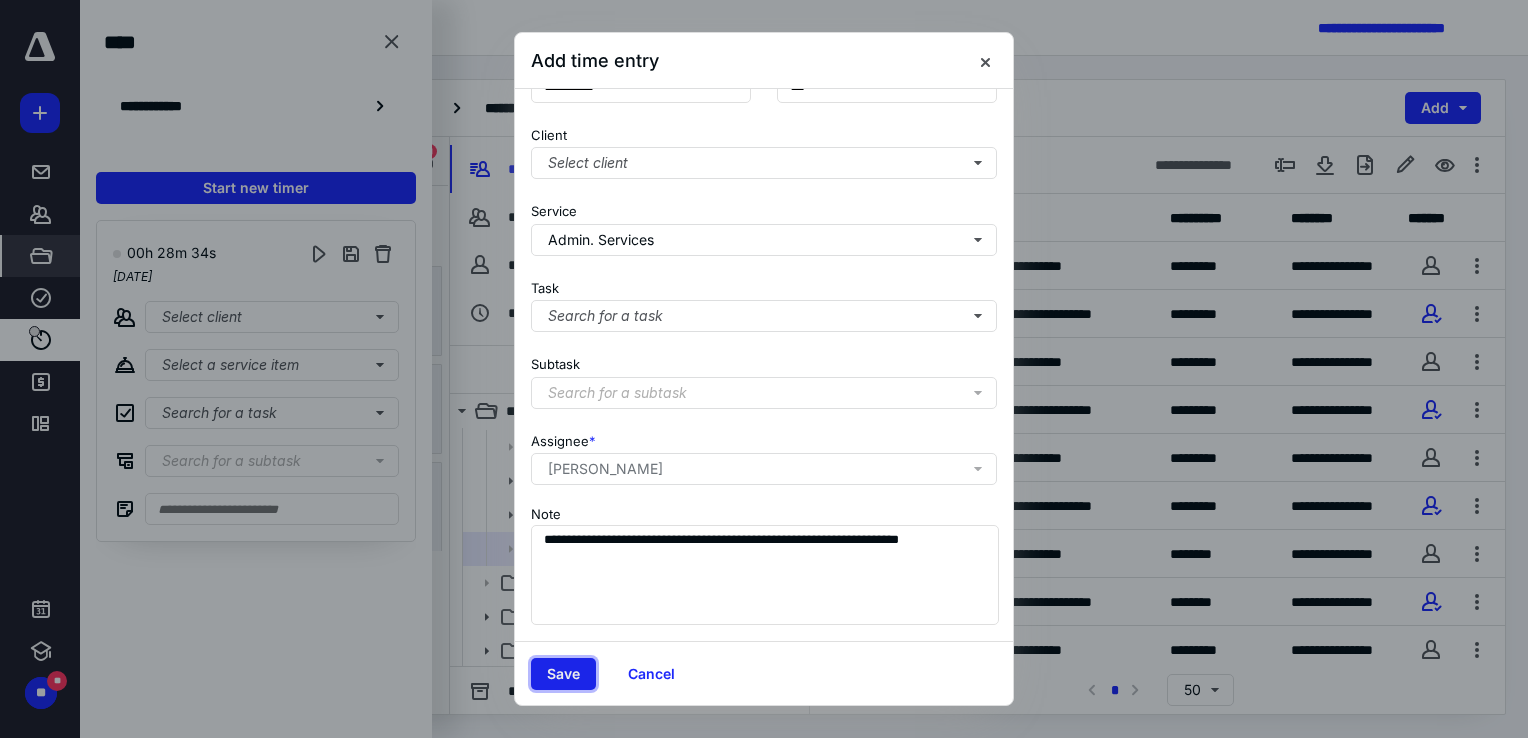 click on "Save" at bounding box center [563, 674] 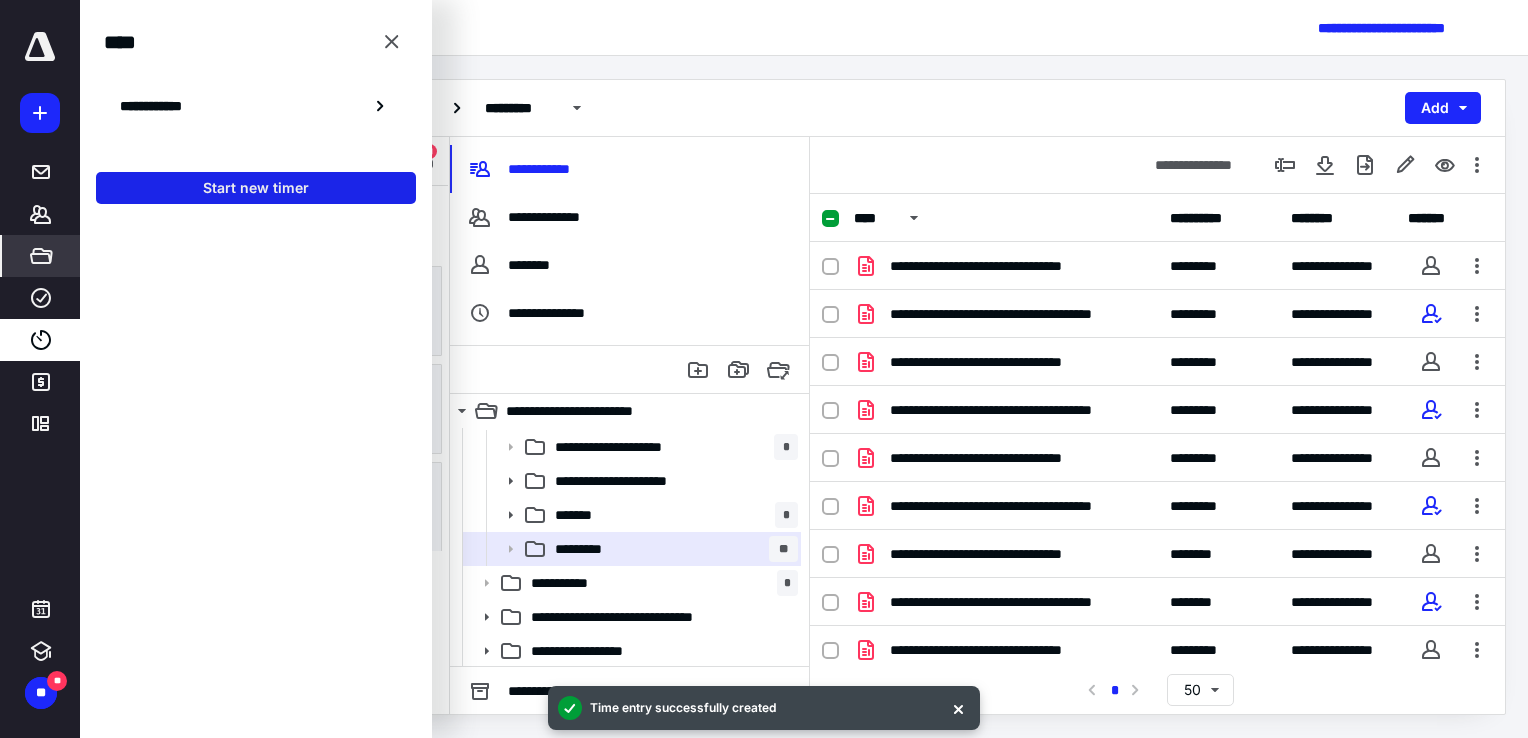 click on "Start new timer" at bounding box center (256, 188) 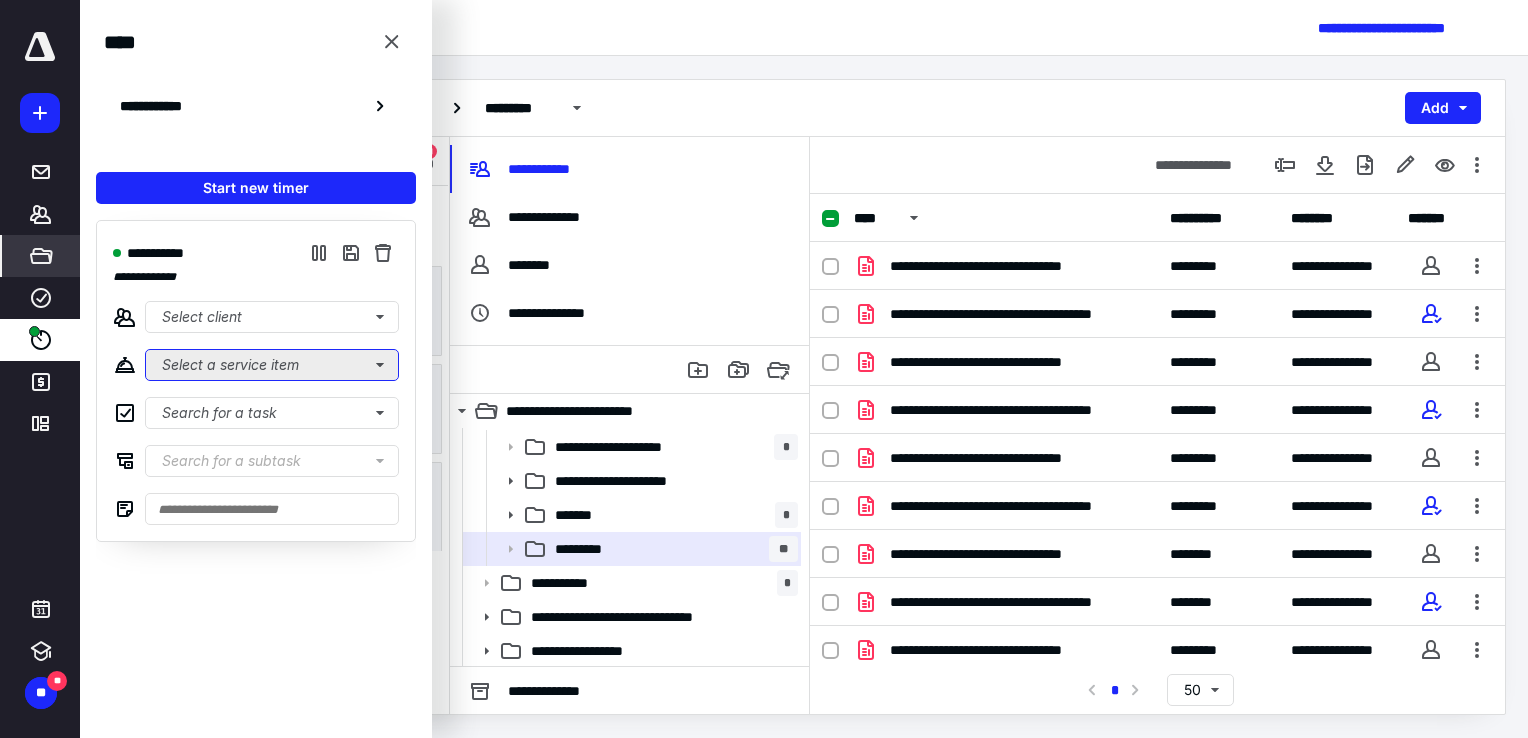 click on "Select a service item" at bounding box center [272, 365] 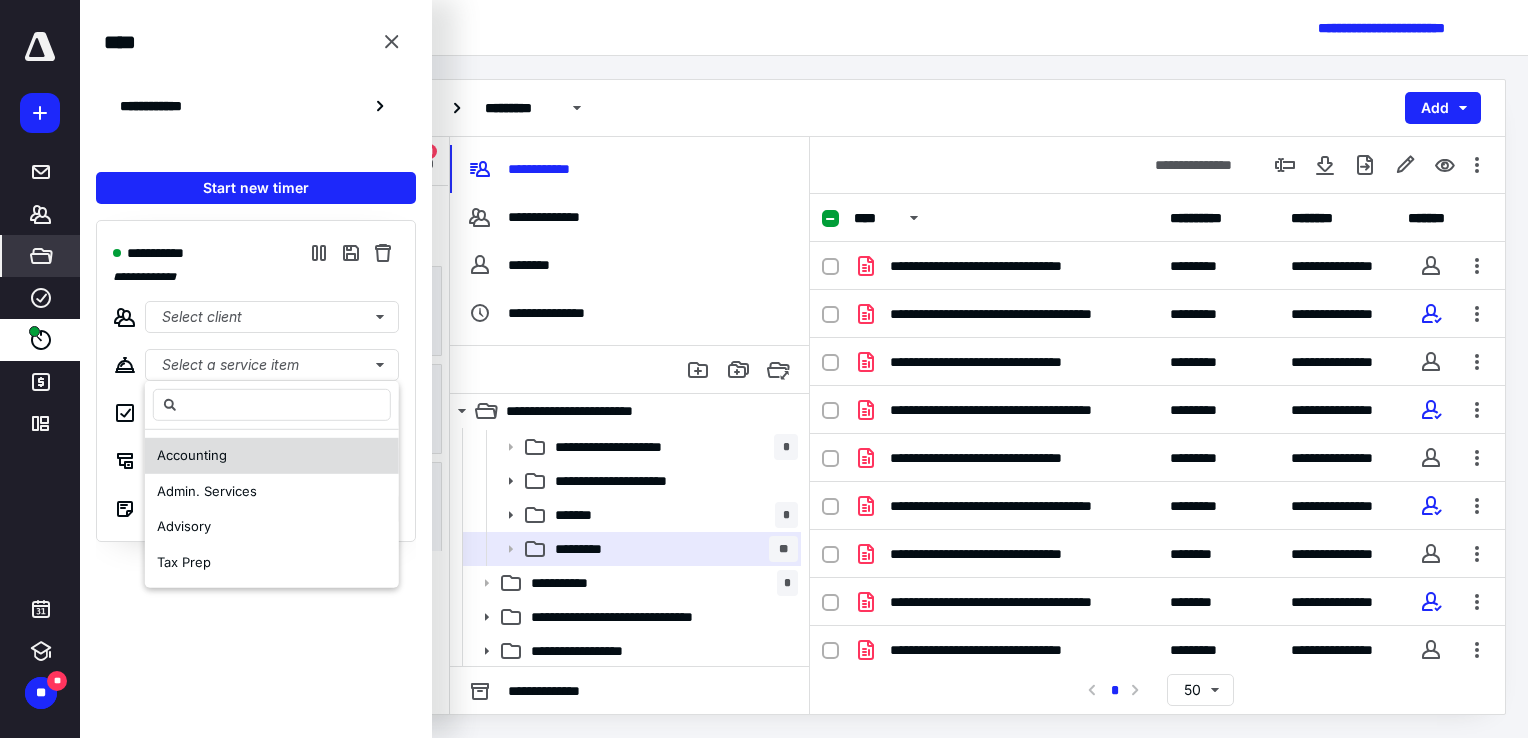 click on "Accounting" at bounding box center (272, 456) 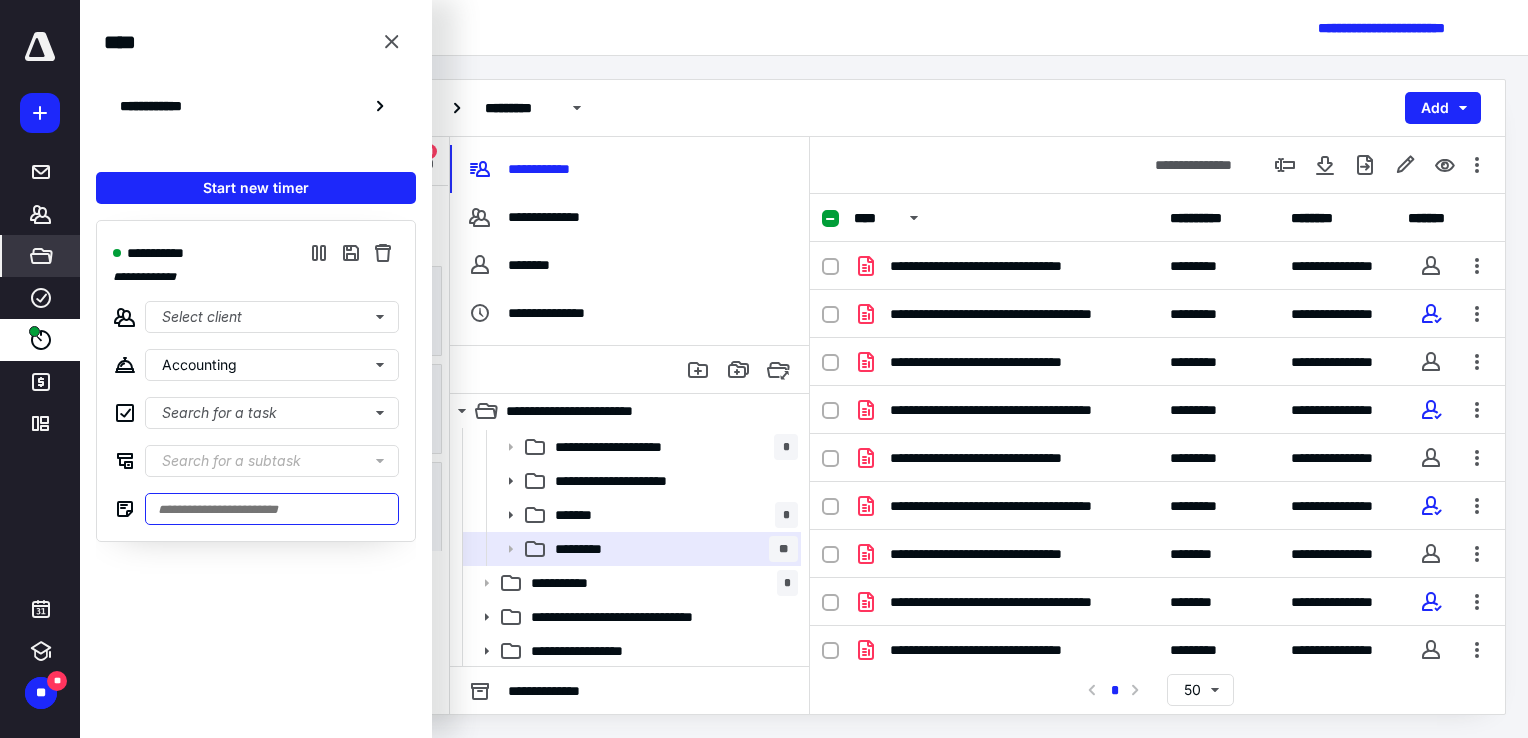 click at bounding box center [272, 509] 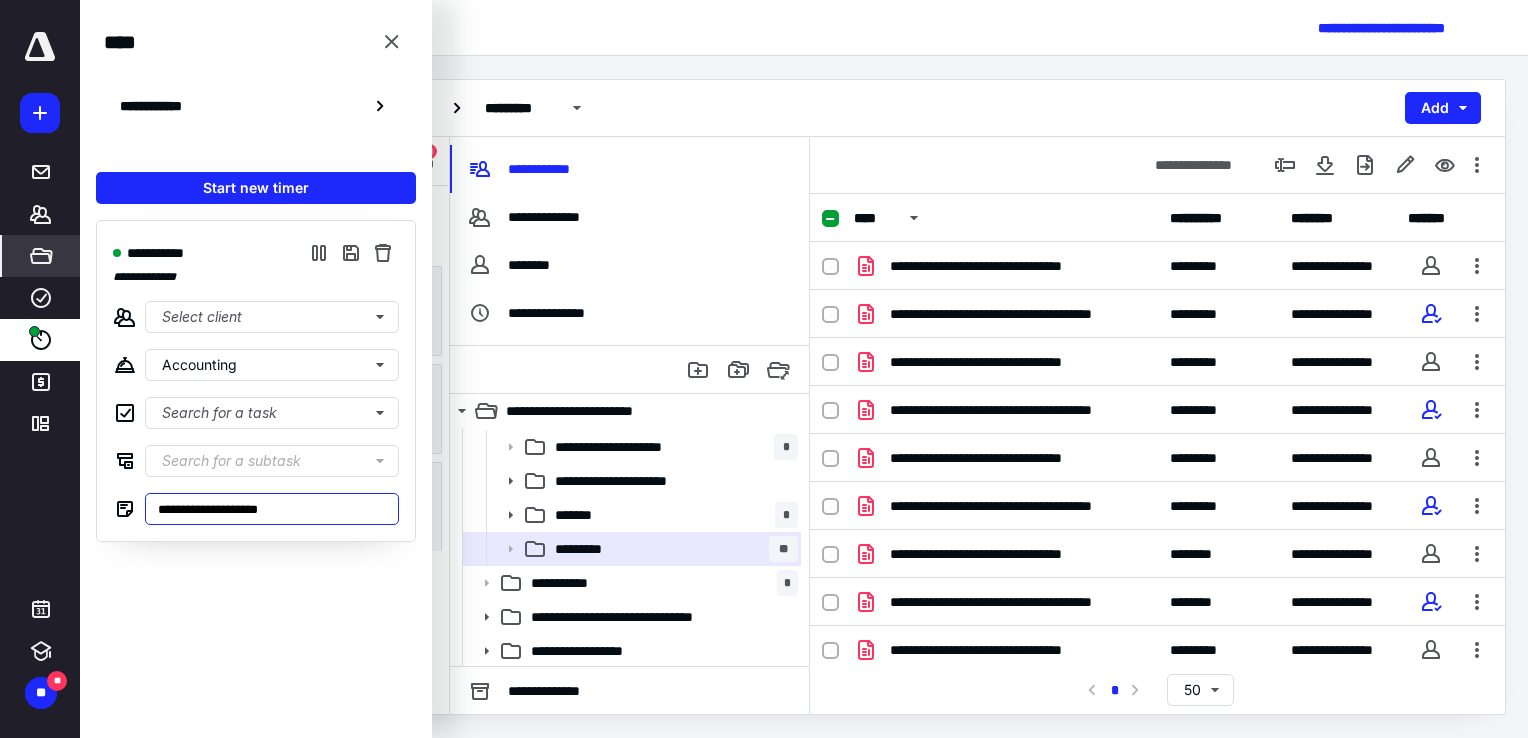 type on "**********" 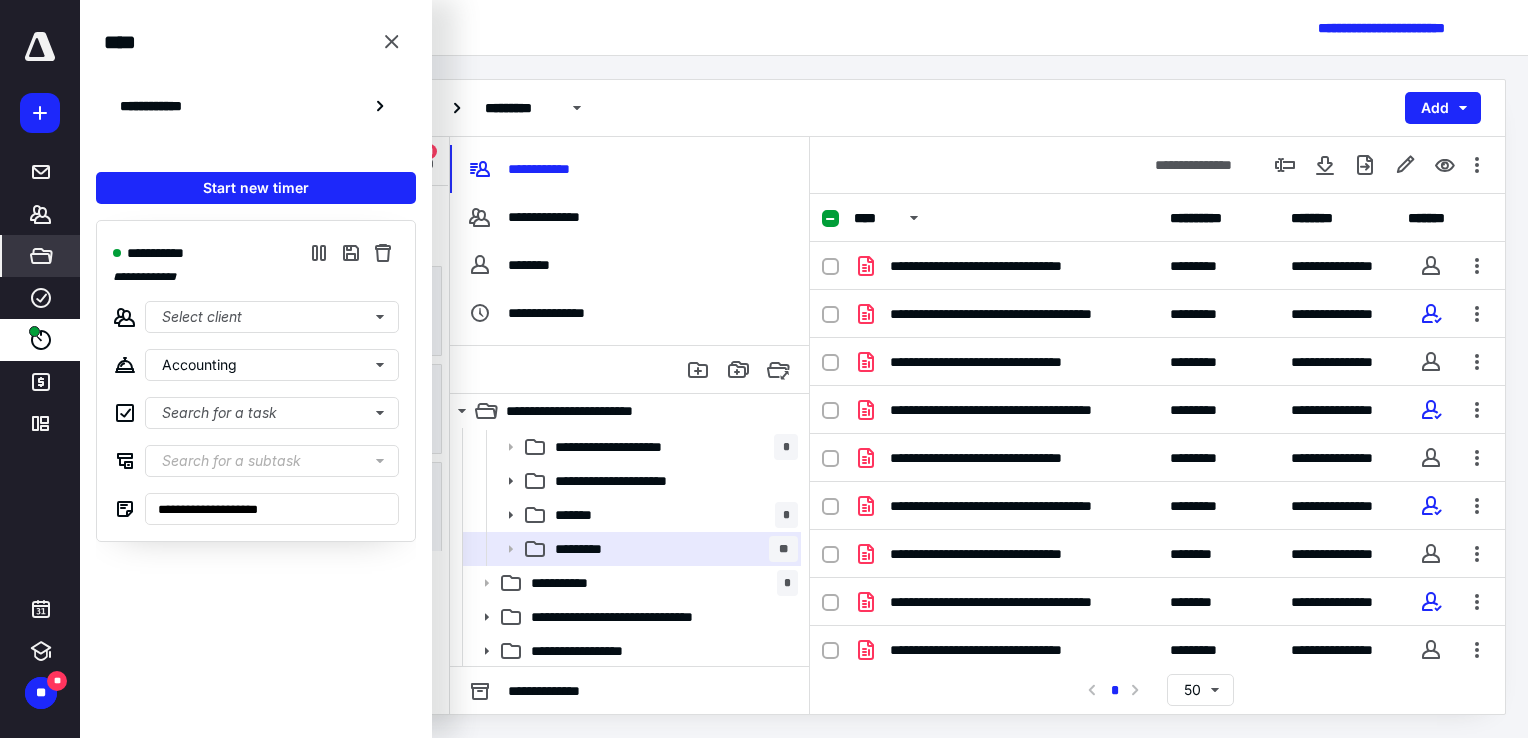 click on "**********" at bounding box center [256, 462] 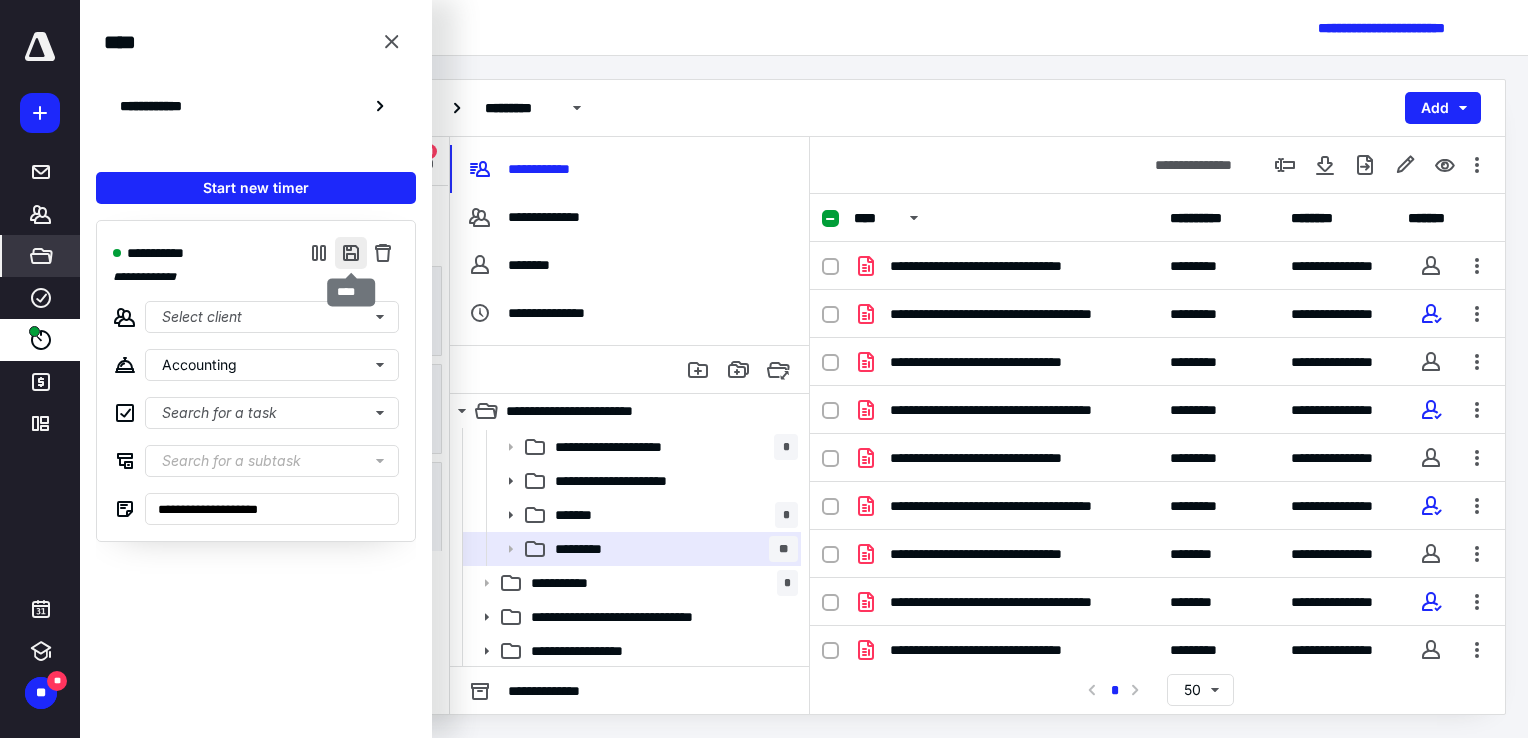 click at bounding box center [351, 253] 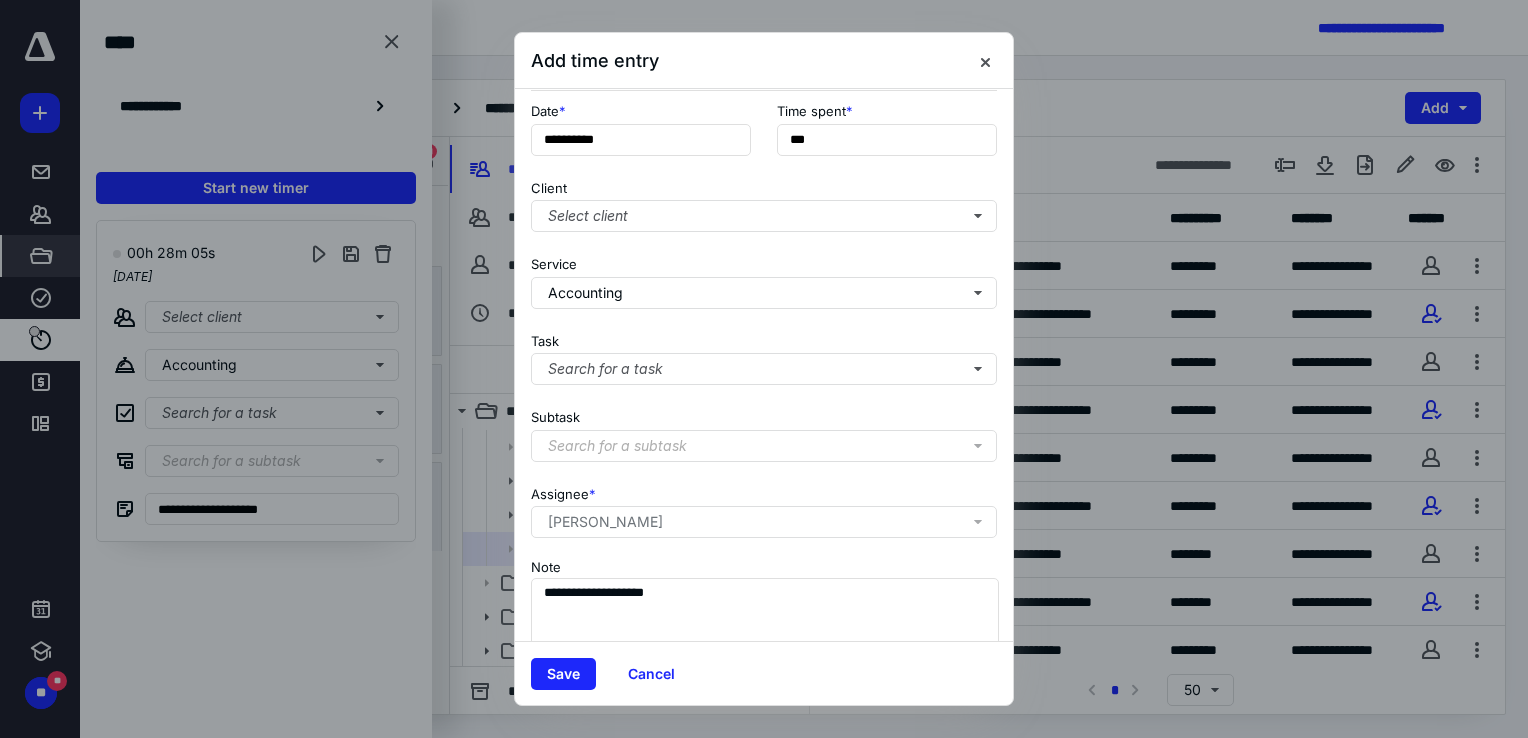 scroll, scrollTop: 162, scrollLeft: 0, axis: vertical 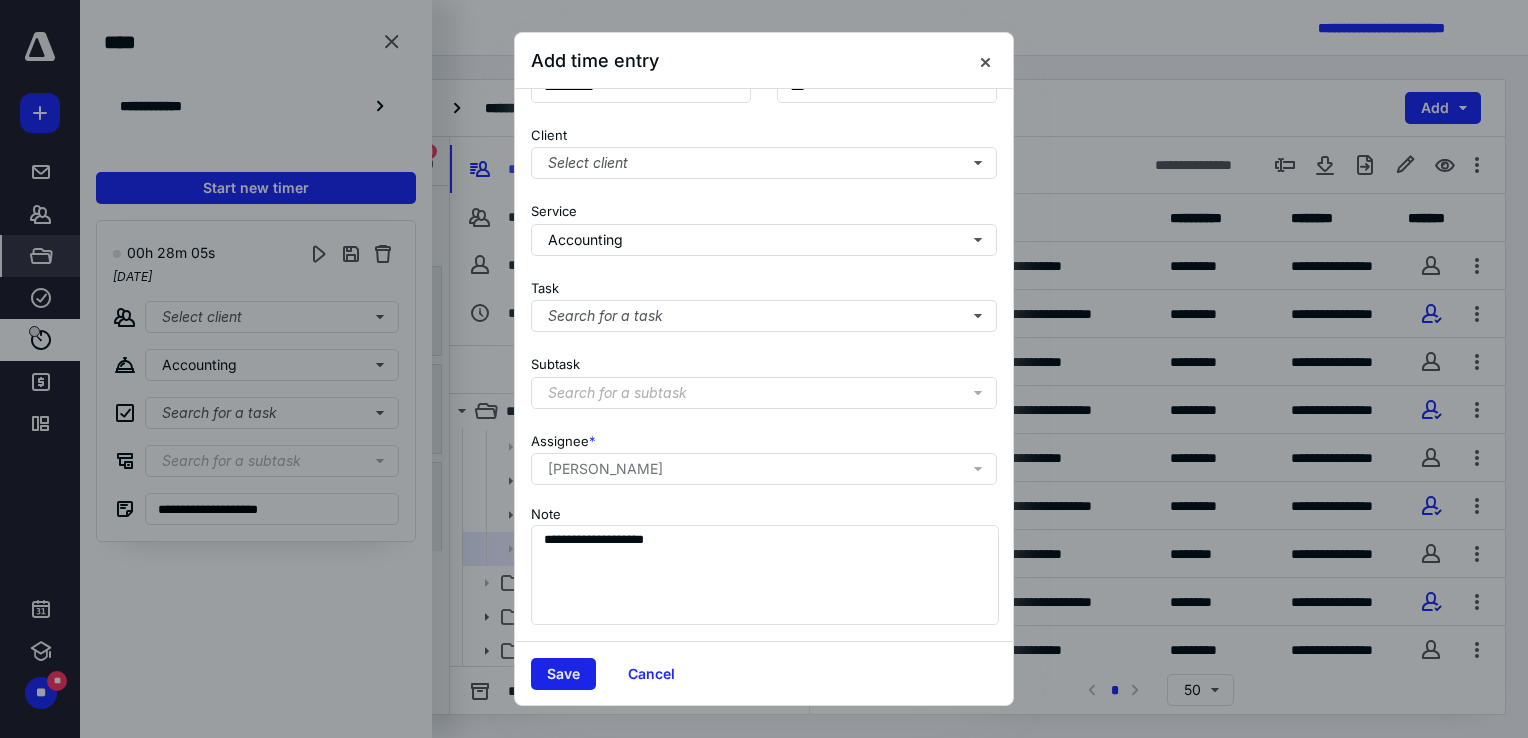 click on "Save" at bounding box center [563, 674] 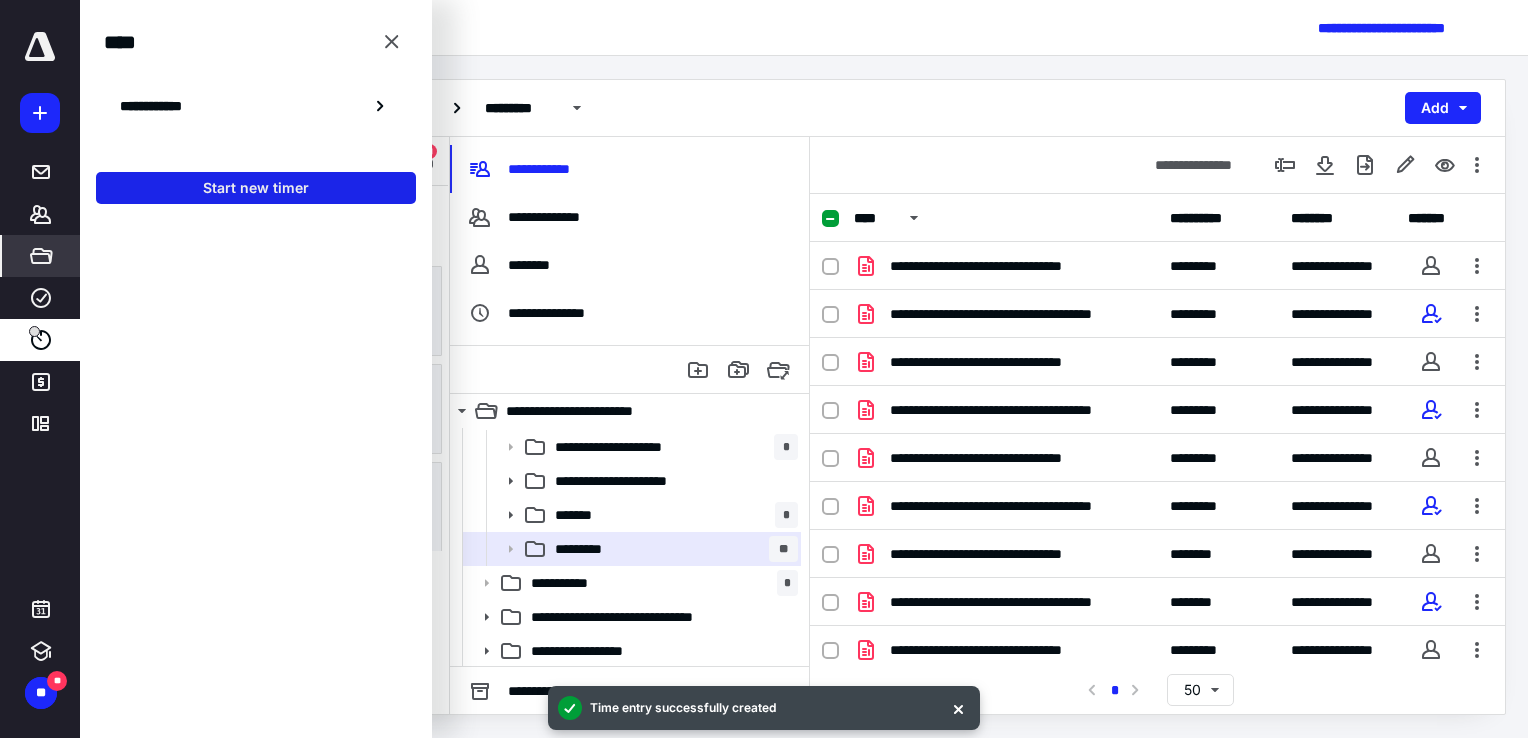 click on "Start new timer" at bounding box center (256, 188) 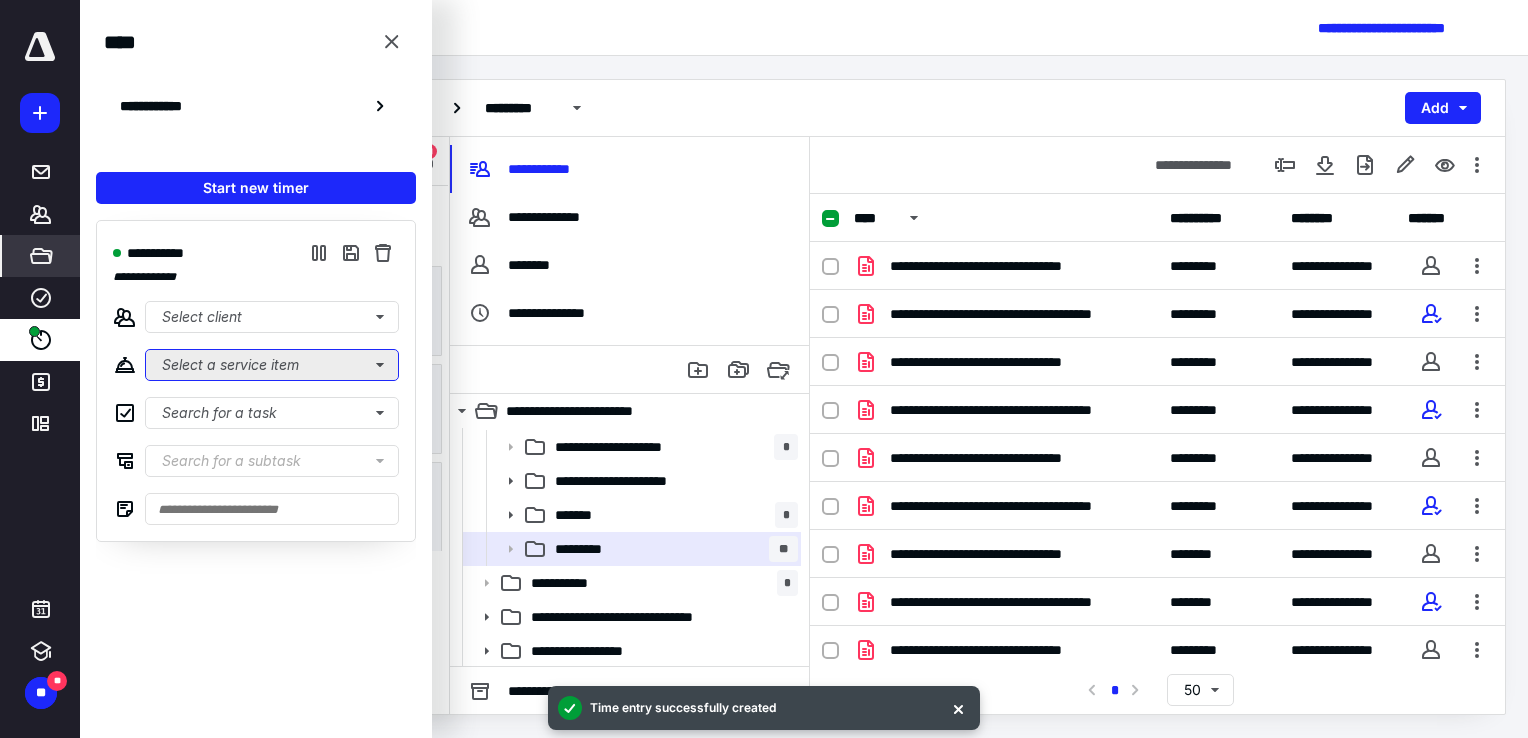click on "Select a service item" at bounding box center (272, 365) 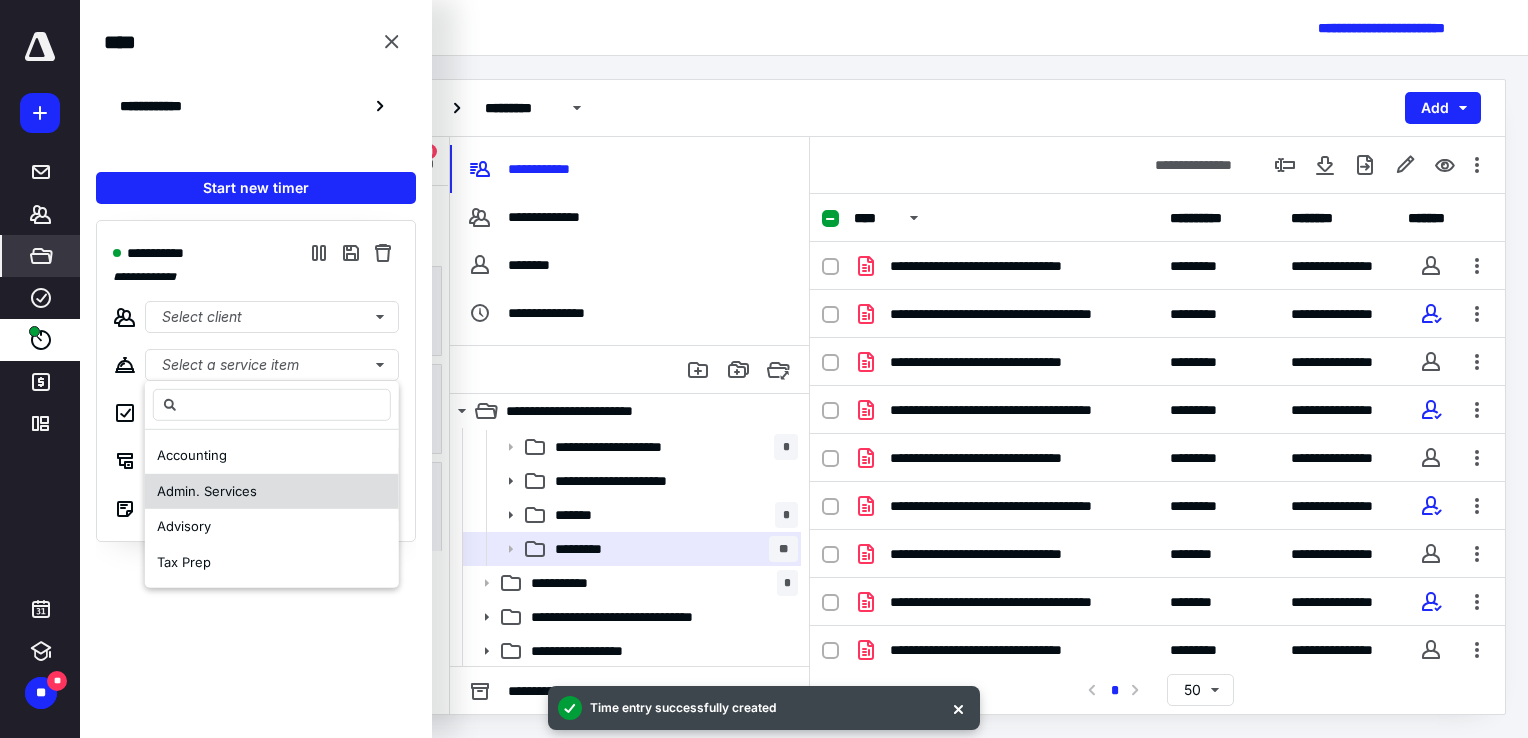 click on "Admin. Services" at bounding box center (272, 491) 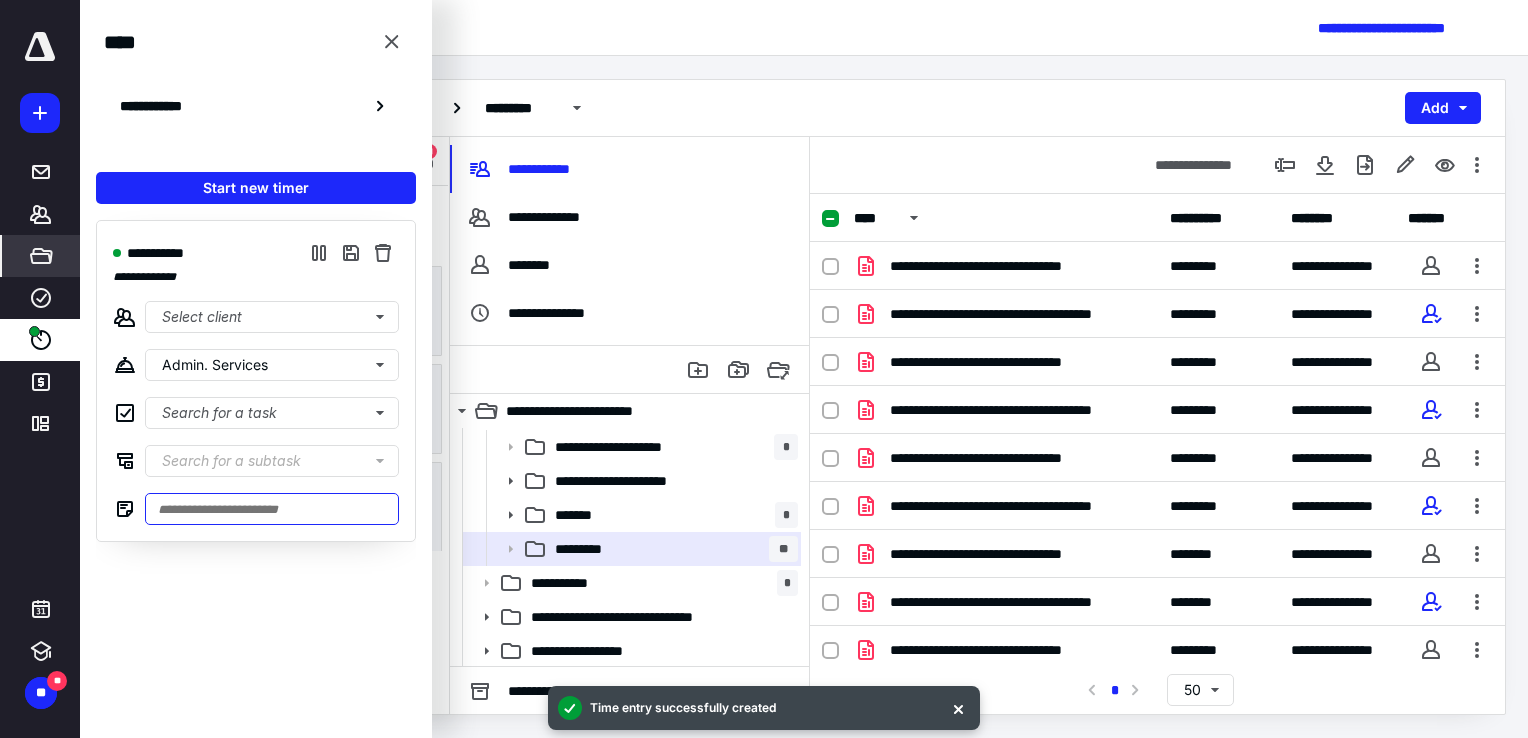click at bounding box center [272, 509] 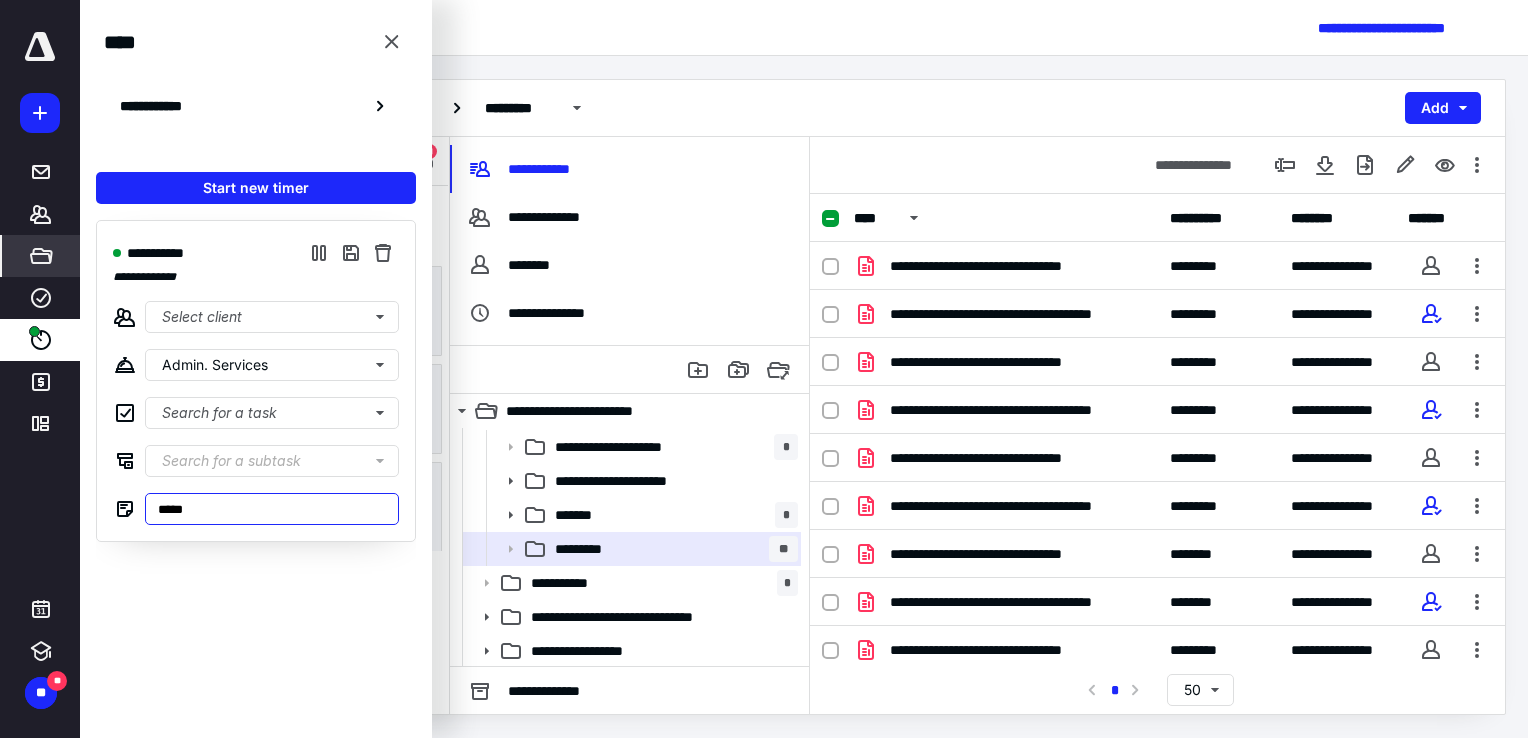 type on "*****" 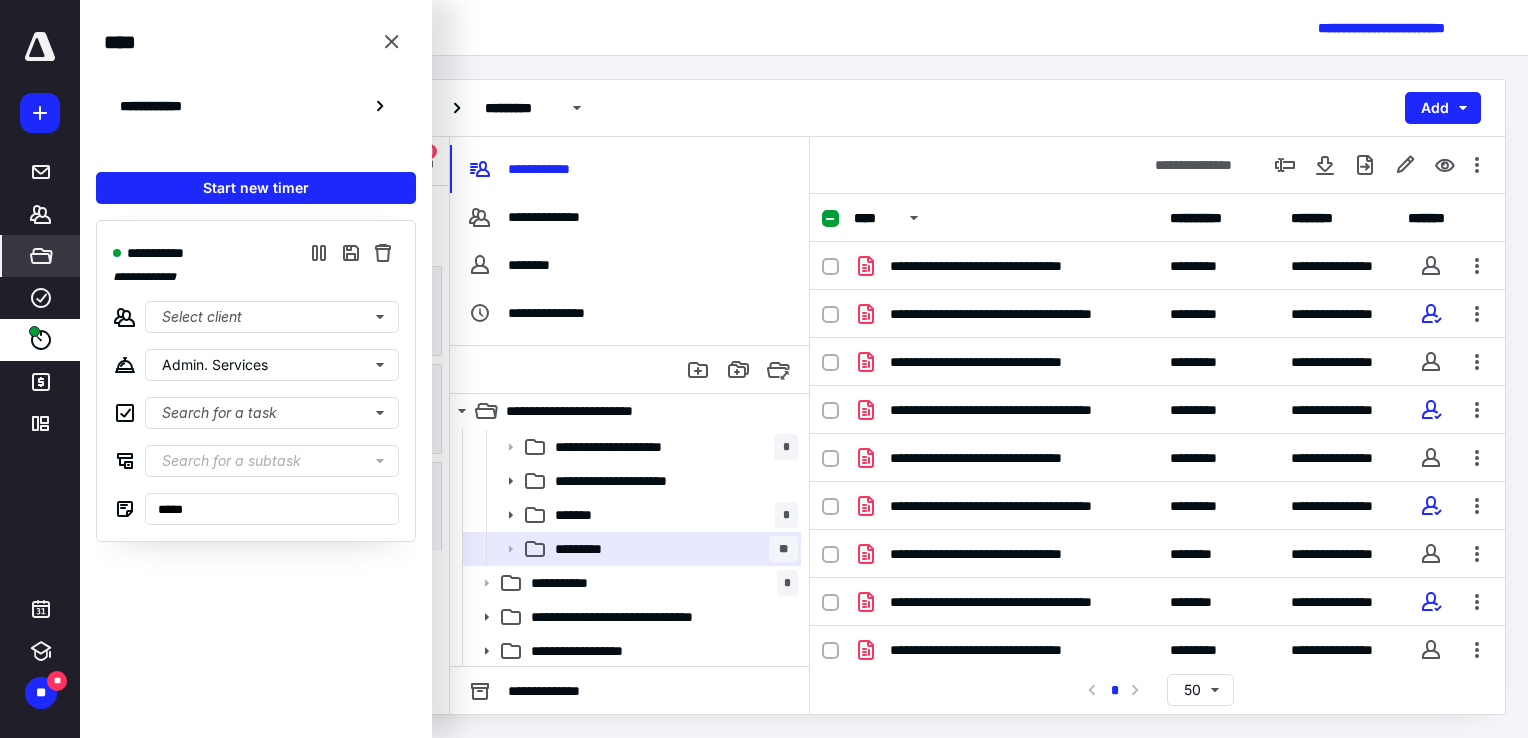 click on "**********" at bounding box center [256, 462] 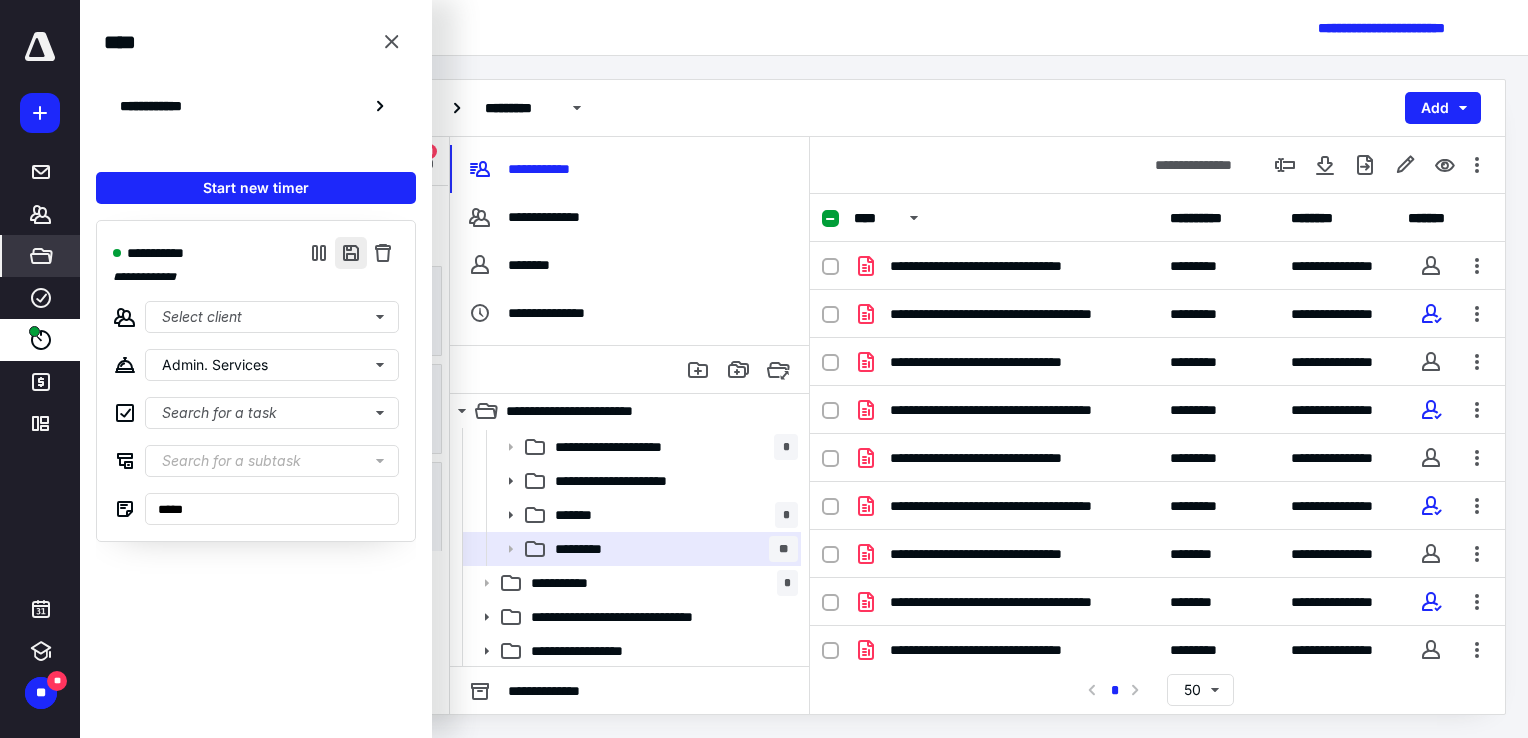 click at bounding box center [351, 253] 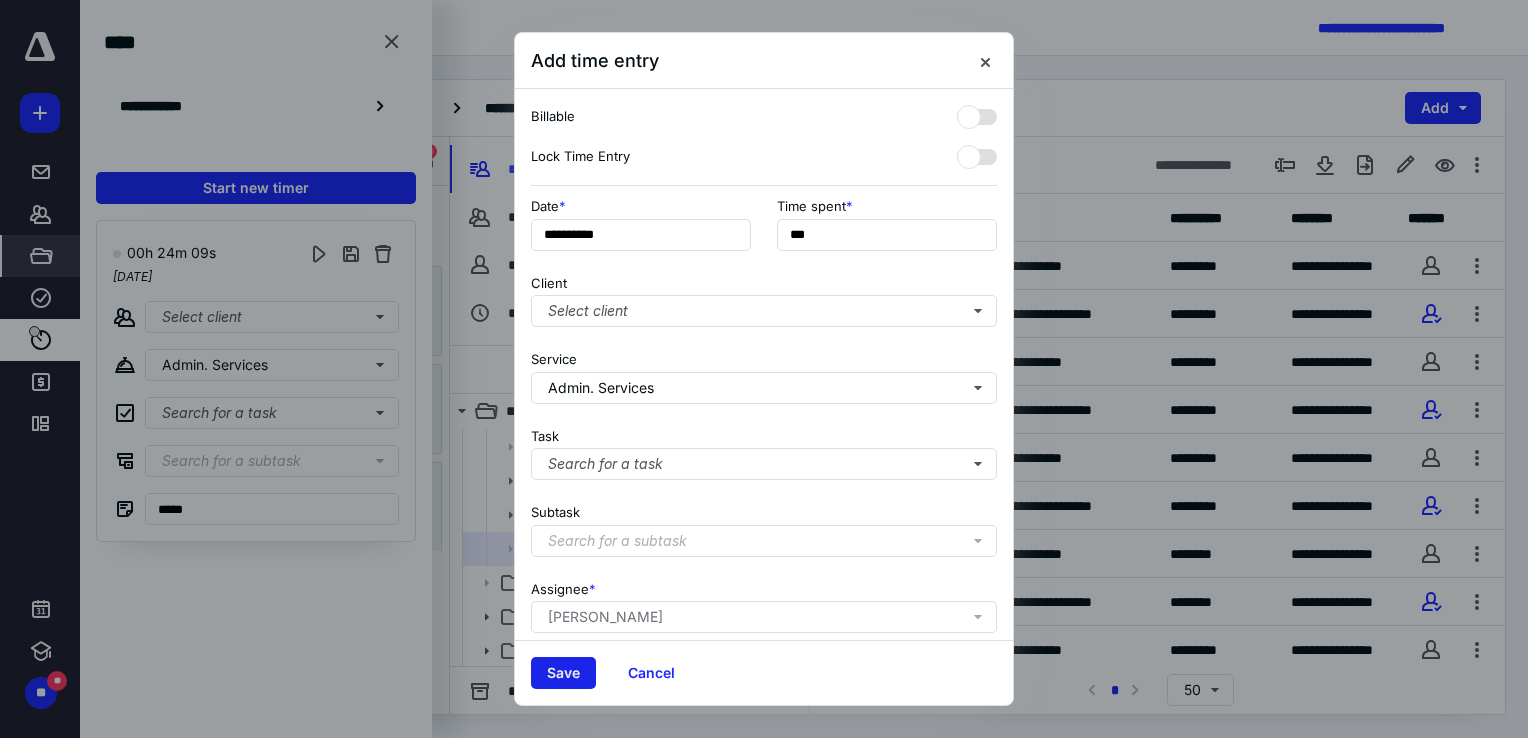 click on "Save" at bounding box center [563, 673] 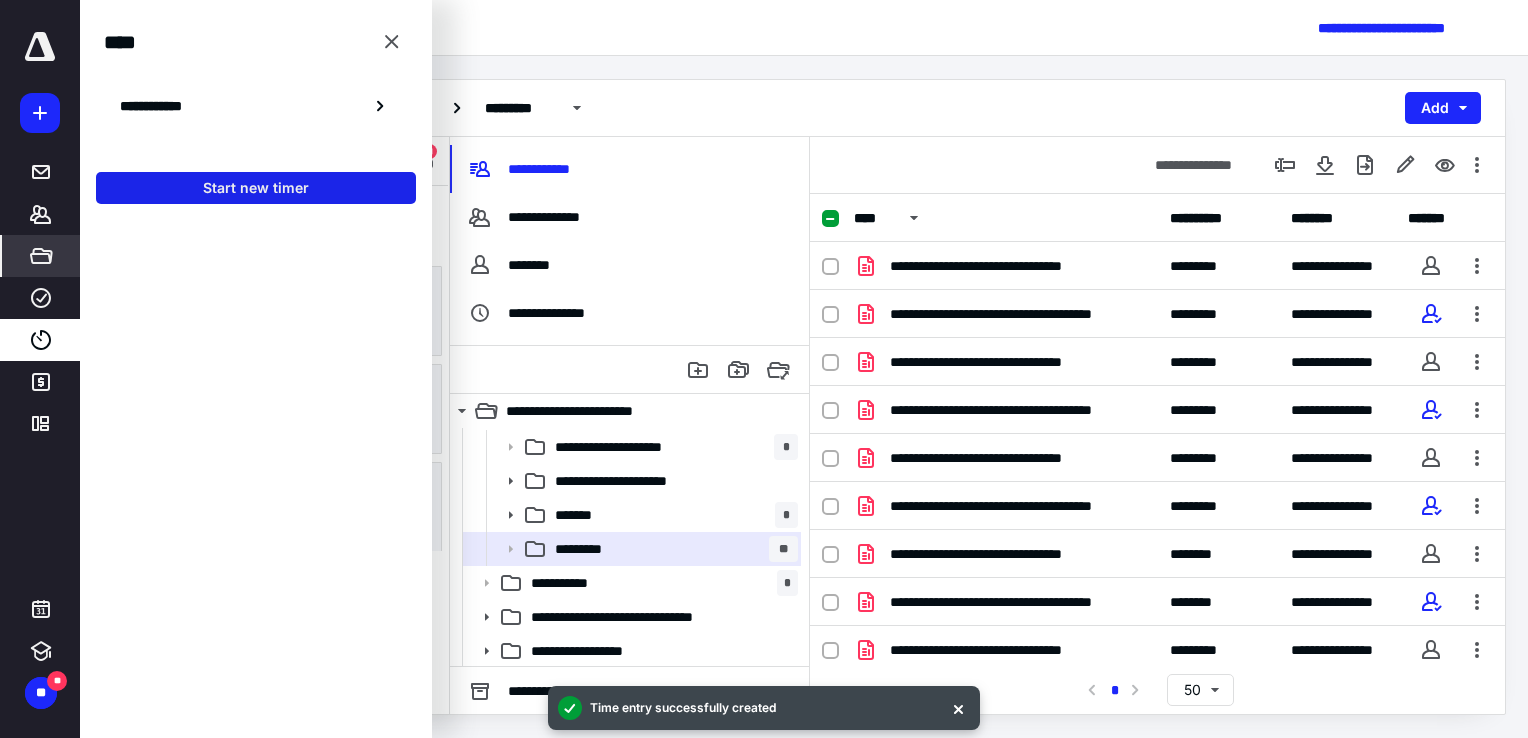 click on "Start new timer" at bounding box center (256, 188) 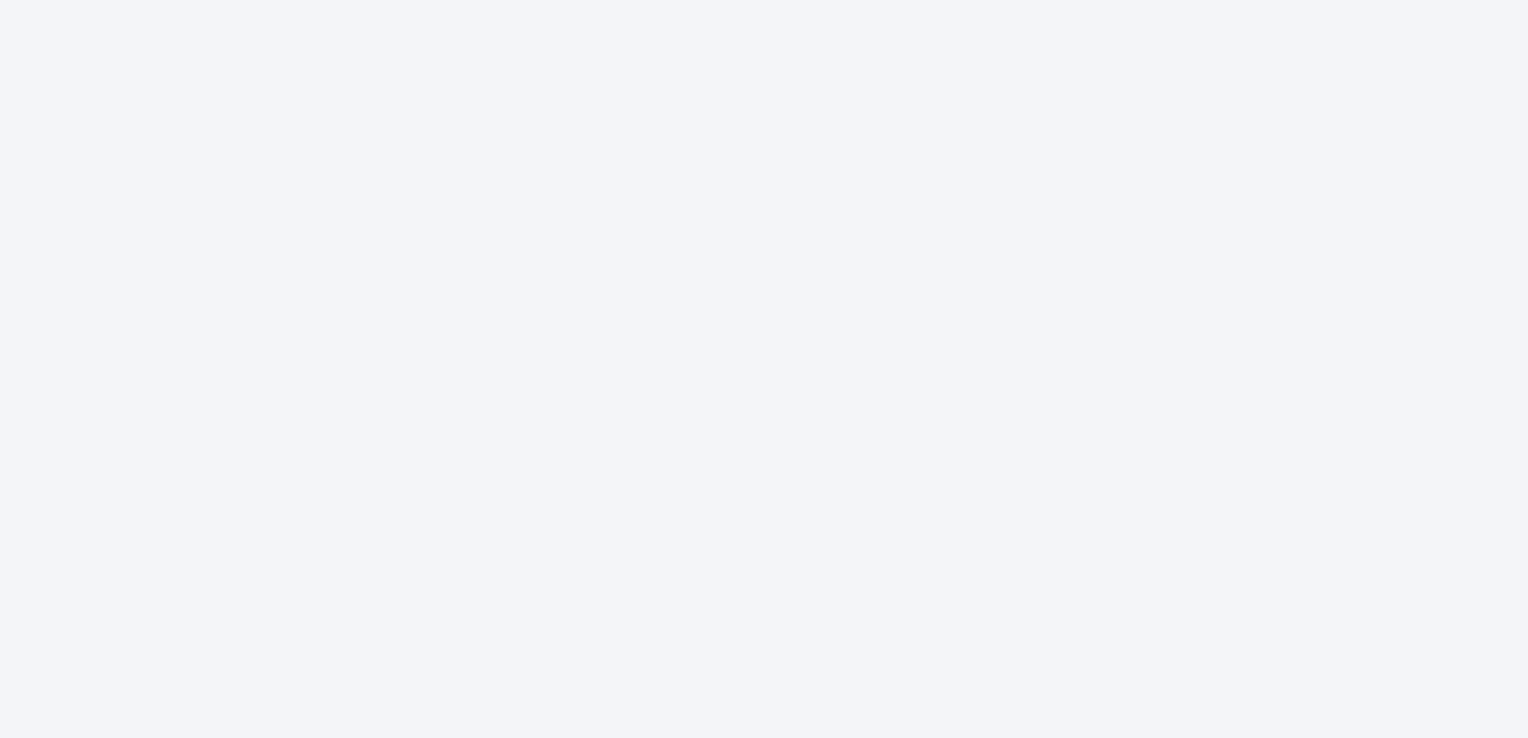 scroll, scrollTop: 0, scrollLeft: 0, axis: both 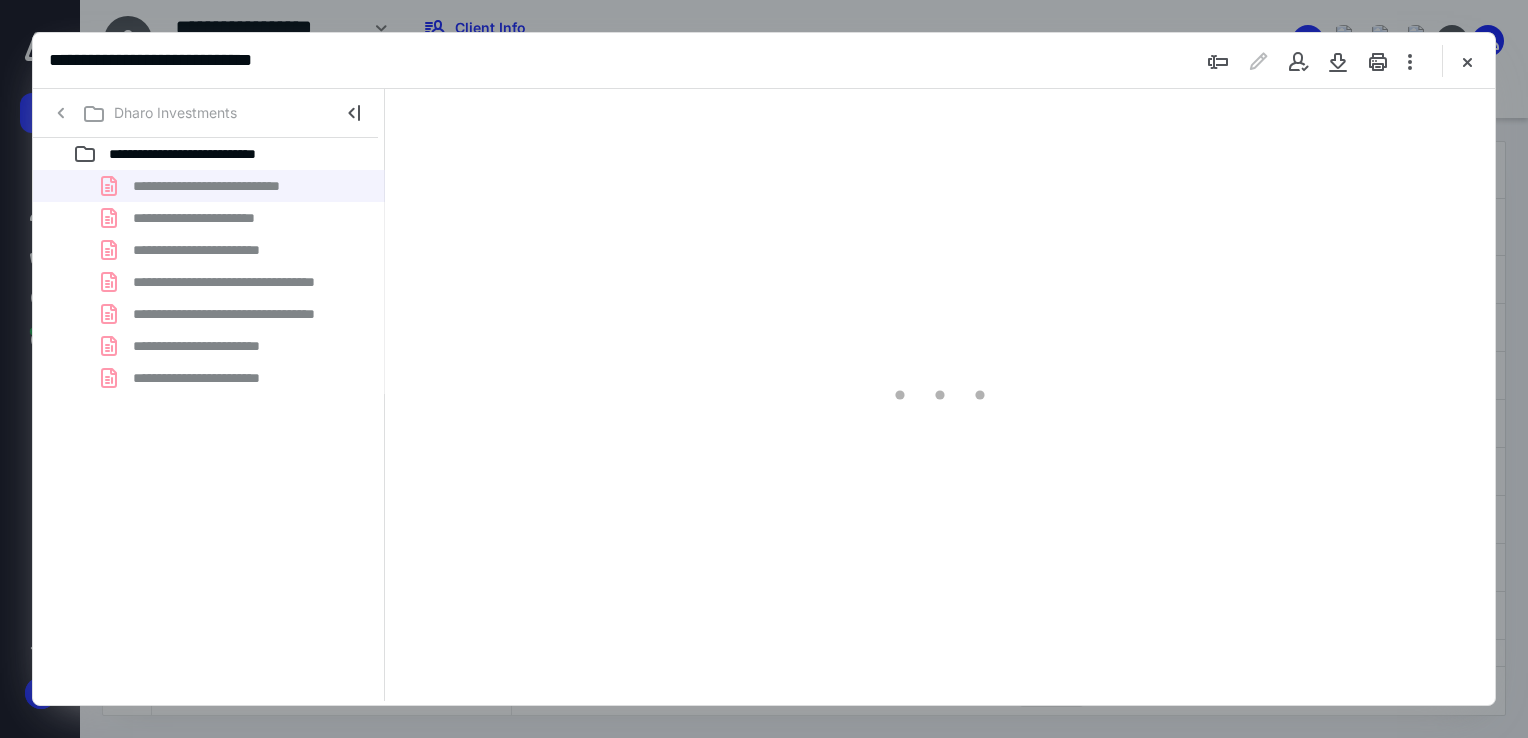 type on "68" 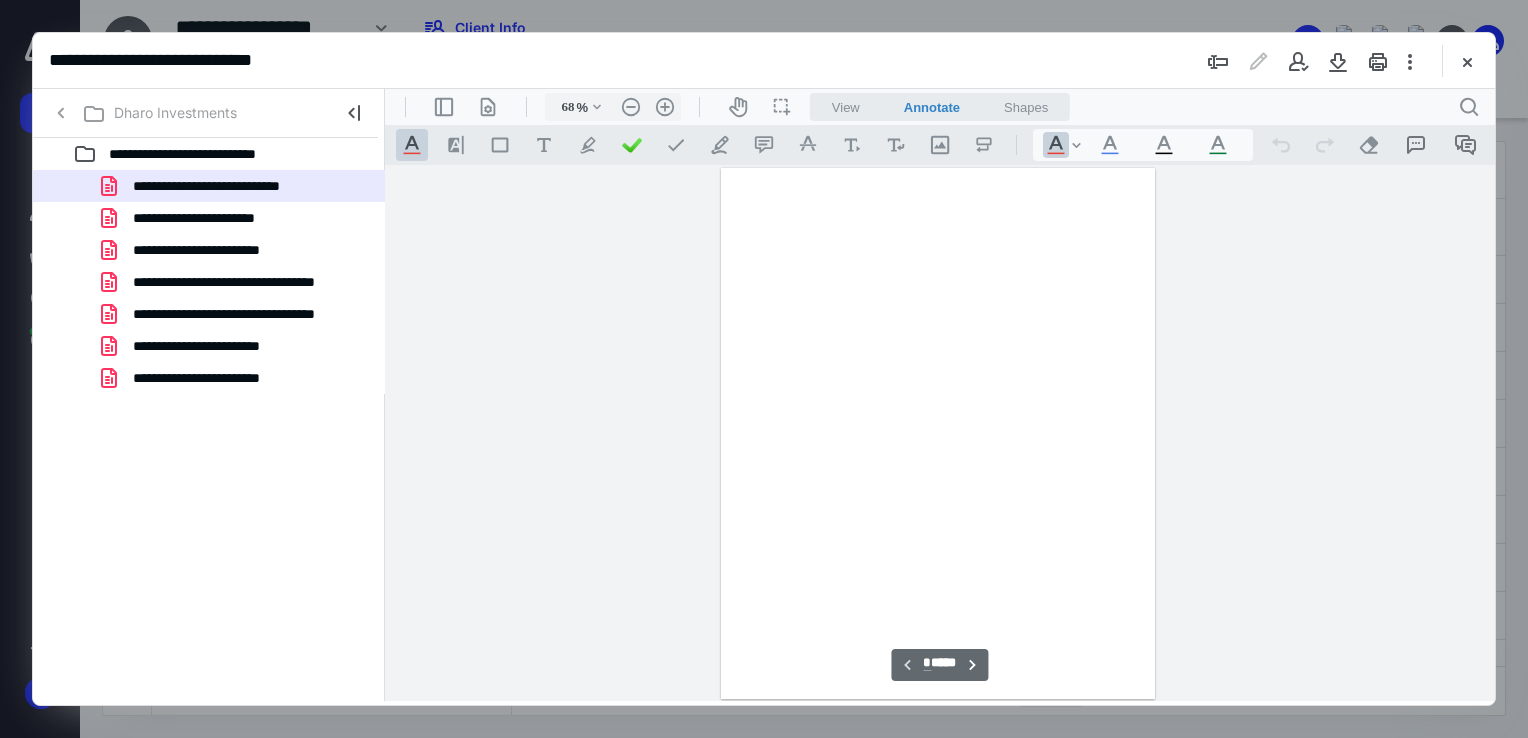 scroll, scrollTop: 79, scrollLeft: 0, axis: vertical 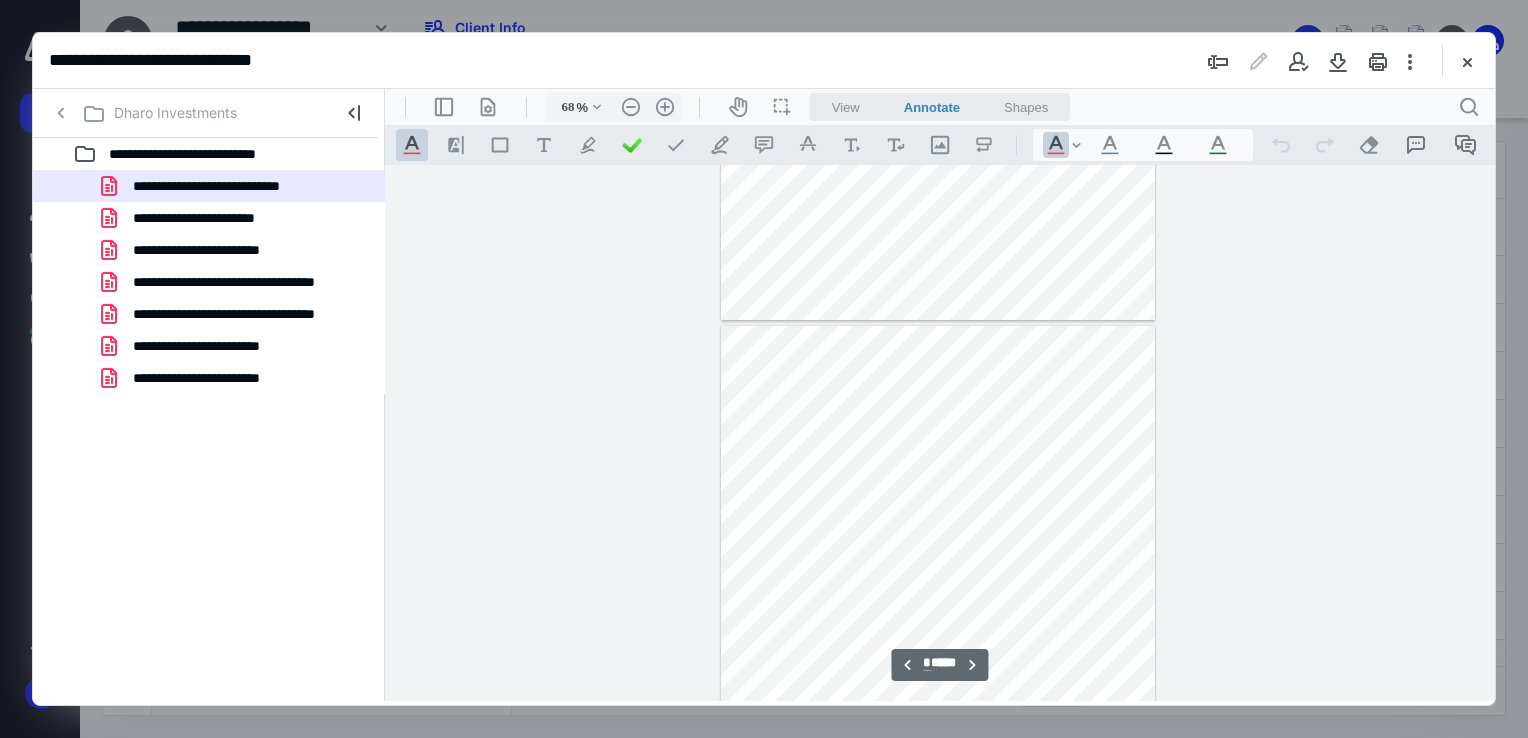 type on "*" 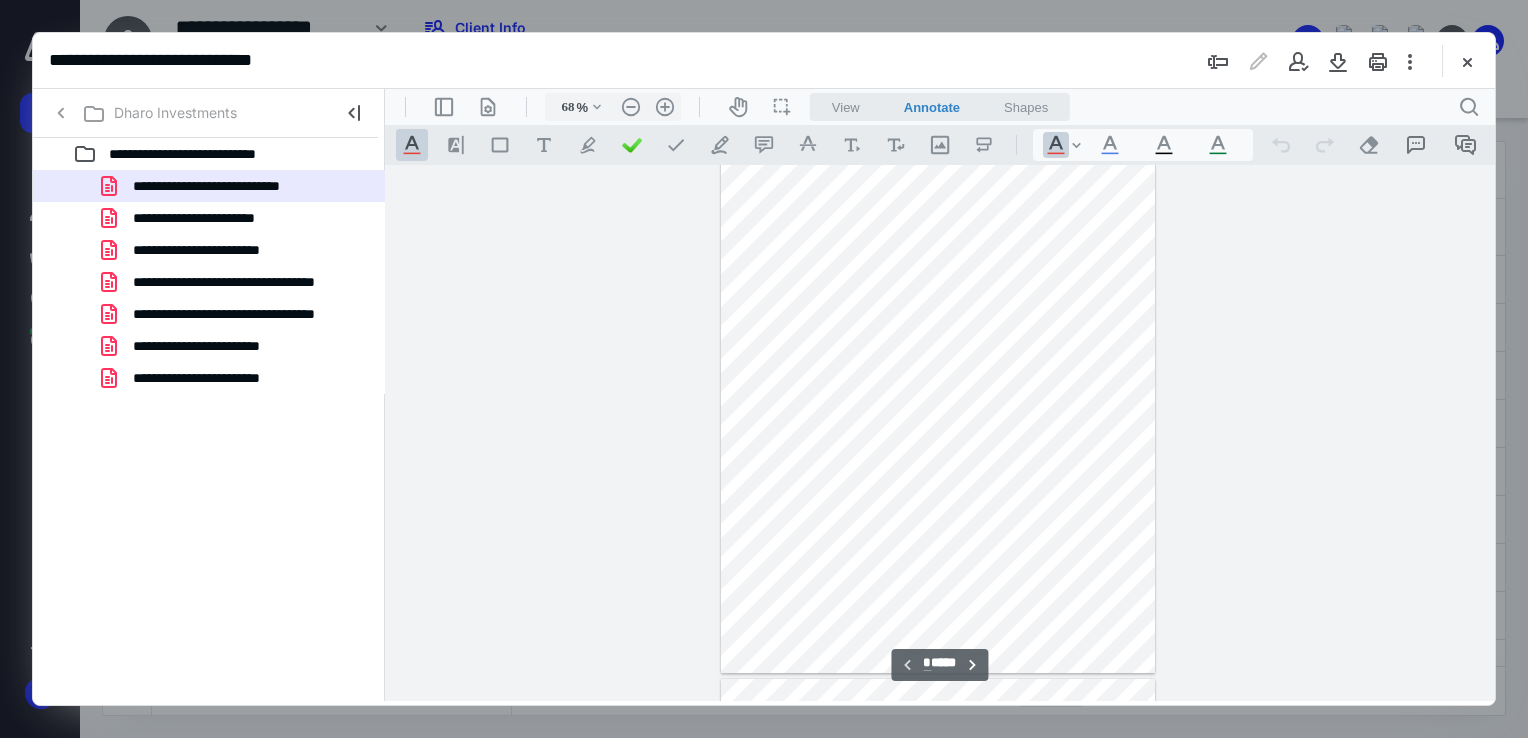 scroll, scrollTop: 0, scrollLeft: 0, axis: both 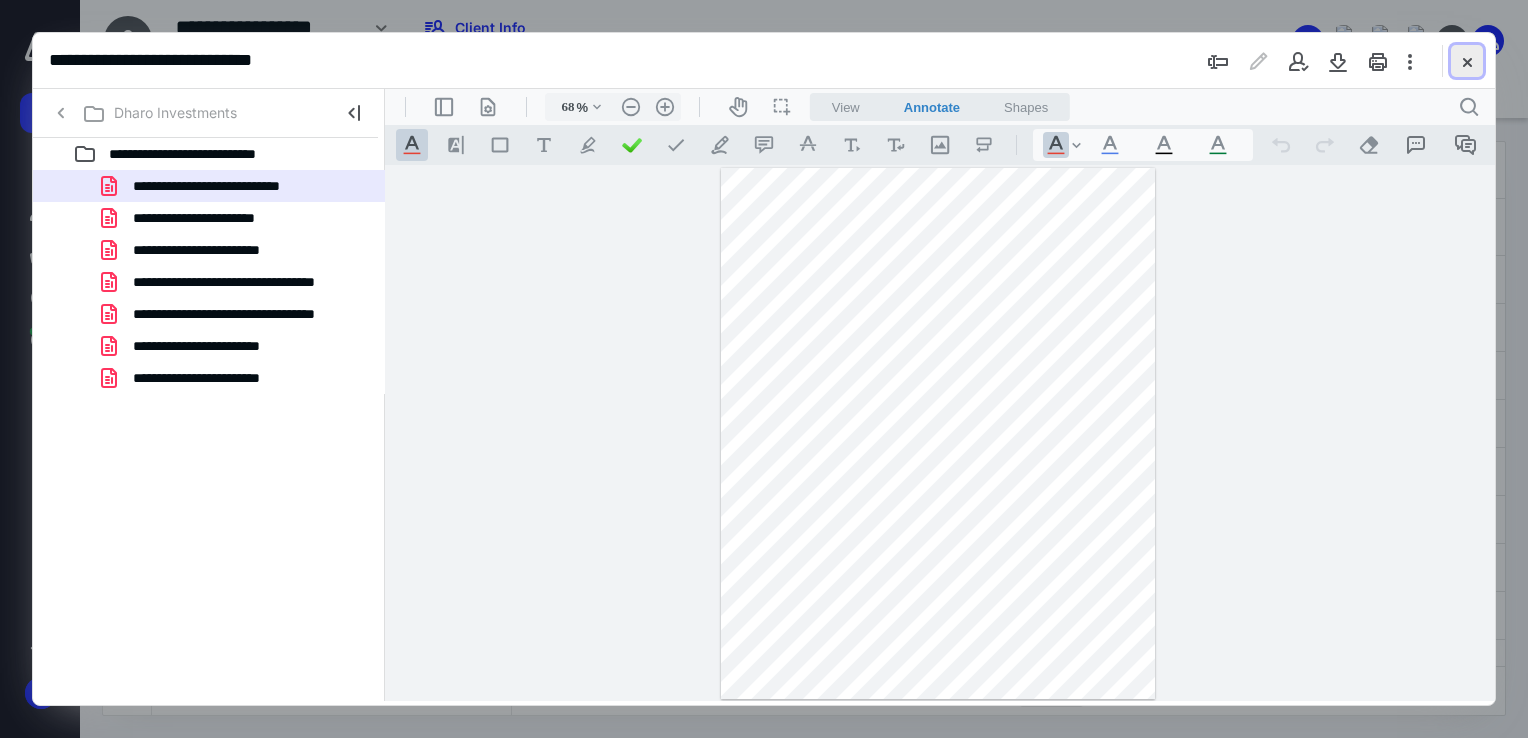 click at bounding box center (1467, 61) 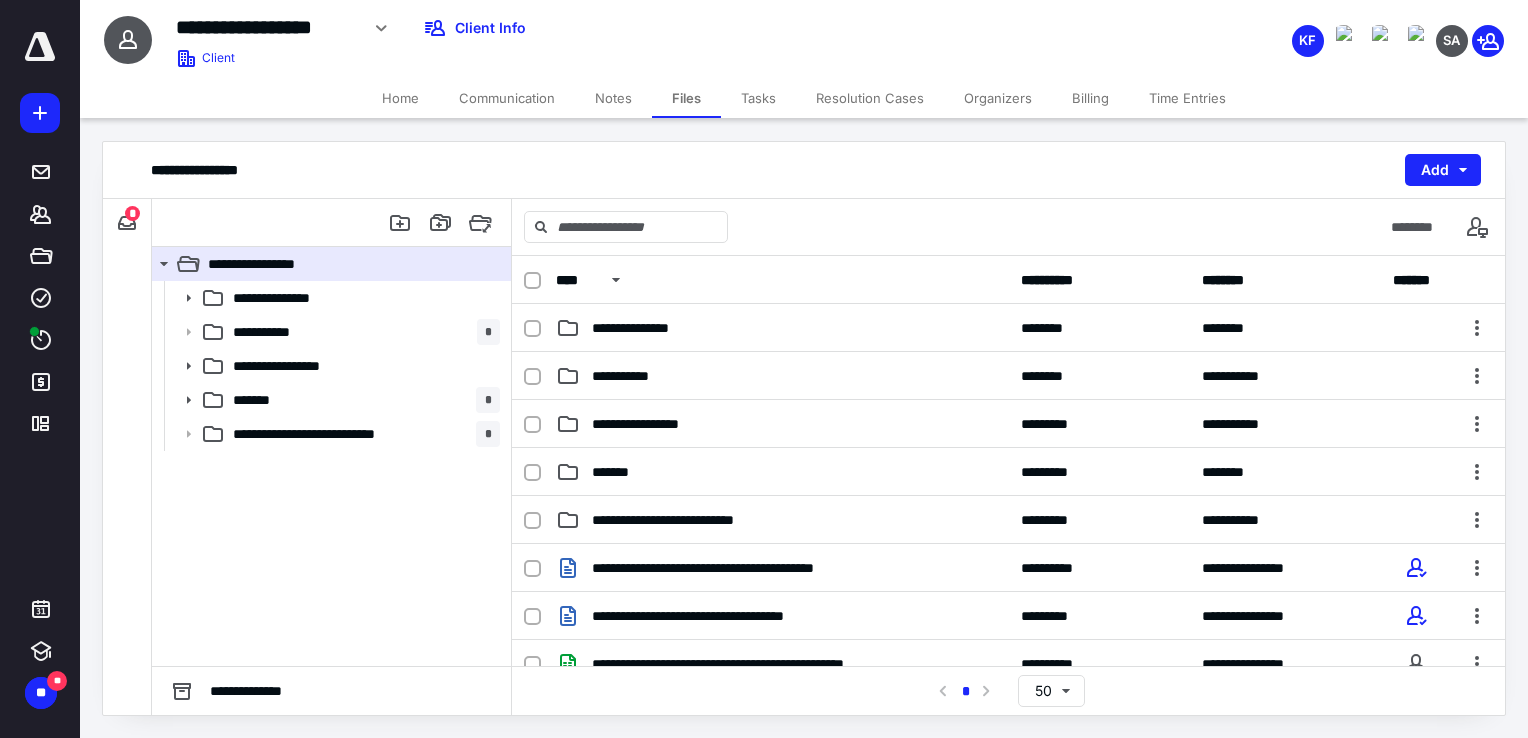 click on "*" at bounding box center (132, 213) 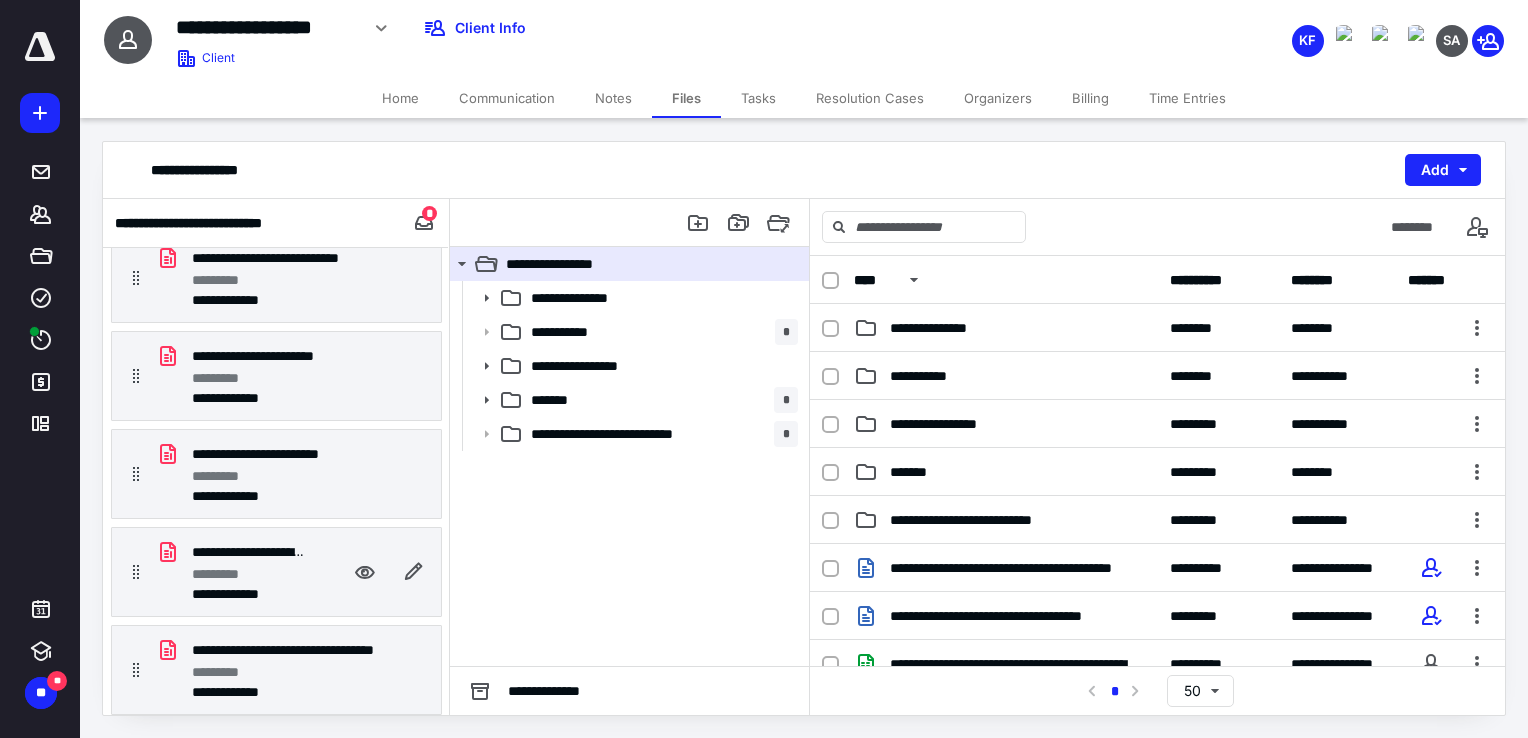 scroll, scrollTop: 0, scrollLeft: 0, axis: both 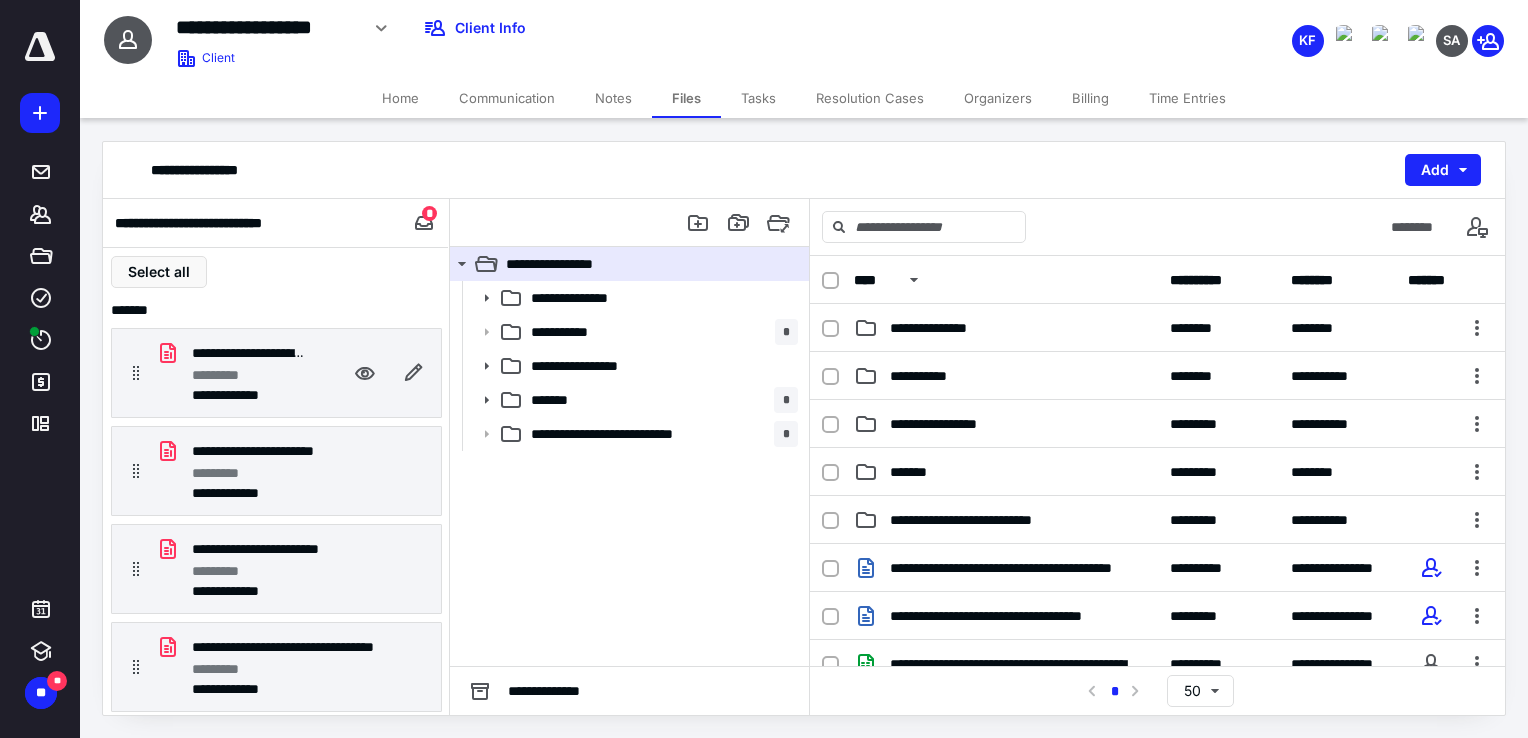 click on "*********" at bounding box center (225, 375) 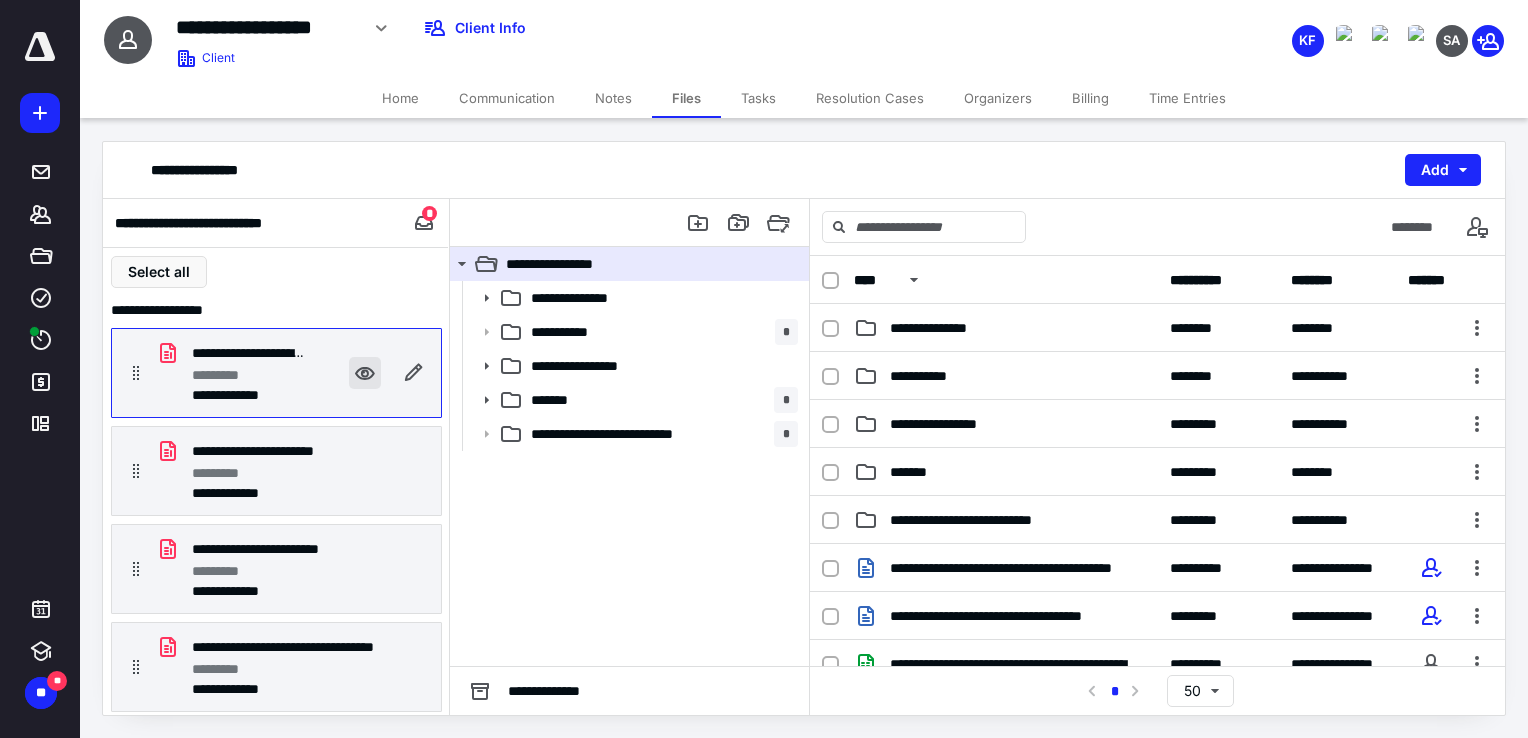 click at bounding box center (365, 373) 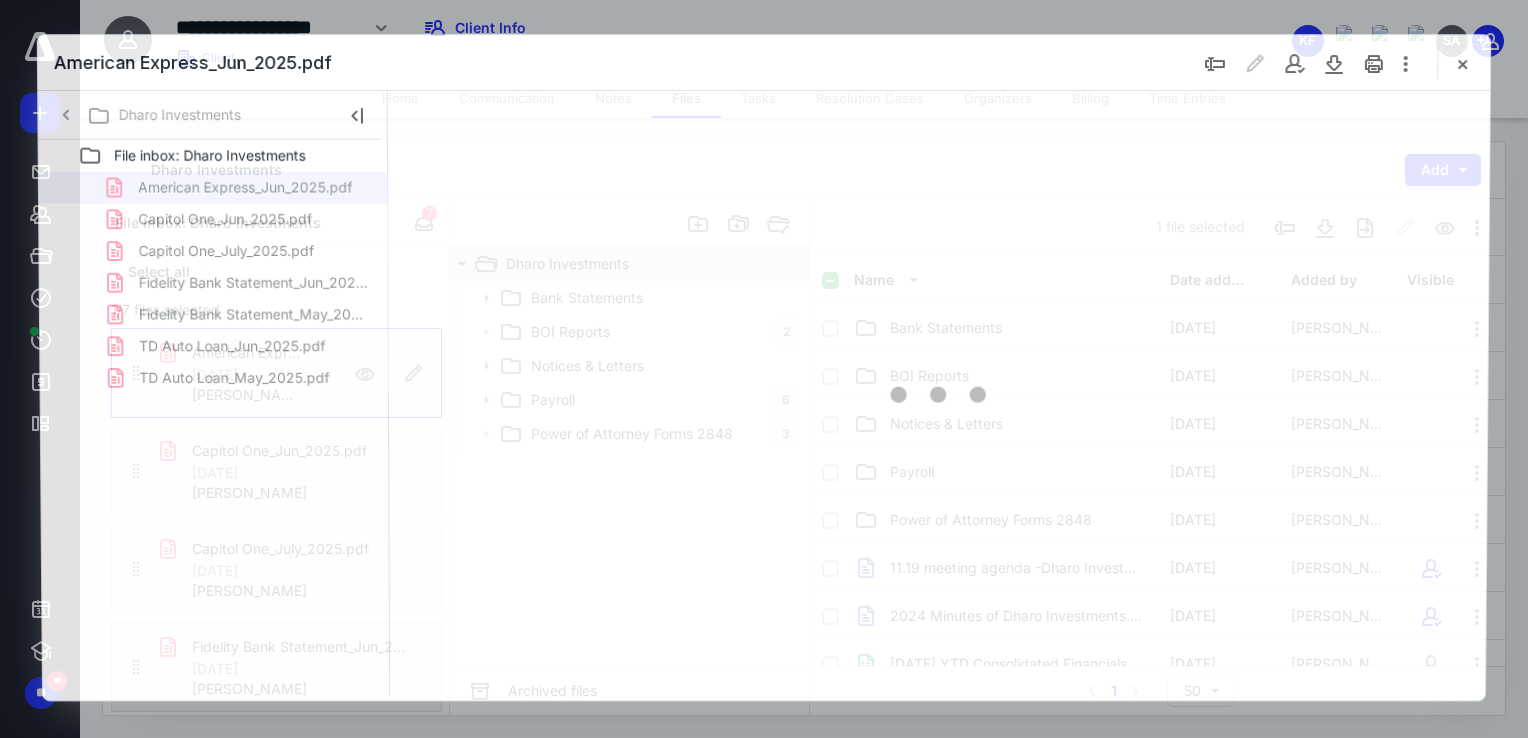 scroll, scrollTop: 0, scrollLeft: 0, axis: both 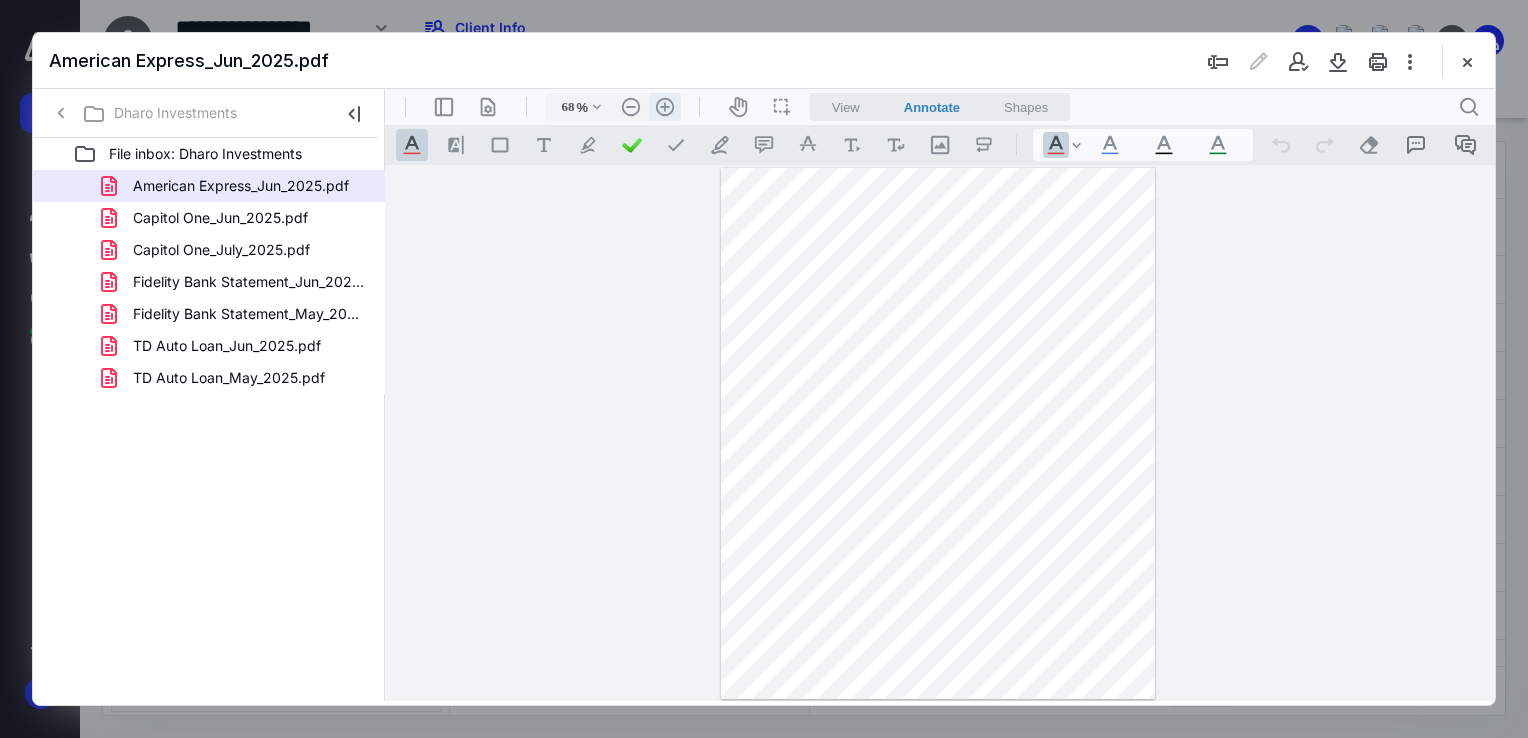 click on ".cls-1{fill:#abb0c4;} icon - header - zoom - in - line" at bounding box center [665, 107] 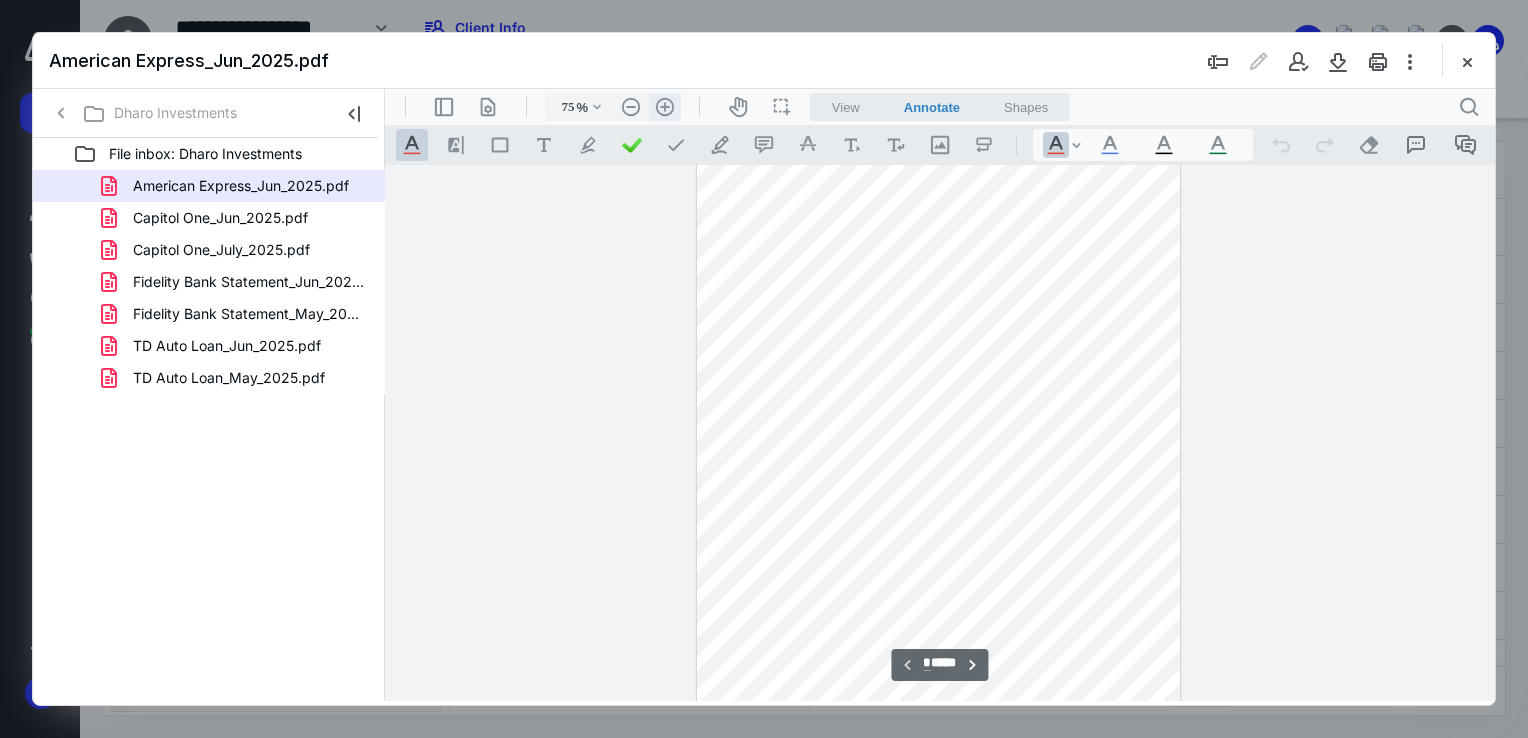 click on ".cls-1{fill:#abb0c4;} icon - header - zoom - in - line" at bounding box center (665, 107) 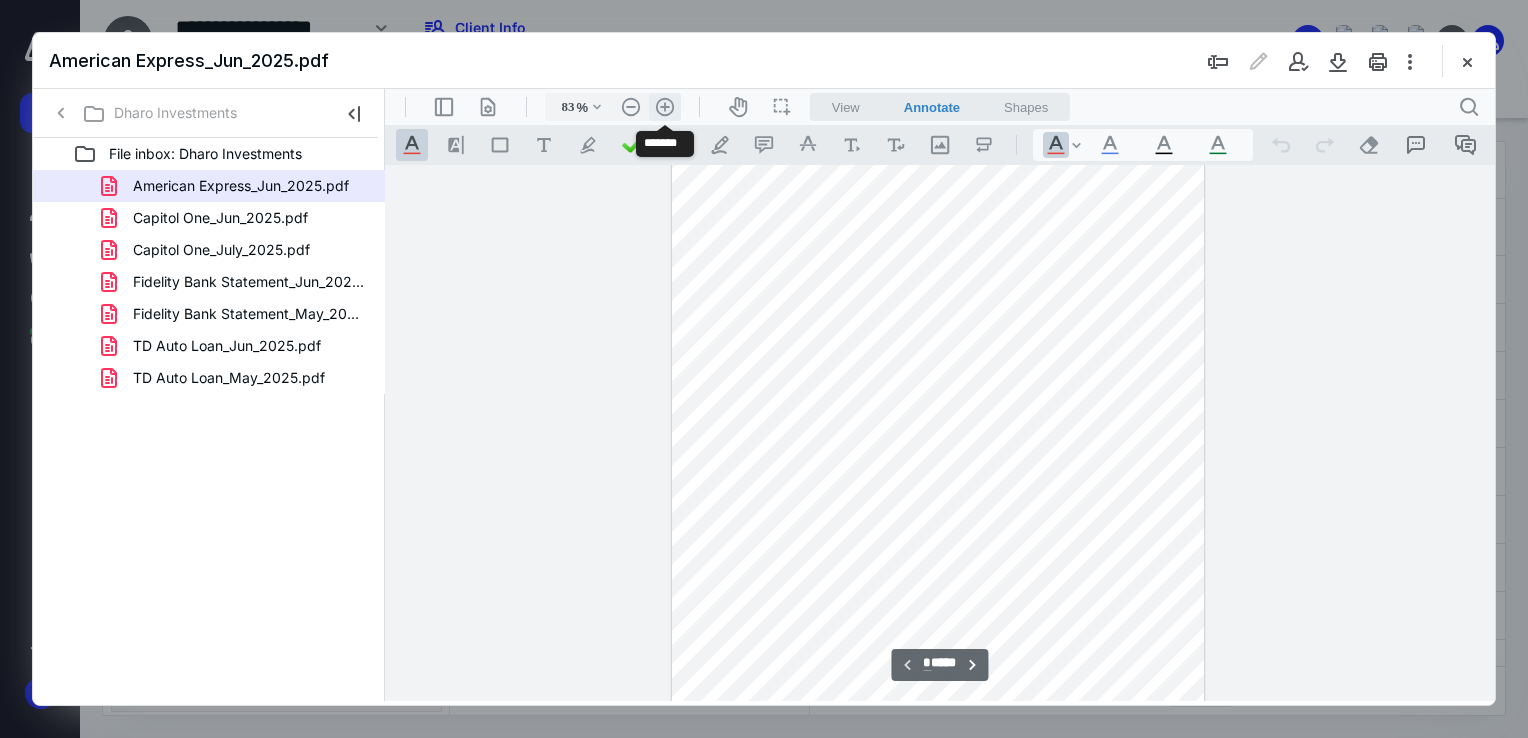 click on ".cls-1{fill:#abb0c4;} icon - header - zoom - in - line" at bounding box center [665, 107] 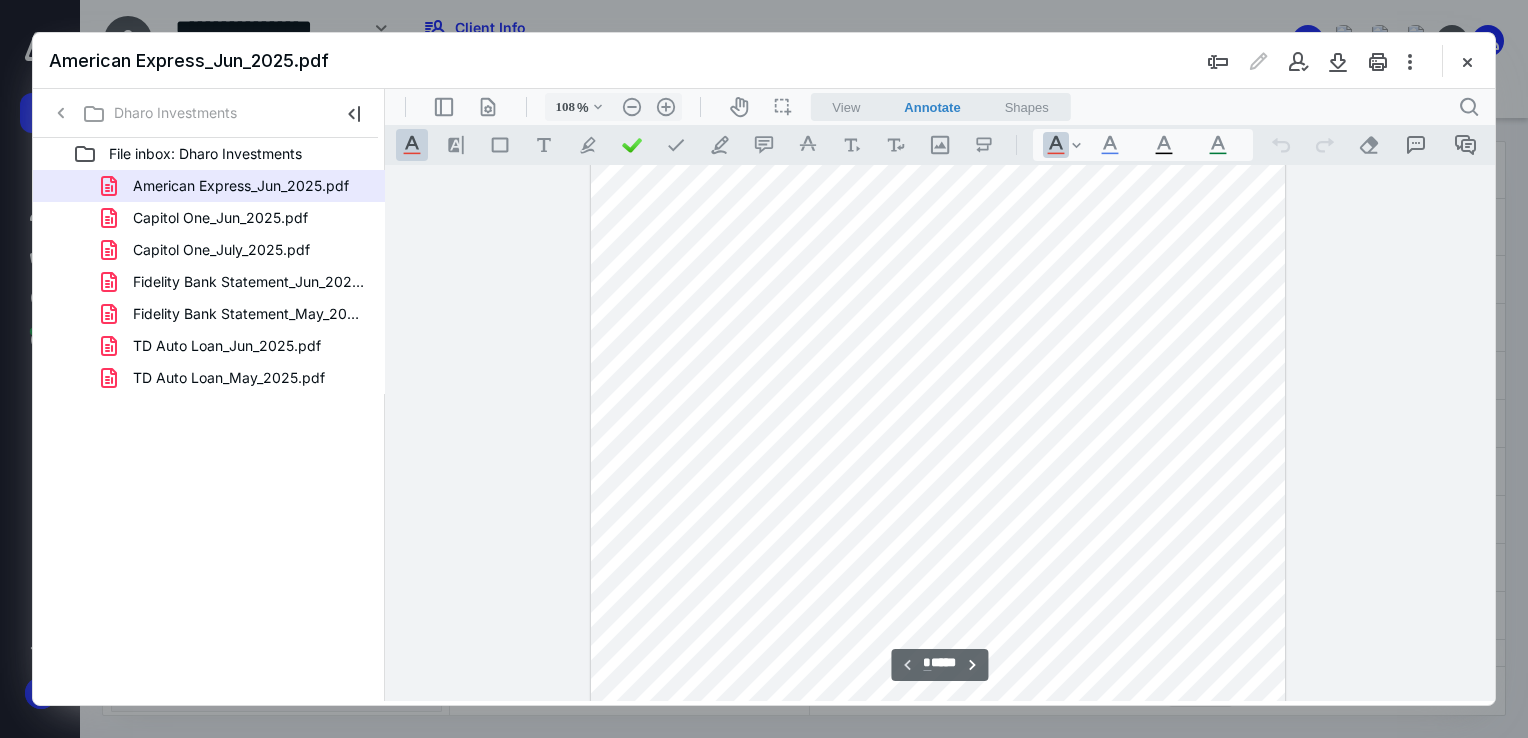 scroll, scrollTop: 0, scrollLeft: 0, axis: both 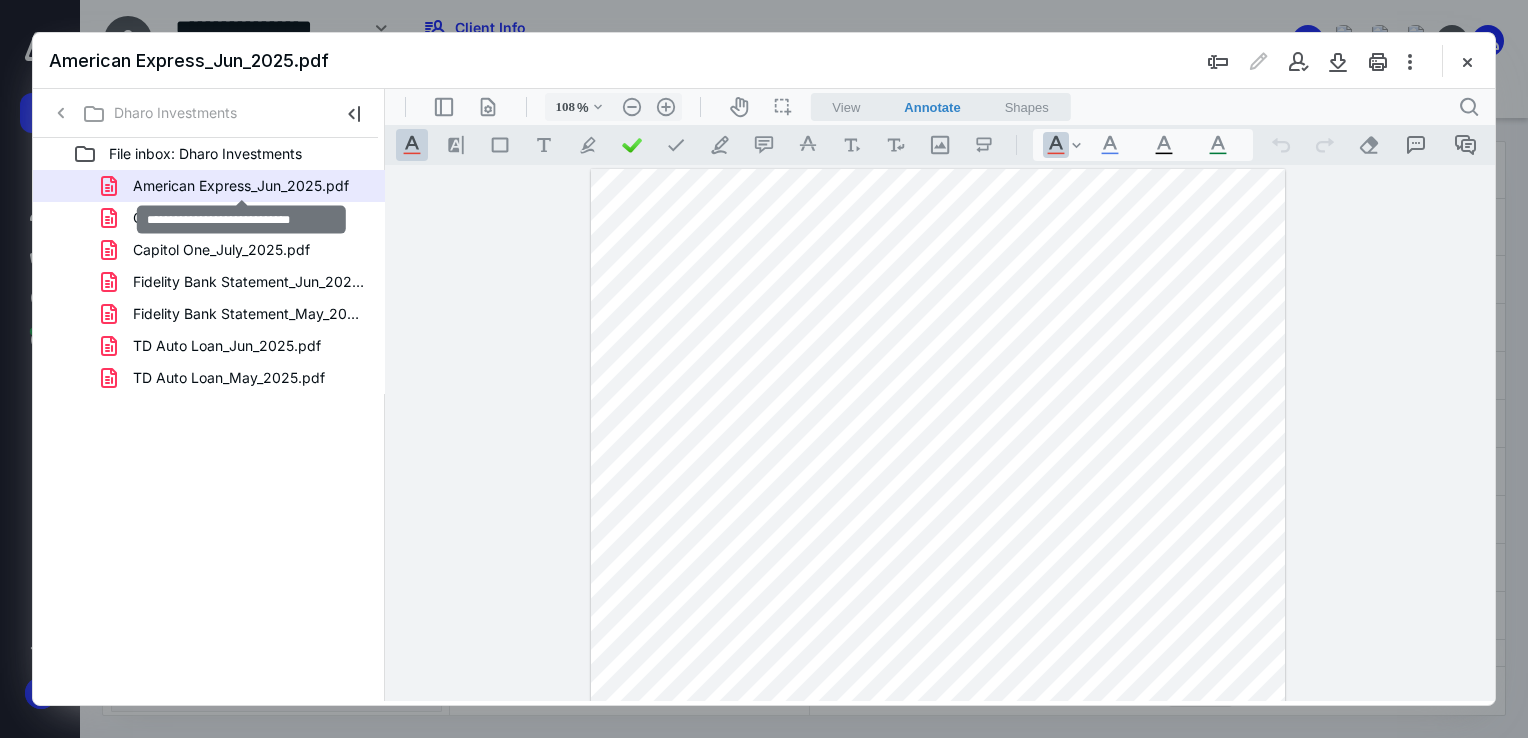 drag, startPoint x: 692, startPoint y: 280, endPoint x: 1105, endPoint y: 310, distance: 414.08817 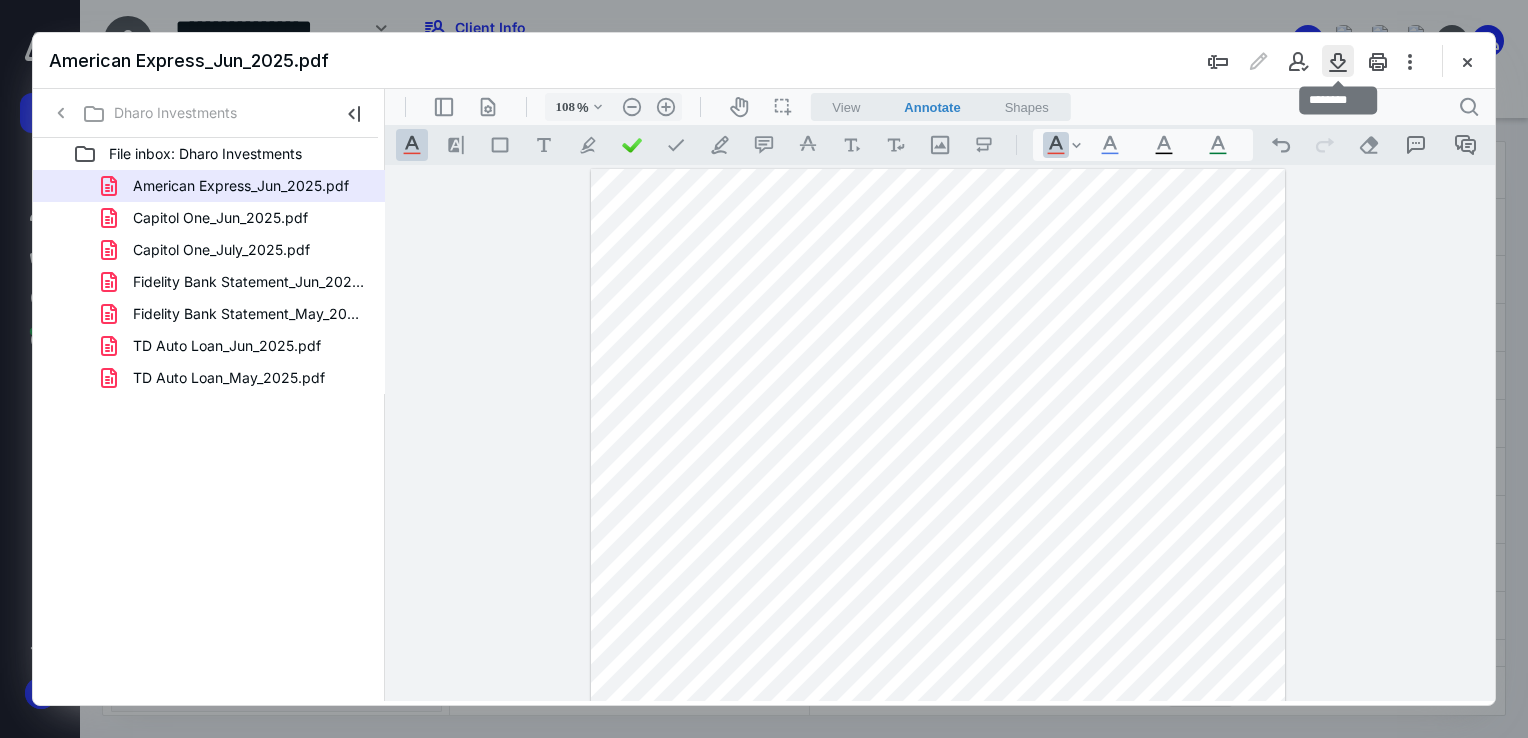 click at bounding box center [1338, 61] 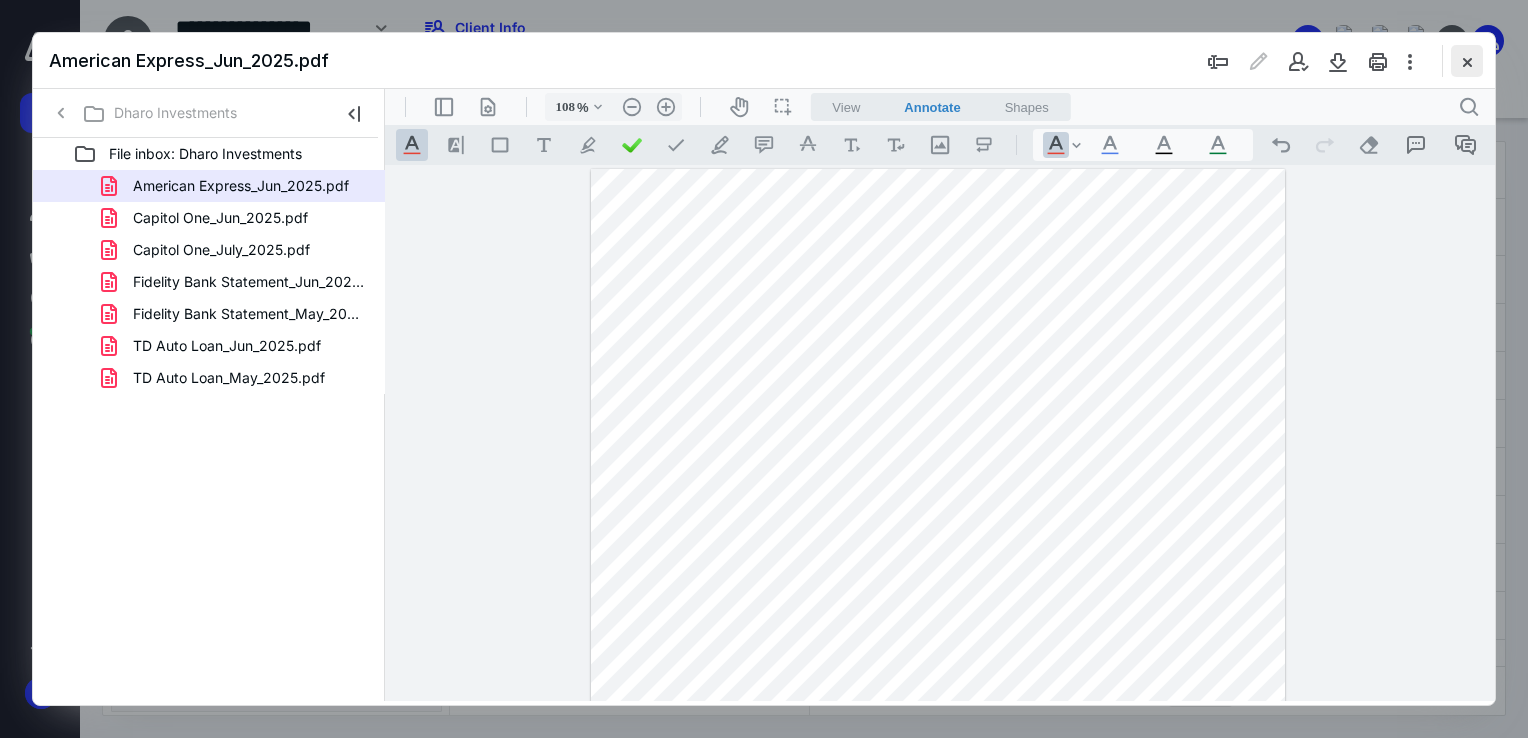 click at bounding box center (1467, 61) 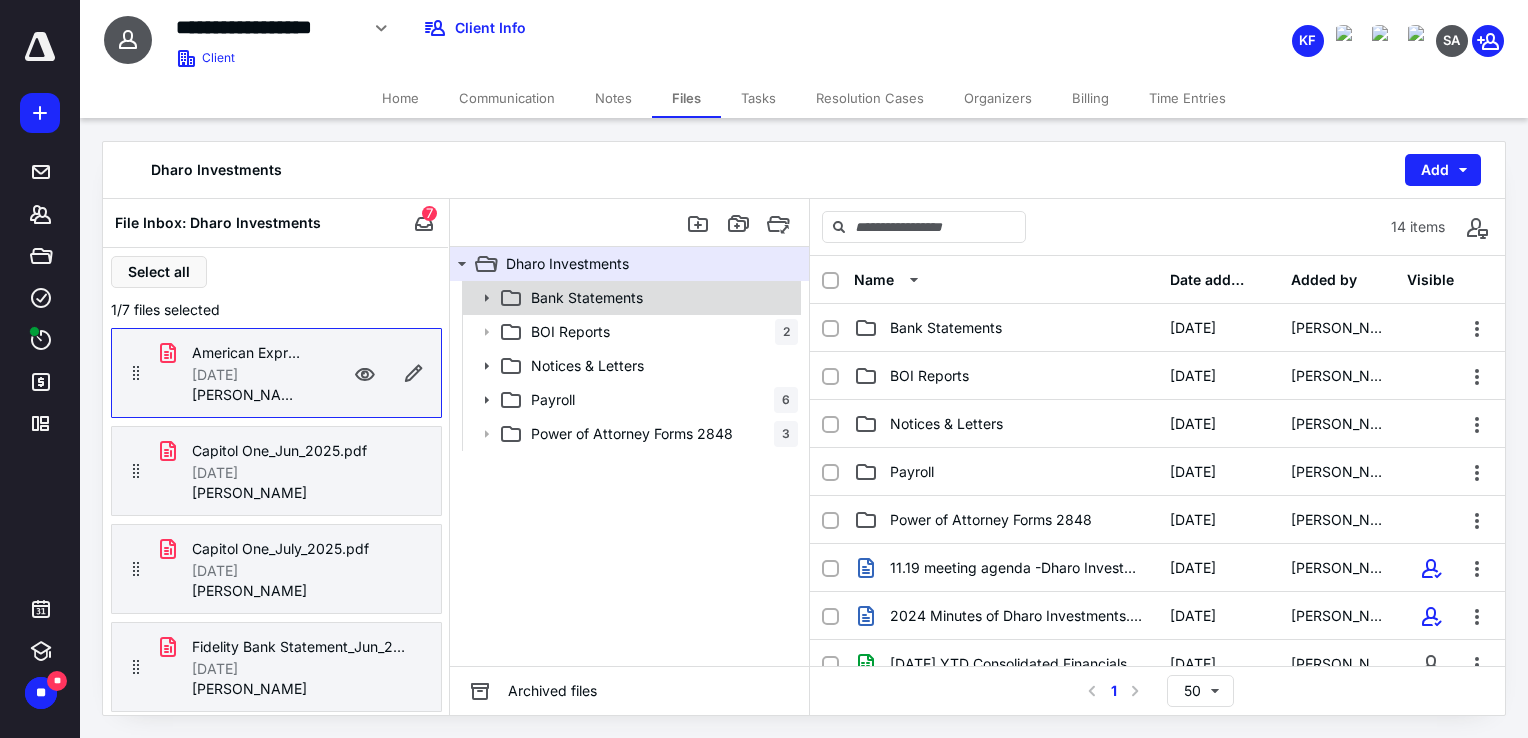 click on "Bank Statements" at bounding box center (630, 298) 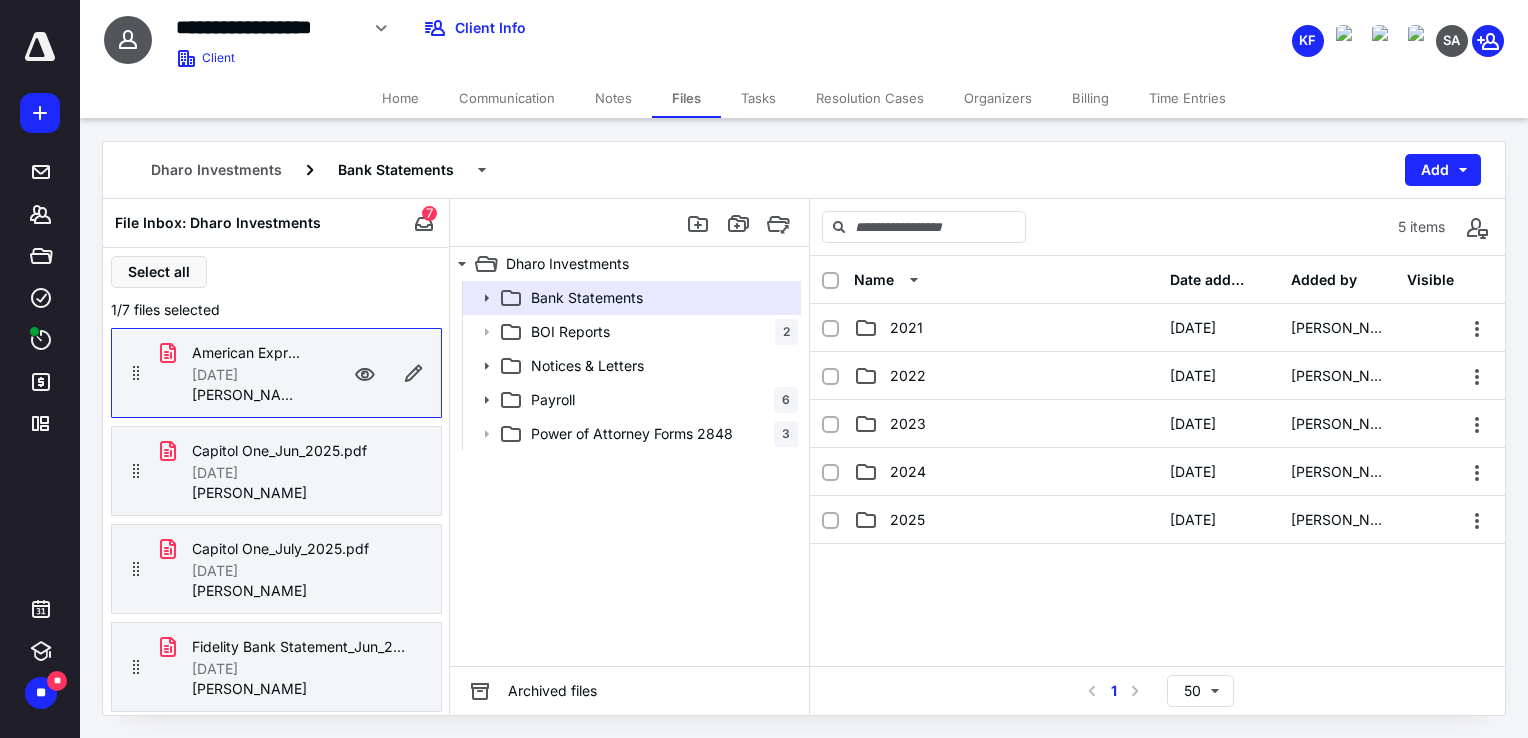 click at bounding box center [1157, 694] 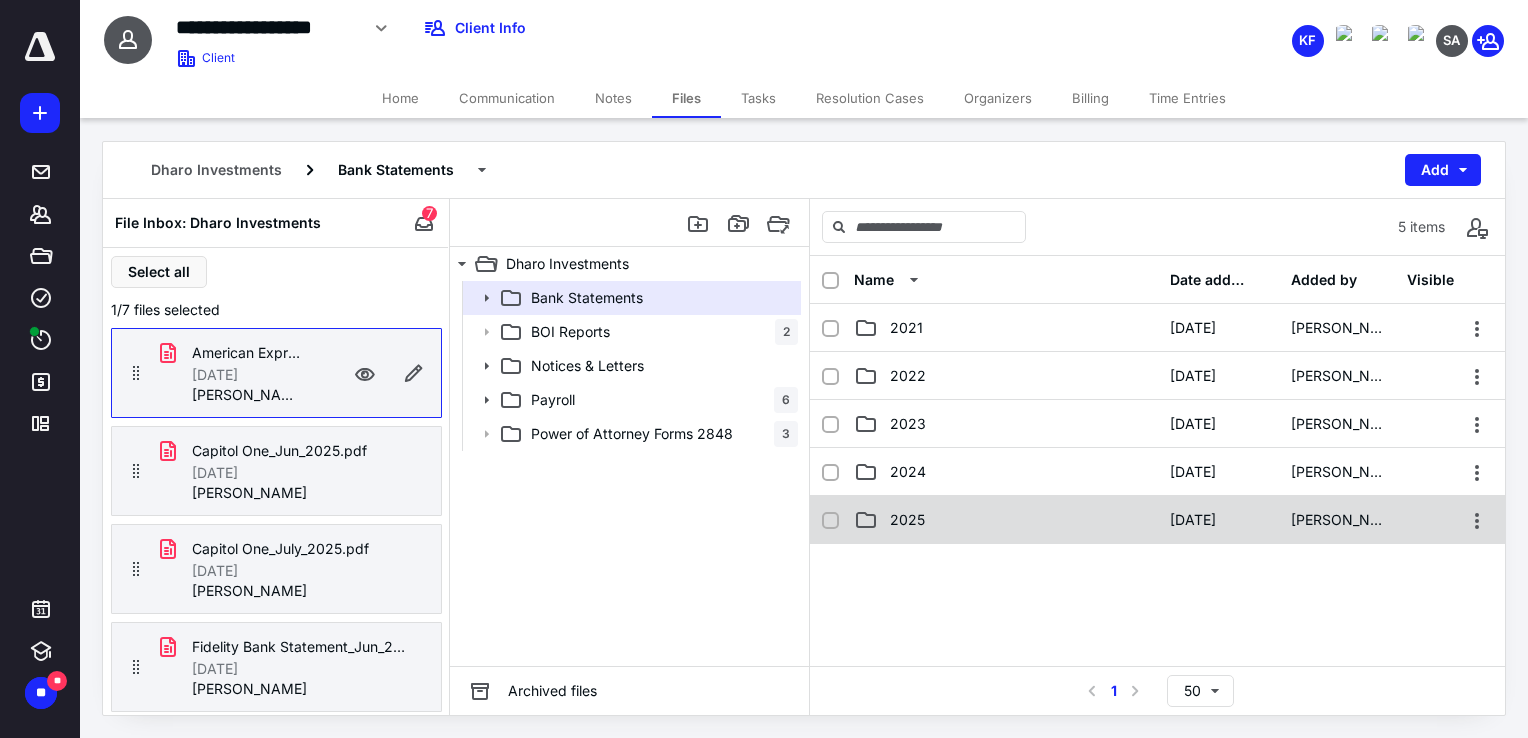 click on "2025" at bounding box center [1006, 520] 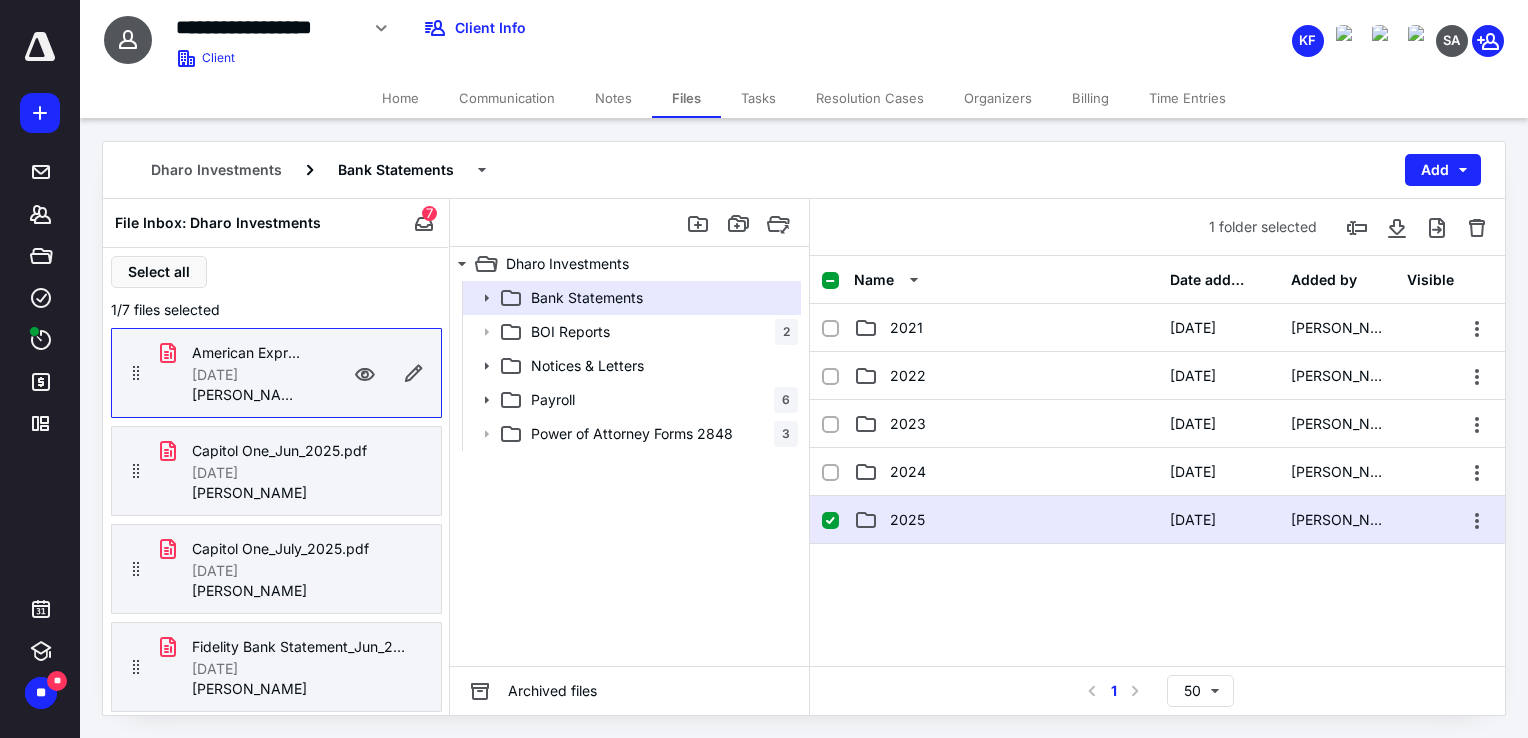 click on "2025" at bounding box center [1006, 520] 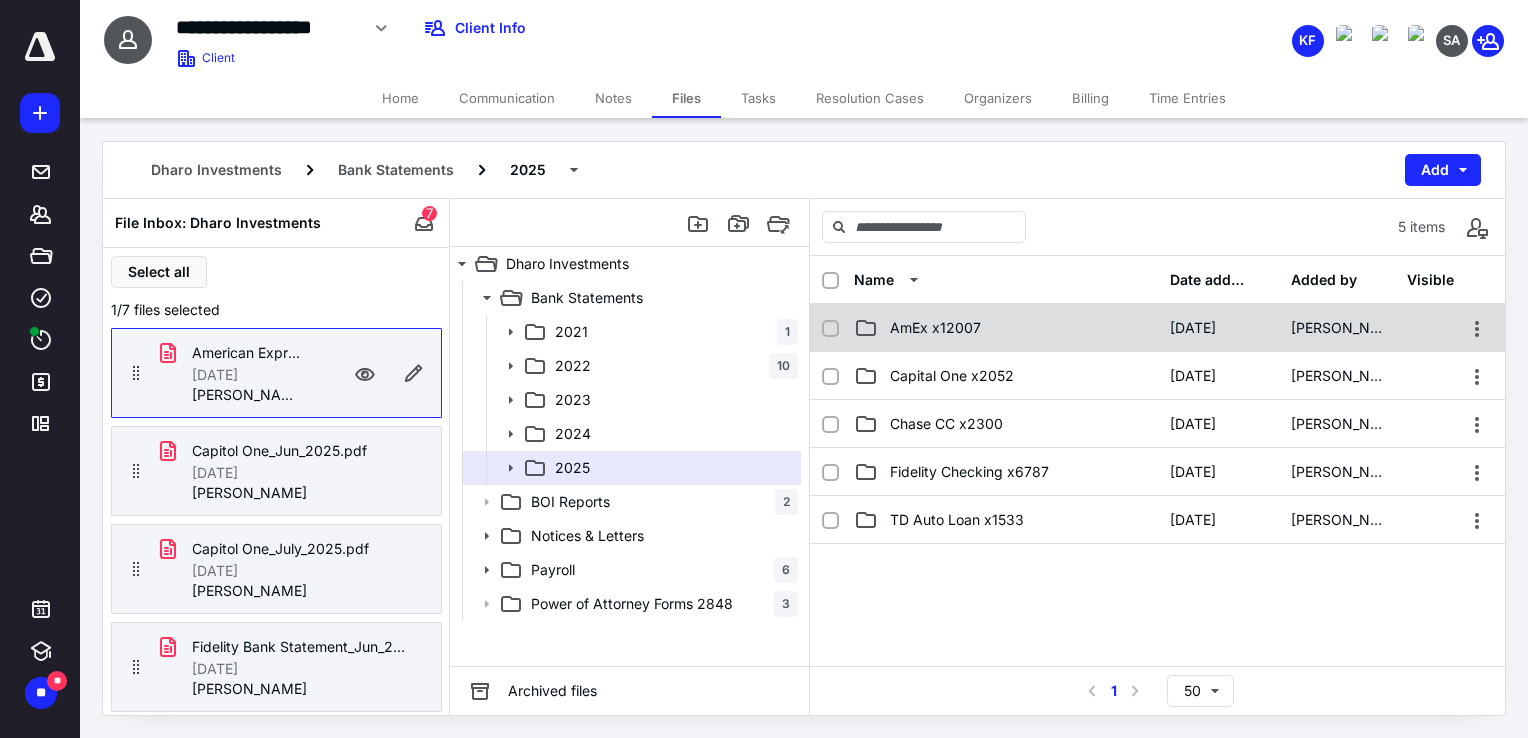 click on "AmEx x12007" at bounding box center [1006, 328] 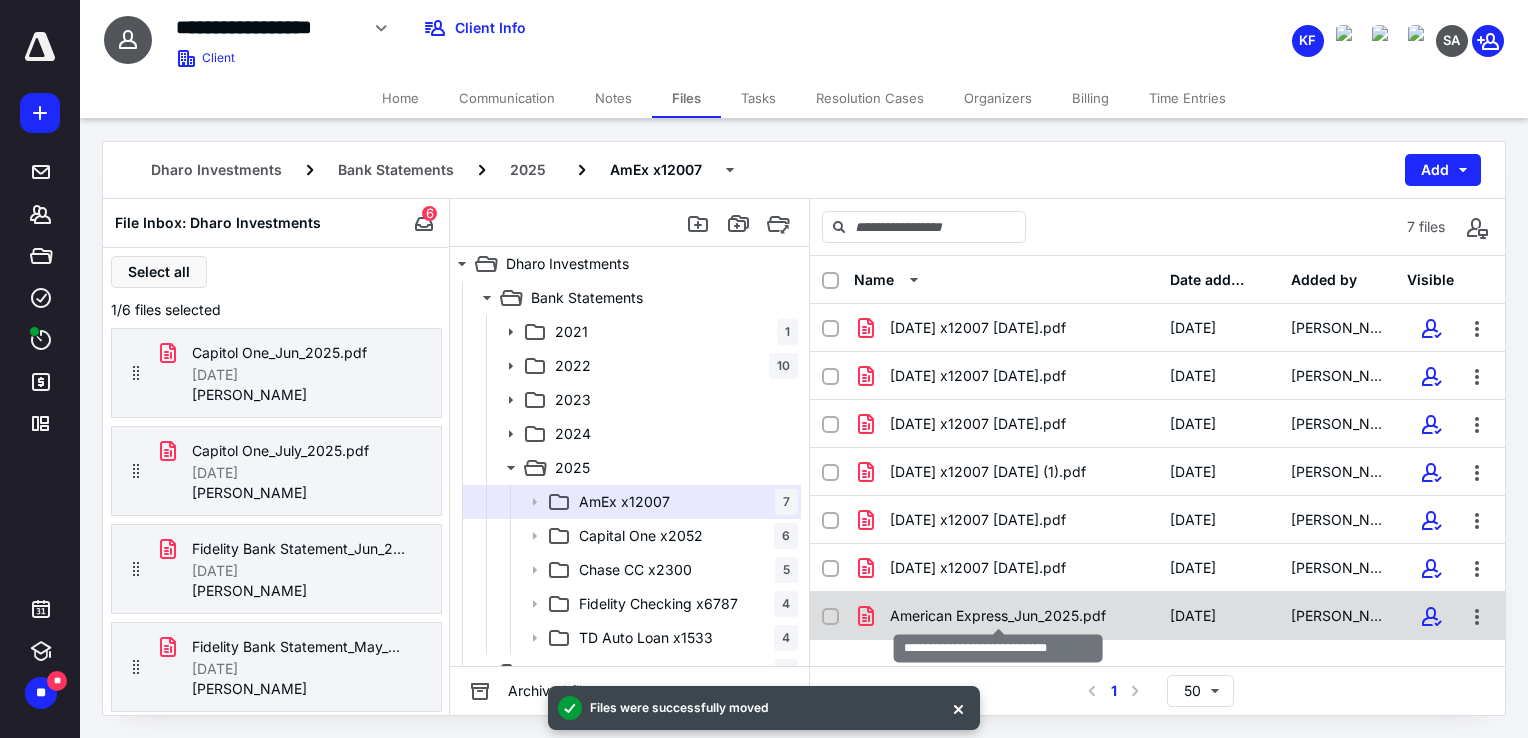 click on "American Express_Jun_2025.pdf" at bounding box center (998, 616) 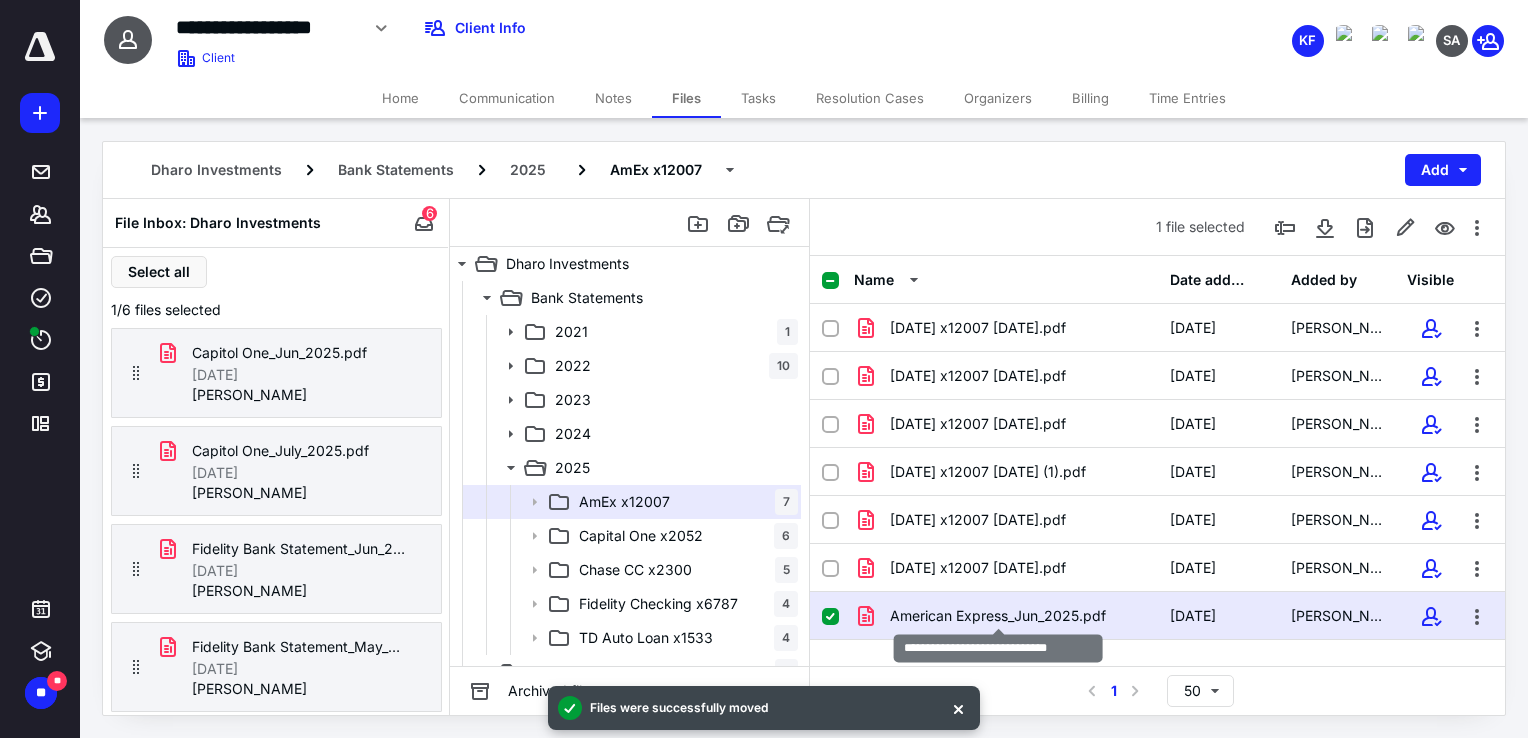 click on "American Express_Jun_2025.pdf" at bounding box center (998, 616) 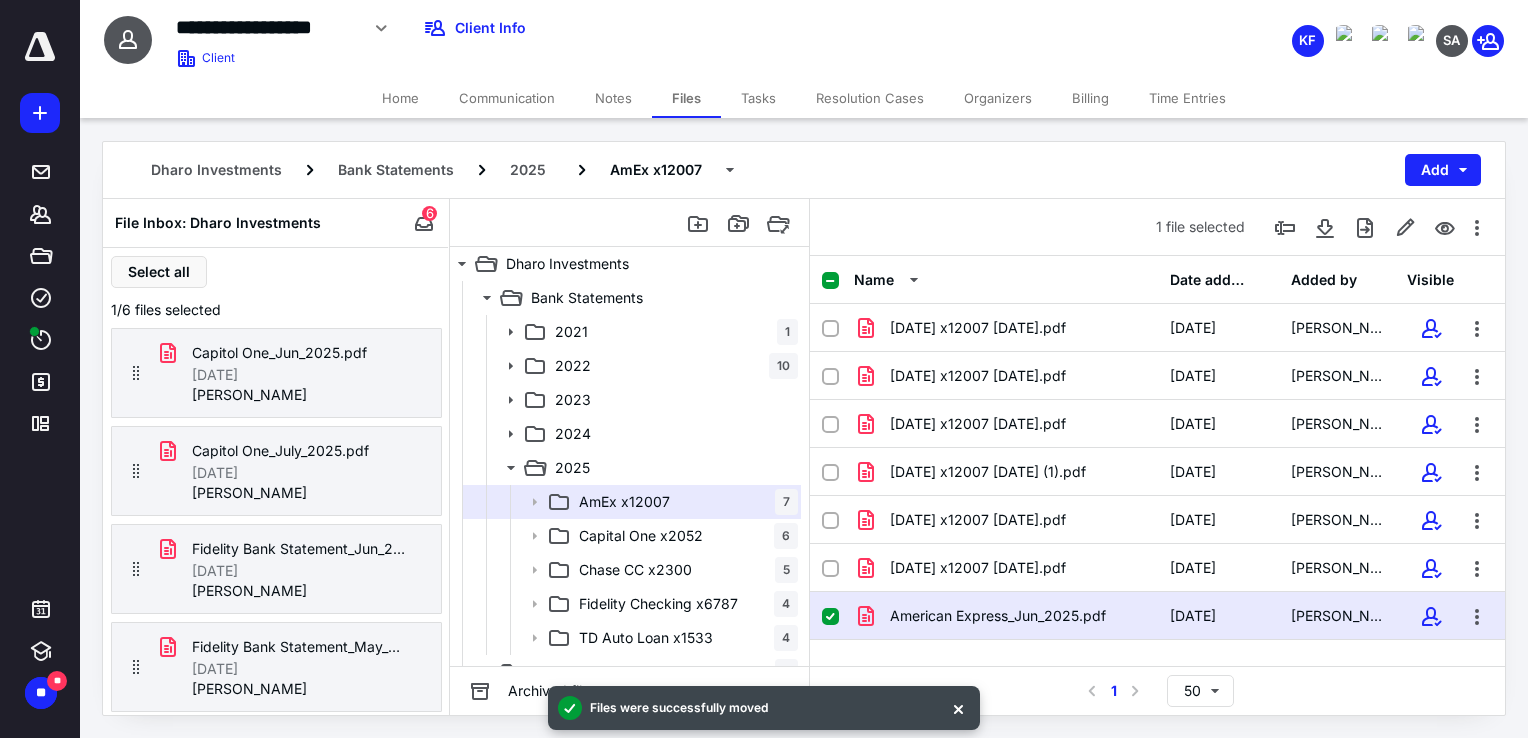 click on "American Express_Jun_2025.pdf" at bounding box center [998, 616] 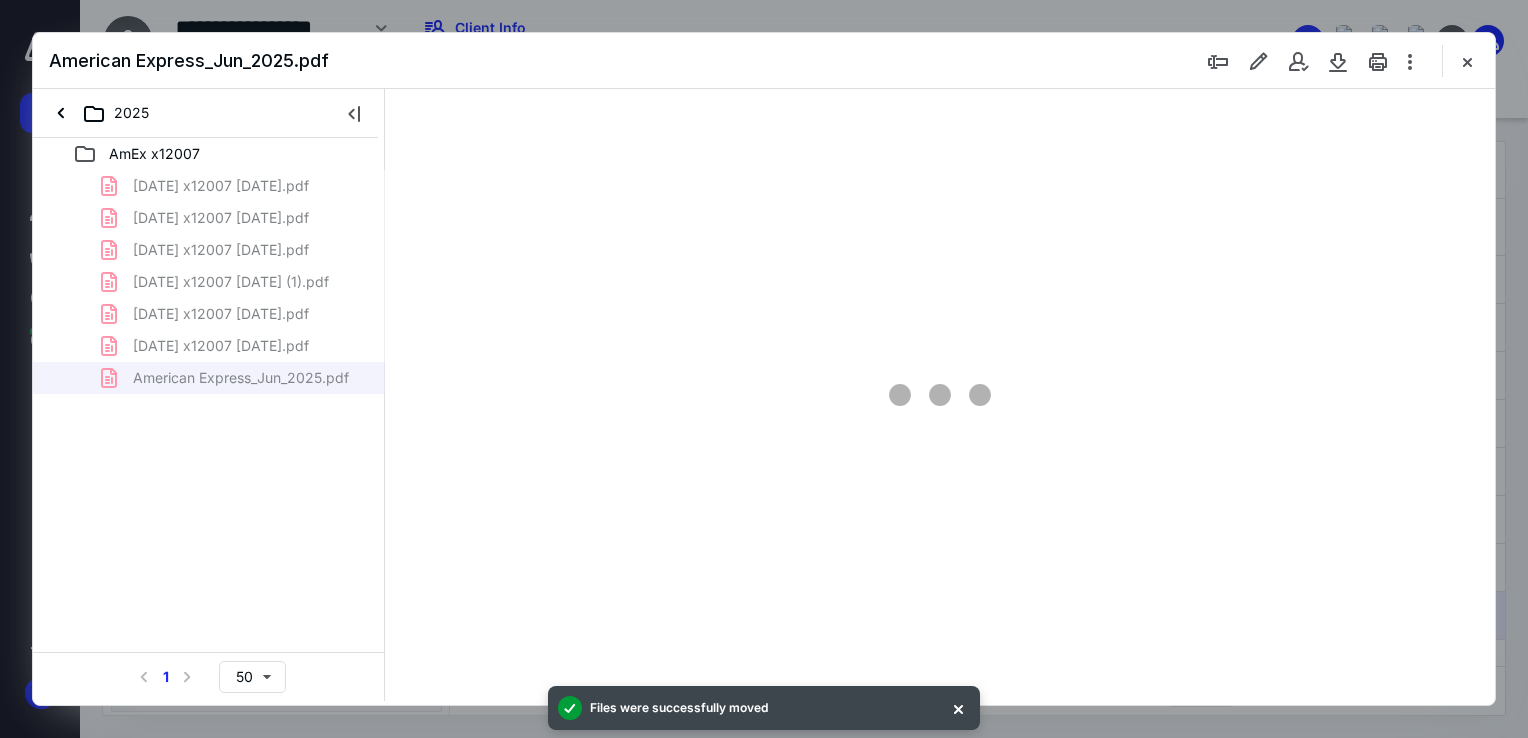 scroll, scrollTop: 0, scrollLeft: 0, axis: both 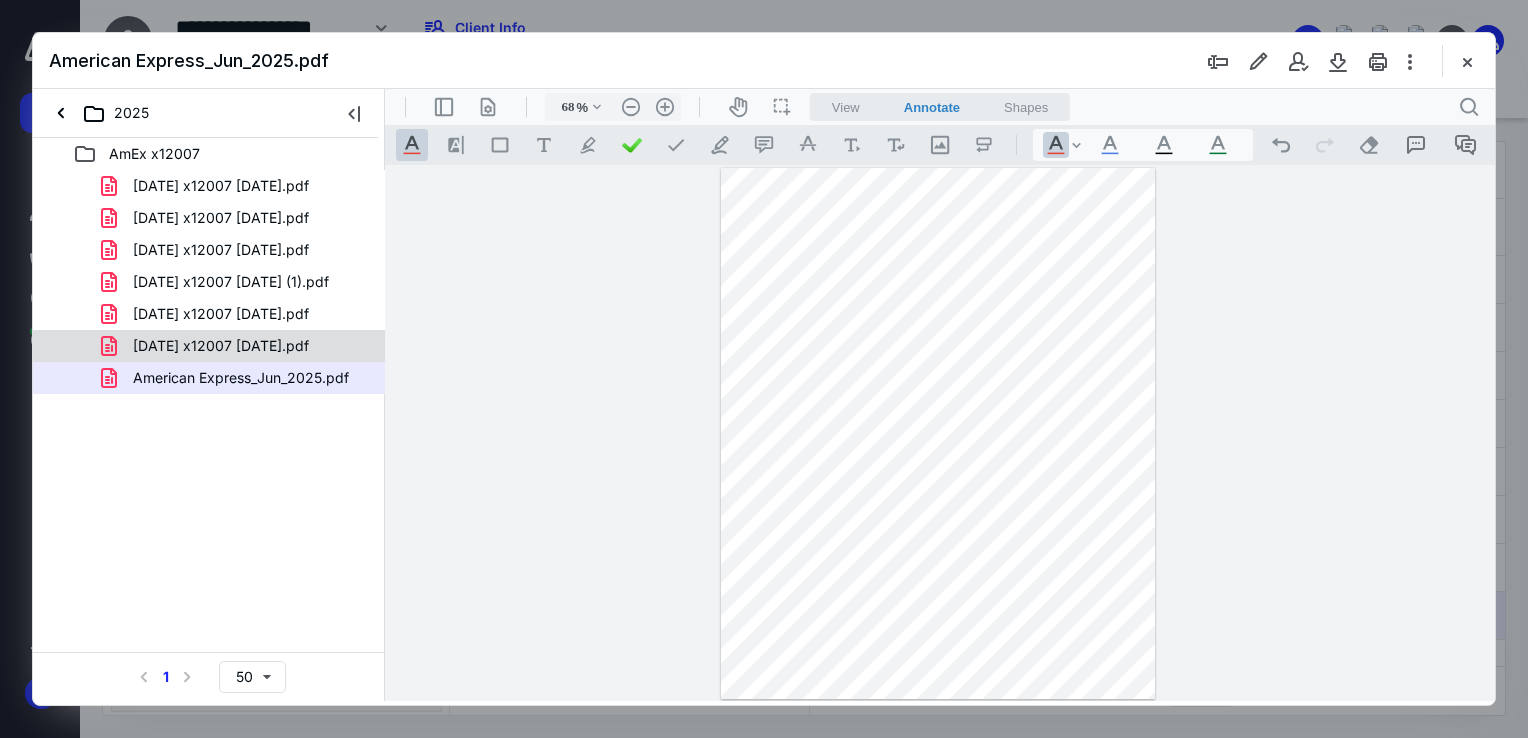 click on "[DATE] x12007 [DATE].pdf" at bounding box center (221, 346) 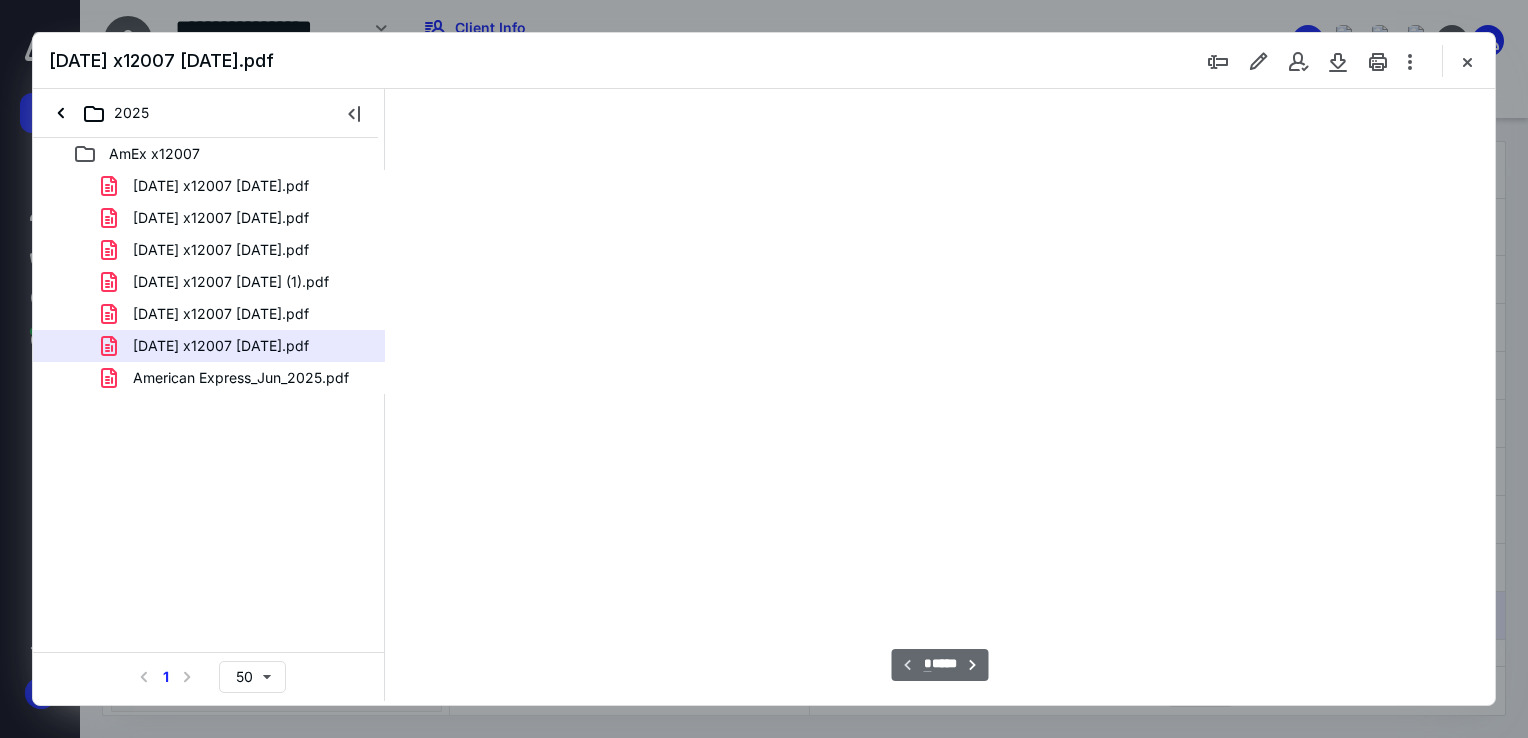 scroll, scrollTop: 79, scrollLeft: 0, axis: vertical 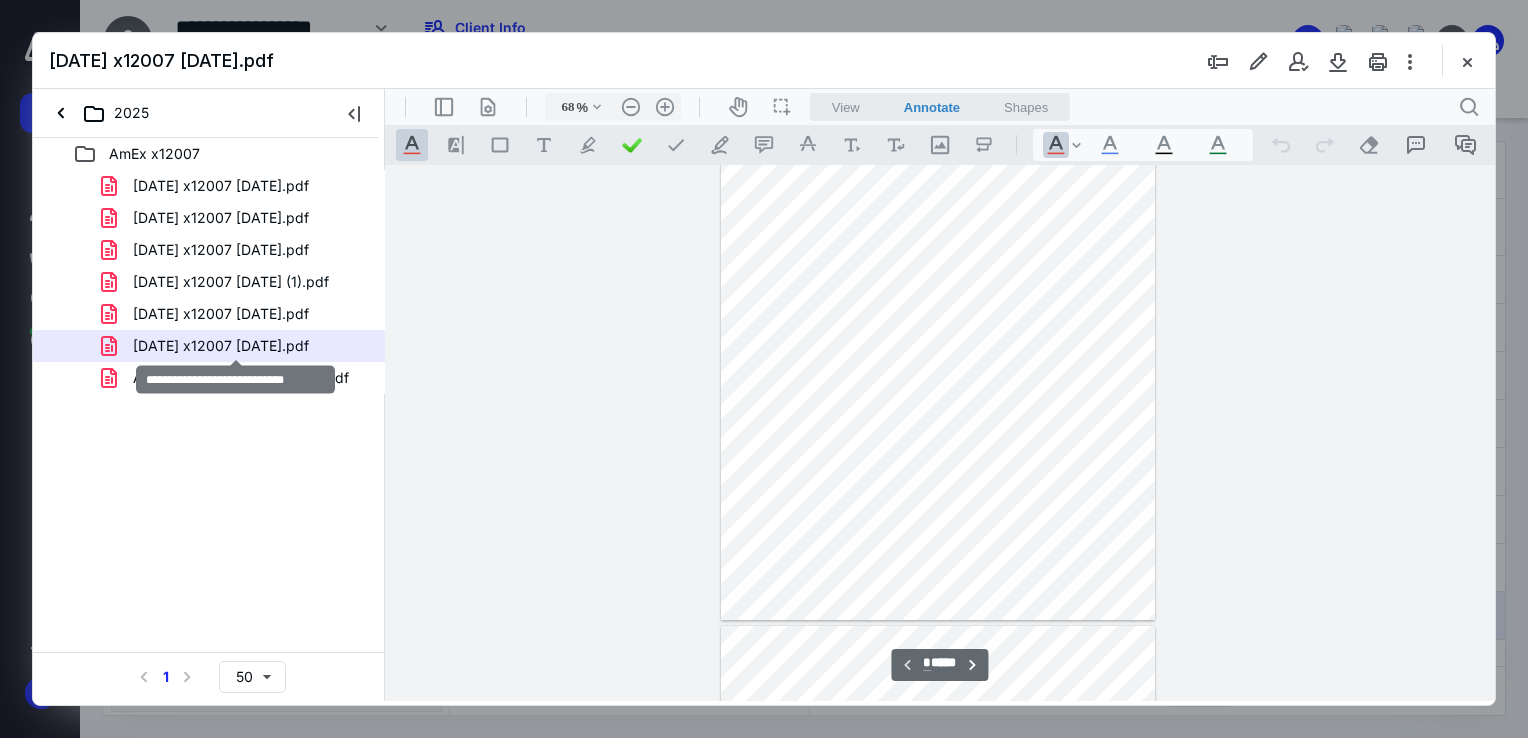 drag, startPoint x: 323, startPoint y: 342, endPoint x: 229, endPoint y: 417, distance: 120.2539 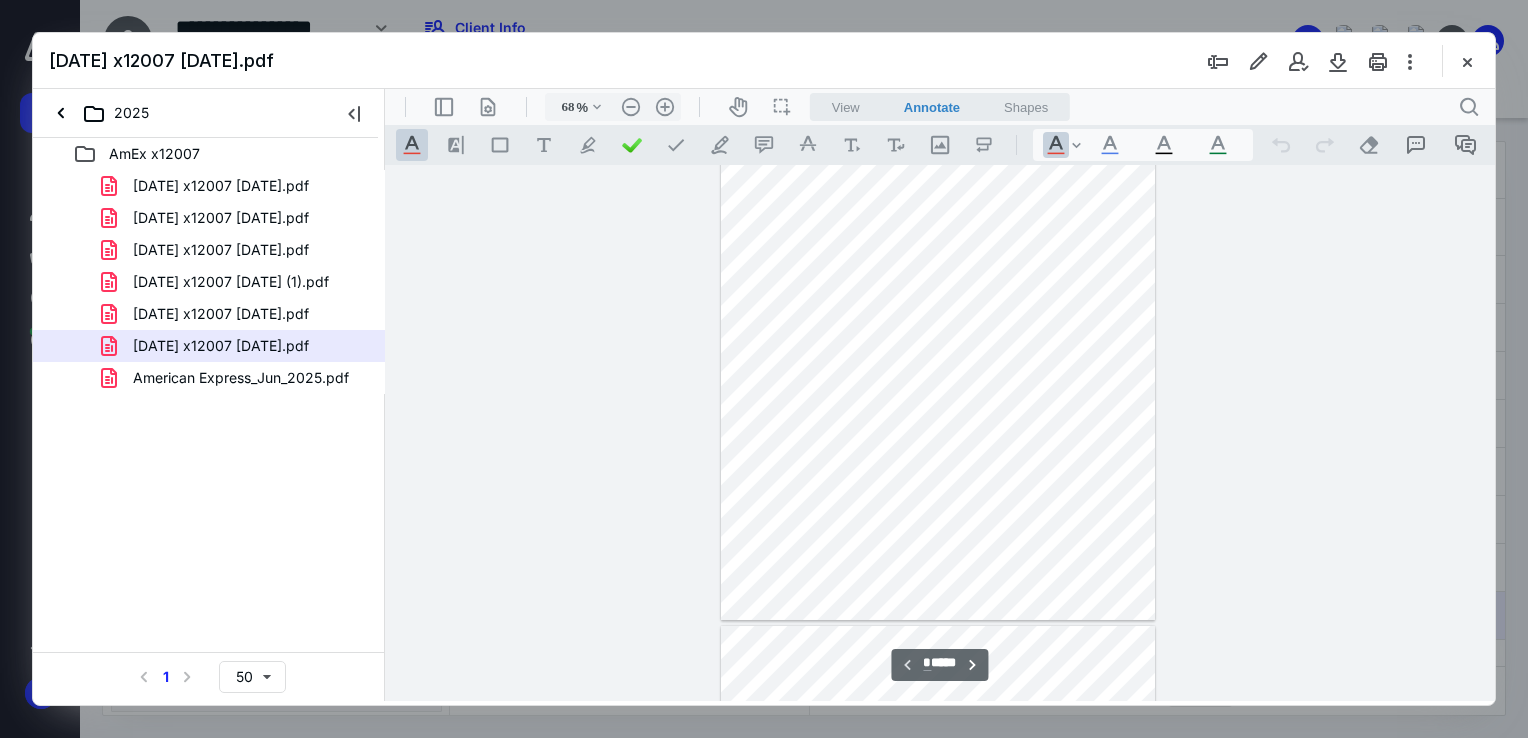 drag, startPoint x: 128, startPoint y: 344, endPoint x: 224, endPoint y: 352, distance: 96.332756 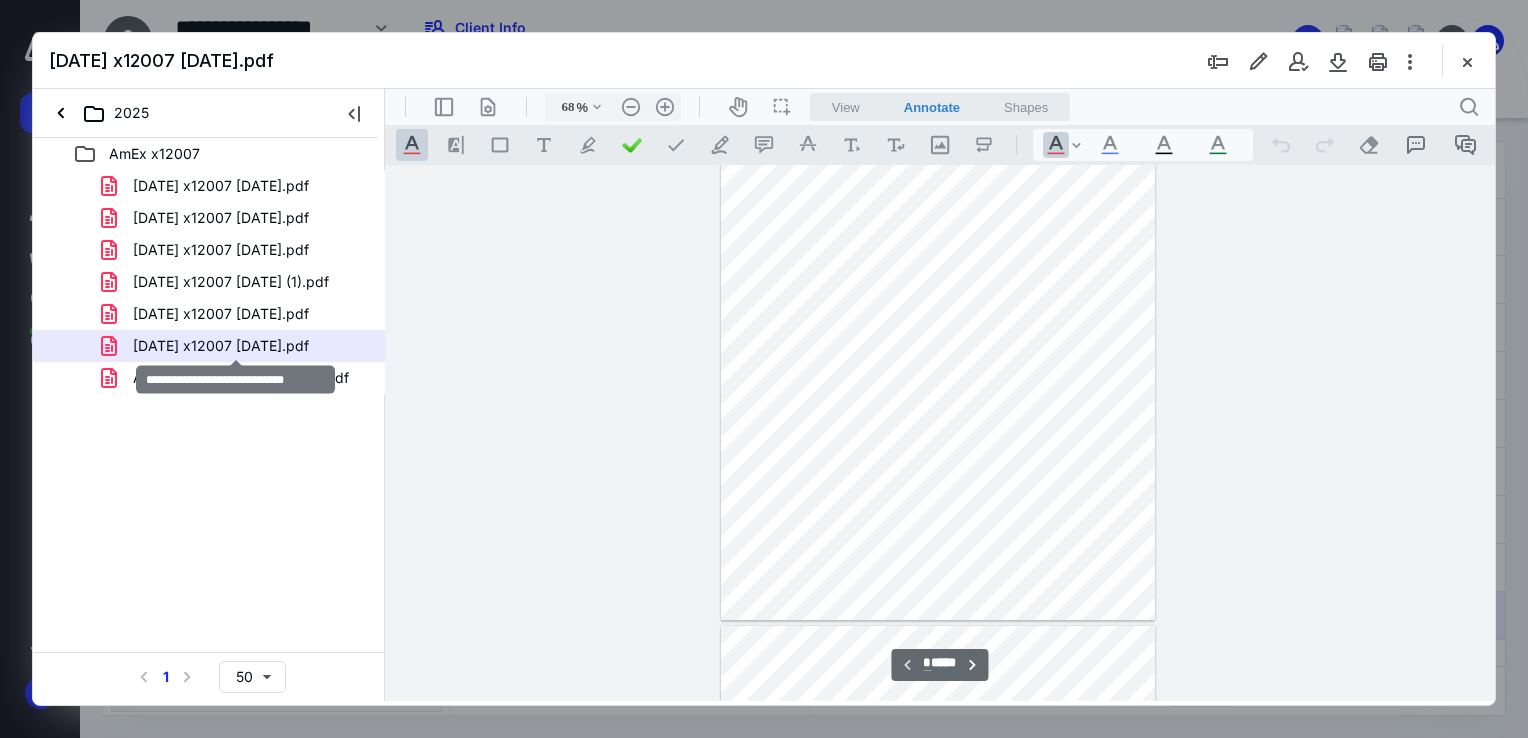 drag, startPoint x: 156, startPoint y: 346, endPoint x: 328, endPoint y: 345, distance: 172.00291 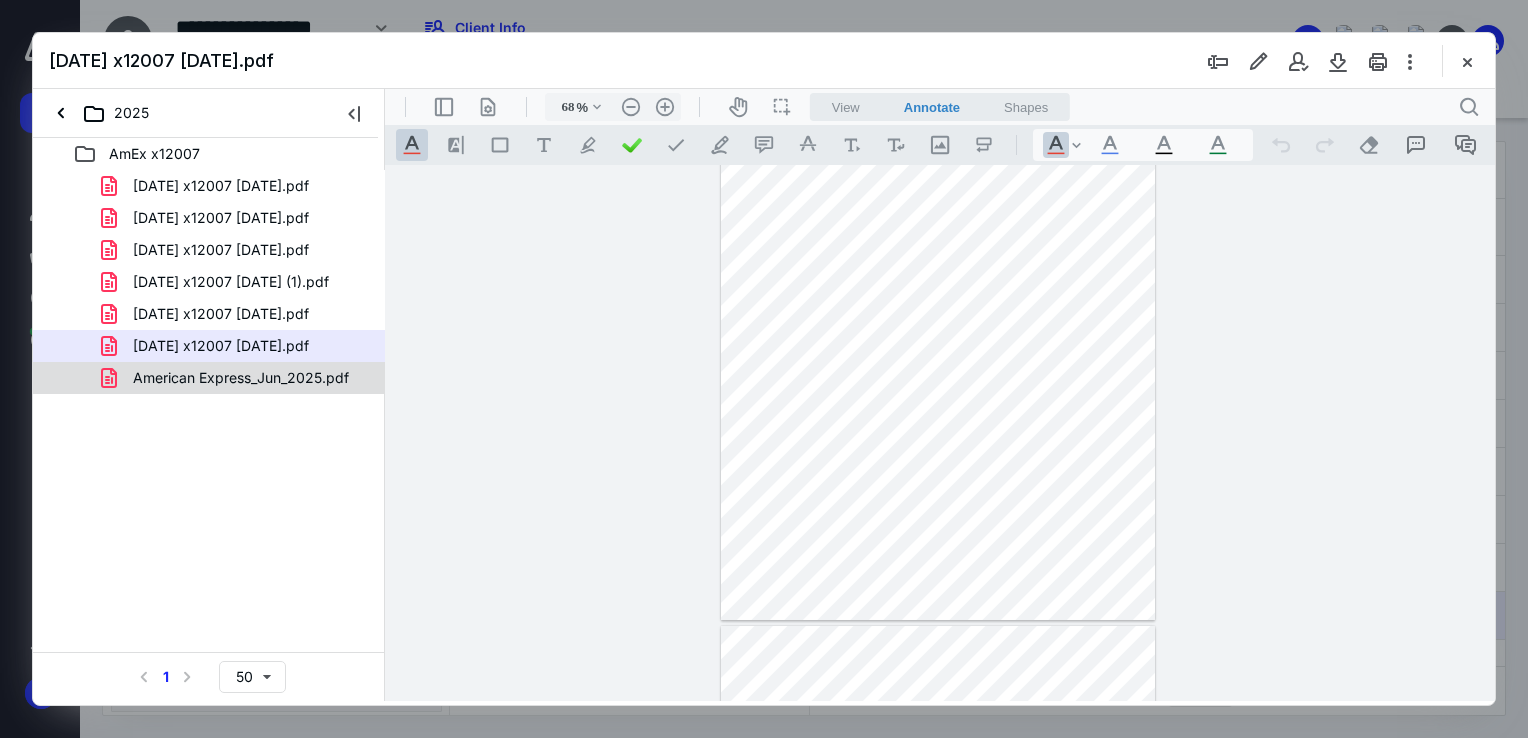 click on "American Express_Jun_2025.pdf" at bounding box center (241, 378) 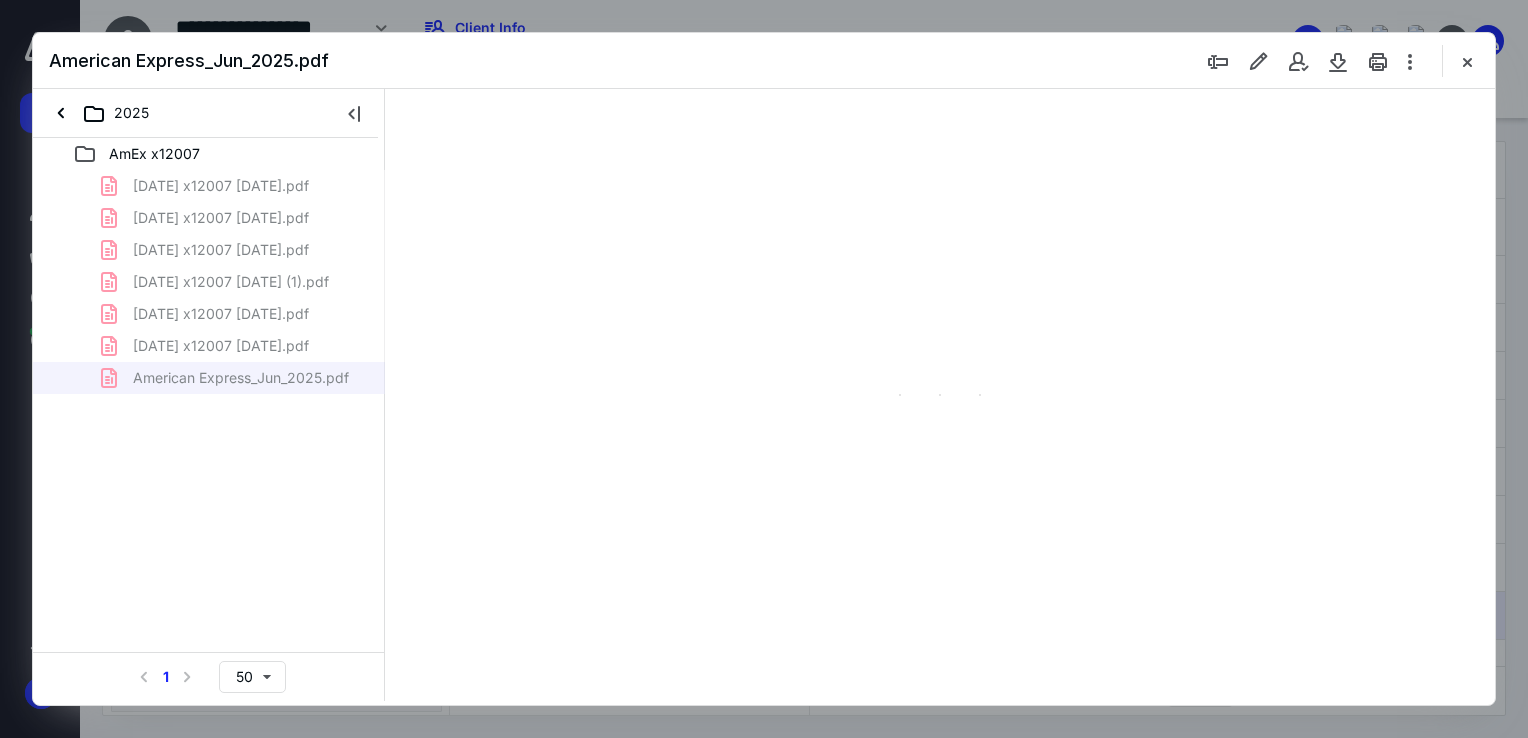 drag, startPoint x: 307, startPoint y: 376, endPoint x: 248, endPoint y: 400, distance: 63.694584 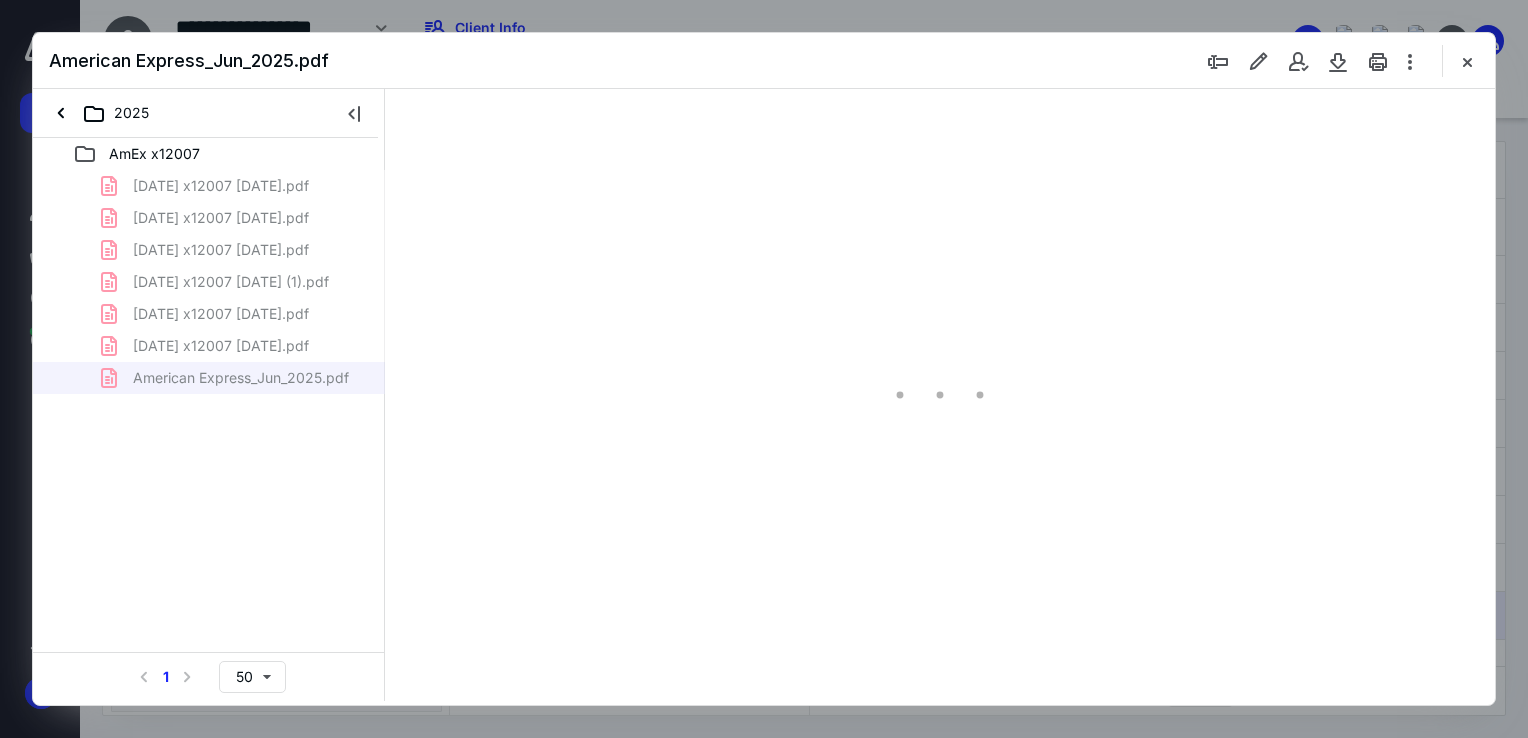 click on "AmEx x12007 [DATE] x12007 [DATE].pdf [DATE] x12007 [DATE].pdf [DATE] x12007 [DATE].pdf [DATE] x12007 [DATE] (1).pdf [DATE] x12007 [DATE].pdf [DATE] x12007 [DATE].pdf American Express_Jun_2025.pdf Select a page number for more results 1 50" at bounding box center (209, 419) 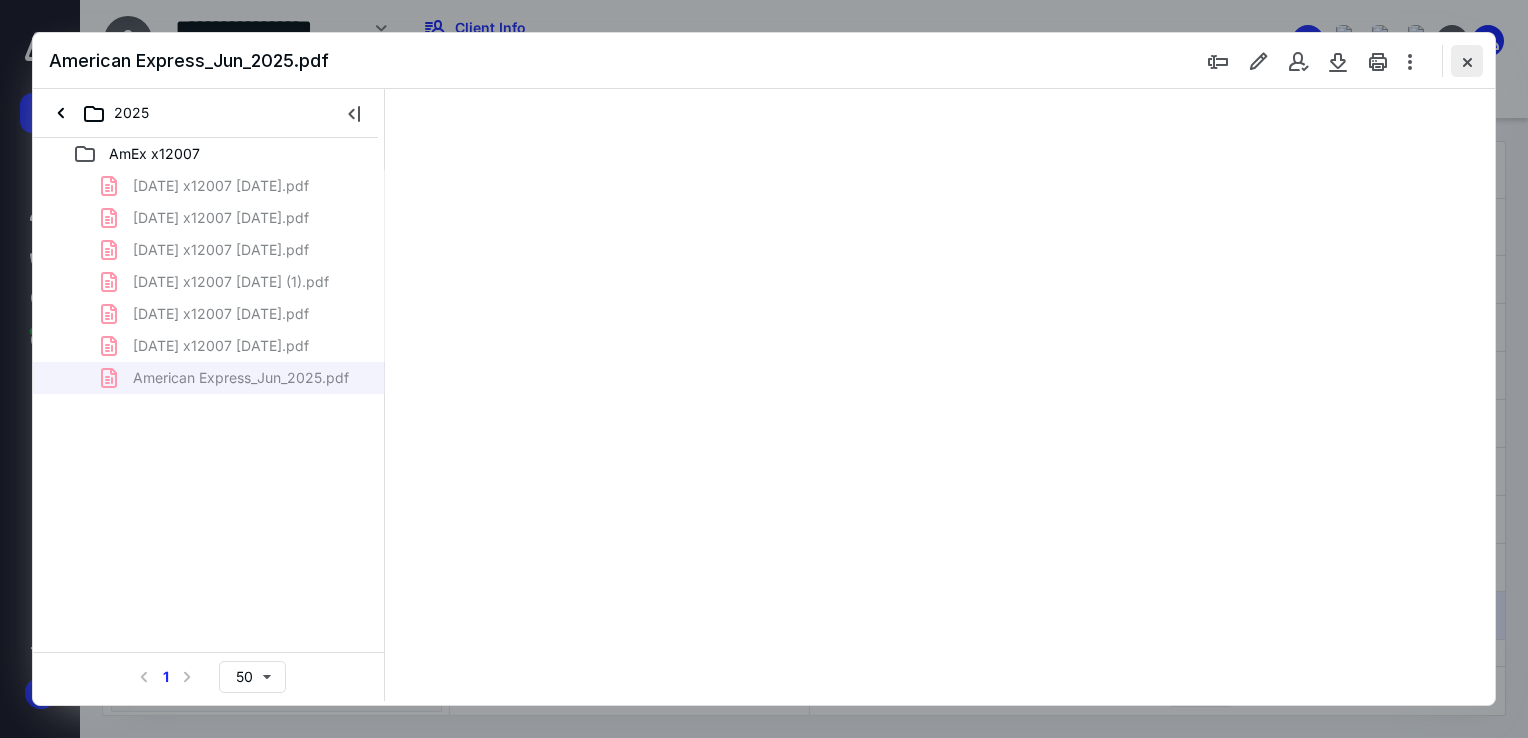 type on "68" 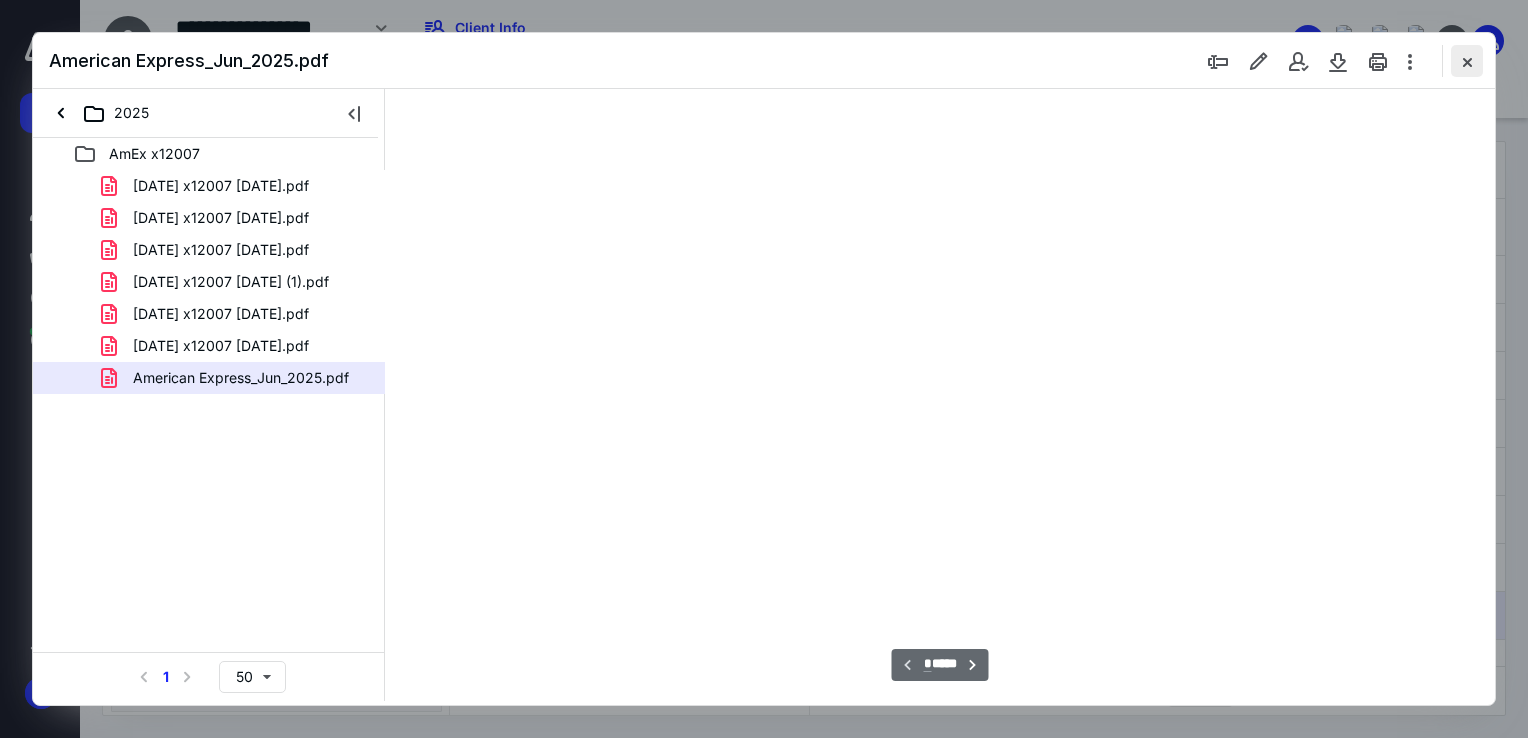 scroll, scrollTop: 79, scrollLeft: 0, axis: vertical 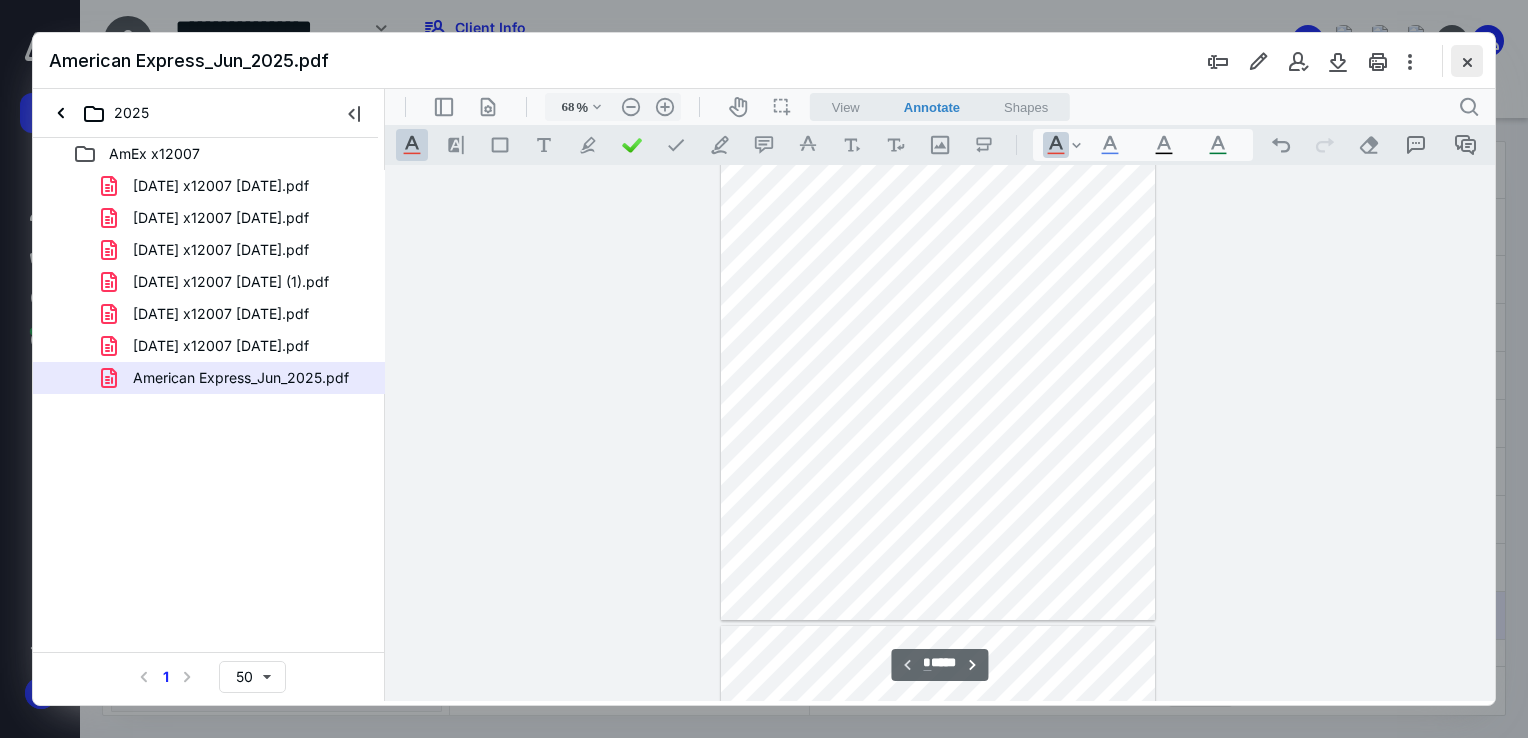click at bounding box center [1467, 61] 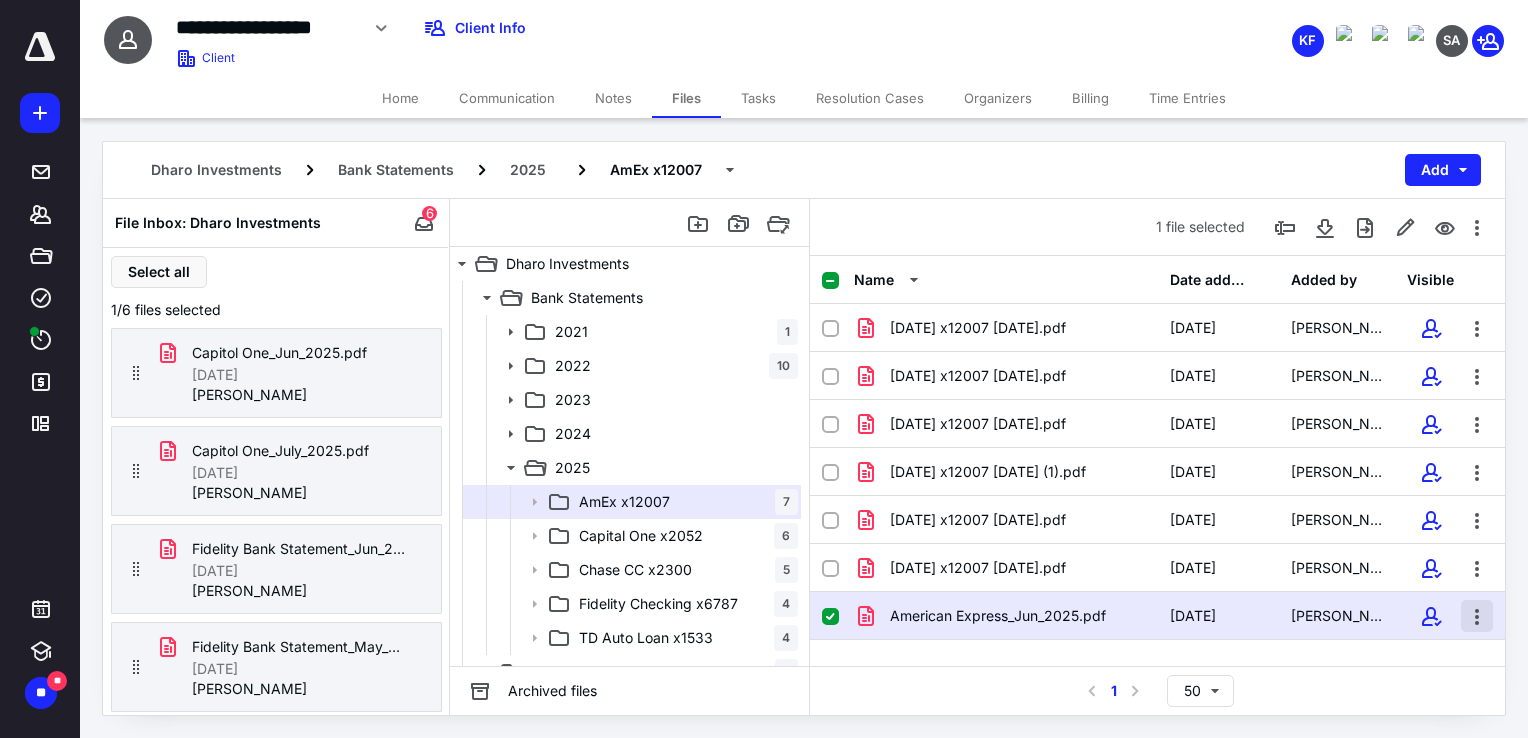 click at bounding box center (1477, 616) 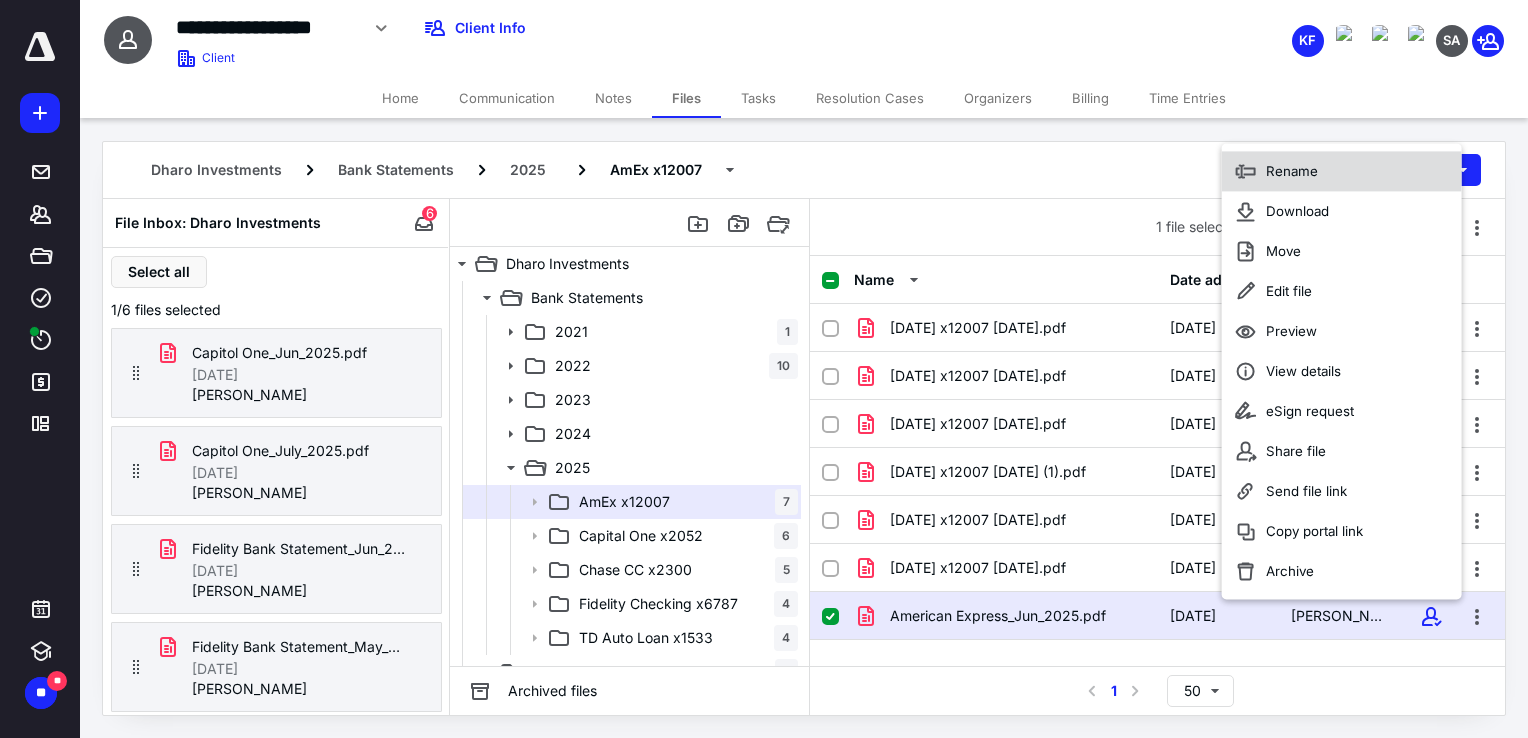 click on "Rename" at bounding box center [1342, 172] 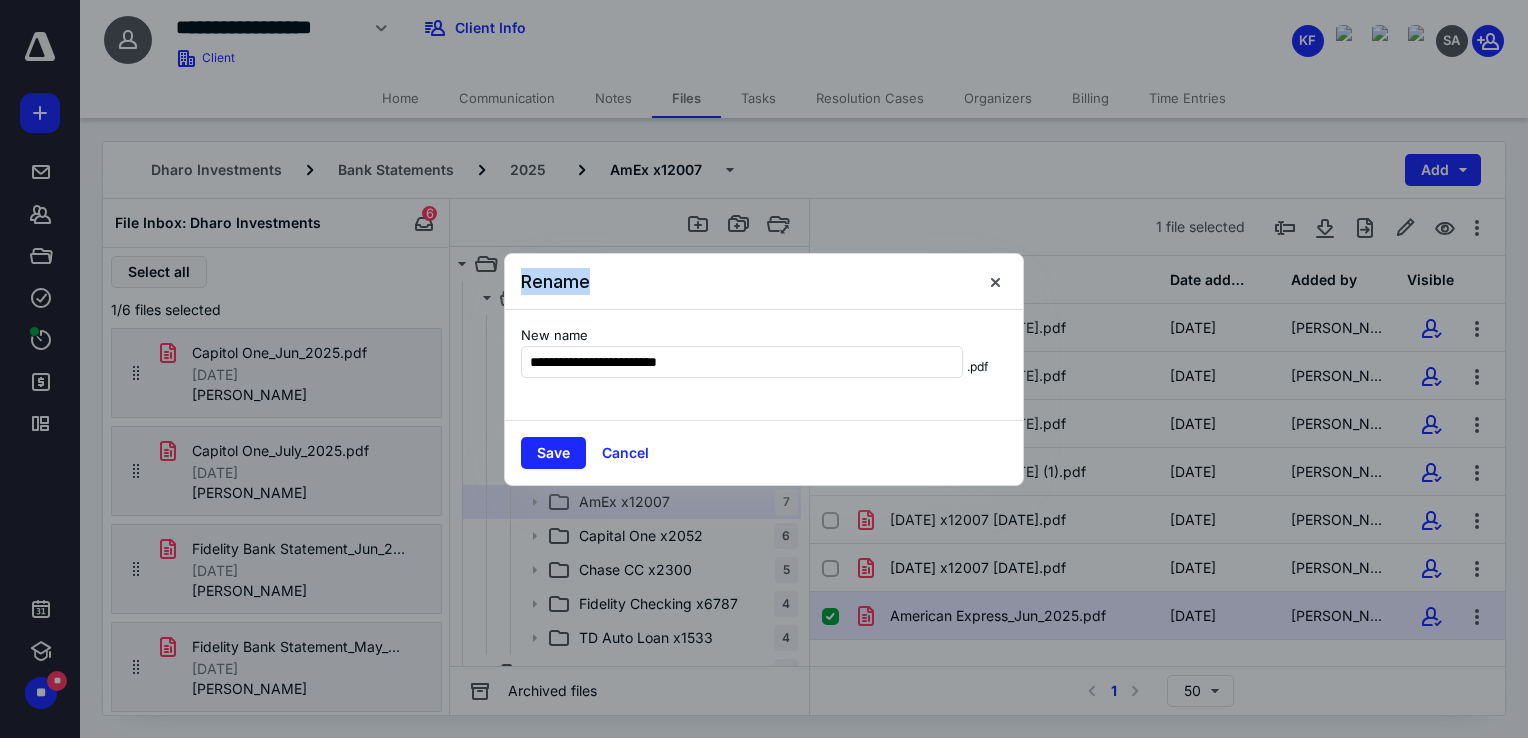 drag, startPoint x: 835, startPoint y: 290, endPoint x: 892, endPoint y: 190, distance: 115.1043 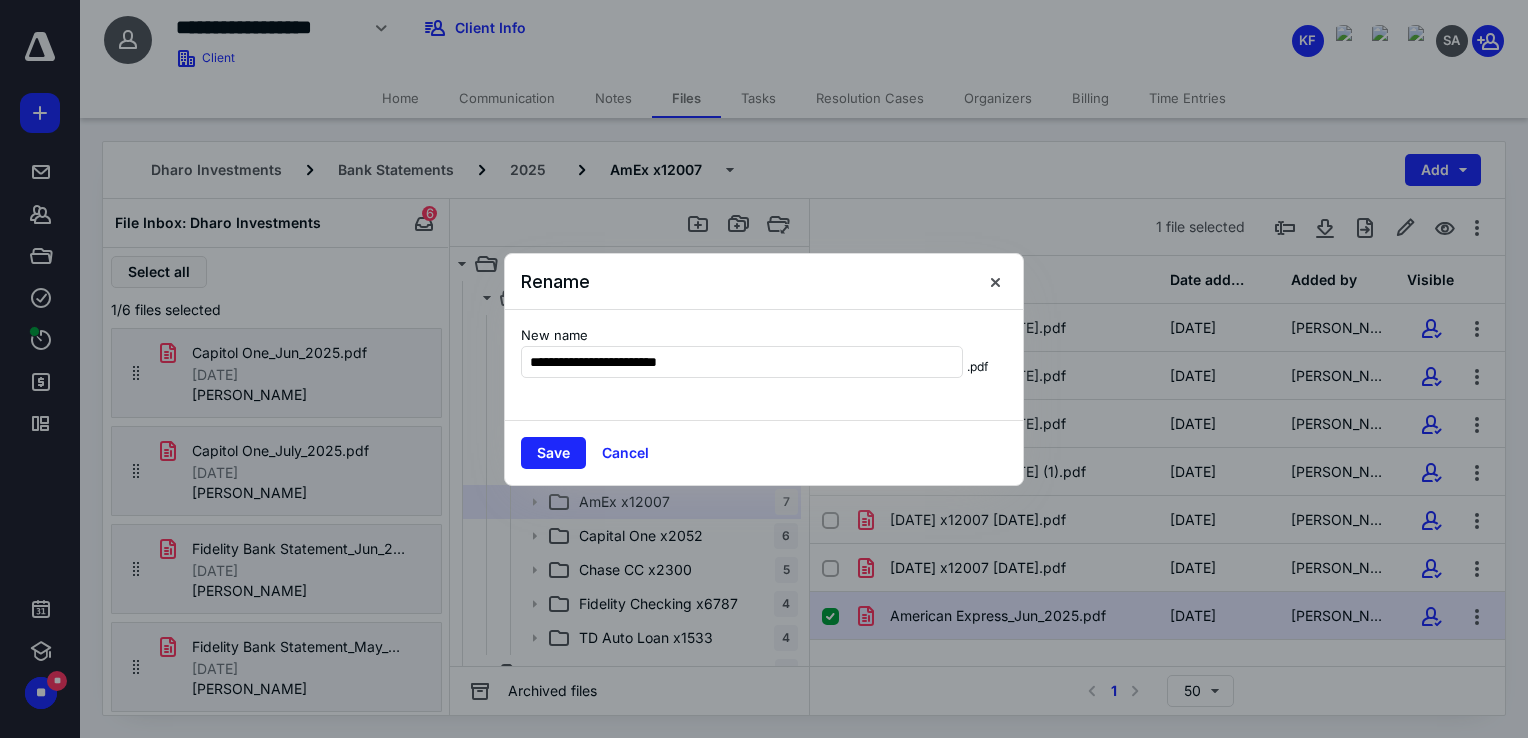 drag, startPoint x: 892, startPoint y: 190, endPoint x: 823, endPoint y: 311, distance: 139.29106 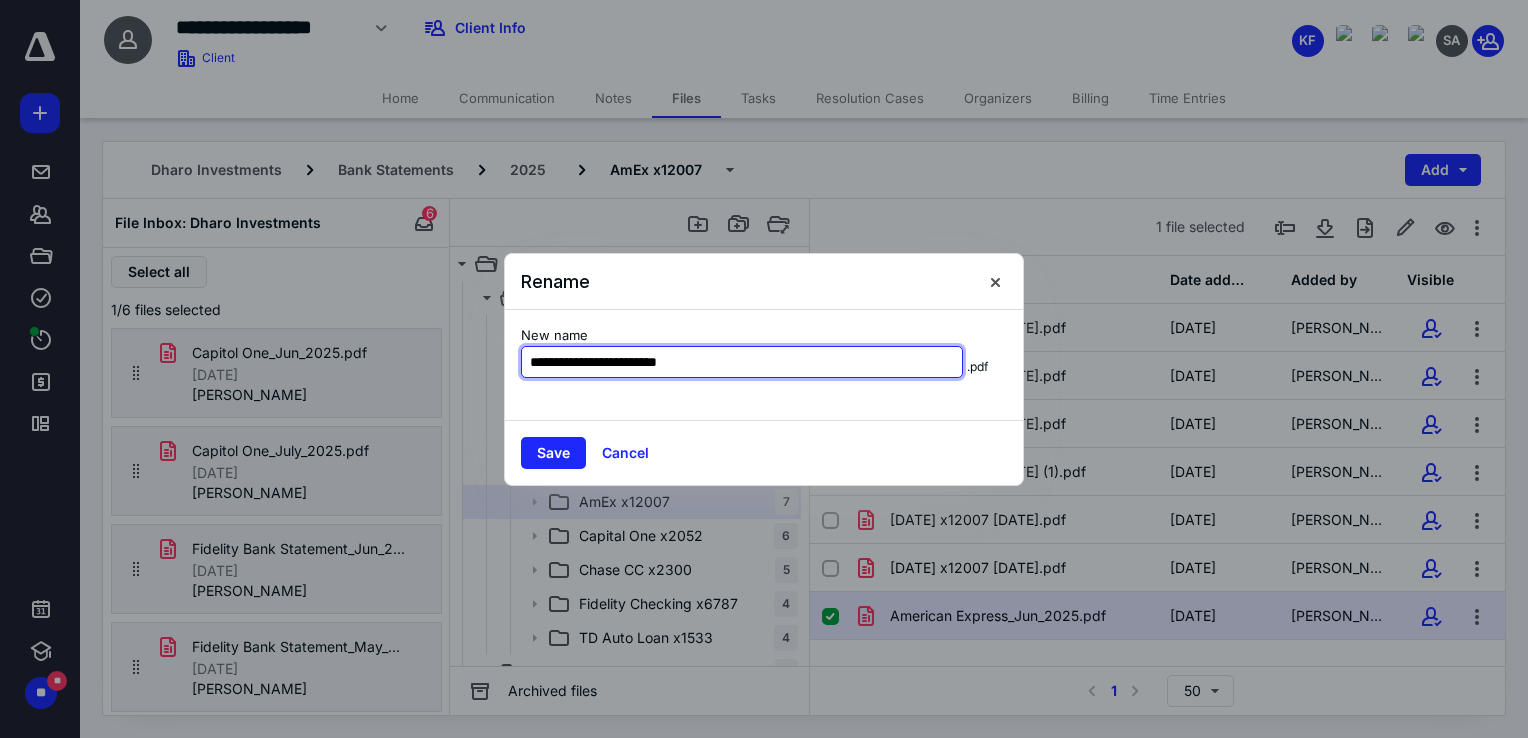 click on "**********" at bounding box center [742, 362] 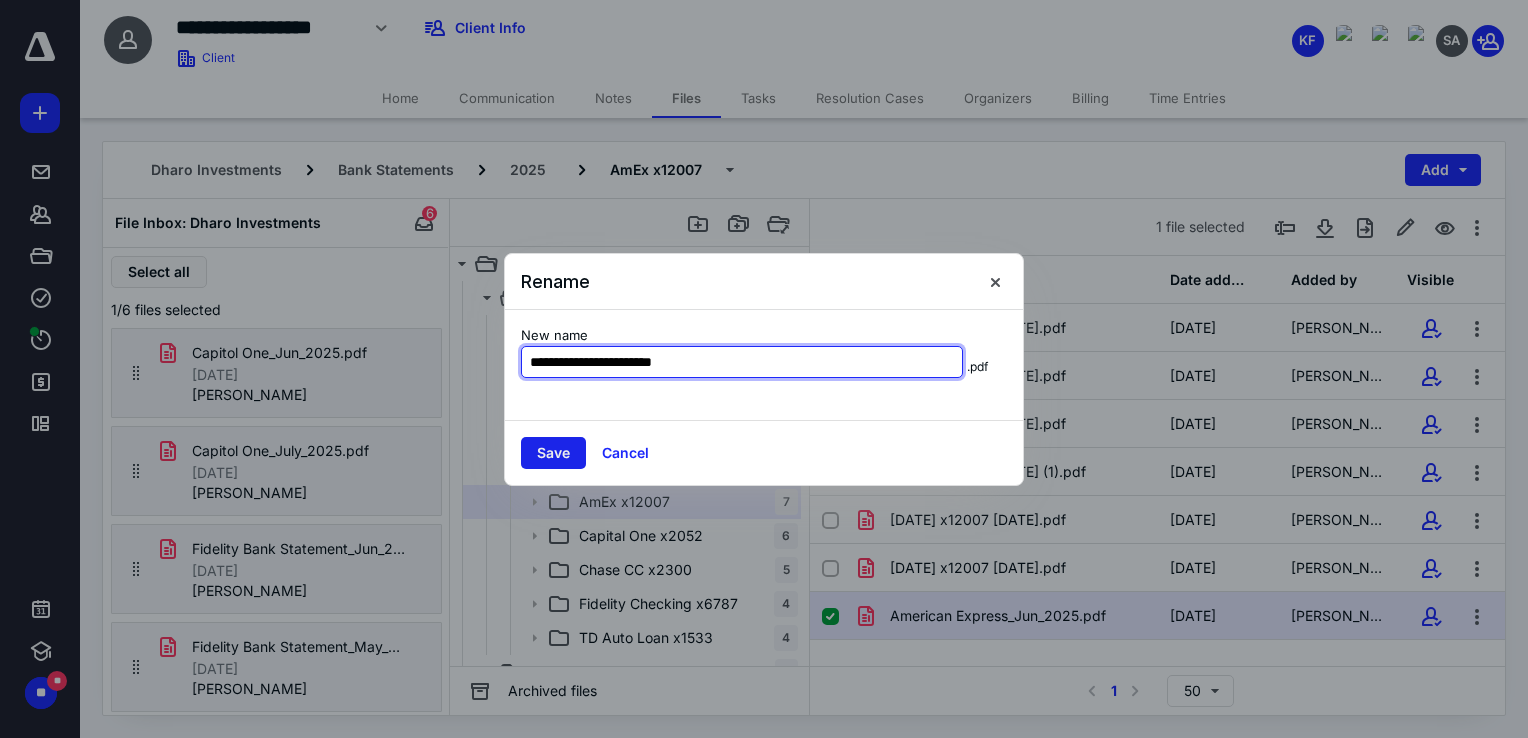 type on "**********" 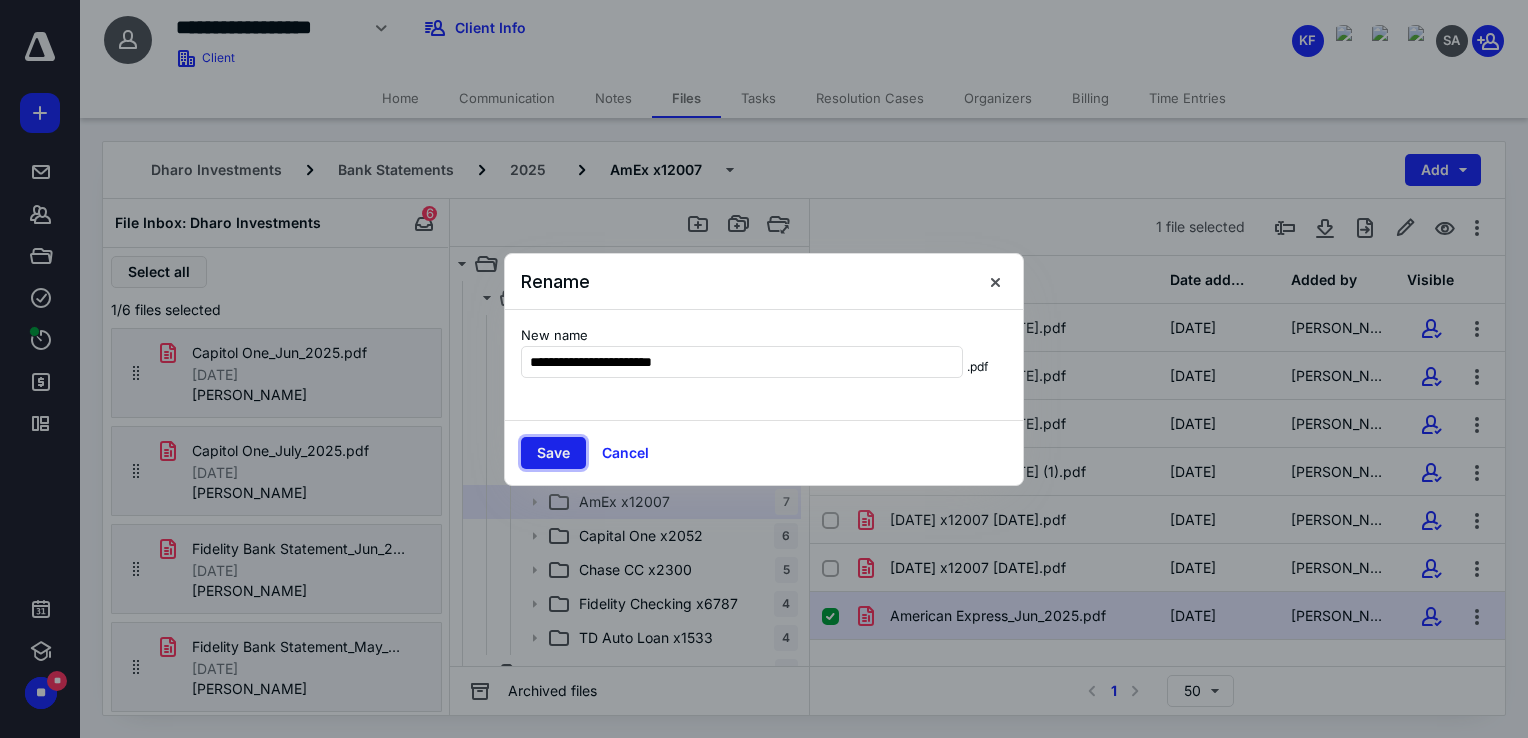 click on "Save" at bounding box center [553, 453] 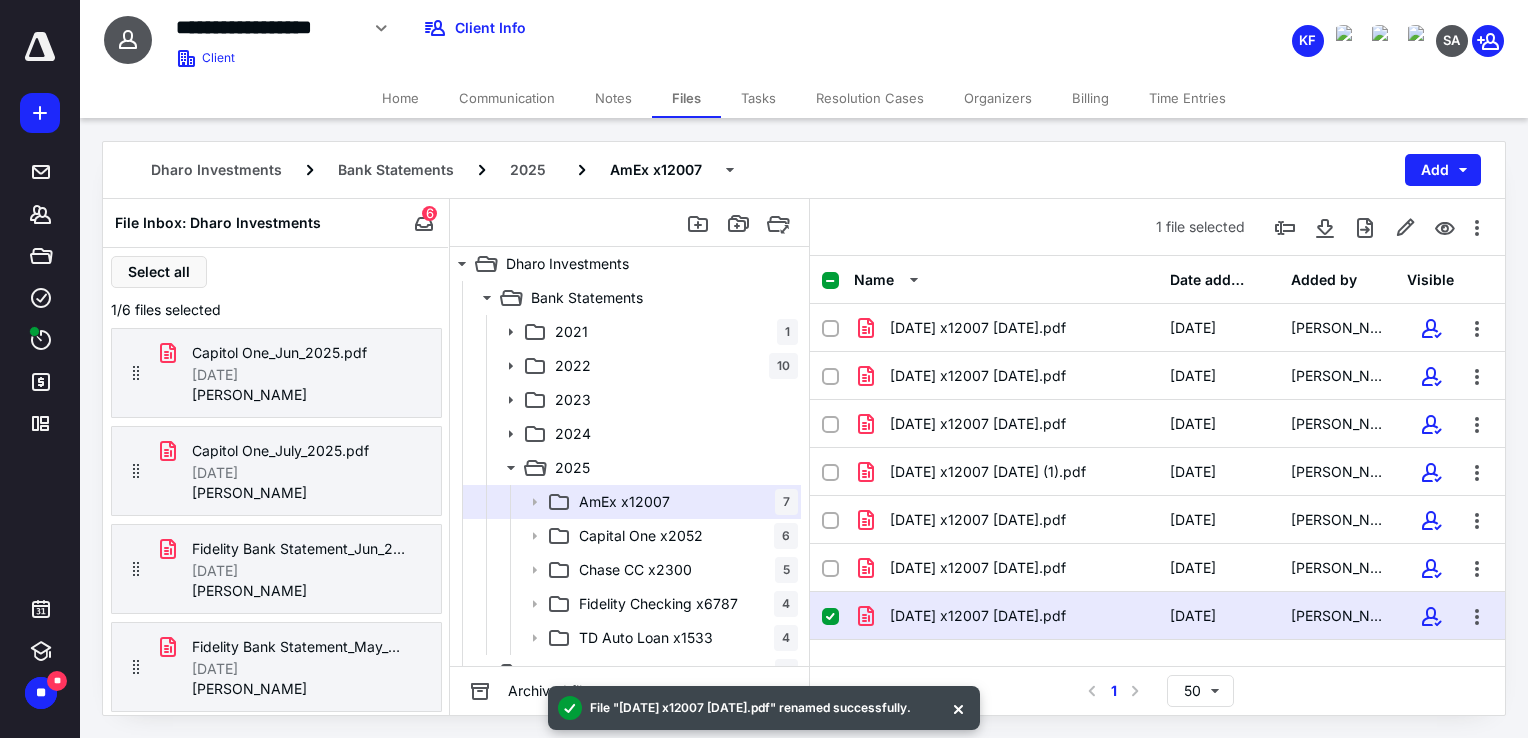 click on "[DATE] x12007 [DATE].pdf" at bounding box center [978, 616] 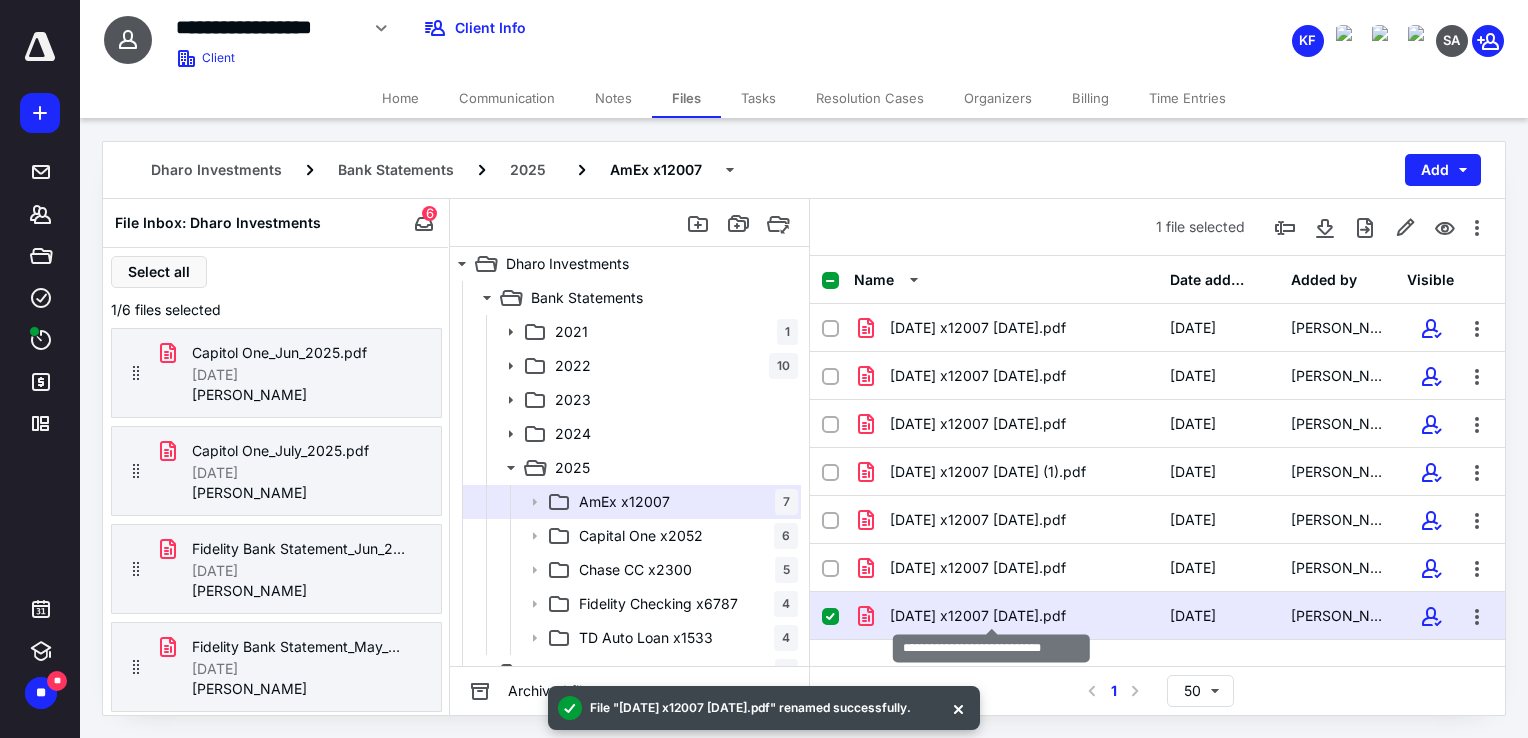 click on "[DATE] x12007 [DATE].pdf" at bounding box center (978, 616) 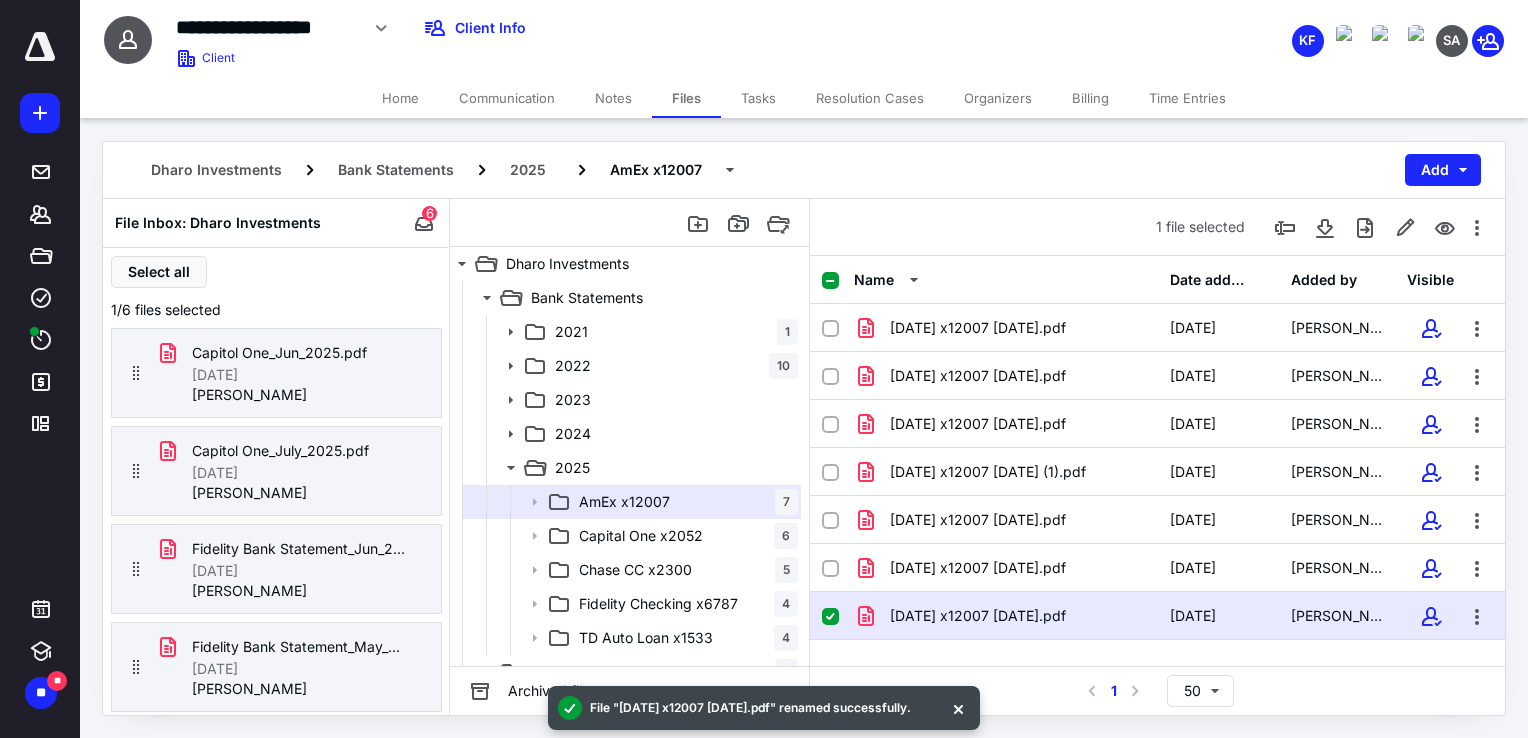 click on "[DATE] x12007 [DATE].pdf" at bounding box center [978, 616] 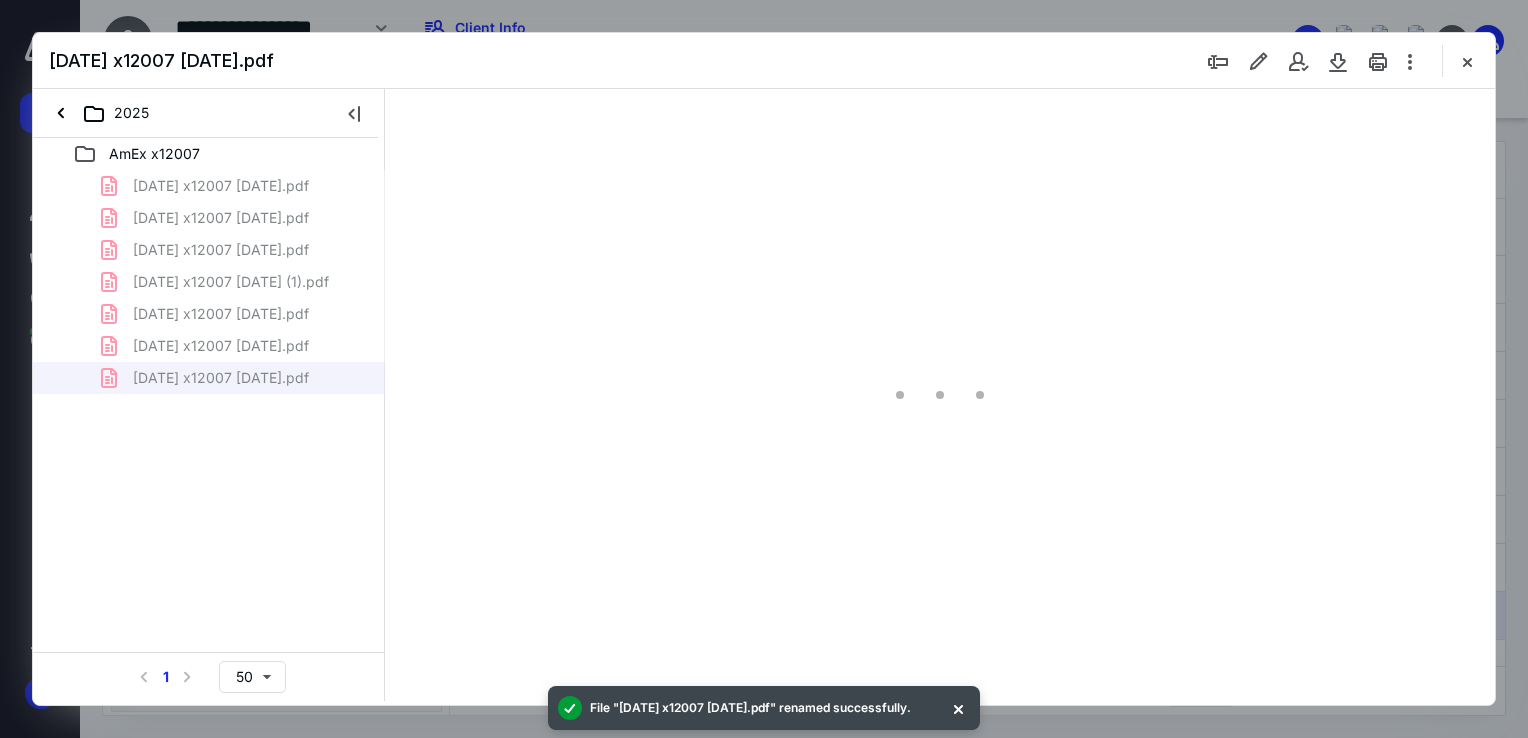 scroll, scrollTop: 0, scrollLeft: 0, axis: both 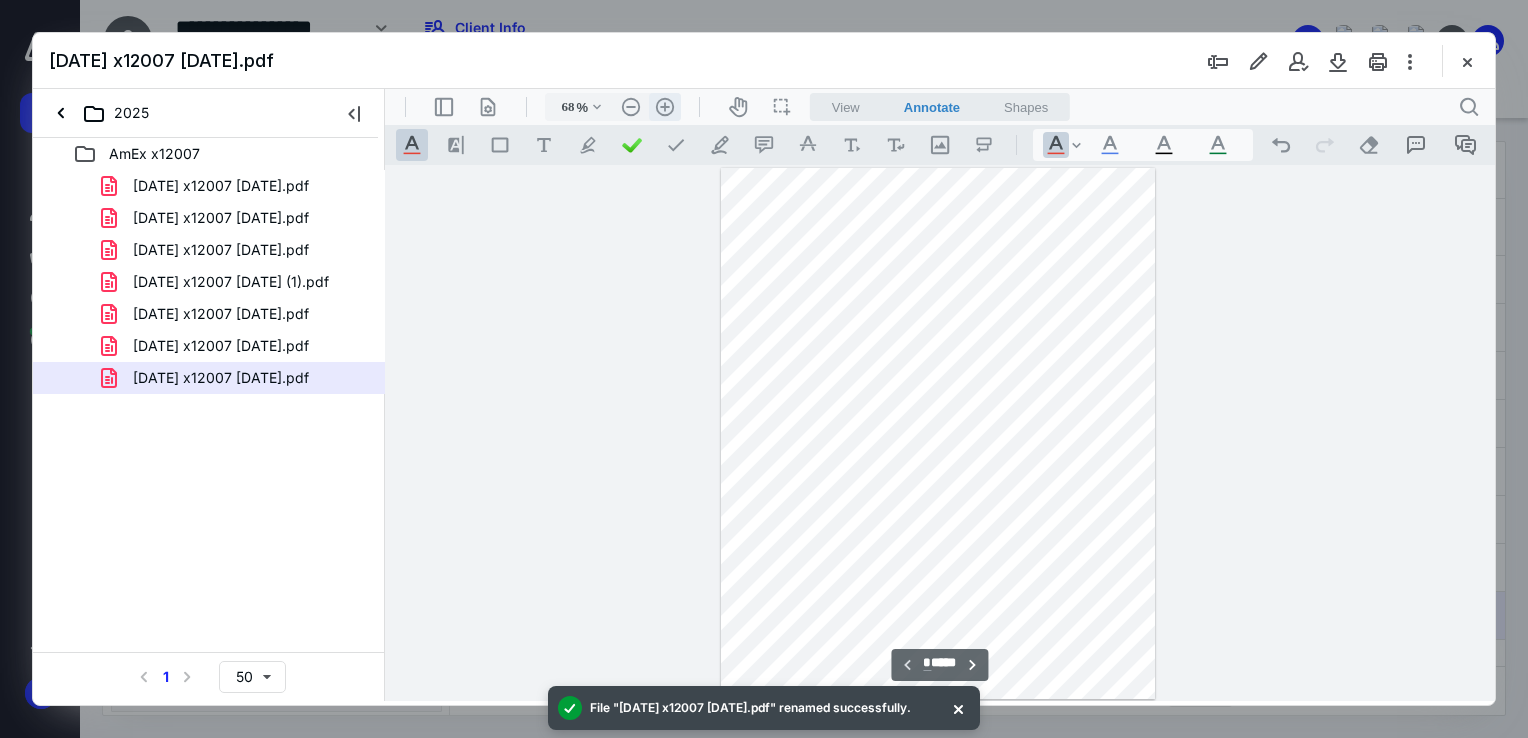 click on ".cls-1{fill:#abb0c4;} icon - header - zoom - in - line" at bounding box center (665, 107) 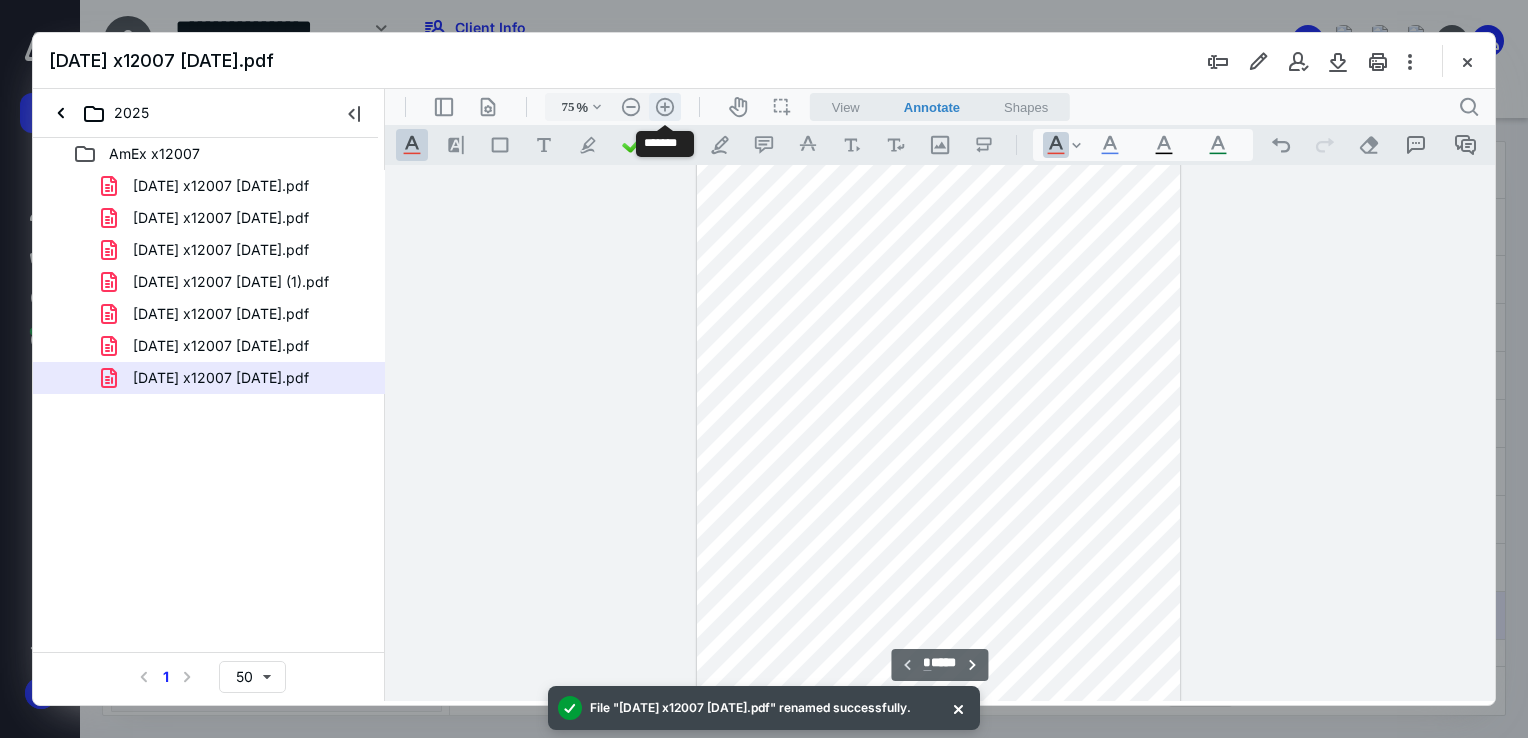 click on ".cls-1{fill:#abb0c4;} icon - header - zoom - in - line" at bounding box center (665, 107) 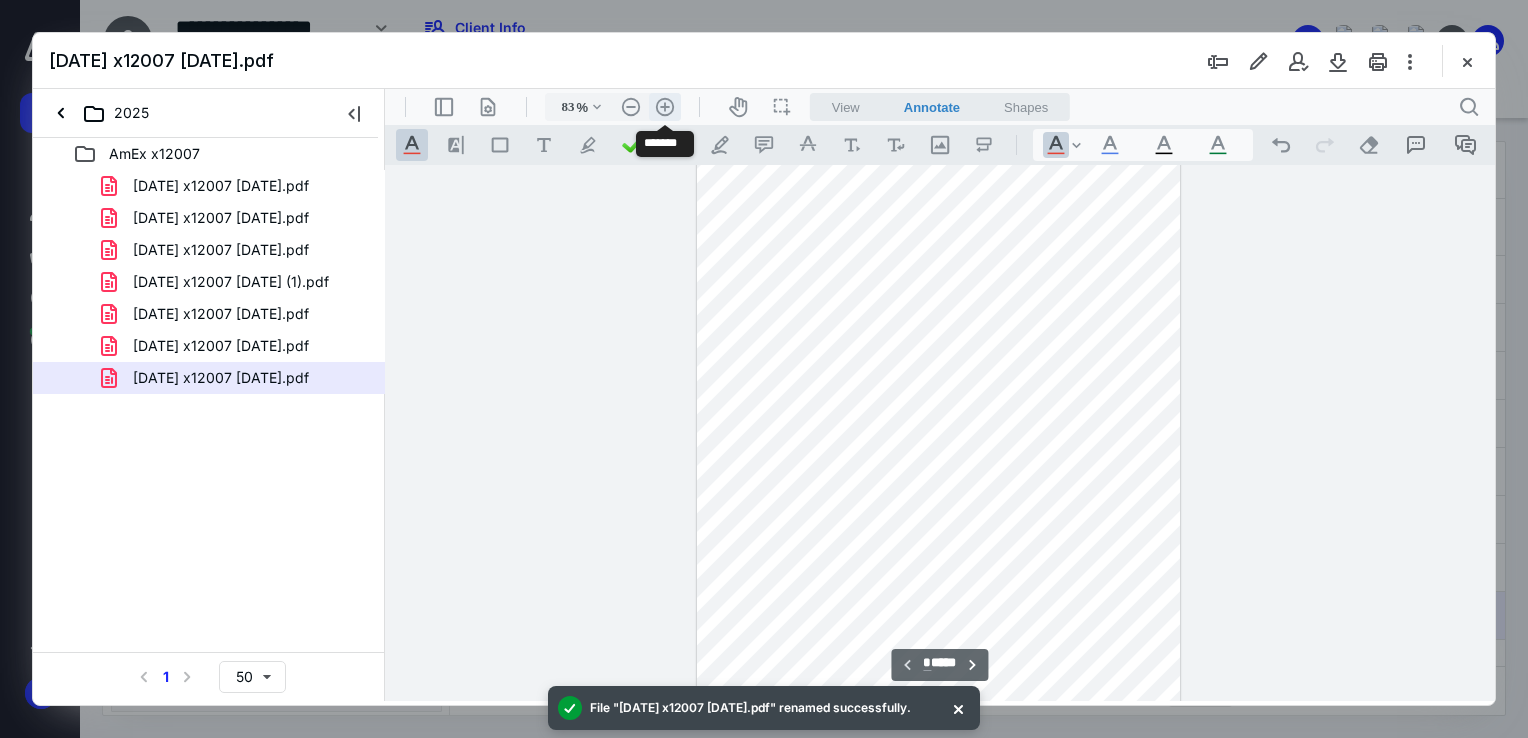 click on ".cls-1{fill:#abb0c4;} icon - header - zoom - in - line" at bounding box center [665, 107] 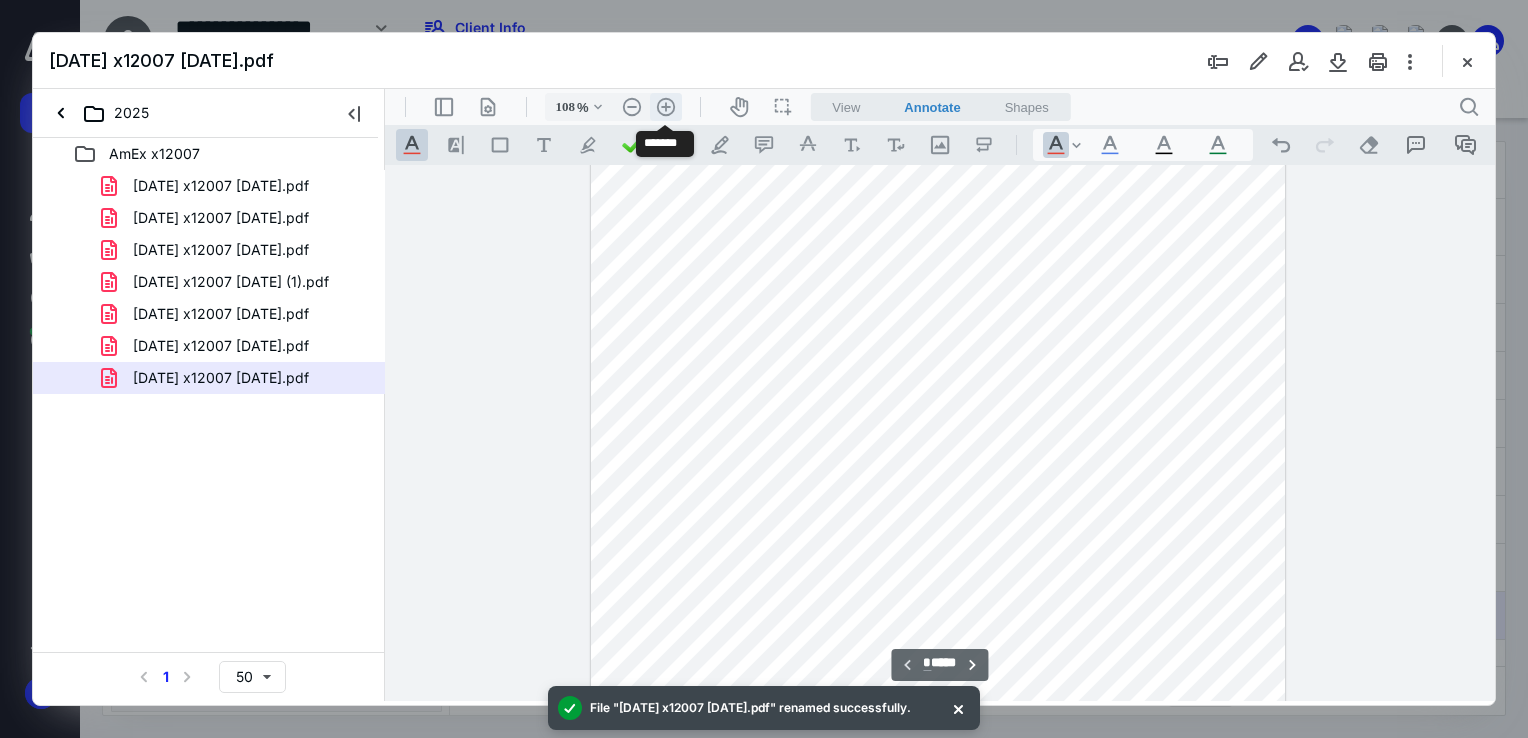 click on ".cls-1{fill:#abb0c4;} icon - header - zoom - in - line" at bounding box center [666, 107] 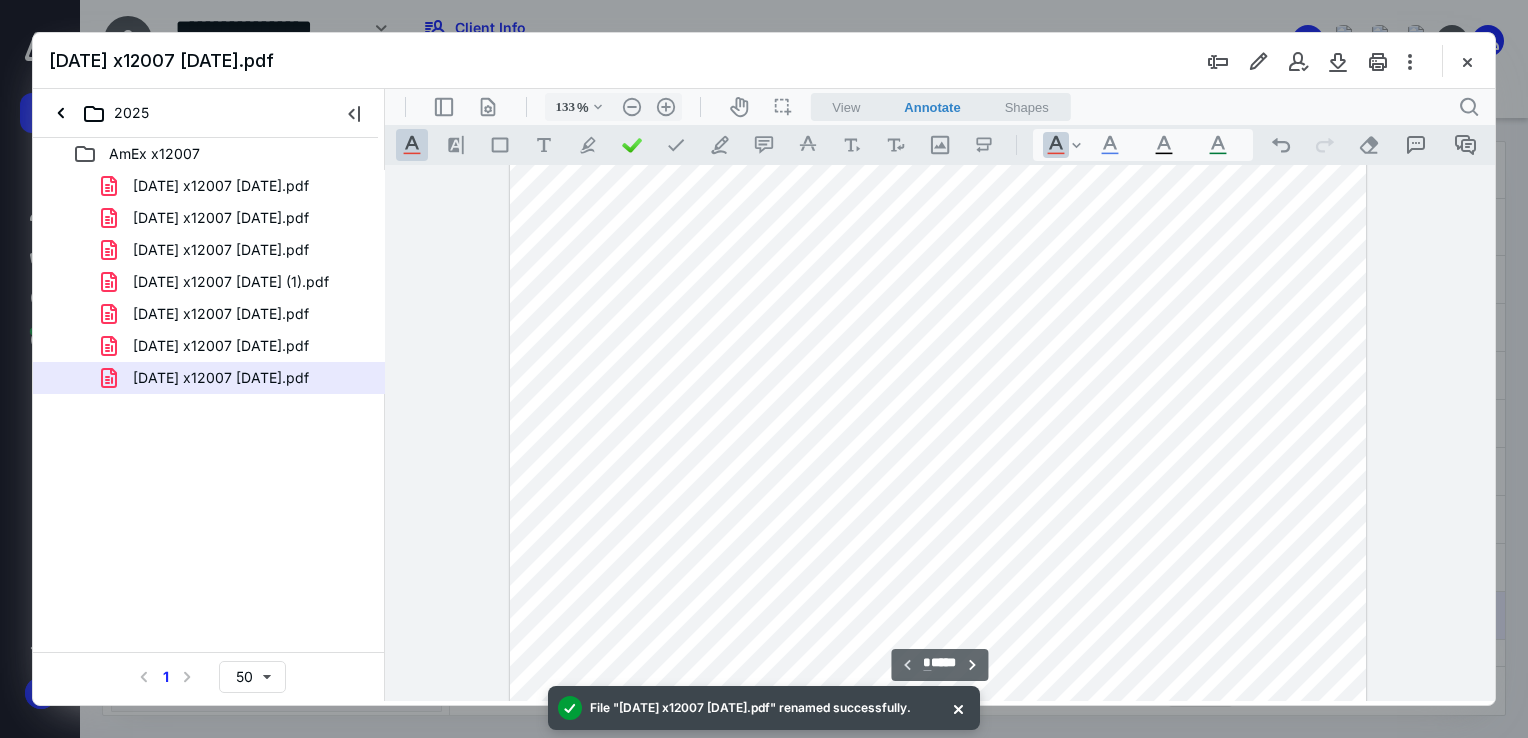 scroll, scrollTop: 0, scrollLeft: 0, axis: both 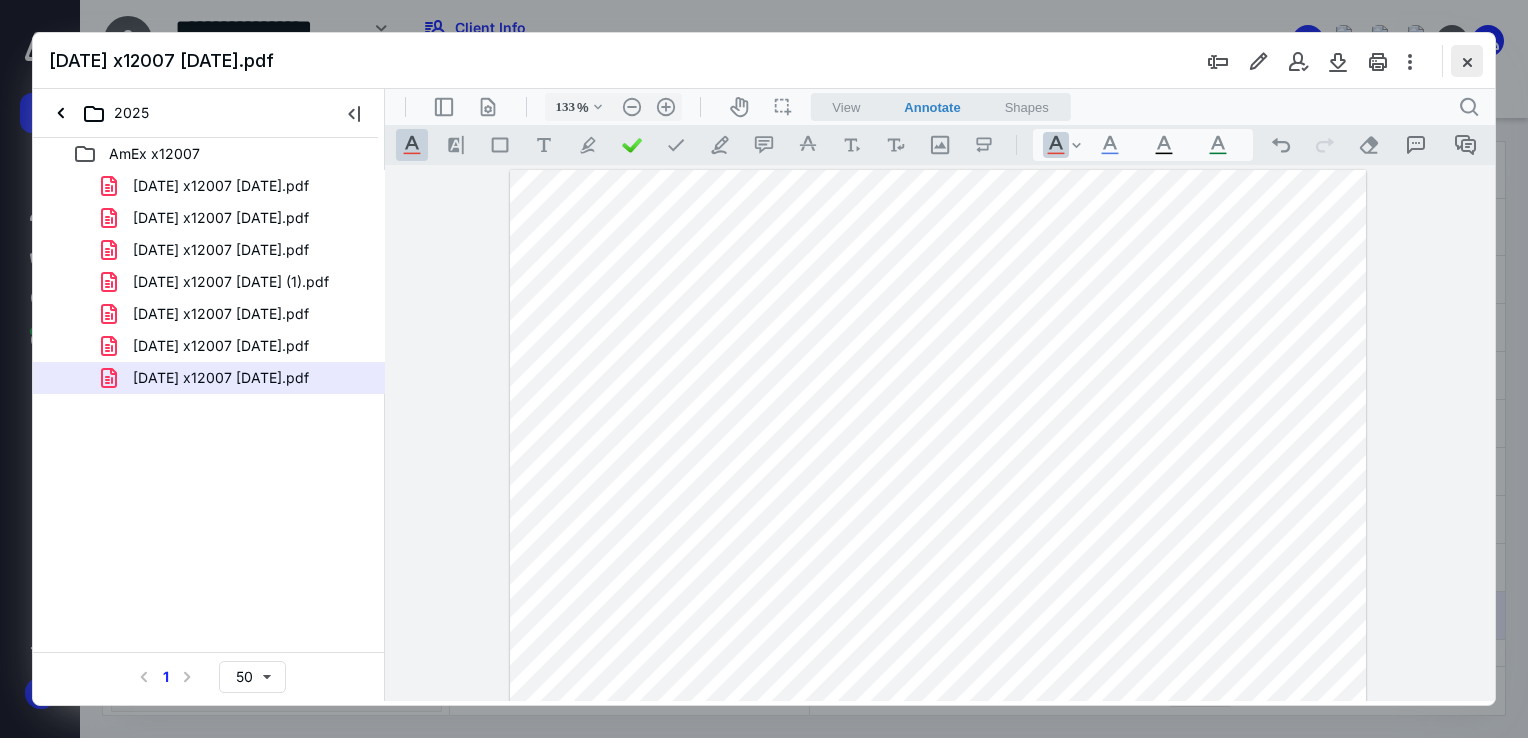 click at bounding box center [1467, 61] 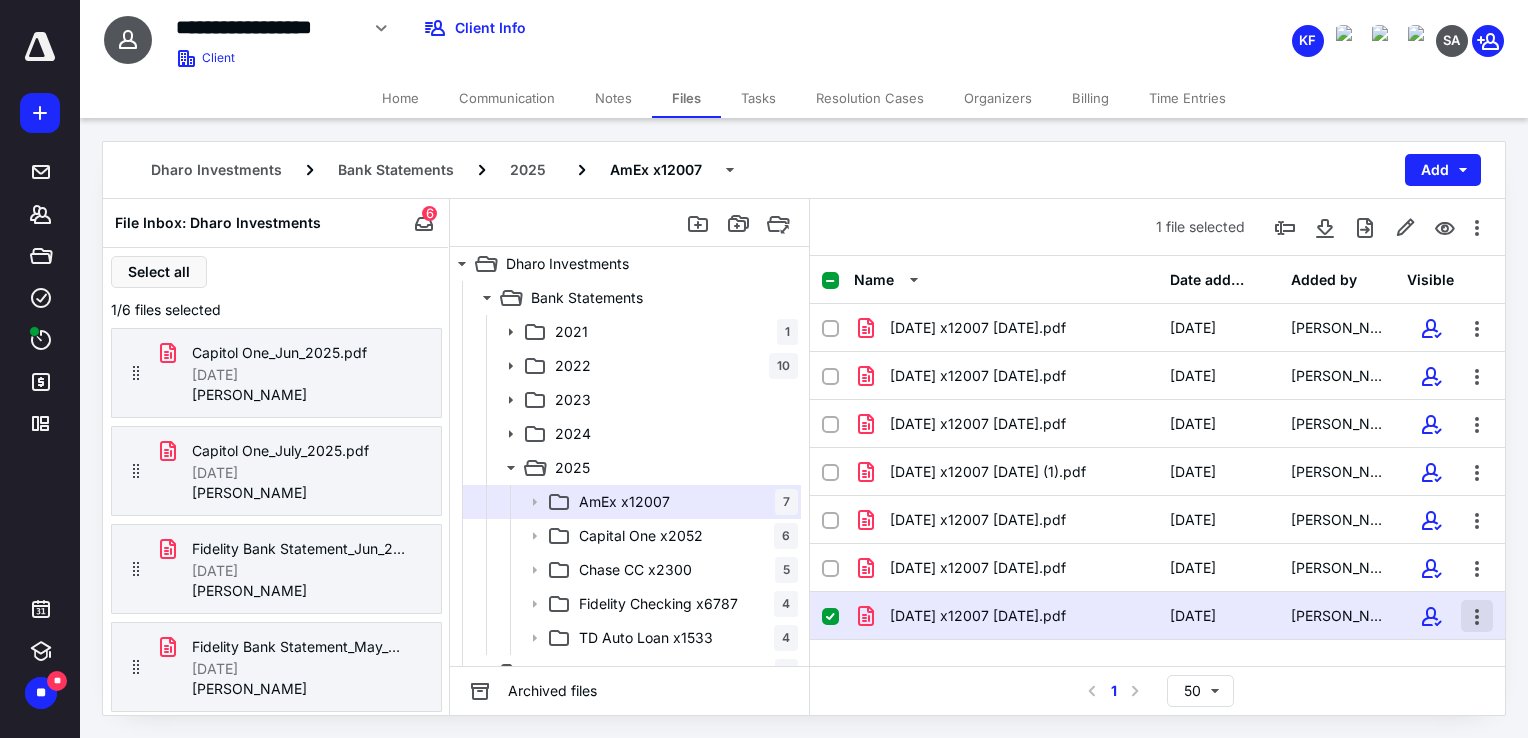 click at bounding box center [1477, 616] 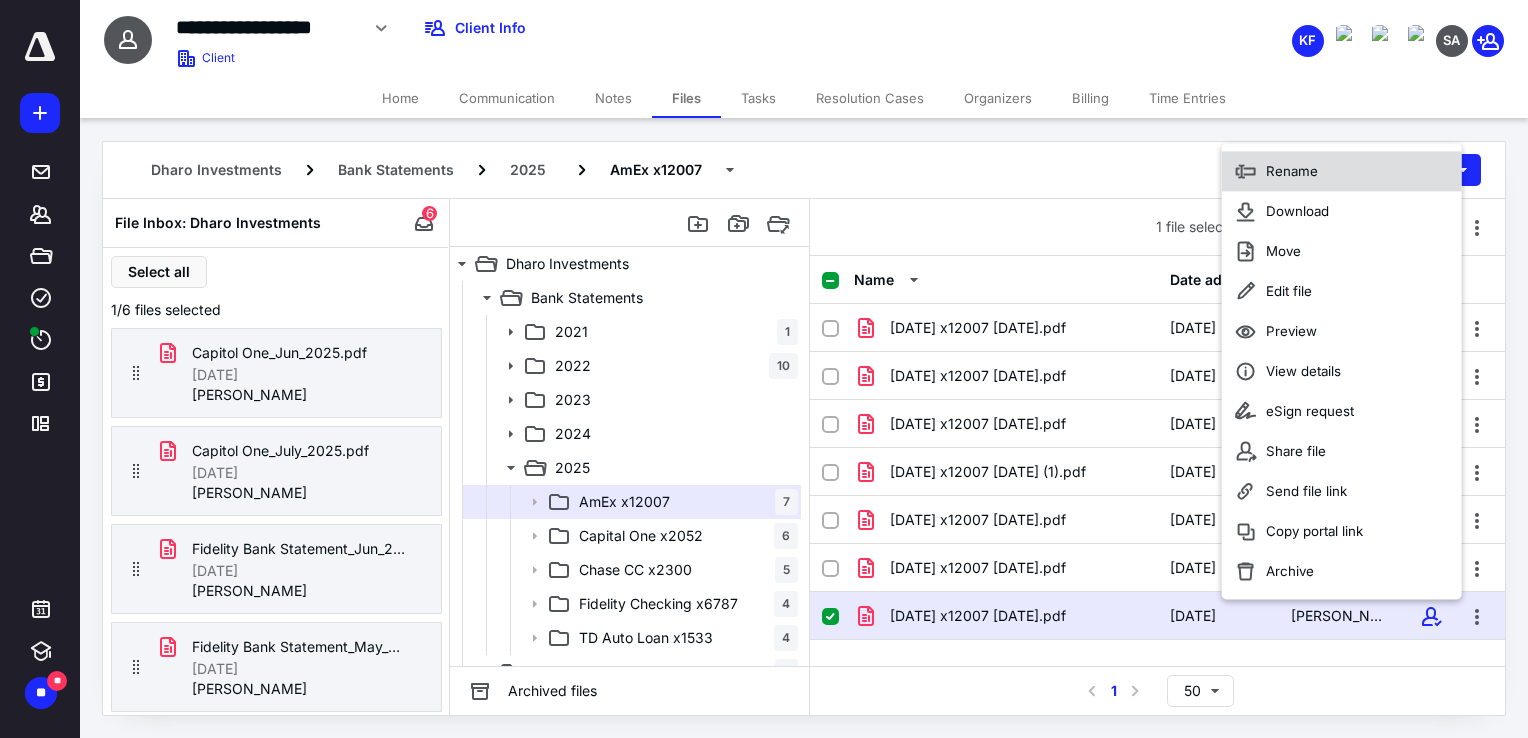 click on "Rename" at bounding box center [1342, 172] 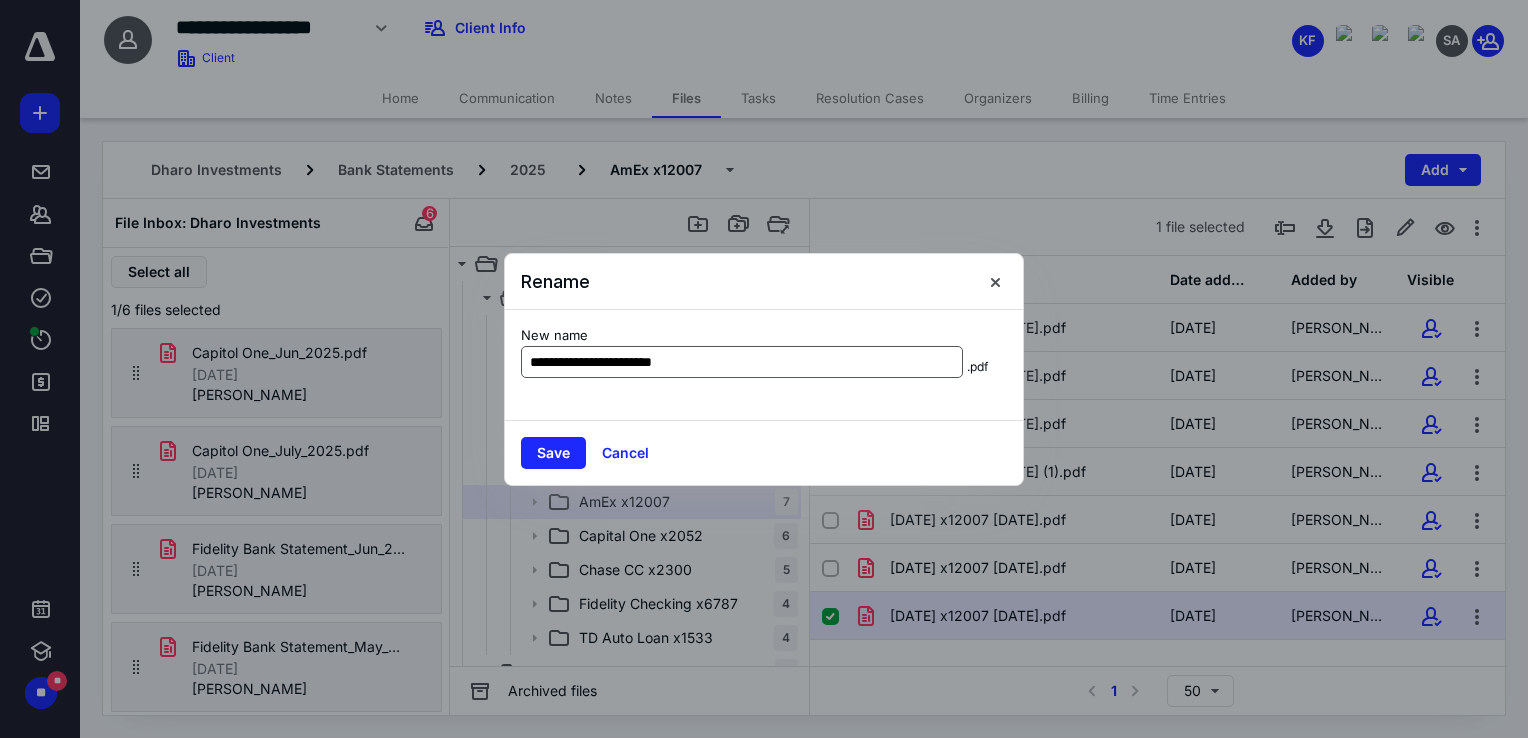 click on "**********" at bounding box center [742, 362] 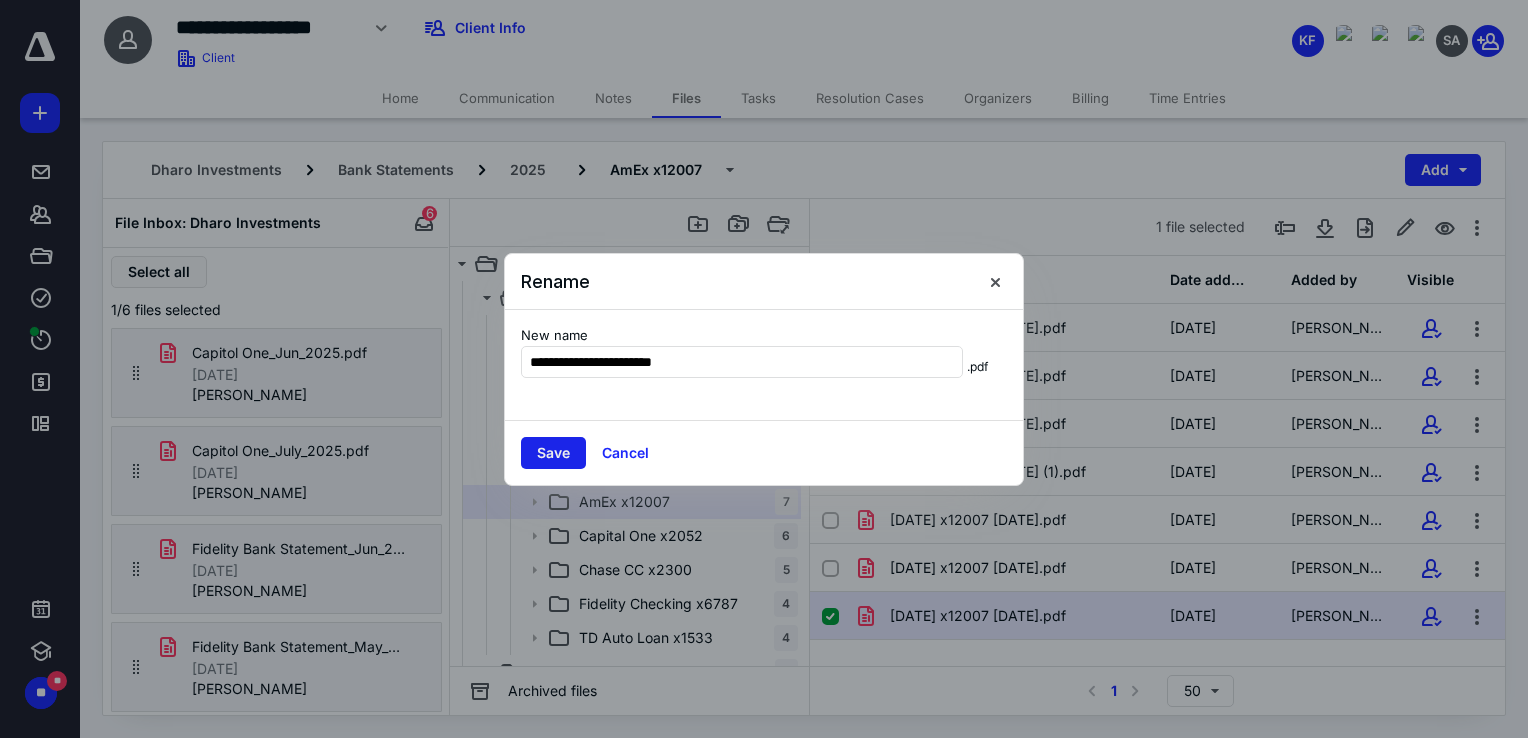 type on "**********" 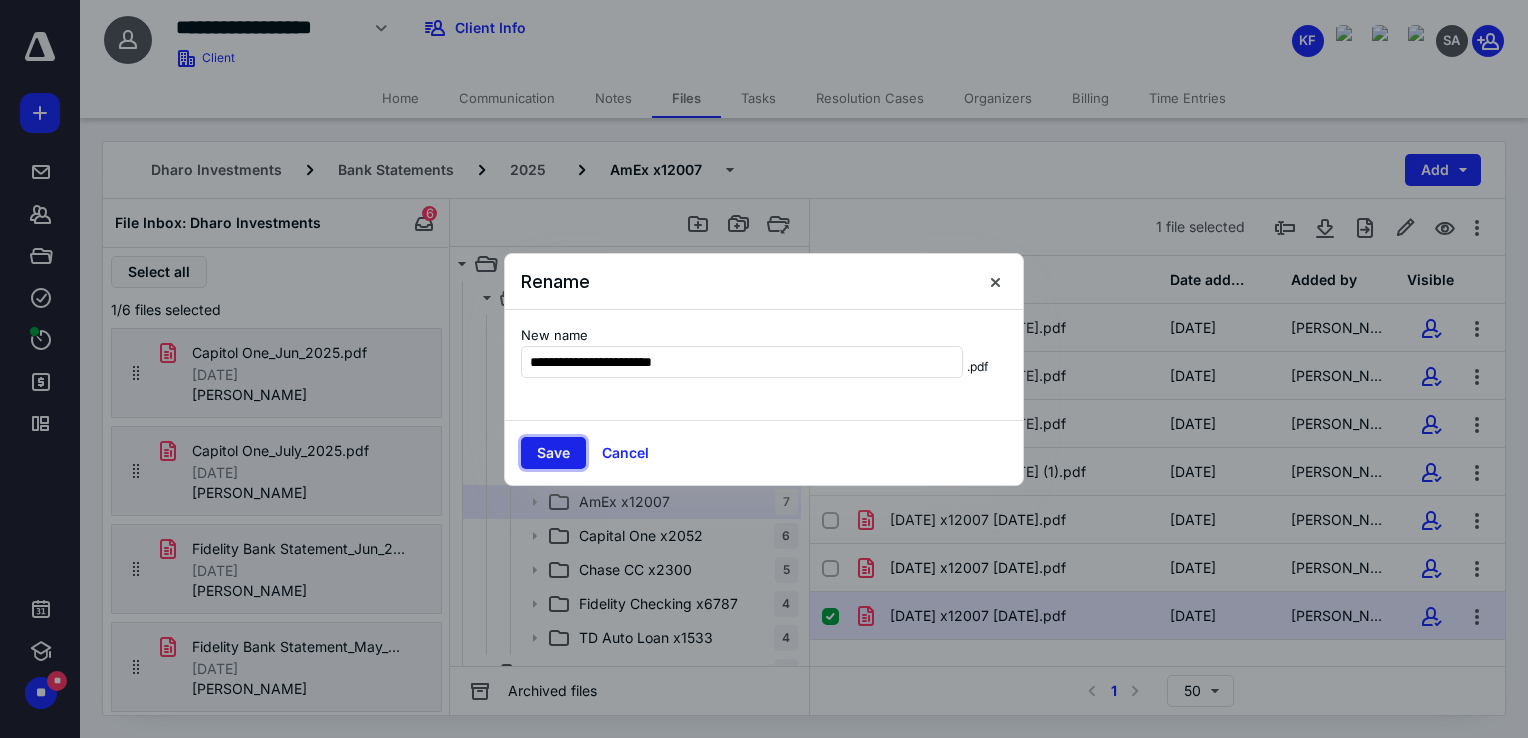 click on "Save" at bounding box center (553, 453) 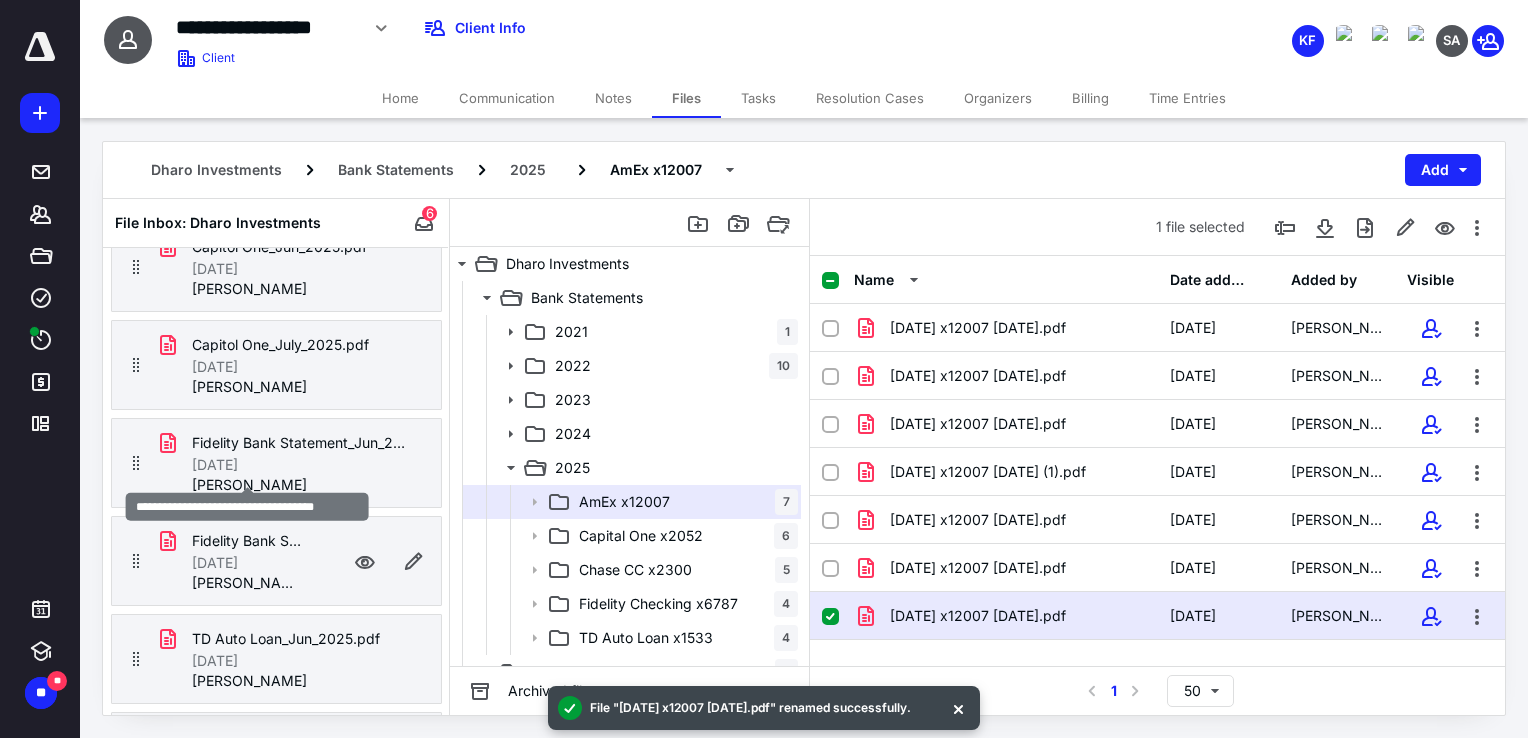 scroll, scrollTop: 0, scrollLeft: 0, axis: both 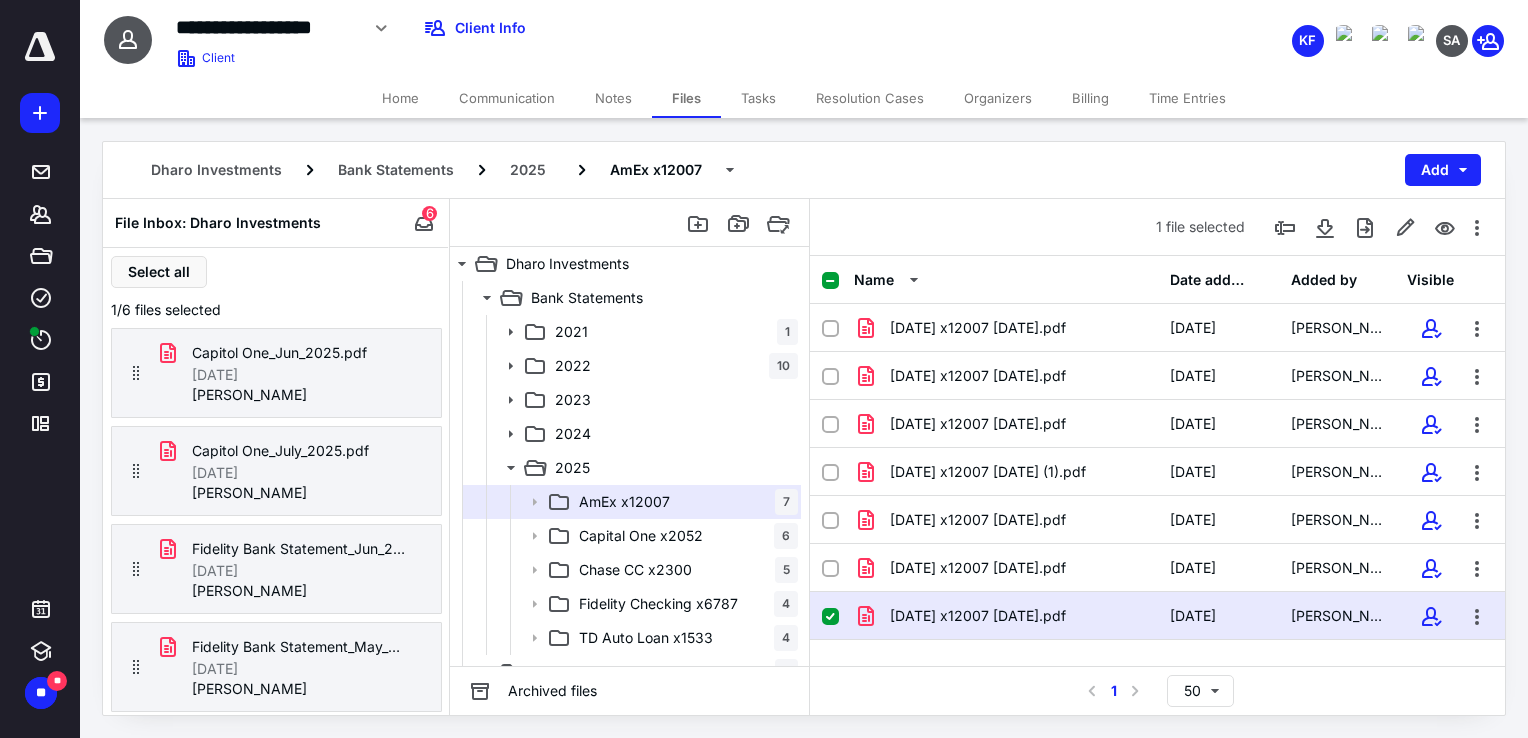 click on "[DATE] x12007 [DATE].pdf" at bounding box center [978, 616] 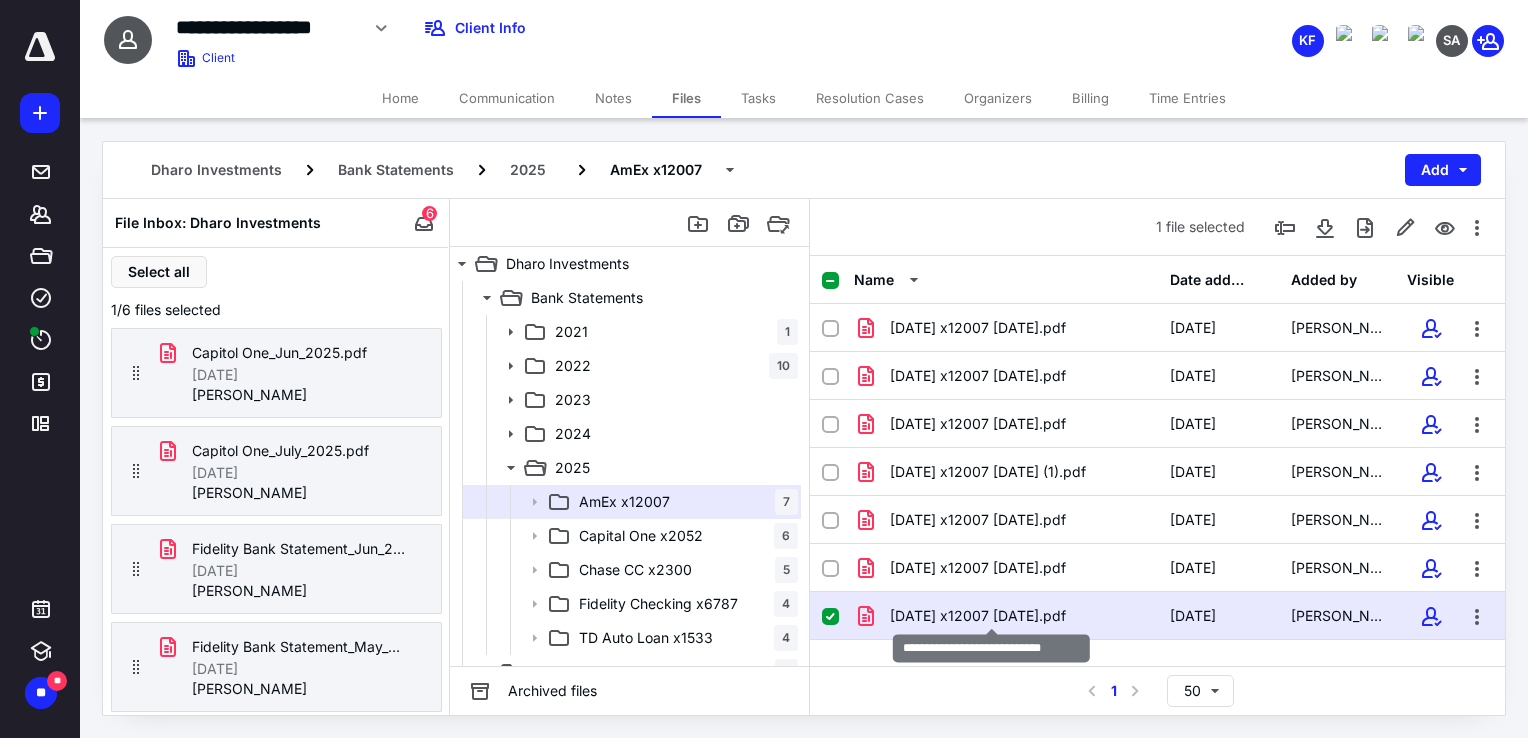 click on "[DATE] x12007 [DATE].pdf" at bounding box center [978, 616] 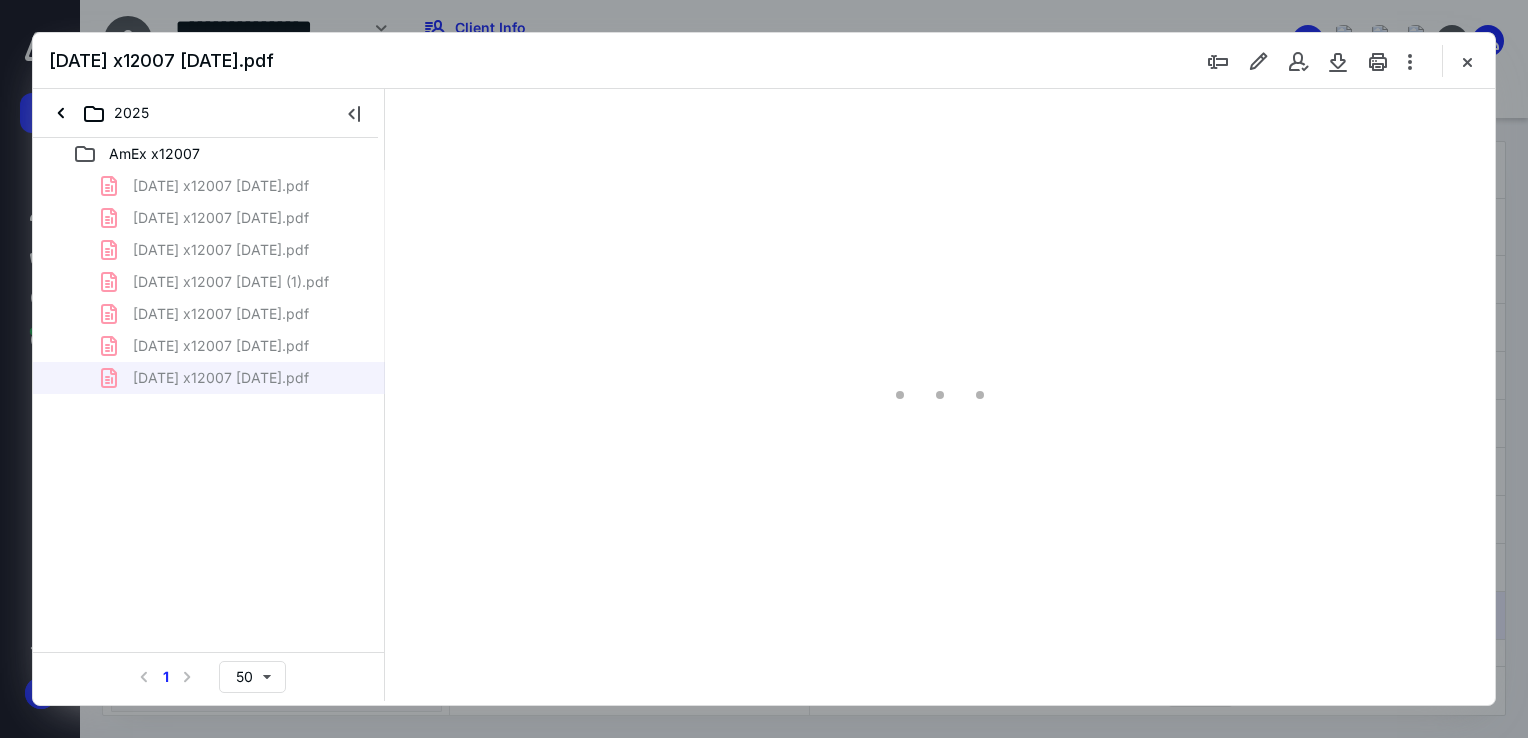 scroll, scrollTop: 0, scrollLeft: 0, axis: both 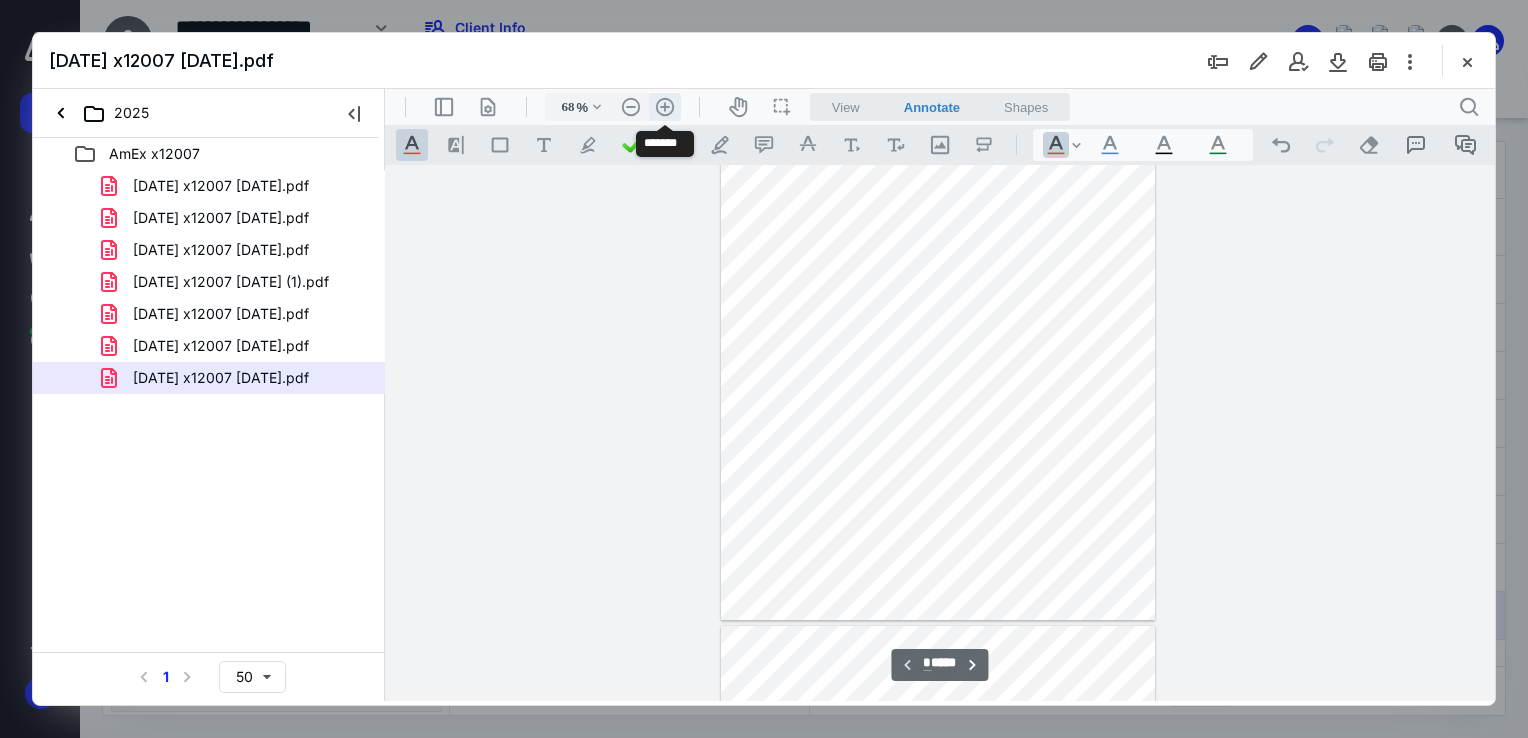 click on ".cls-1{fill:#abb0c4;} icon - header - zoom - in - line" at bounding box center (665, 107) 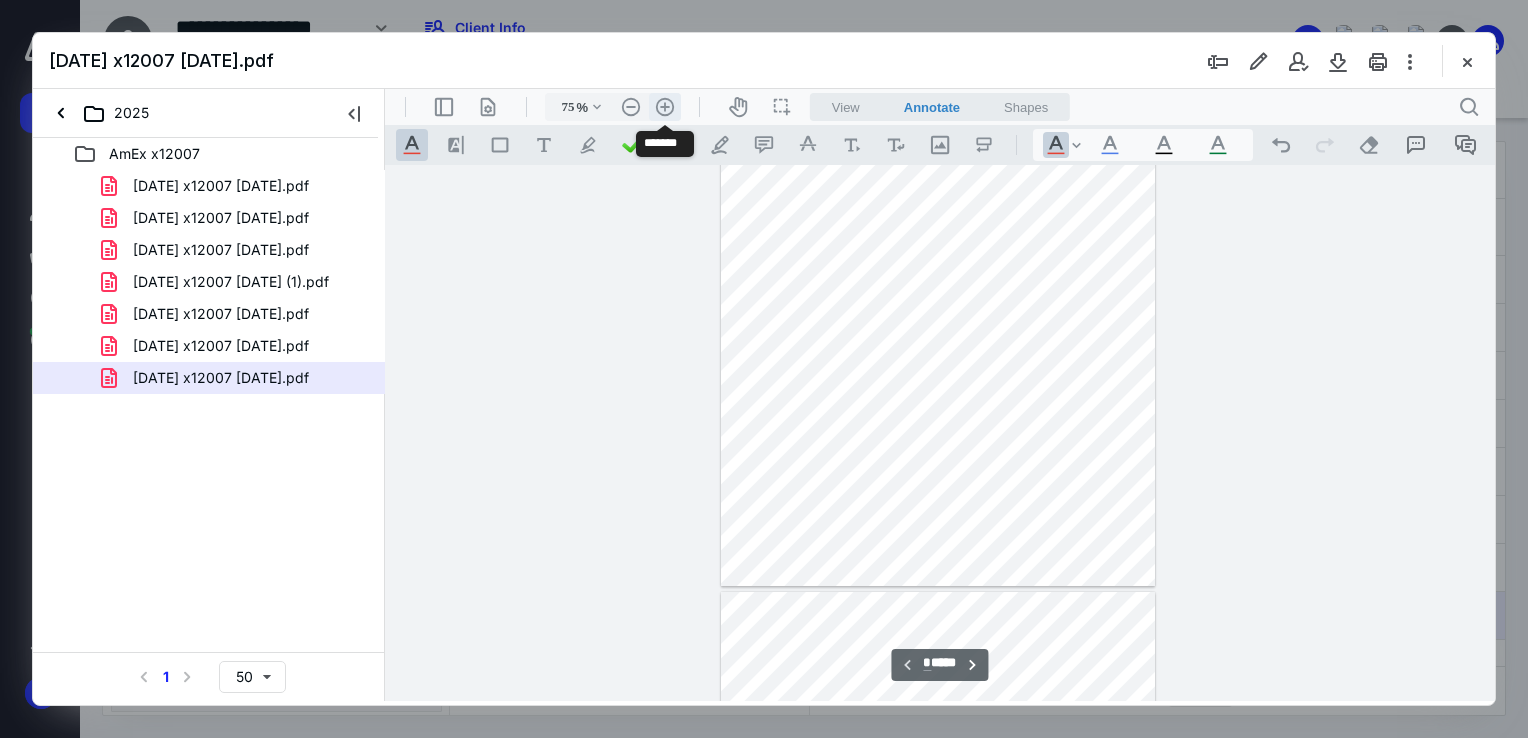 click on ".cls-1{fill:#abb0c4;} icon - header - zoom - in - line" at bounding box center [665, 107] 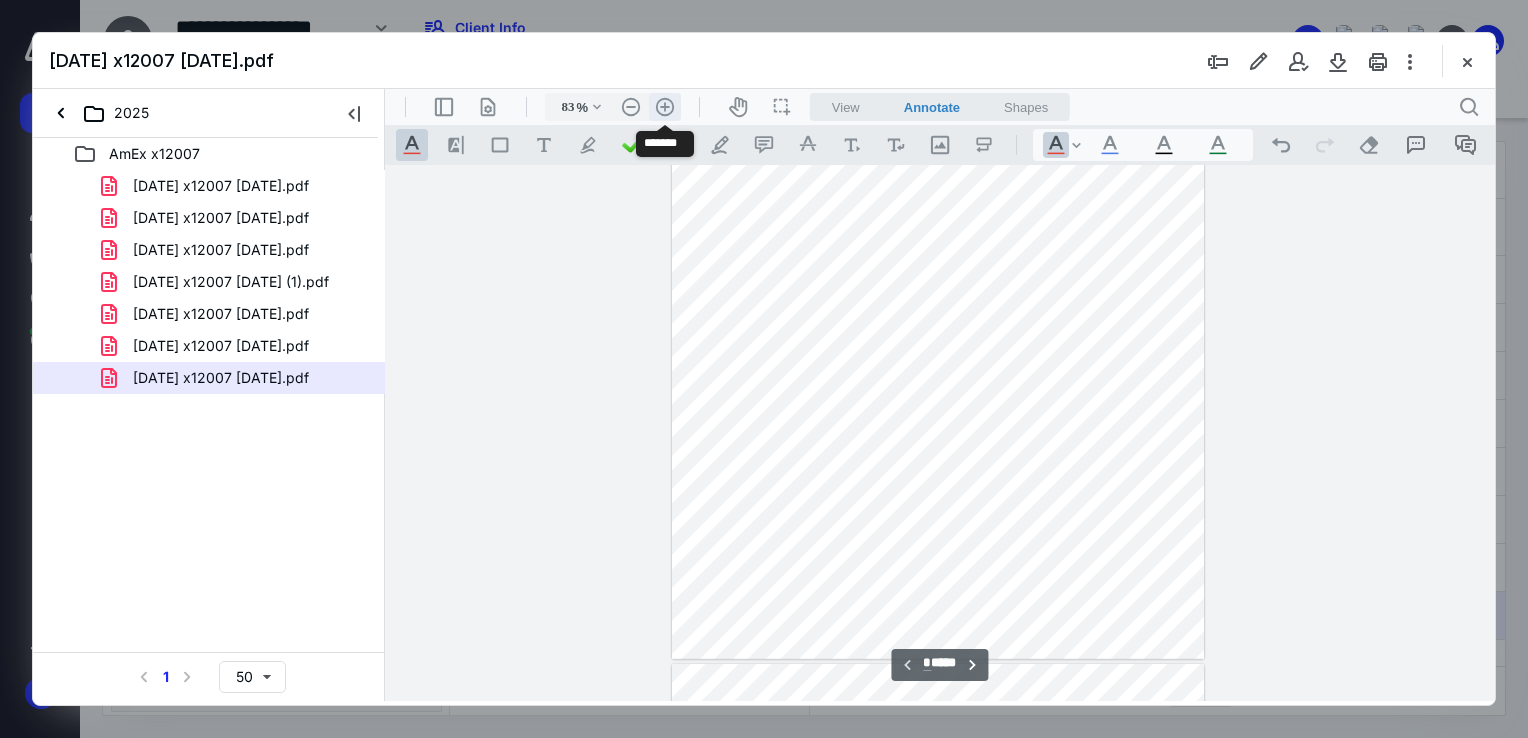 click on ".cls-1{fill:#abb0c4;} icon - header - zoom - in - line" at bounding box center [665, 107] 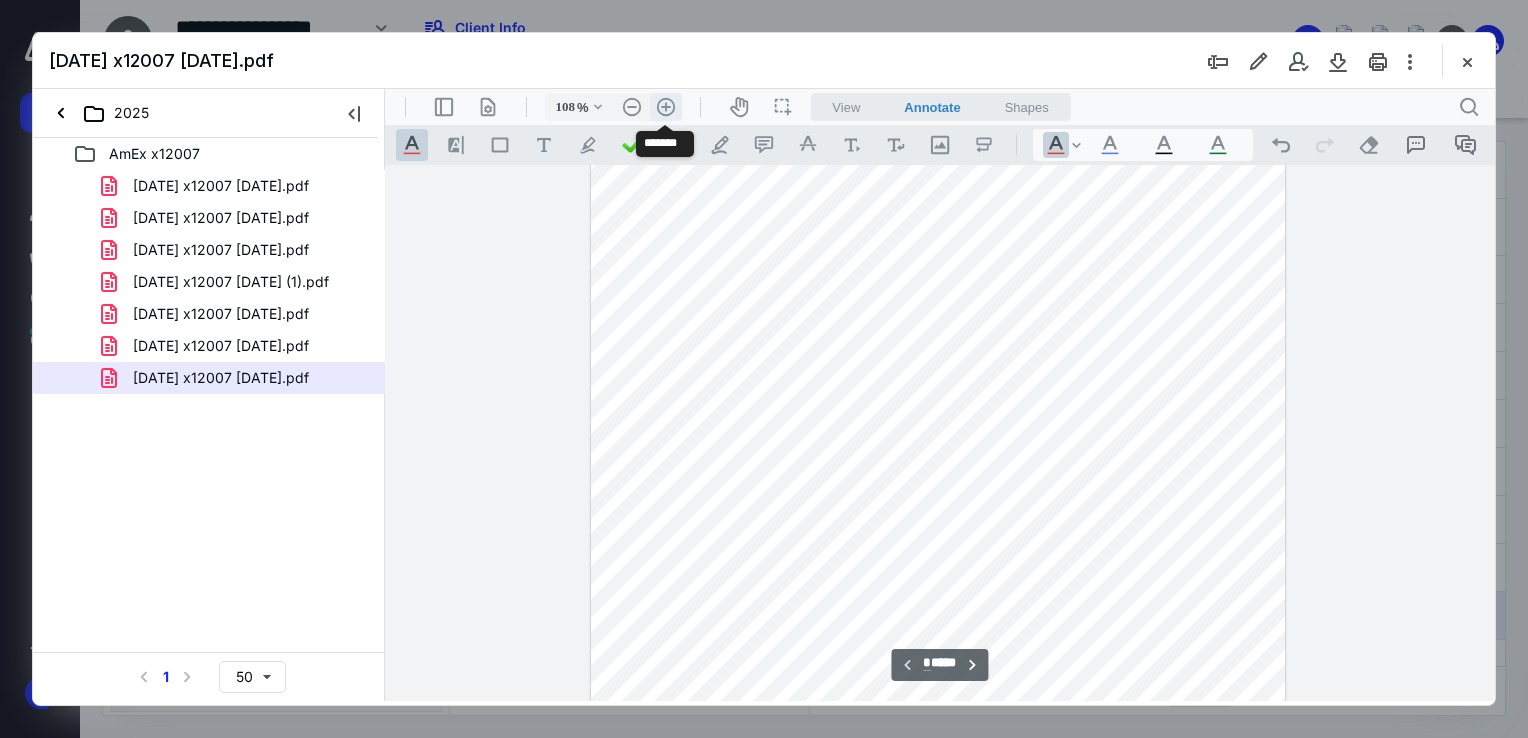 click on ".cls-1{fill:#abb0c4;} icon - header - zoom - in - line" at bounding box center [666, 107] 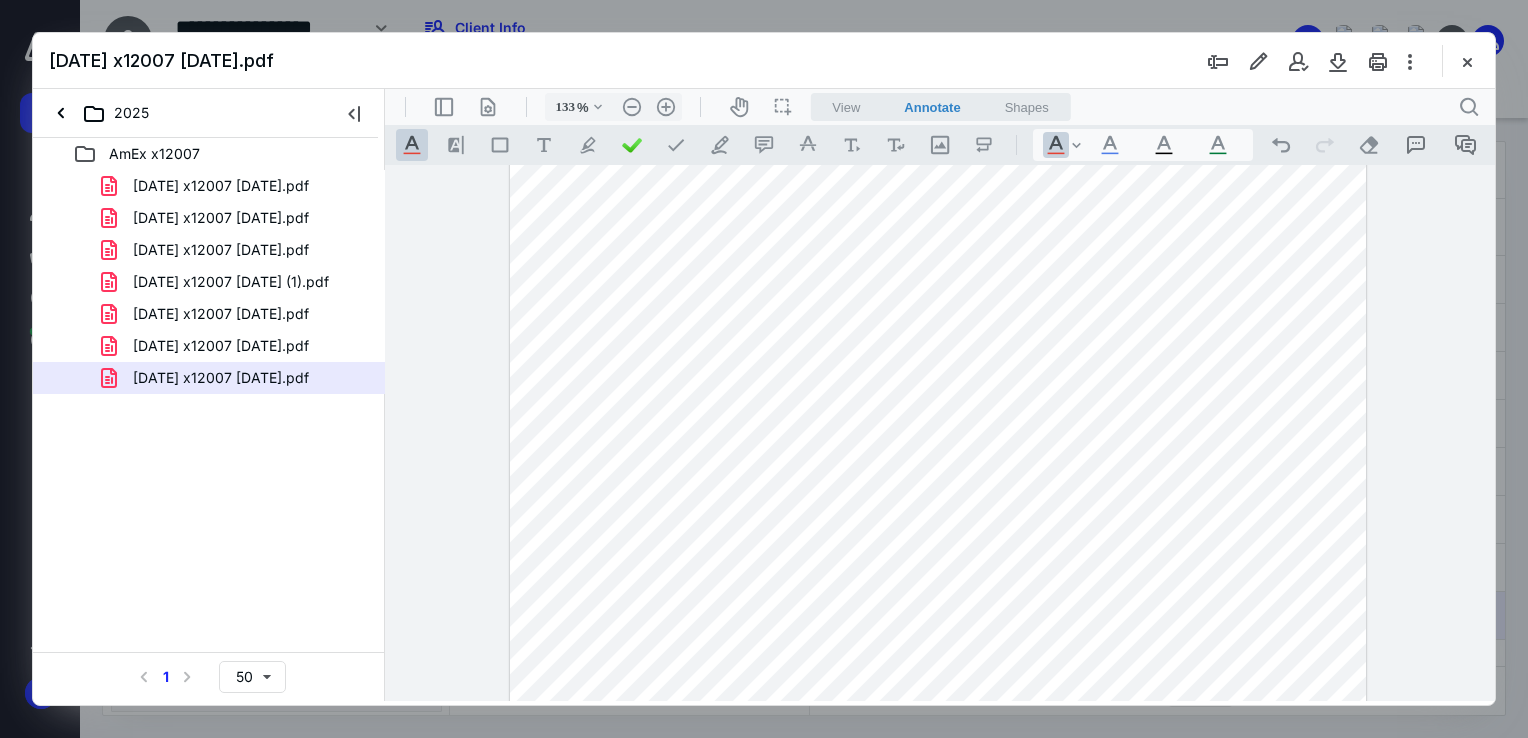scroll, scrollTop: 0, scrollLeft: 0, axis: both 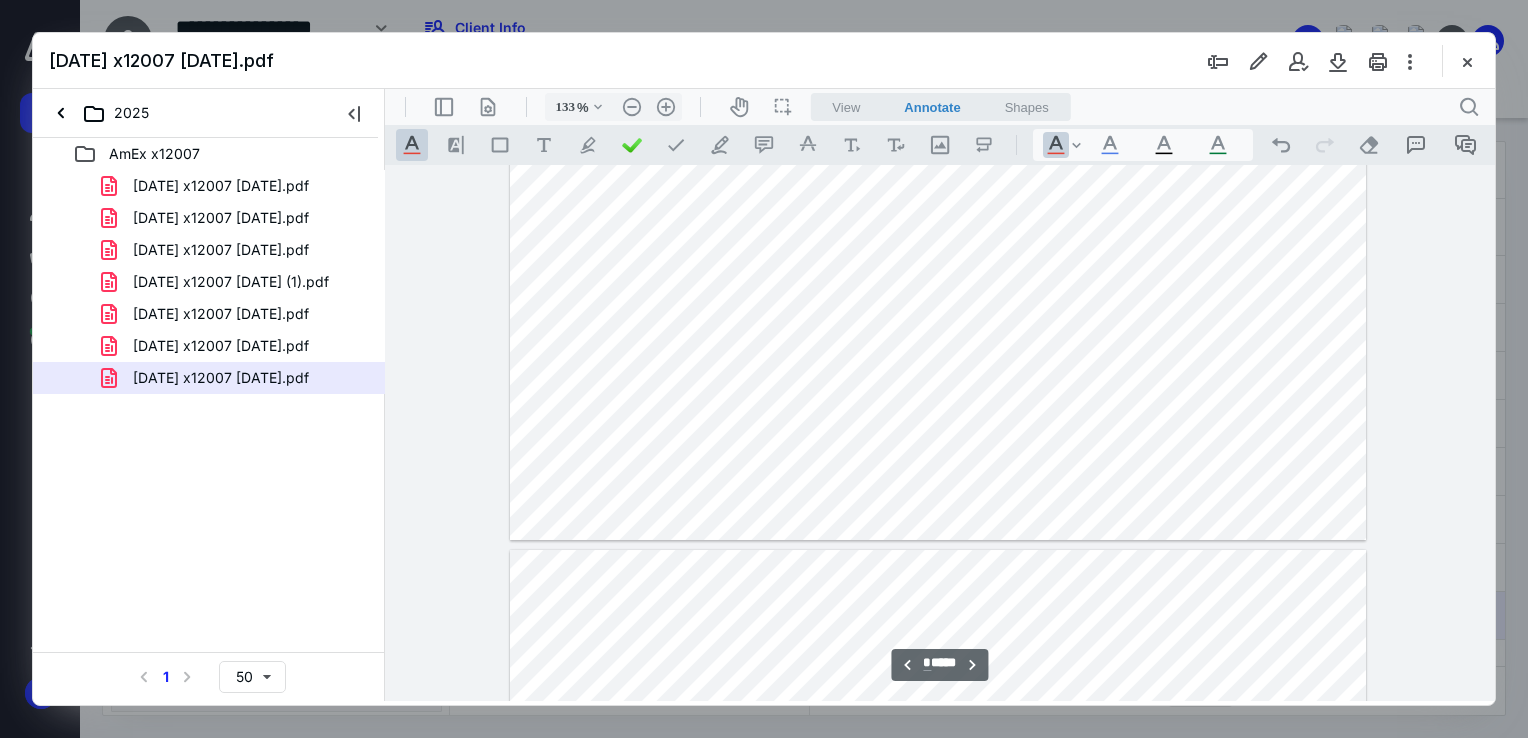 type on "*" 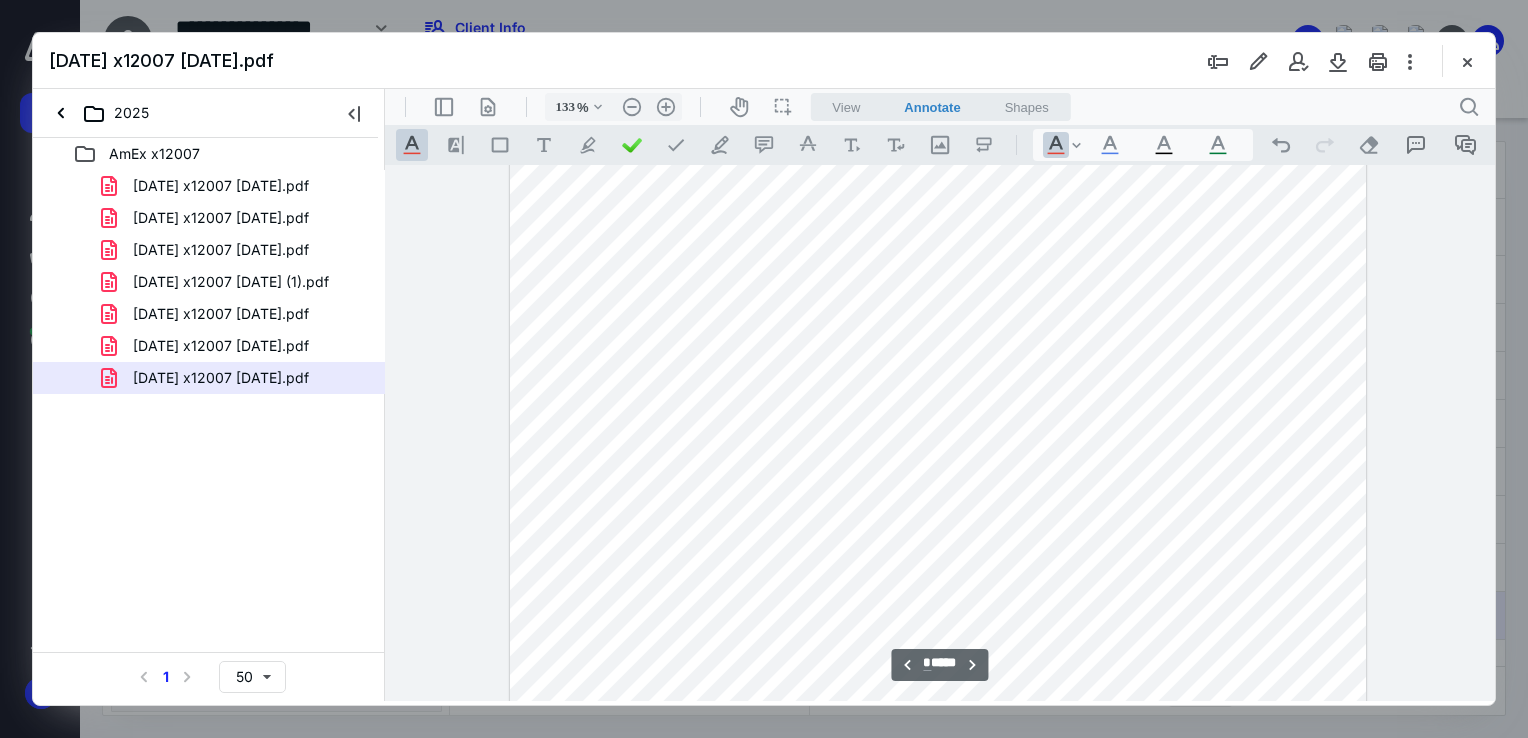 scroll, scrollTop: 5200, scrollLeft: 0, axis: vertical 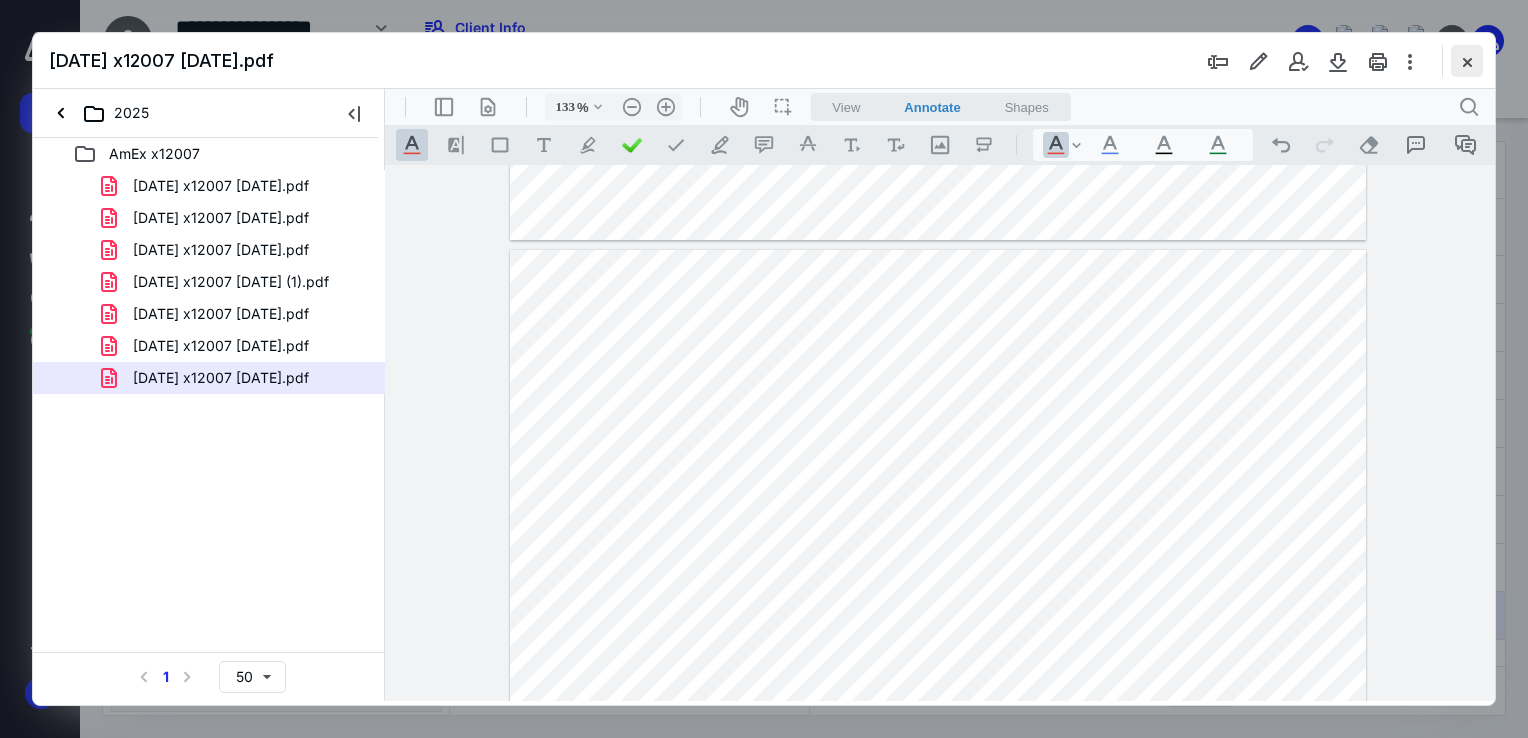 click at bounding box center (1467, 61) 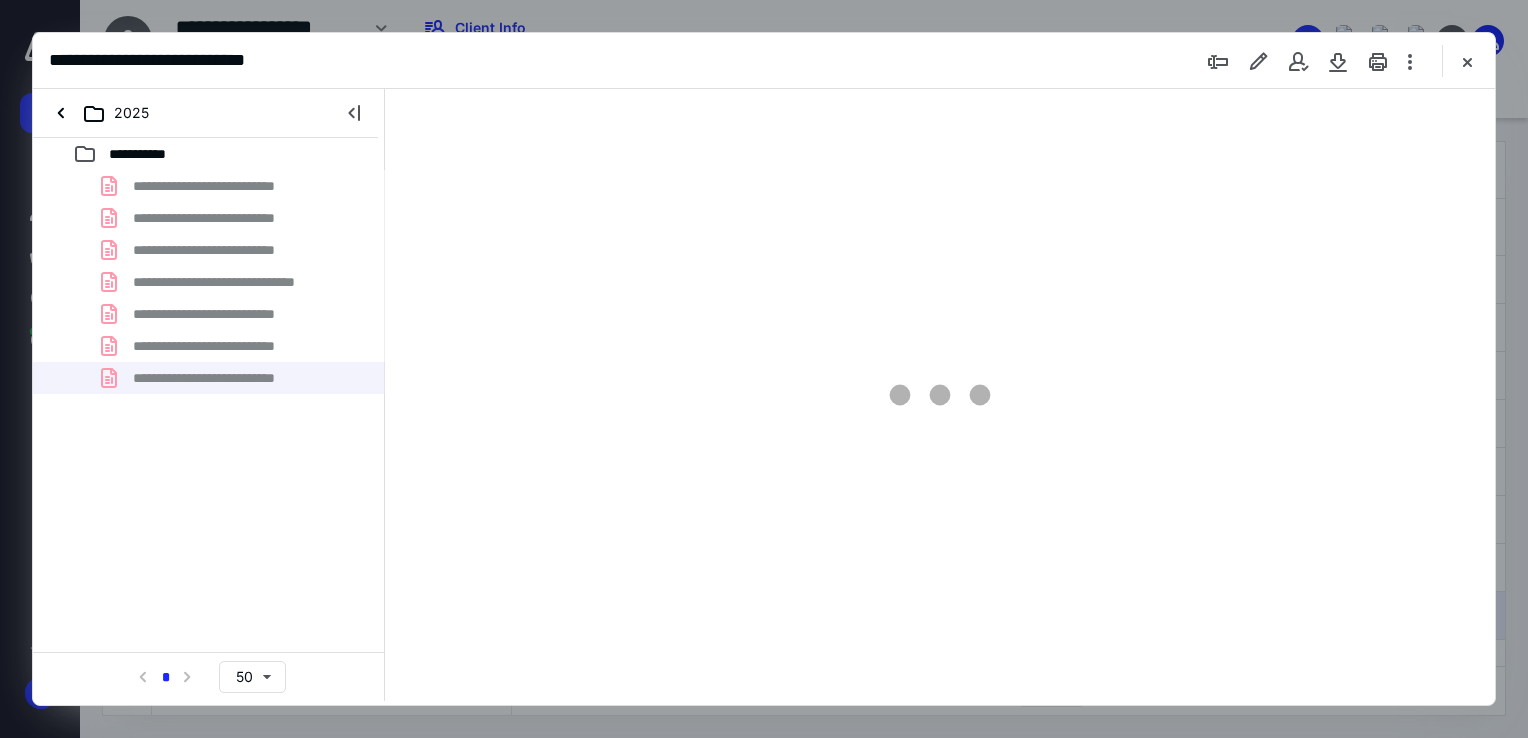 scroll, scrollTop: 0, scrollLeft: 0, axis: both 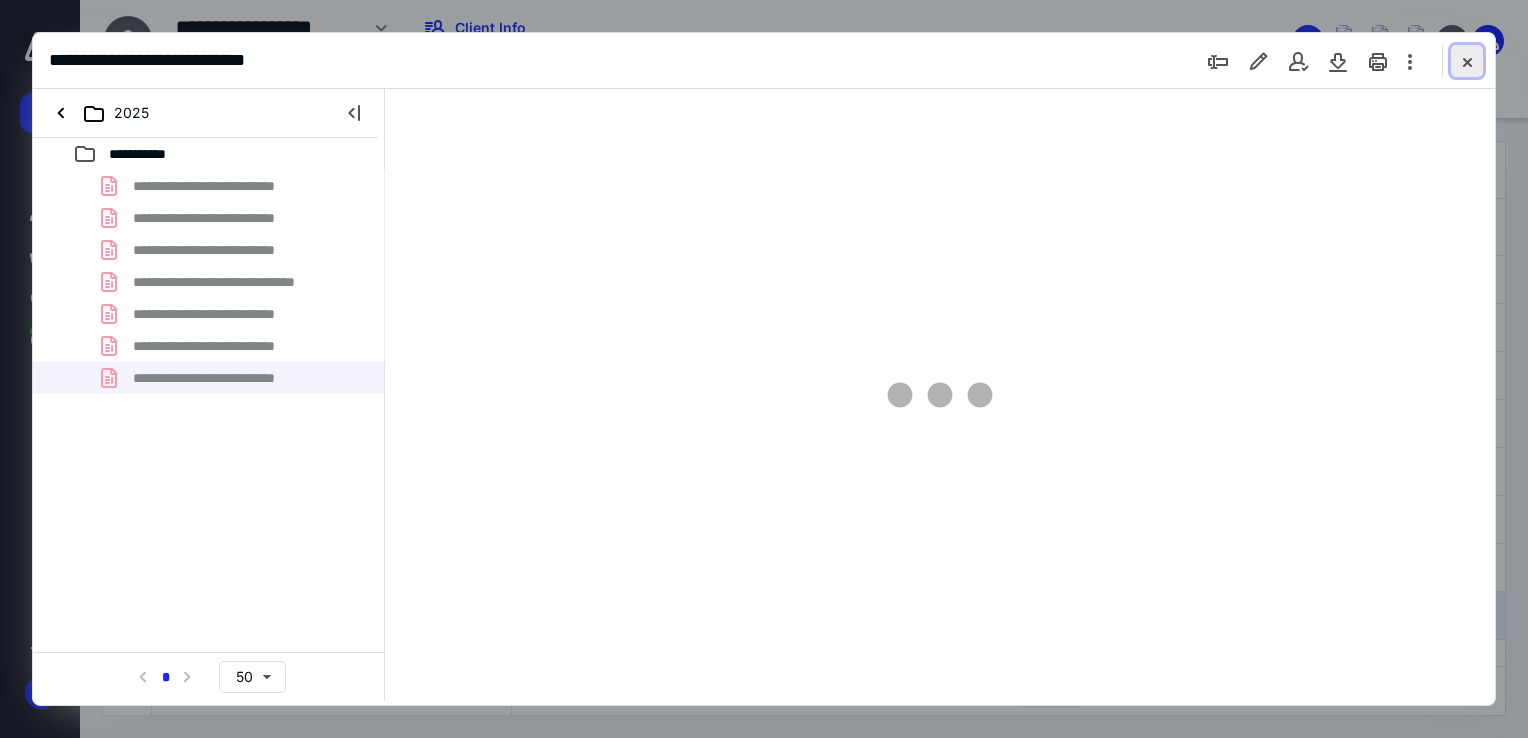 click at bounding box center [1467, 61] 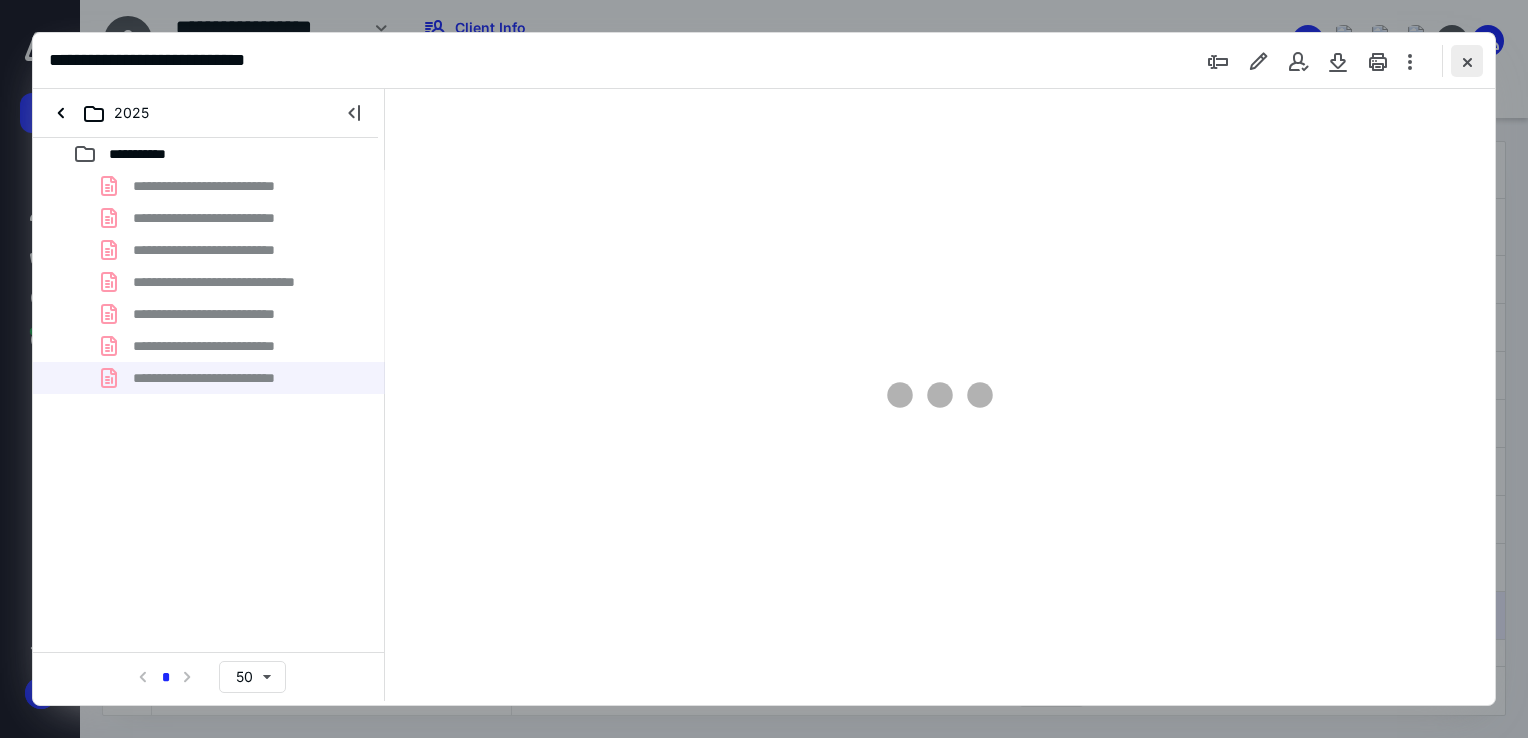 checkbox on "false" 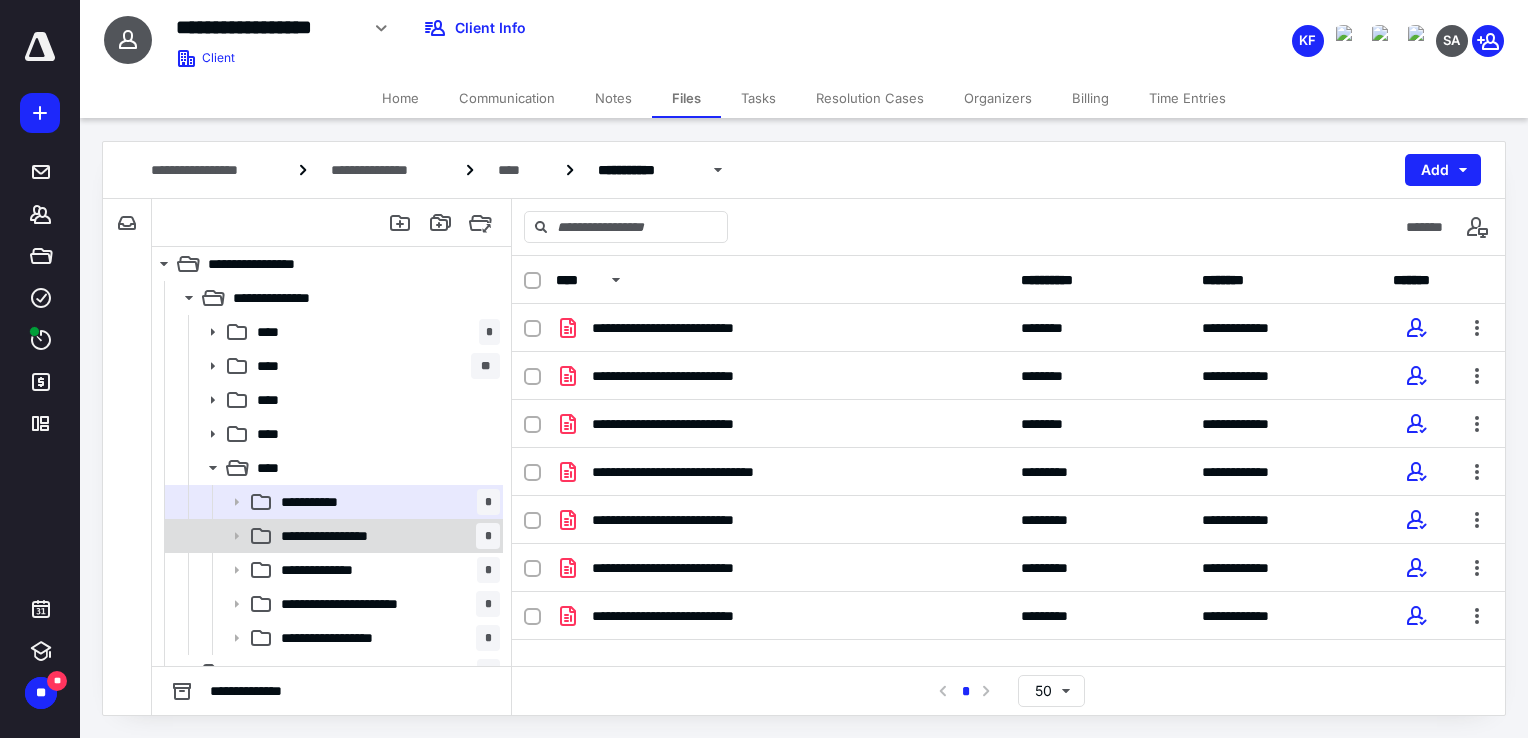 click on "**********" at bounding box center [386, 536] 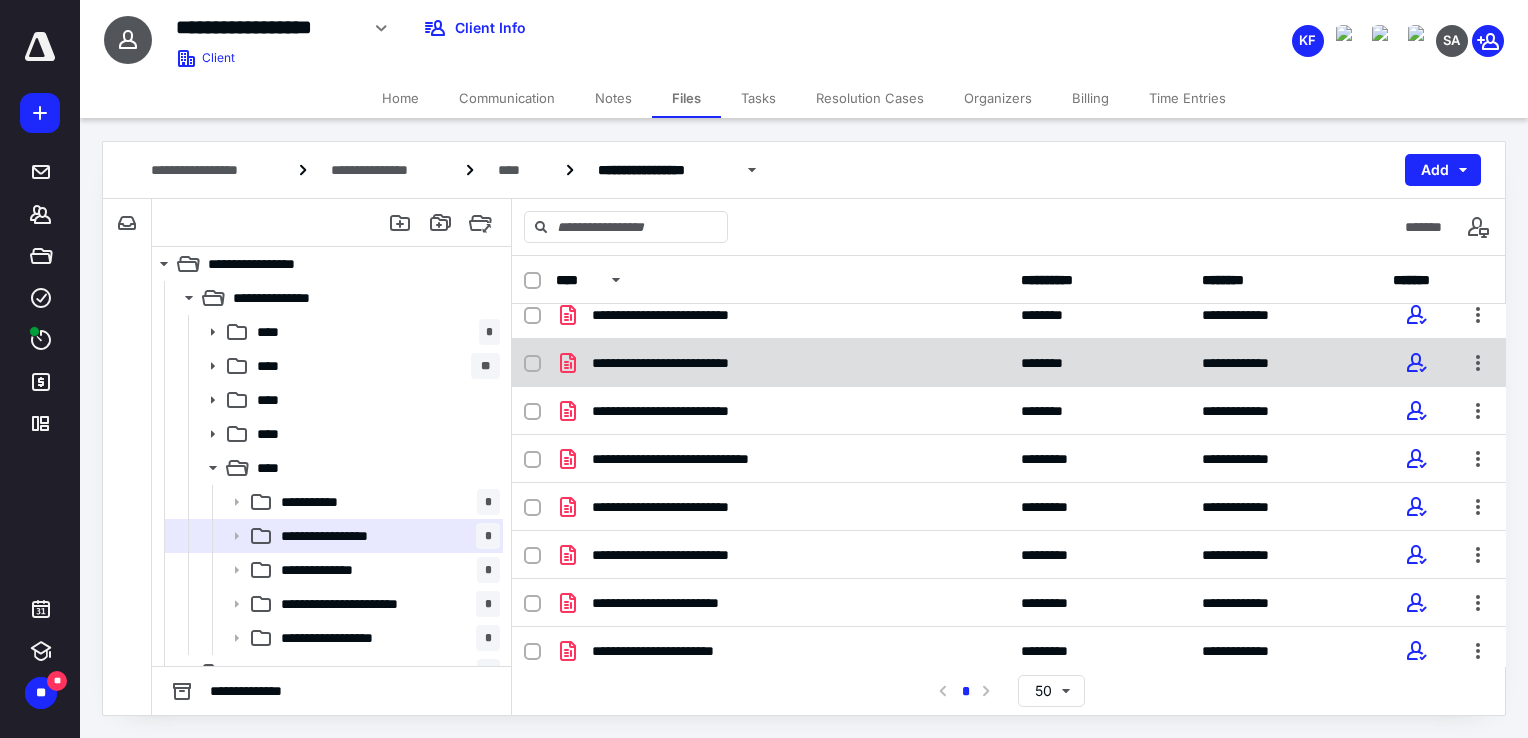 scroll, scrollTop: 19, scrollLeft: 0, axis: vertical 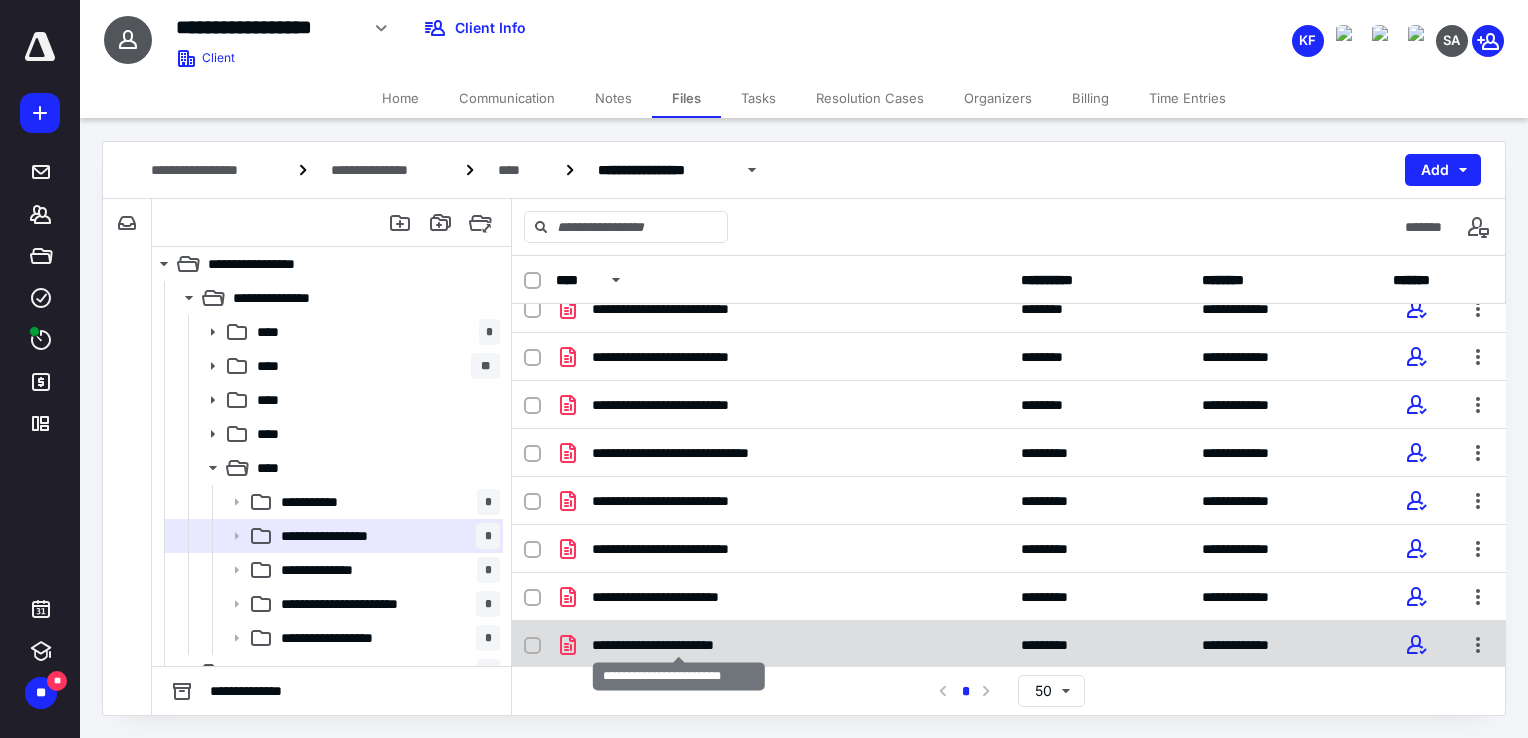 click on "**********" at bounding box center [679, 645] 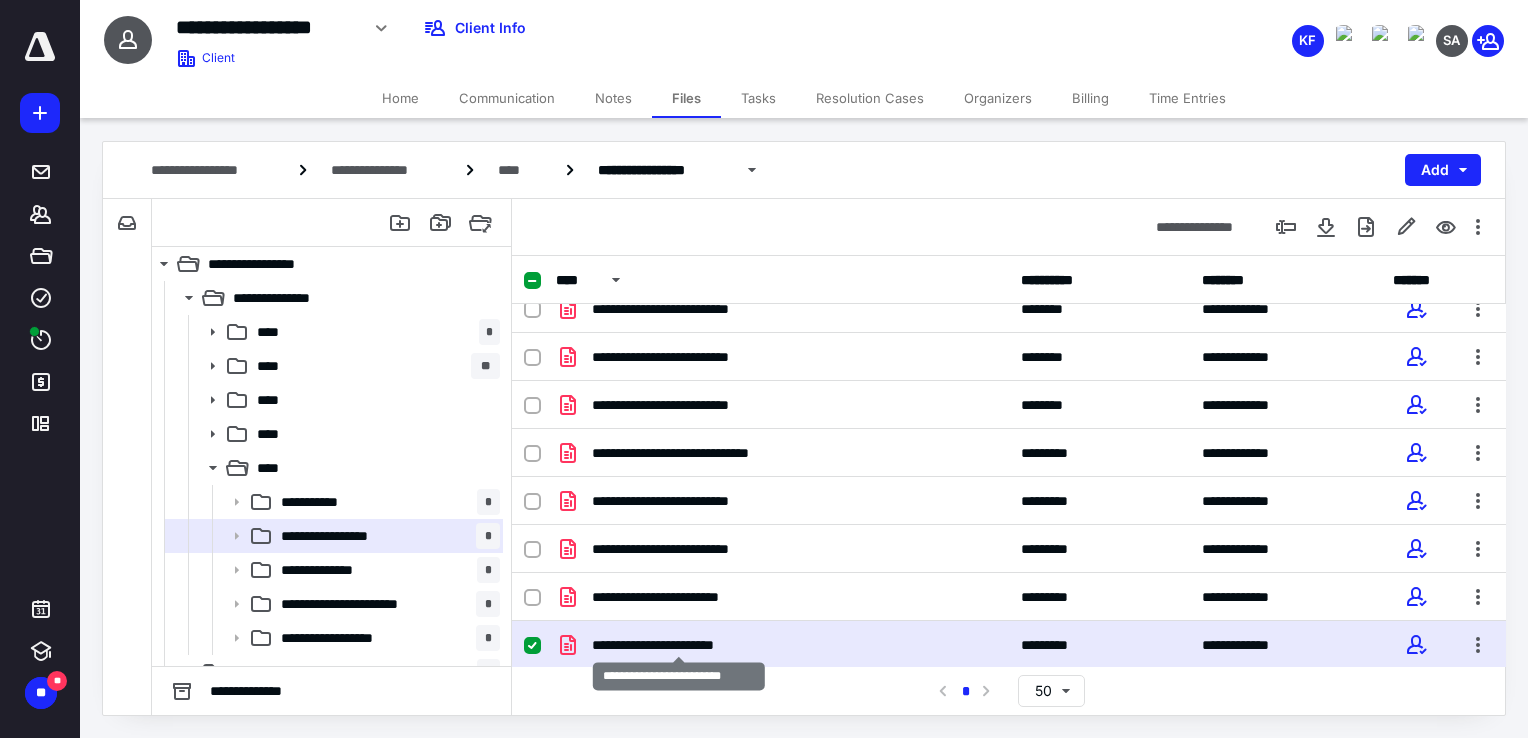 click on "**********" at bounding box center (679, 645) 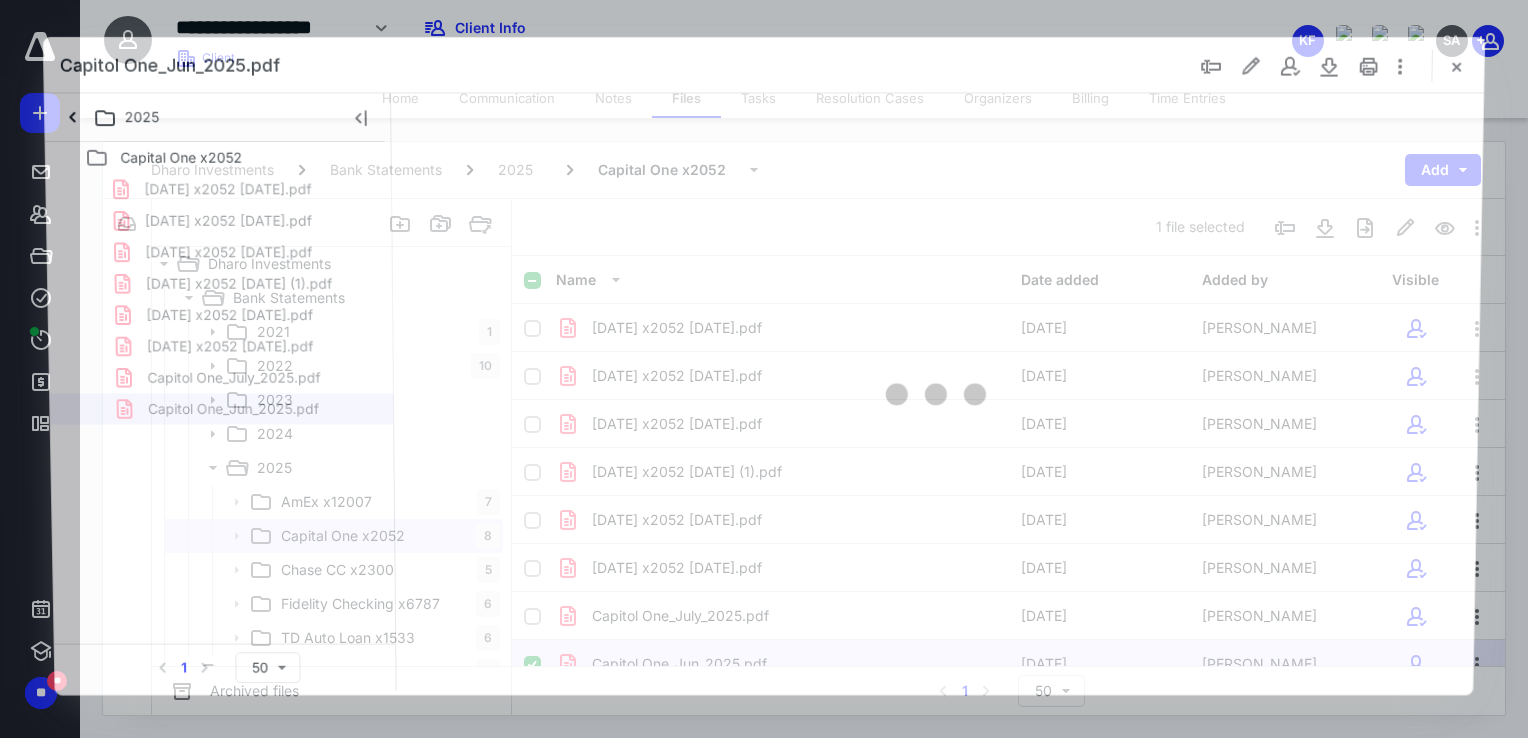 scroll, scrollTop: 19, scrollLeft: 0, axis: vertical 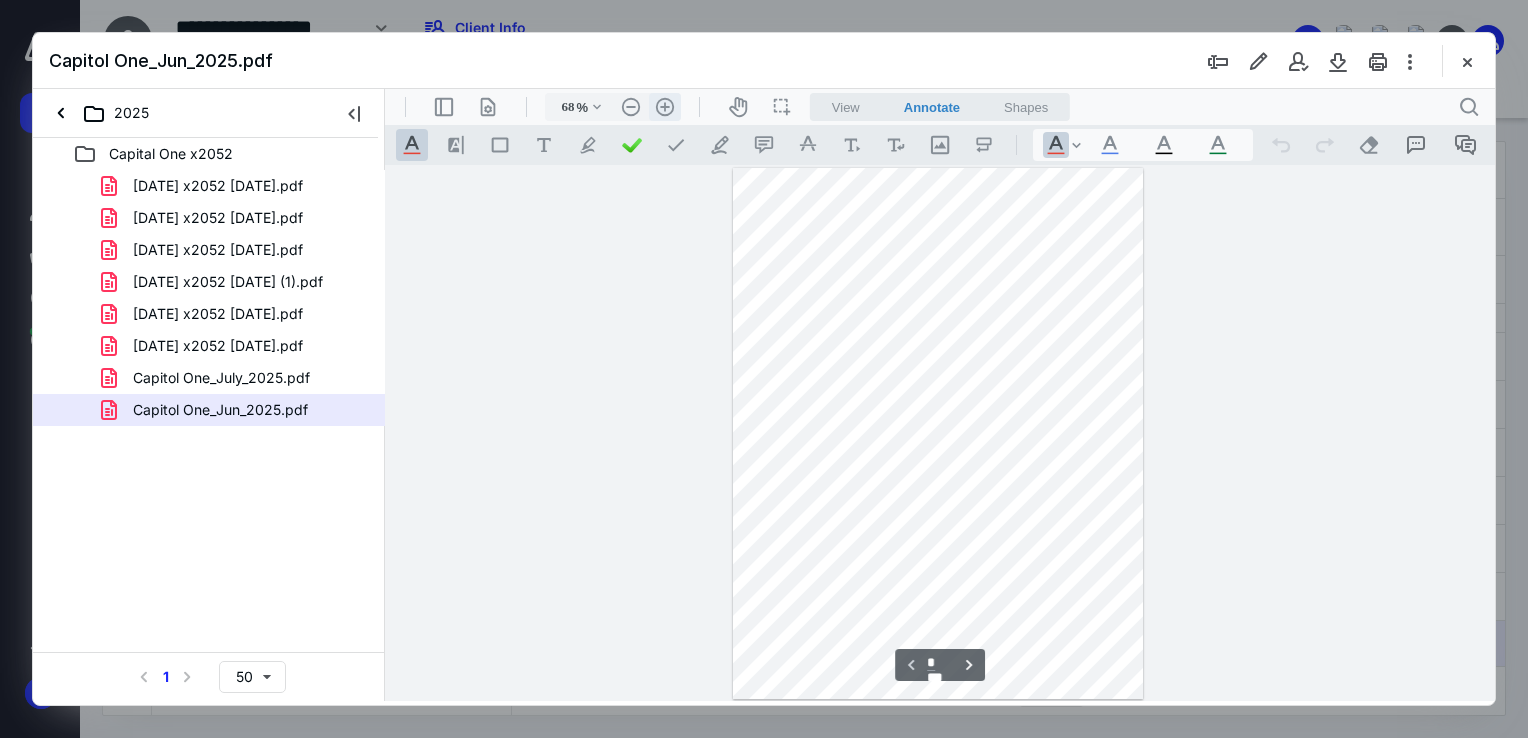 click on ".cls-1{fill:#abb0c4;} icon - header - zoom - in - line" at bounding box center (665, 107) 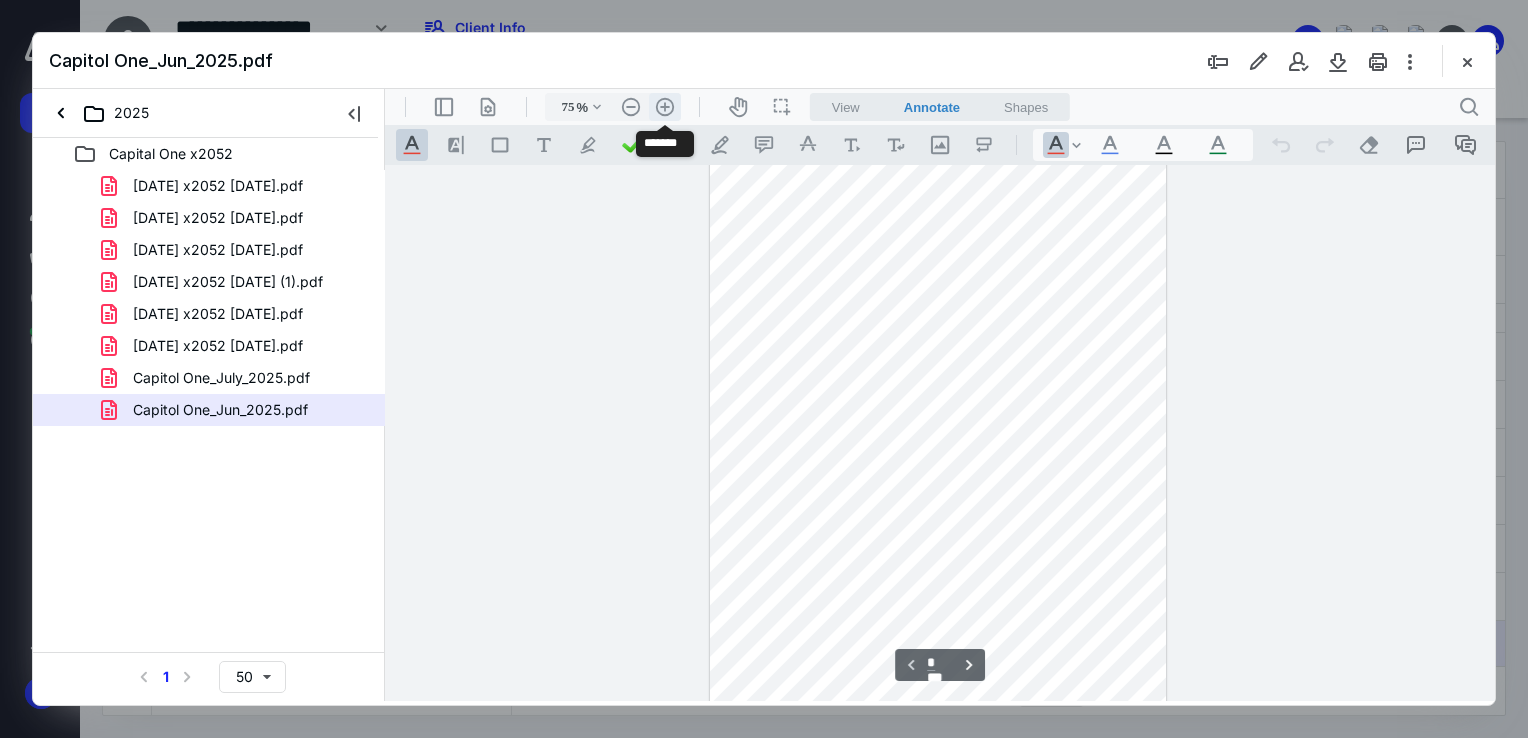 click on ".cls-1{fill:#abb0c4;} icon - header - zoom - in - line" at bounding box center (665, 107) 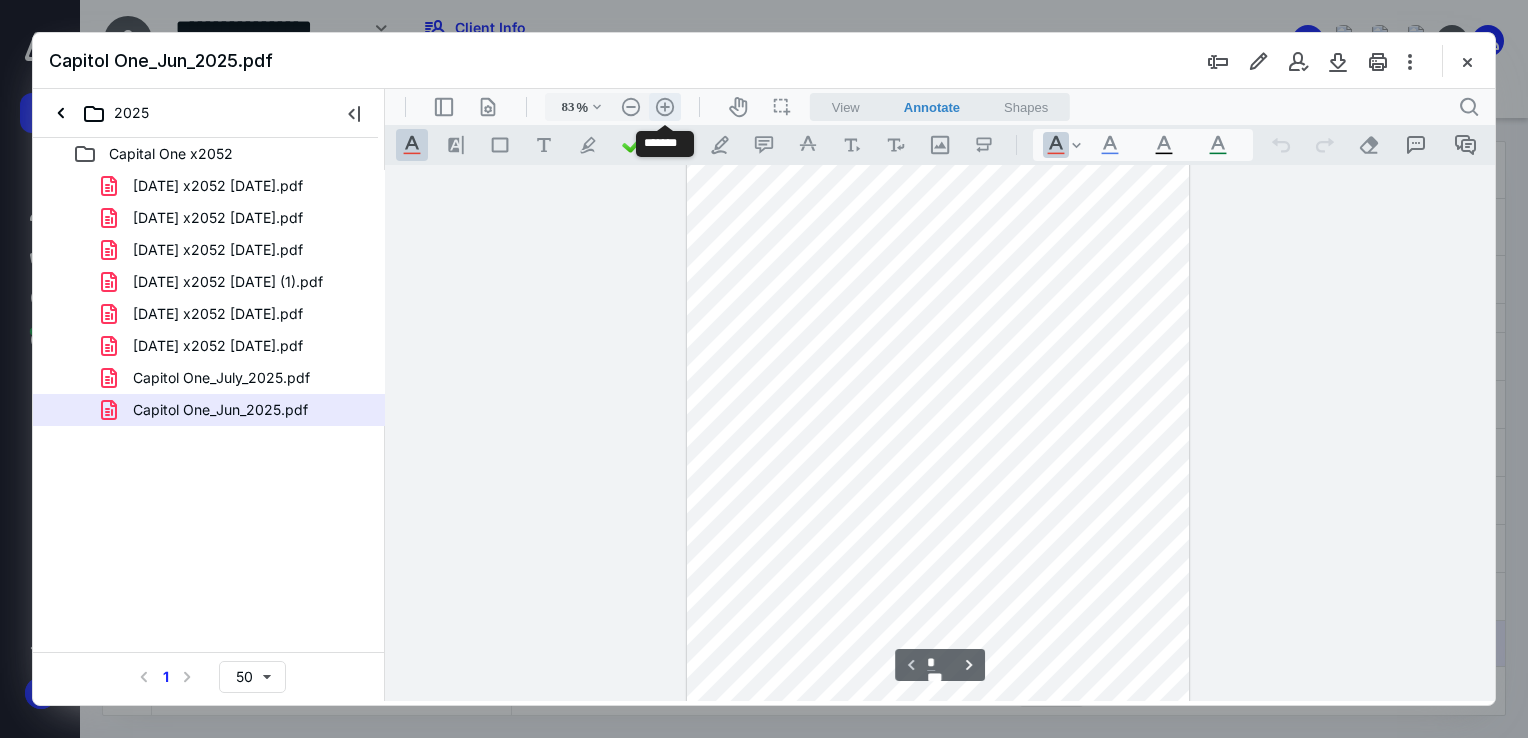 click on ".cls-1{fill:#abb0c4;} icon - header - zoom - in - line" at bounding box center [665, 107] 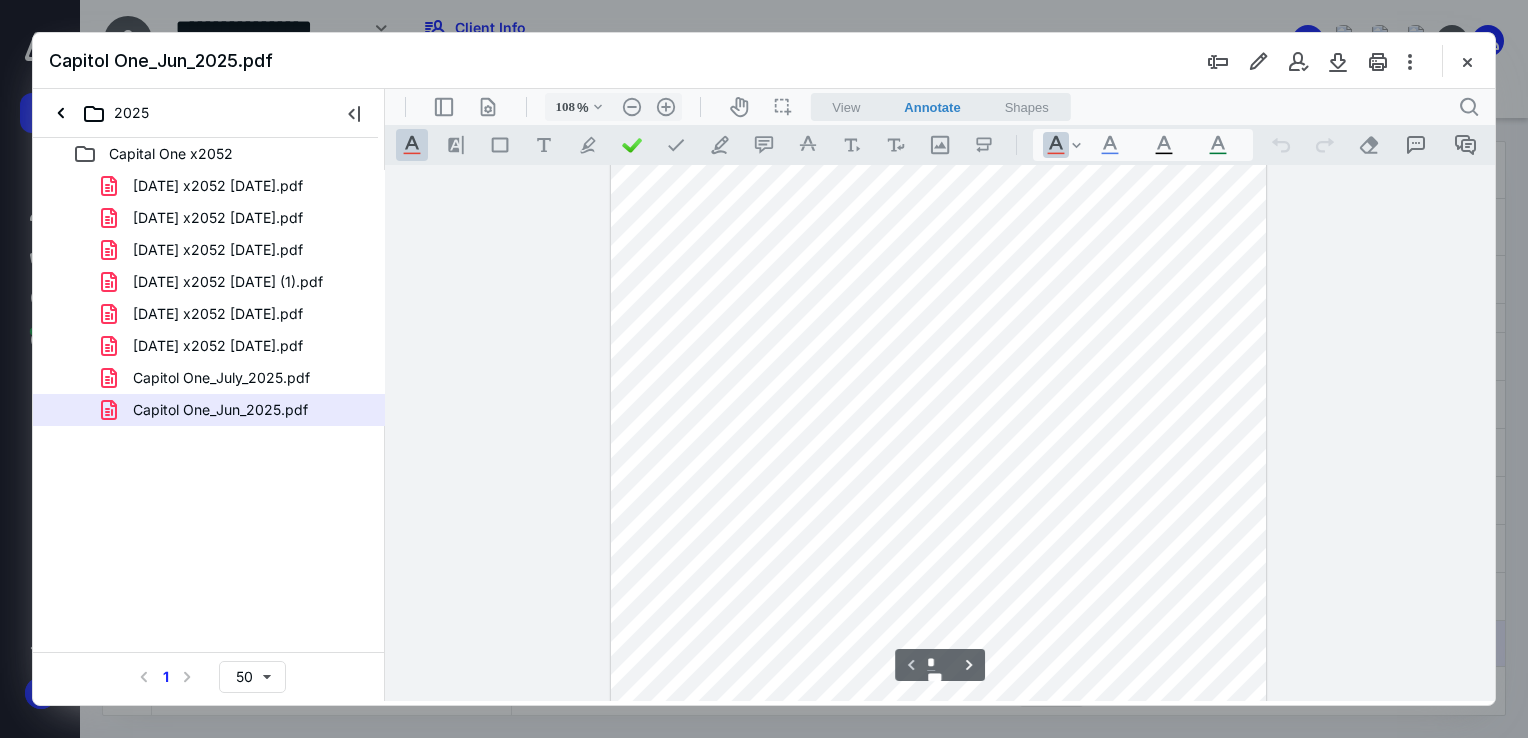scroll, scrollTop: 0, scrollLeft: 0, axis: both 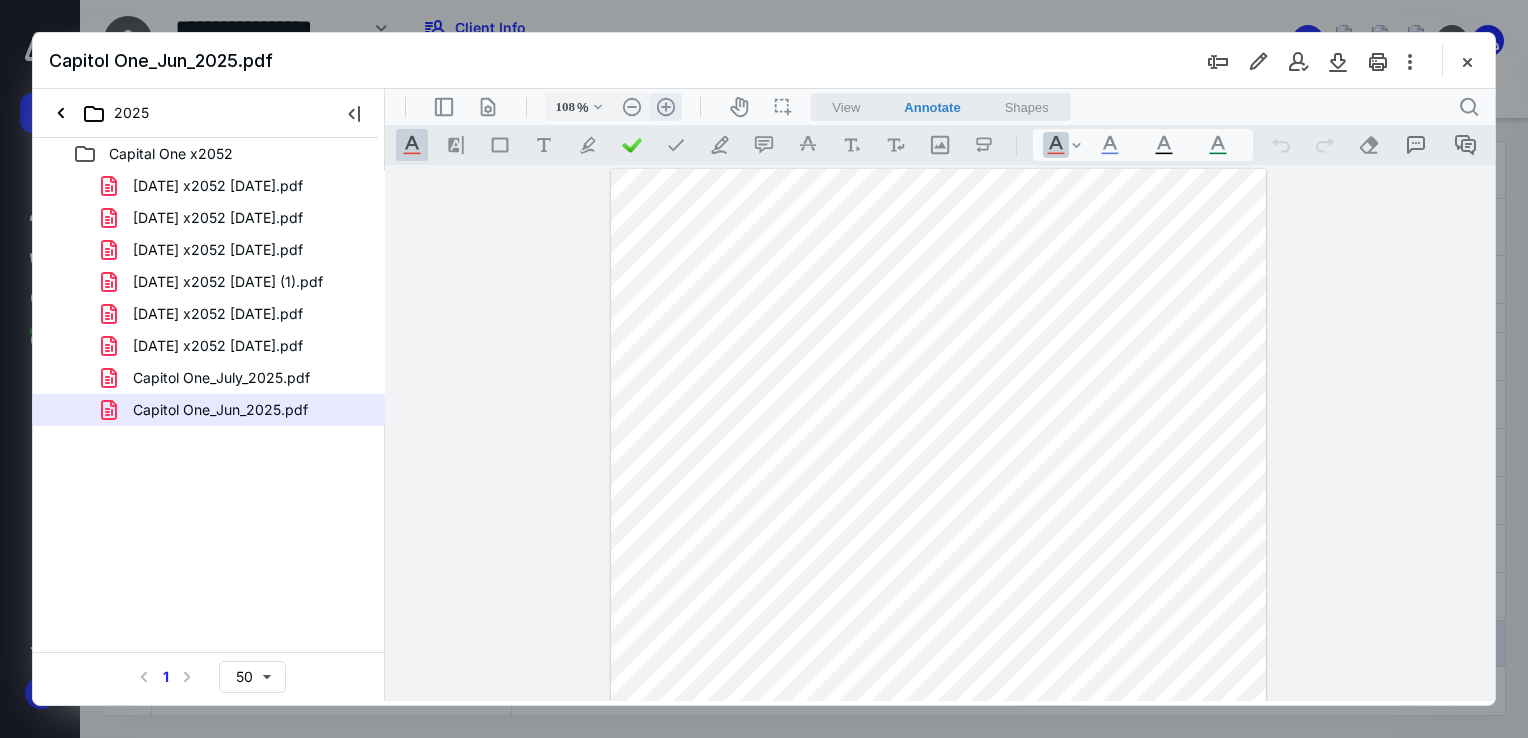 click on ".cls-1{fill:#abb0c4;} icon - header - zoom - in - line" at bounding box center (666, 107) 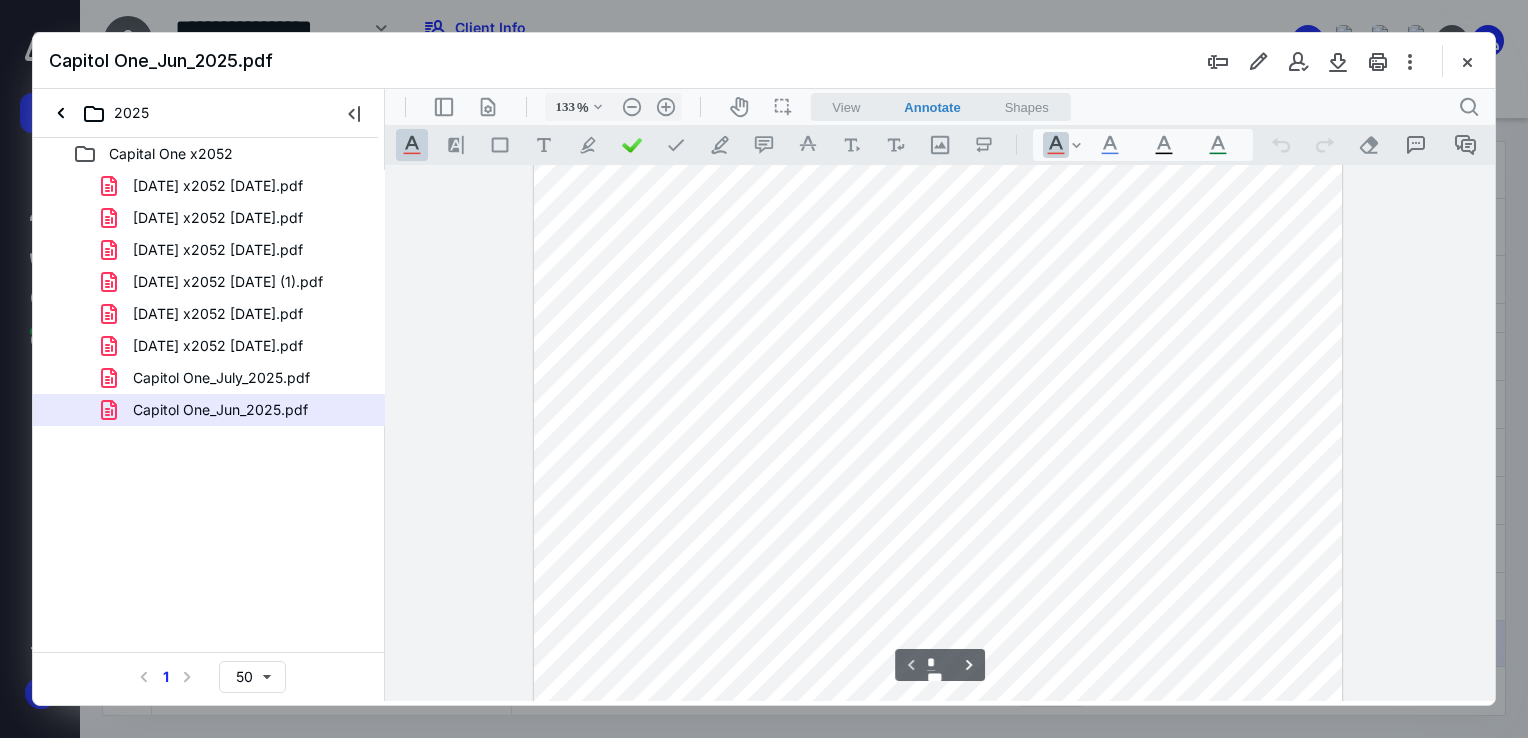 scroll, scrollTop: 0, scrollLeft: 0, axis: both 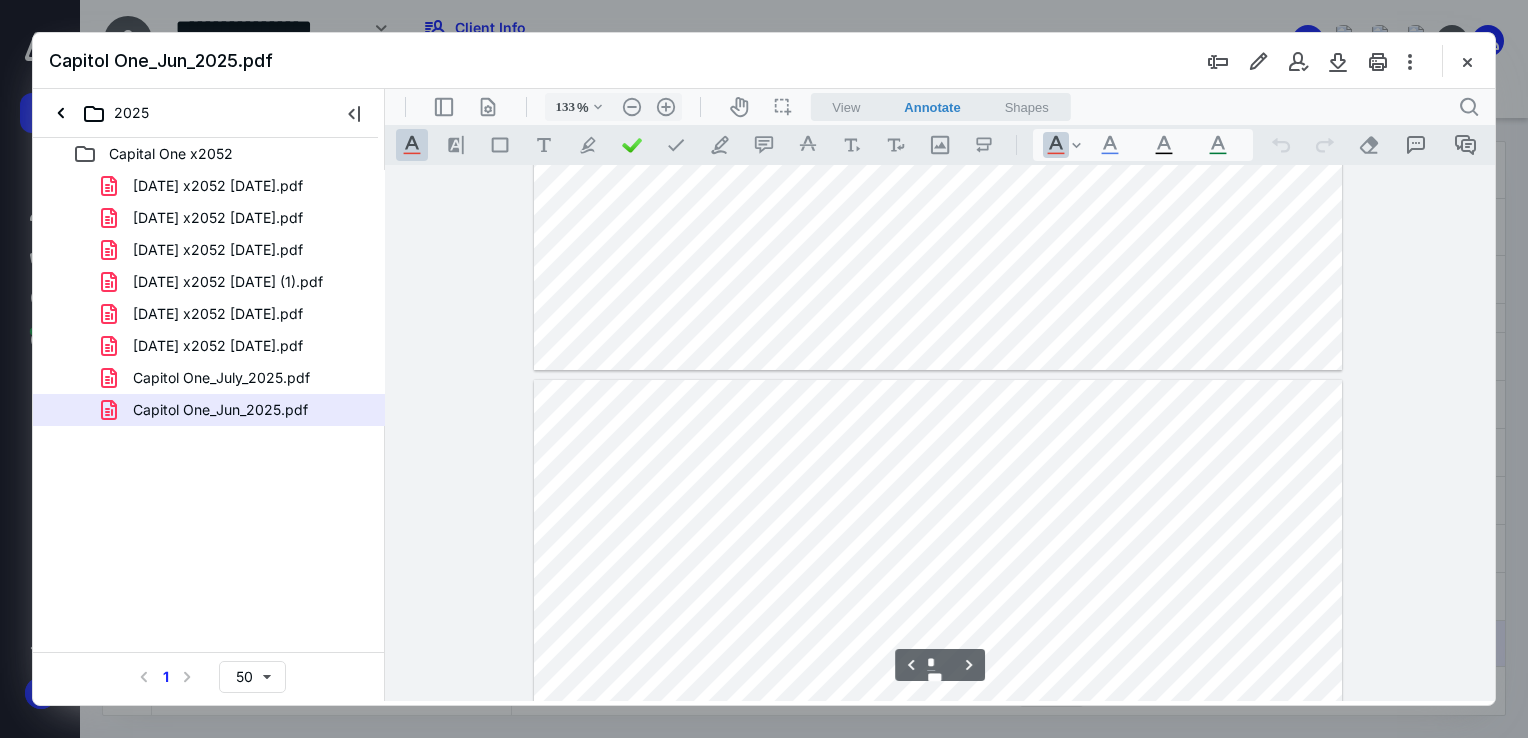 type on "*" 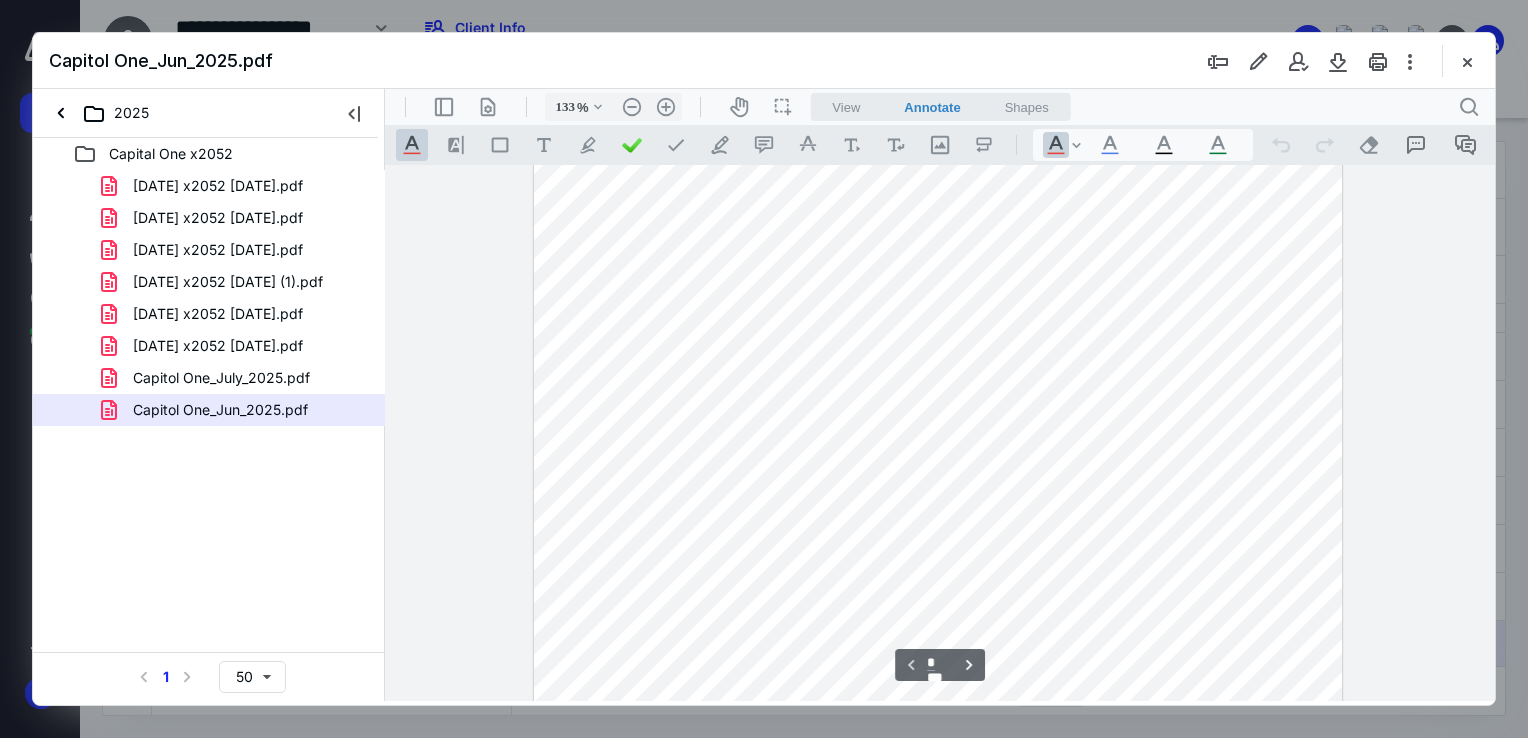 scroll, scrollTop: 0, scrollLeft: 0, axis: both 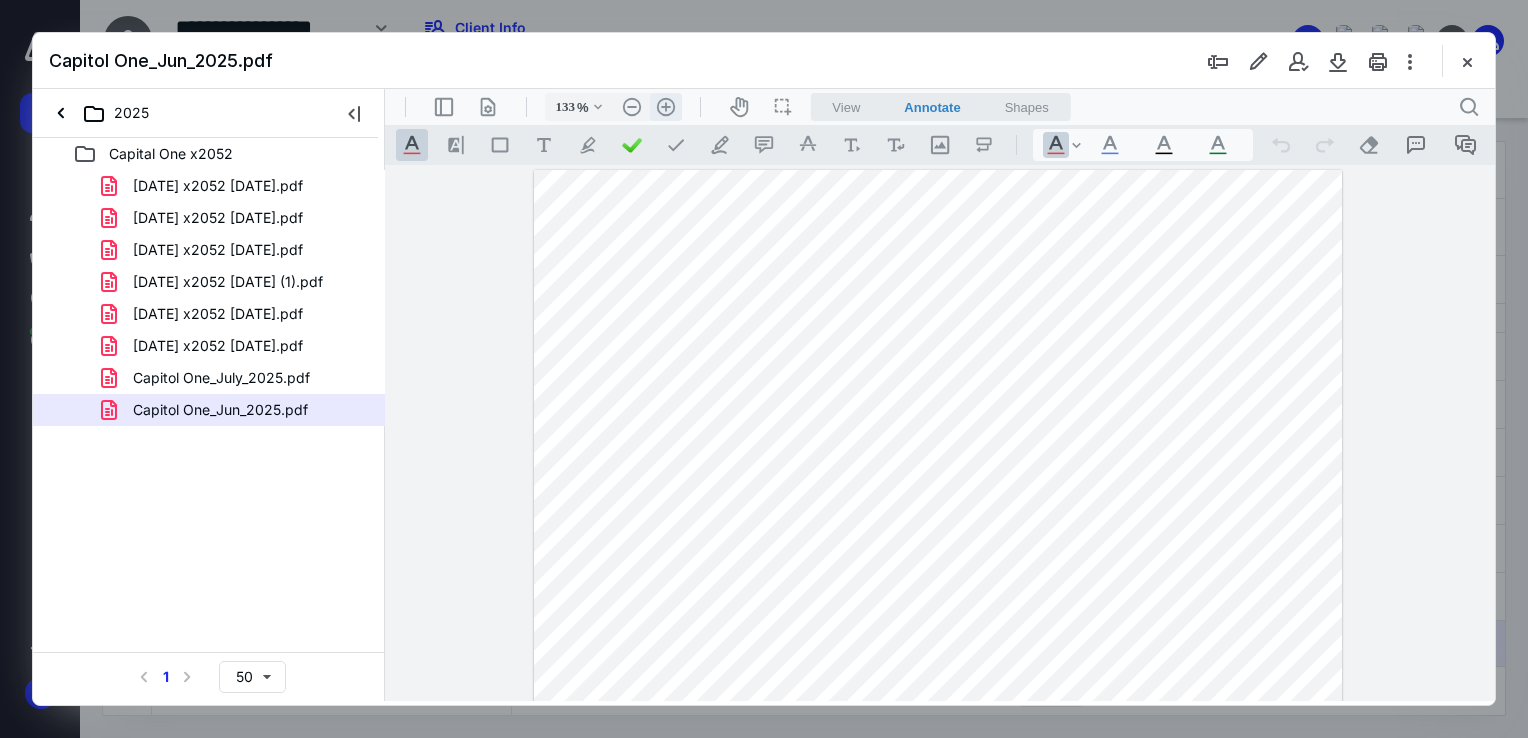 click on ".cls-1{fill:#abb0c4;} icon - header - zoom - in - line" at bounding box center [666, 107] 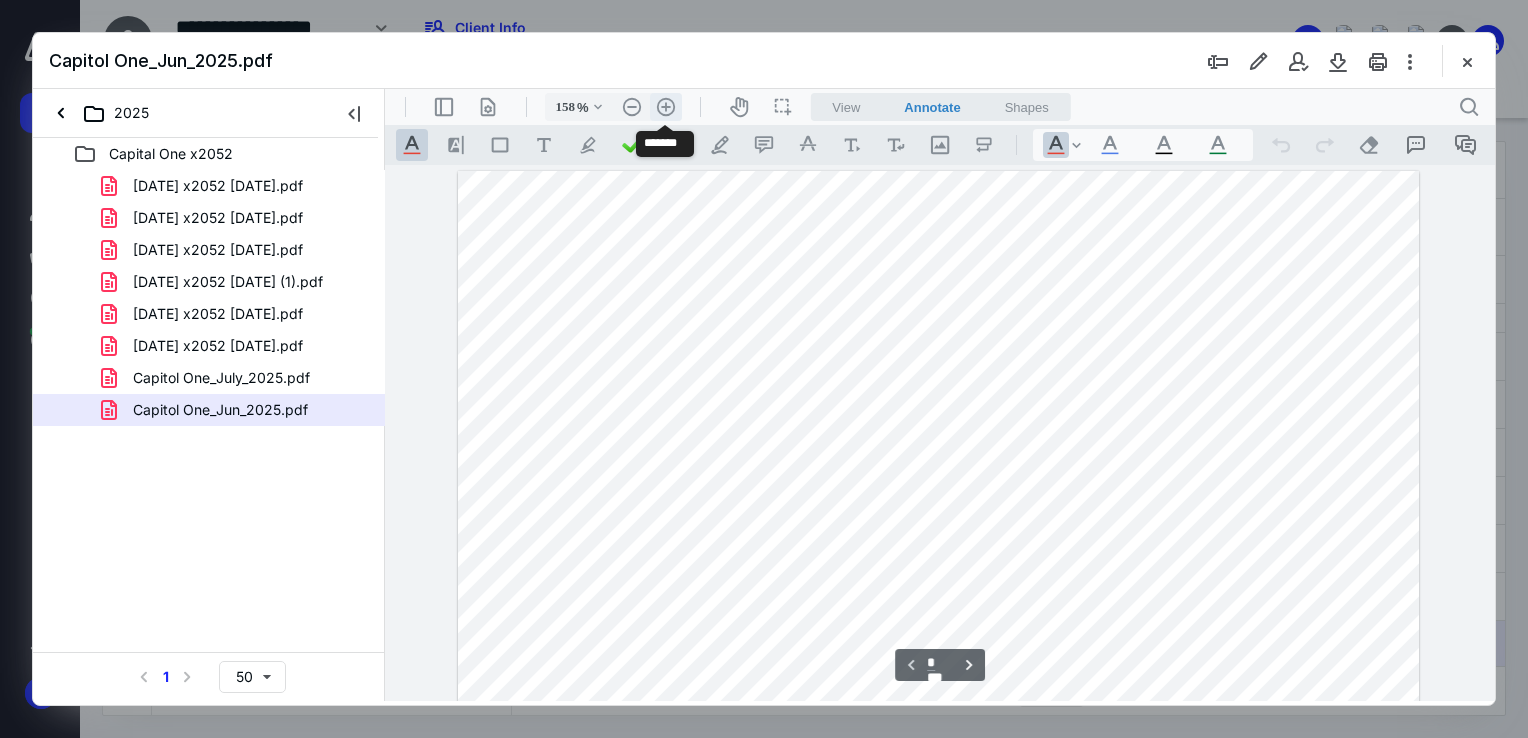 scroll, scrollTop: 44, scrollLeft: 0, axis: vertical 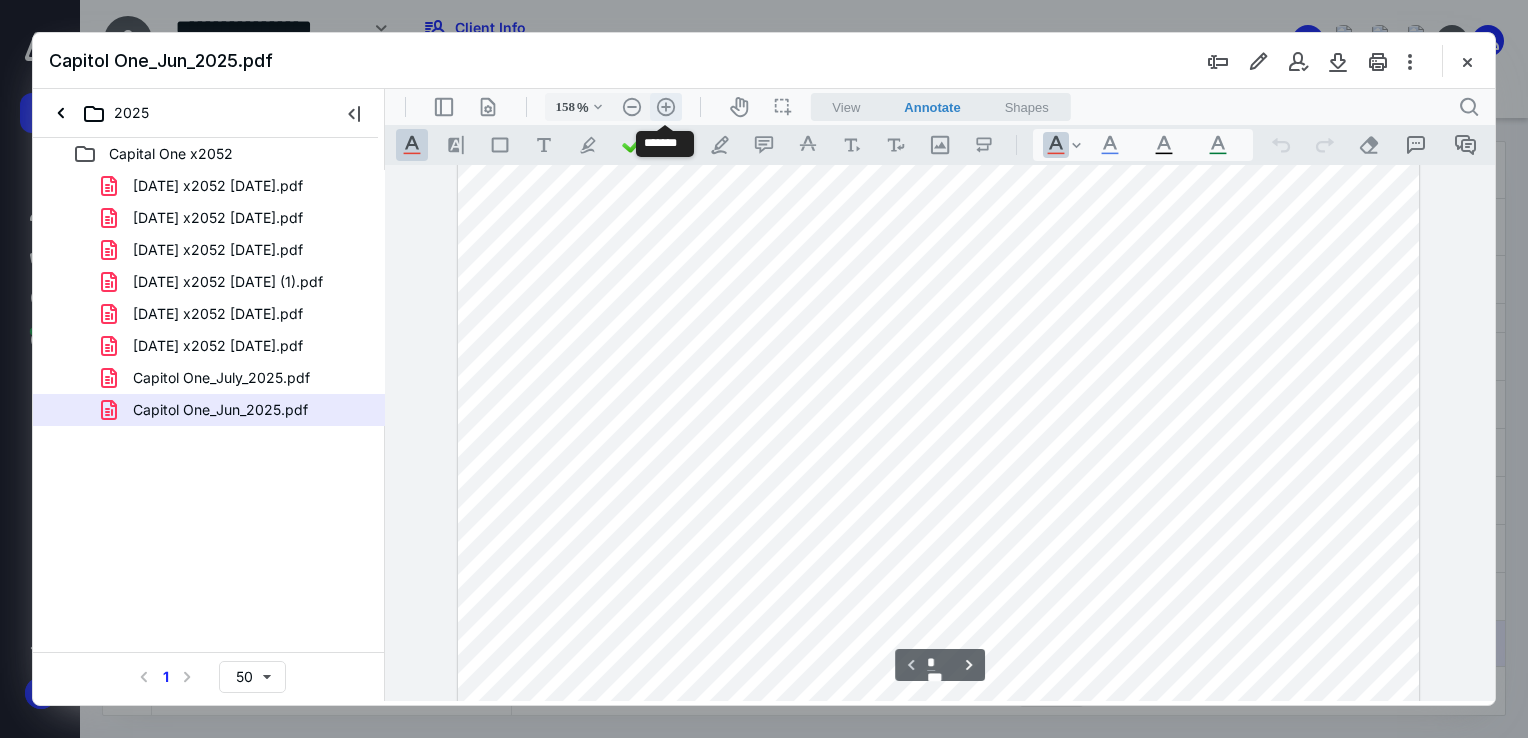 click on ".cls-1{fill:#abb0c4;} icon - header - zoom - in - line" at bounding box center [666, 107] 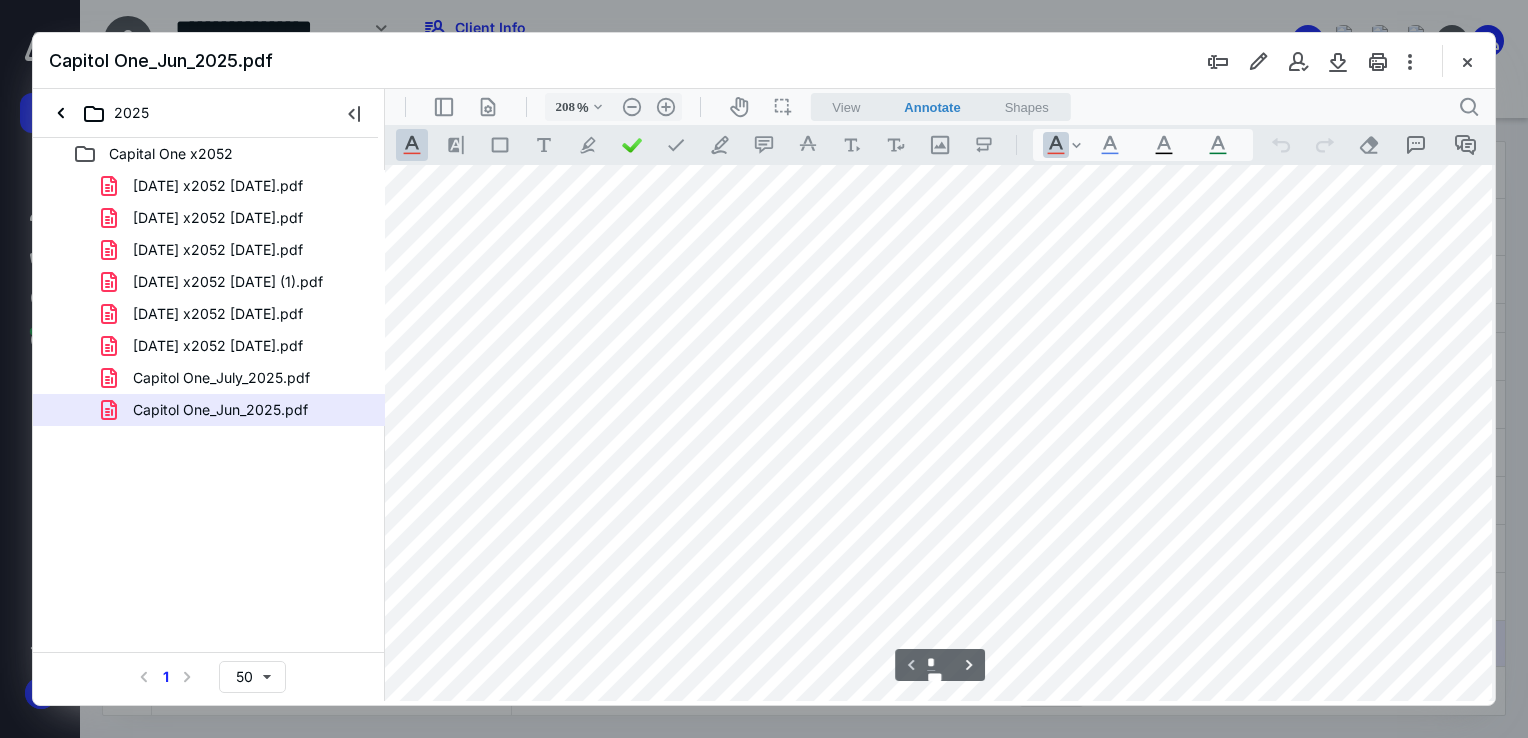 scroll, scrollTop: 231, scrollLeft: 92, axis: both 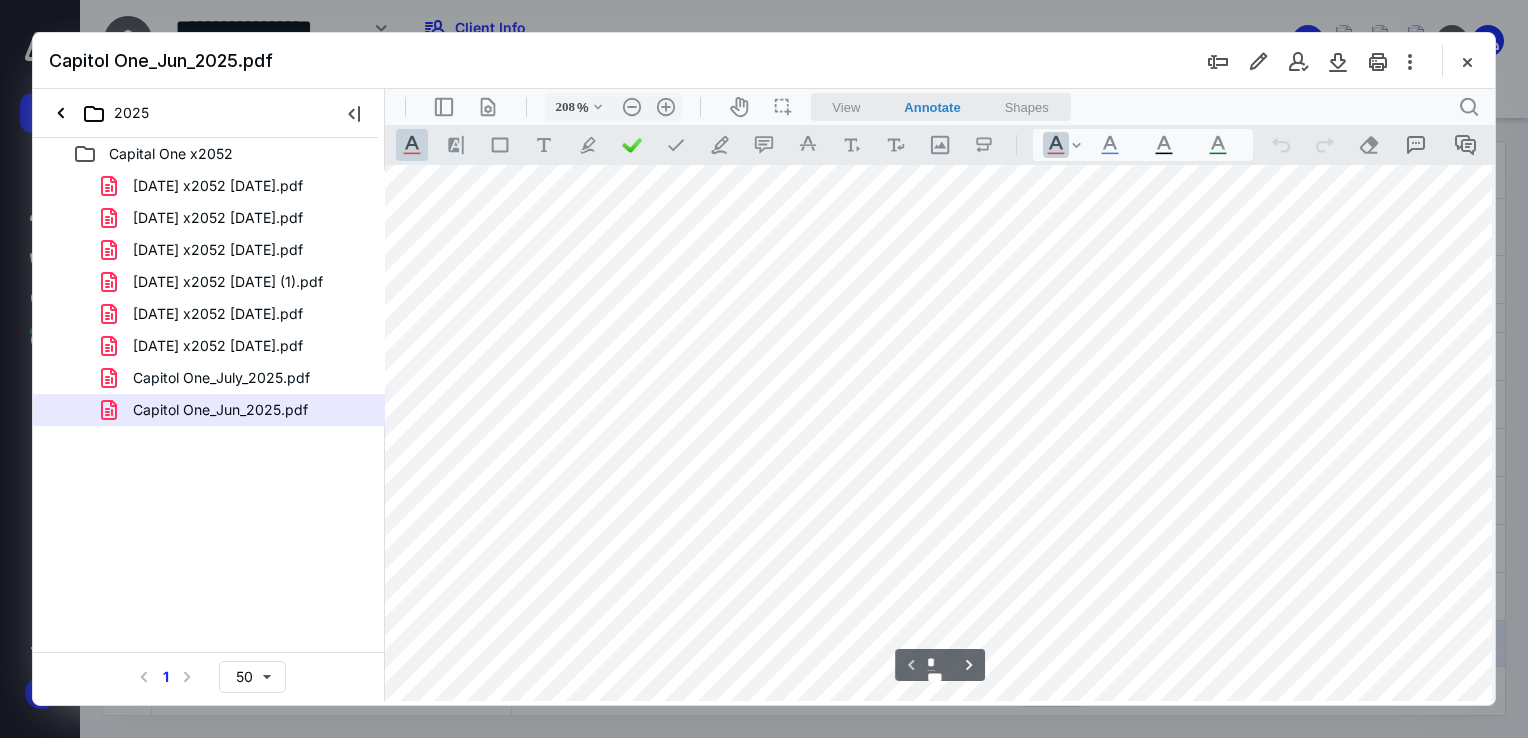 drag, startPoint x: 1248, startPoint y: 791, endPoint x: 1078, endPoint y: 691, distance: 197.23083 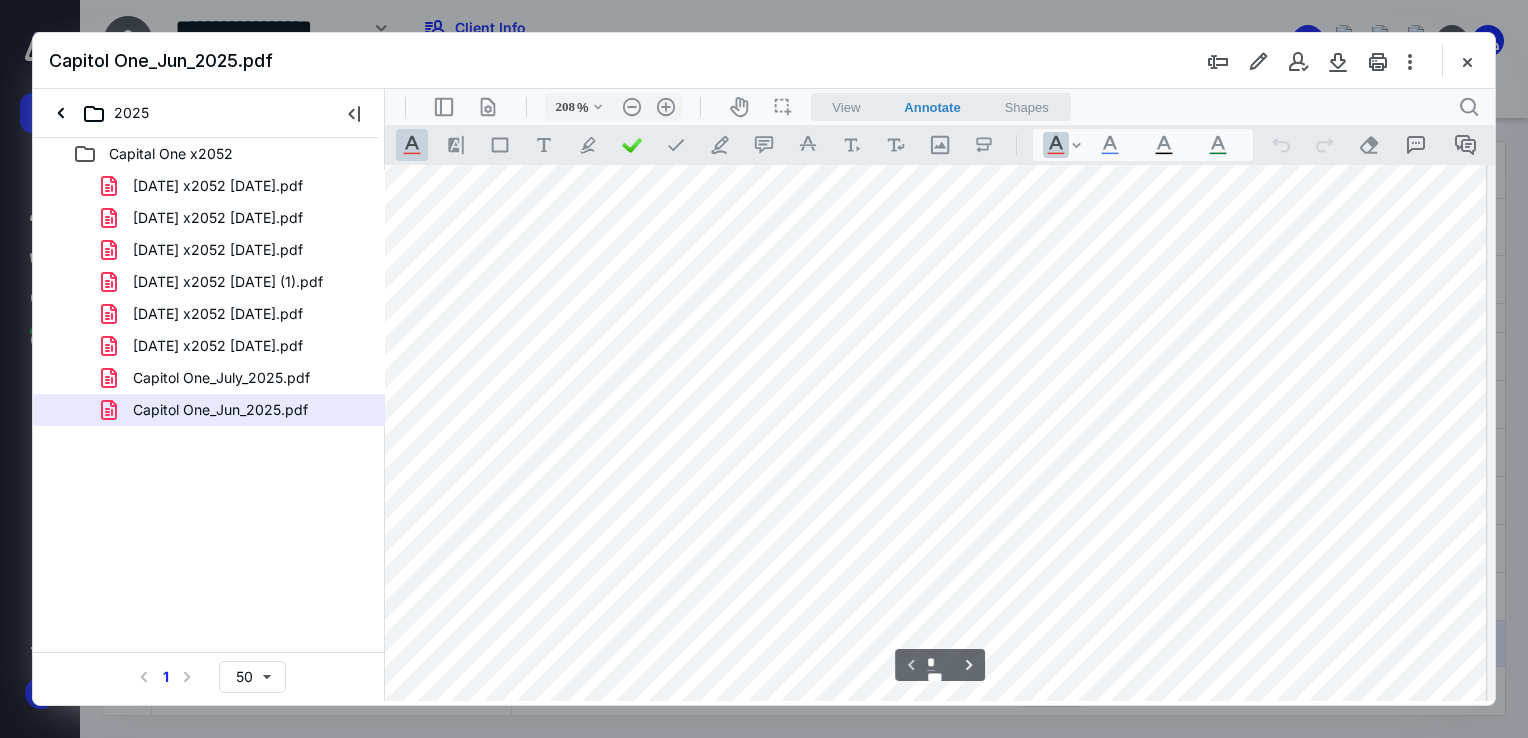 scroll, scrollTop: 231, scrollLeft: 182, axis: both 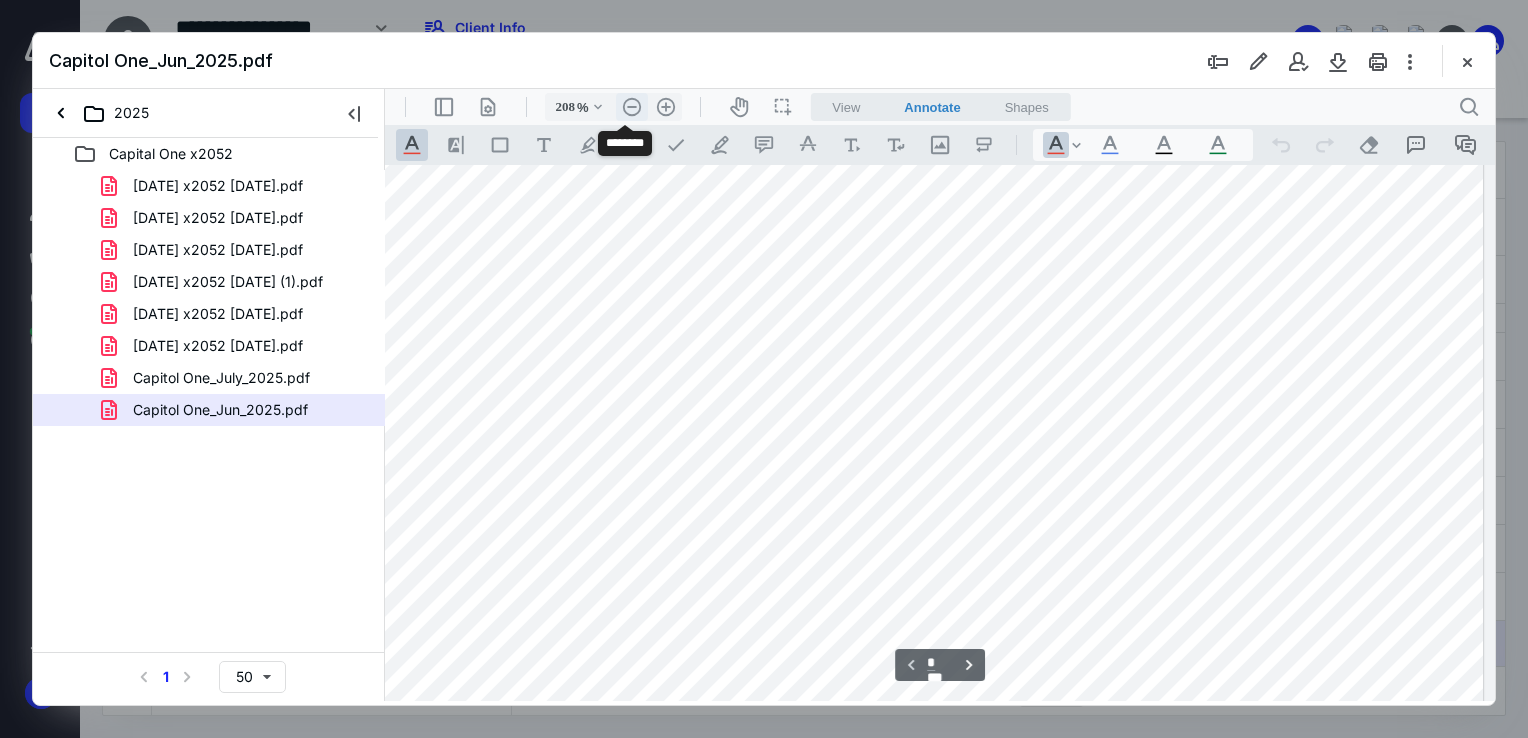 click on ".cls-1{fill:#abb0c4;} icon - header - zoom - out - line" at bounding box center (632, 107) 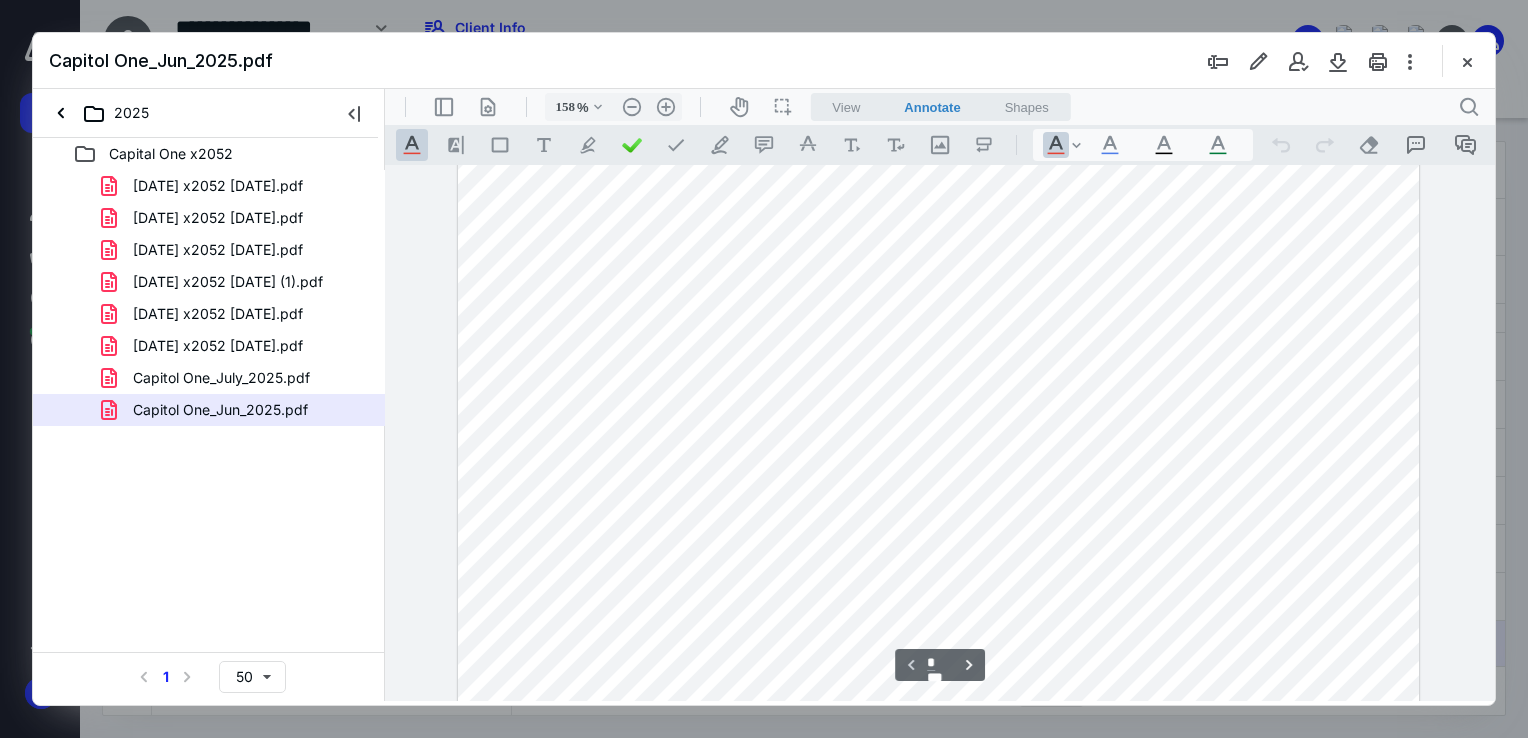 scroll, scrollTop: 0, scrollLeft: 0, axis: both 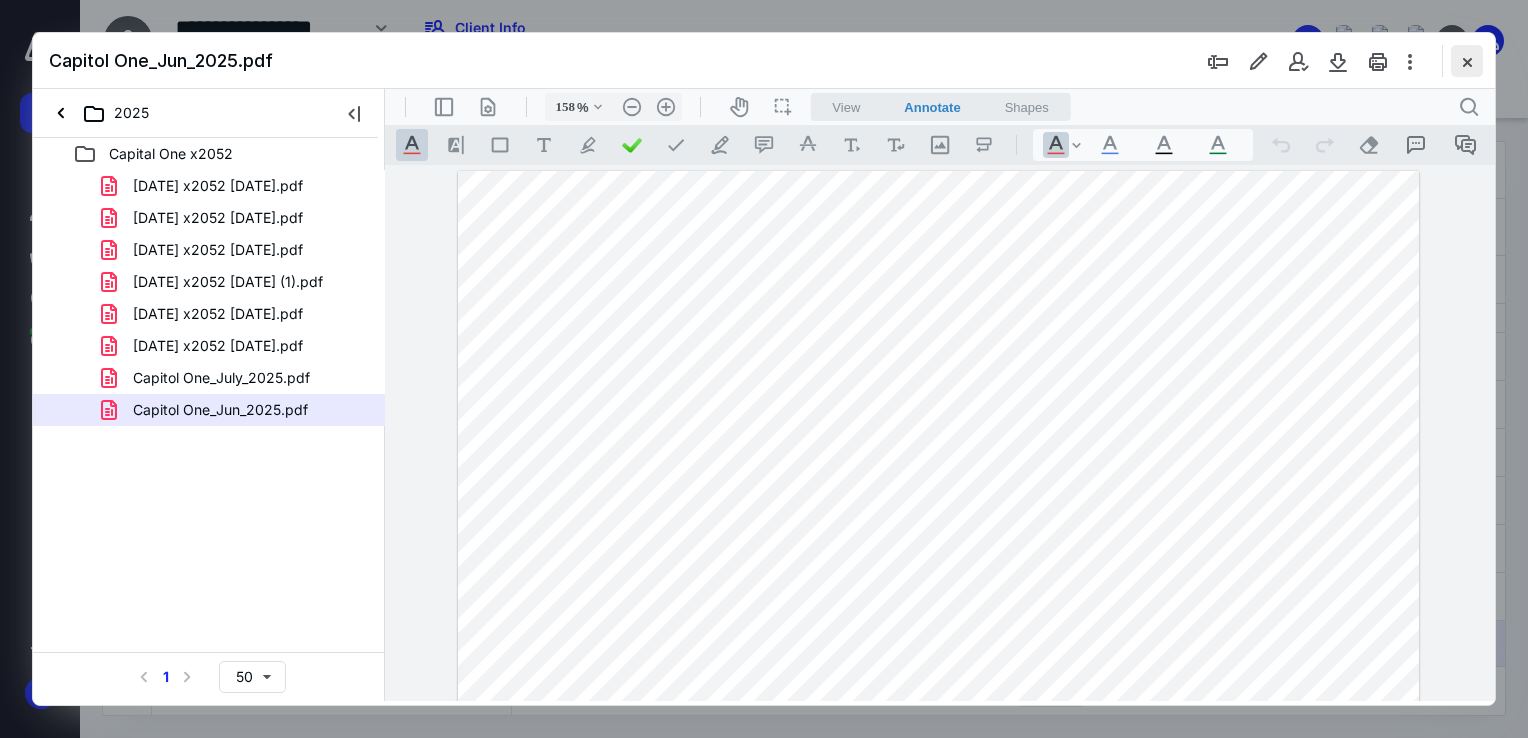 click at bounding box center (1467, 61) 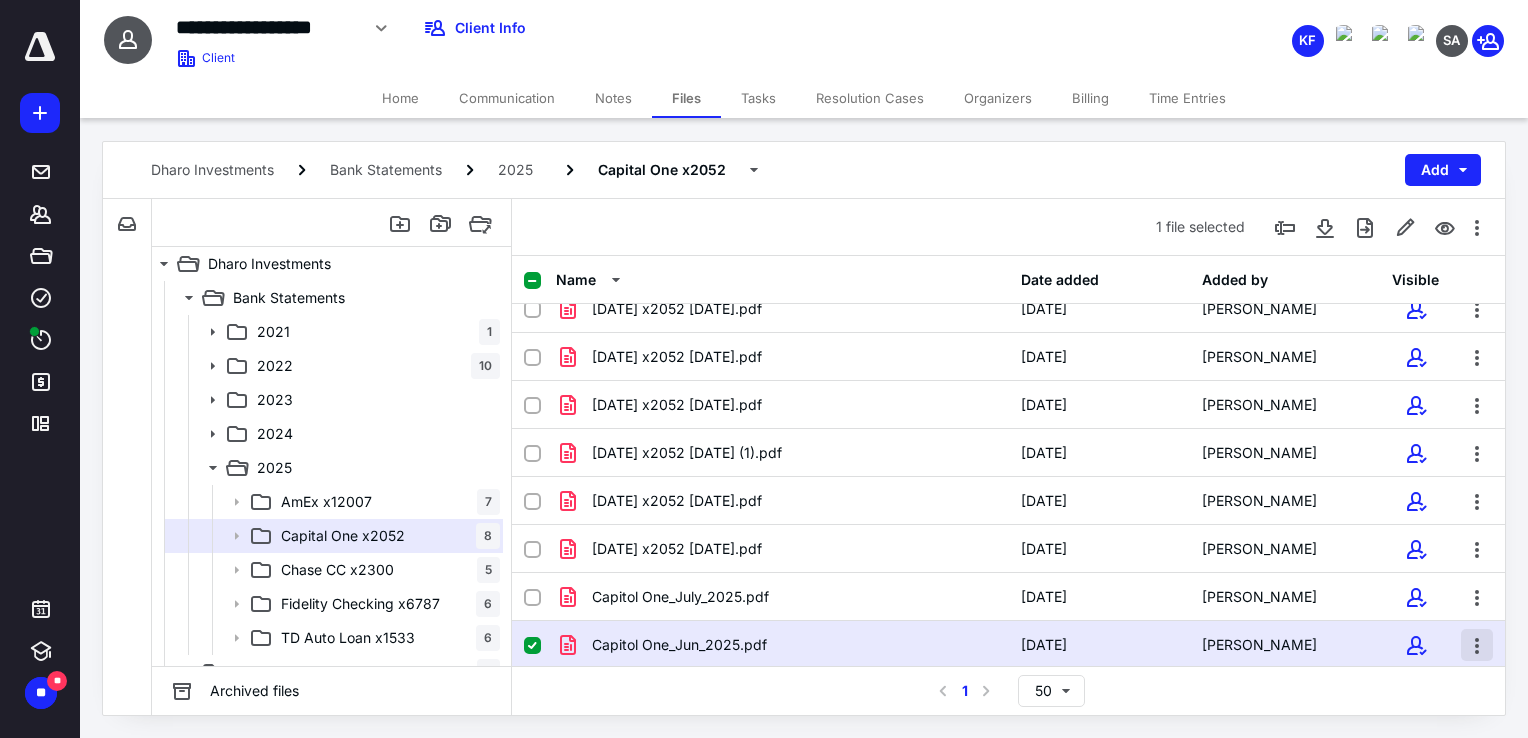 click at bounding box center [1477, 645] 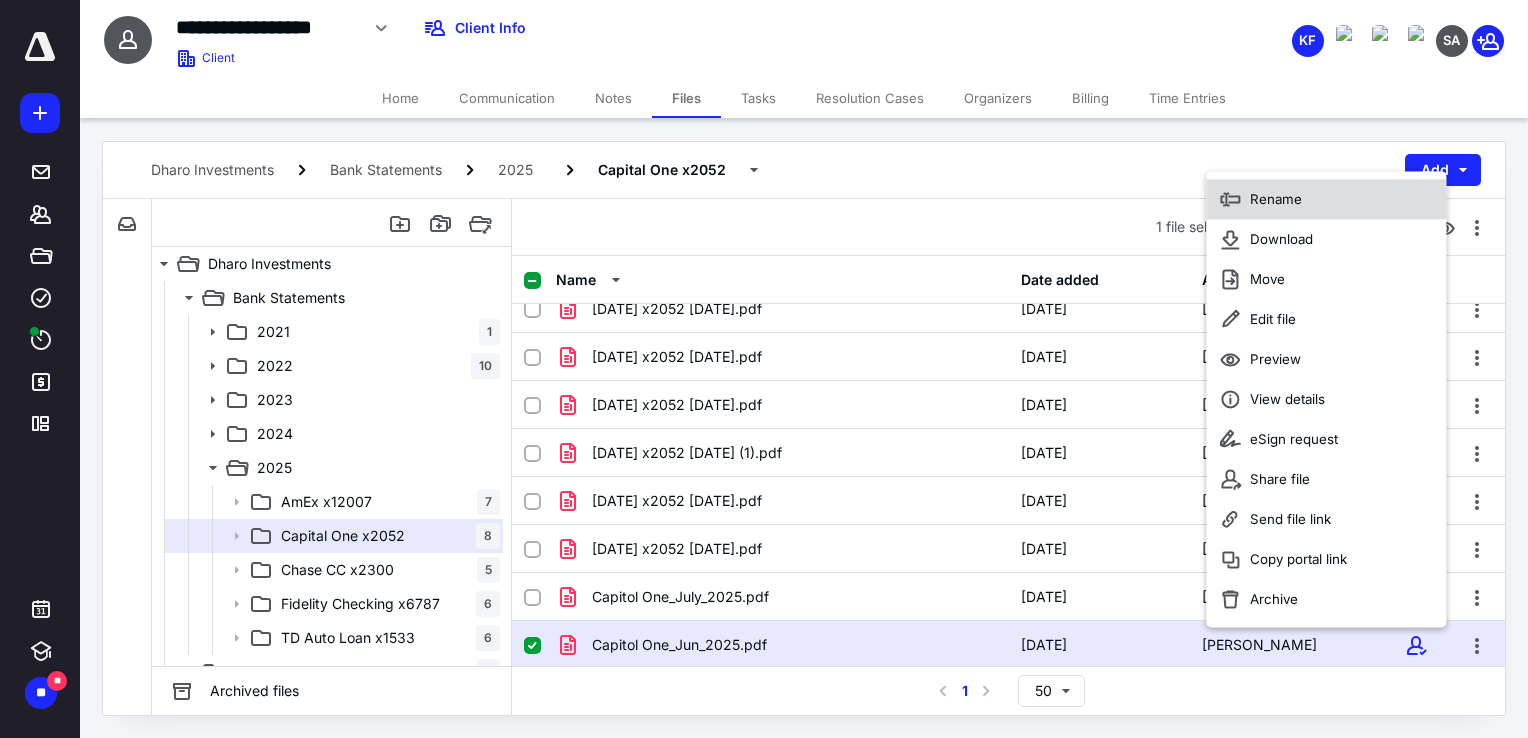 click on "Rename" at bounding box center [1326, 200] 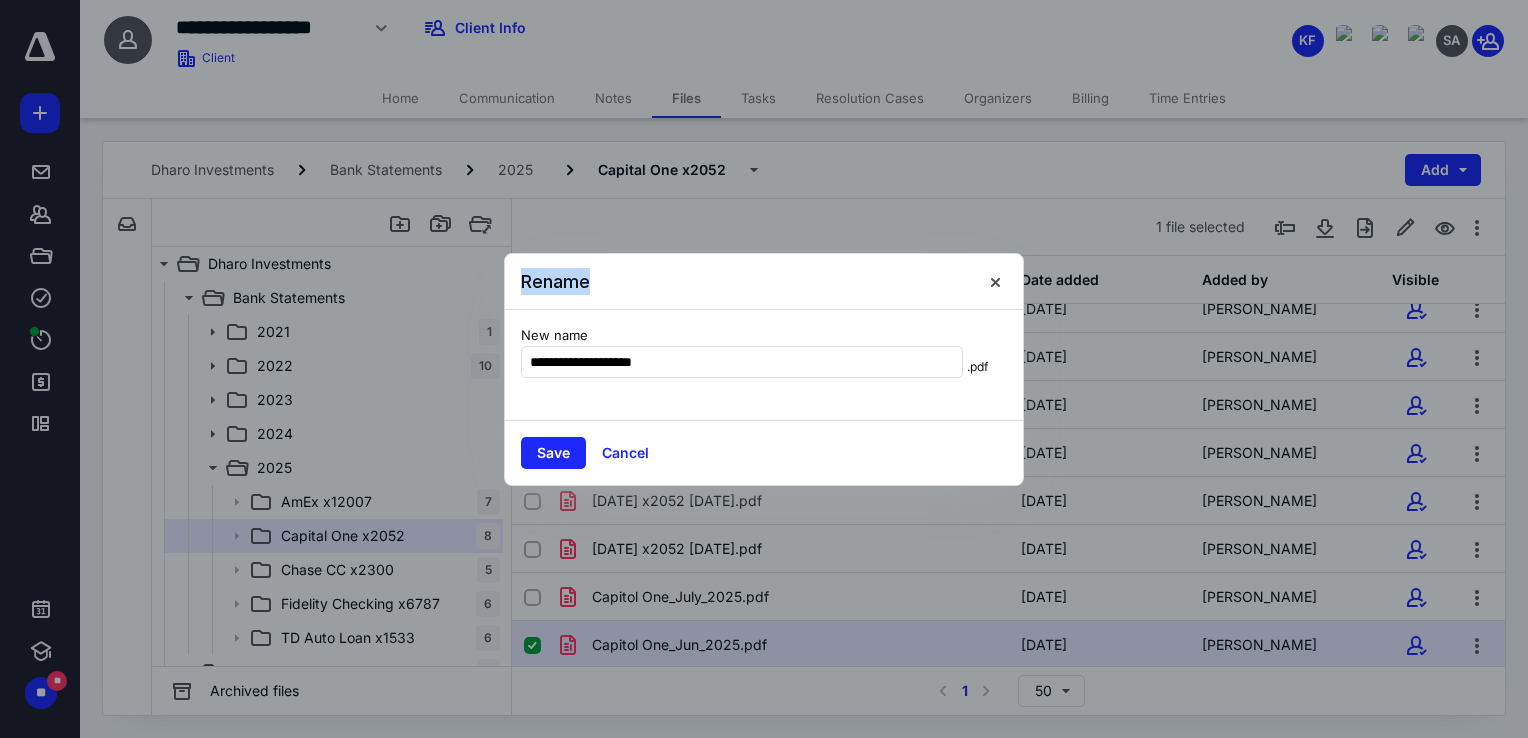 drag, startPoint x: 1004, startPoint y: 301, endPoint x: 1193, endPoint y: 338, distance: 192.58765 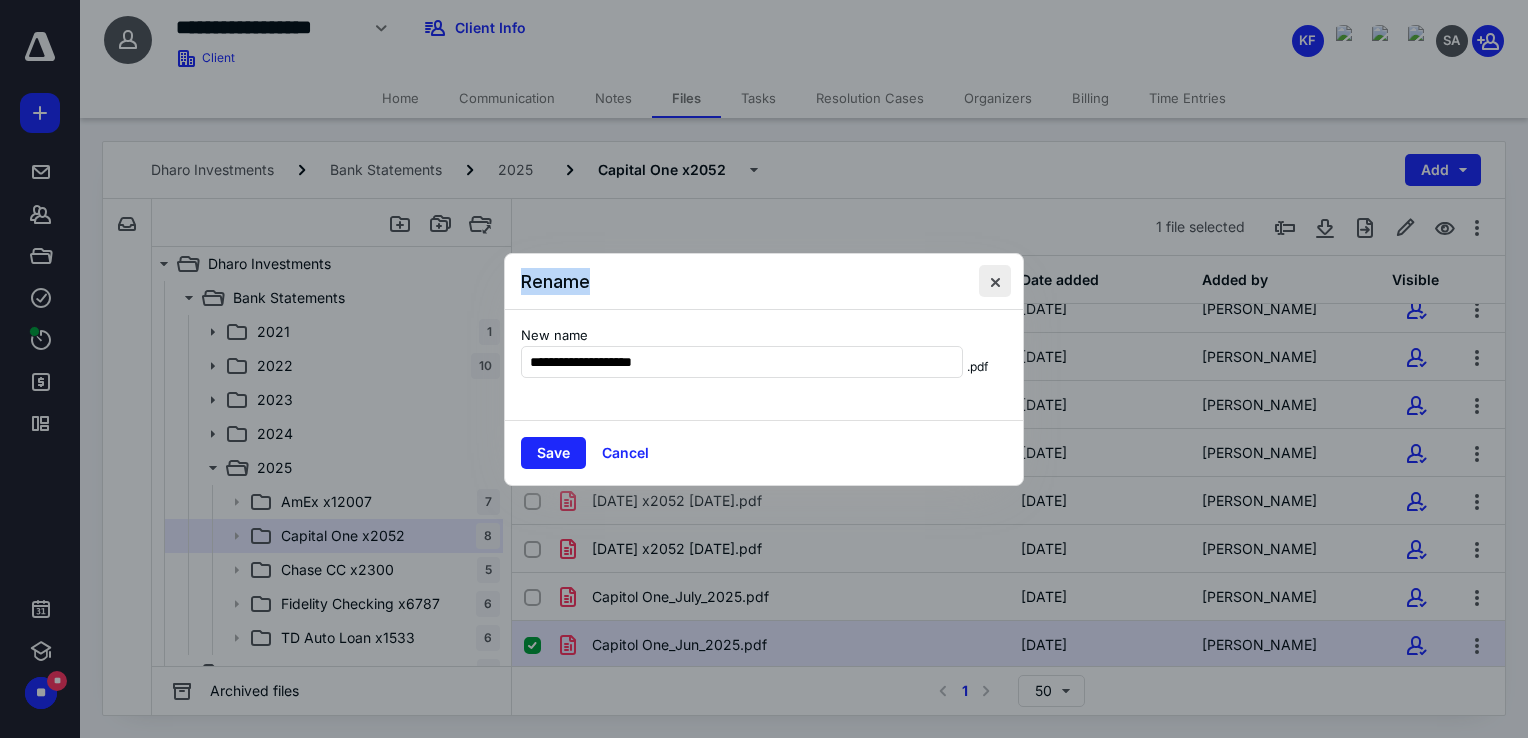 click at bounding box center (995, 281) 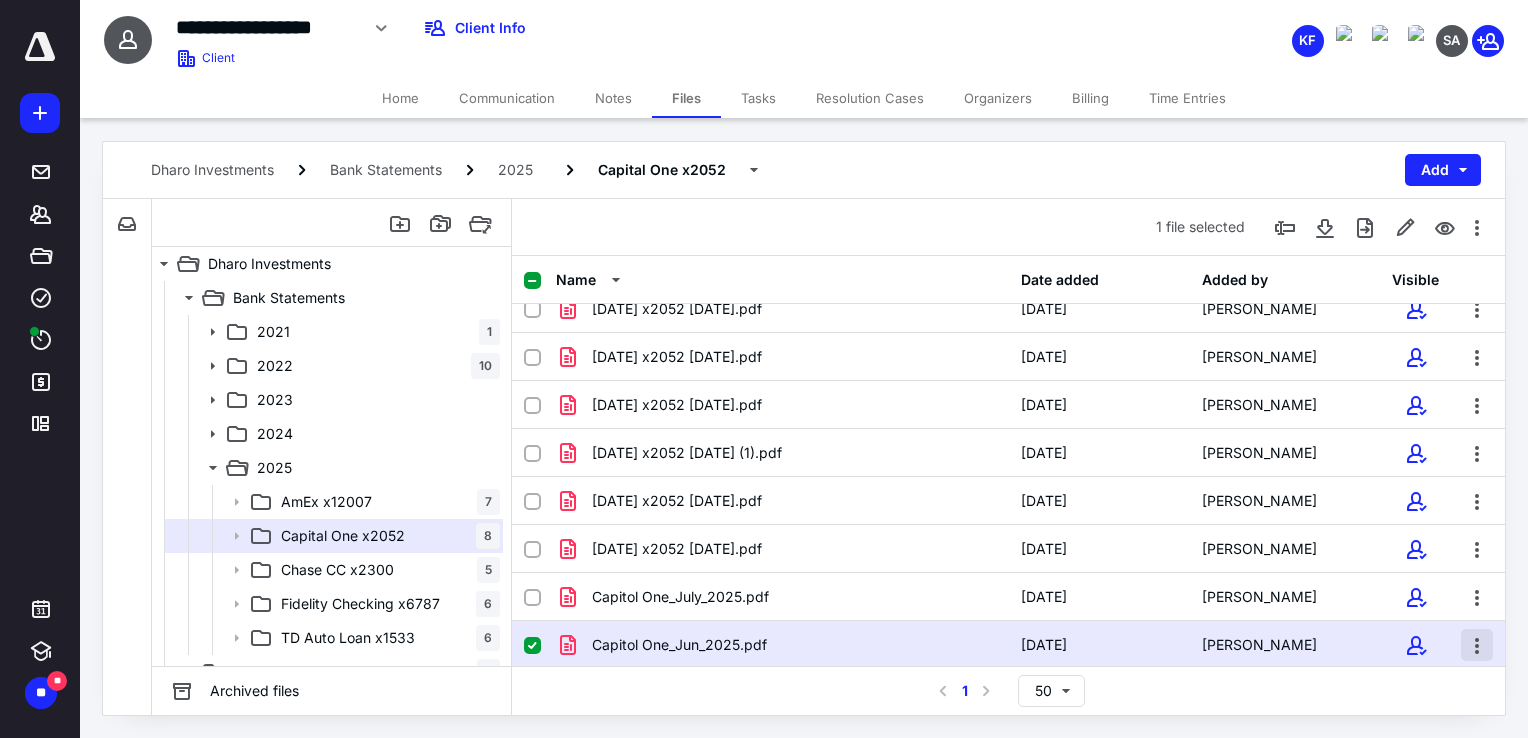 click at bounding box center (1477, 645) 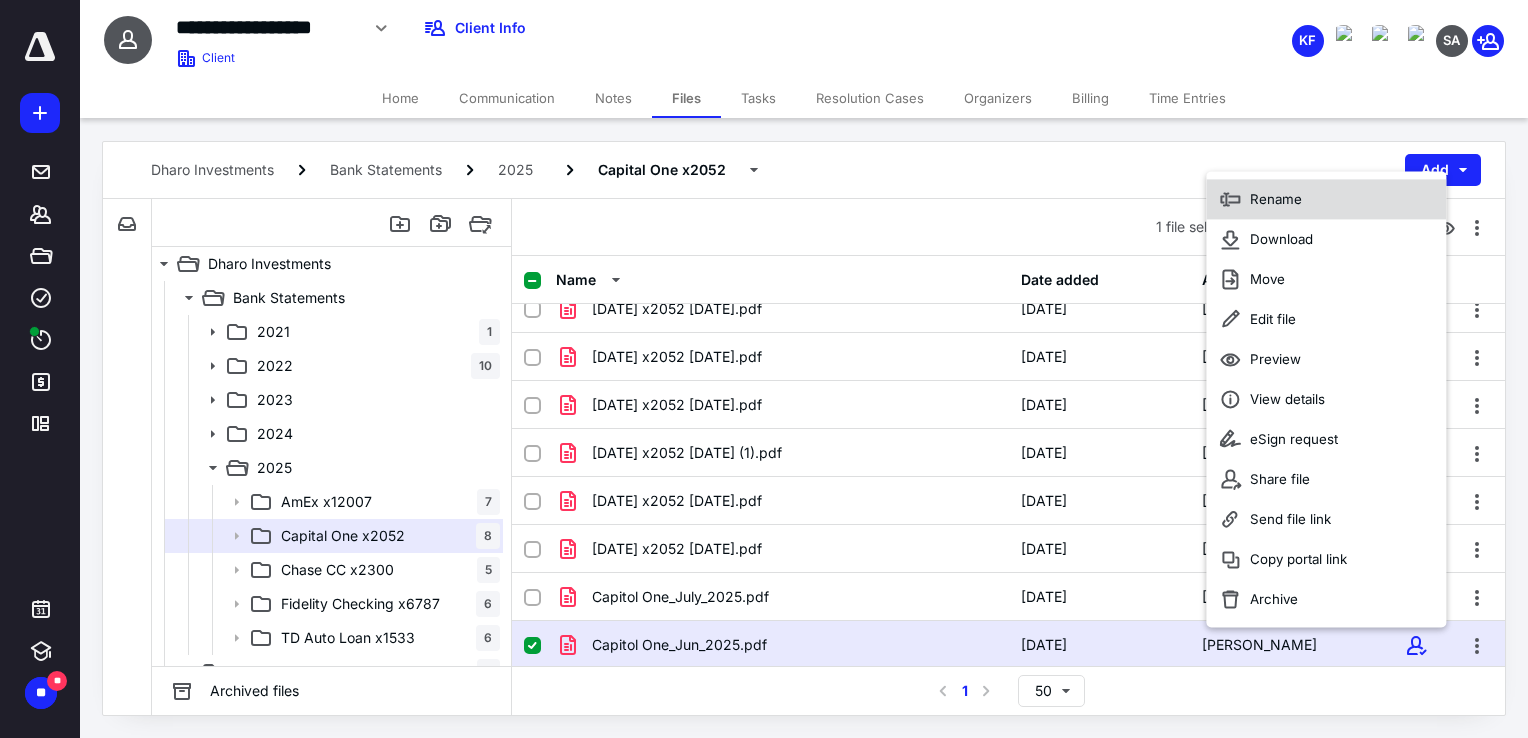 click on "Rename" at bounding box center [1326, 200] 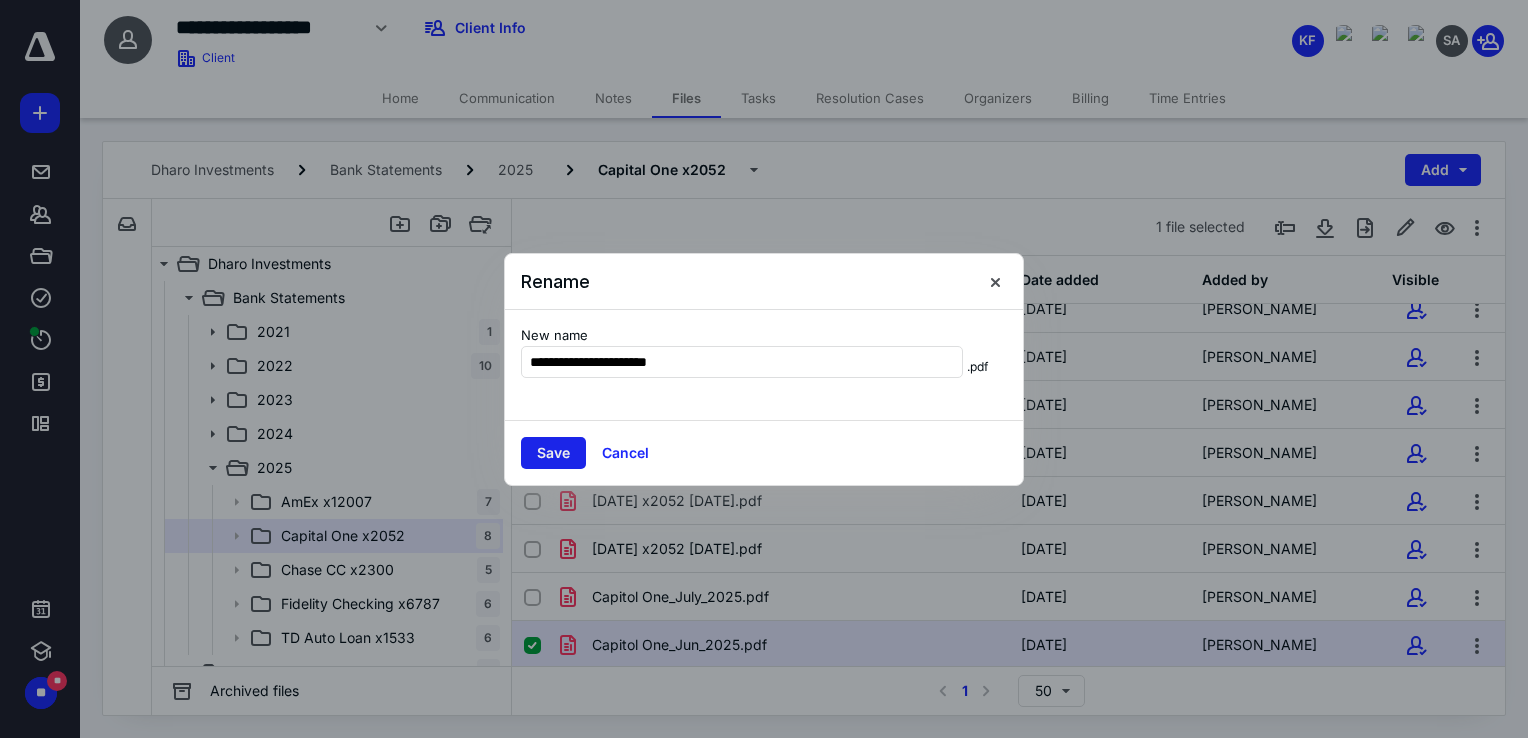 type on "**********" 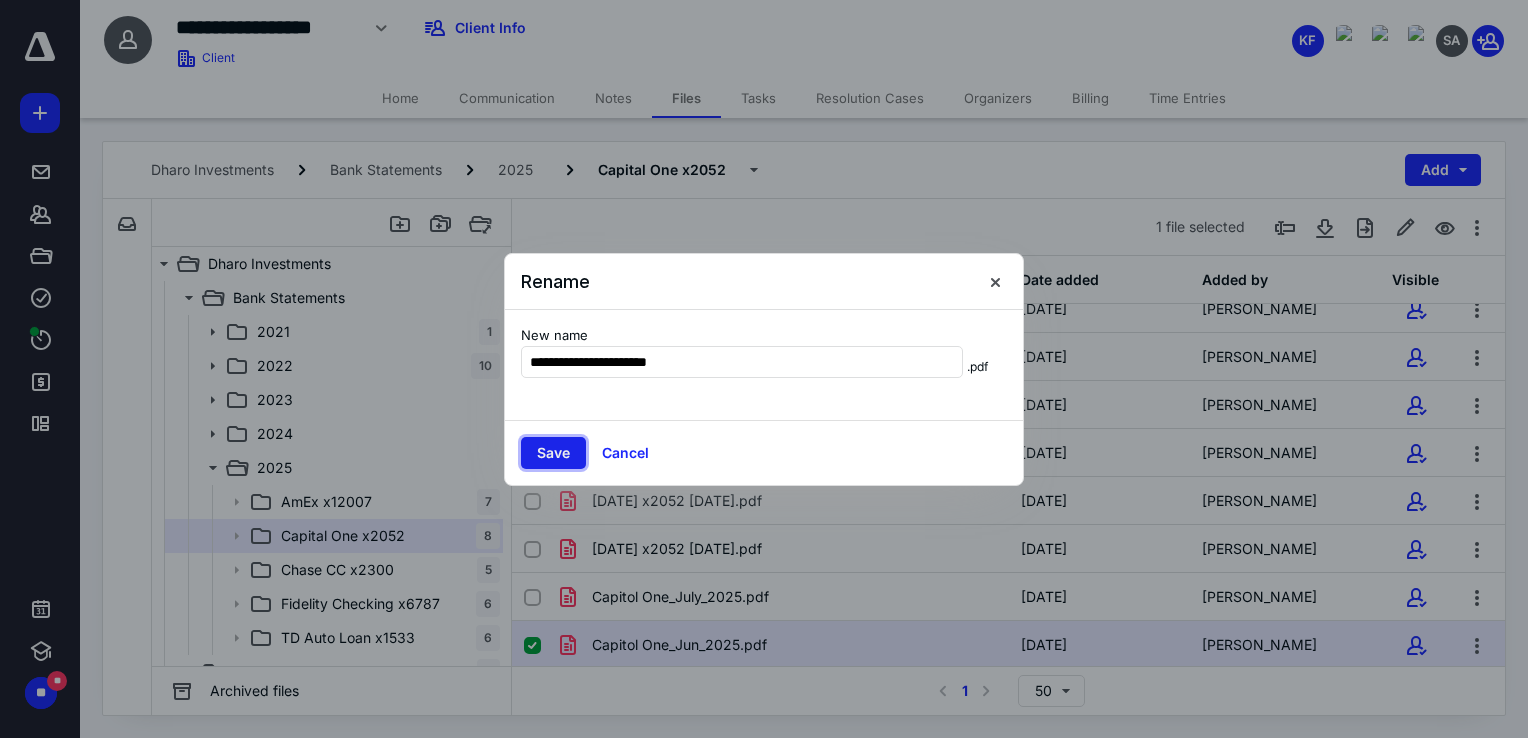 click on "Save" at bounding box center [553, 453] 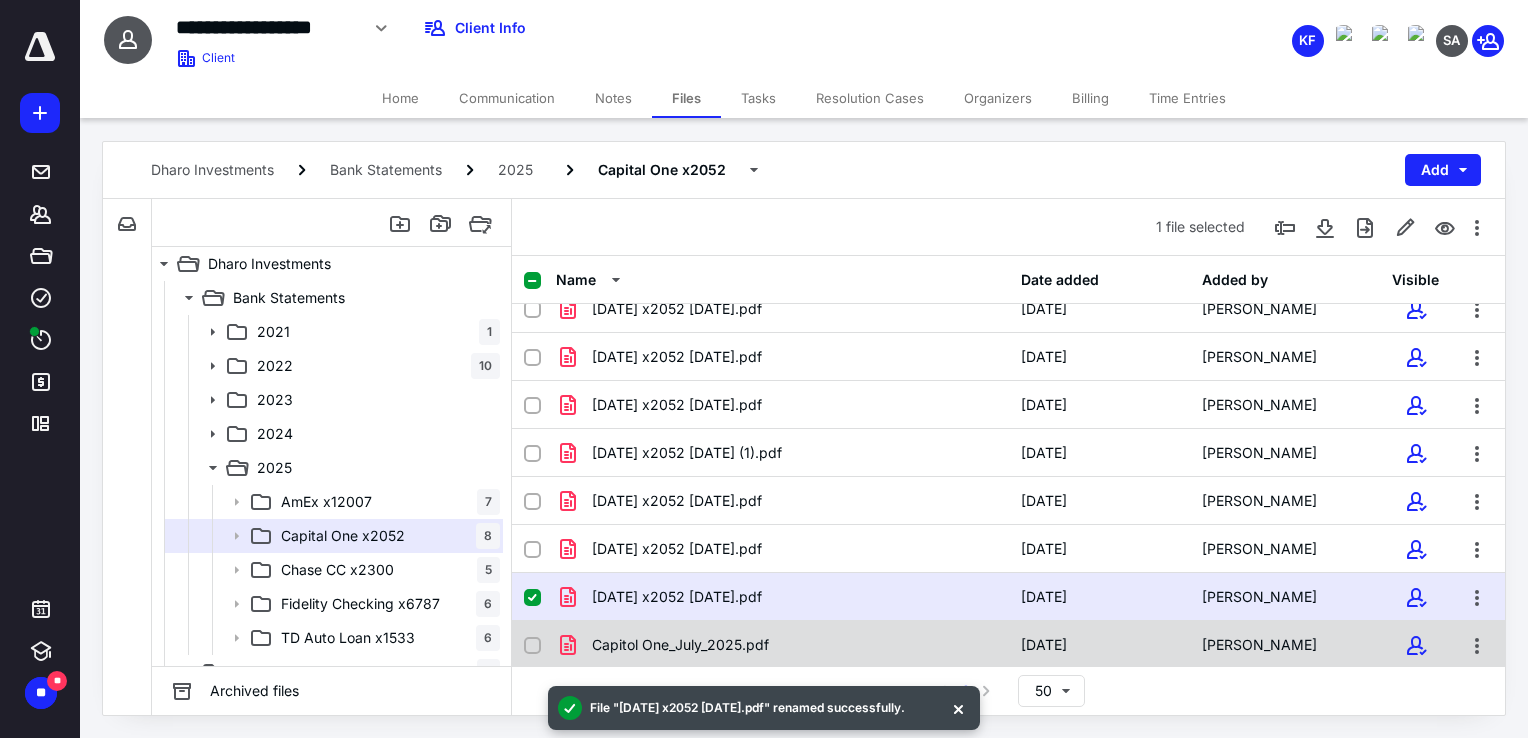 click on "Capitol One_July_2025.pdf" at bounding box center [680, 645] 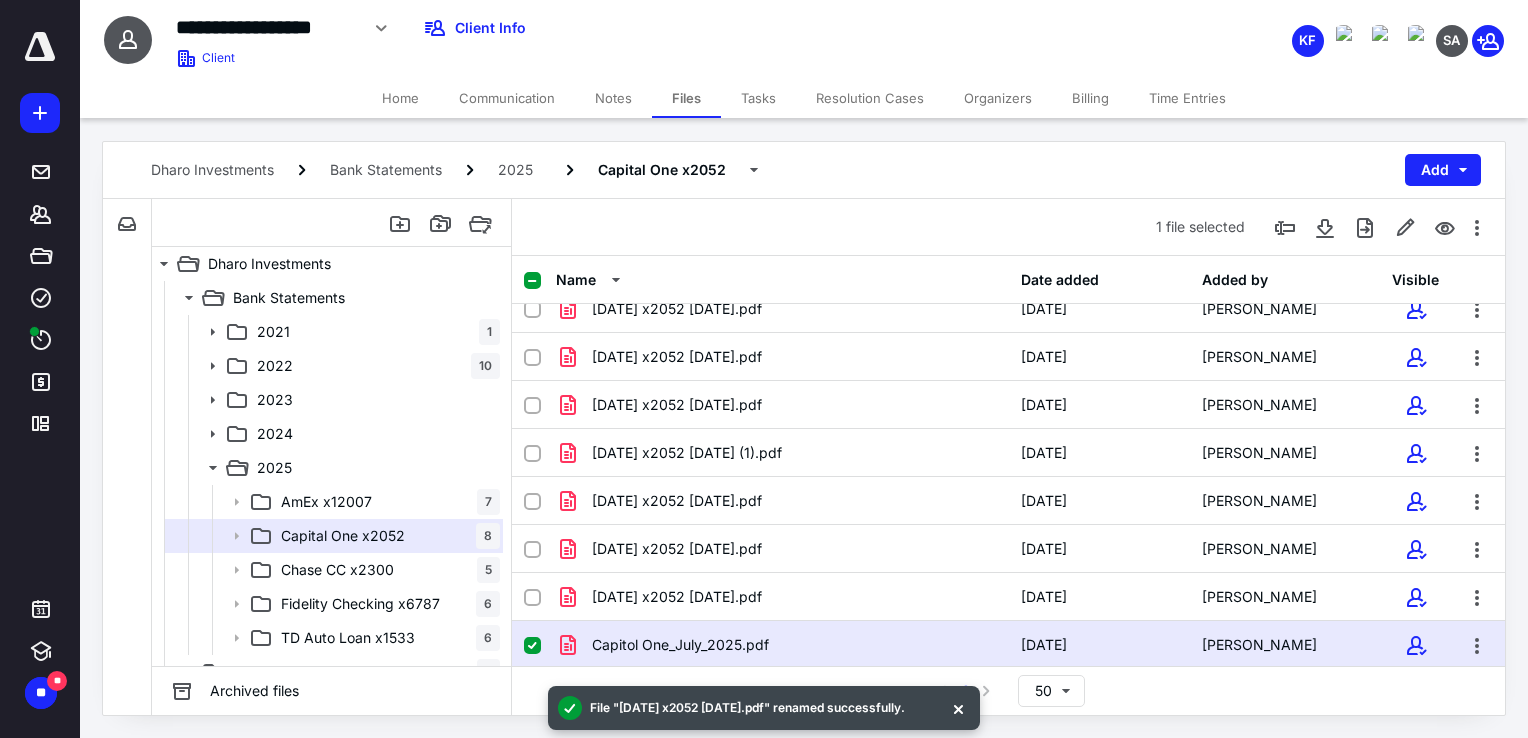 click on "Capitol One_July_2025.pdf" at bounding box center [782, 645] 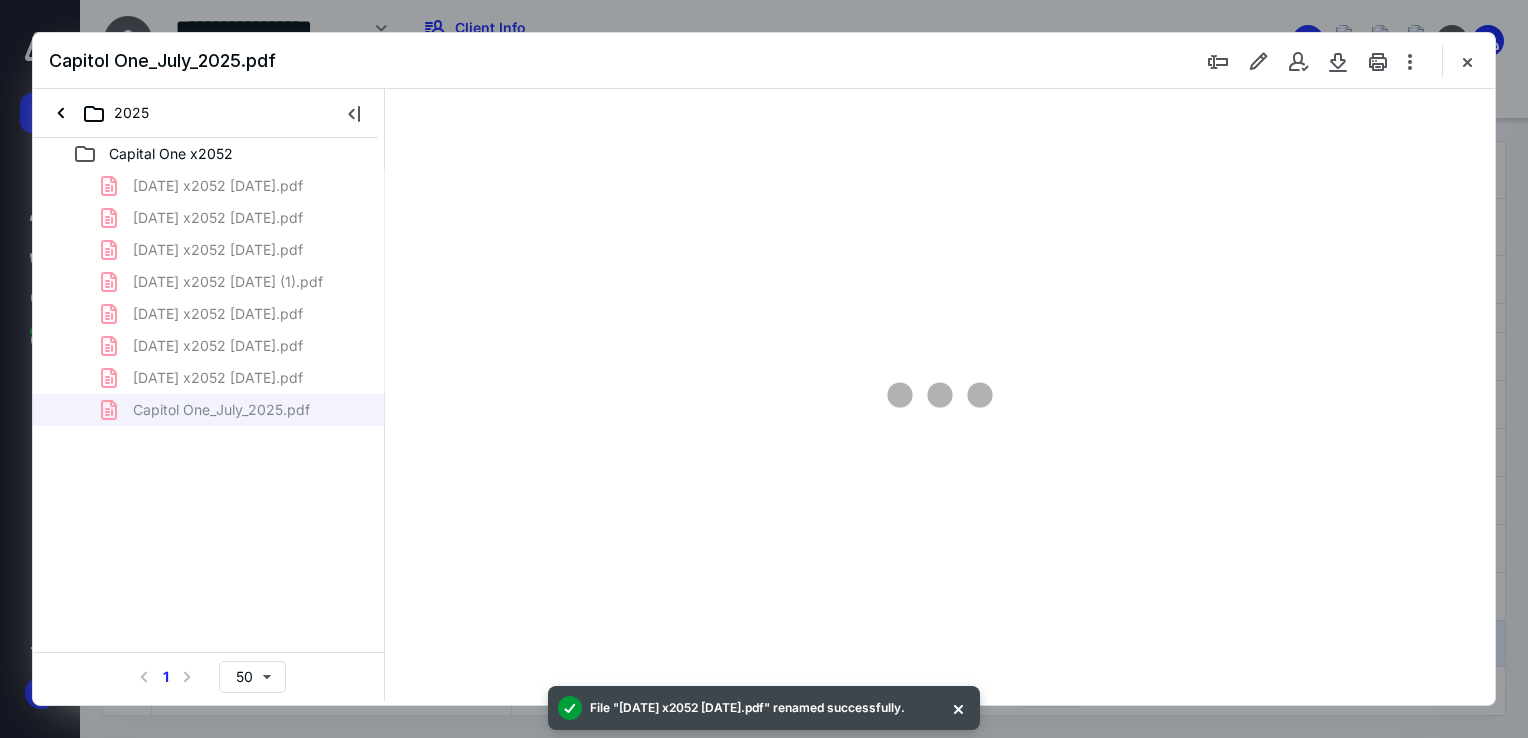 scroll, scrollTop: 0, scrollLeft: 0, axis: both 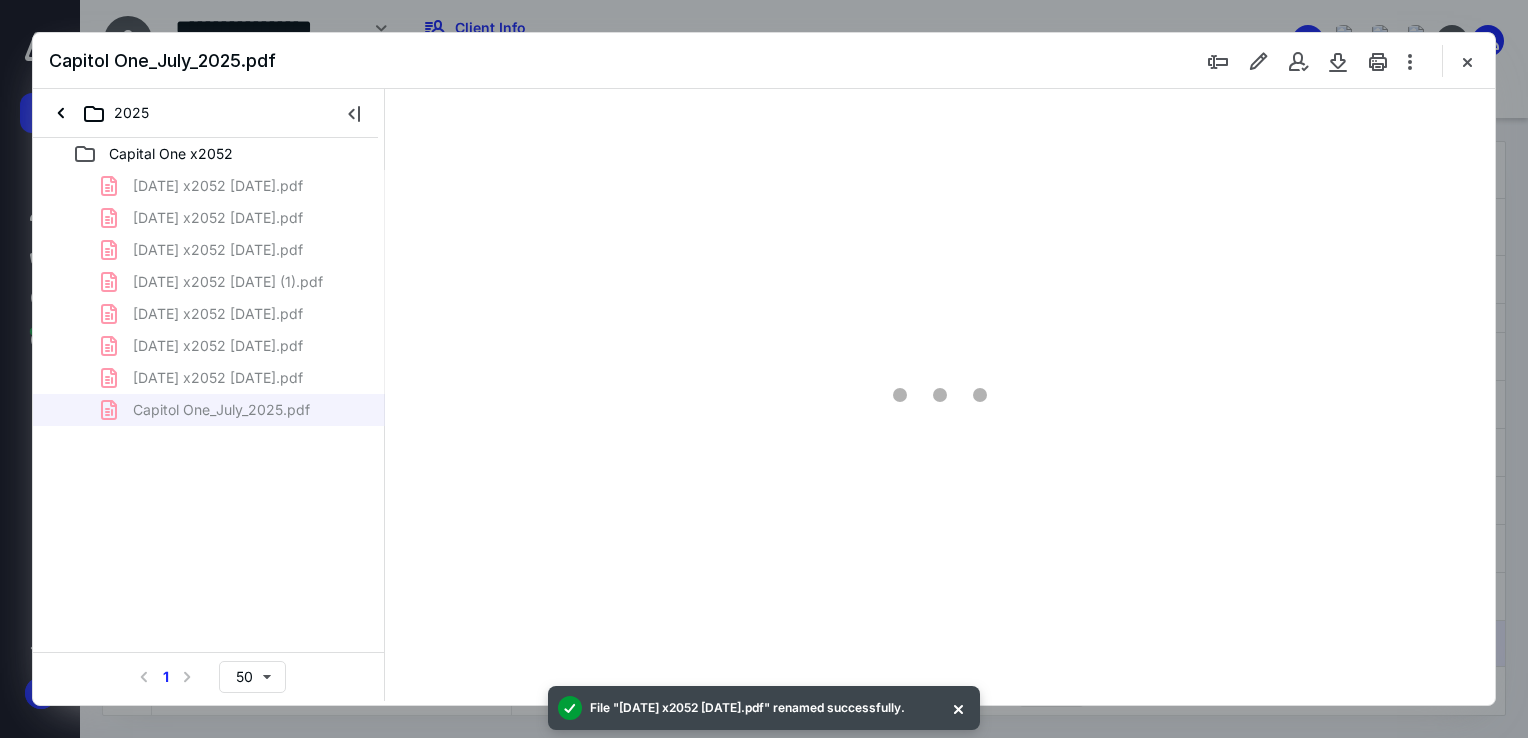 type on "68" 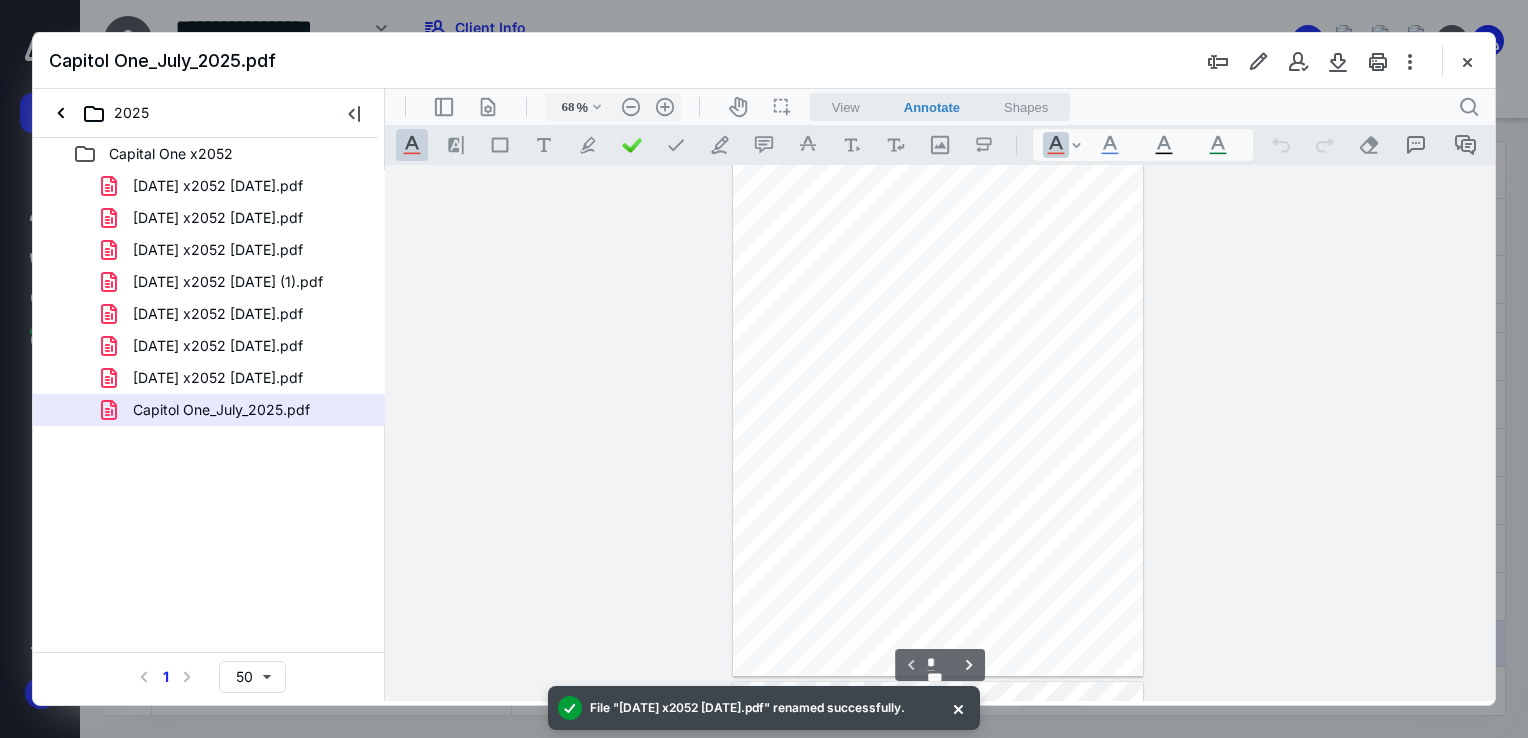 scroll, scrollTop: 0, scrollLeft: 0, axis: both 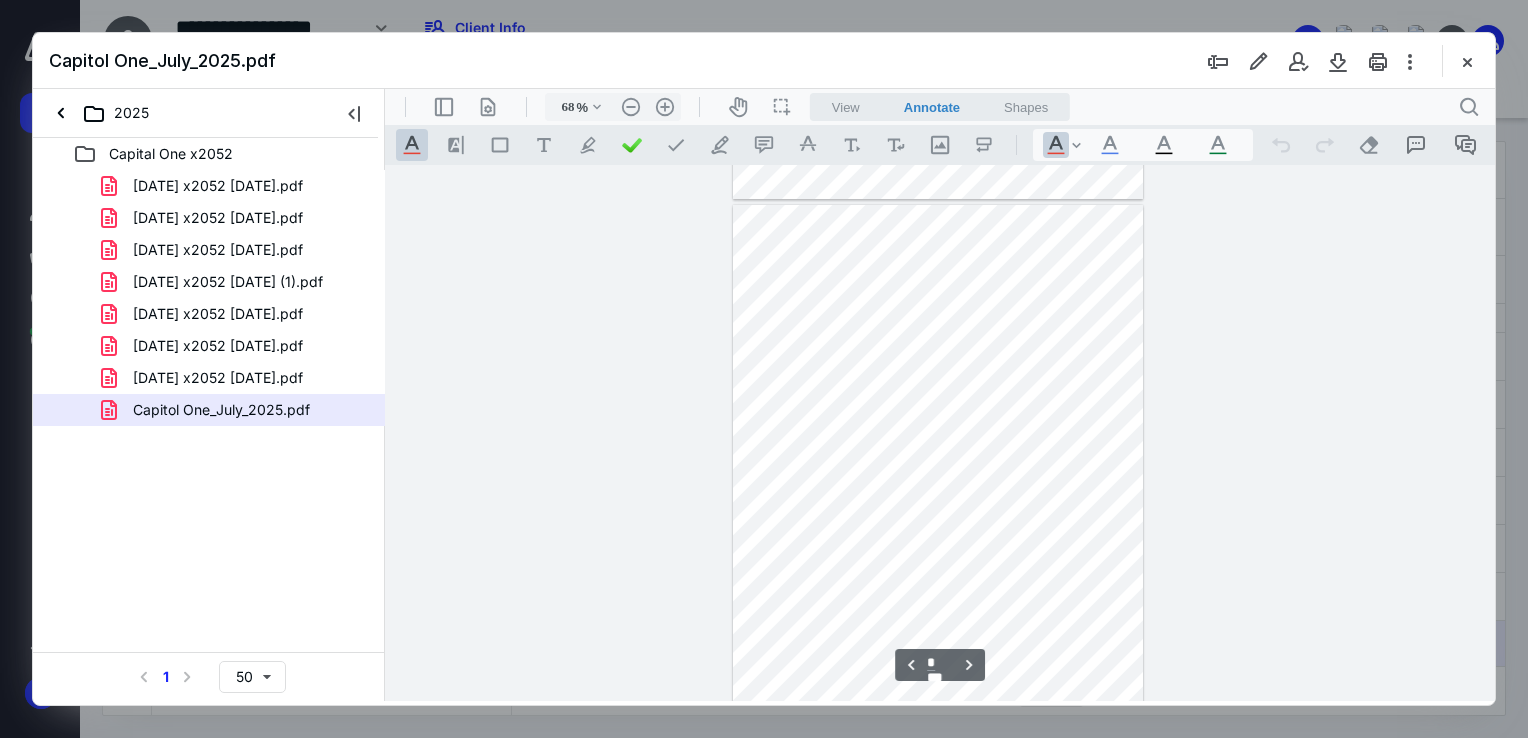 type on "*" 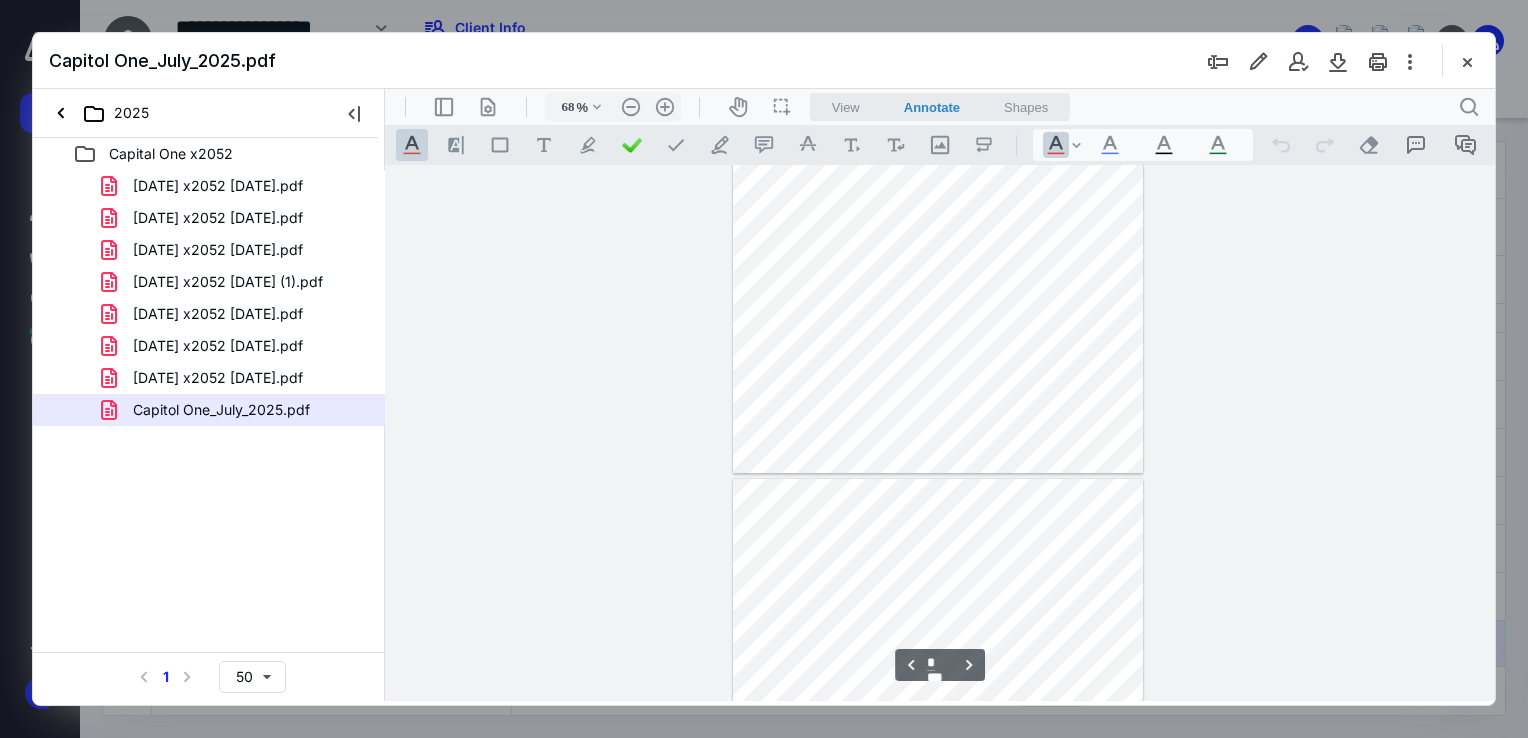 scroll, scrollTop: 0, scrollLeft: 0, axis: both 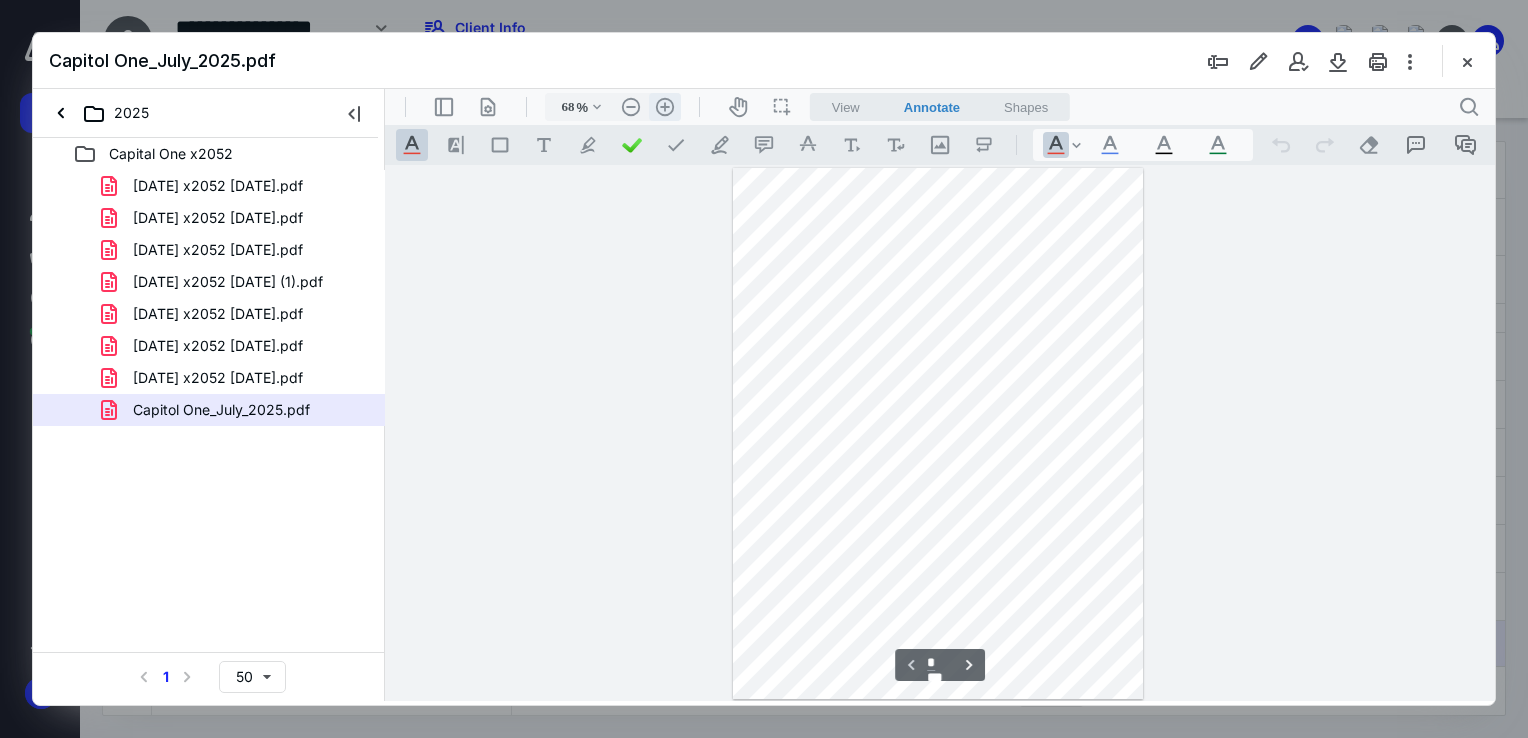click on ".cls-1{fill:#abb0c4;} icon - header - zoom - in - line" at bounding box center [665, 107] 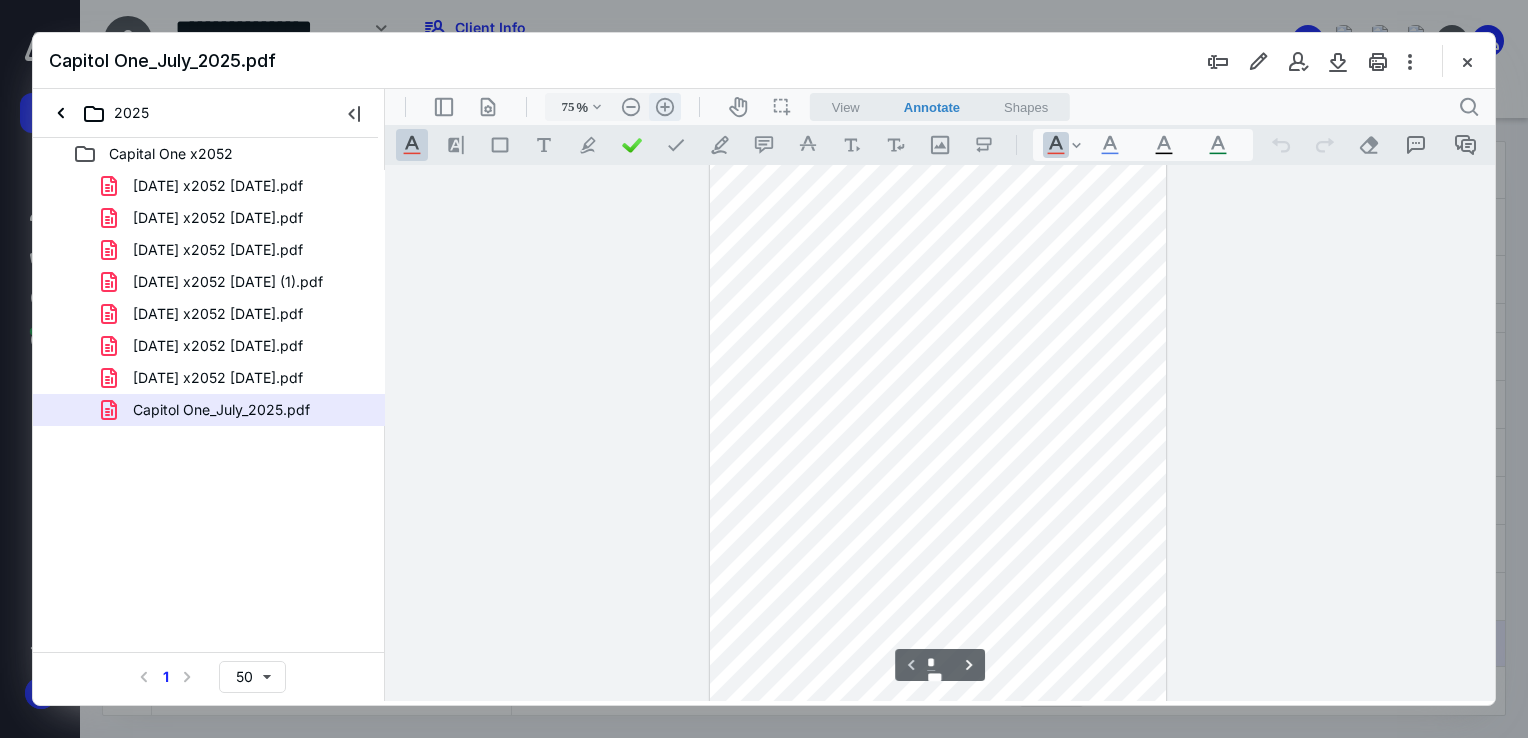 click on ".cls-1{fill:#abb0c4;} icon - header - zoom - in - line" at bounding box center [665, 107] 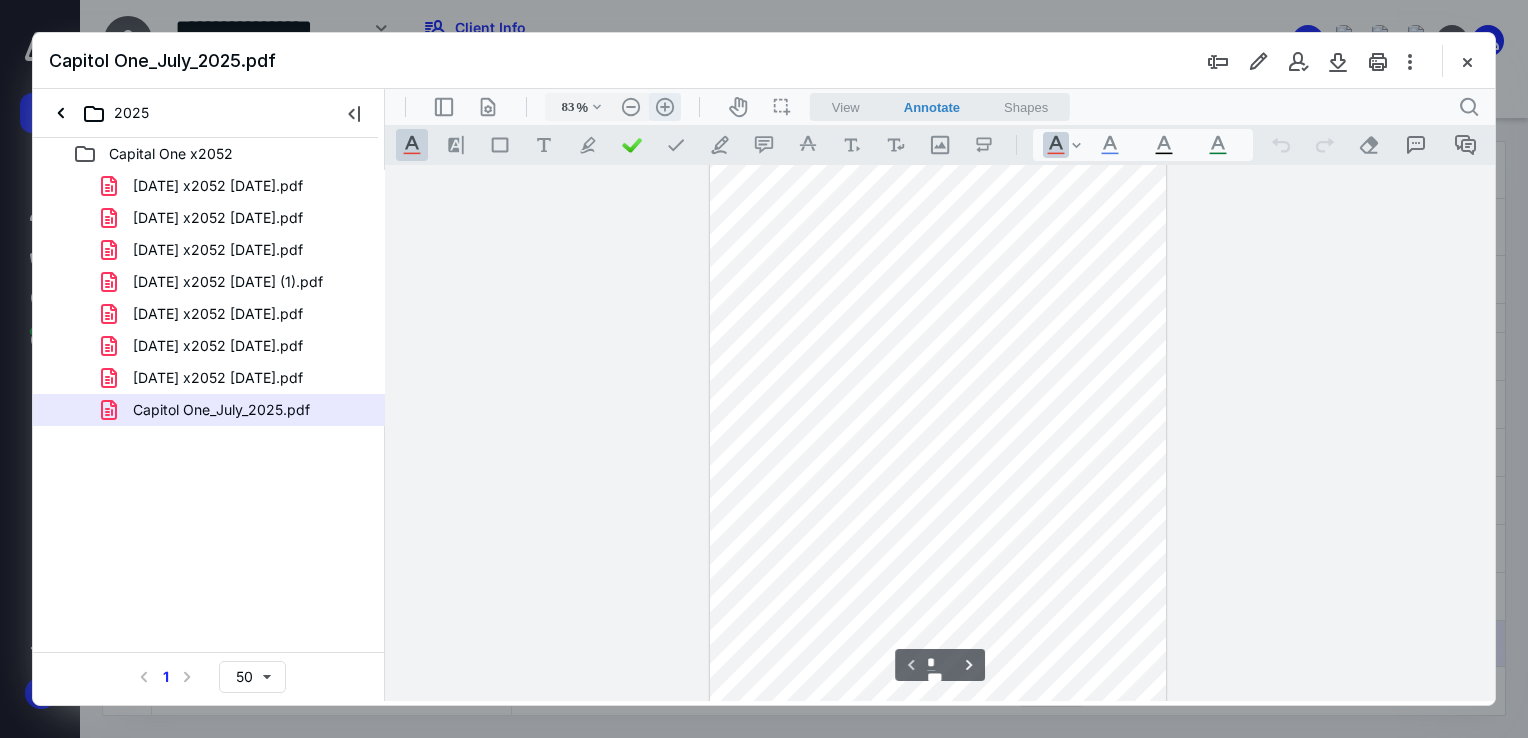 click on ".cls-1{fill:#abb0c4;} icon - header - zoom - in - line" at bounding box center (665, 107) 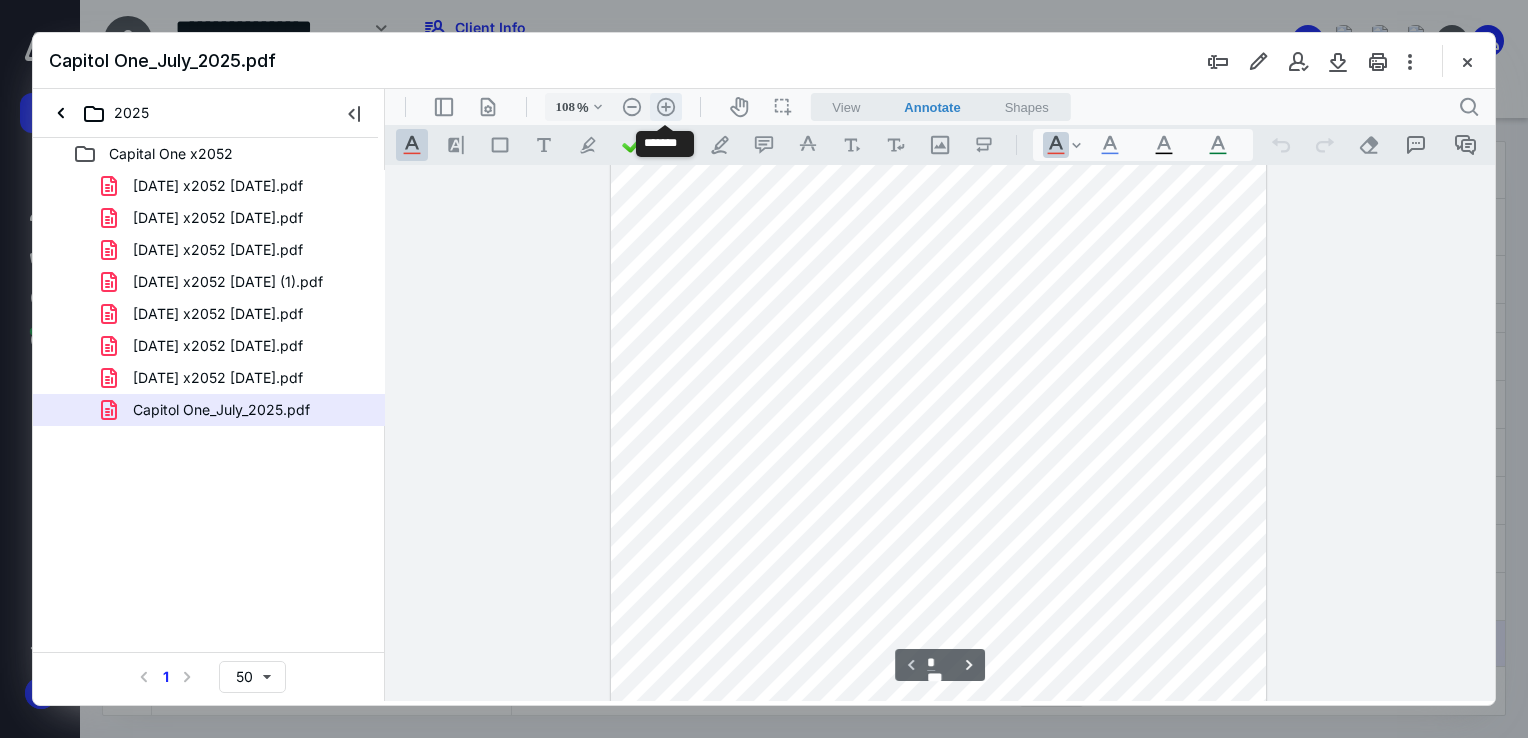 click on ".cls-1{fill:#abb0c4;} icon - header - zoom - in - line" at bounding box center (666, 107) 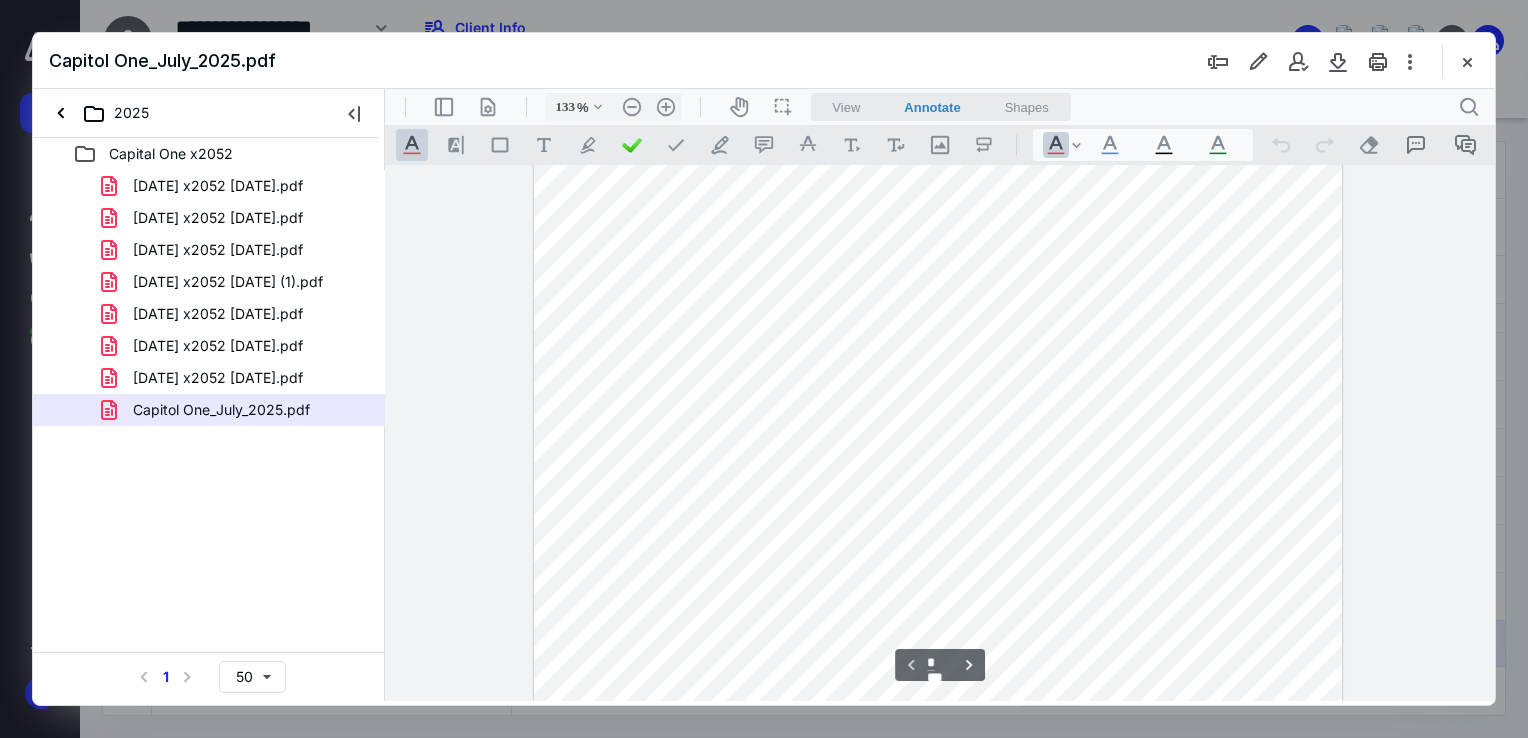 scroll, scrollTop: 0, scrollLeft: 0, axis: both 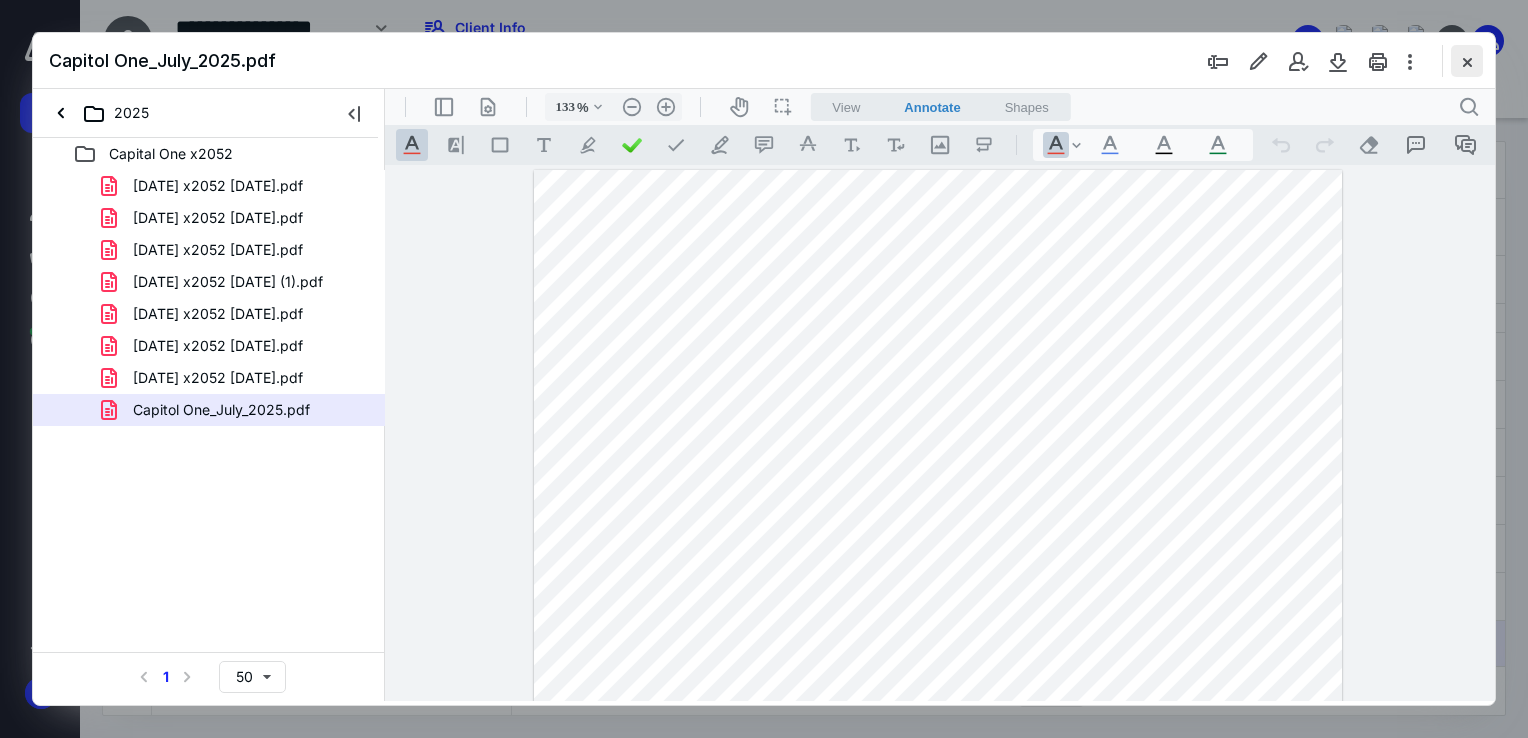 click at bounding box center [1467, 61] 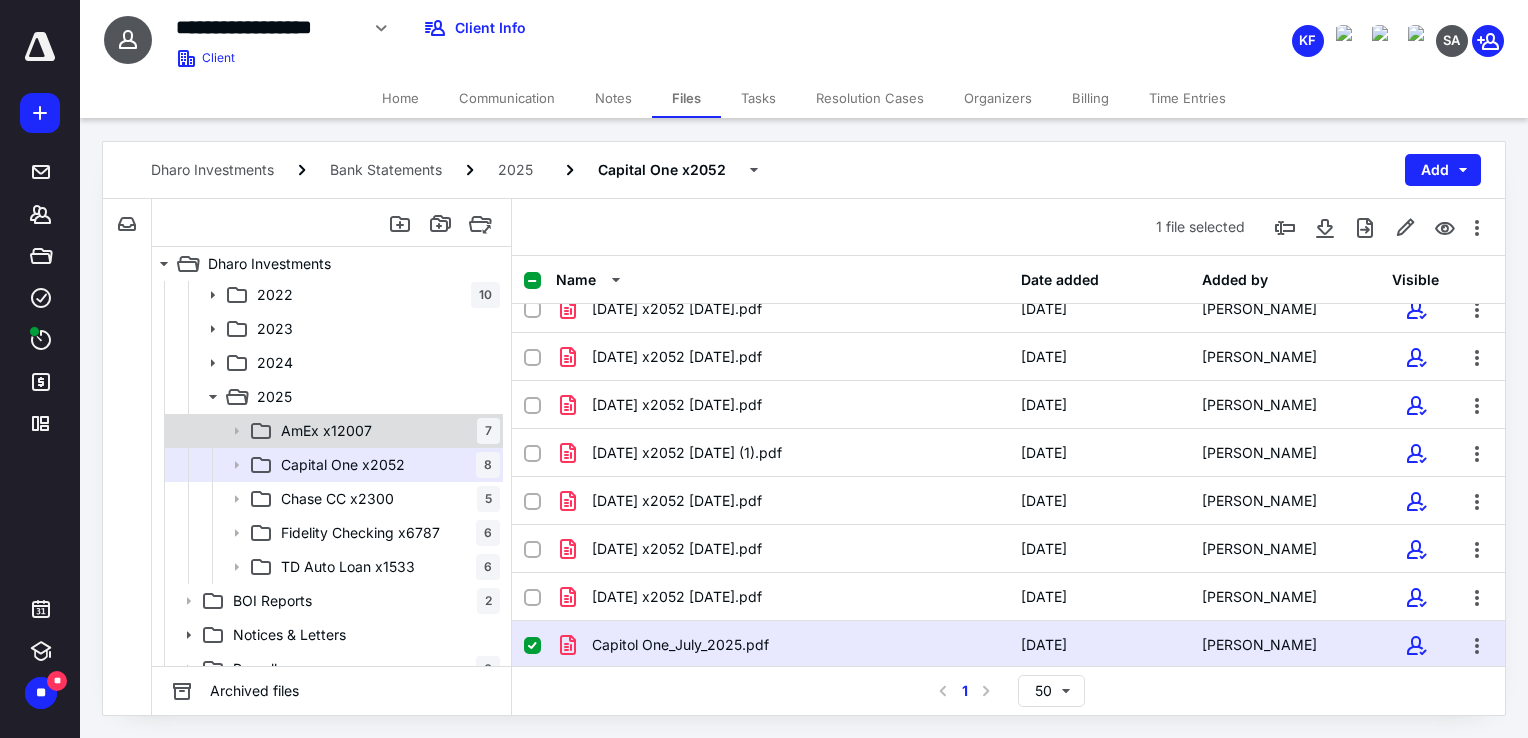 scroll, scrollTop: 100, scrollLeft: 0, axis: vertical 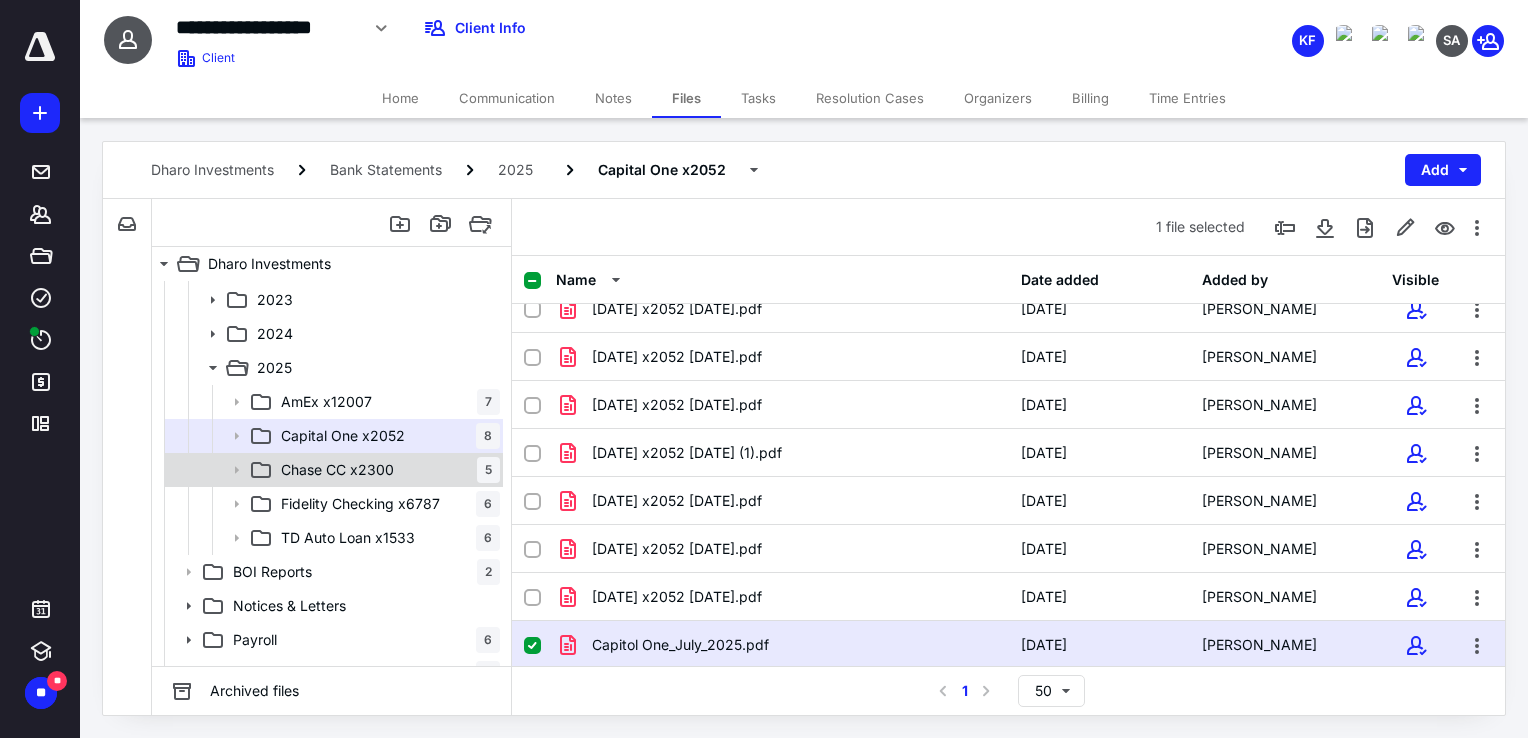 click on "Chase CC x2300 5" at bounding box center [386, 470] 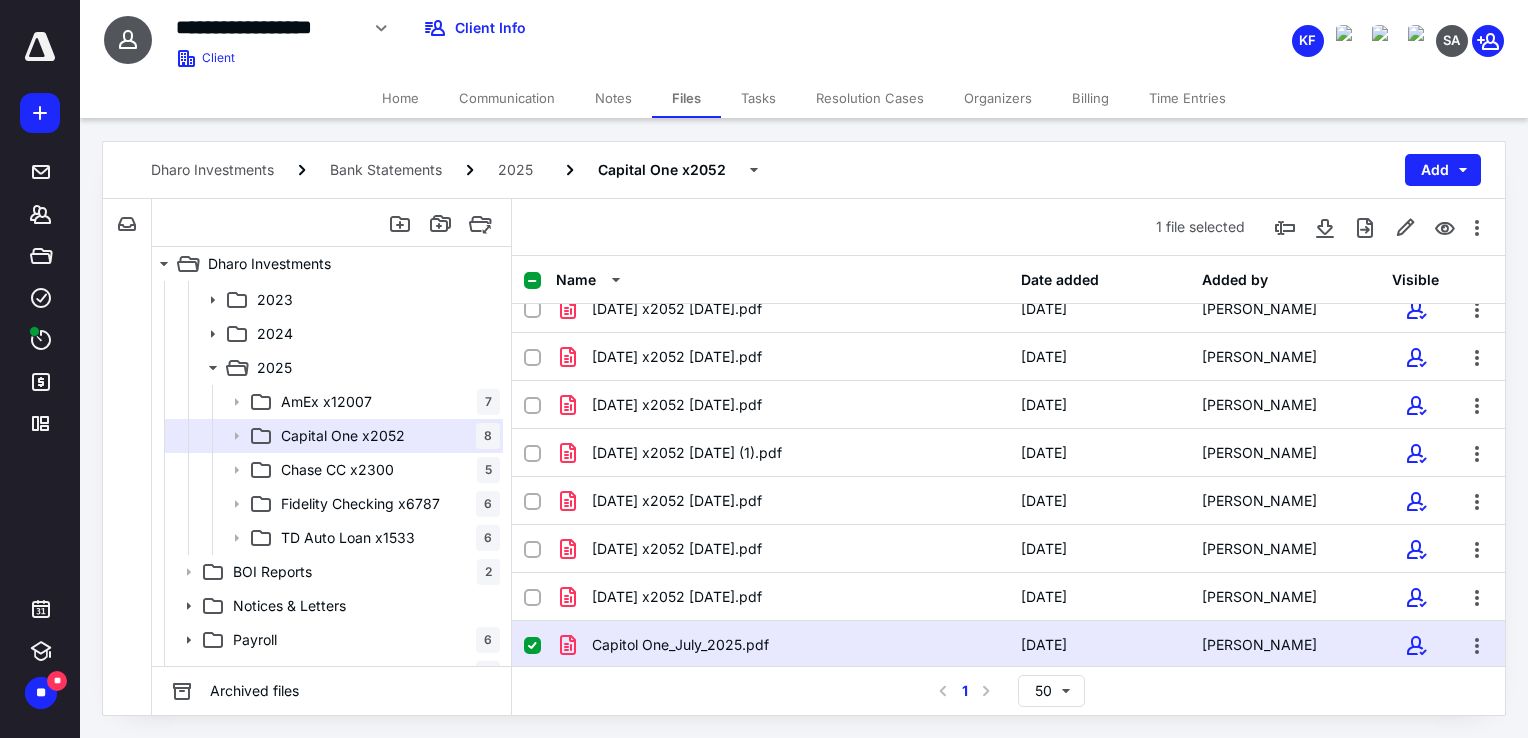 scroll, scrollTop: 0, scrollLeft: 0, axis: both 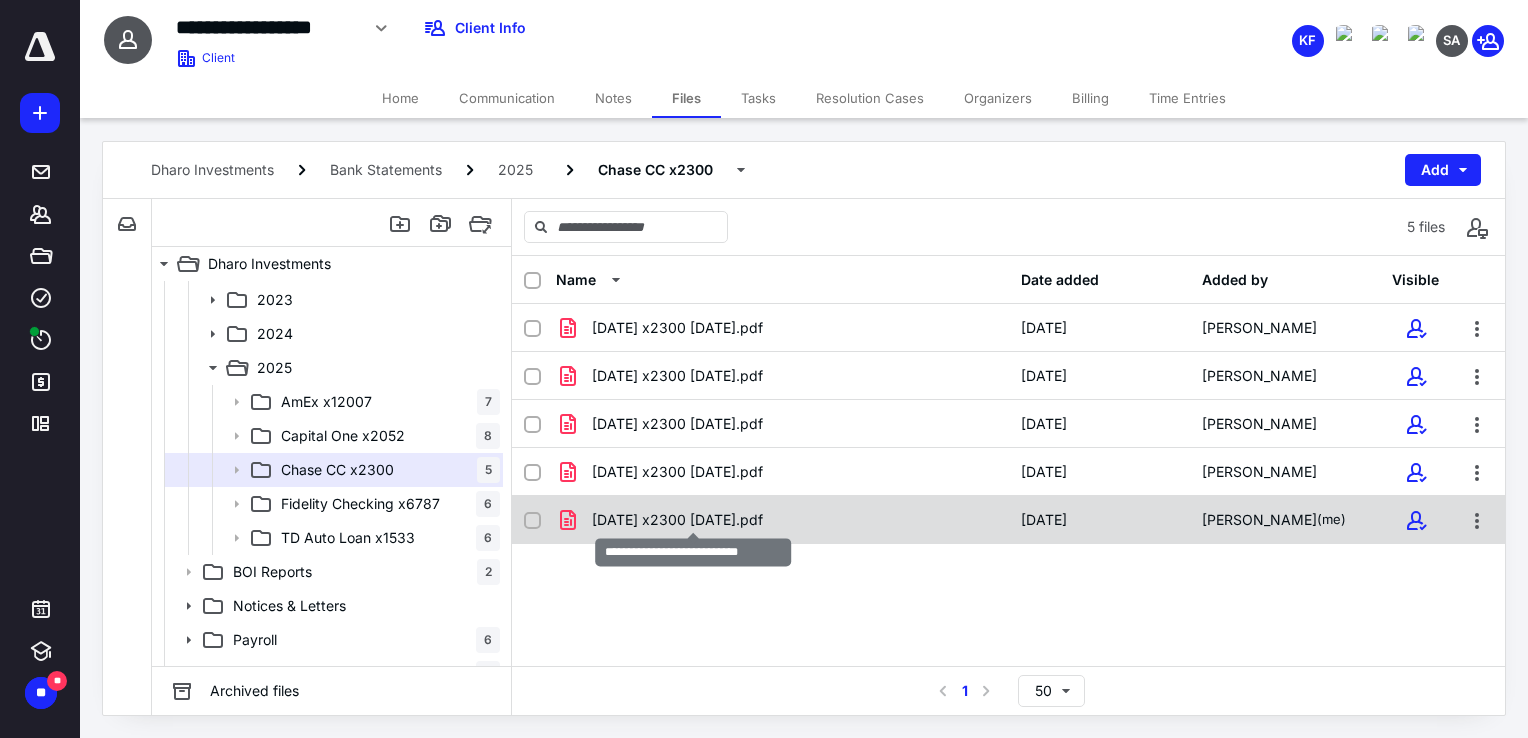 click on "06 JUNE x2300 6.22.2025.pdf" at bounding box center (677, 520) 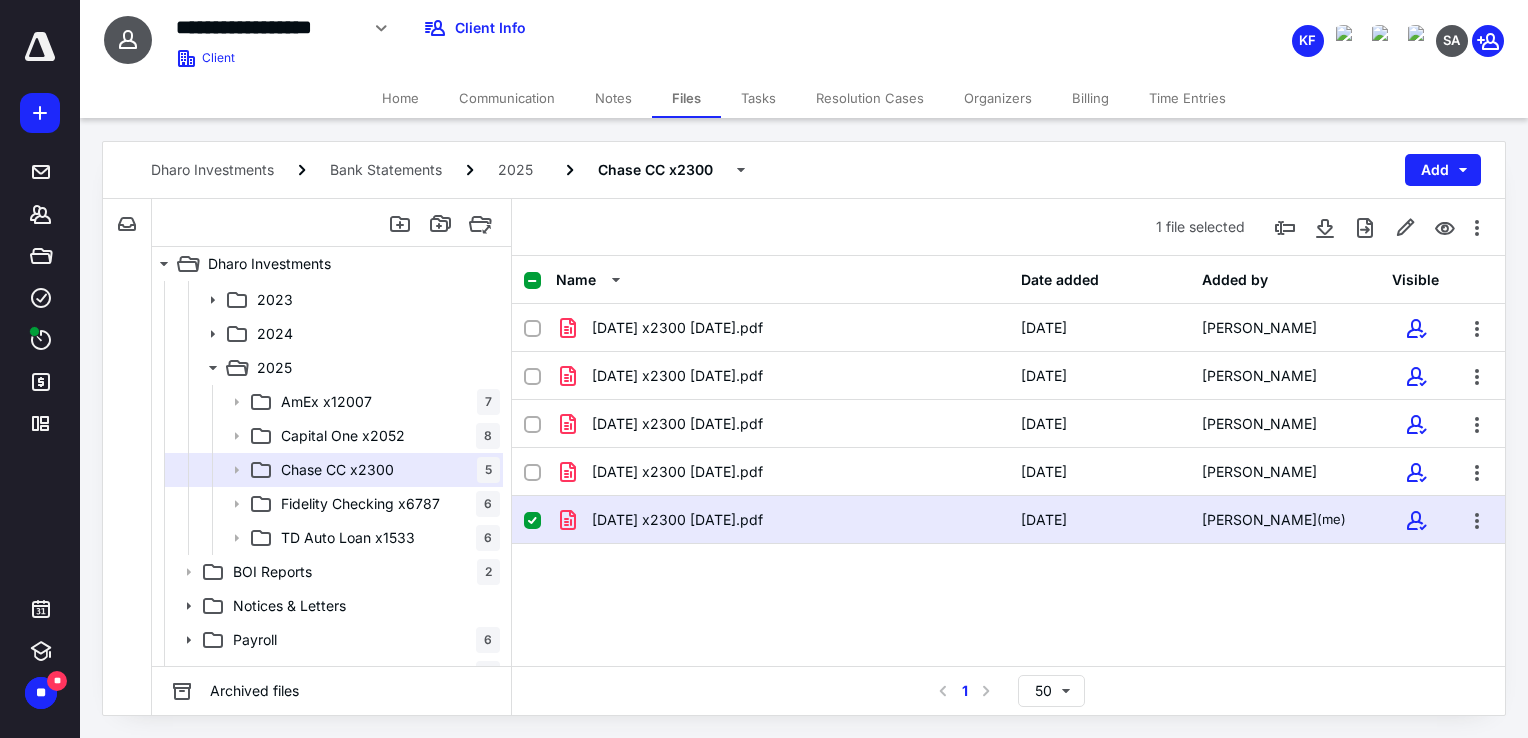click on "06 JUNE x2300 6.22.2025.pdf" at bounding box center [782, 520] 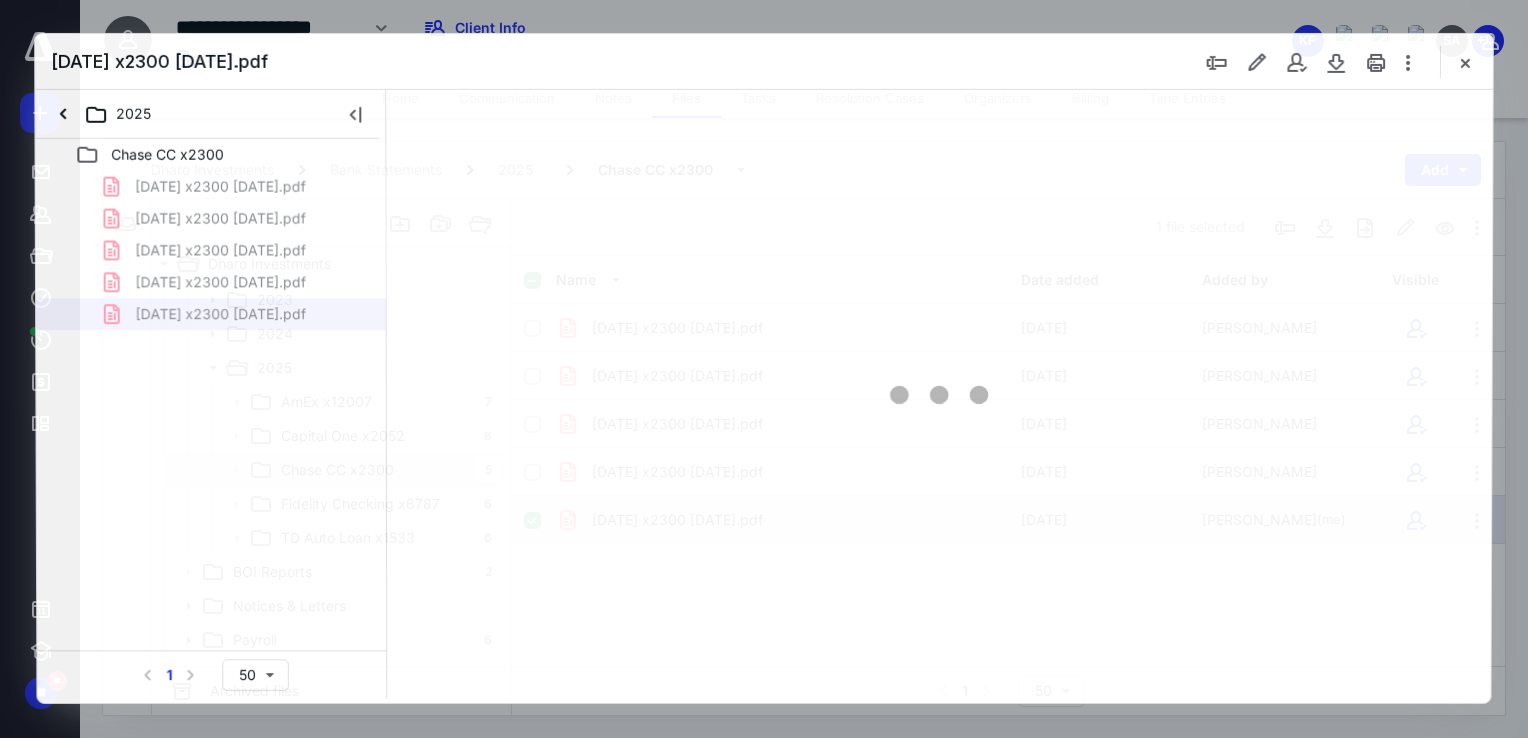 scroll, scrollTop: 0, scrollLeft: 0, axis: both 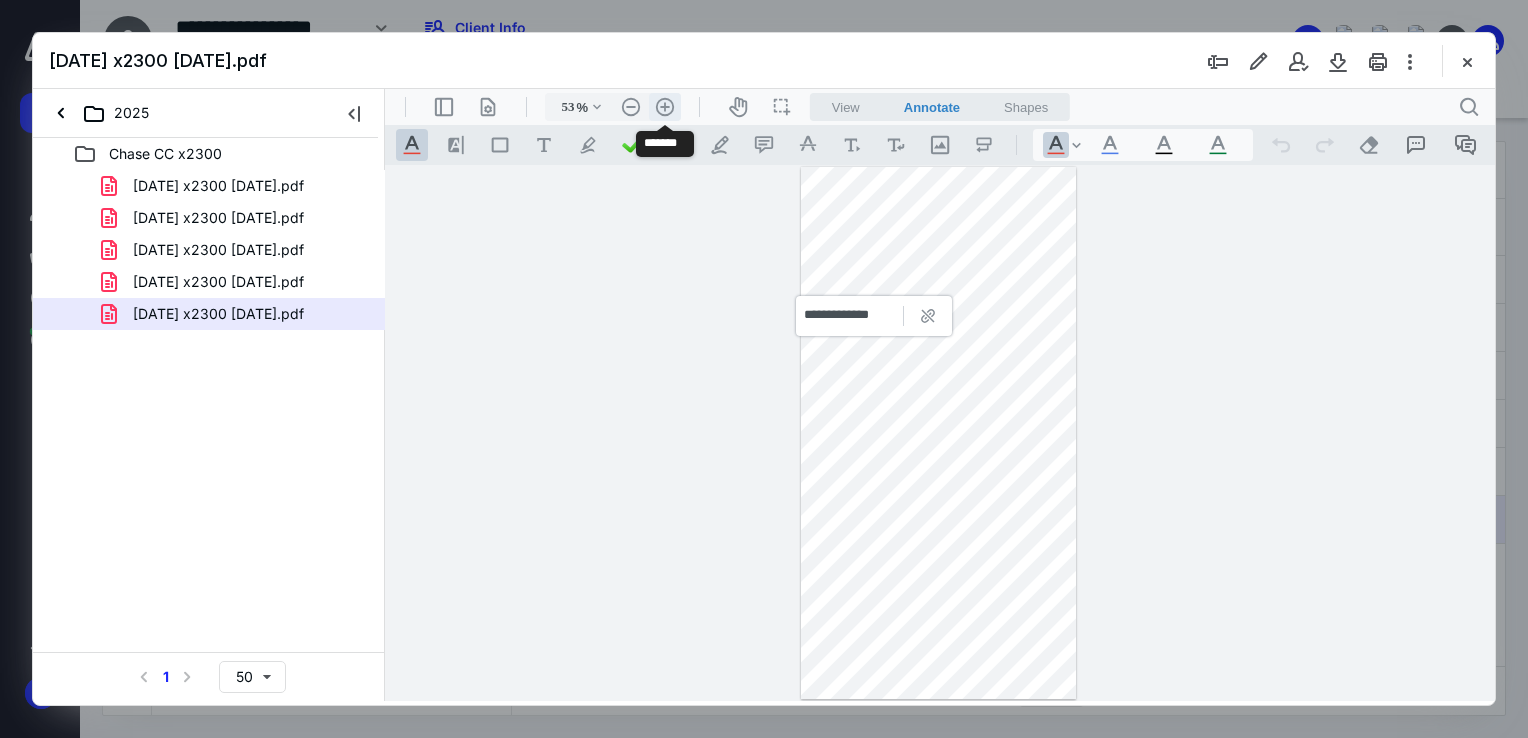 click on ".cls-1{fill:#abb0c4;} icon - header - zoom - in - line" at bounding box center (665, 107) 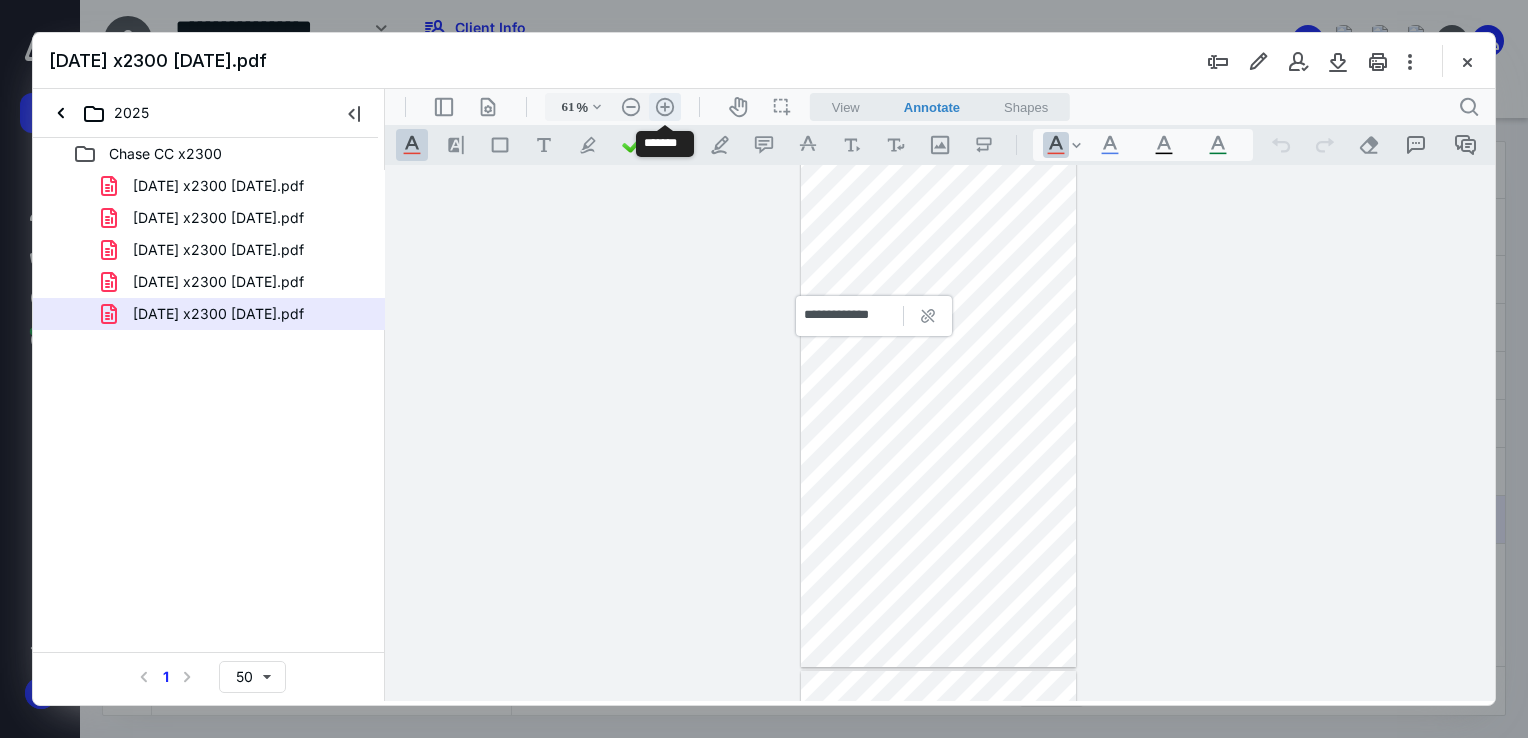 click on ".cls-1{fill:#abb0c4;} icon - header - zoom - in - line" at bounding box center (665, 107) 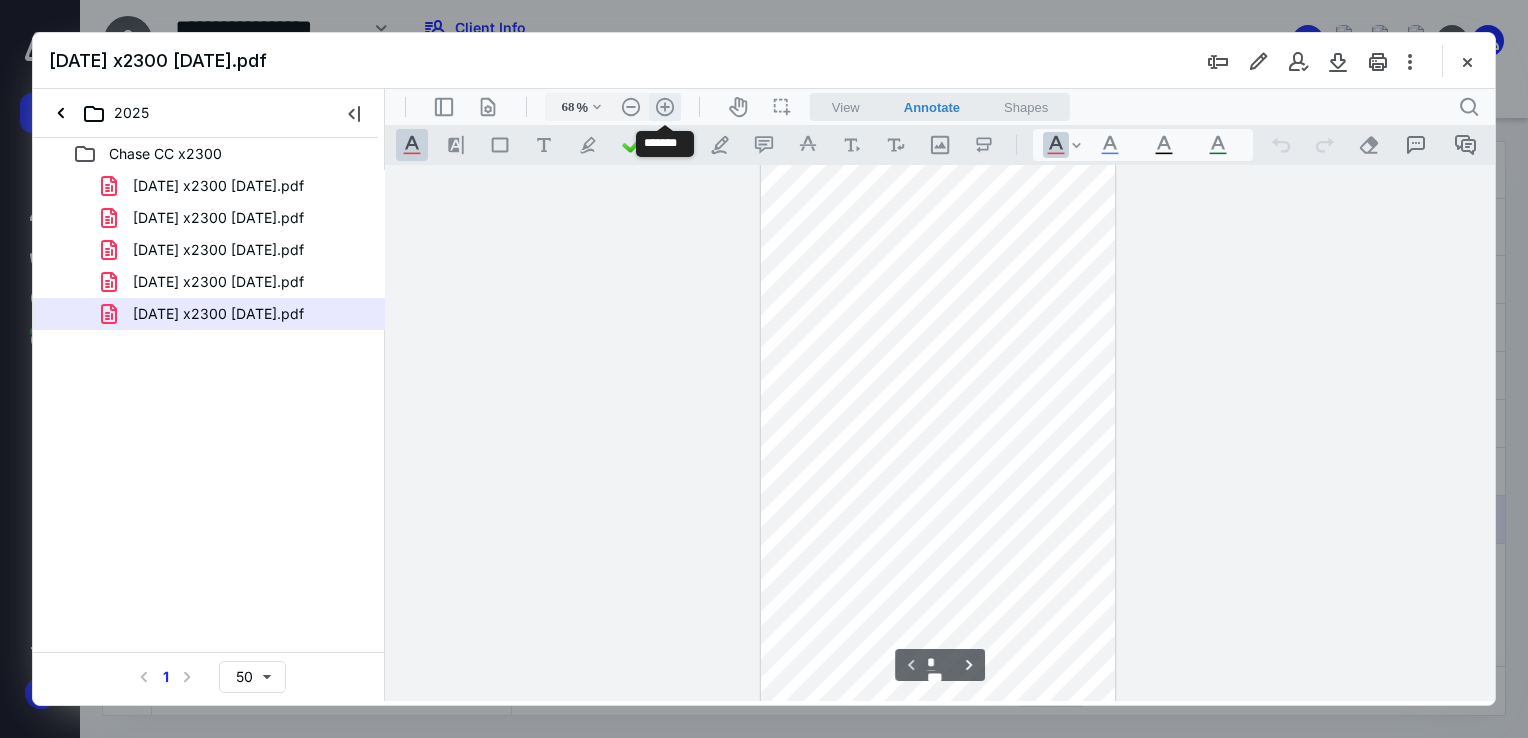 click on ".cls-1{fill:#abb0c4;} icon - header - zoom - in - line" at bounding box center (665, 107) 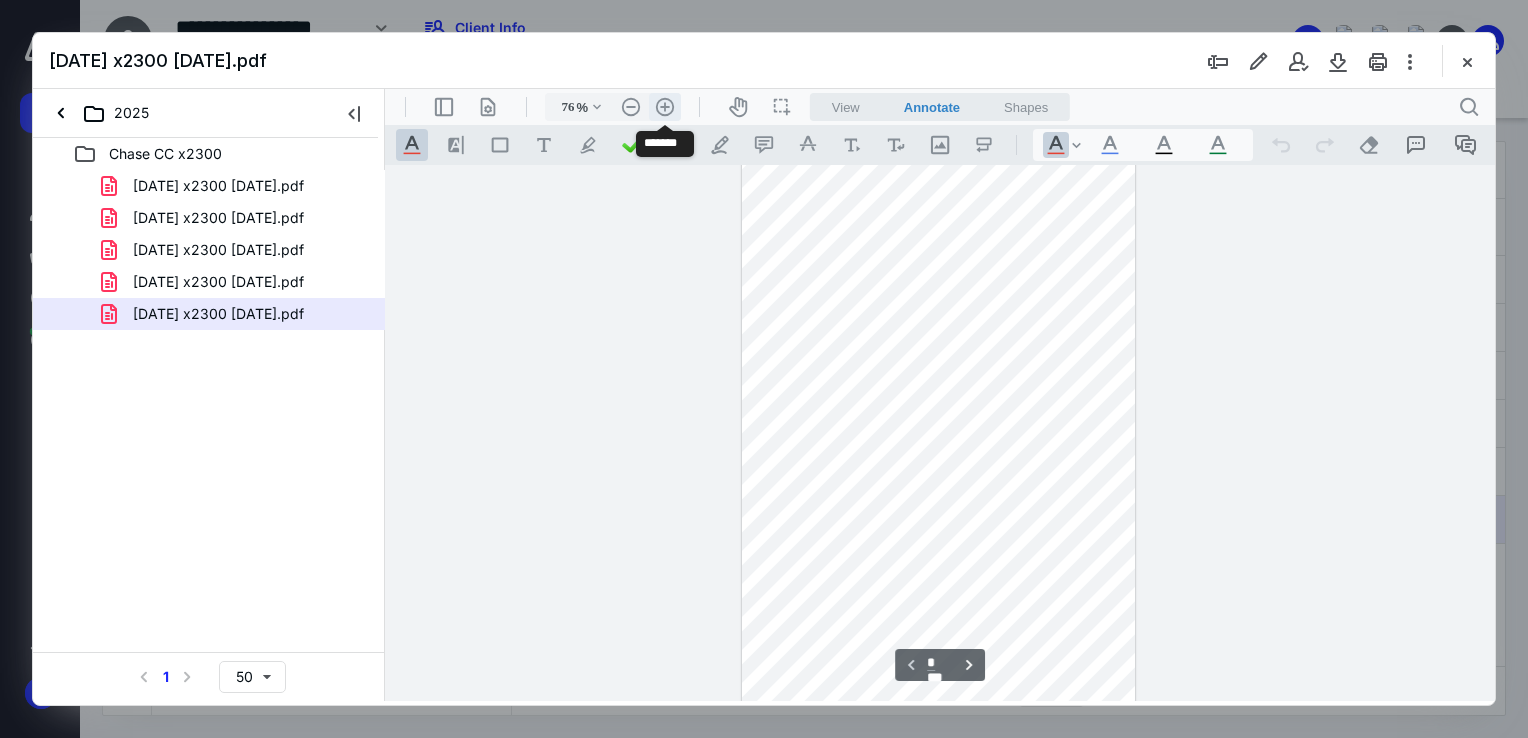 click on ".cls-1{fill:#abb0c4;} icon - header - zoom - in - line" at bounding box center [665, 107] 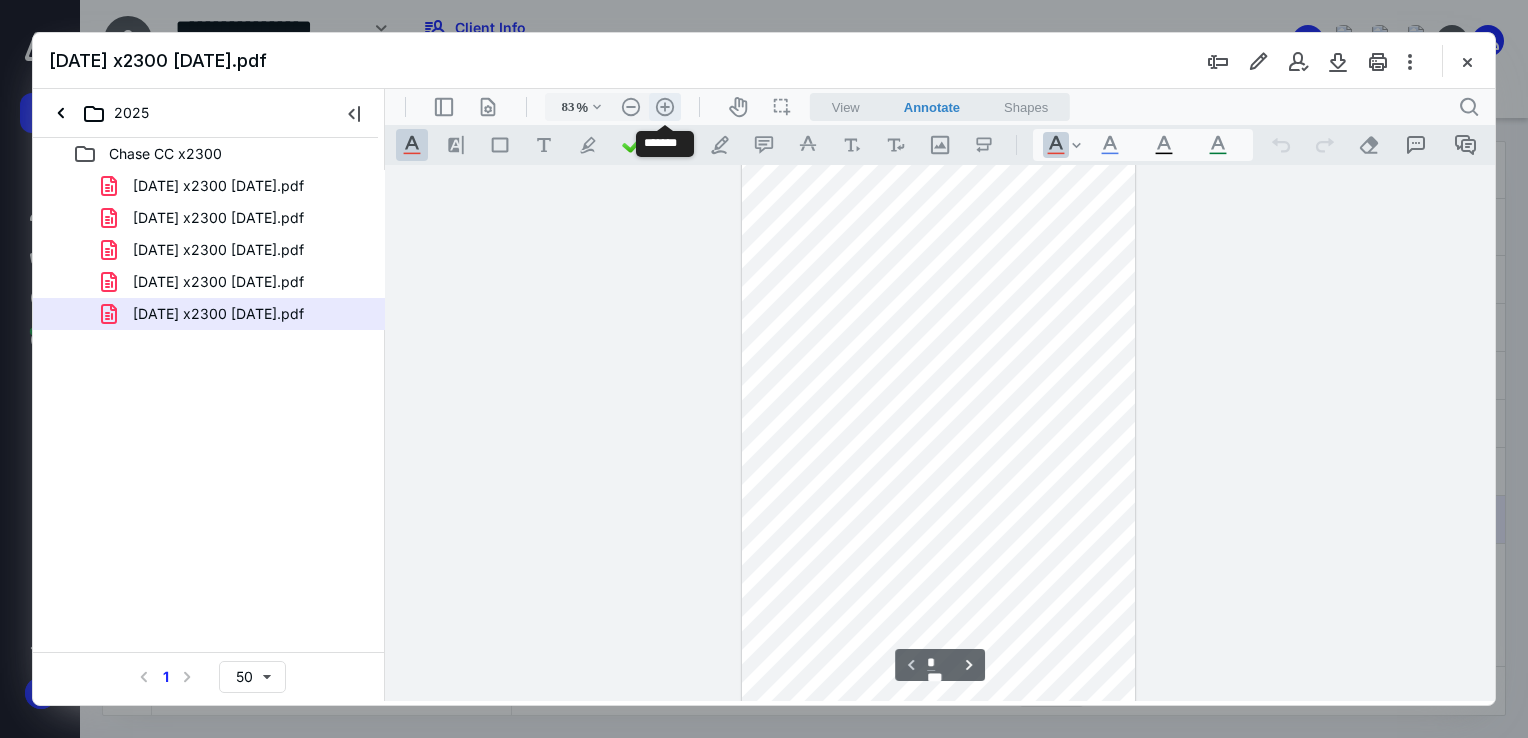 click on ".cls-1{fill:#abb0c4;} icon - header - zoom - in - line" at bounding box center (665, 107) 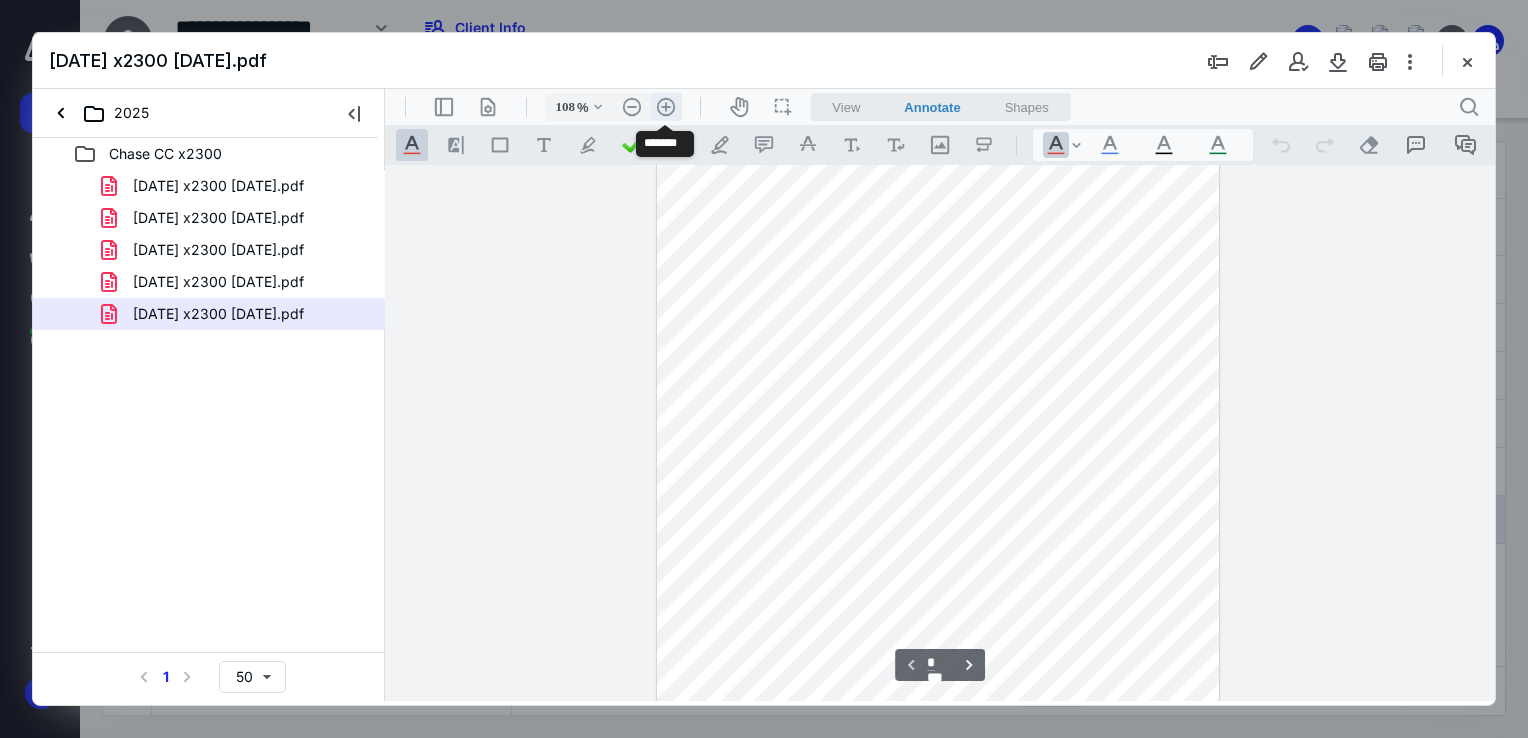 scroll, scrollTop: 240, scrollLeft: 0, axis: vertical 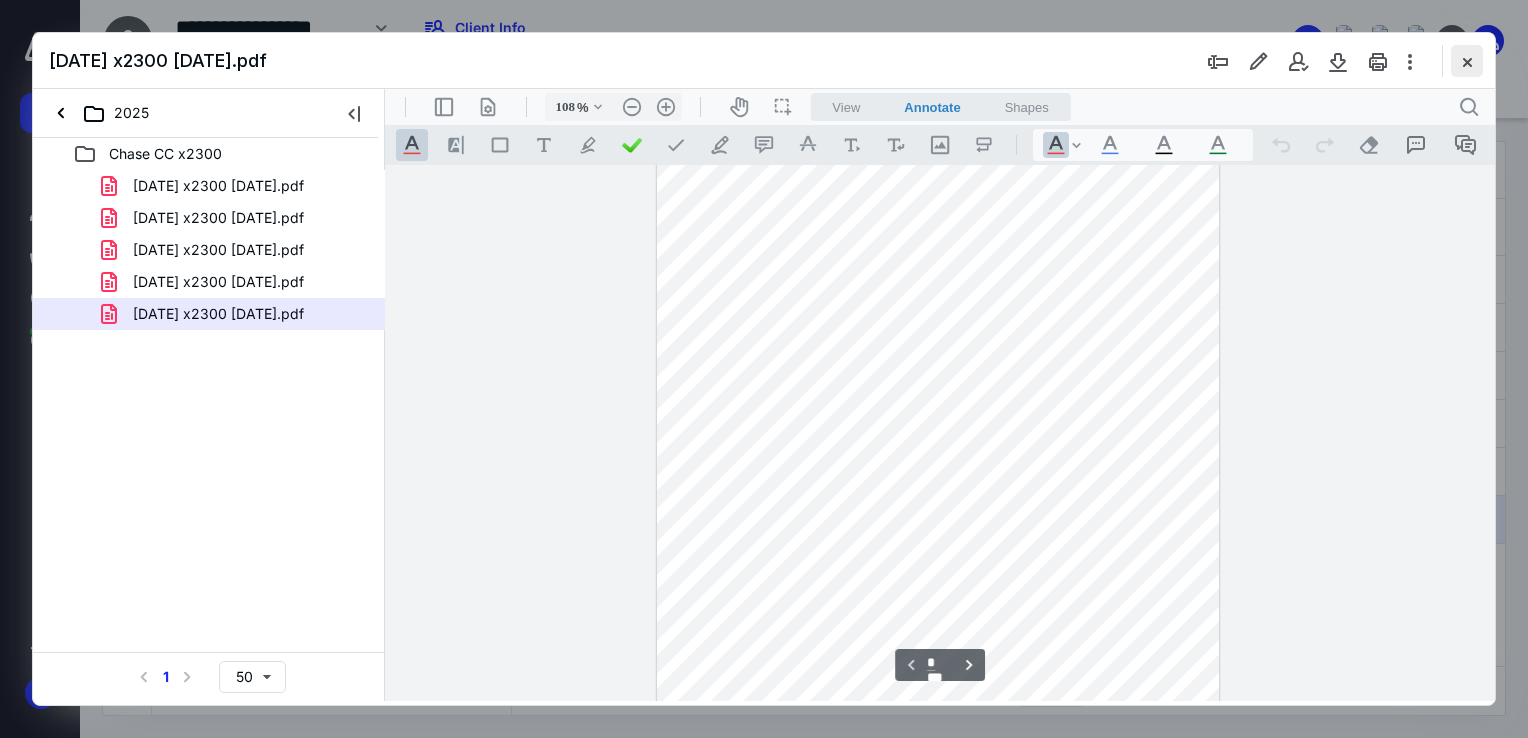click at bounding box center [1467, 61] 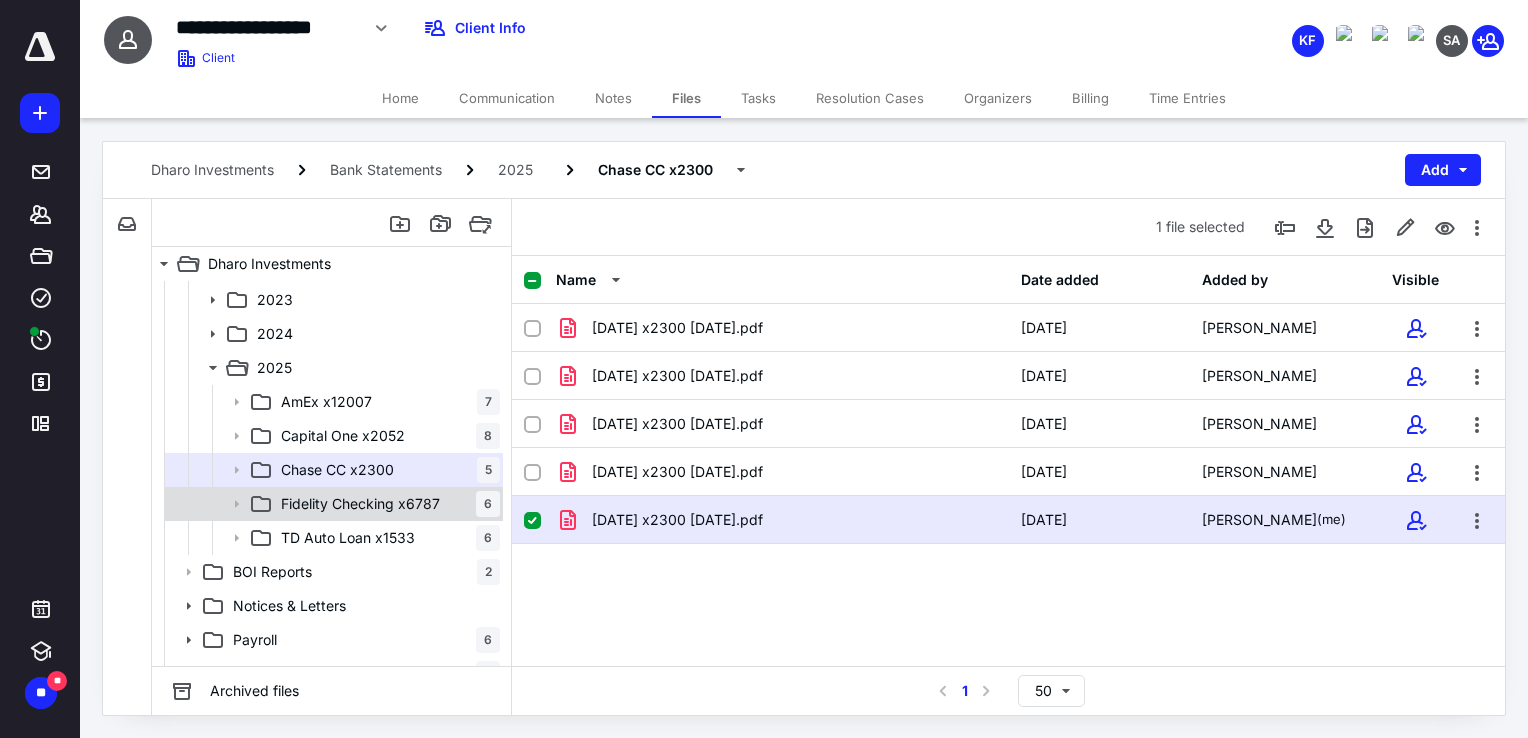 click on "Fidelity Checking x6787 6" at bounding box center (386, 504) 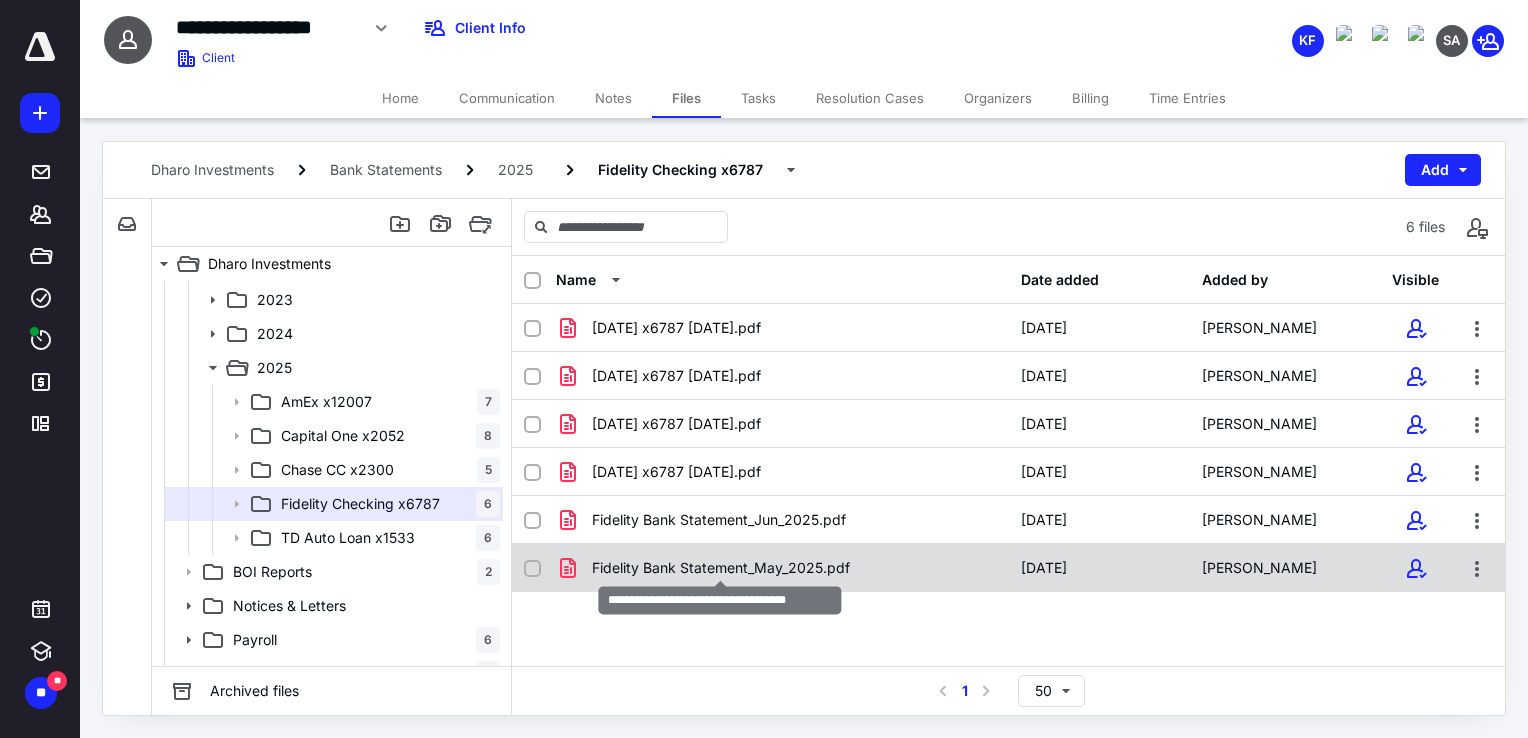 click on "Fidelity Bank Statement_May_2025.pdf" at bounding box center [721, 568] 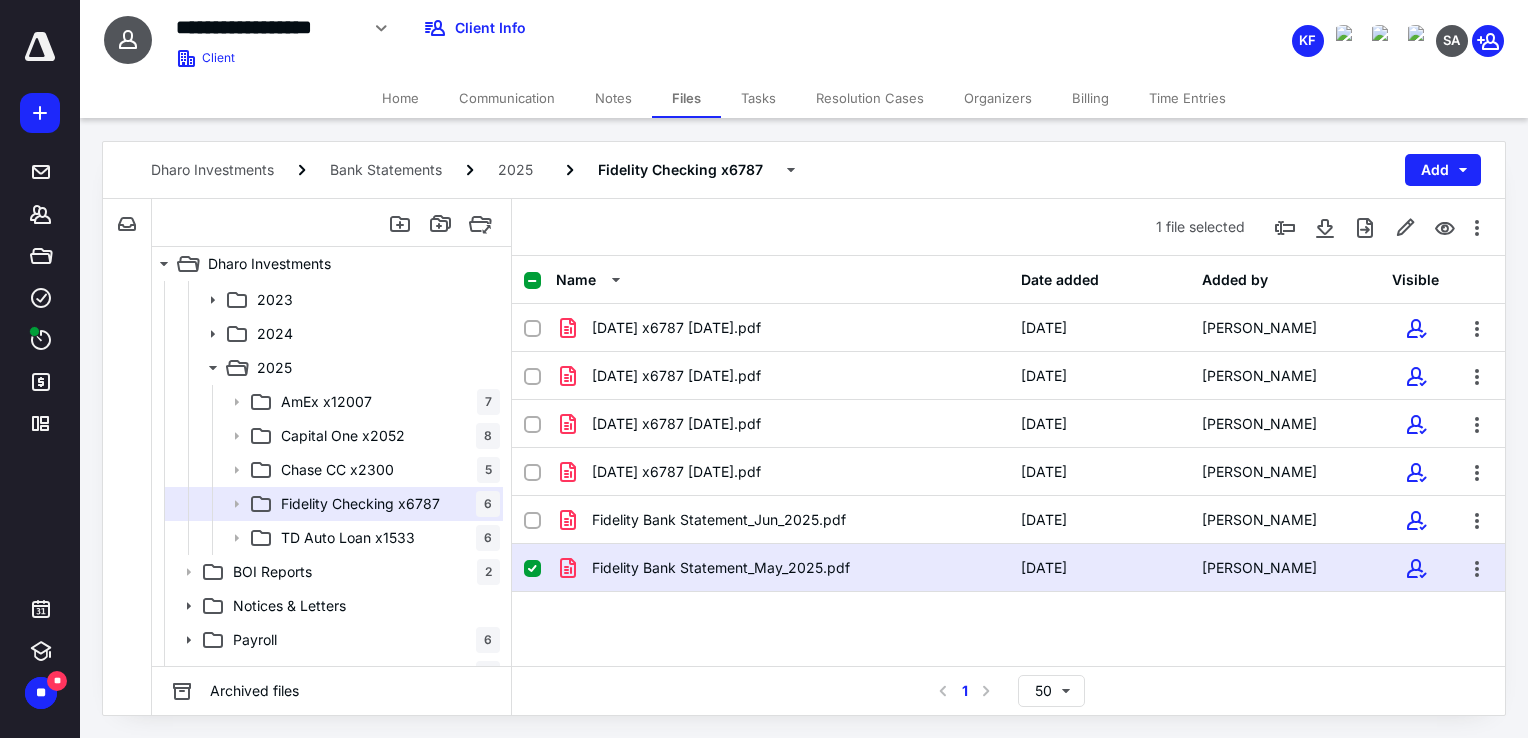 click on "Fidelity Bank Statement_May_2025.pdf" at bounding box center [782, 568] 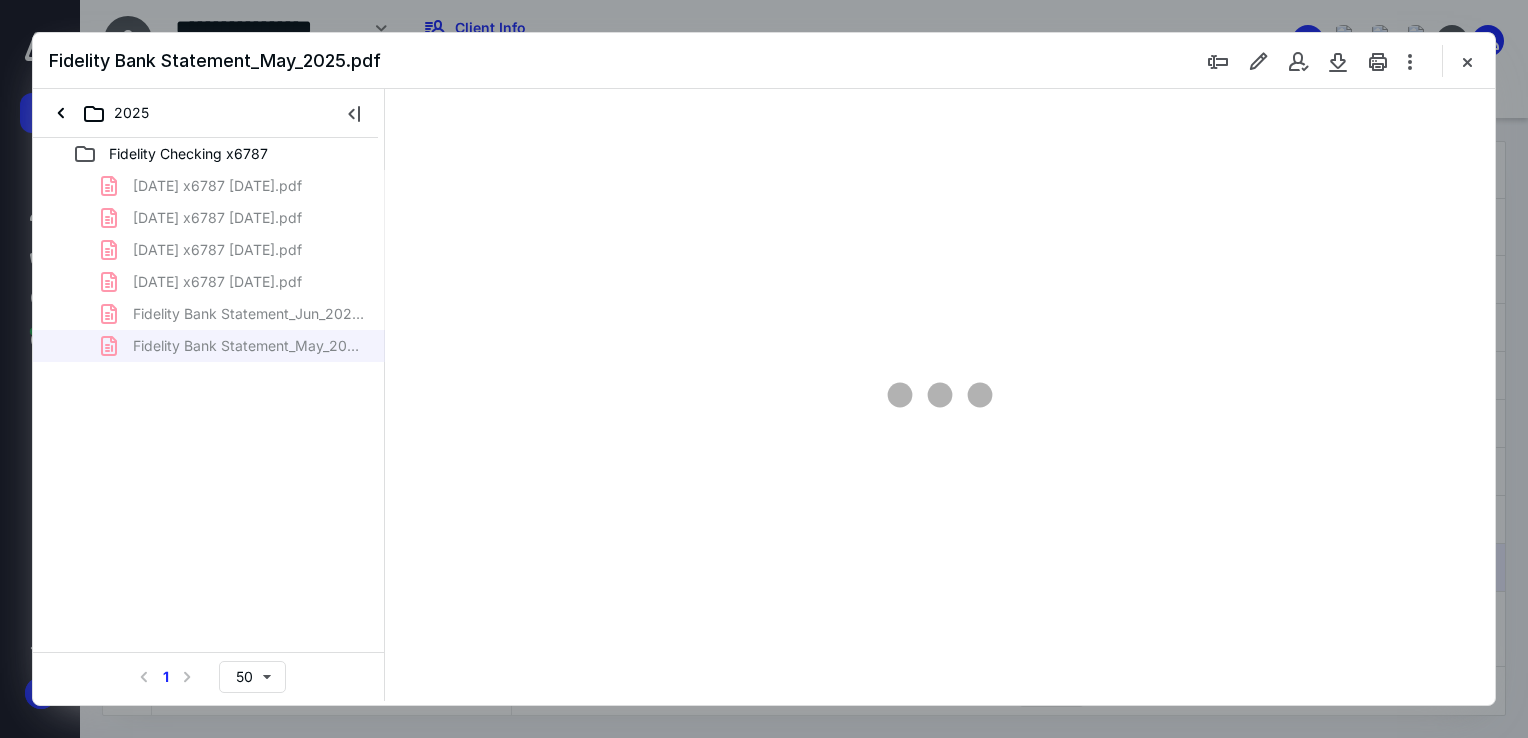 scroll, scrollTop: 0, scrollLeft: 0, axis: both 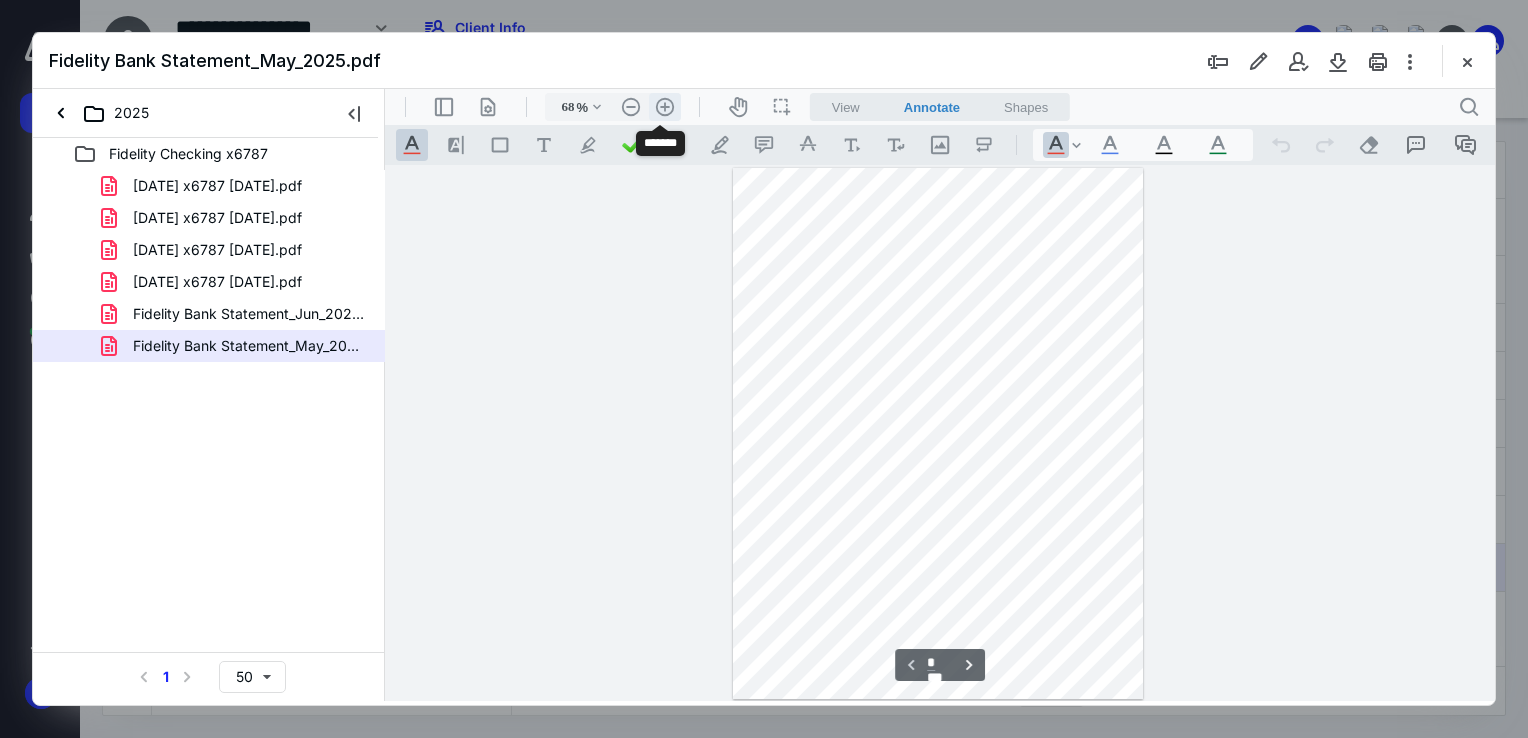 click on ".cls-1{fill:#abb0c4;} icon - header - zoom - in - line" at bounding box center (665, 107) 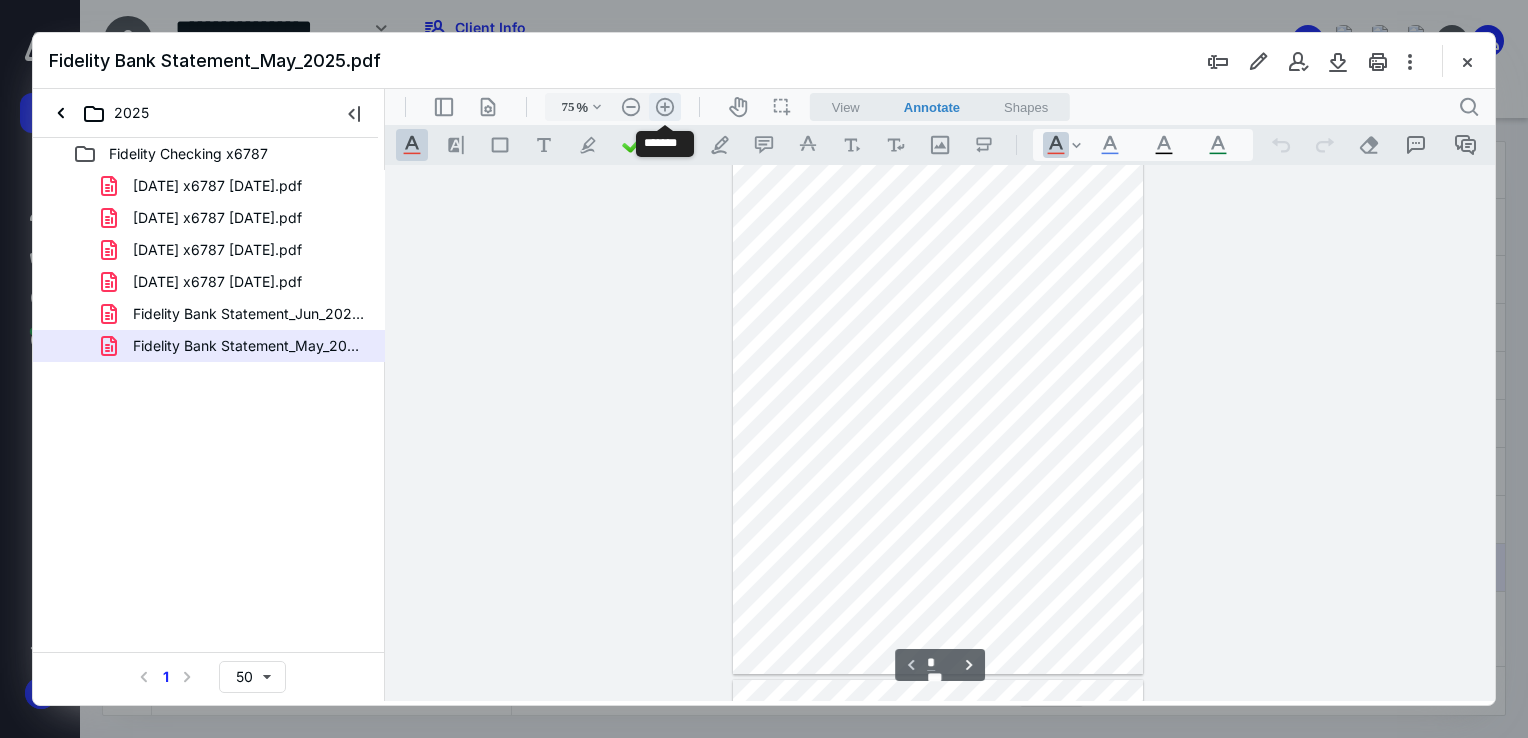 click on ".cls-1{fill:#abb0c4;} icon - header - zoom - in - line" at bounding box center [665, 107] 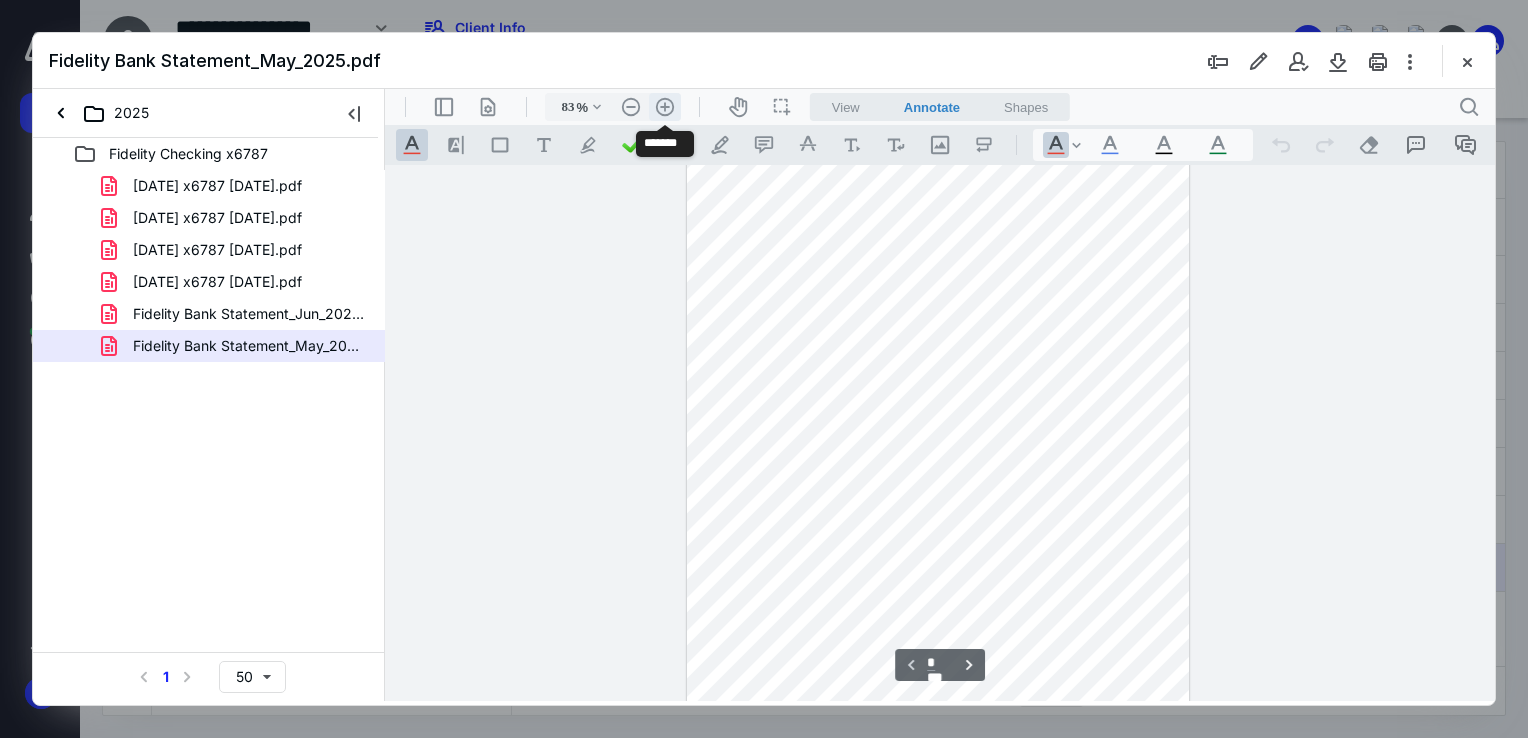 click on ".cls-1{fill:#abb0c4;} icon - header - zoom - in - line" at bounding box center (665, 107) 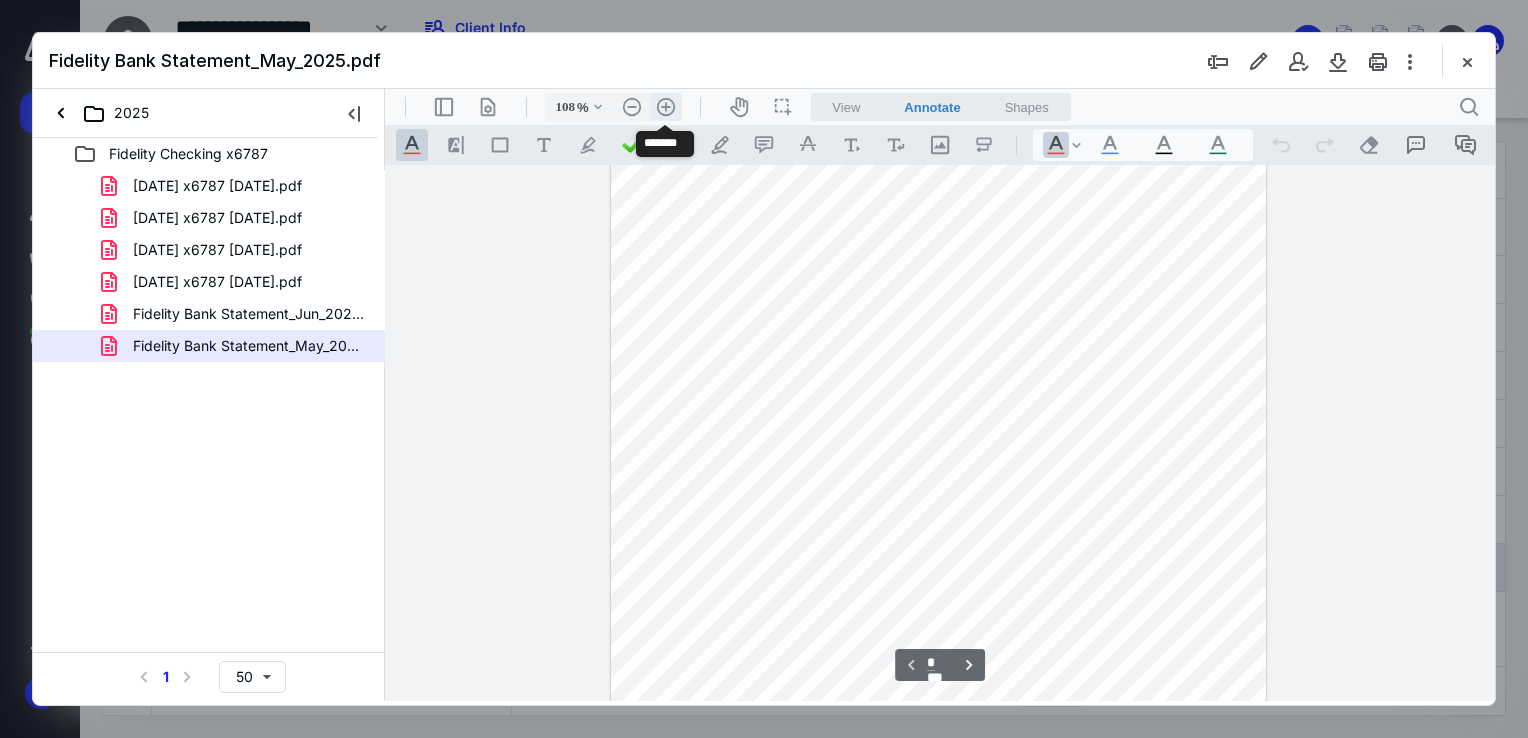 click on ".cls-1{fill:#abb0c4;} icon - header - zoom - in - line" at bounding box center [666, 107] 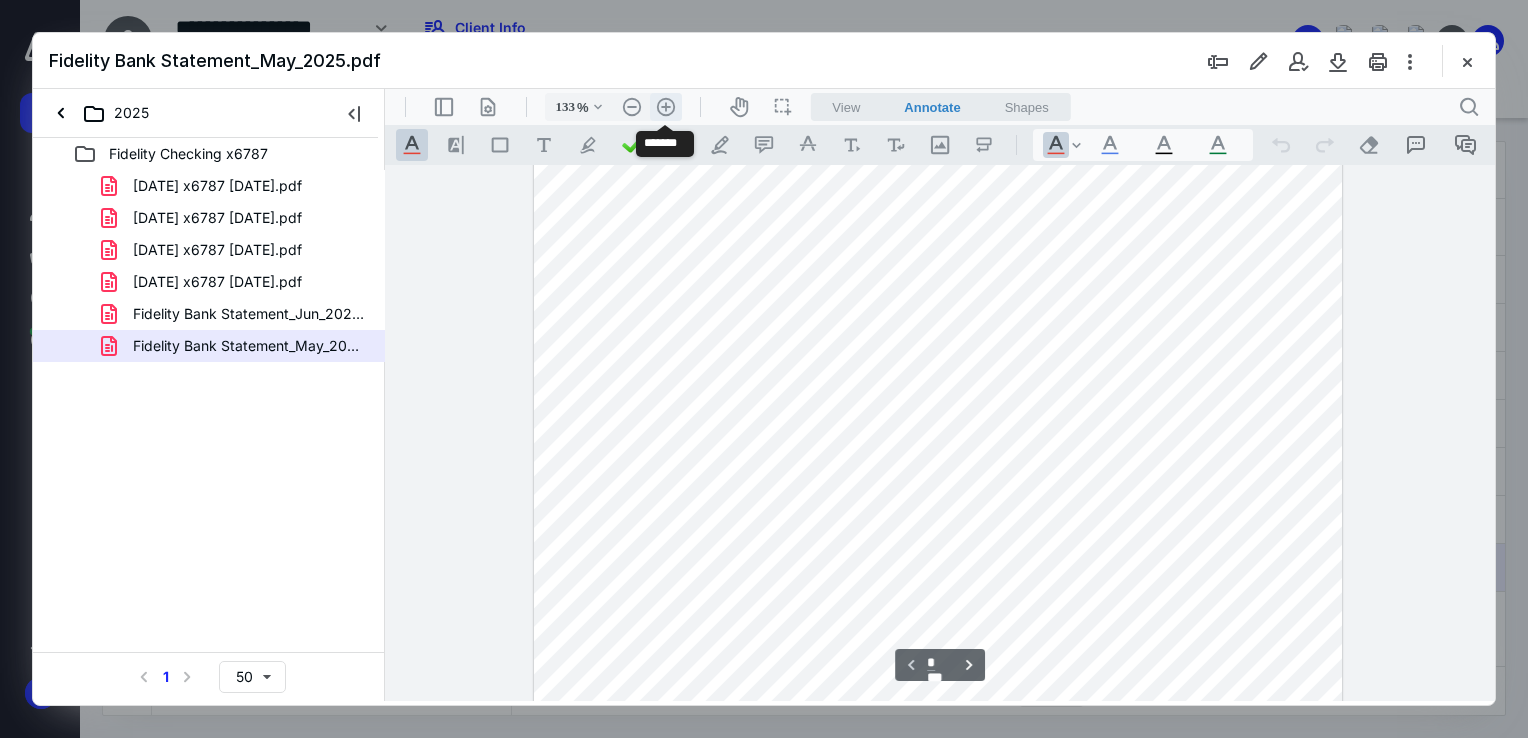 click on ".cls-1{fill:#abb0c4;} icon - header - zoom - in - line" at bounding box center (666, 107) 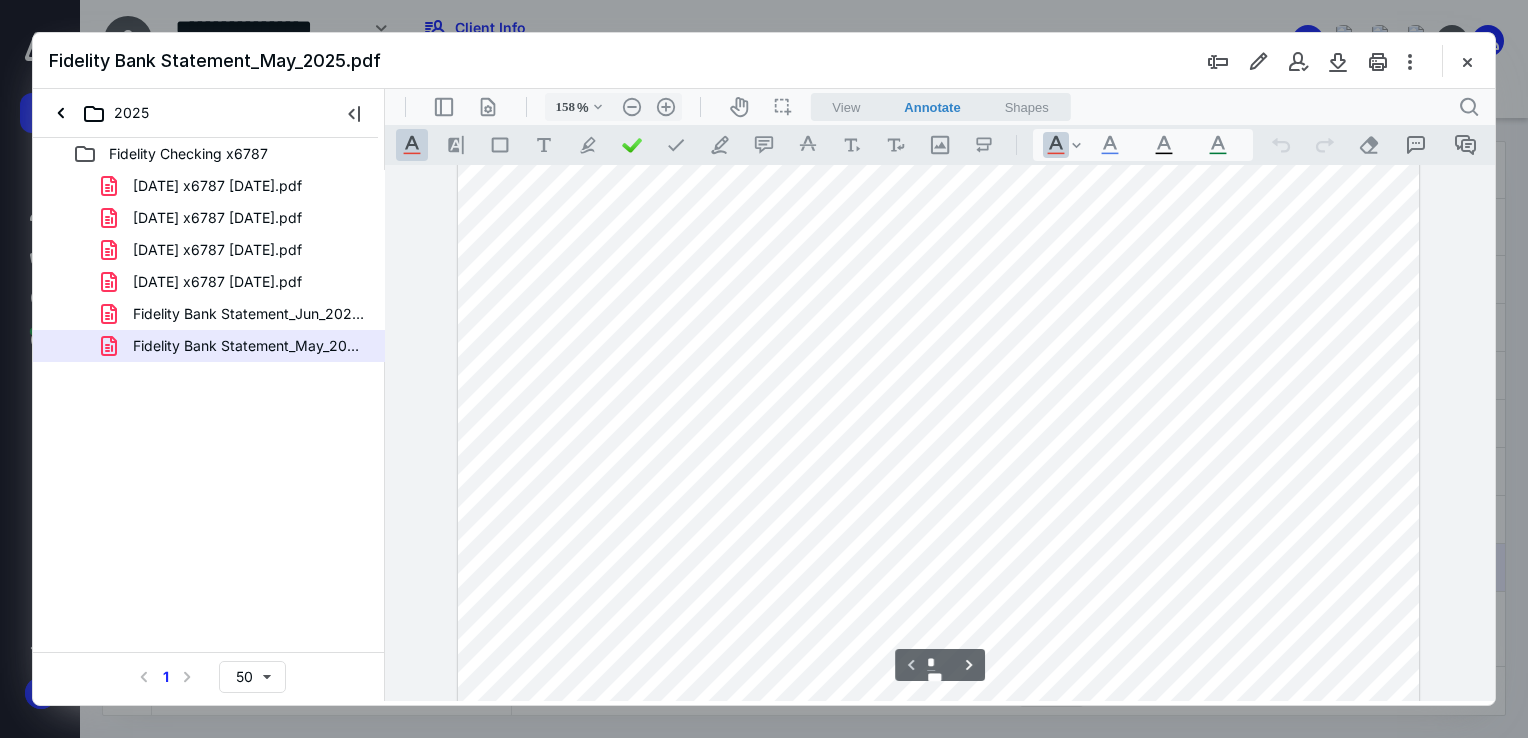 scroll, scrollTop: 408, scrollLeft: 0, axis: vertical 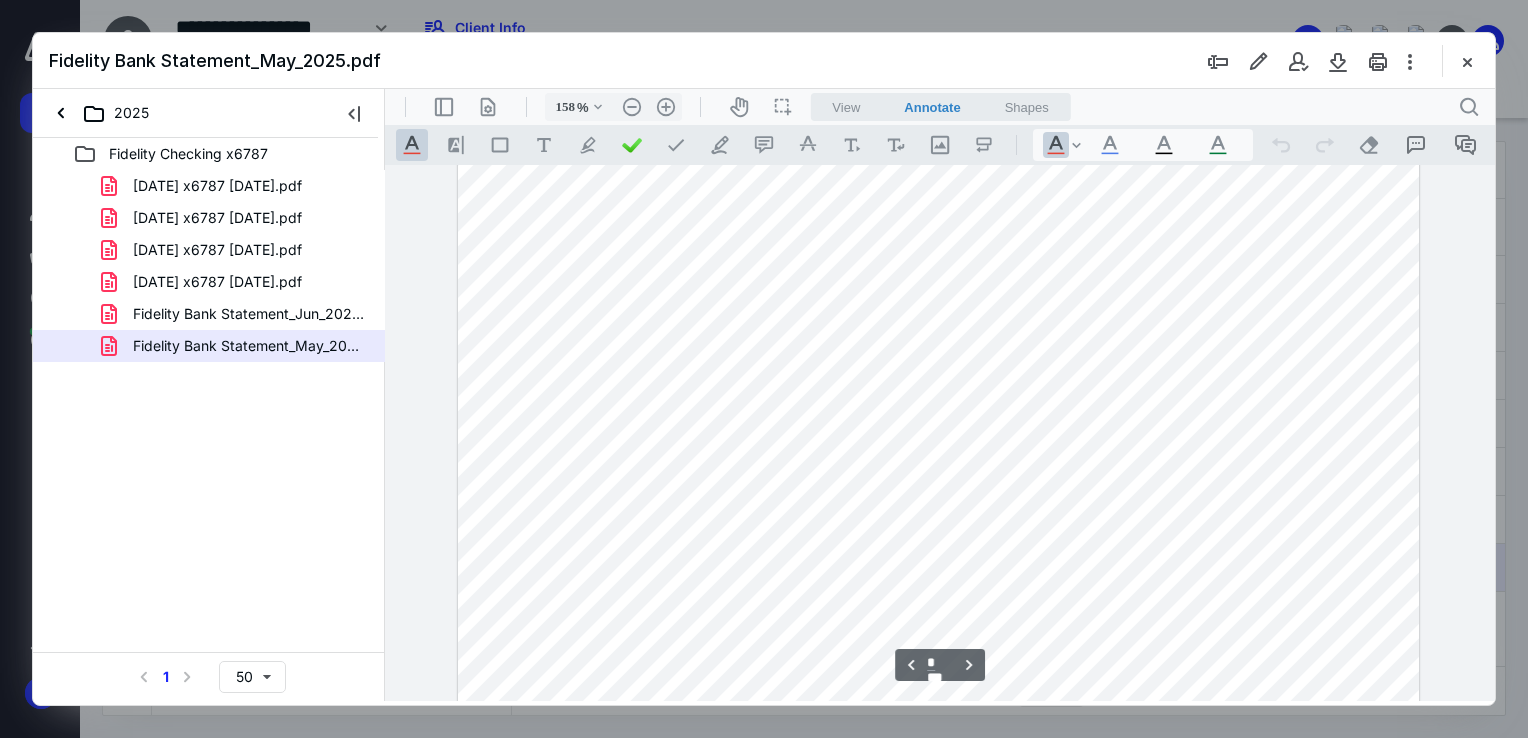 type on "*" 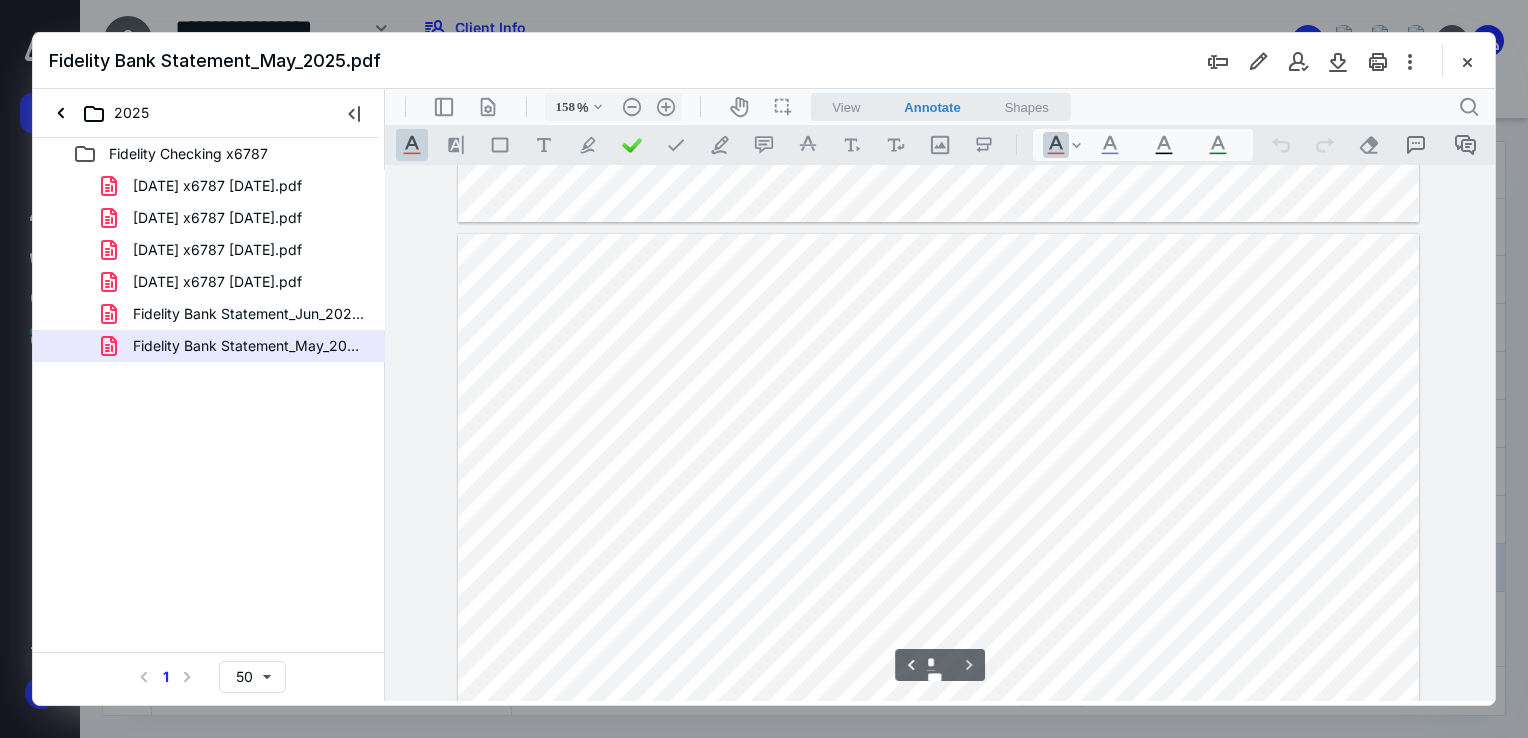 scroll, scrollTop: 2331, scrollLeft: 0, axis: vertical 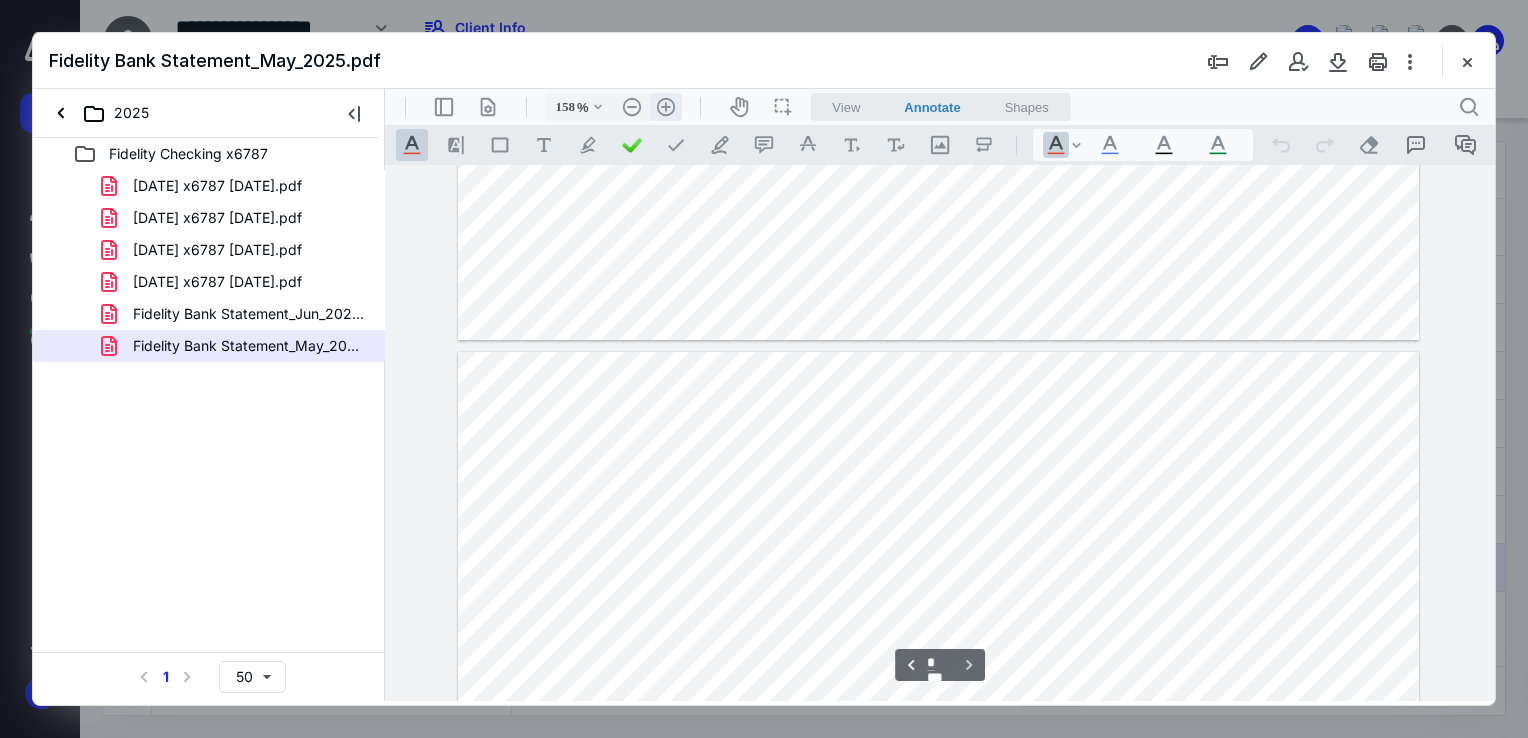 click on ".cls-1{fill:#abb0c4;} icon - header - zoom - in - line" at bounding box center (666, 107) 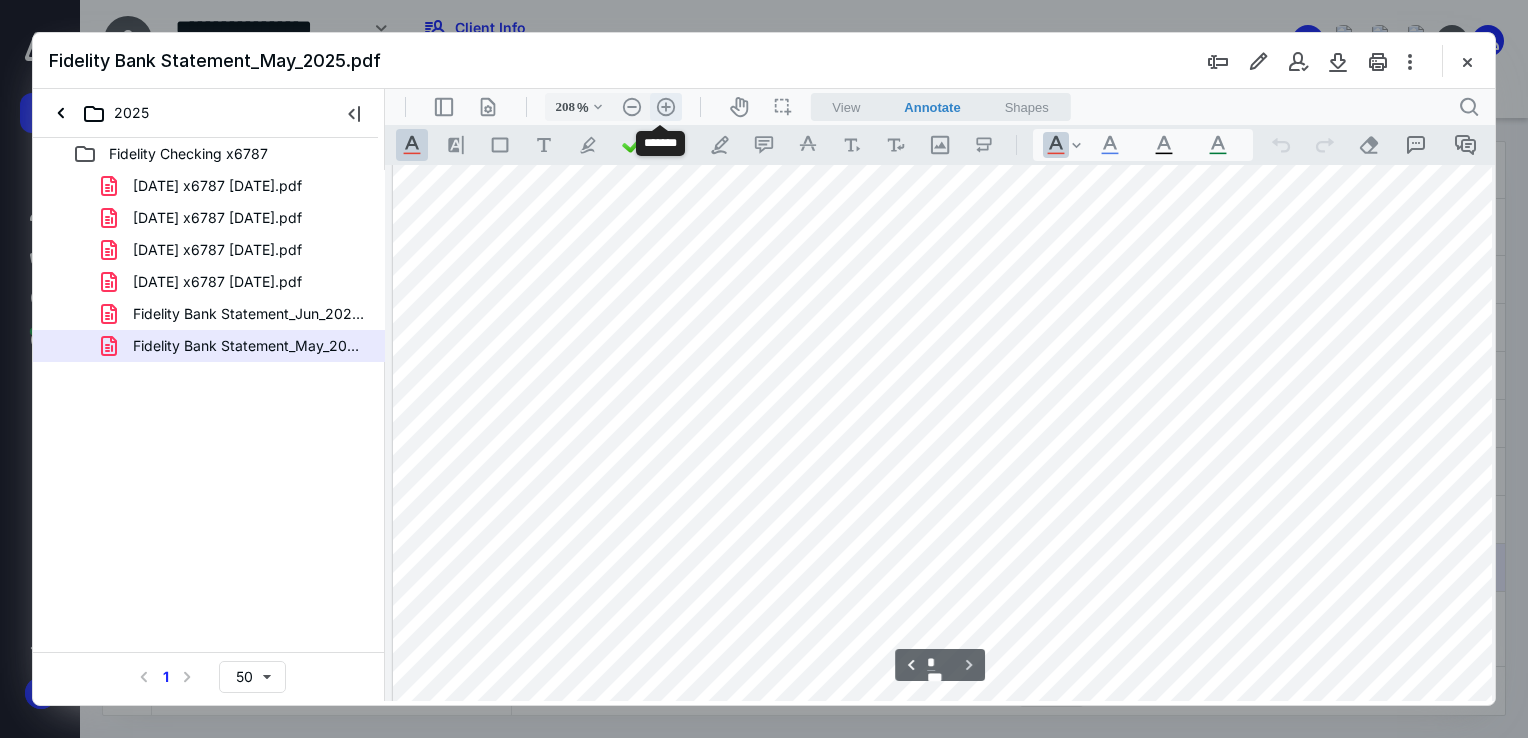 click on ".cls-1{fill:#abb0c4;} icon - header - zoom - in - line" at bounding box center [666, 107] 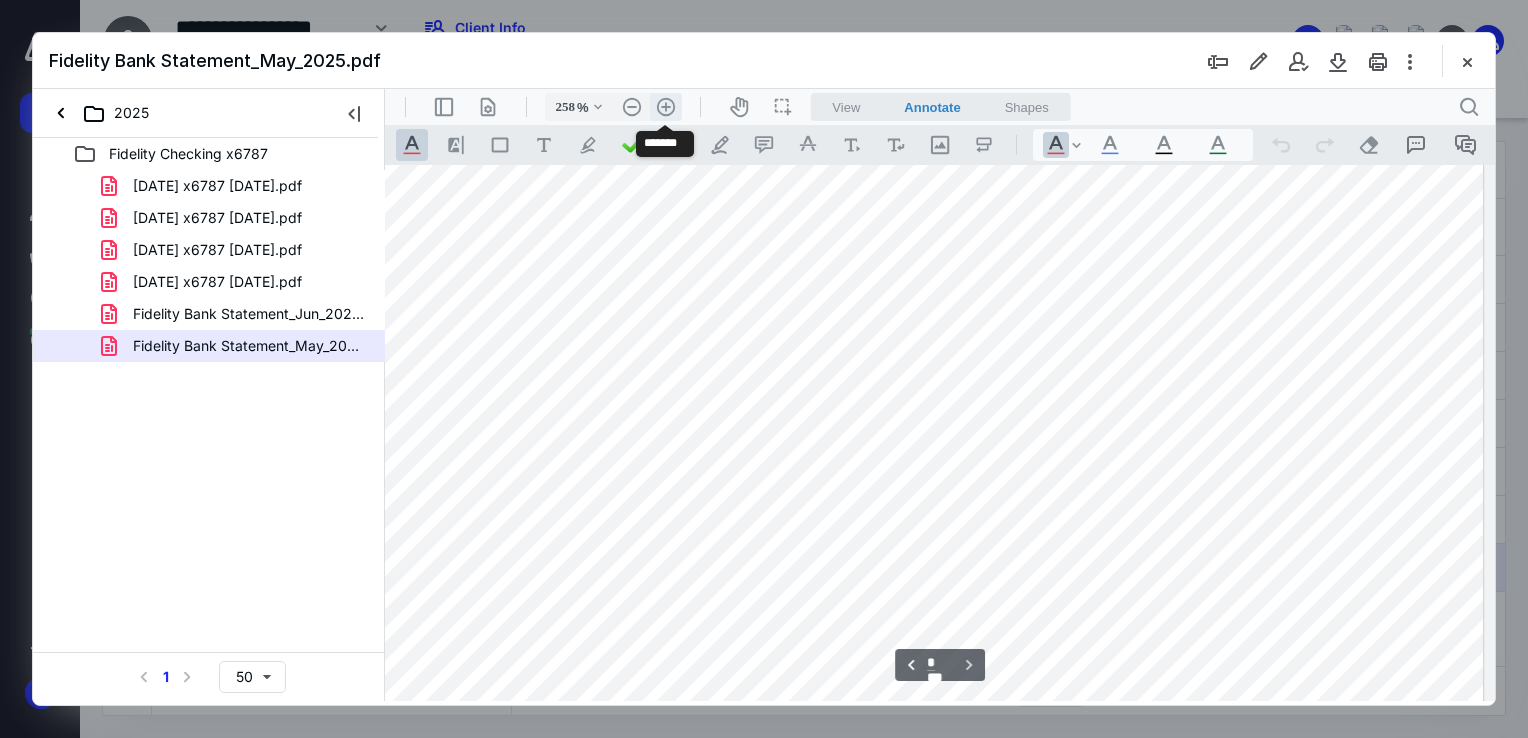click on ".cls-1{fill:#abb0c4;} icon - header - zoom - in - line" at bounding box center [666, 107] 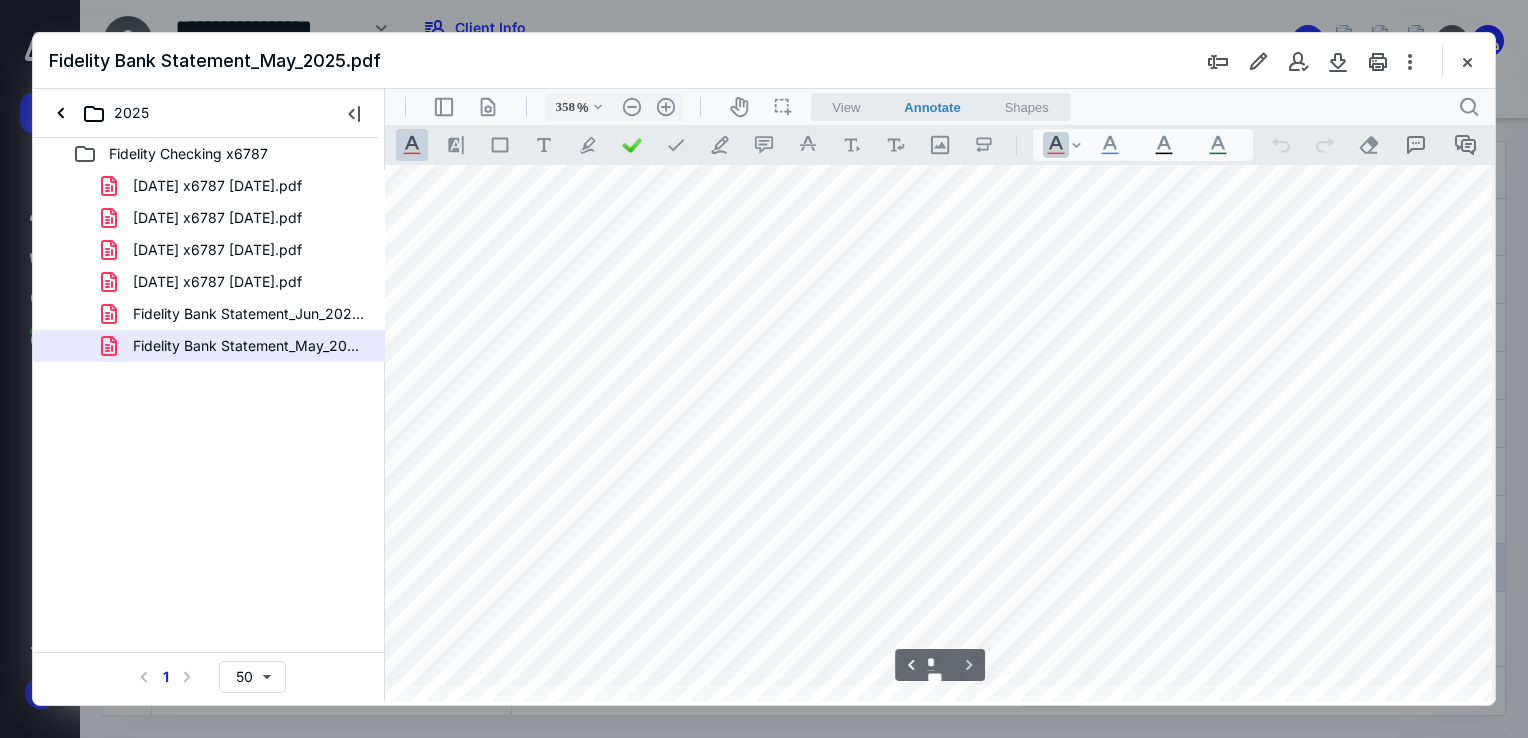scroll, scrollTop: 5892, scrollLeft: 560, axis: both 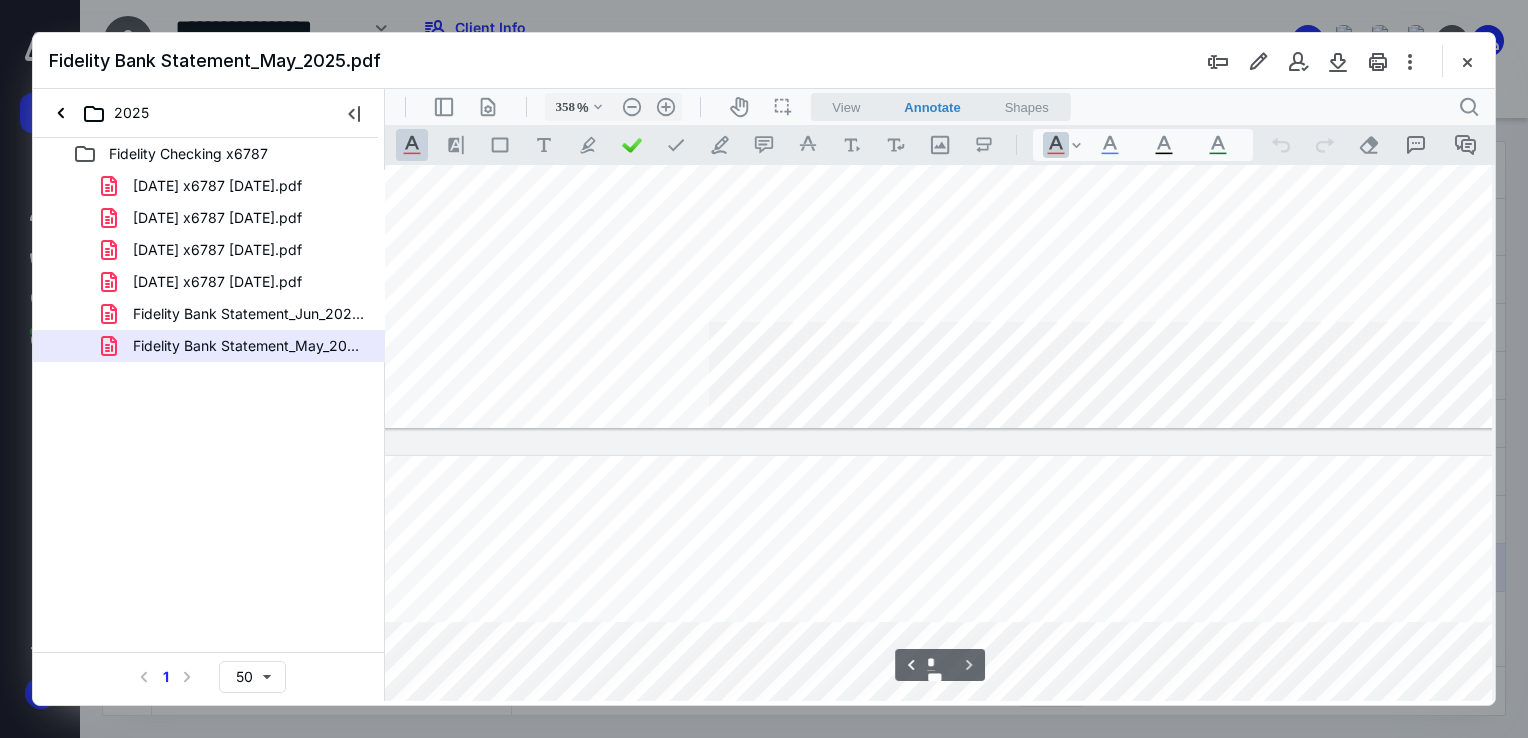 type on "*" 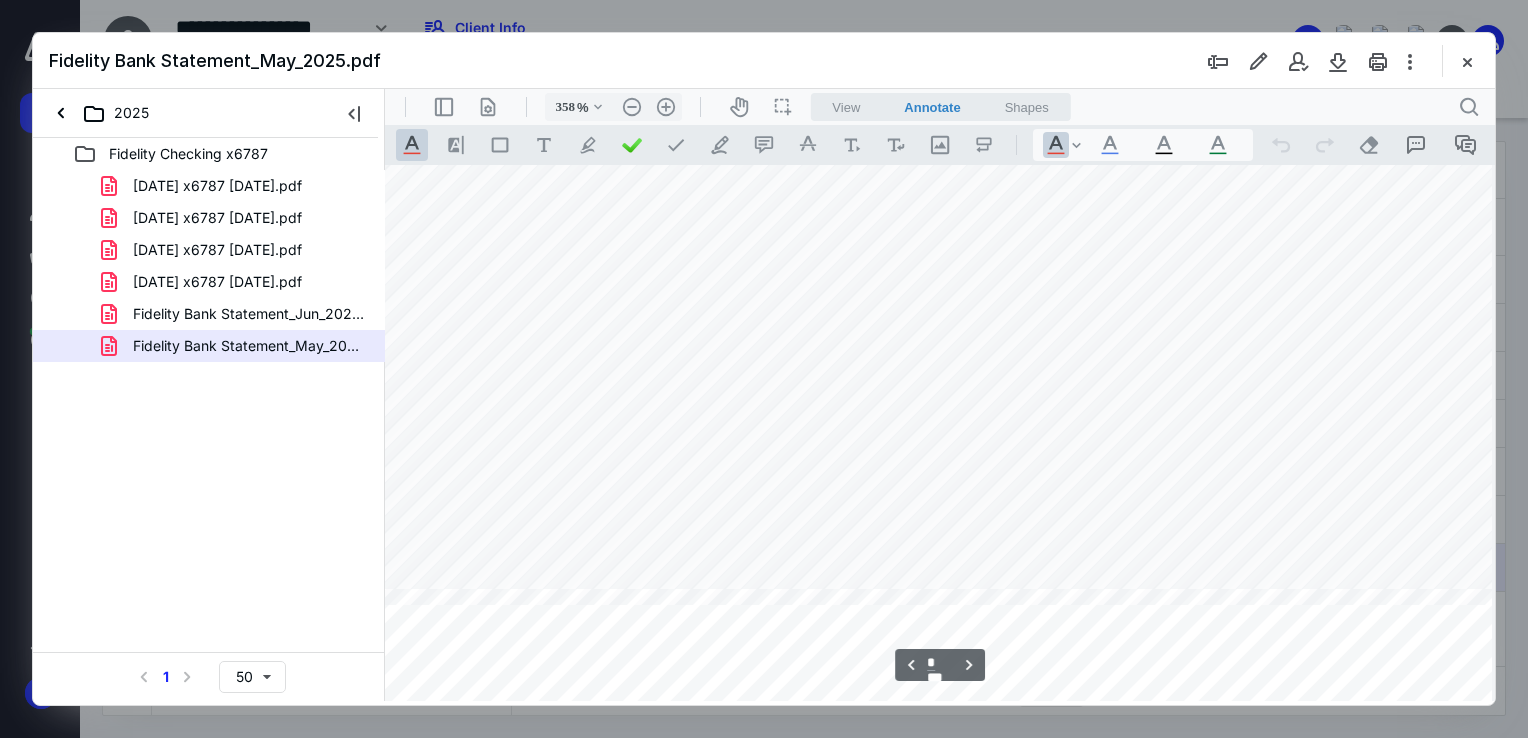 scroll, scrollTop: 3992, scrollLeft: 236, axis: both 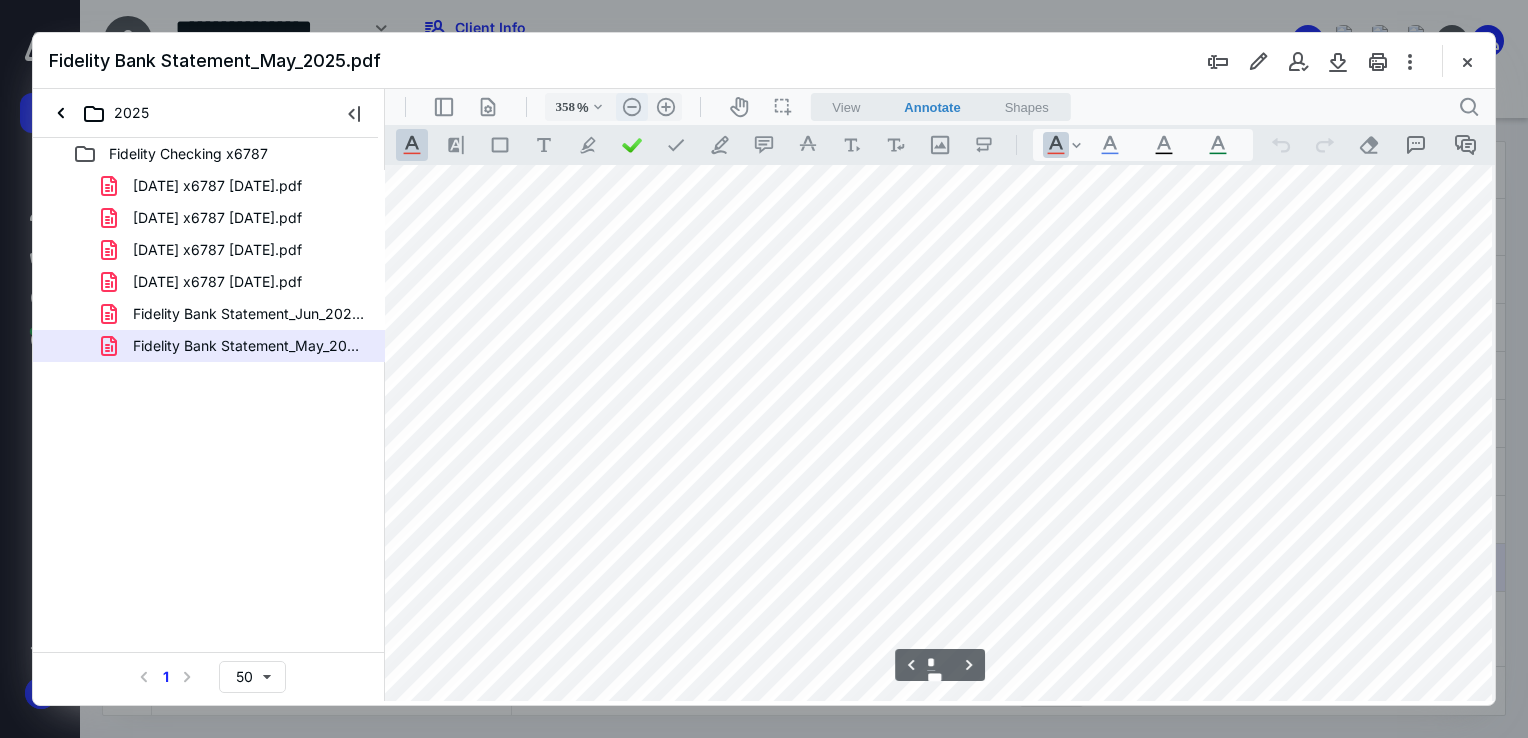 click on ".cls-1{fill:#abb0c4;} icon - header - zoom - out - line" at bounding box center (632, 107) 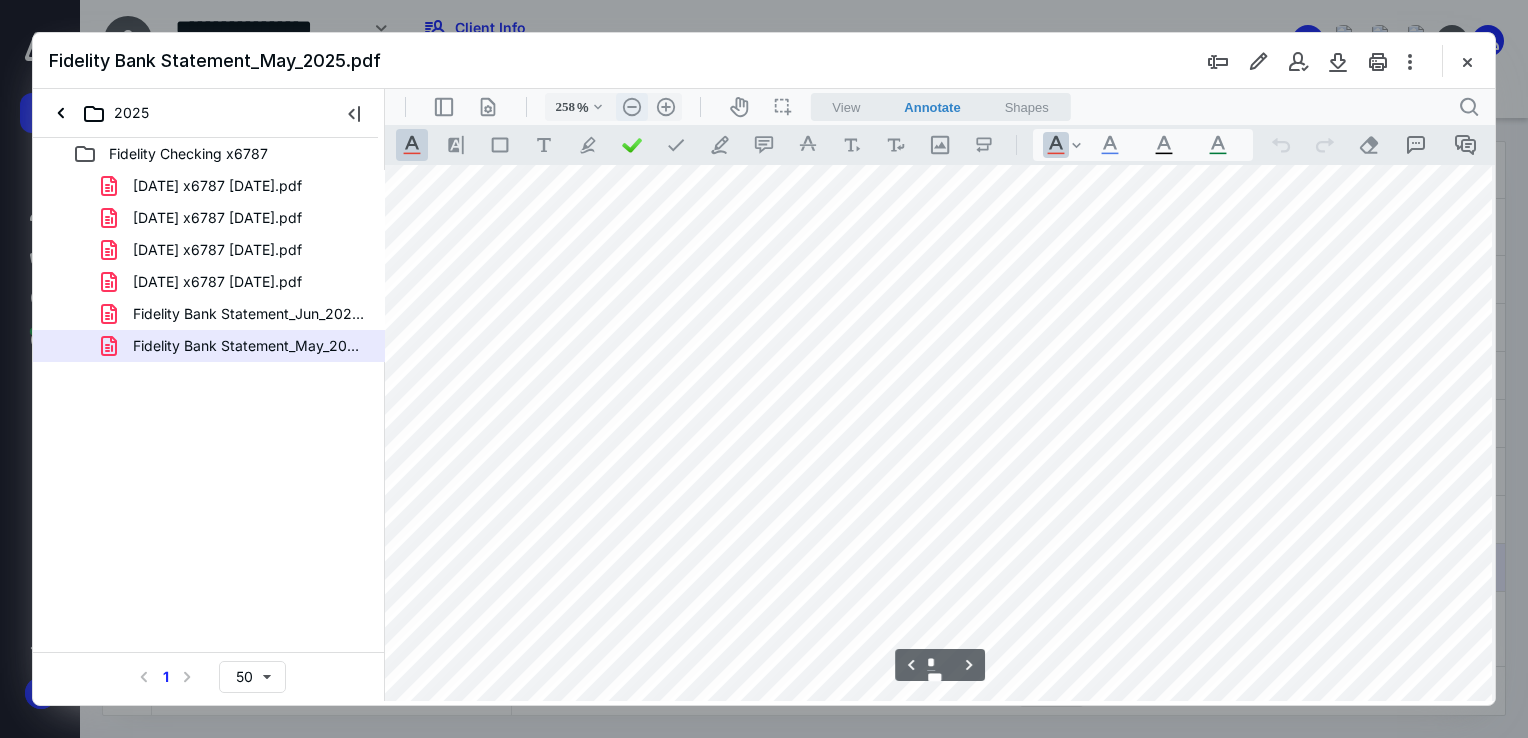 scroll, scrollTop: 2809, scrollLeft: 14, axis: both 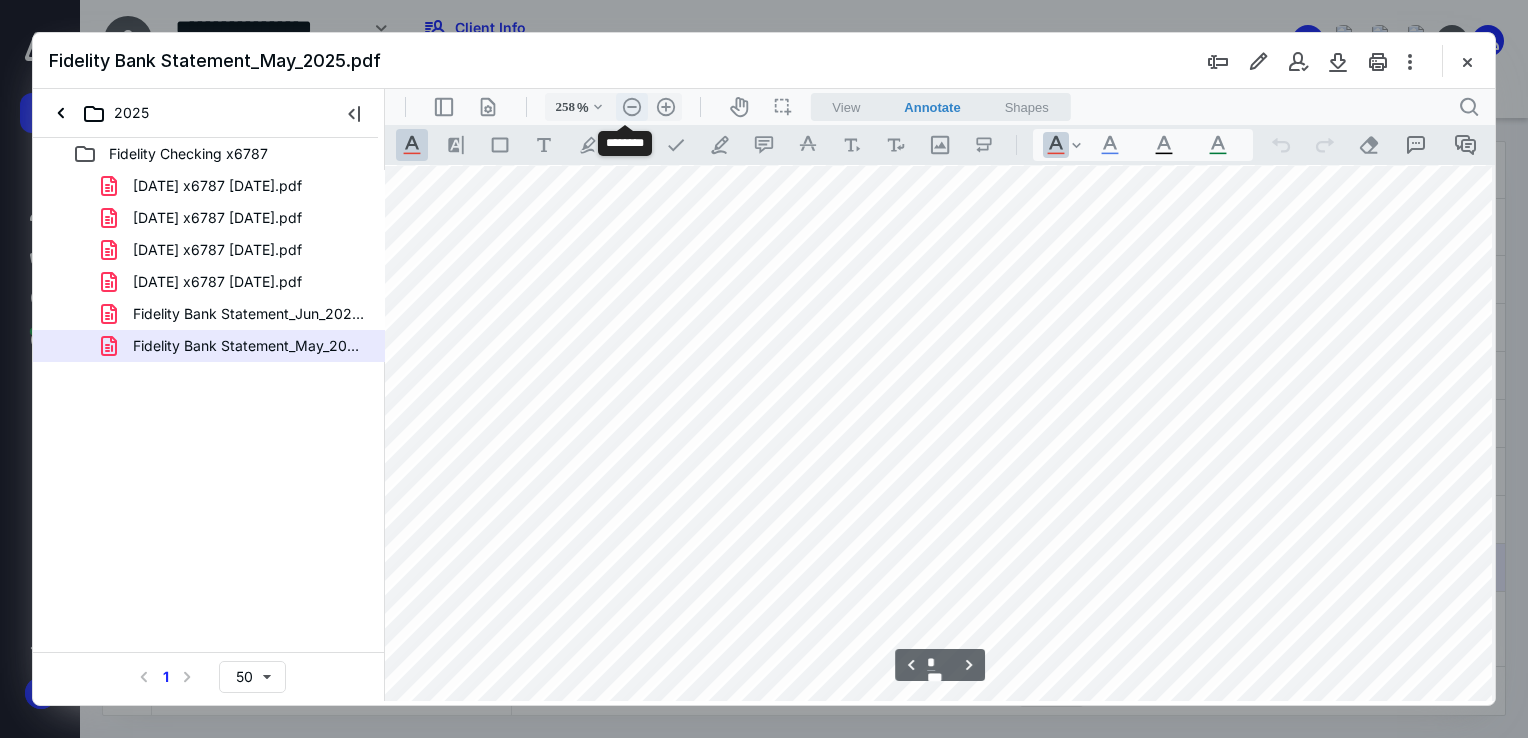 click on ".cls-1{fill:#abb0c4;} icon - header - zoom - out - line" at bounding box center (632, 107) 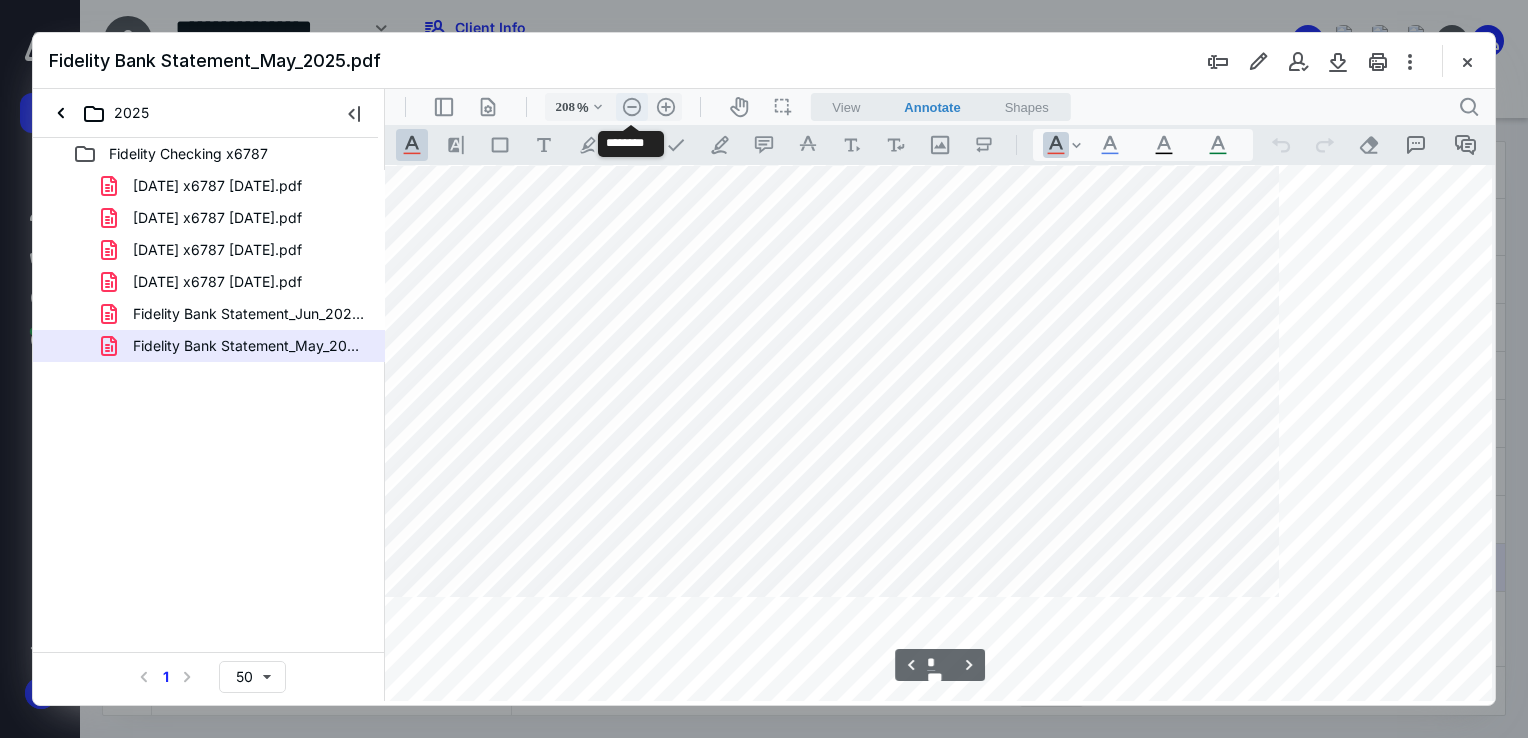 click on ".cls-1{fill:#abb0c4;} icon - header - zoom - out - line" at bounding box center [632, 107] 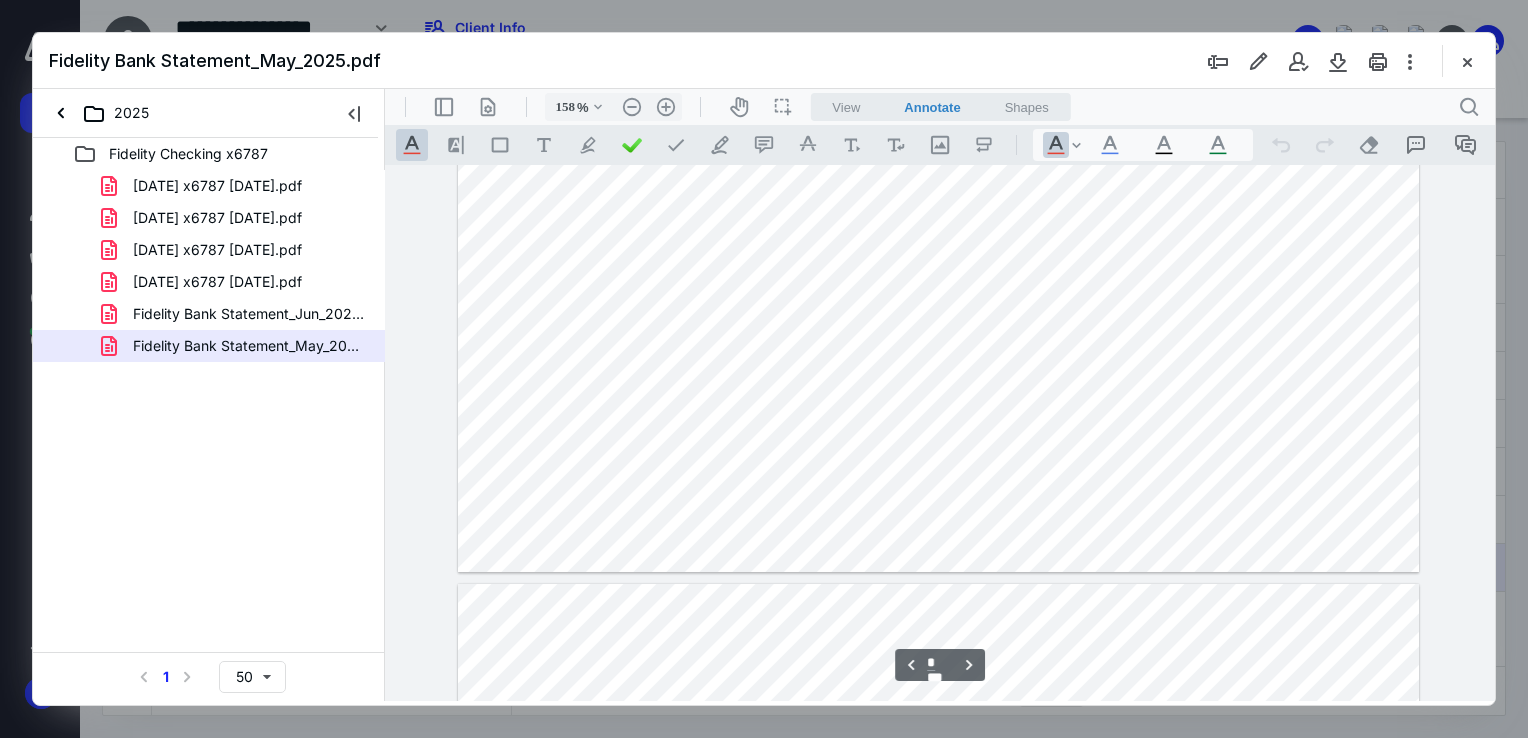 type on "*" 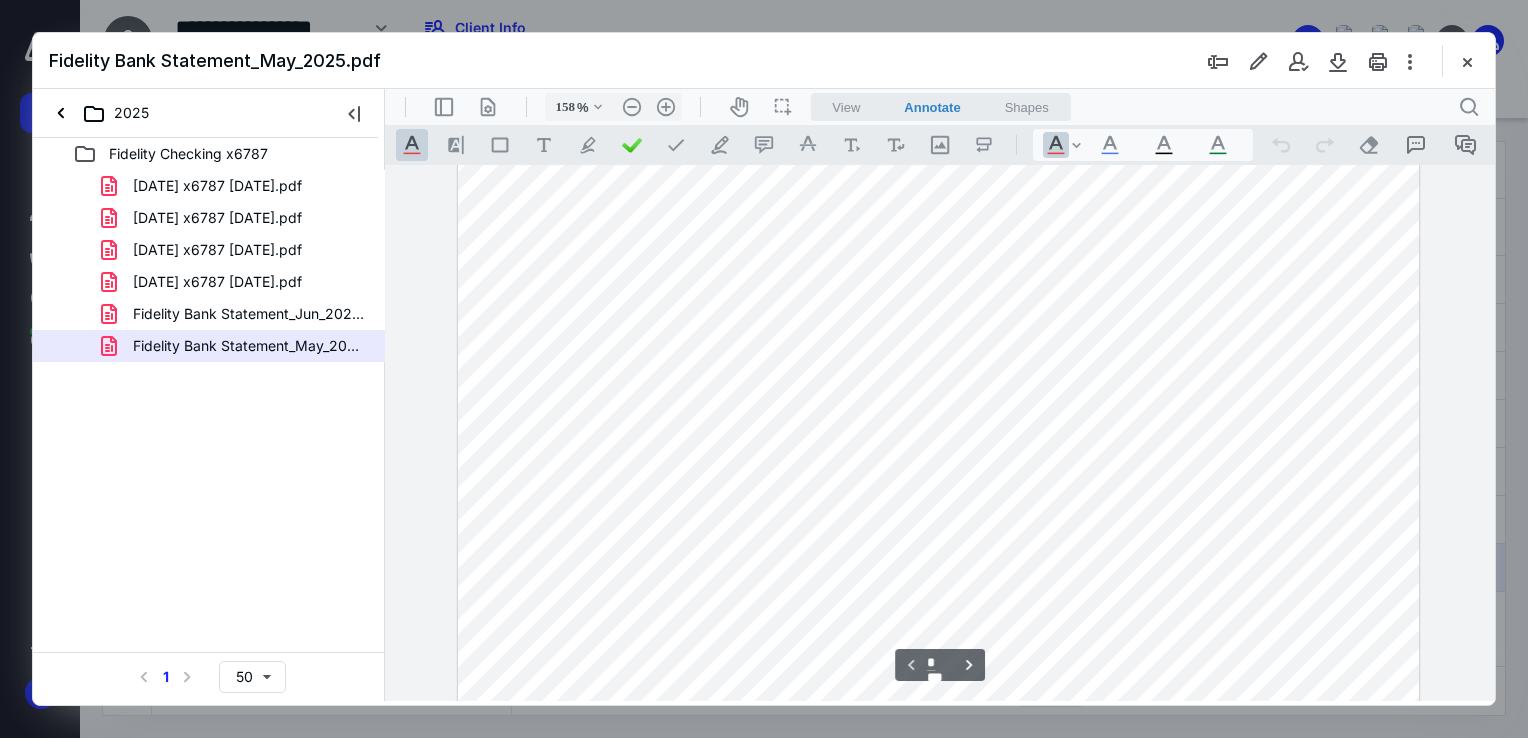 scroll, scrollTop: 400, scrollLeft: 0, axis: vertical 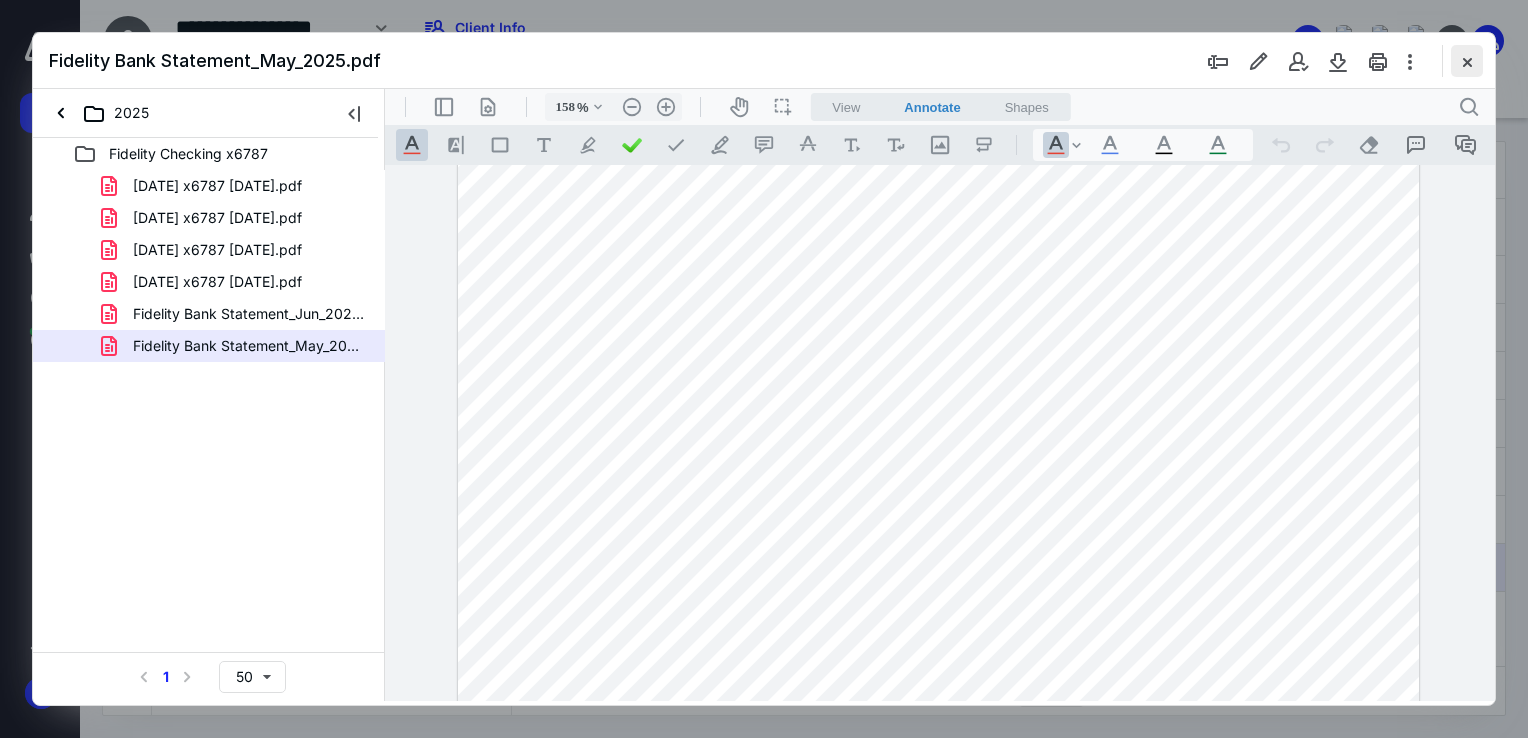 click at bounding box center (1467, 61) 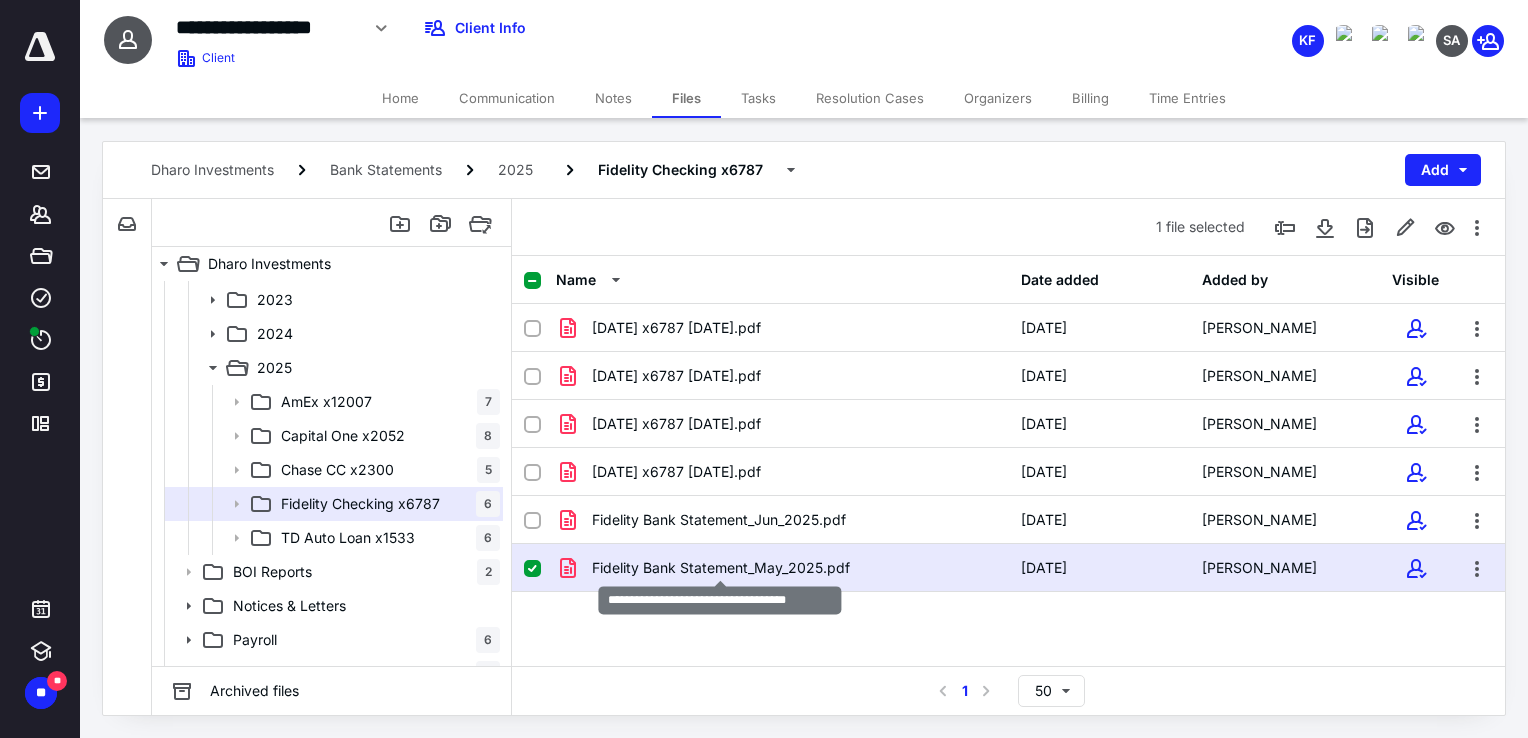 click on "Fidelity Bank Statement_May_2025.pdf" at bounding box center [721, 568] 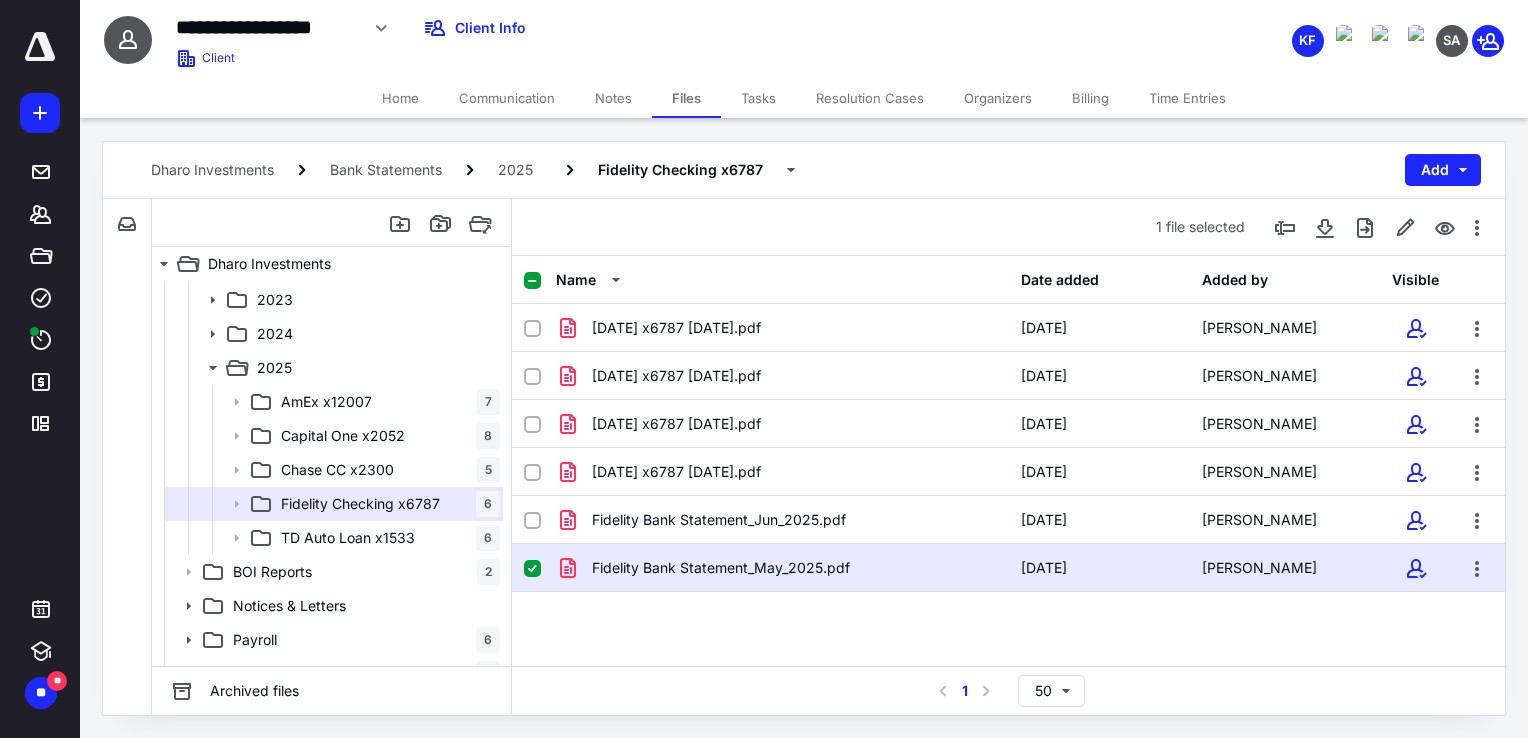 click on "Fidelity Bank Statement_May_2025.pdf" at bounding box center [782, 568] 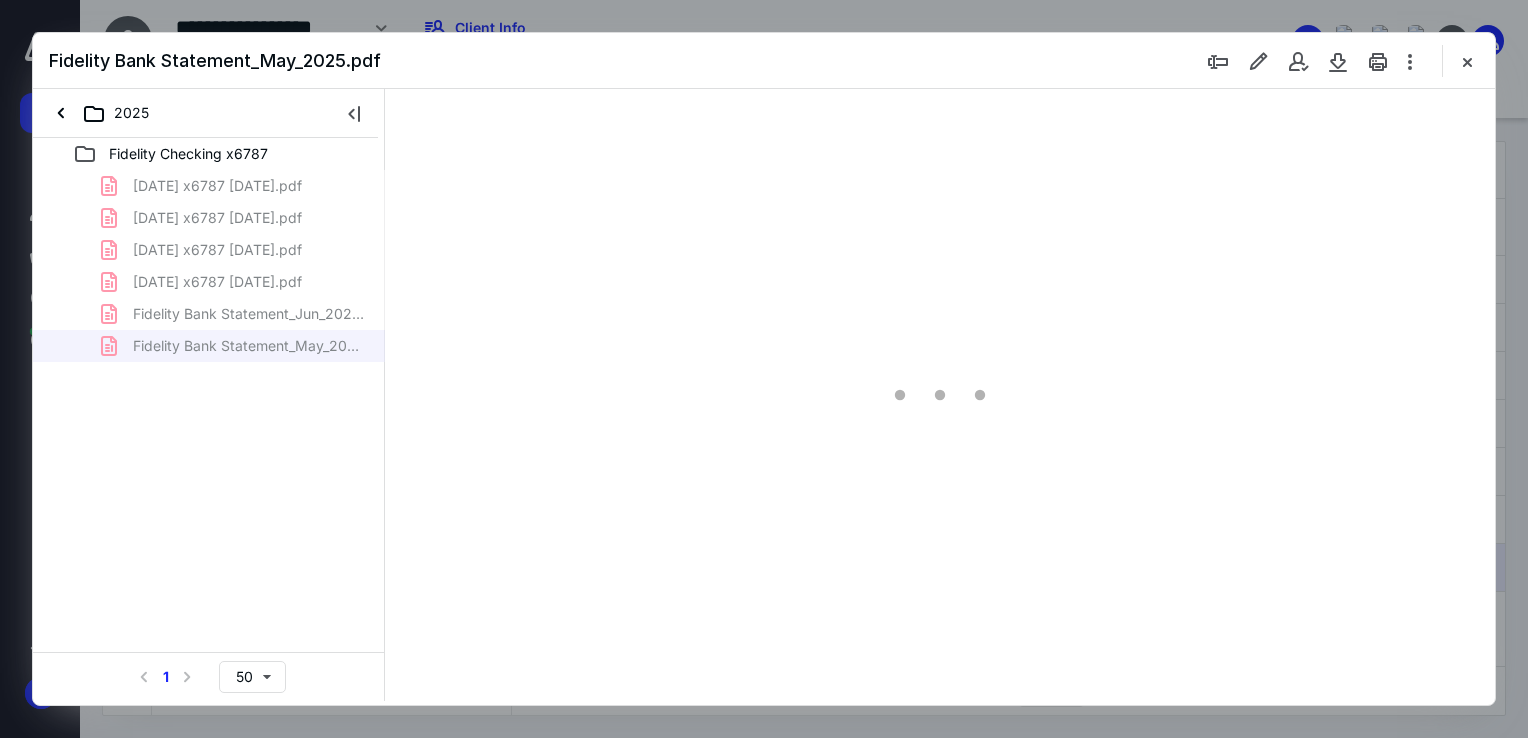 scroll, scrollTop: 0, scrollLeft: 0, axis: both 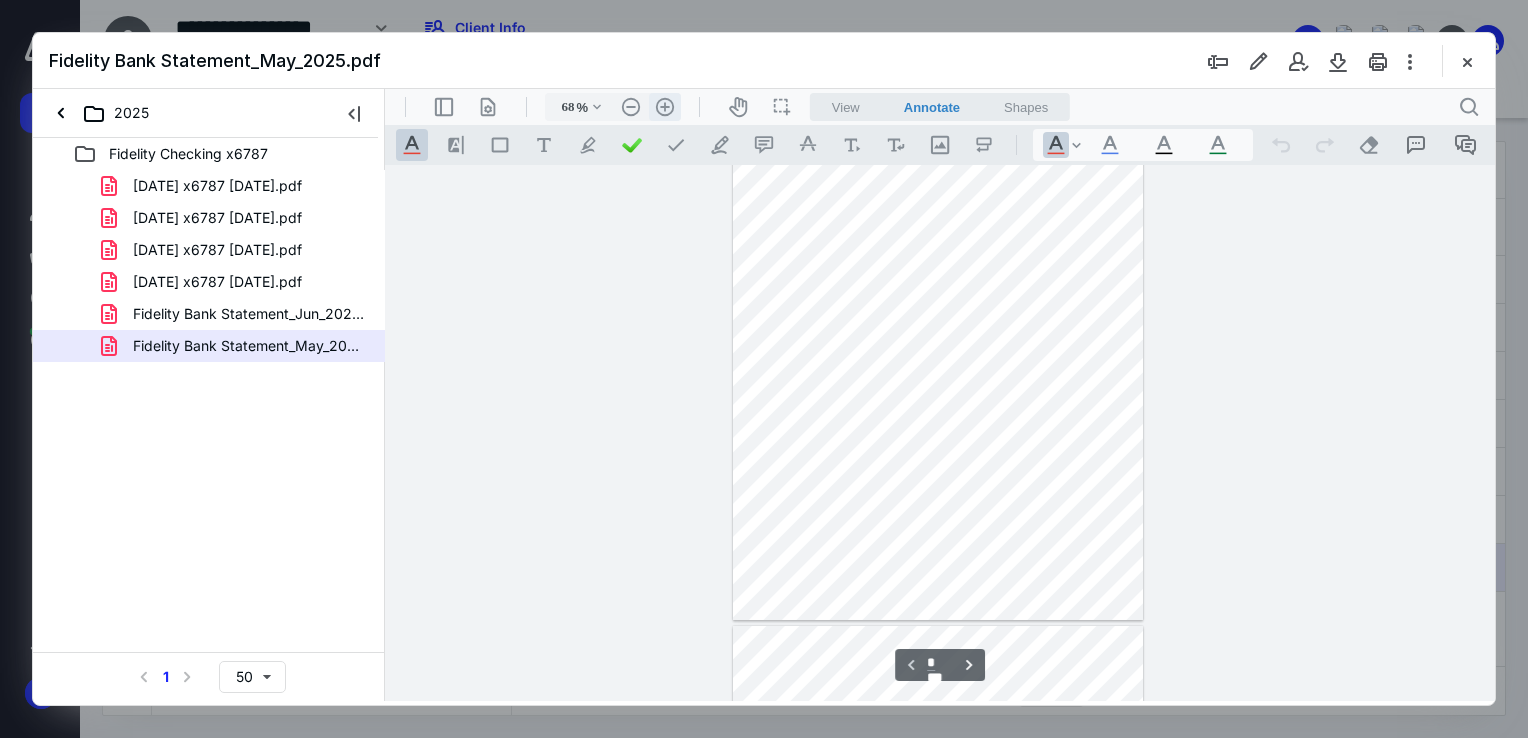 click on ".cls-1{fill:#abb0c4;} icon - header - zoom - in - line" at bounding box center (665, 107) 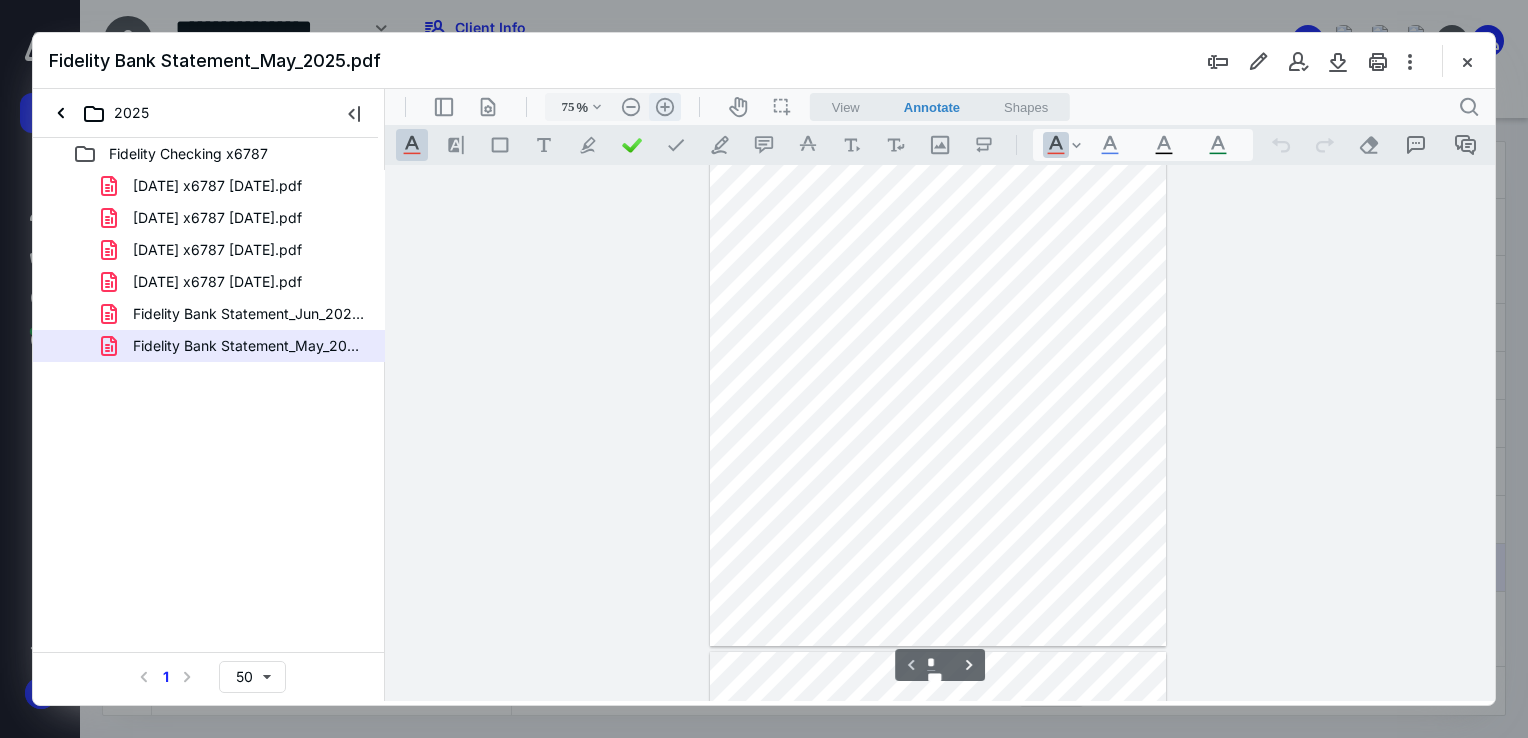 click on ".cls-1{fill:#abb0c4;} icon - header - zoom - in - line" at bounding box center (665, 107) 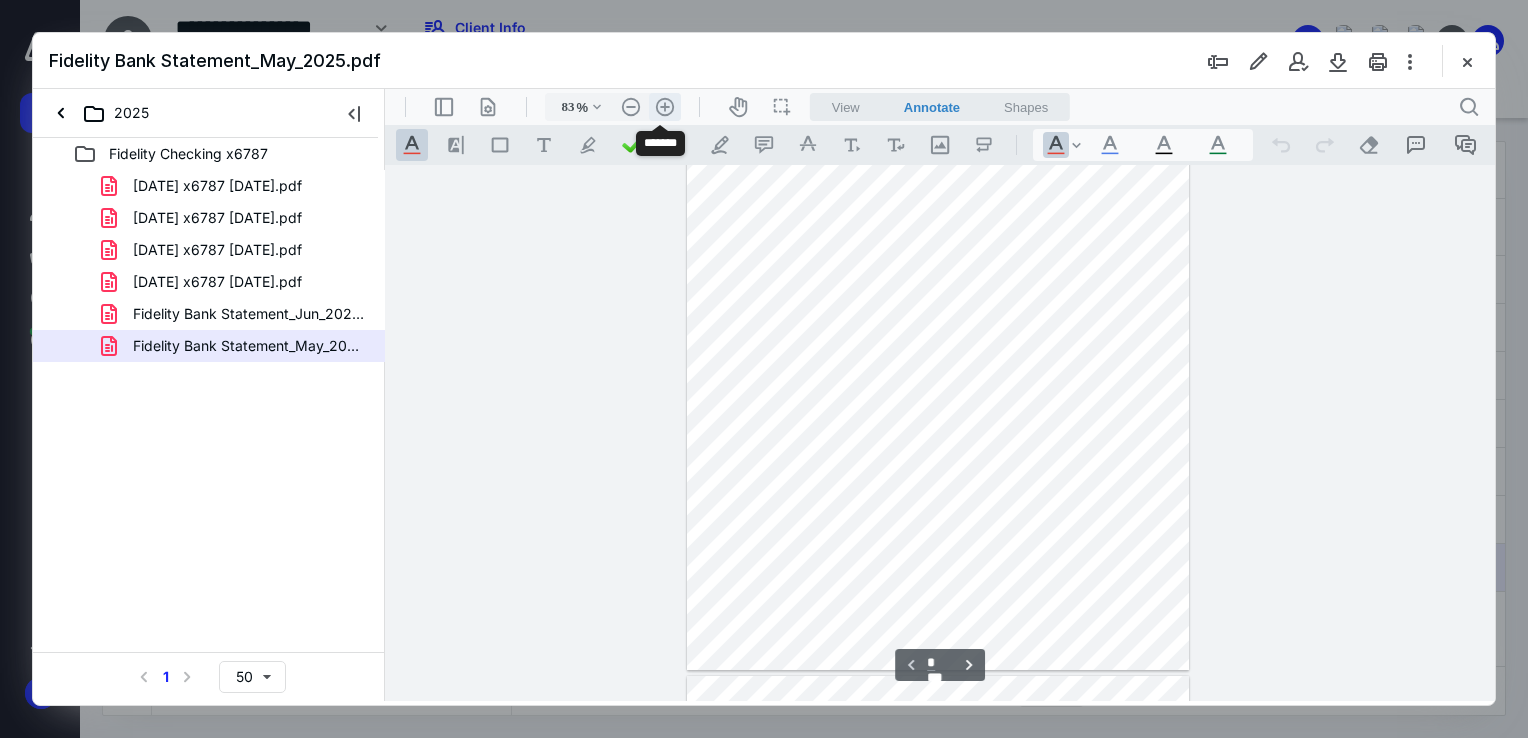 click on ".cls-1{fill:#abb0c4;} icon - header - zoom - in - line" at bounding box center (665, 107) 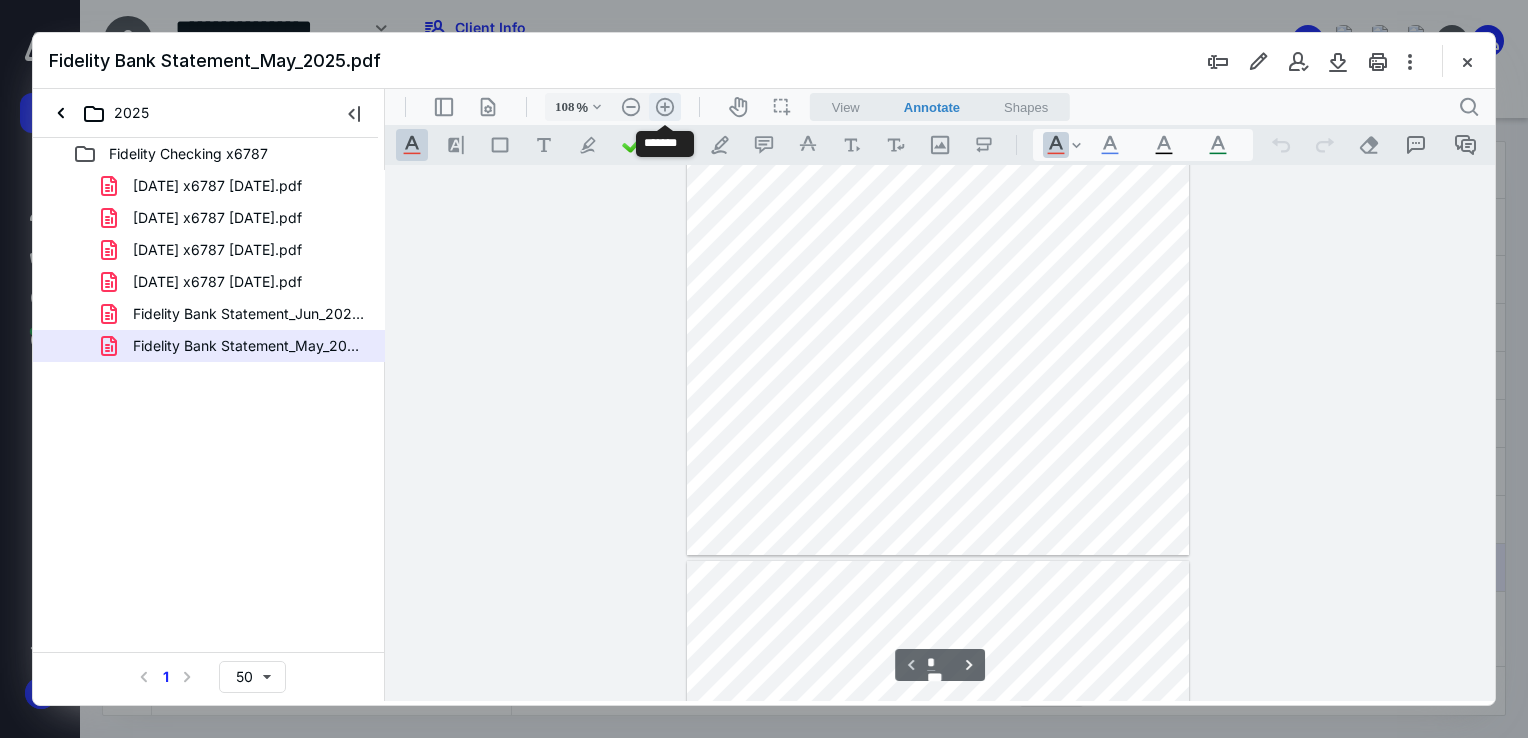 click on ".cls-1{fill:#abb0c4;} icon - header - zoom - in - line" at bounding box center (665, 107) 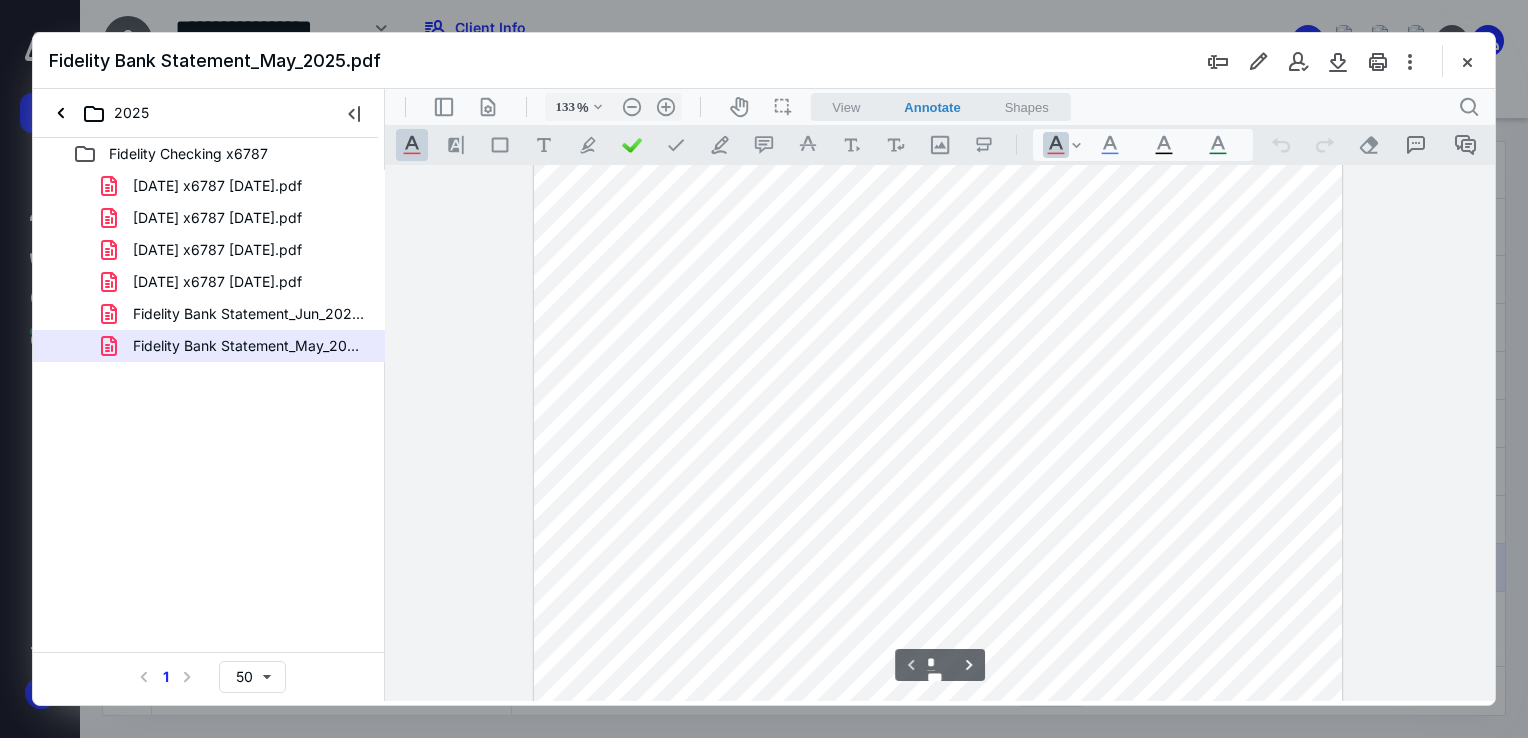 scroll, scrollTop: 0, scrollLeft: 0, axis: both 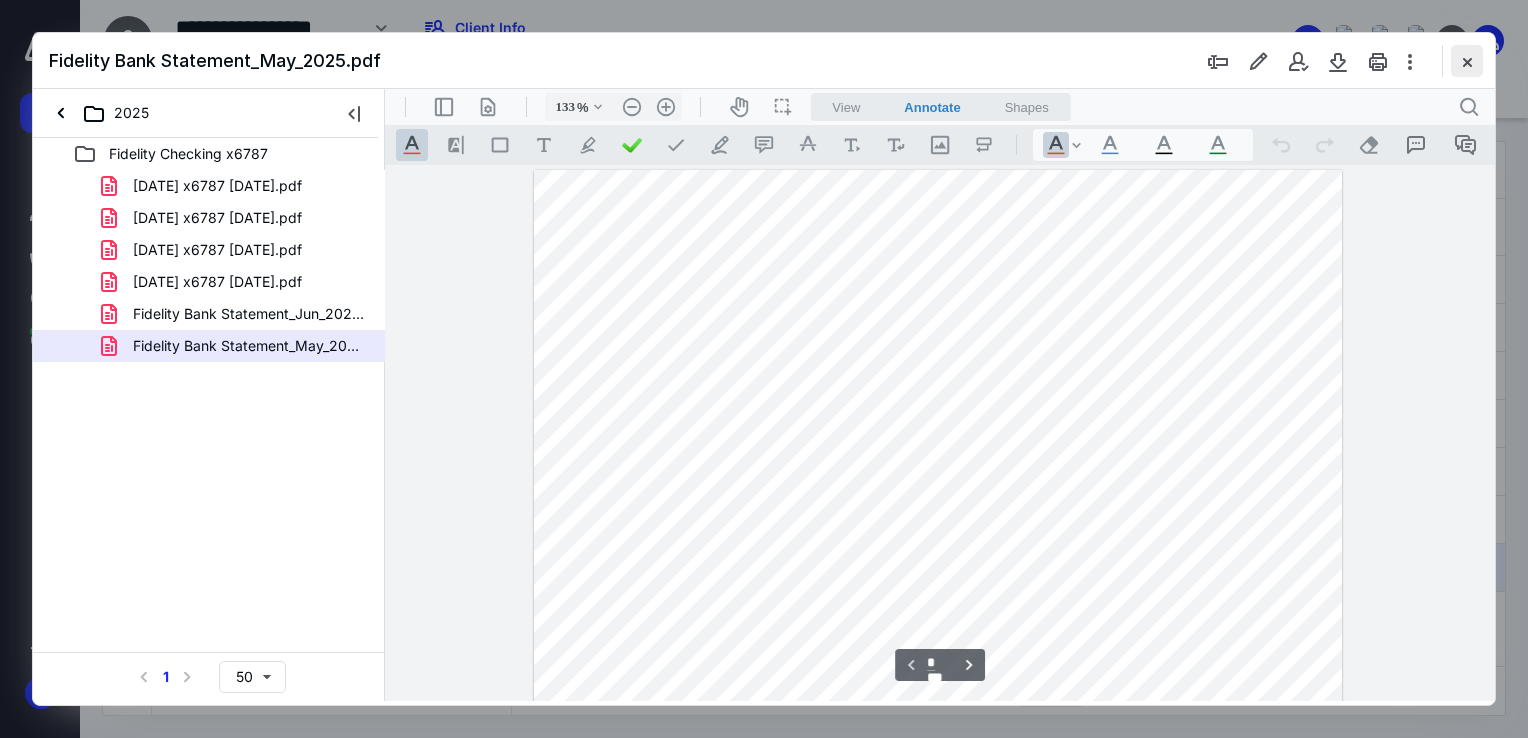 click at bounding box center (1467, 61) 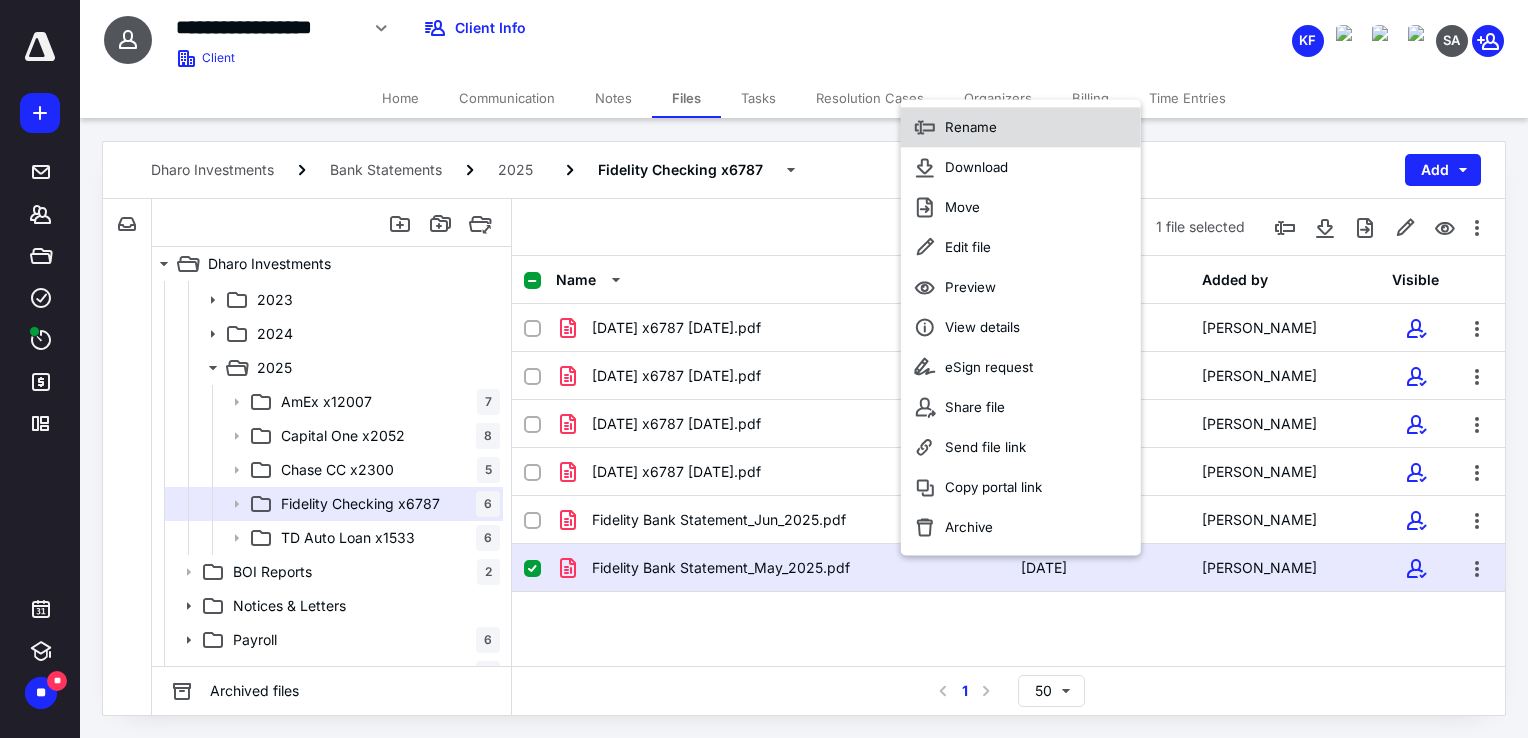 click on "Rename" at bounding box center [1021, 128] 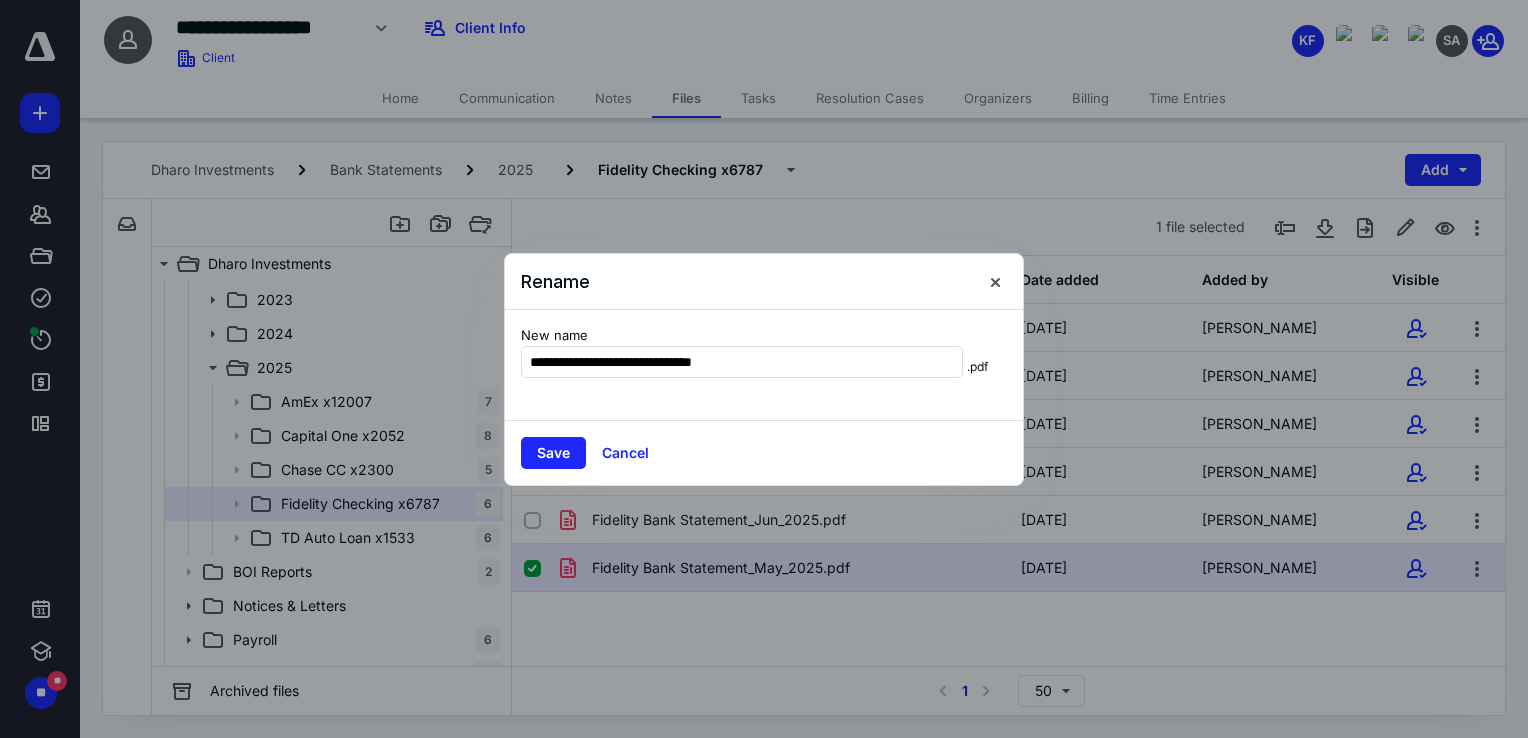 drag, startPoint x: 948, startPoint y: 261, endPoint x: 955, endPoint y: 300, distance: 39.623226 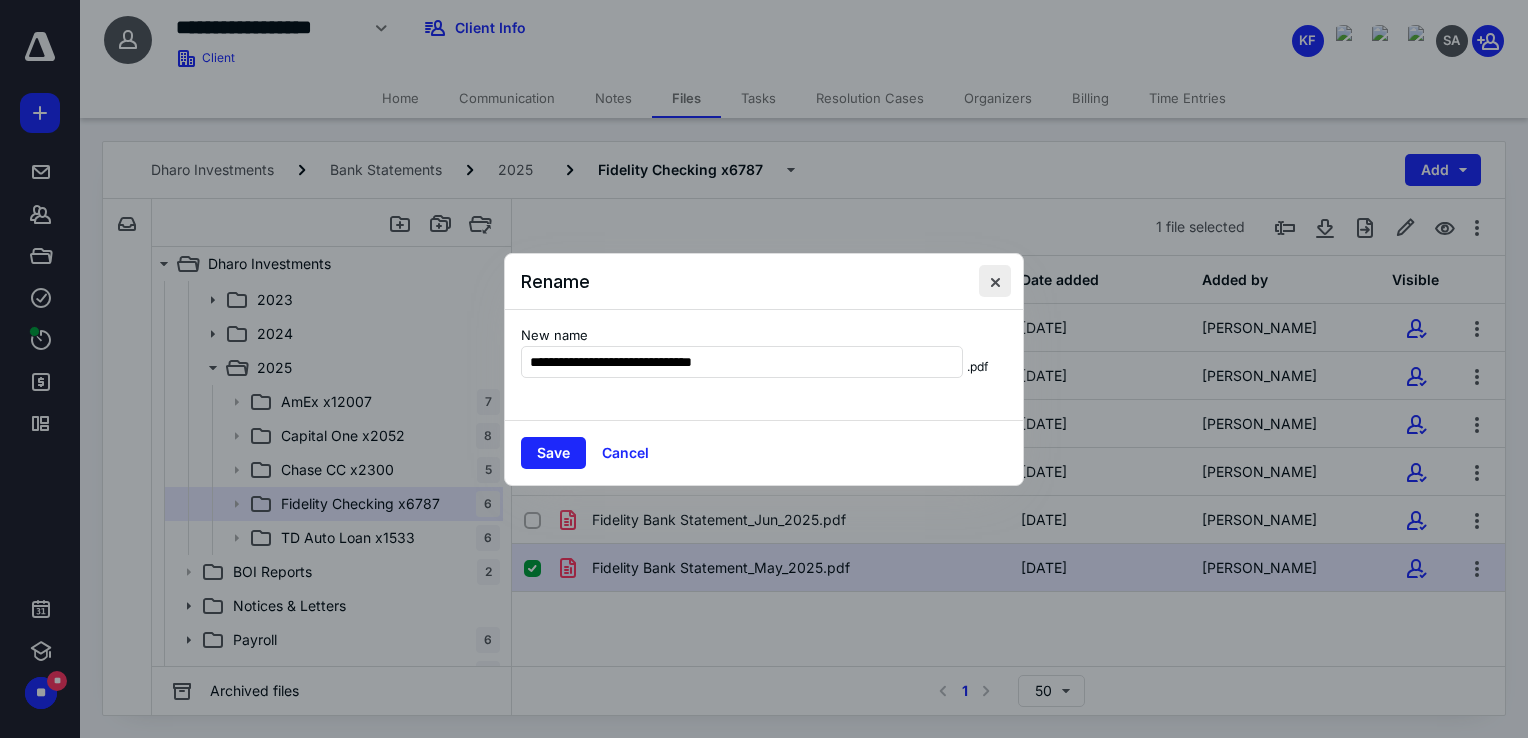 click at bounding box center [995, 281] 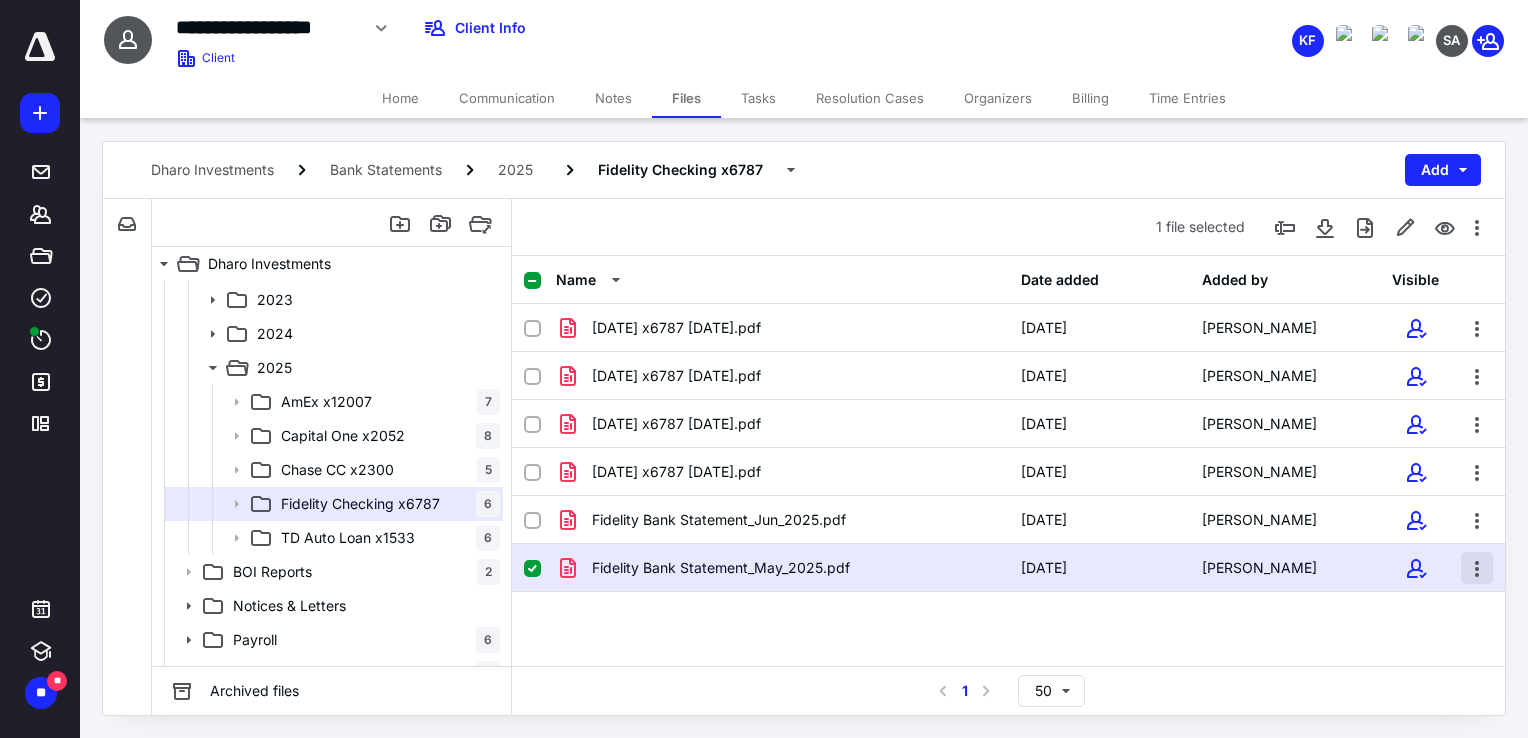 click at bounding box center (1477, 568) 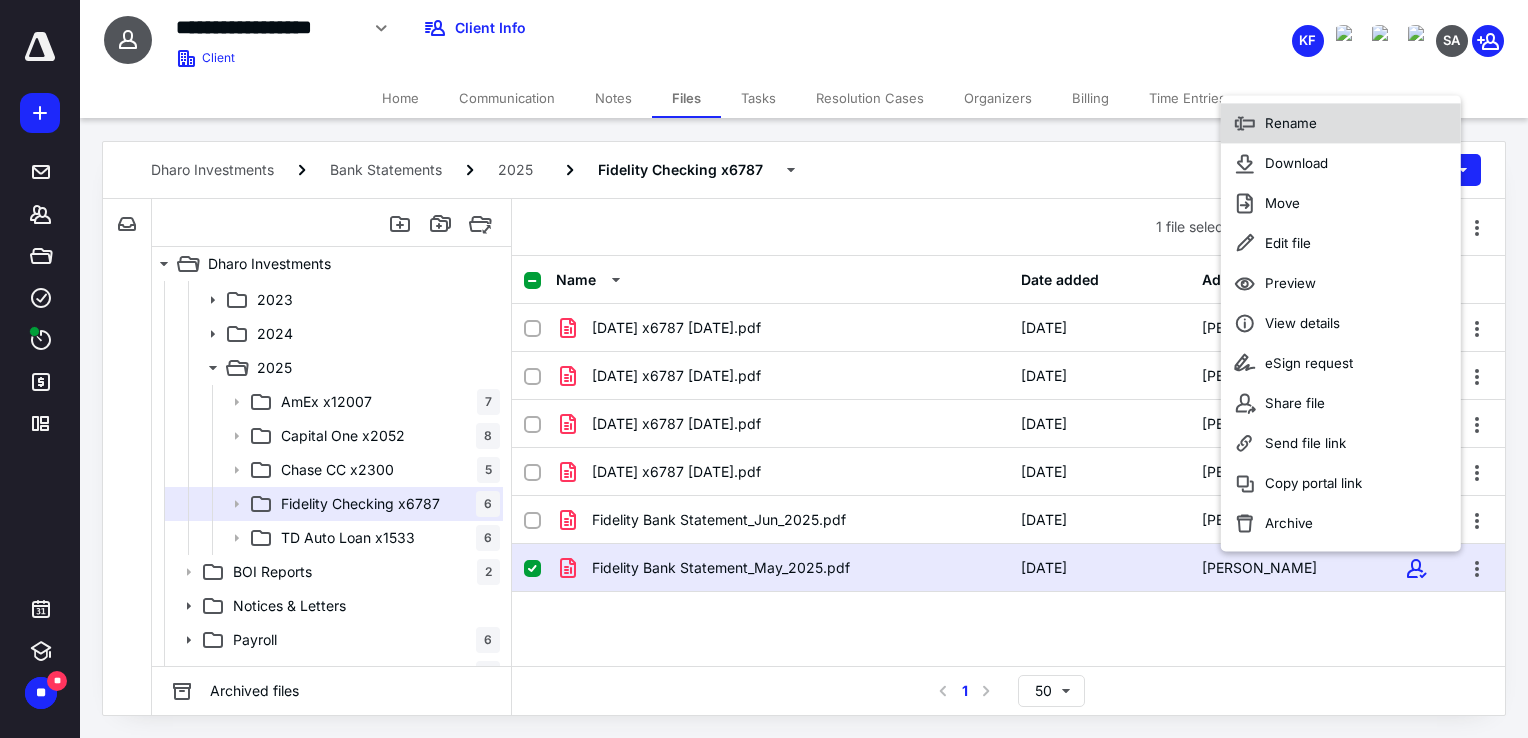 click on "Rename" at bounding box center [1341, 124] 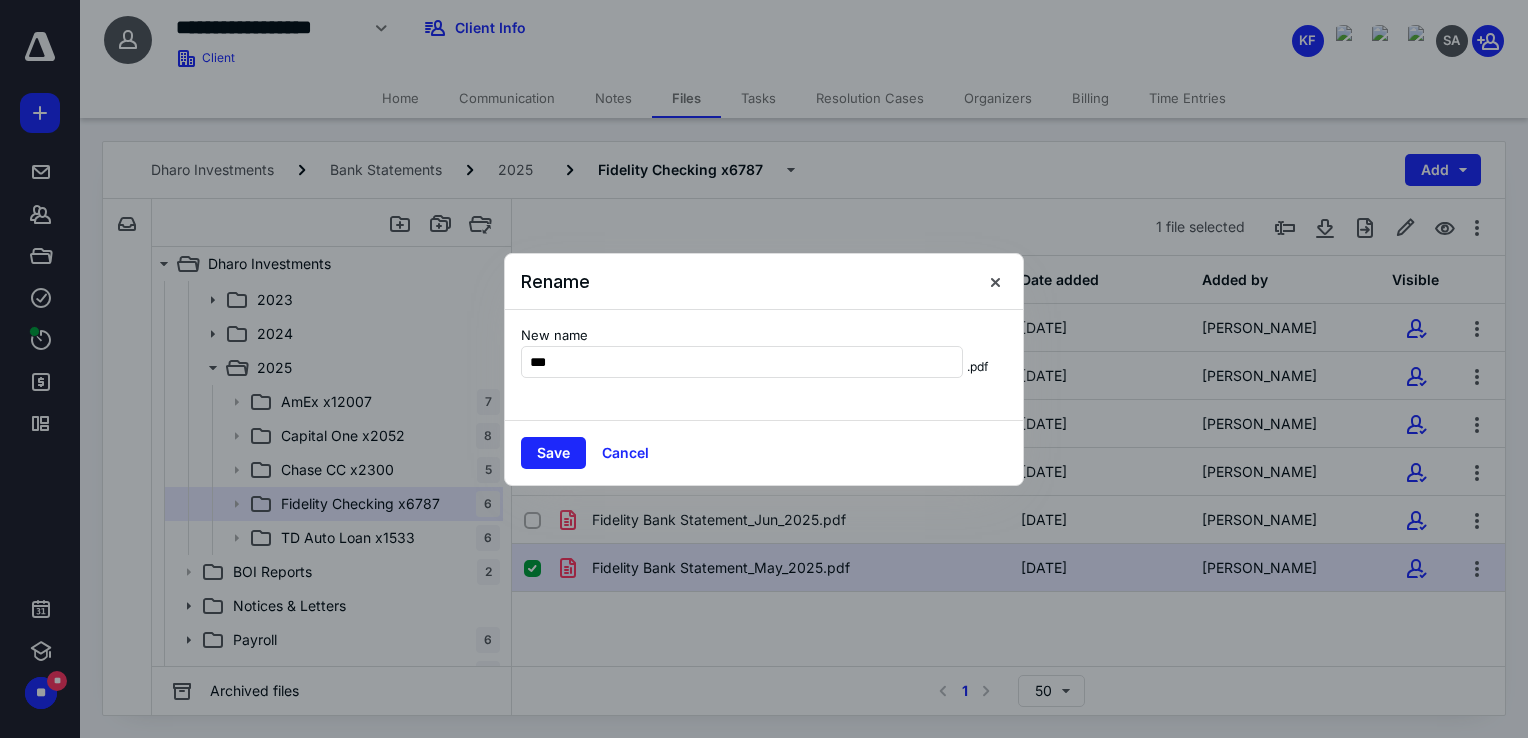 type on "**" 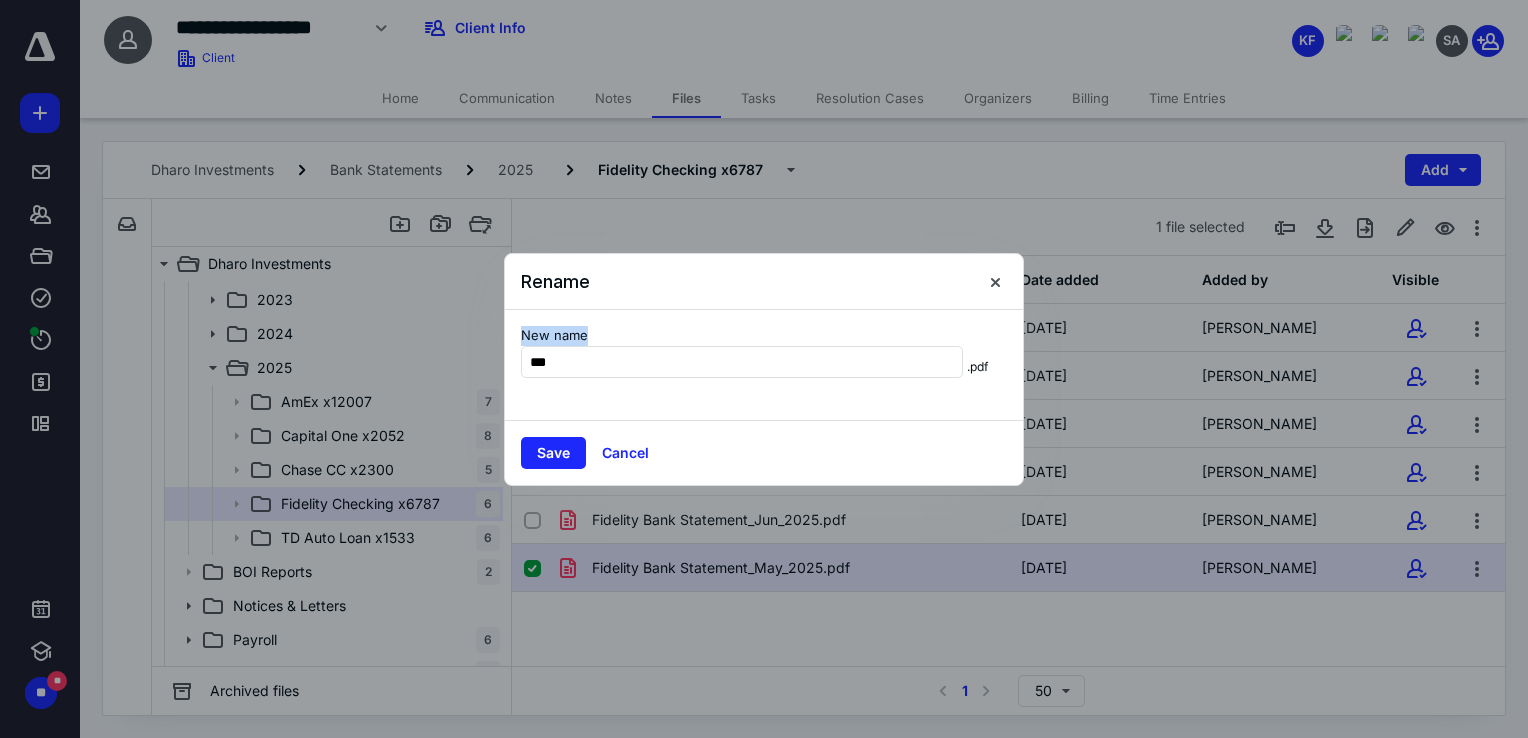 drag, startPoint x: 904, startPoint y: 288, endPoint x: 917, endPoint y: 326, distance: 40.16217 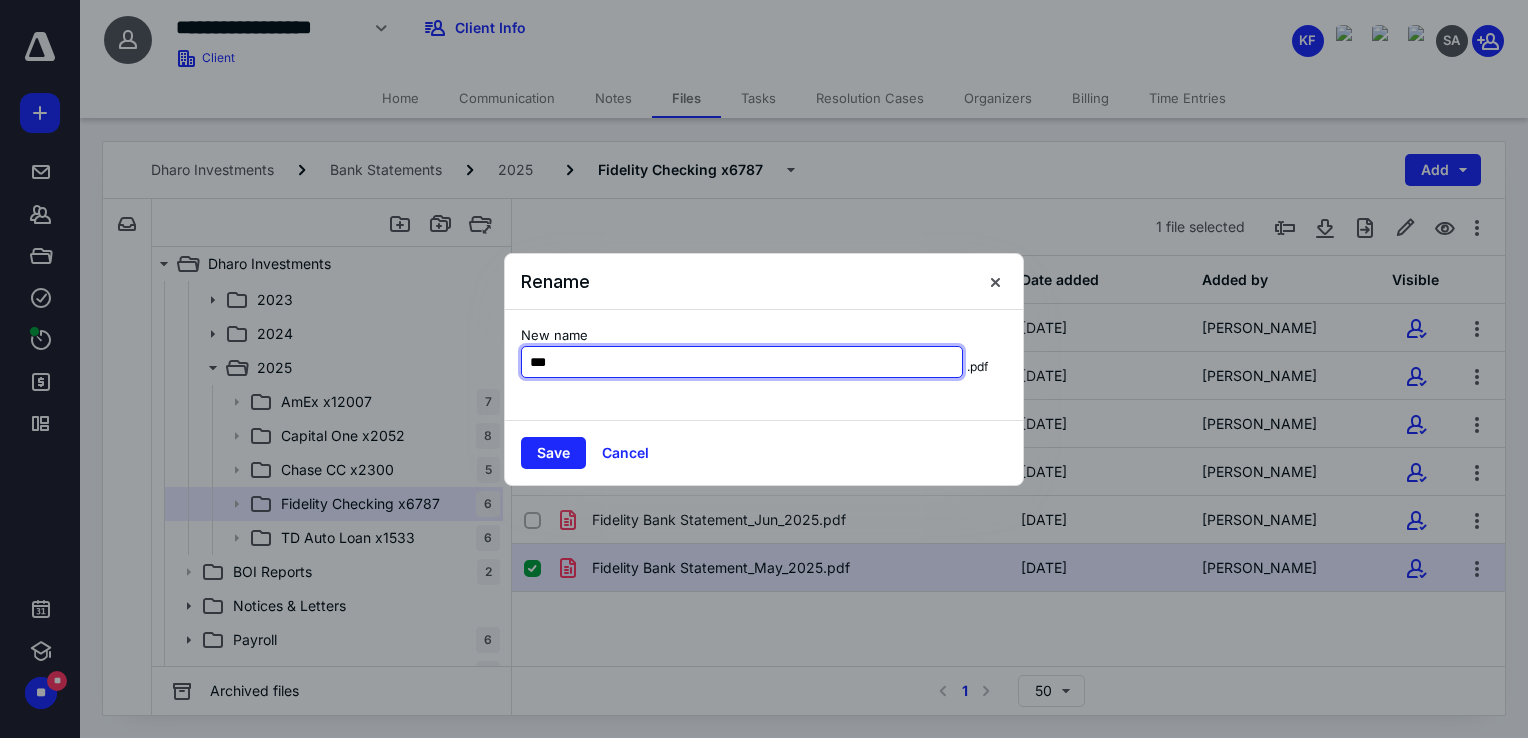 click on "**" at bounding box center (742, 362) 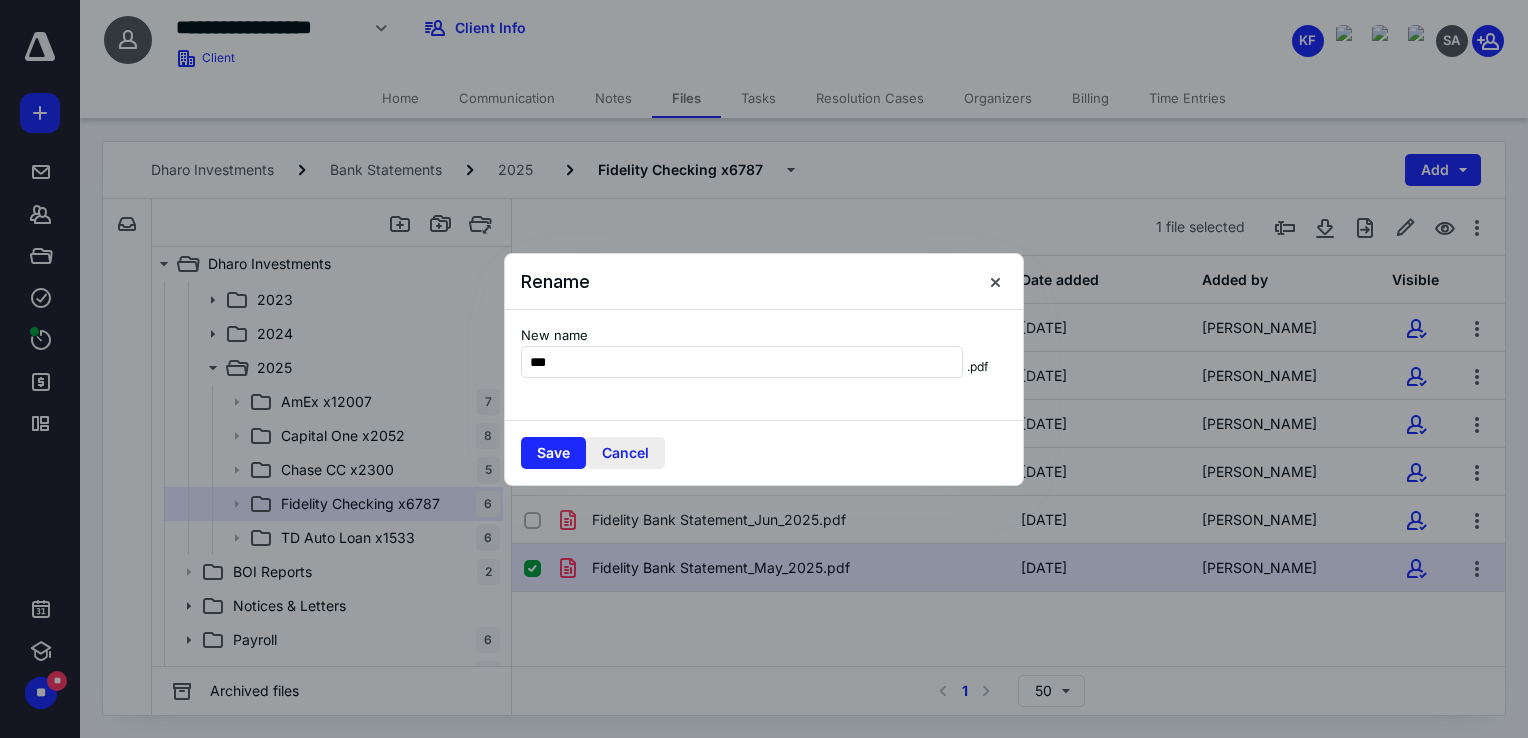 click on "Cancel" at bounding box center (625, 453) 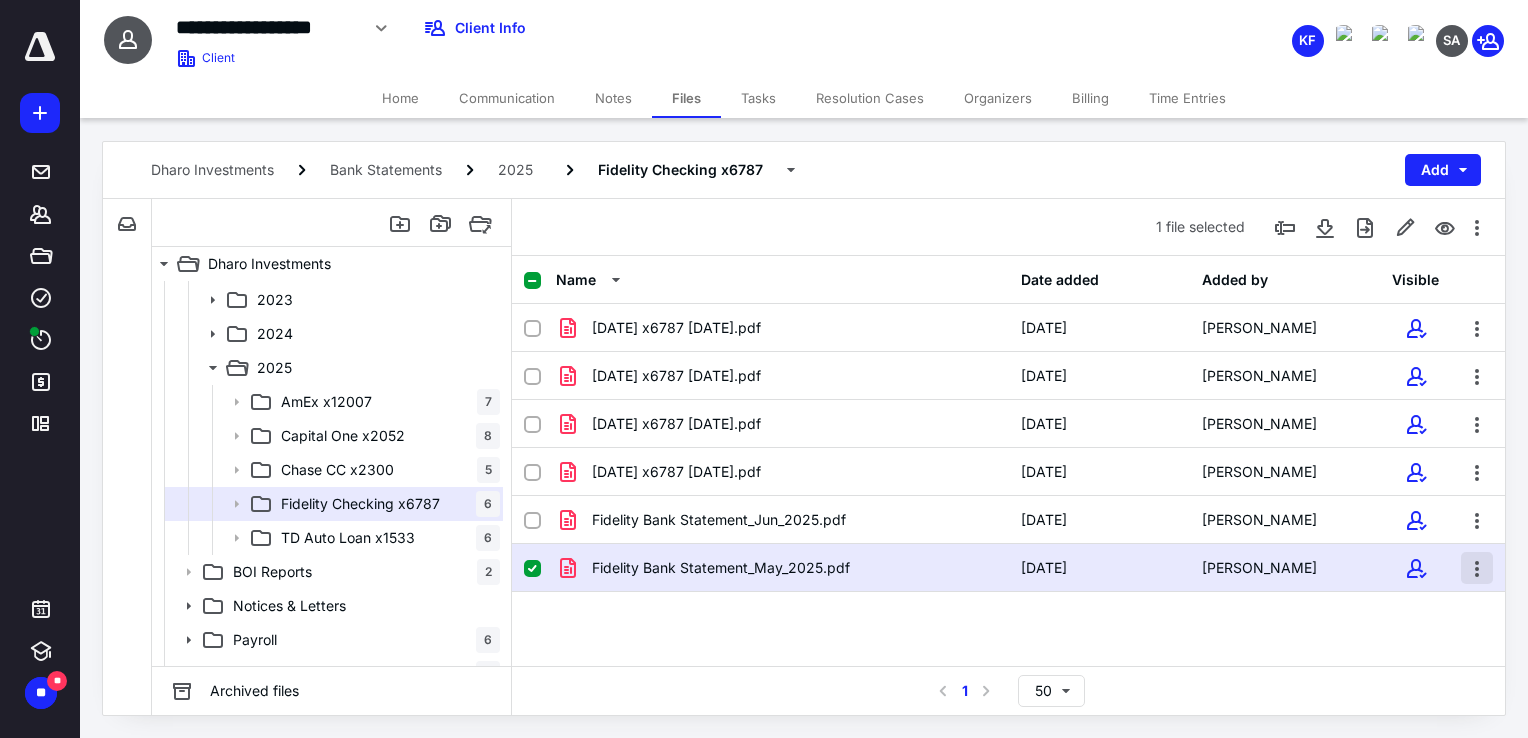 click at bounding box center [1477, 568] 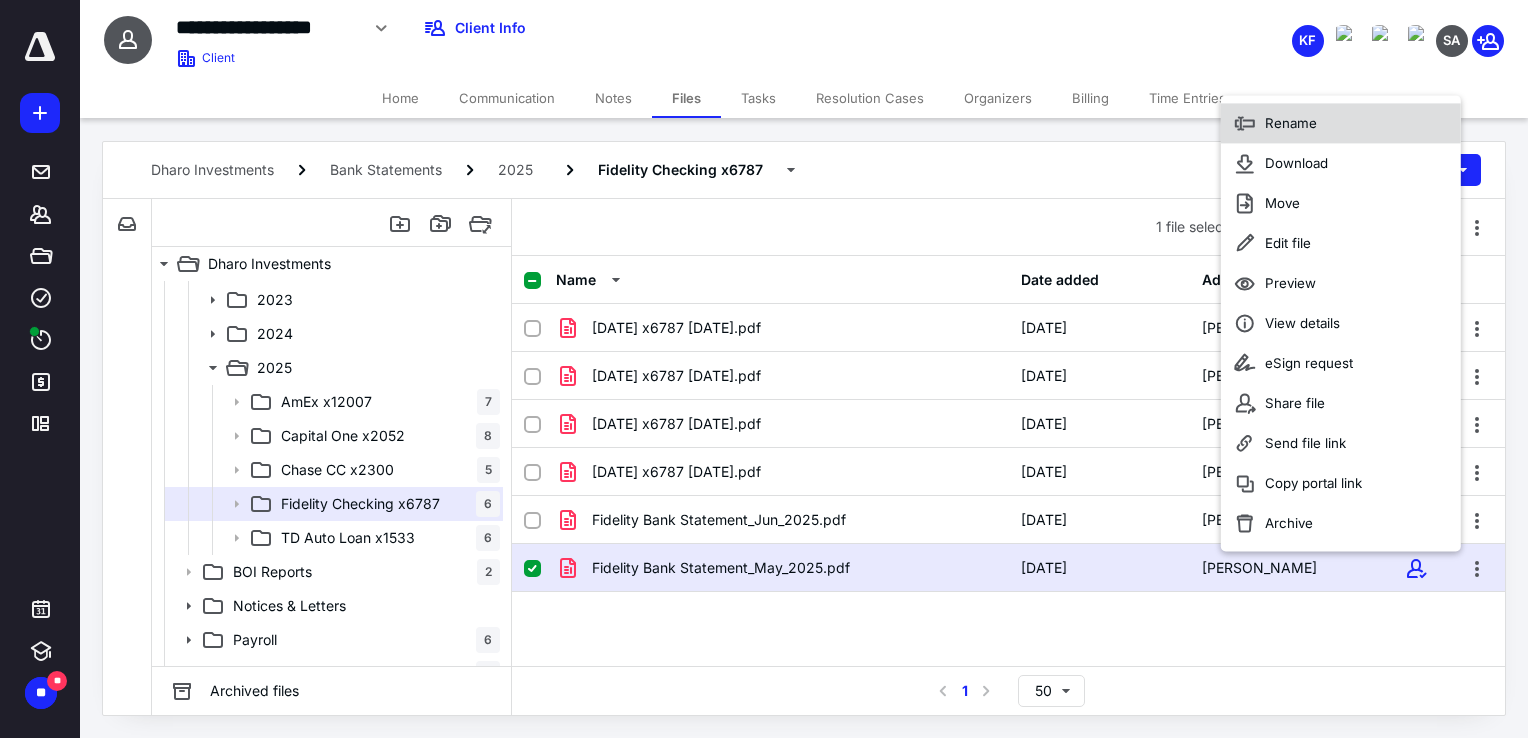 click on "Rename" at bounding box center (1291, 124) 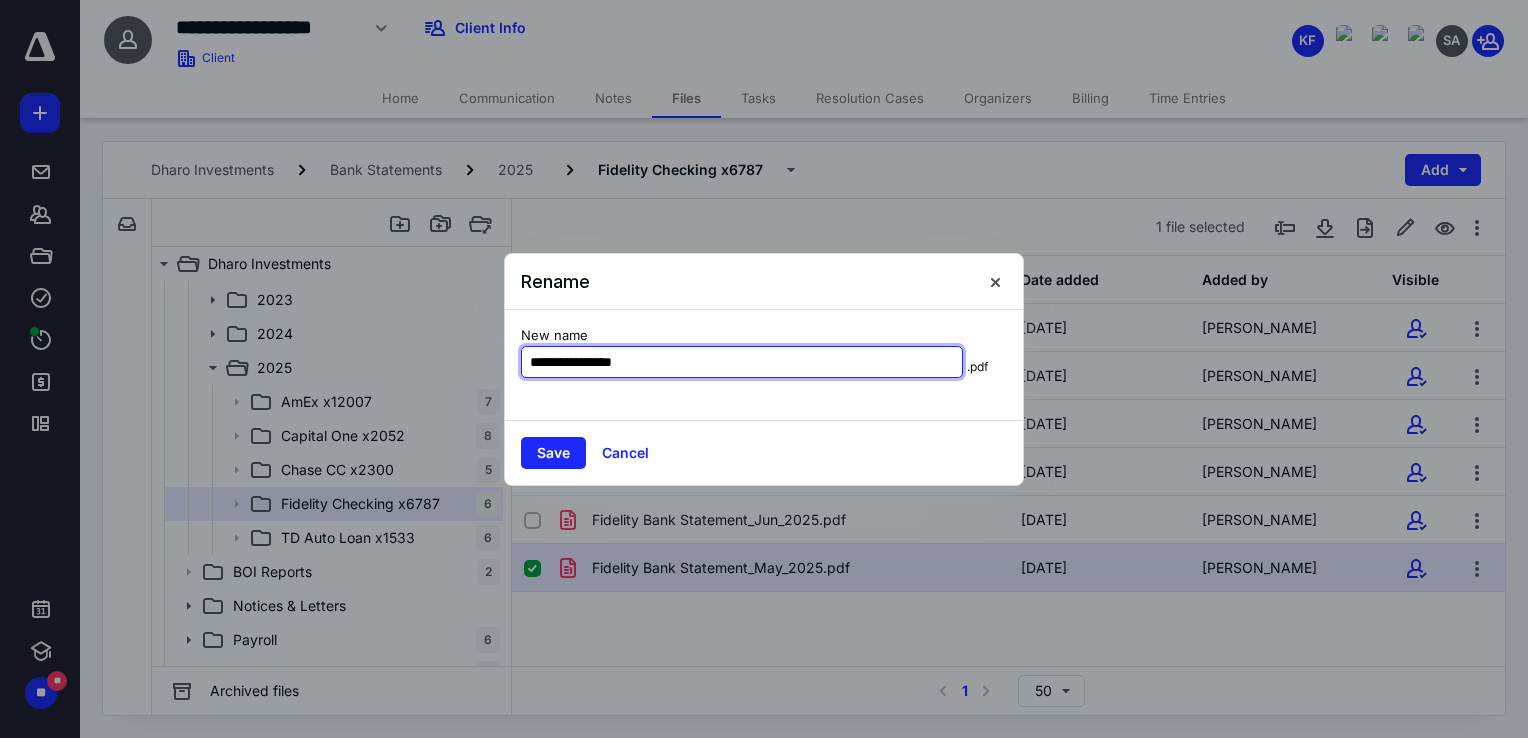 click on "**********" at bounding box center [742, 362] 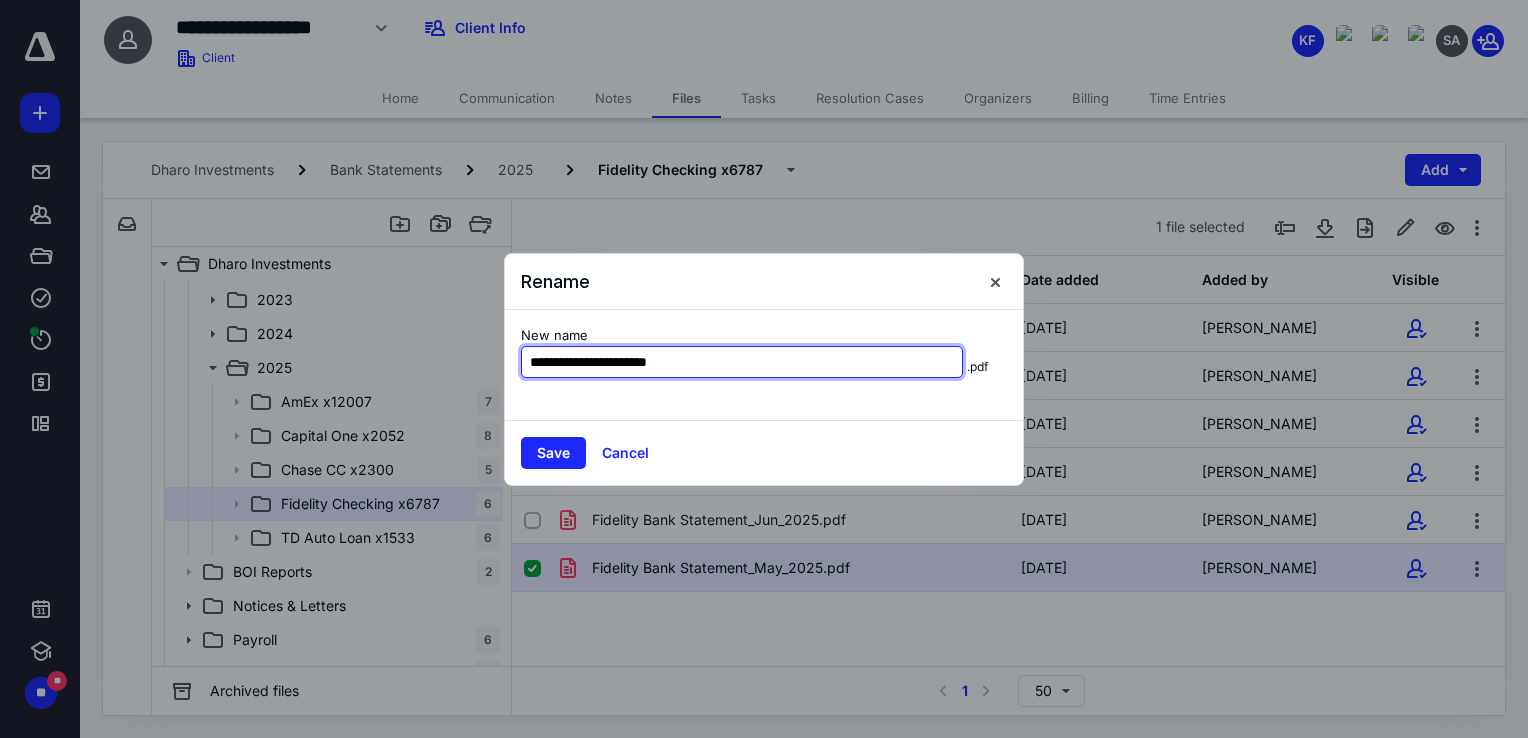 type on "**********" 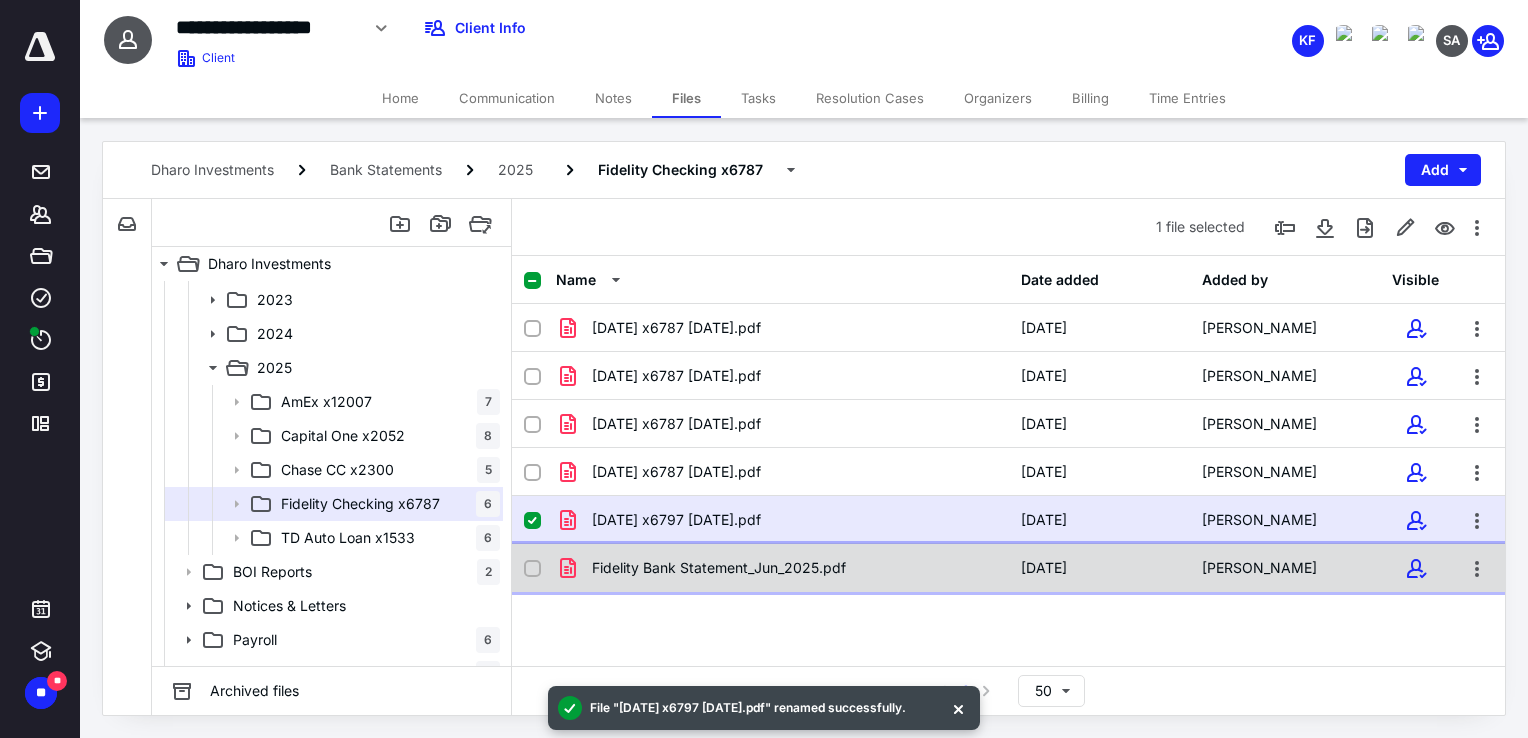 click on "Fidelity Bank Statement_Jun_2025.pdf 7/14/2025 Dharmik Patel" at bounding box center (1008, 568) 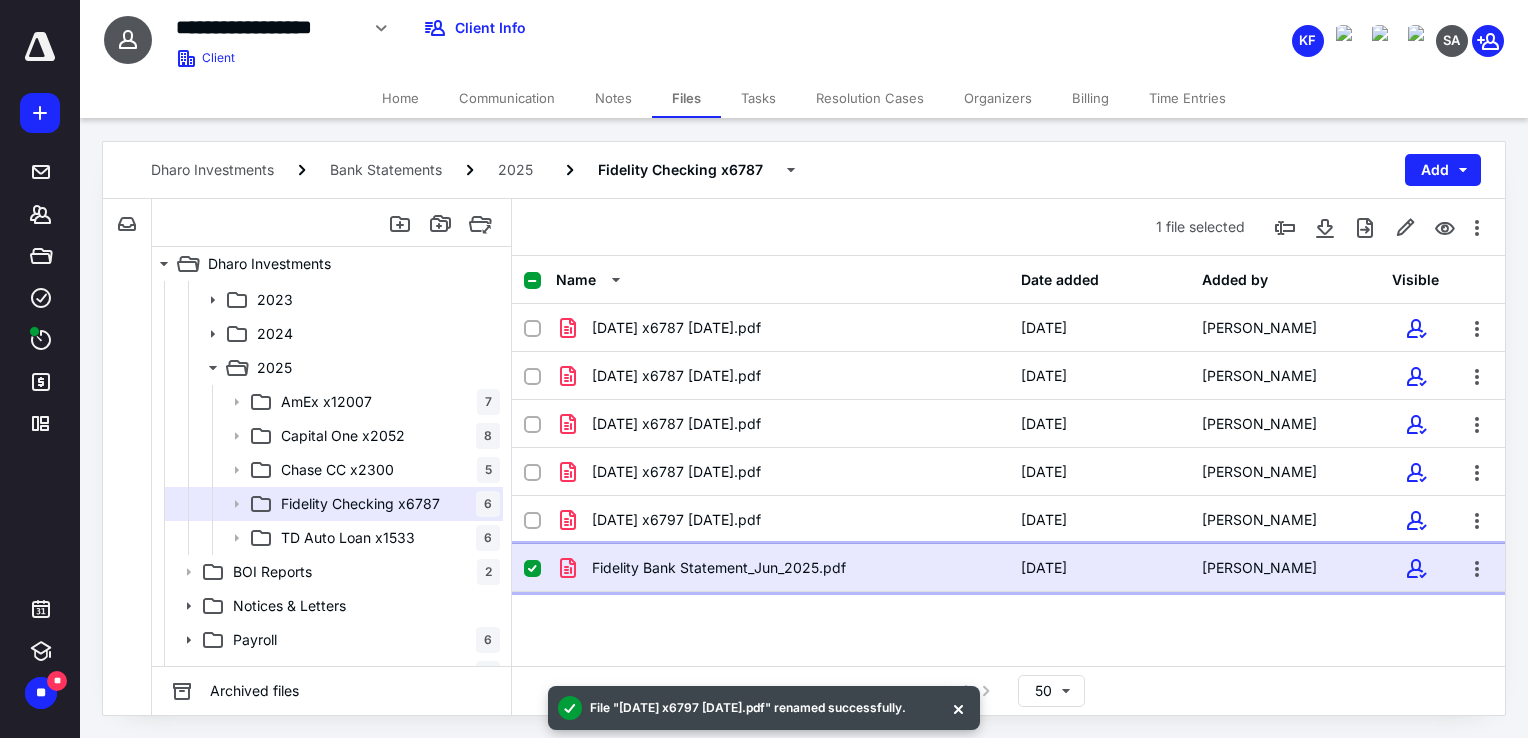 click on "Fidelity Bank Statement_Jun_2025.pdf 7/14/2025 Dharmik Patel" at bounding box center (1008, 568) 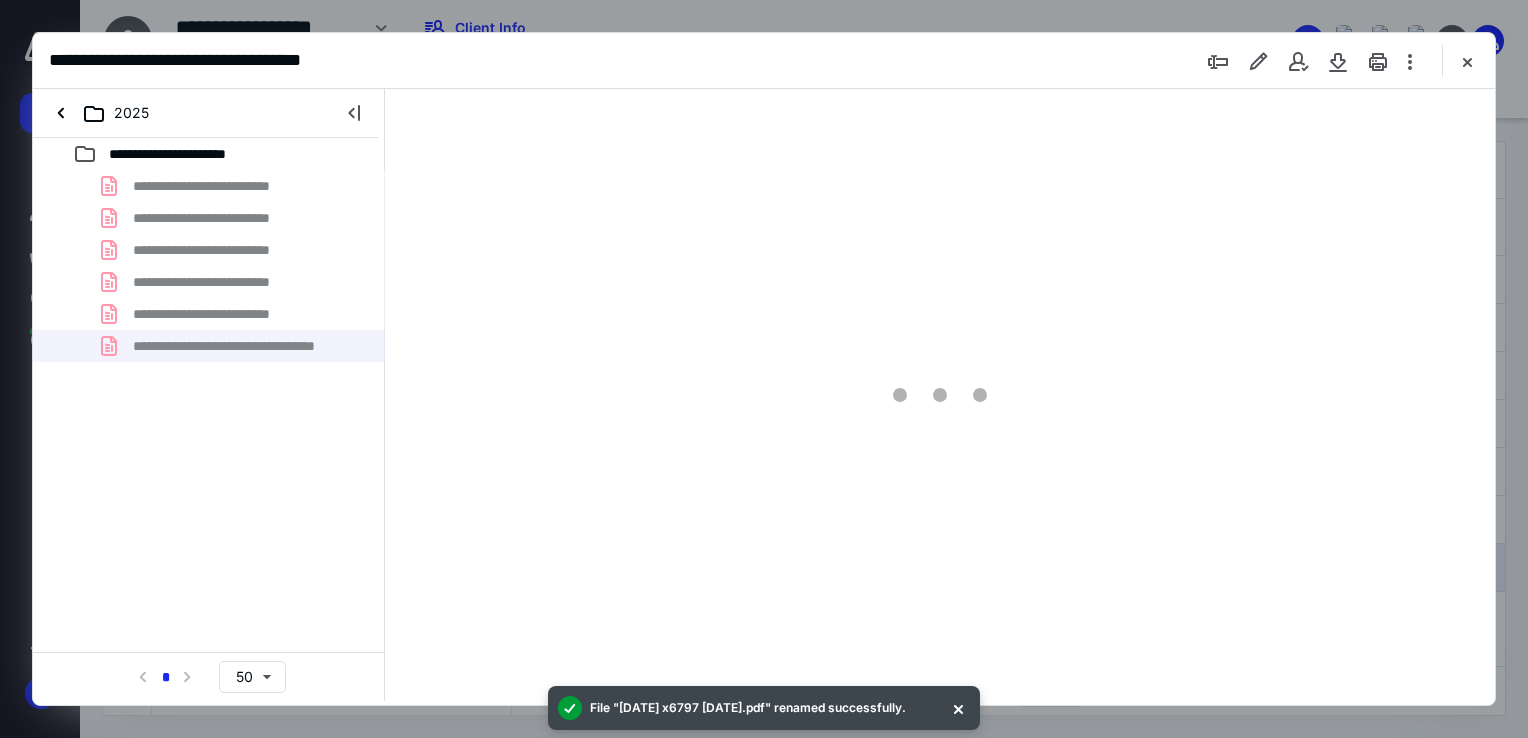 scroll, scrollTop: 0, scrollLeft: 0, axis: both 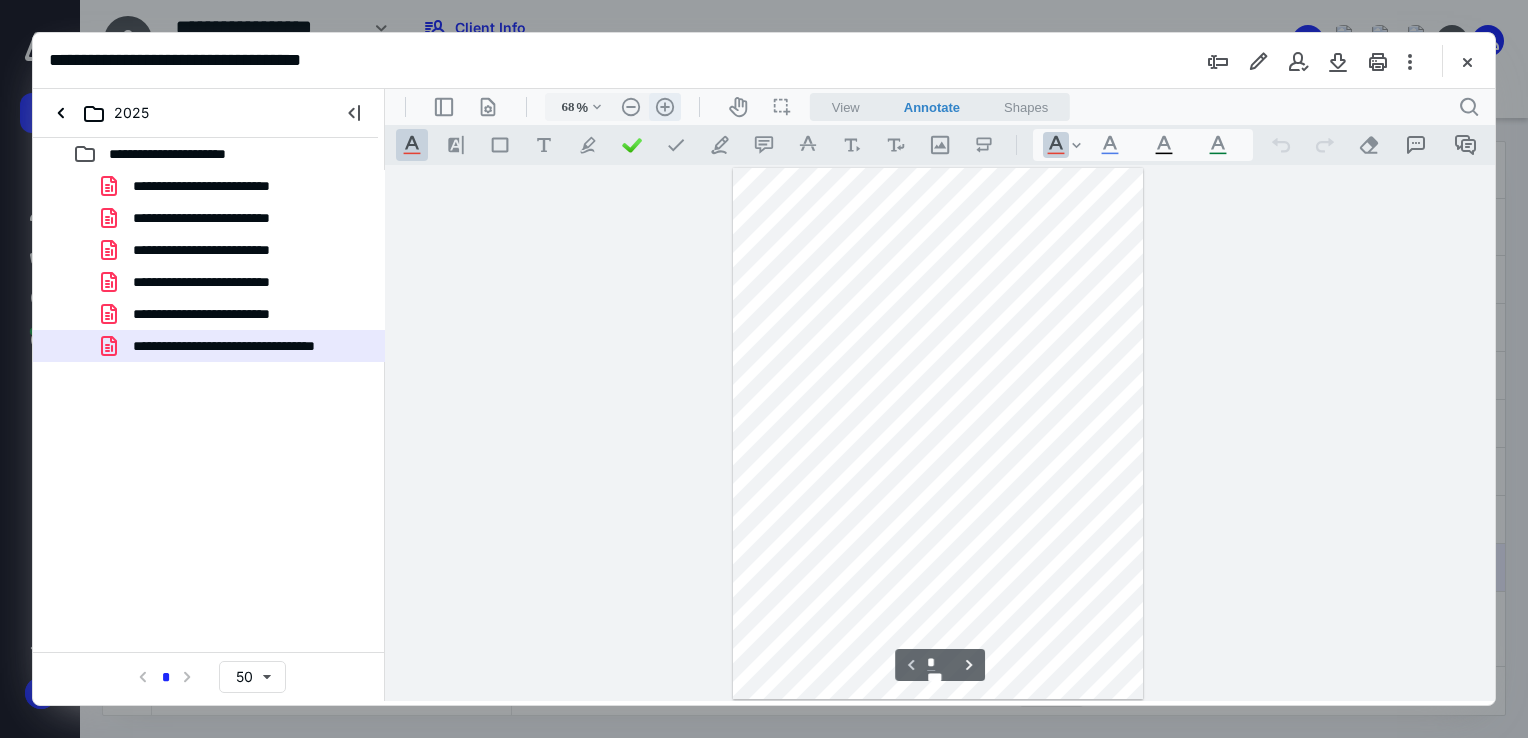 click on ".cls-1{fill:#abb0c4;} icon - header - zoom - in - line" at bounding box center (665, 107) 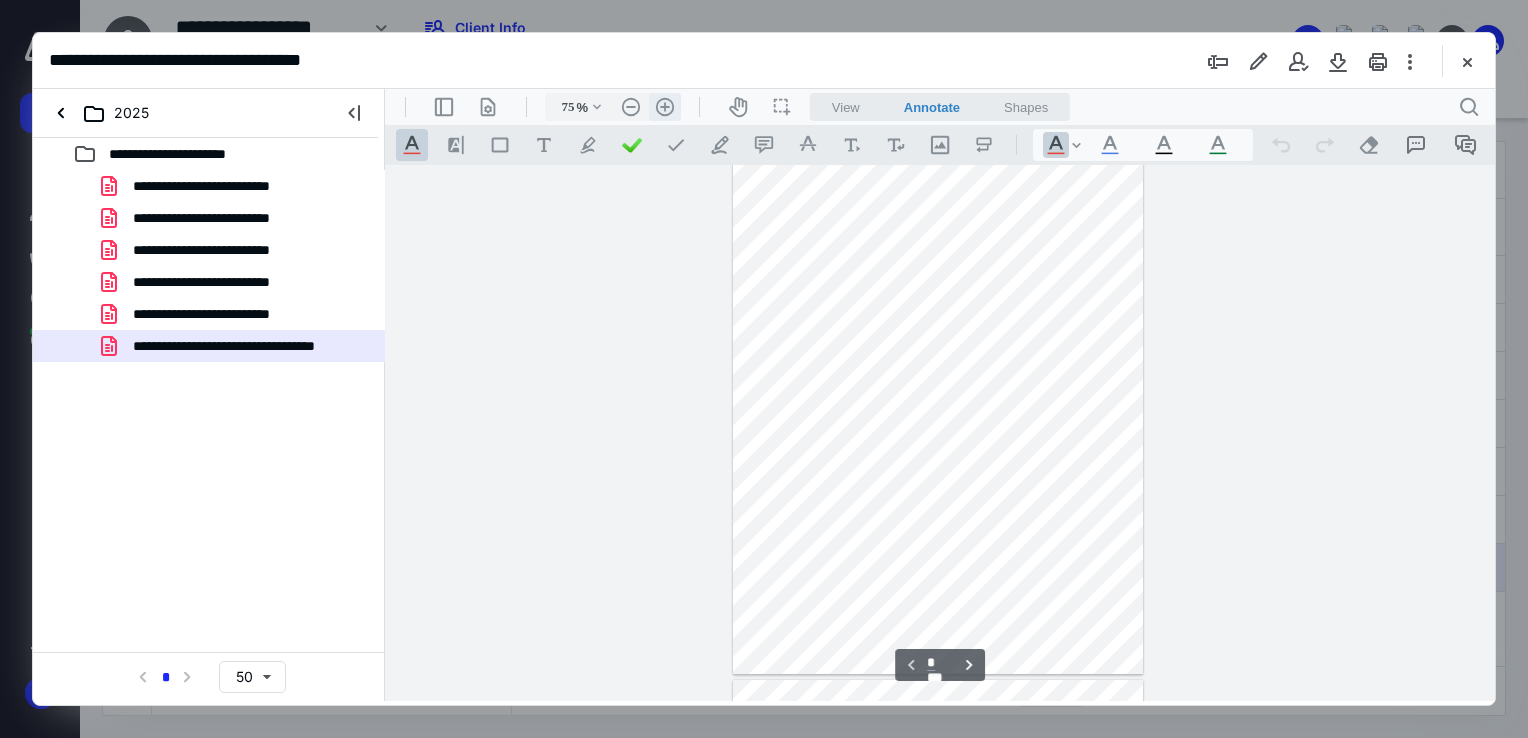 click on ".cls-1{fill:#abb0c4;} icon - header - zoom - in - line" at bounding box center (665, 107) 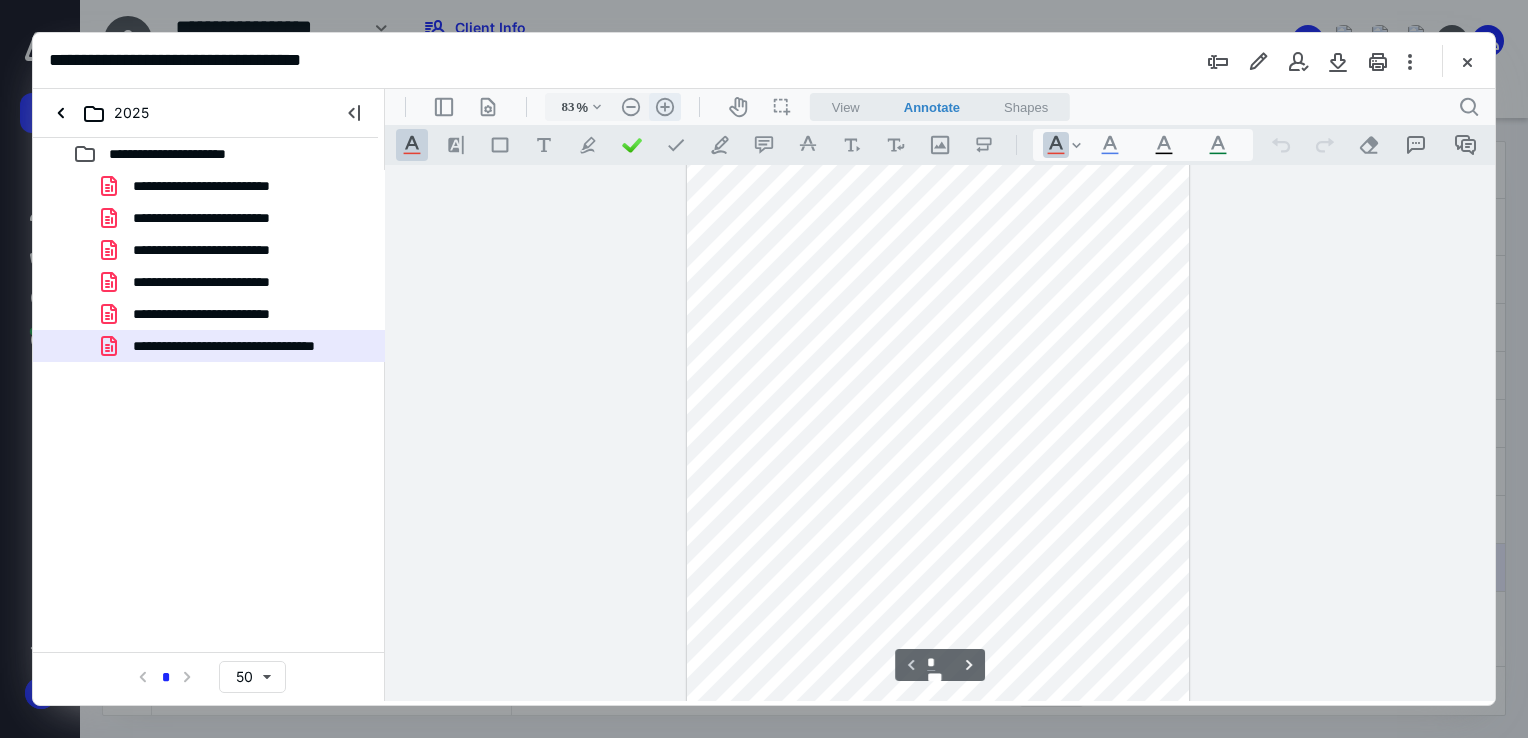 click on ".cls-1{fill:#abb0c4;} icon - header - zoom - in - line" at bounding box center (665, 107) 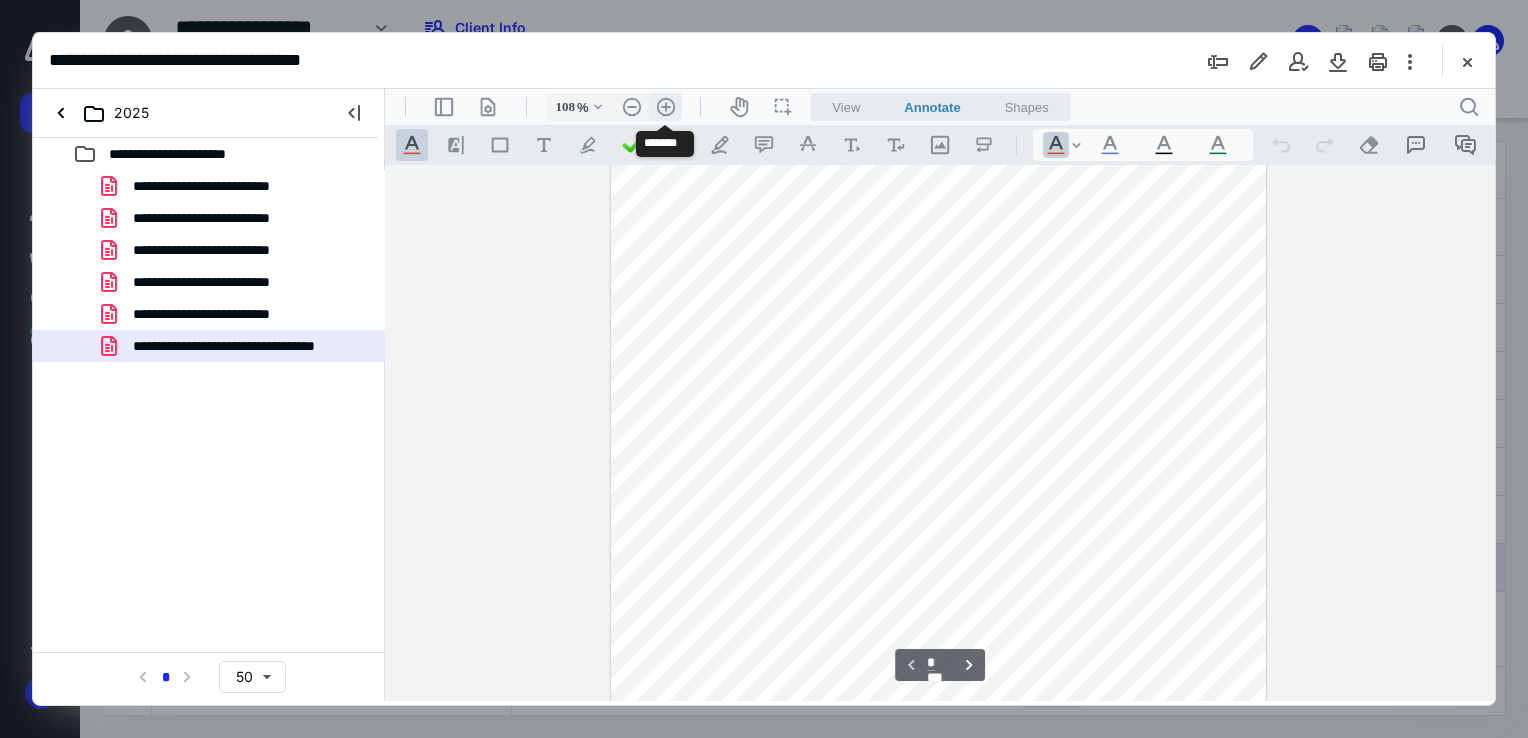 click on ".cls-1{fill:#abb0c4;} icon - header - zoom - in - line" at bounding box center (666, 107) 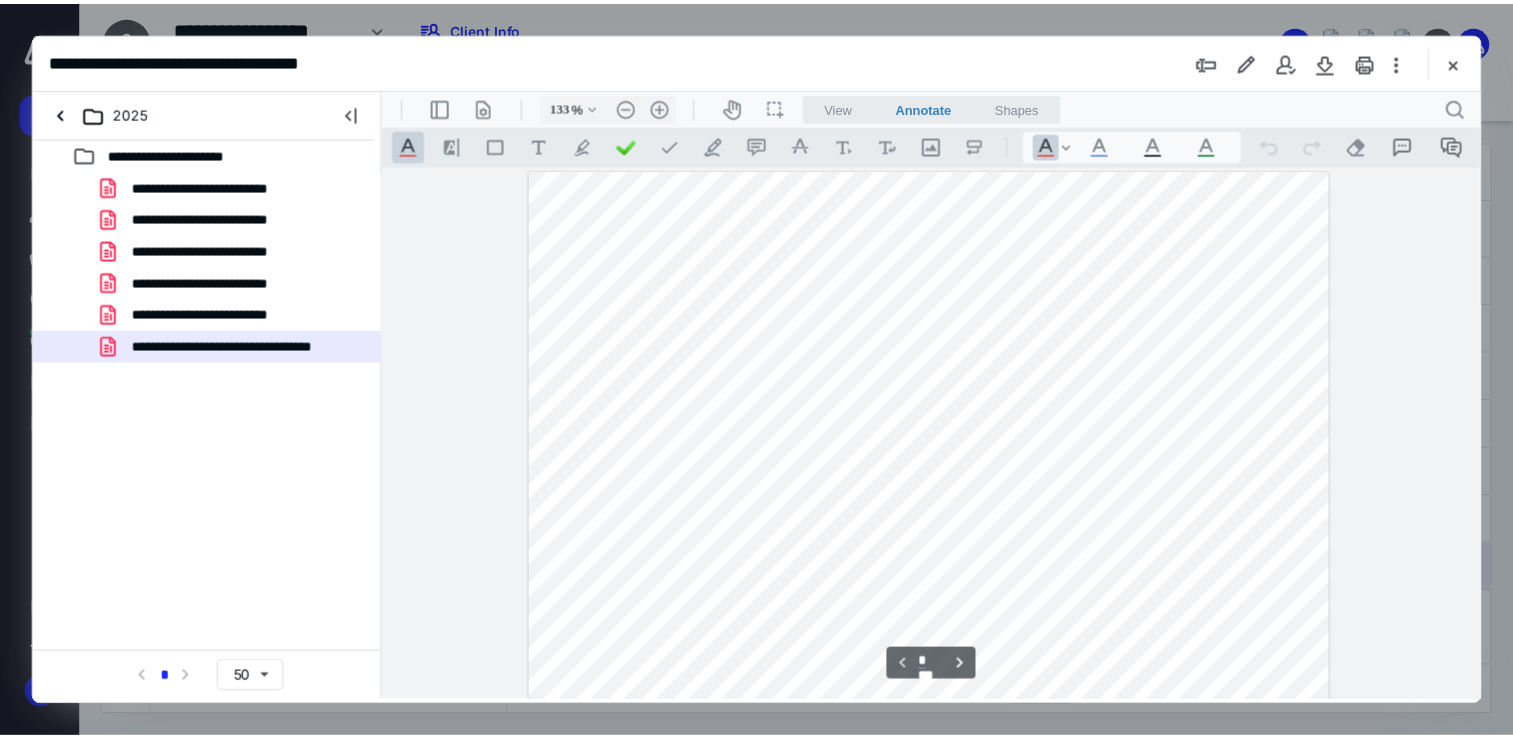 scroll, scrollTop: 200, scrollLeft: 0, axis: vertical 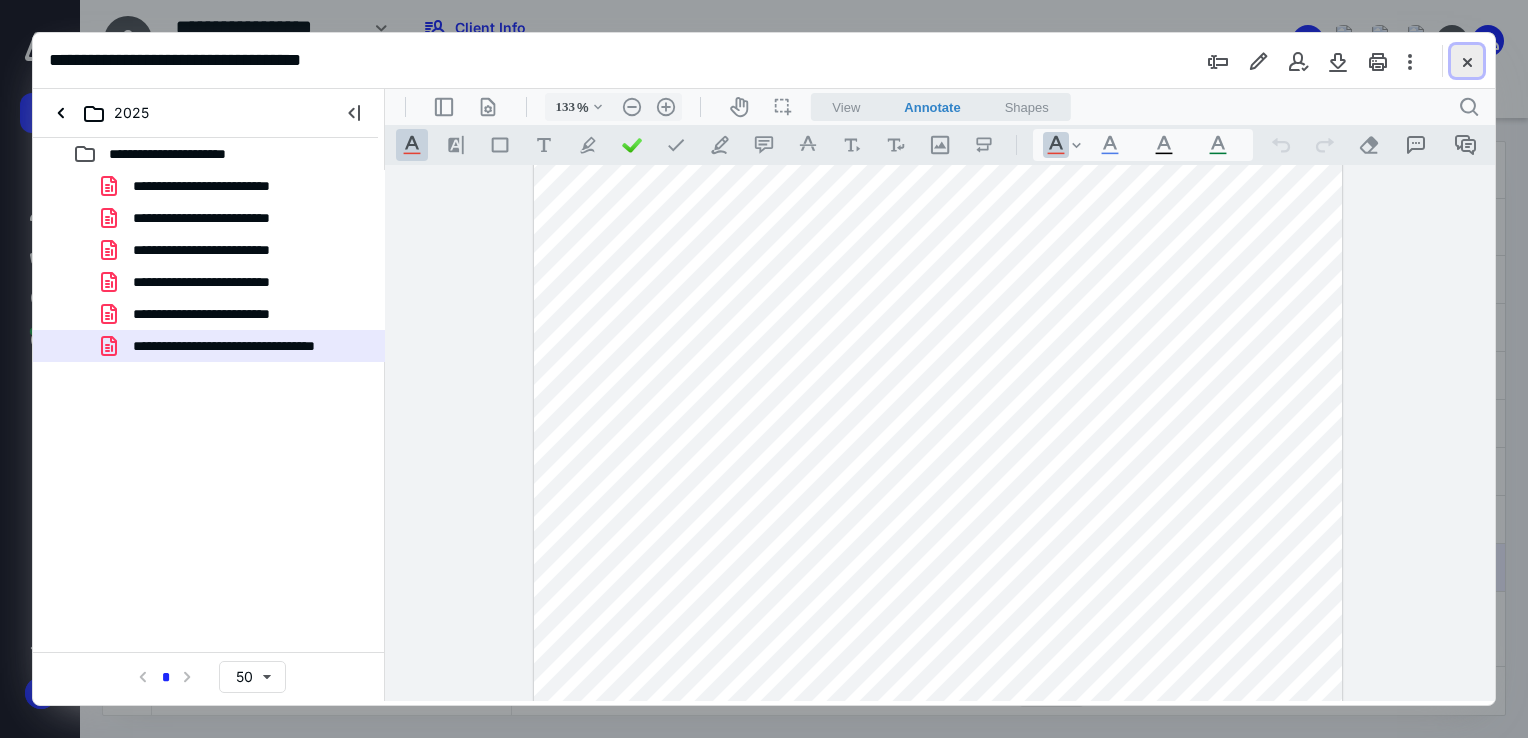 click at bounding box center [1467, 61] 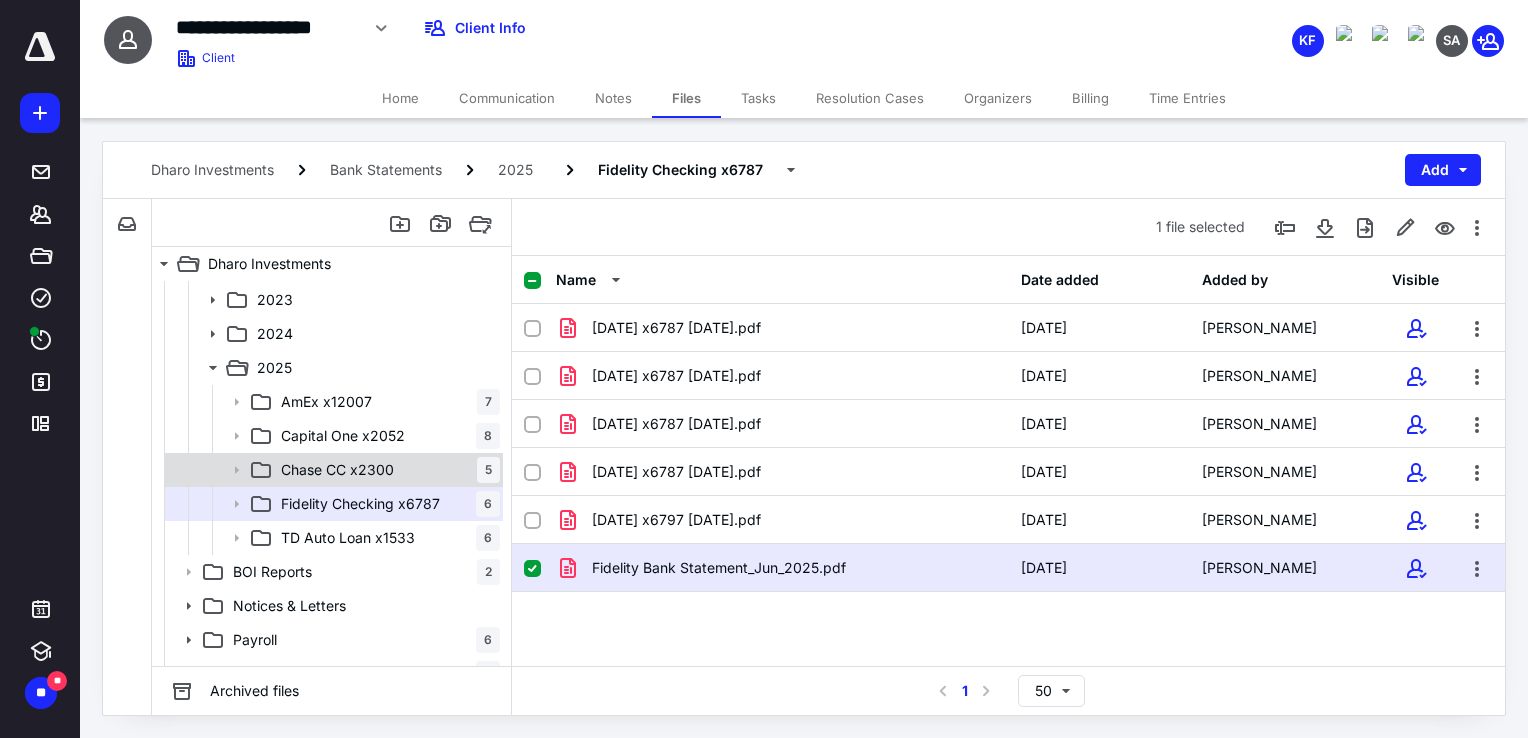 click on "Chase CC x2300 5" at bounding box center (386, 470) 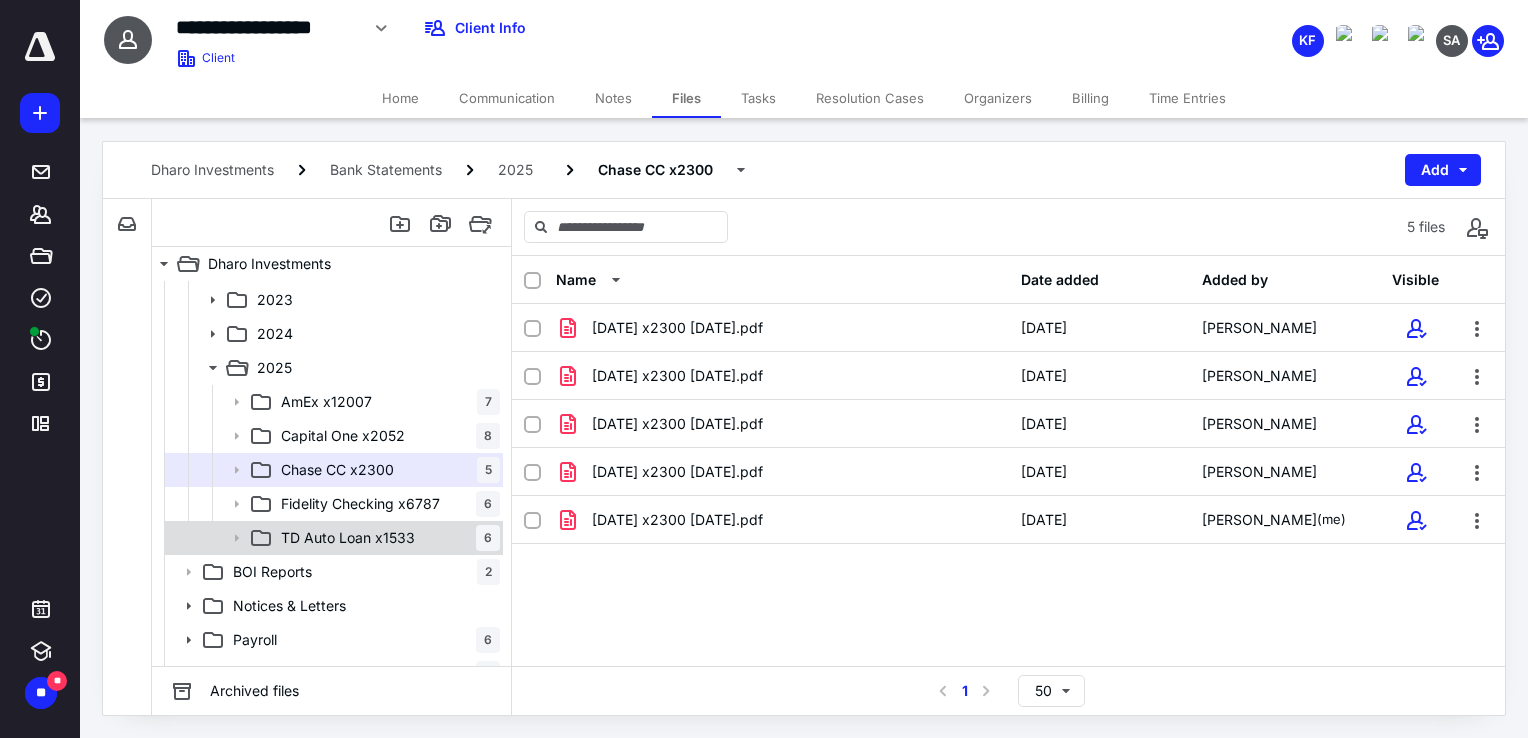 click on "TD Auto Loan x1533" at bounding box center (348, 538) 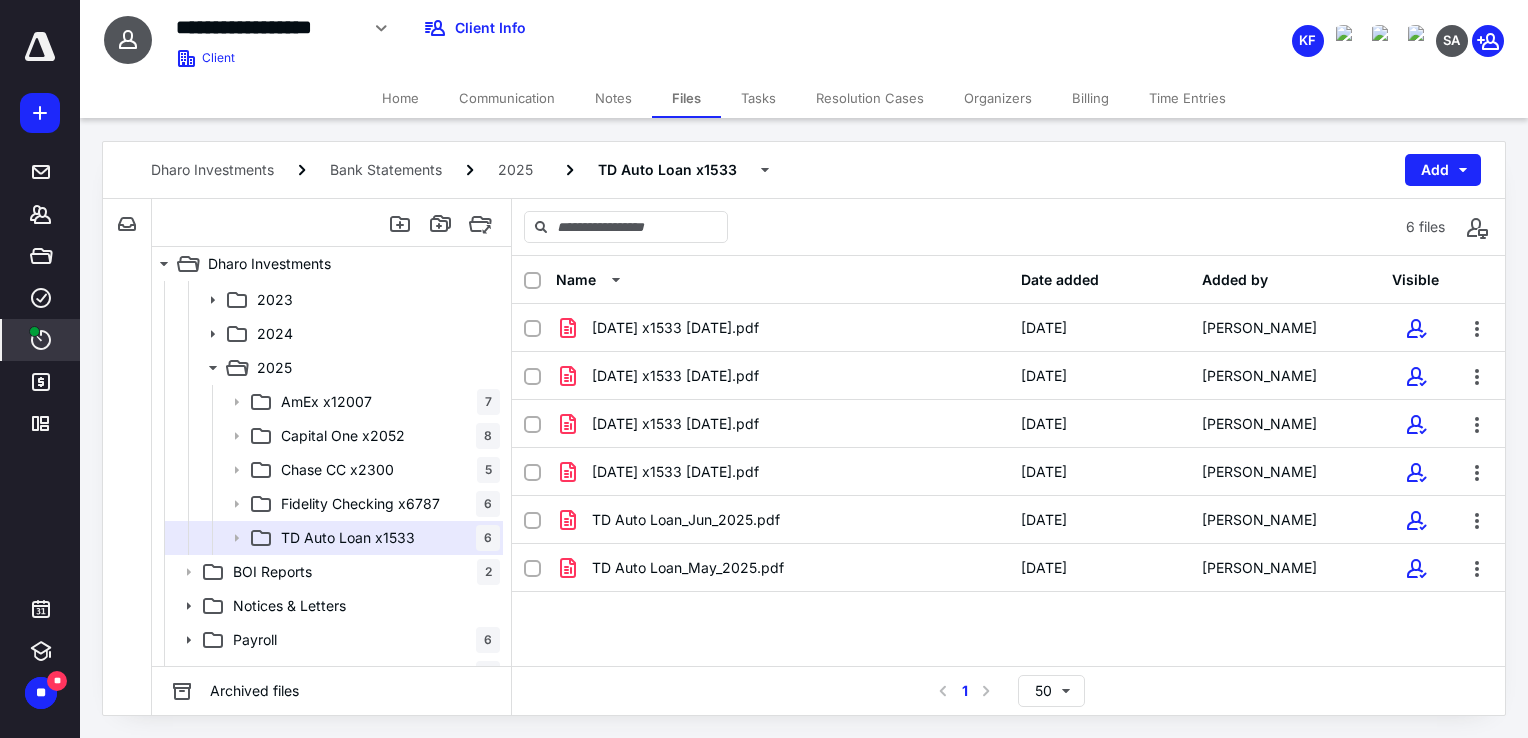 click 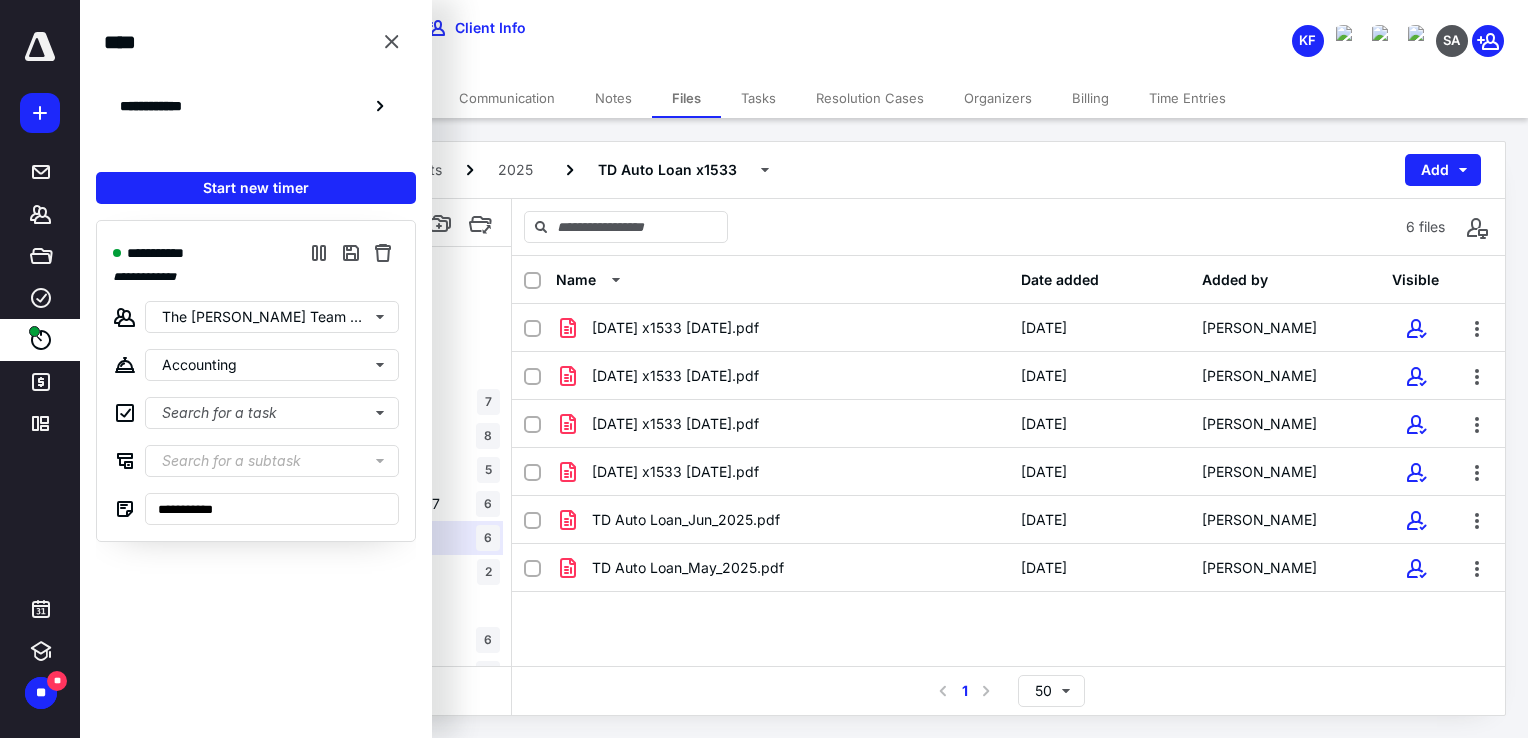 click on "**********" at bounding box center (256, 106) 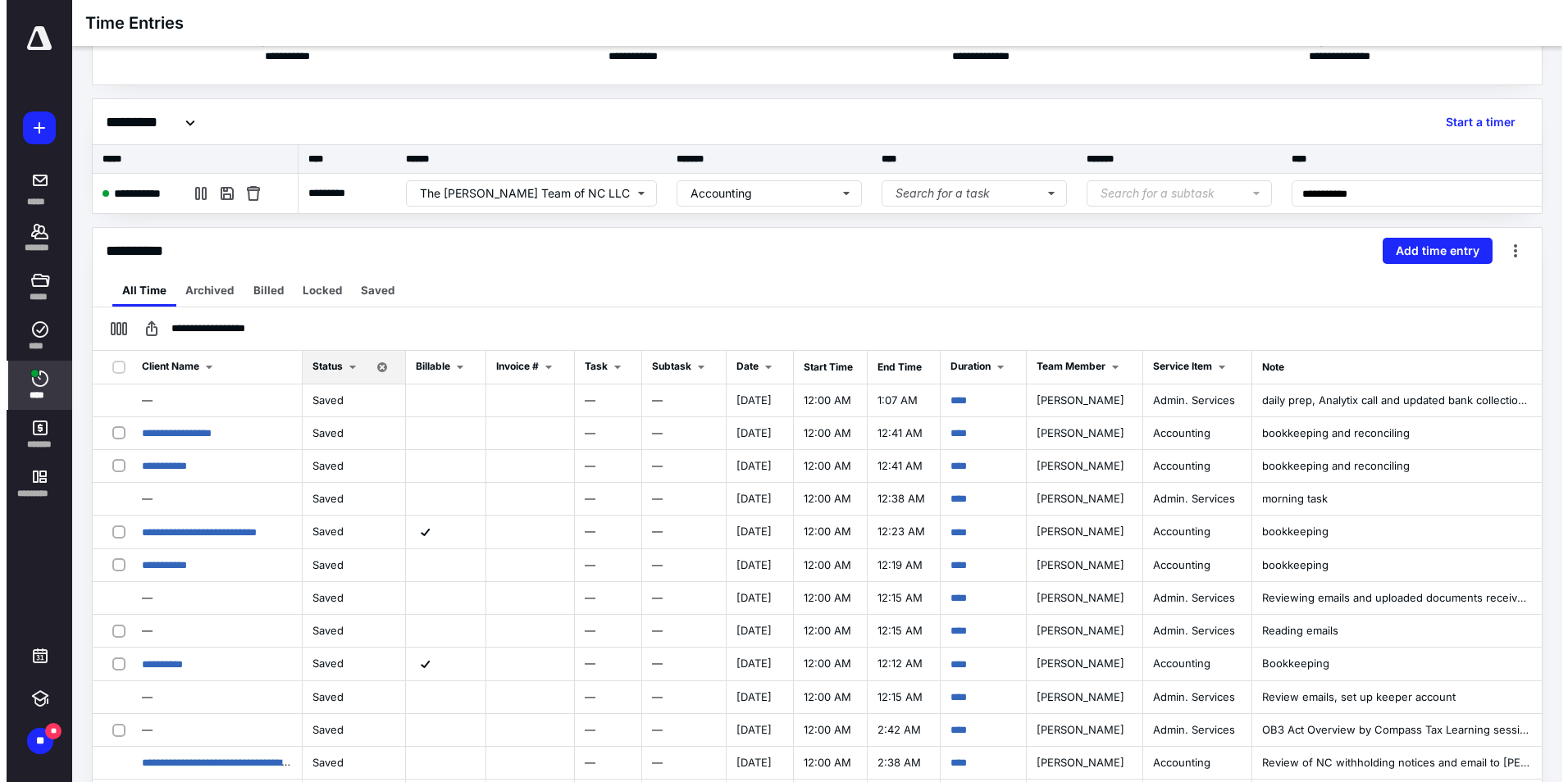 scroll, scrollTop: 164, scrollLeft: 0, axis: vertical 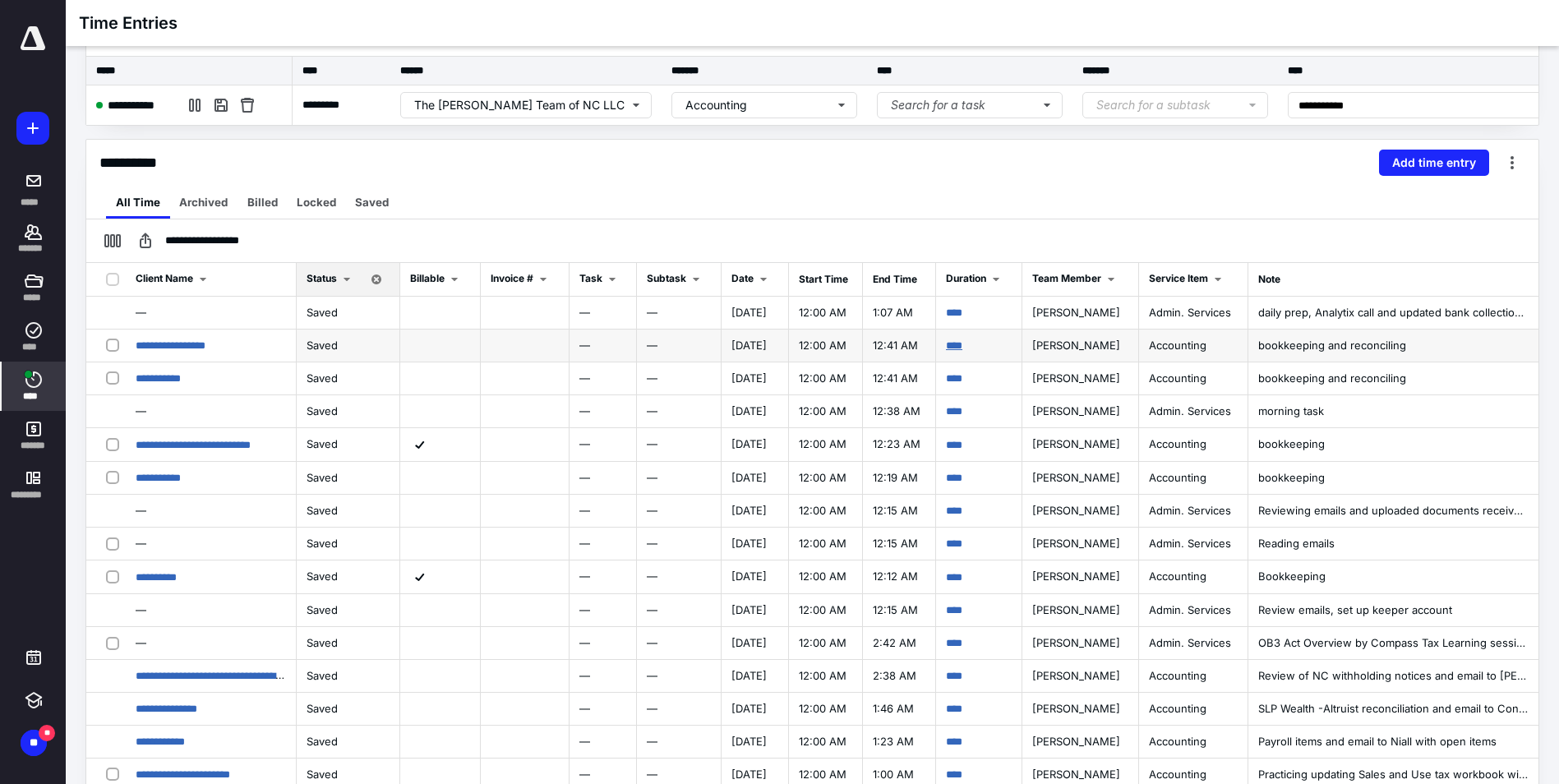 click on "****" at bounding box center [954, 345] 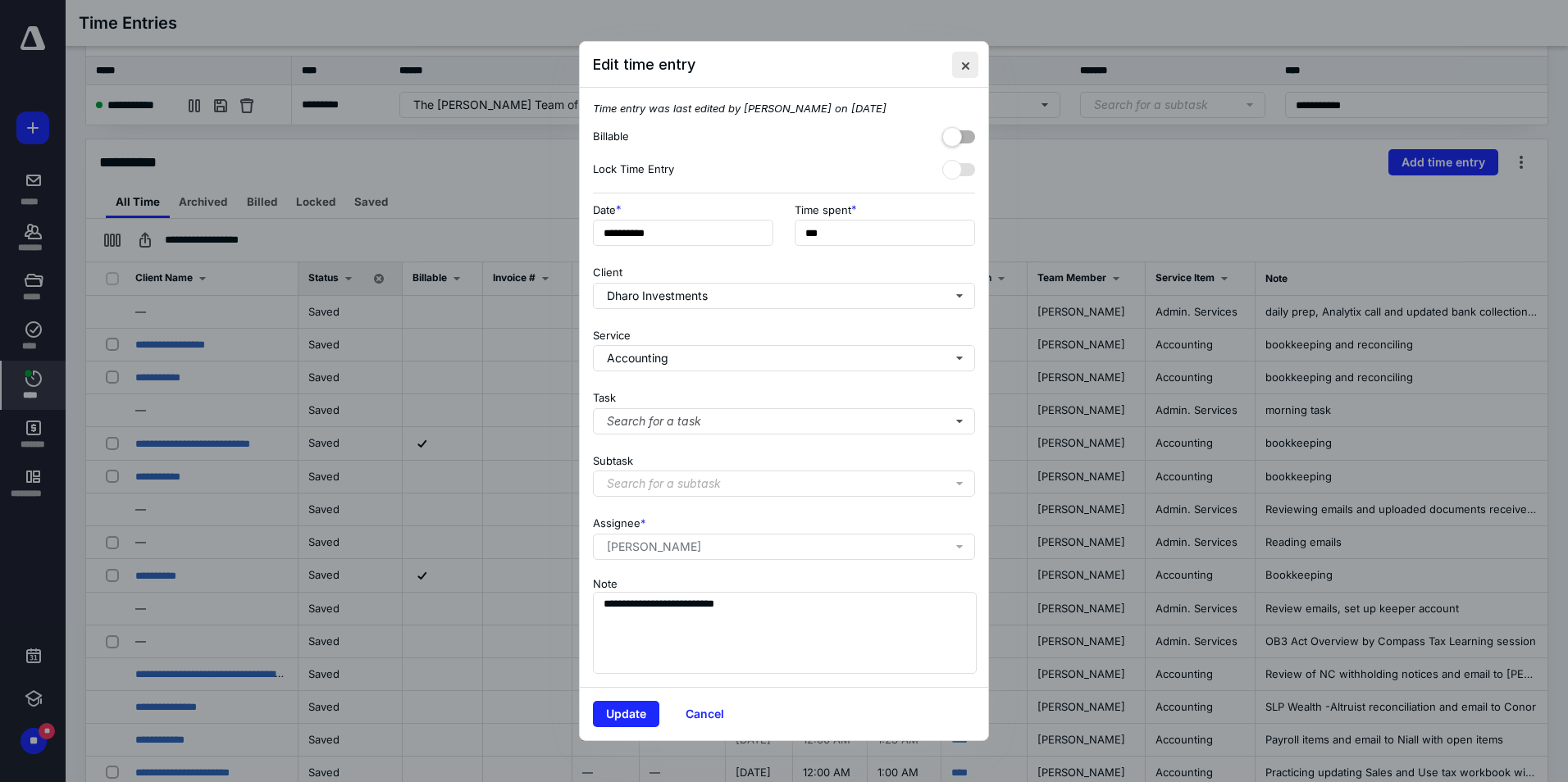click at bounding box center [965, 65] 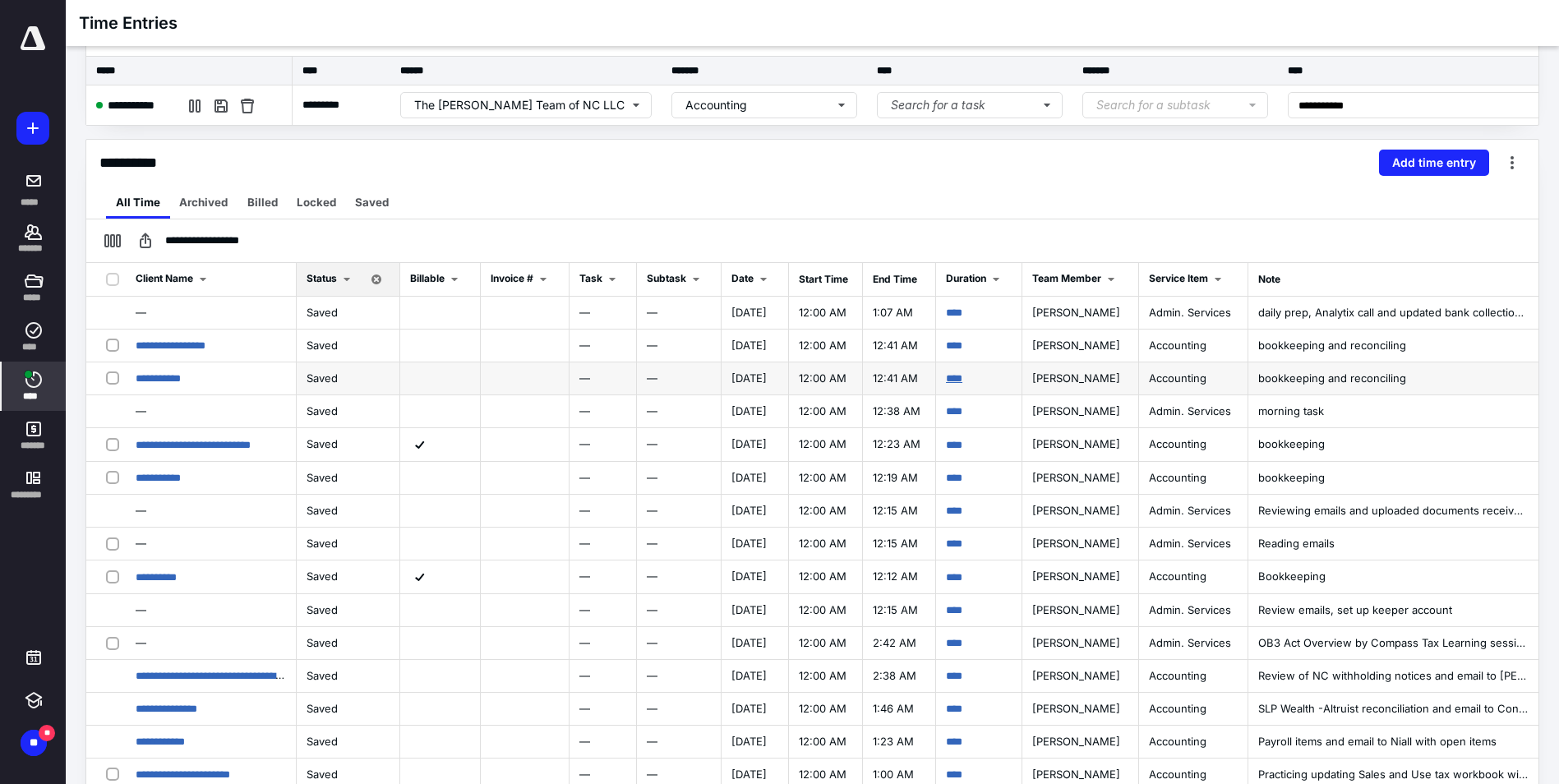 click on "****" at bounding box center [954, 378] 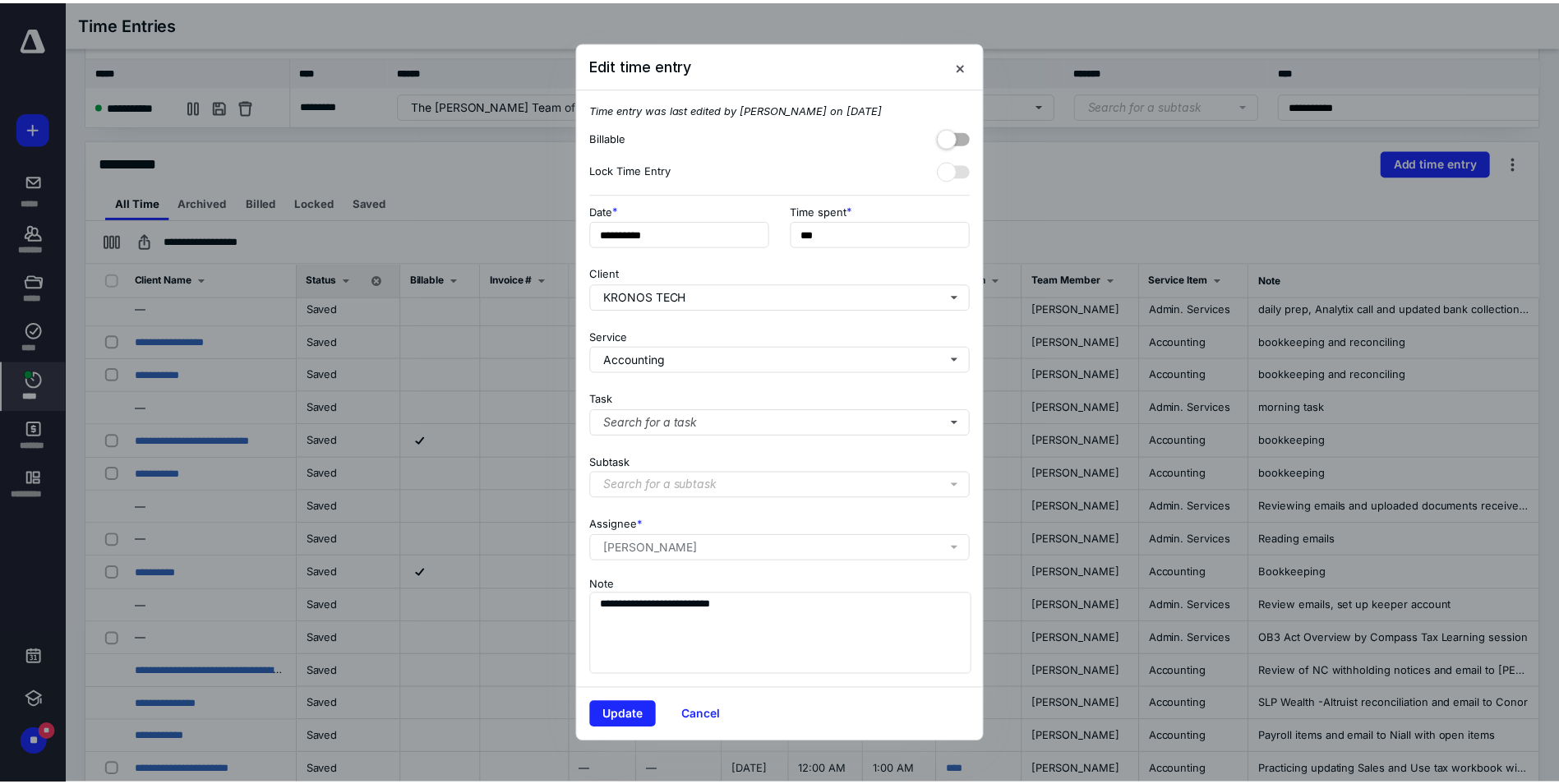 scroll, scrollTop: 0, scrollLeft: 0, axis: both 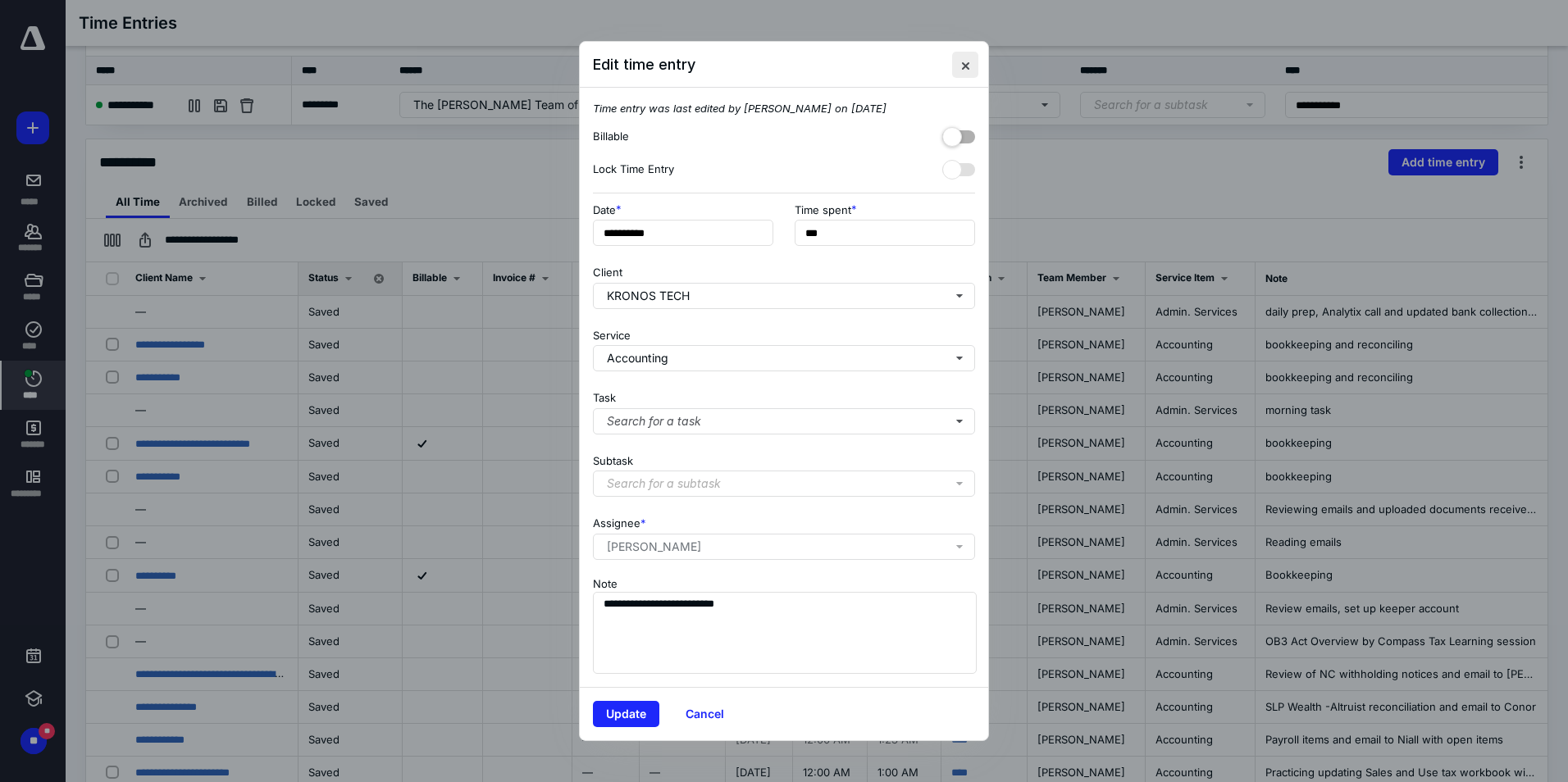 click at bounding box center [965, 65] 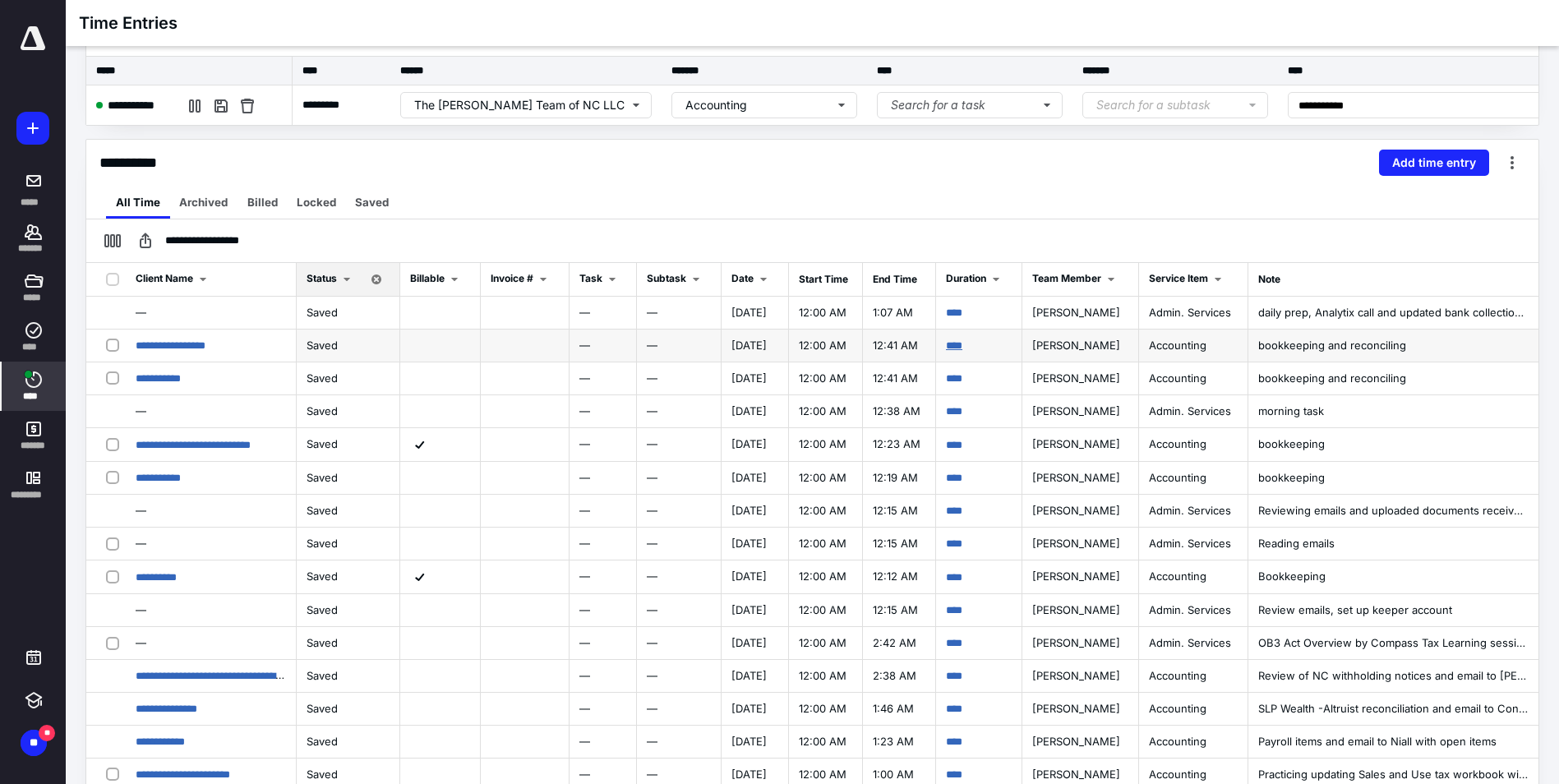 click on "****" at bounding box center [954, 345] 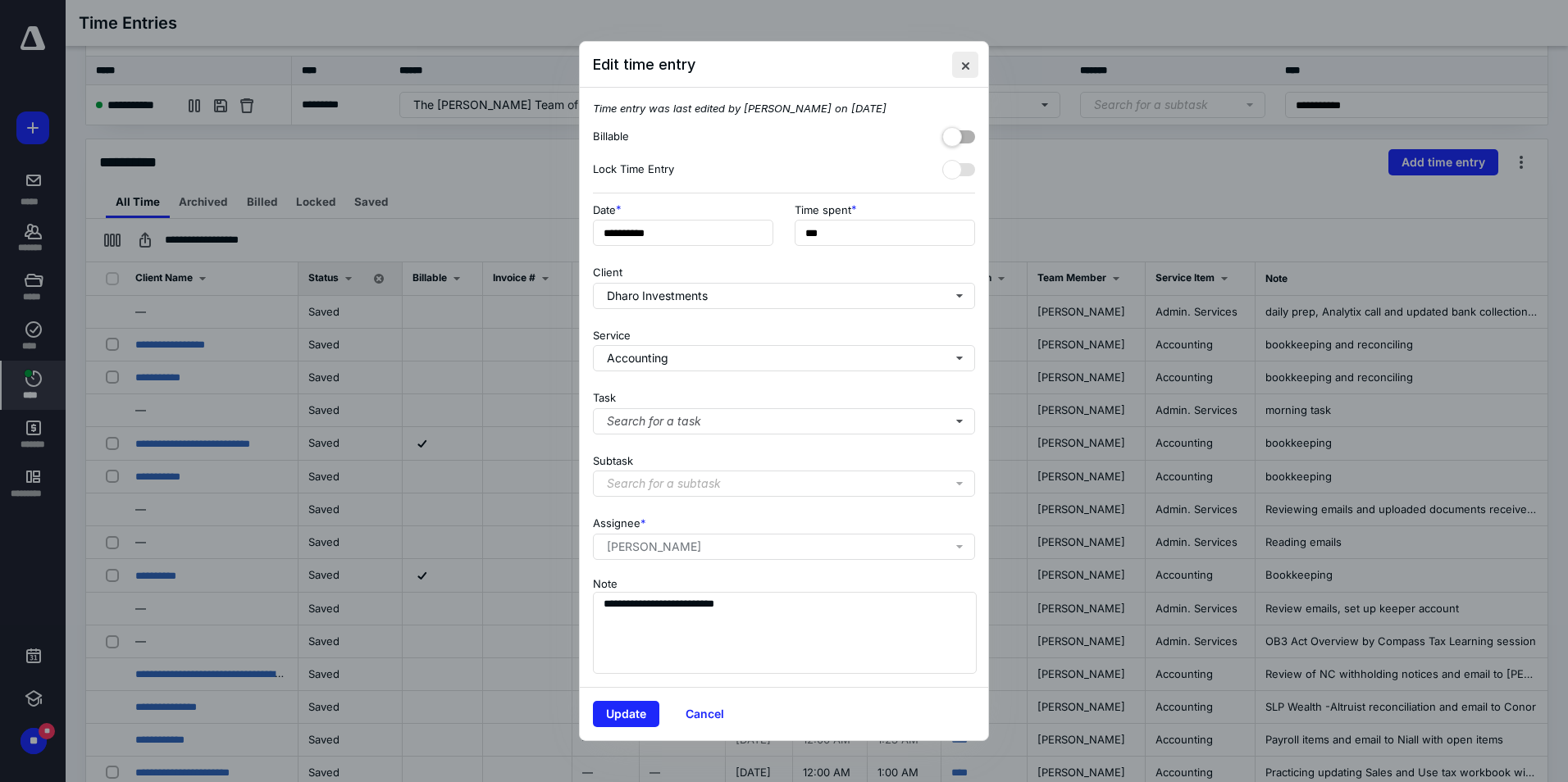 click at bounding box center (965, 65) 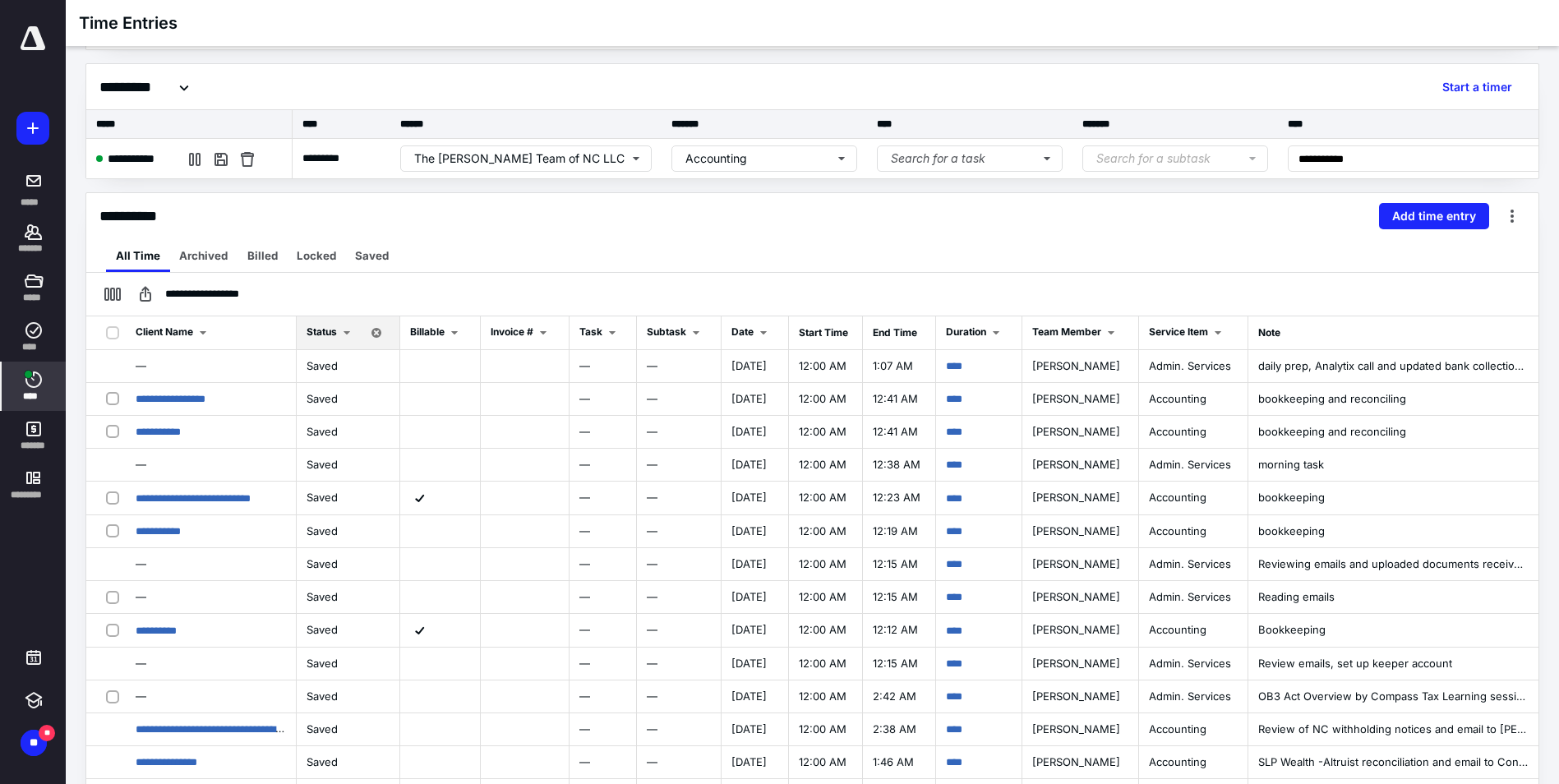 scroll, scrollTop: 82, scrollLeft: 0, axis: vertical 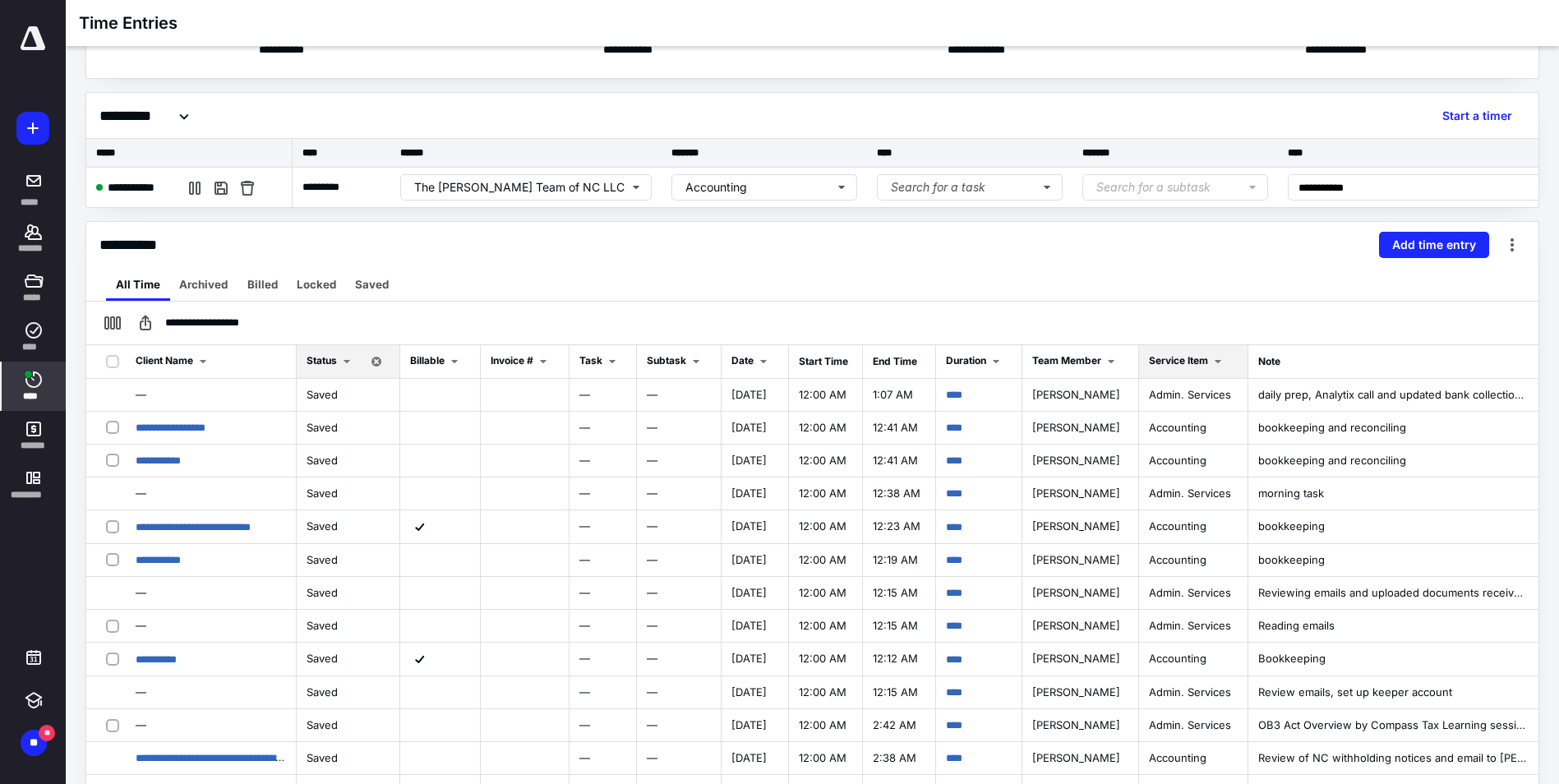 click on "Service Item" at bounding box center [1178, 360] 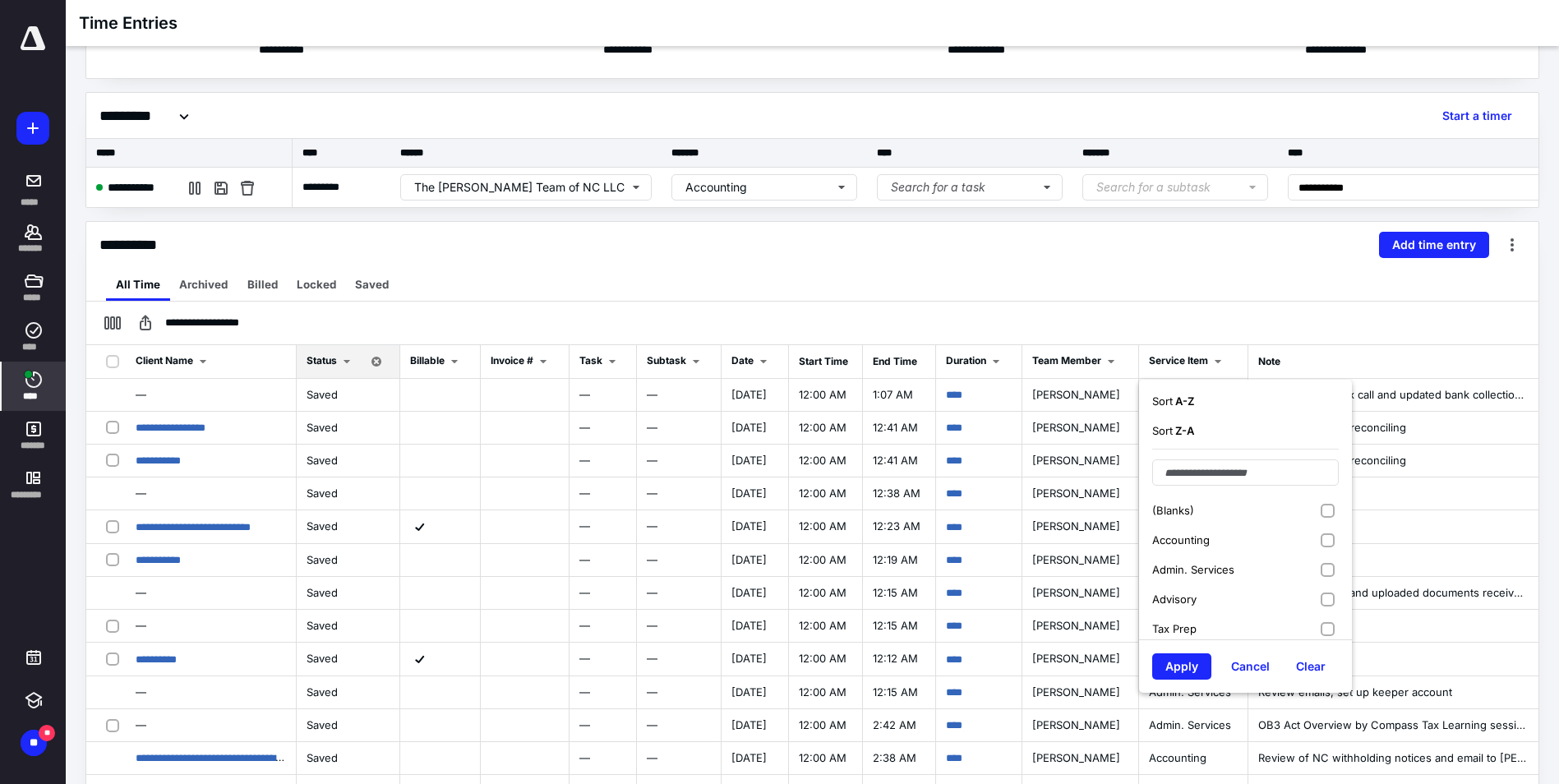 click on "All Time Archived Billed Locked Saved" at bounding box center [812, 284] 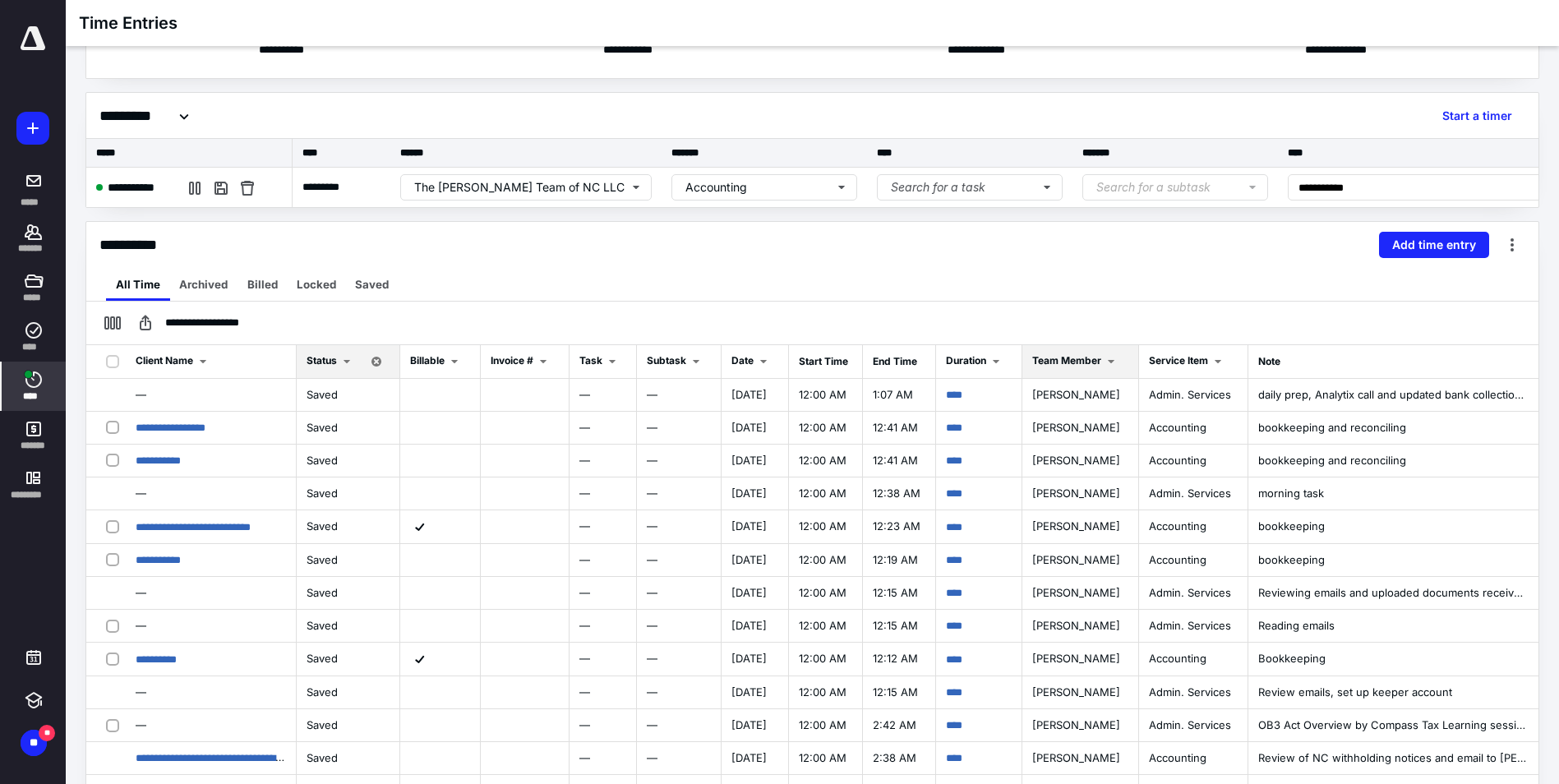 click at bounding box center (1111, 362) 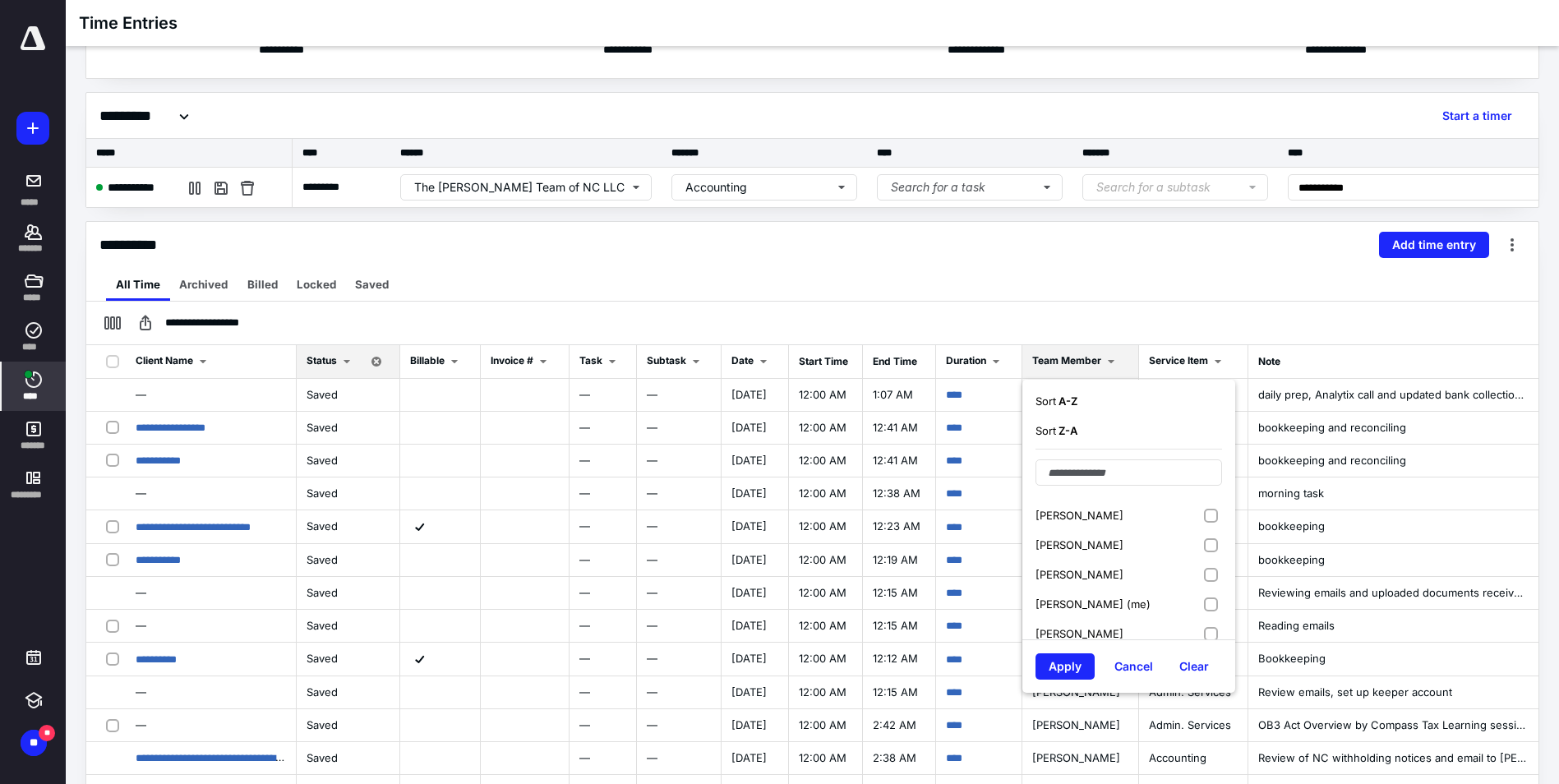 scroll, scrollTop: 82, scrollLeft: 0, axis: vertical 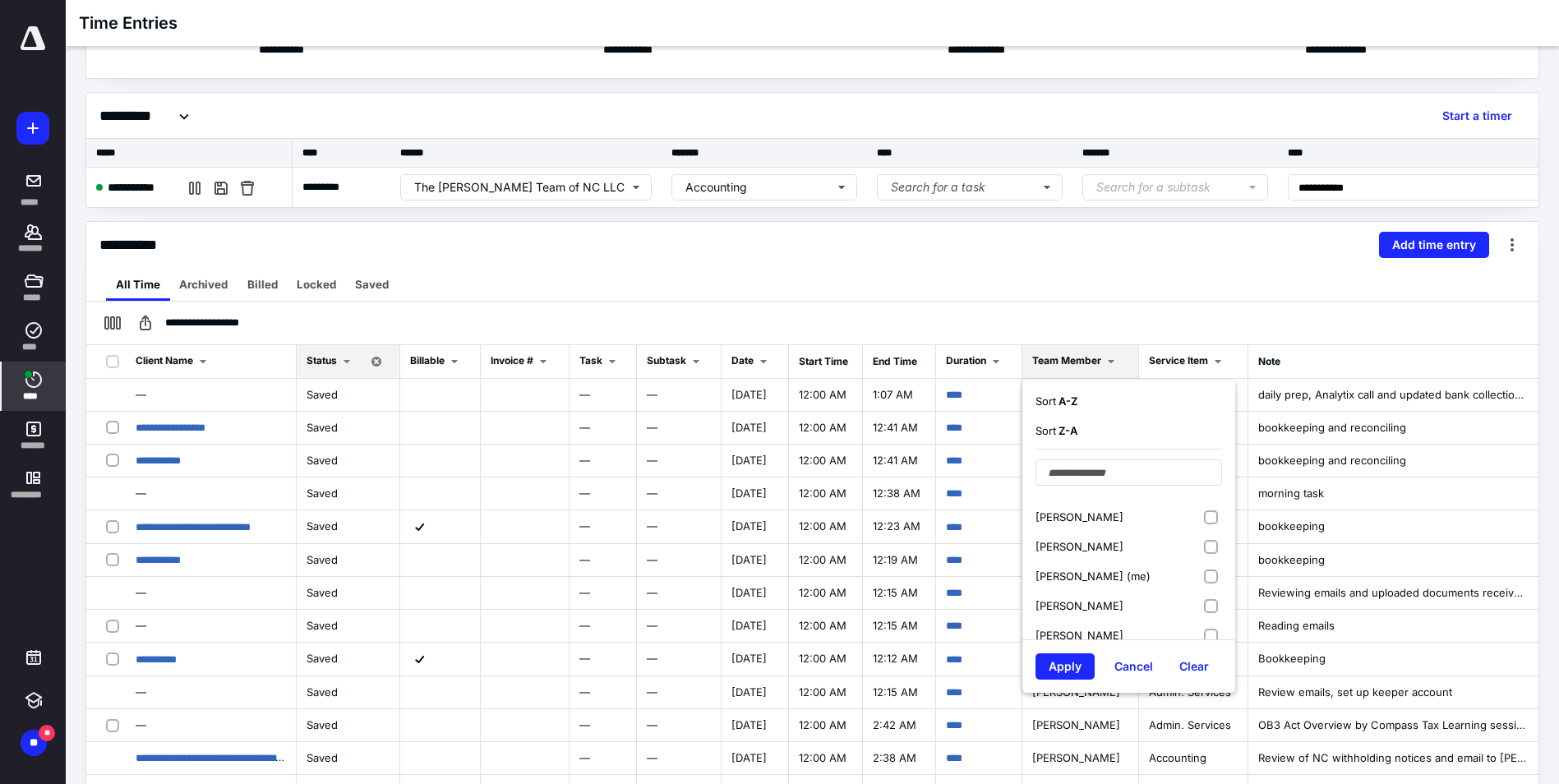 click on "Kasey Finnigan (me)" at bounding box center [1128, 576] 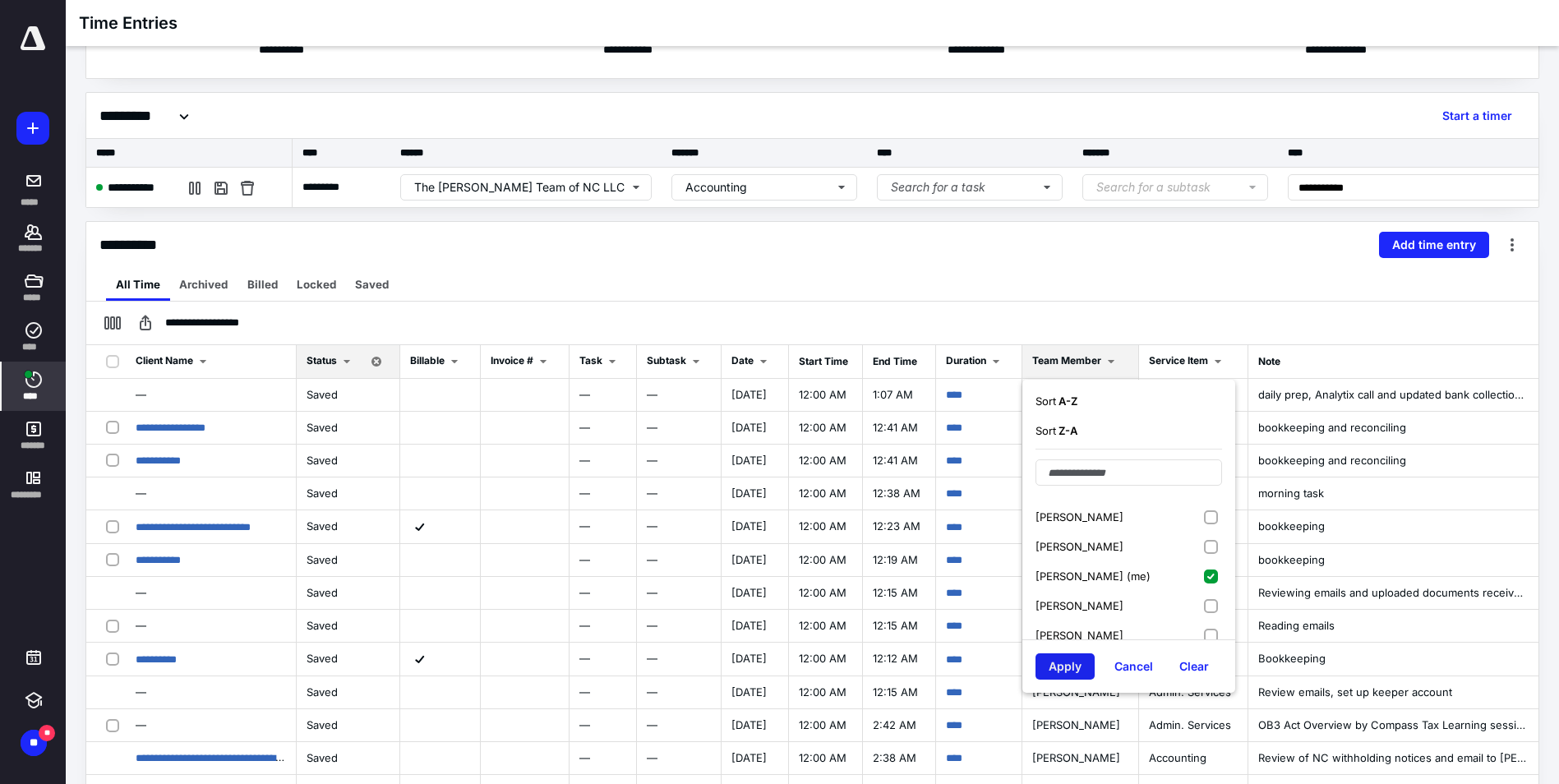 click on "Apply" at bounding box center (1065, 666) 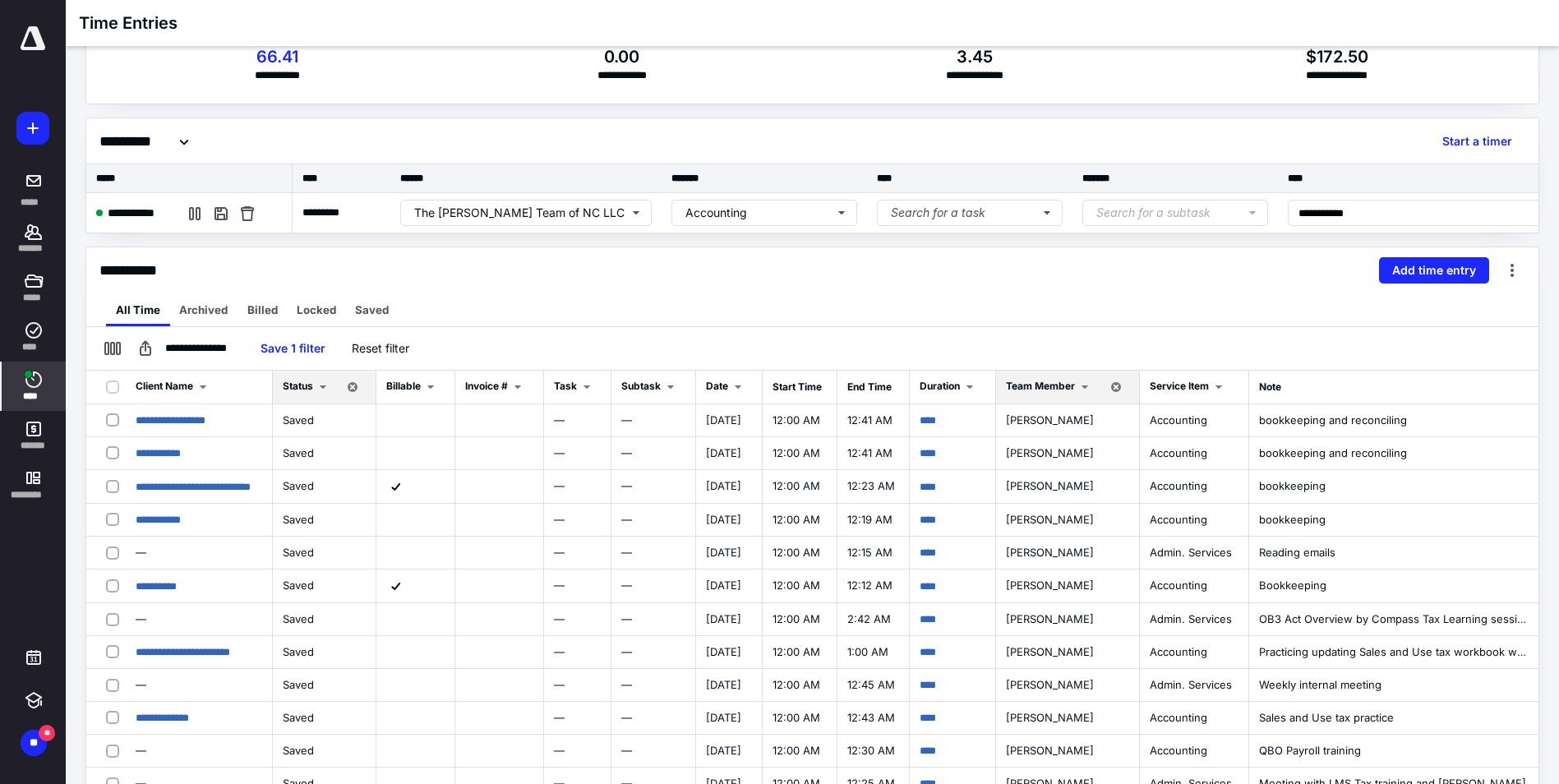 scroll, scrollTop: 82, scrollLeft: 0, axis: vertical 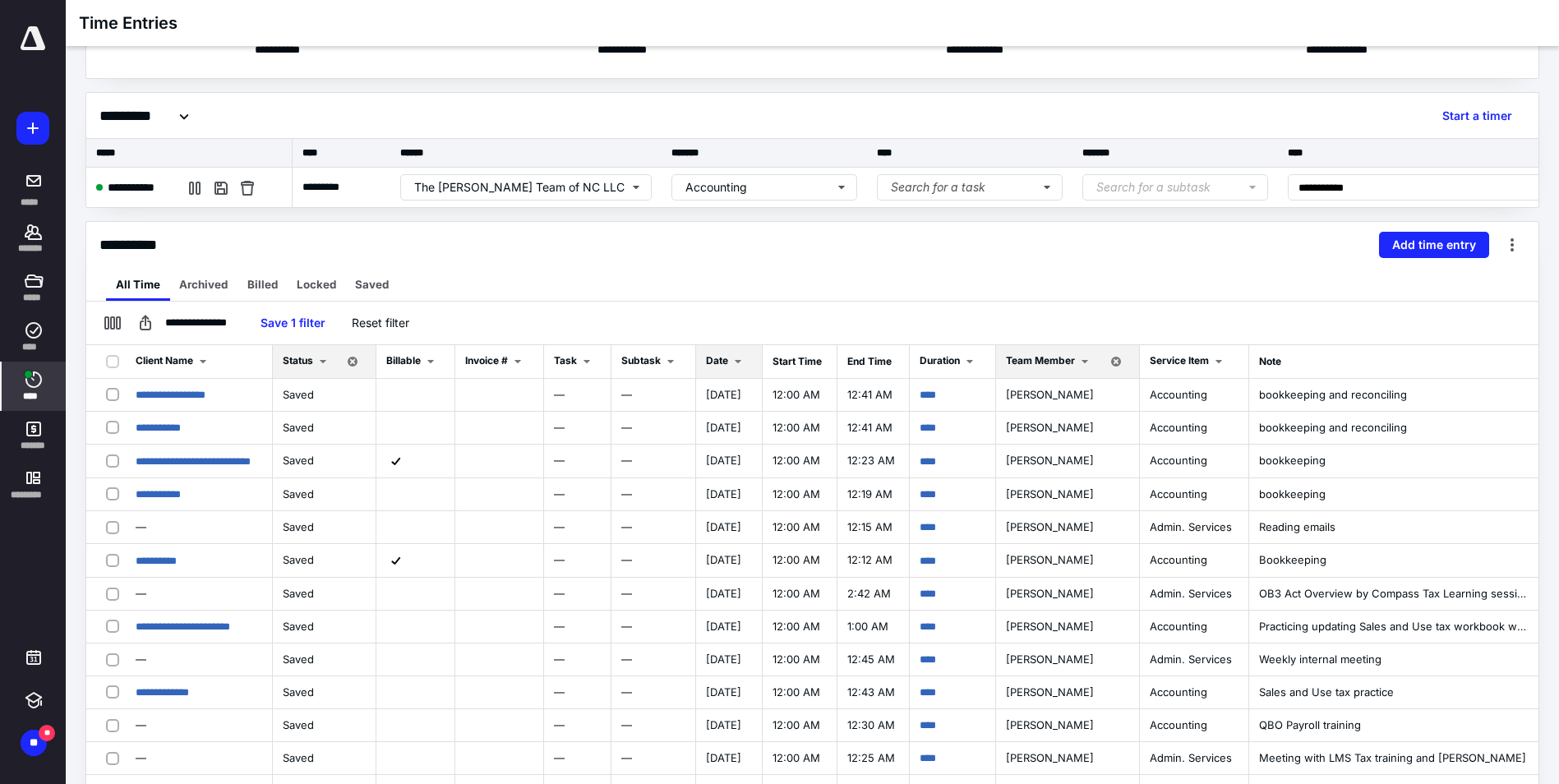 click at bounding box center (738, 362) 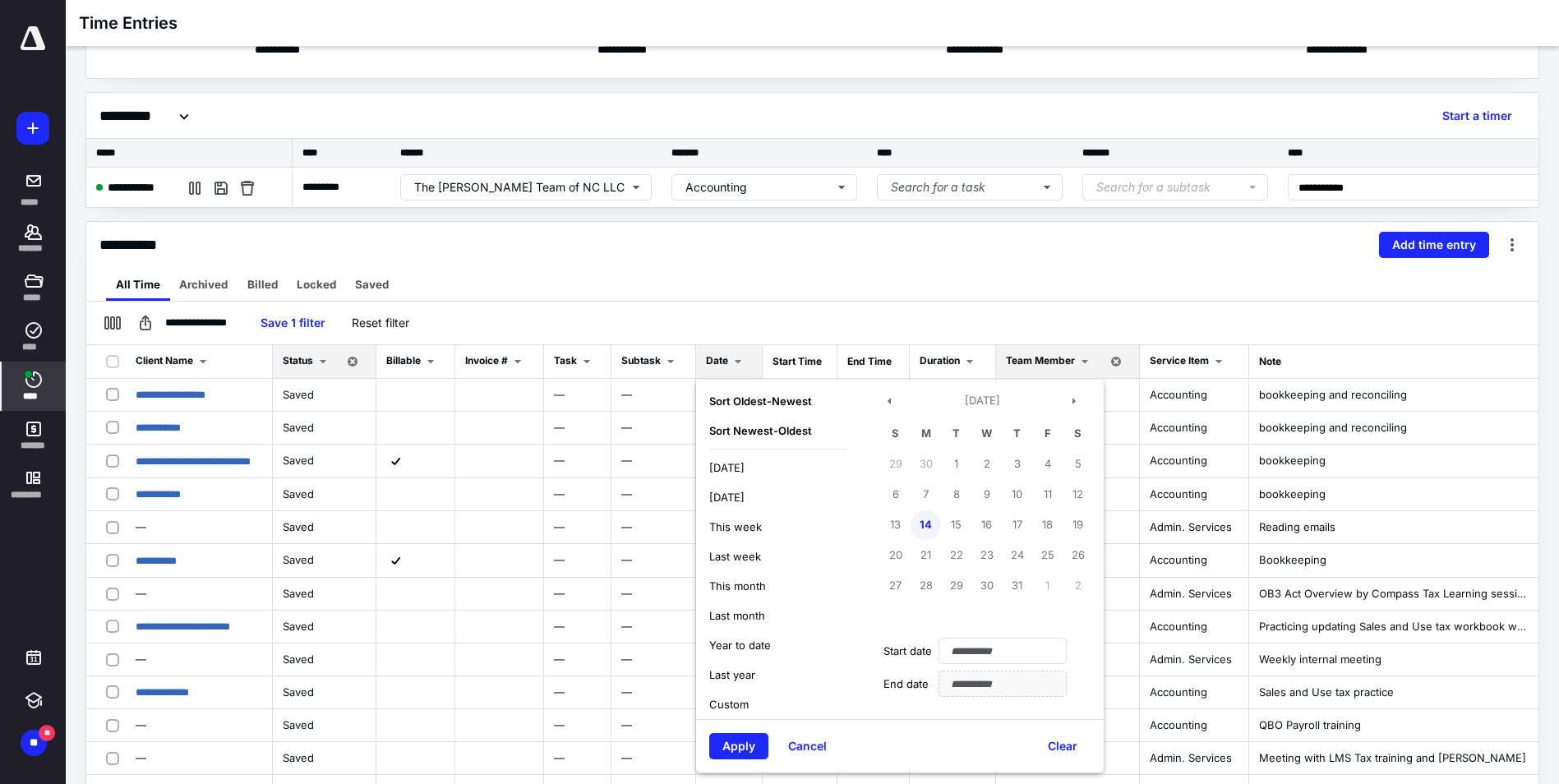 click on "14" at bounding box center [925, 525] 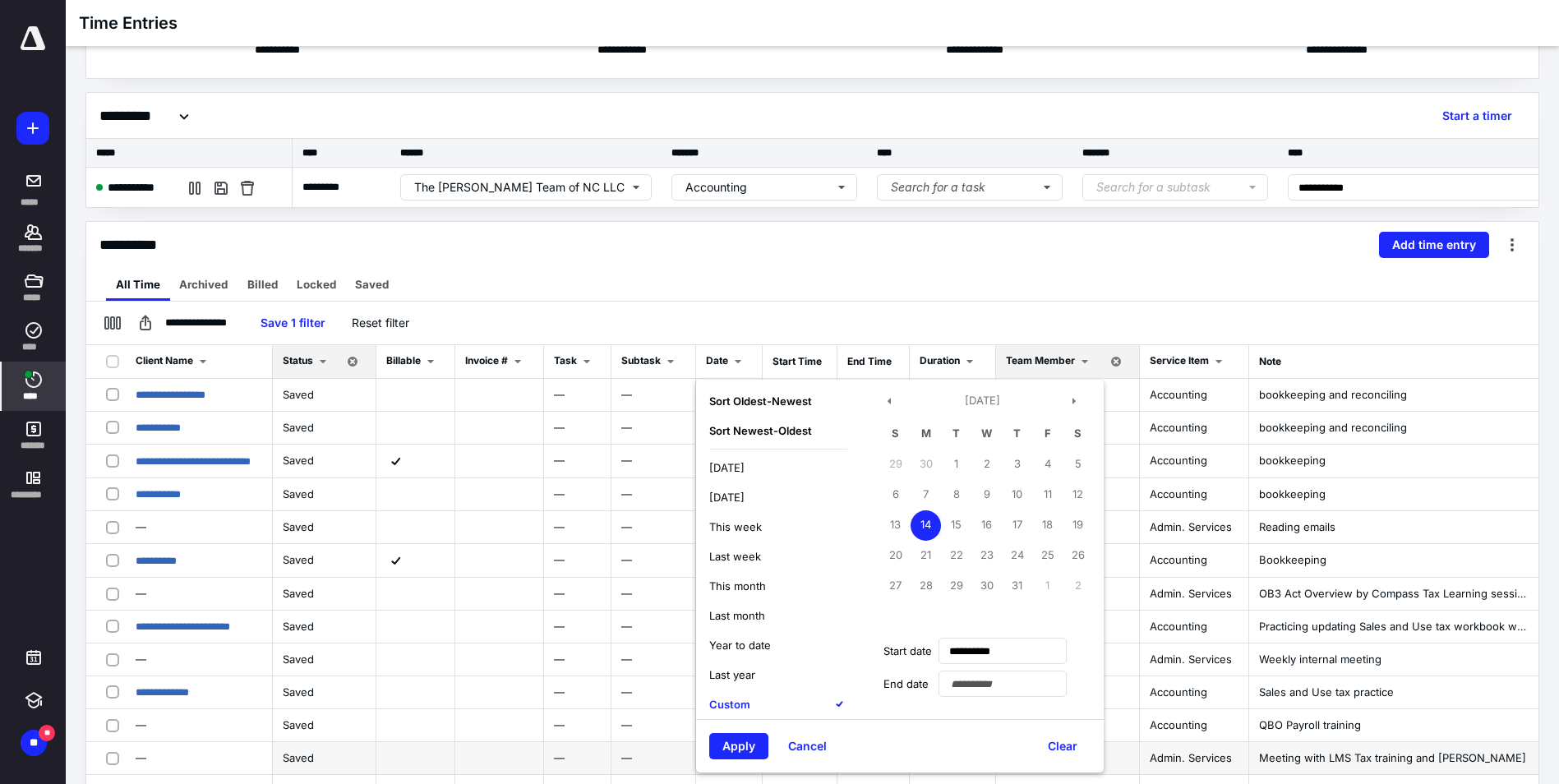 click on "Apply" at bounding box center (739, 746) 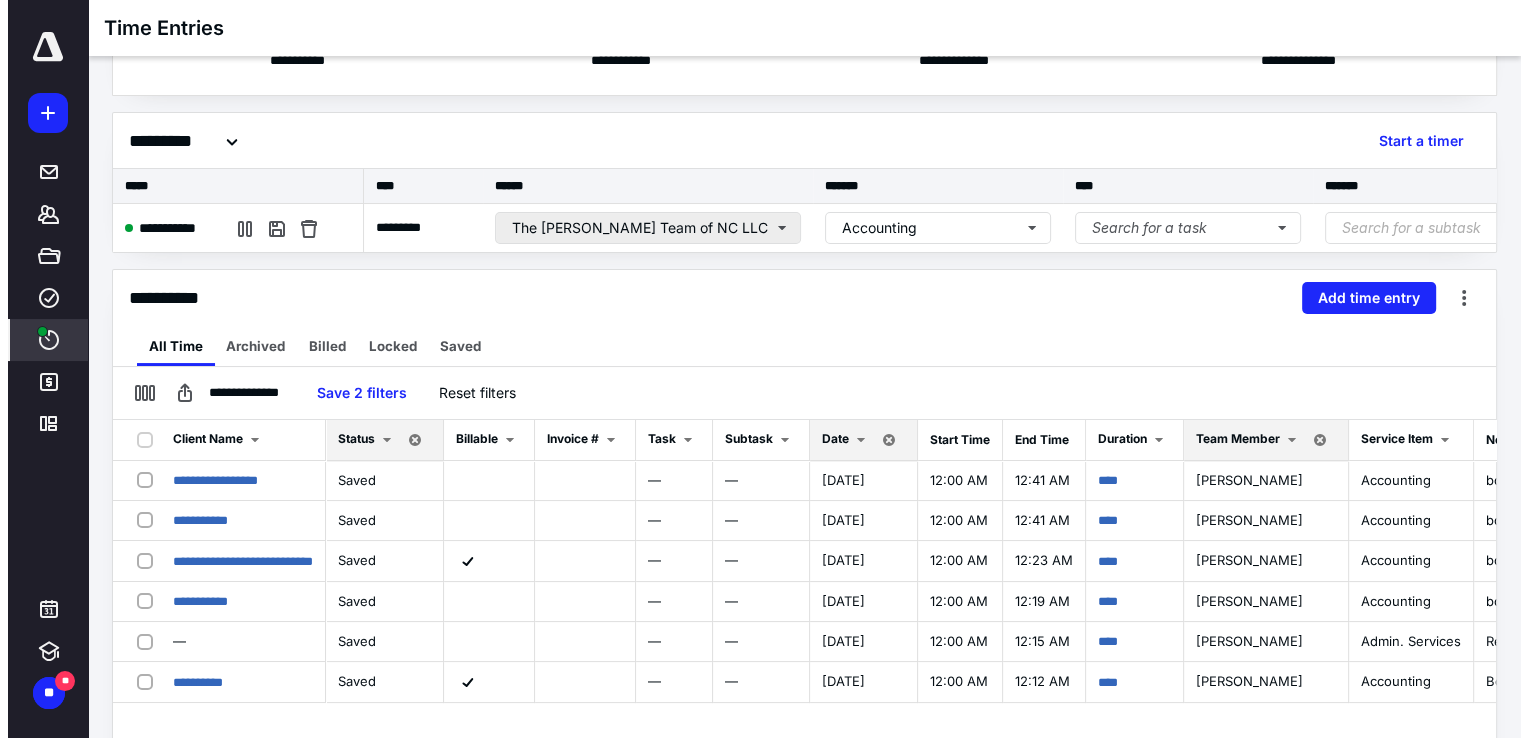 scroll, scrollTop: 200, scrollLeft: 0, axis: vertical 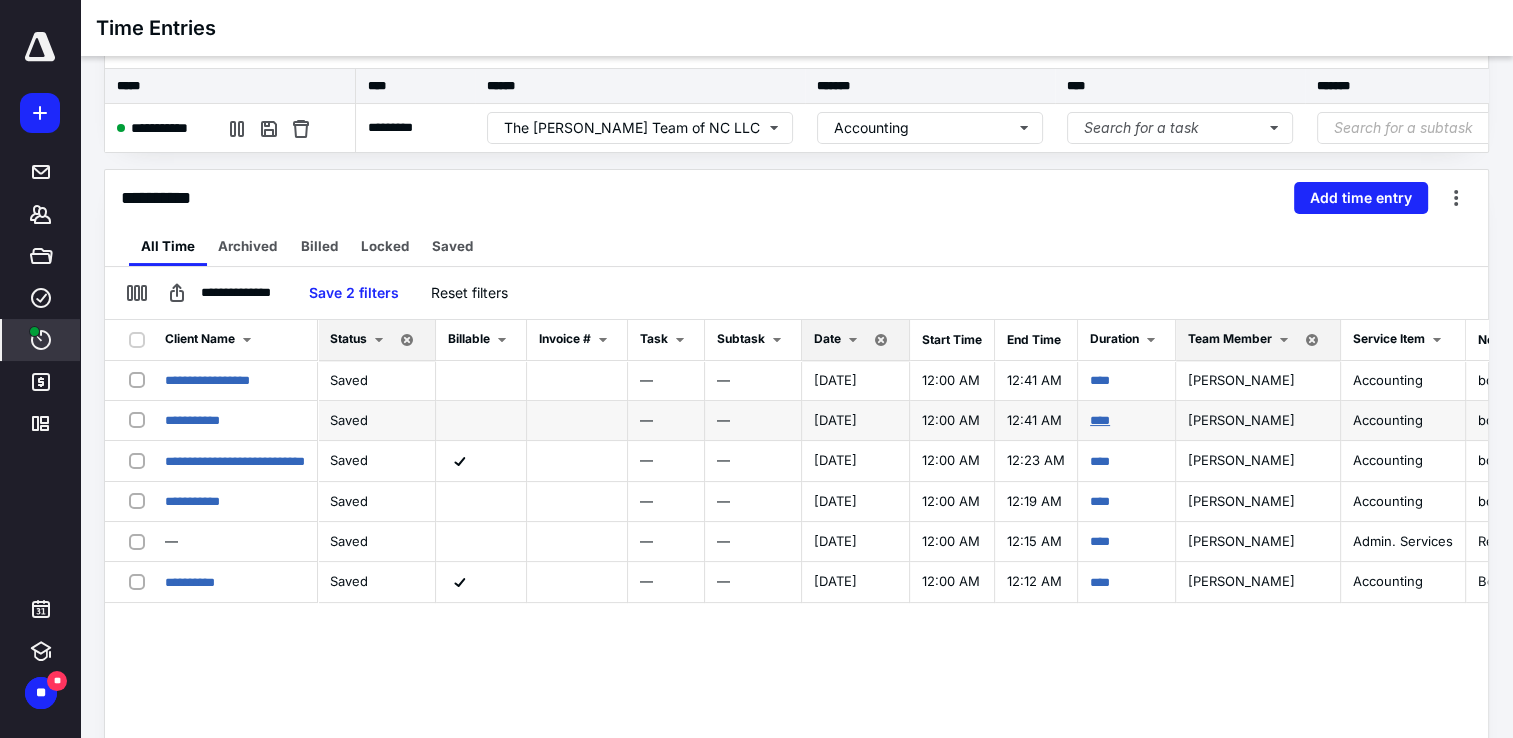 click on "****" at bounding box center [1100, 420] 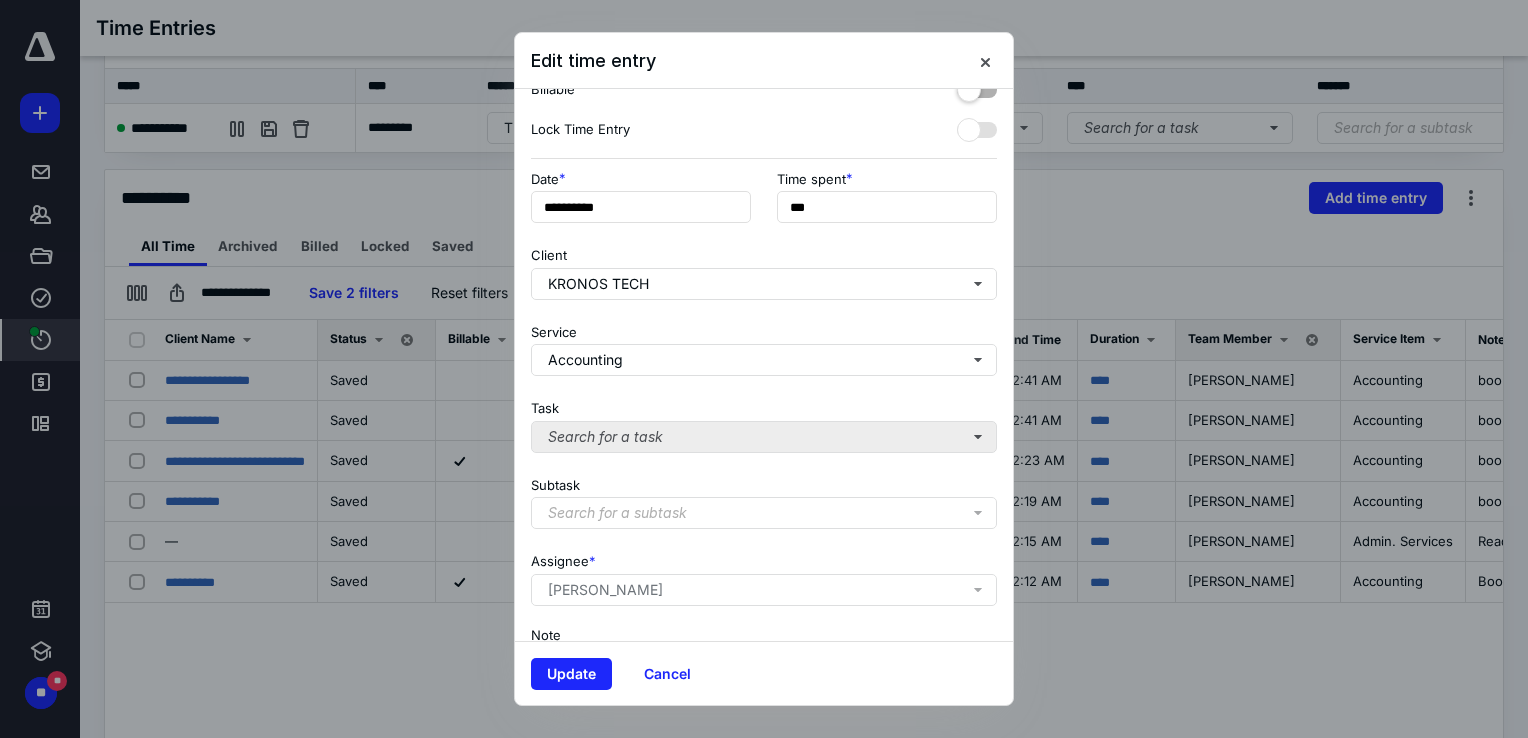 scroll, scrollTop: 0, scrollLeft: 0, axis: both 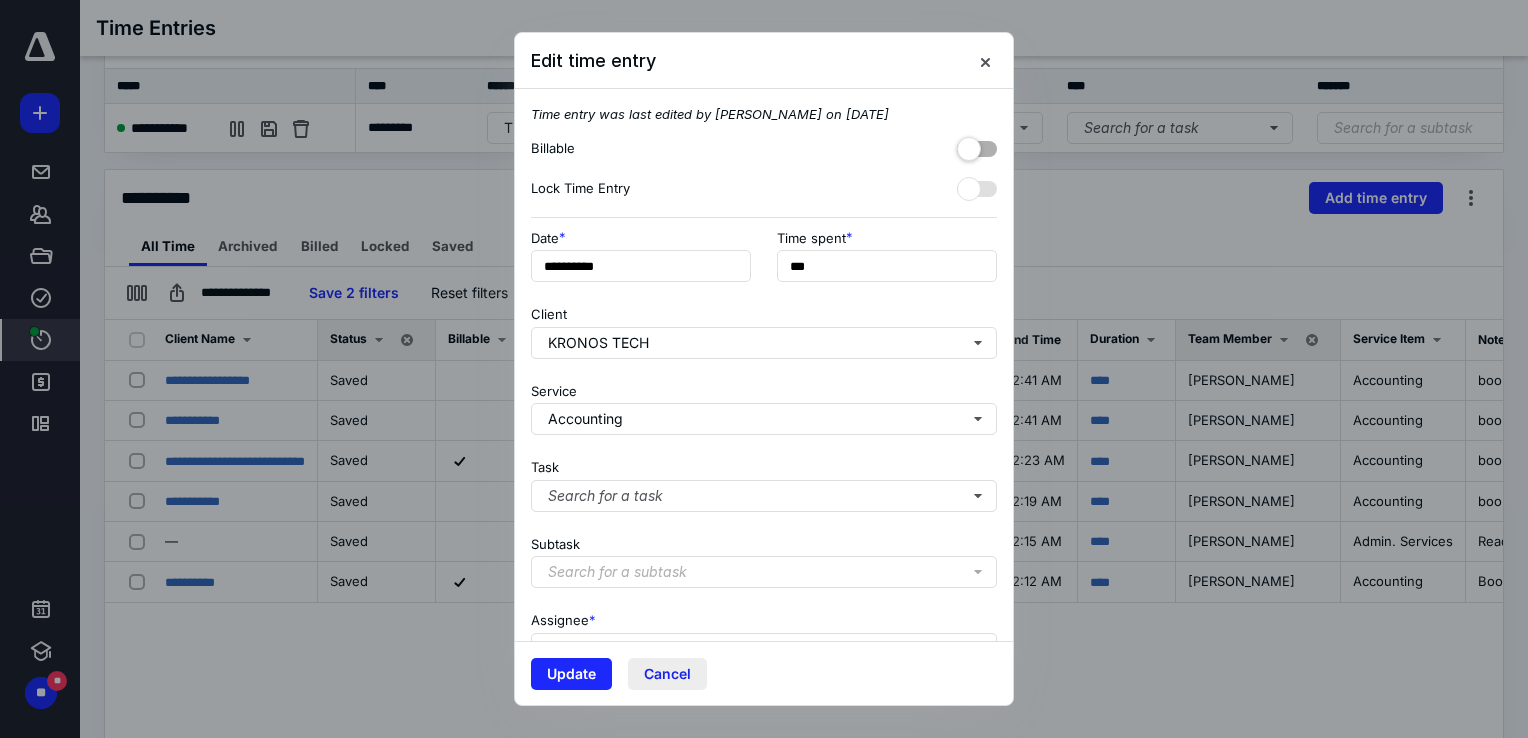 click on "Cancel" at bounding box center (667, 674) 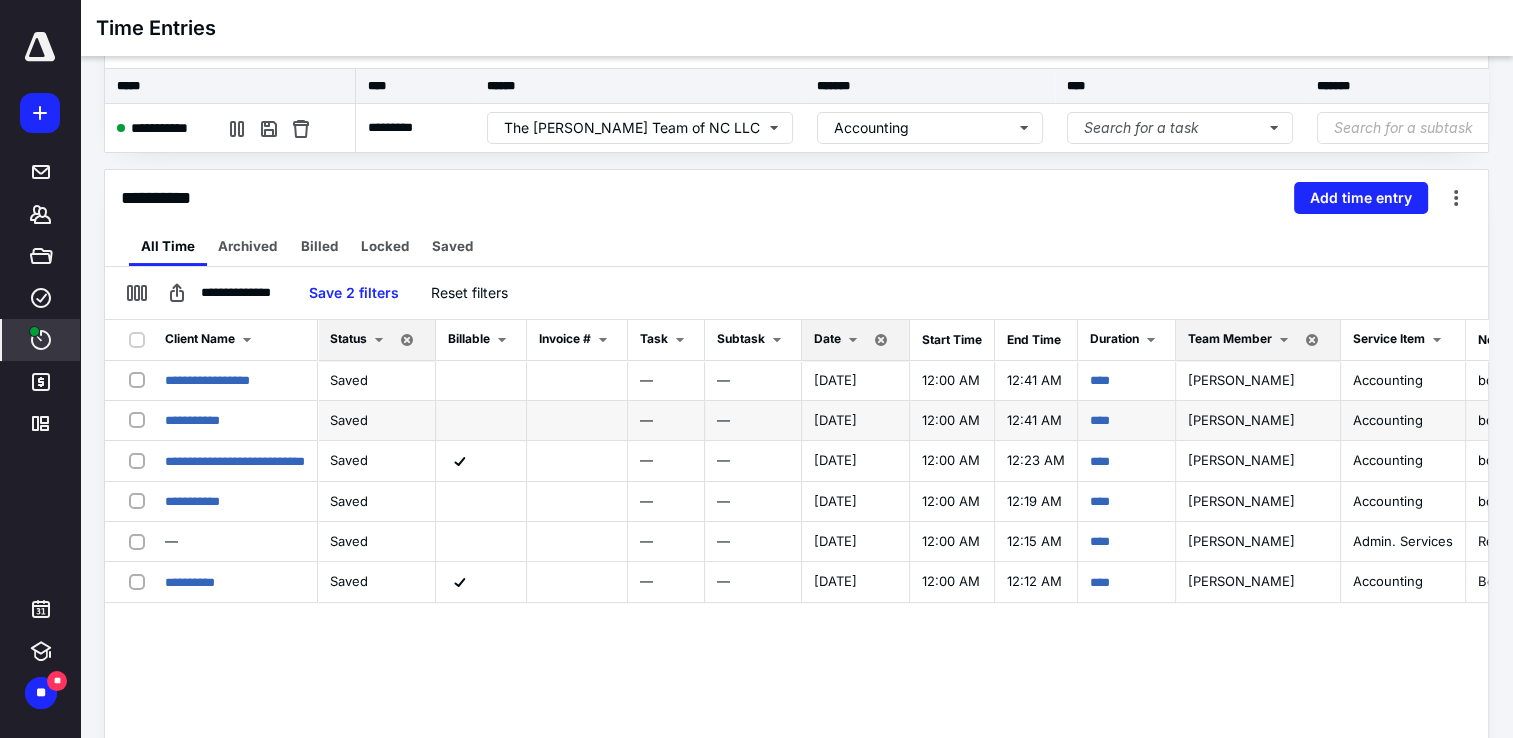 click at bounding box center [141, 419] 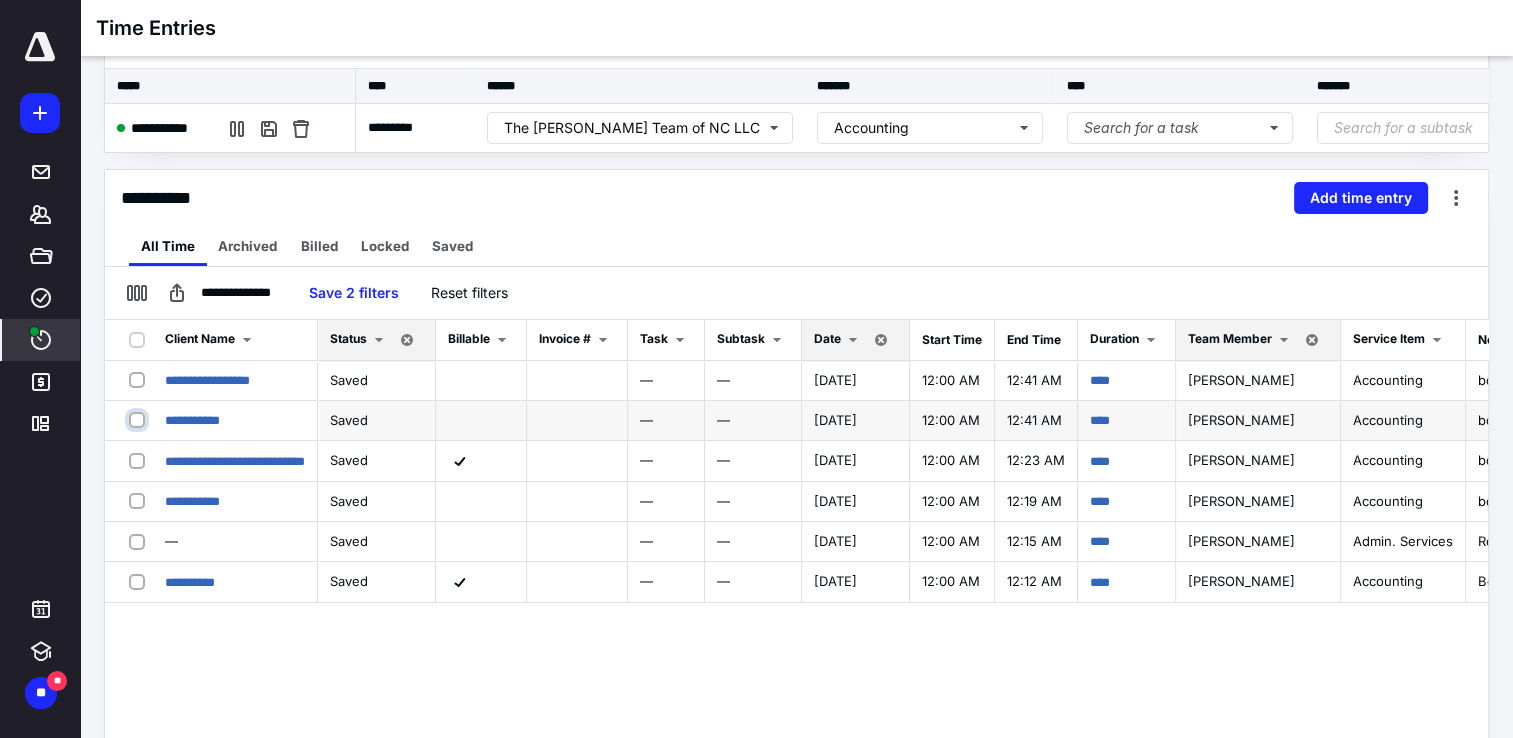 click at bounding box center (139, 419) 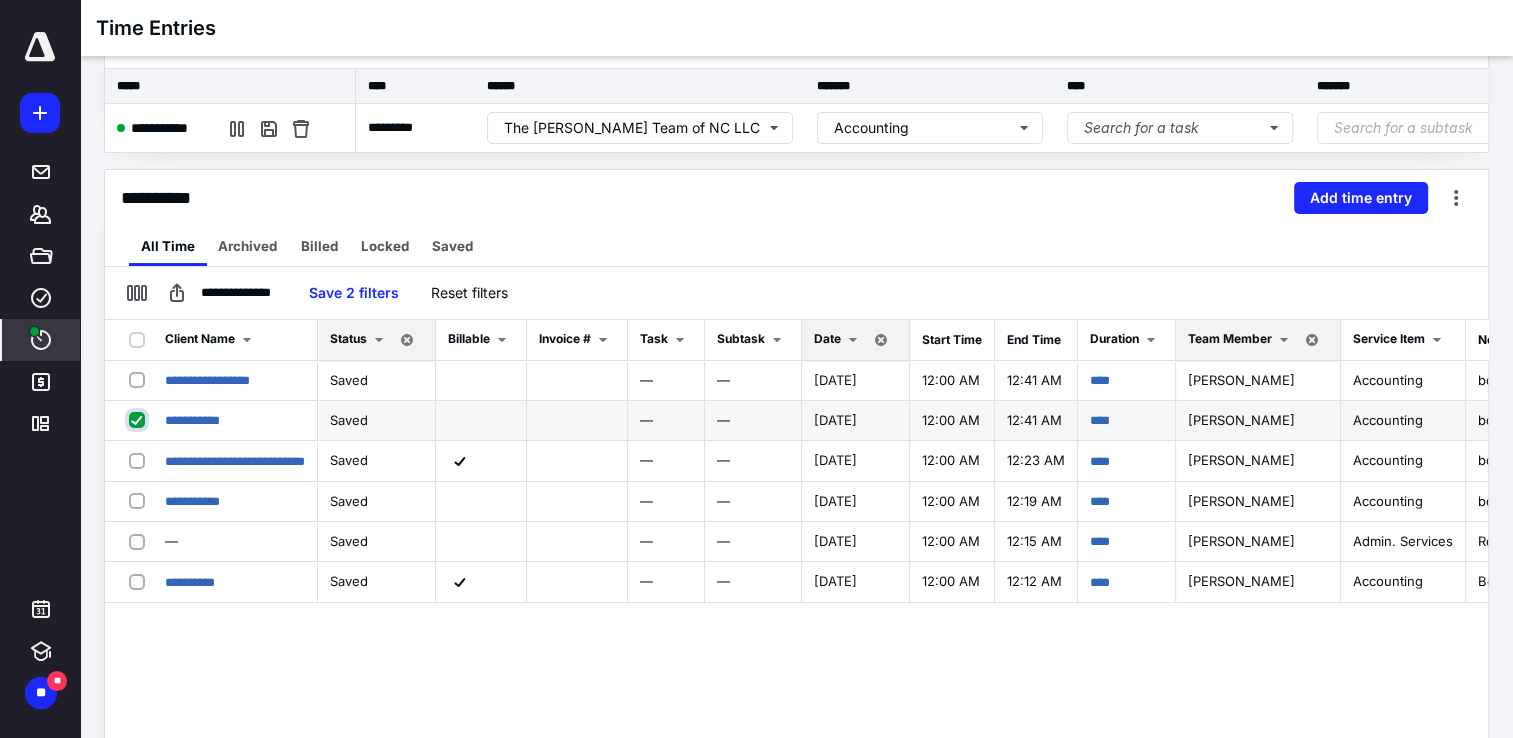 checkbox on "true" 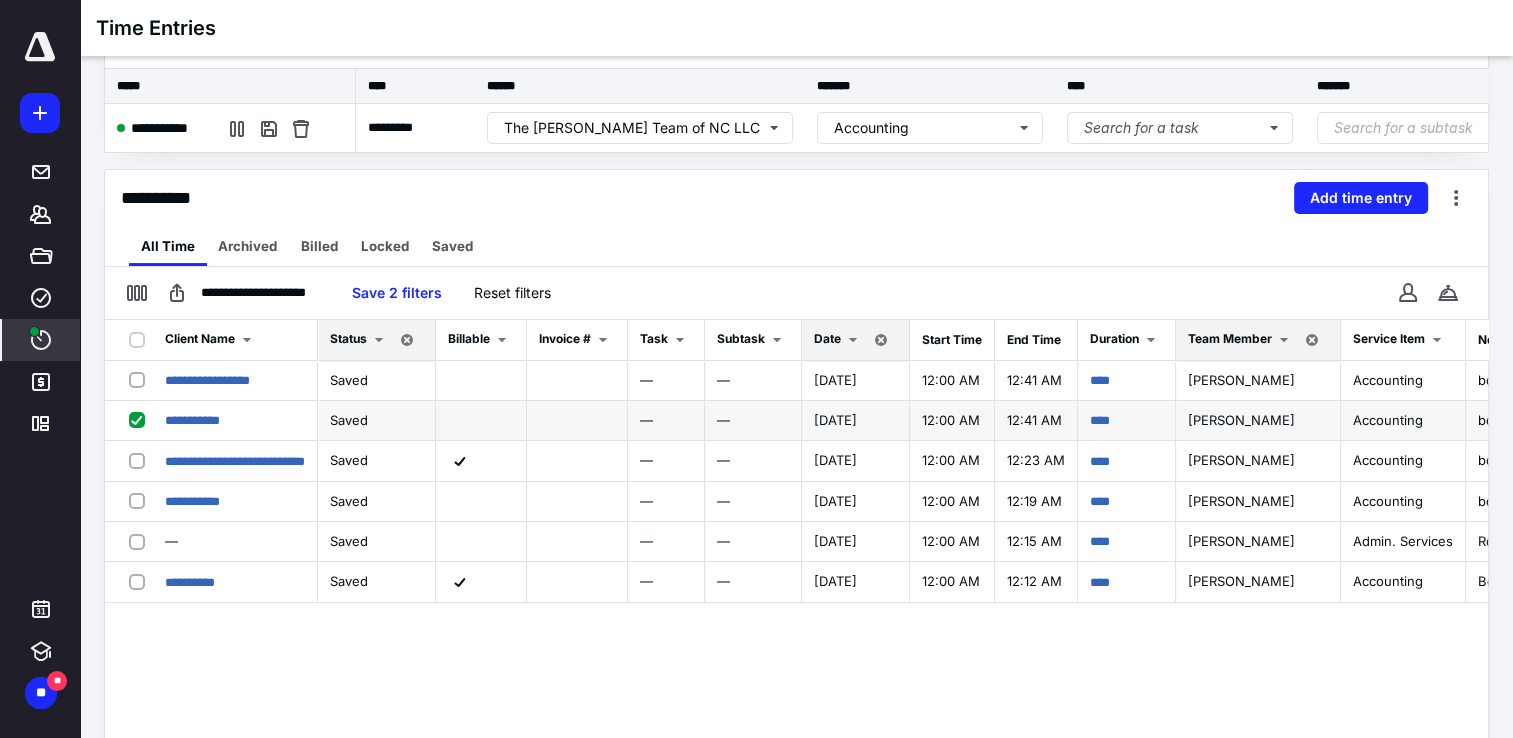 click on "****" at bounding box center (1127, 421) 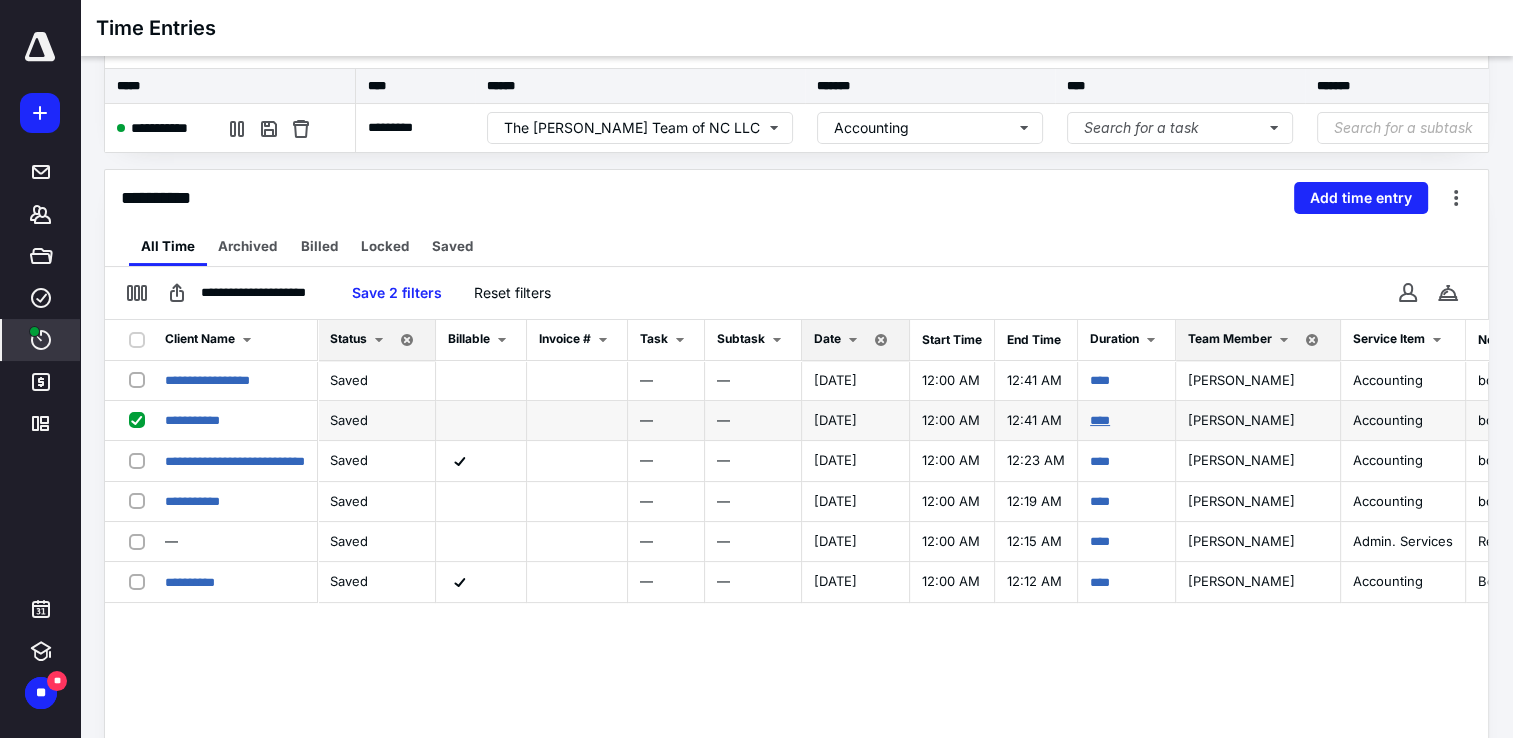 click on "****" at bounding box center [1100, 420] 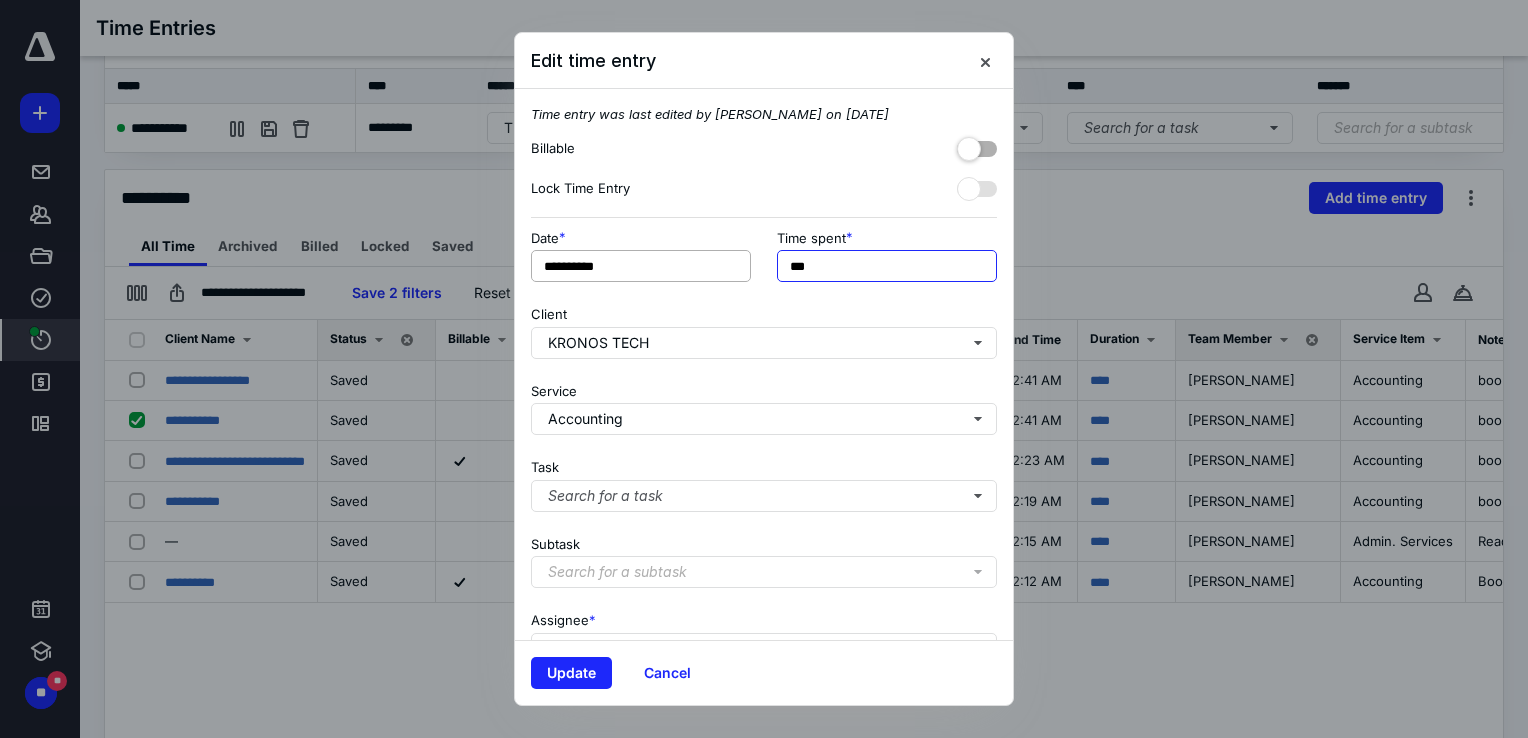 drag, startPoint x: 900, startPoint y: 258, endPoint x: 574, endPoint y: 256, distance: 326.00613 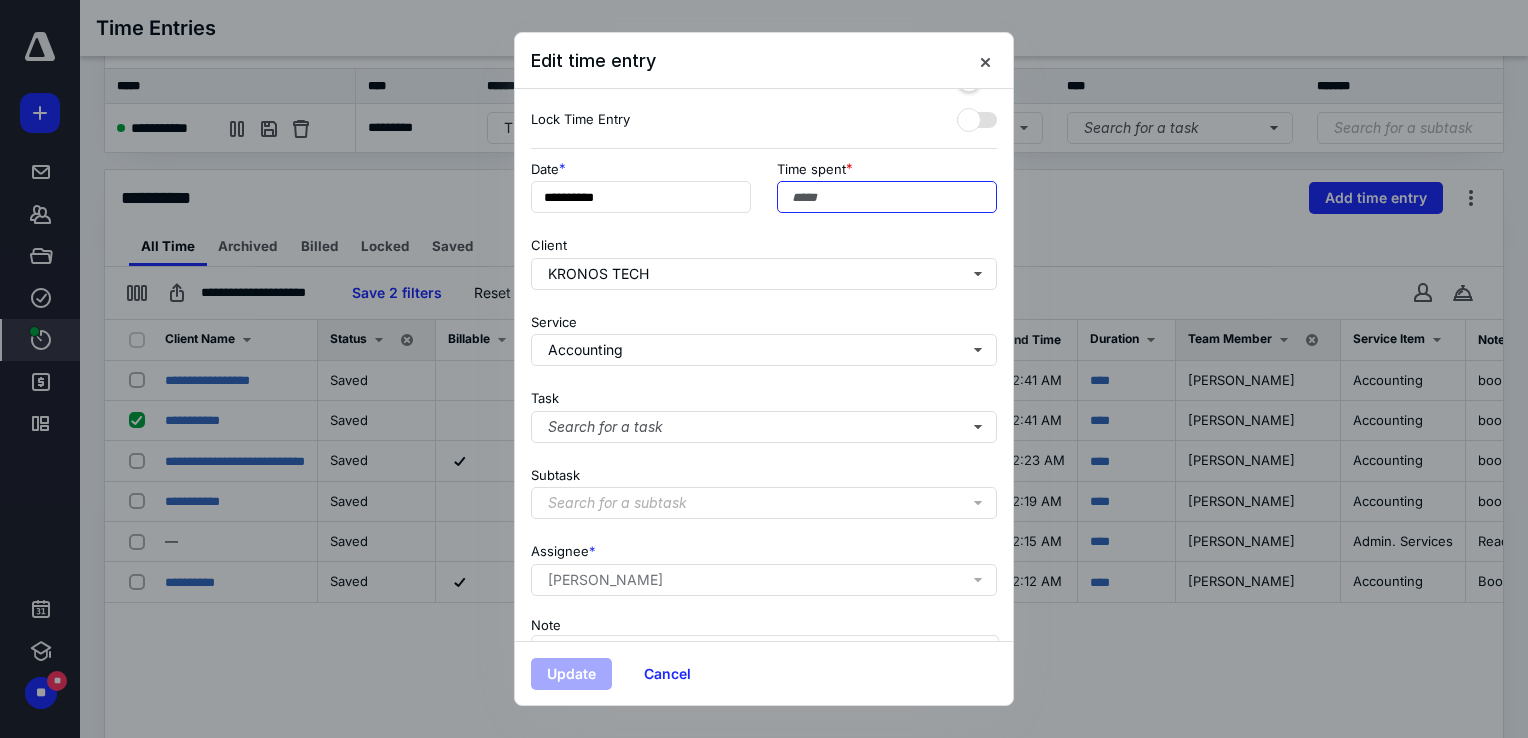 scroll, scrollTop: 194, scrollLeft: 0, axis: vertical 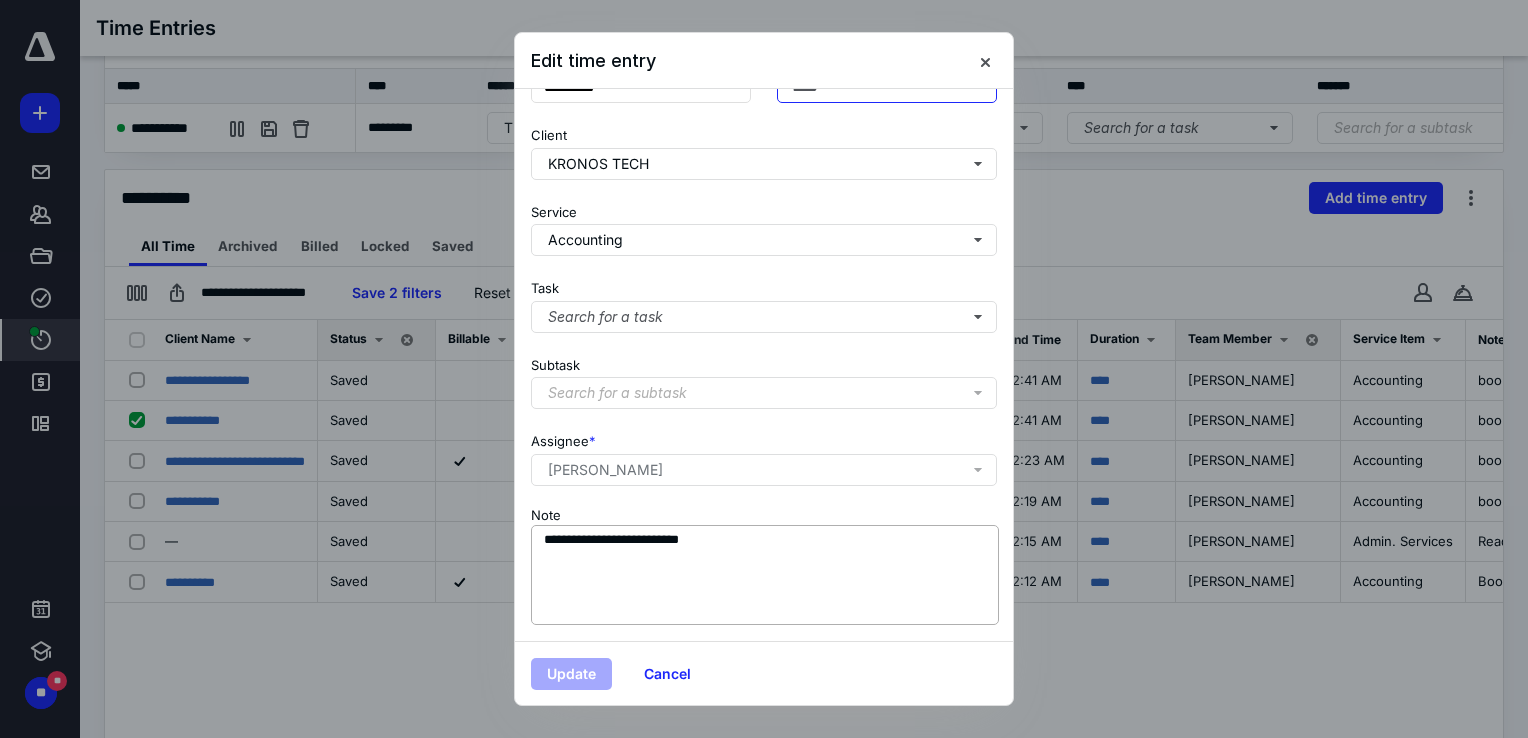 type 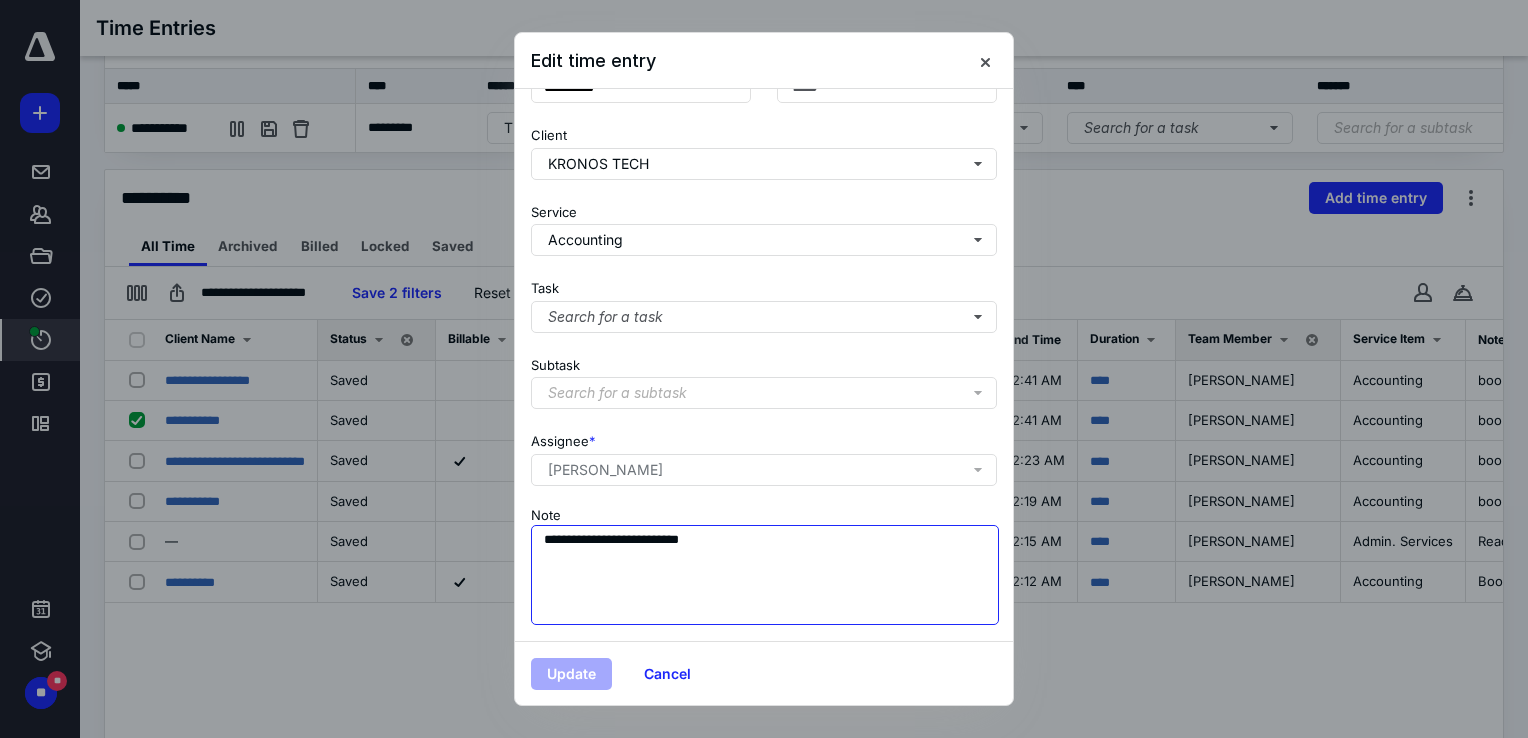 drag, startPoint x: 736, startPoint y: 544, endPoint x: 284, endPoint y: 518, distance: 452.74716 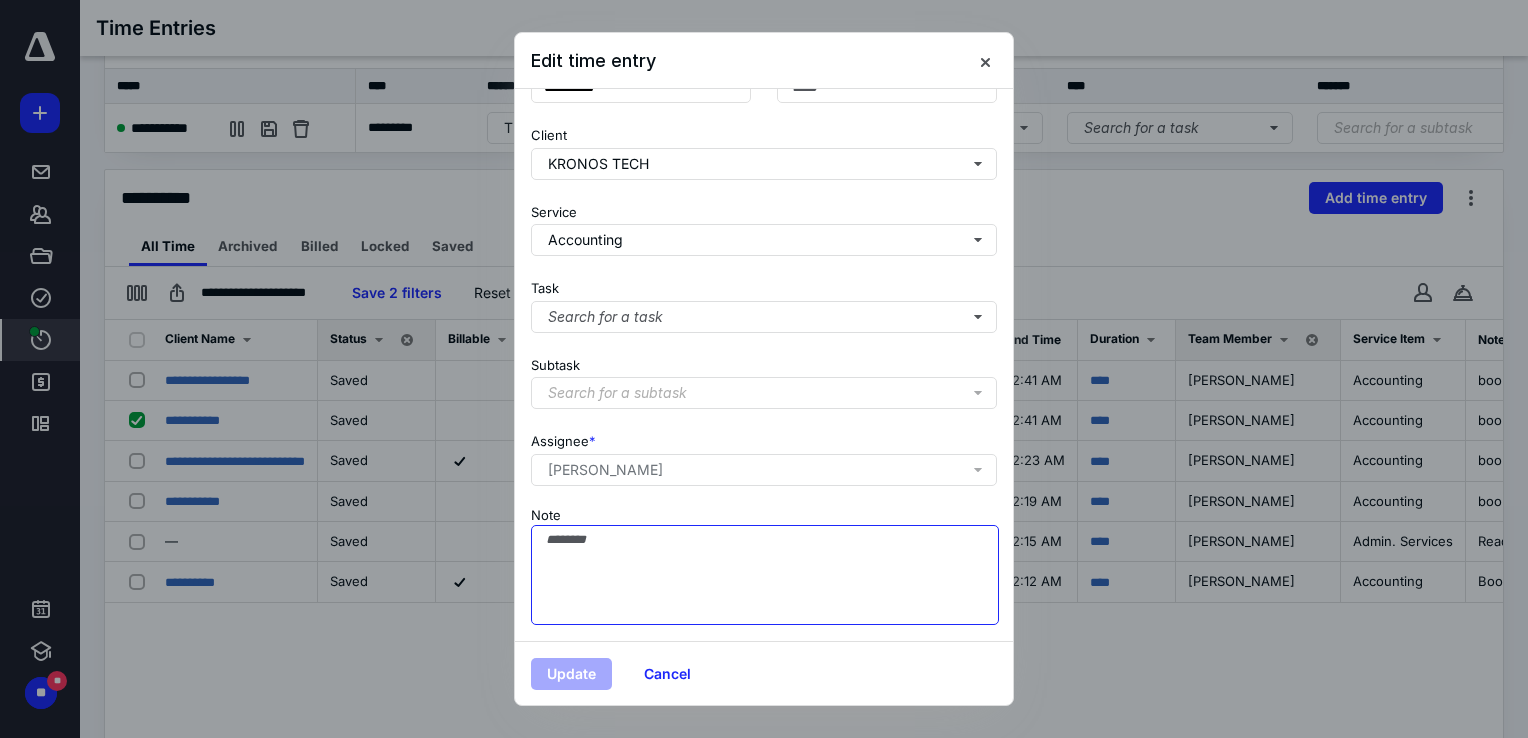 type 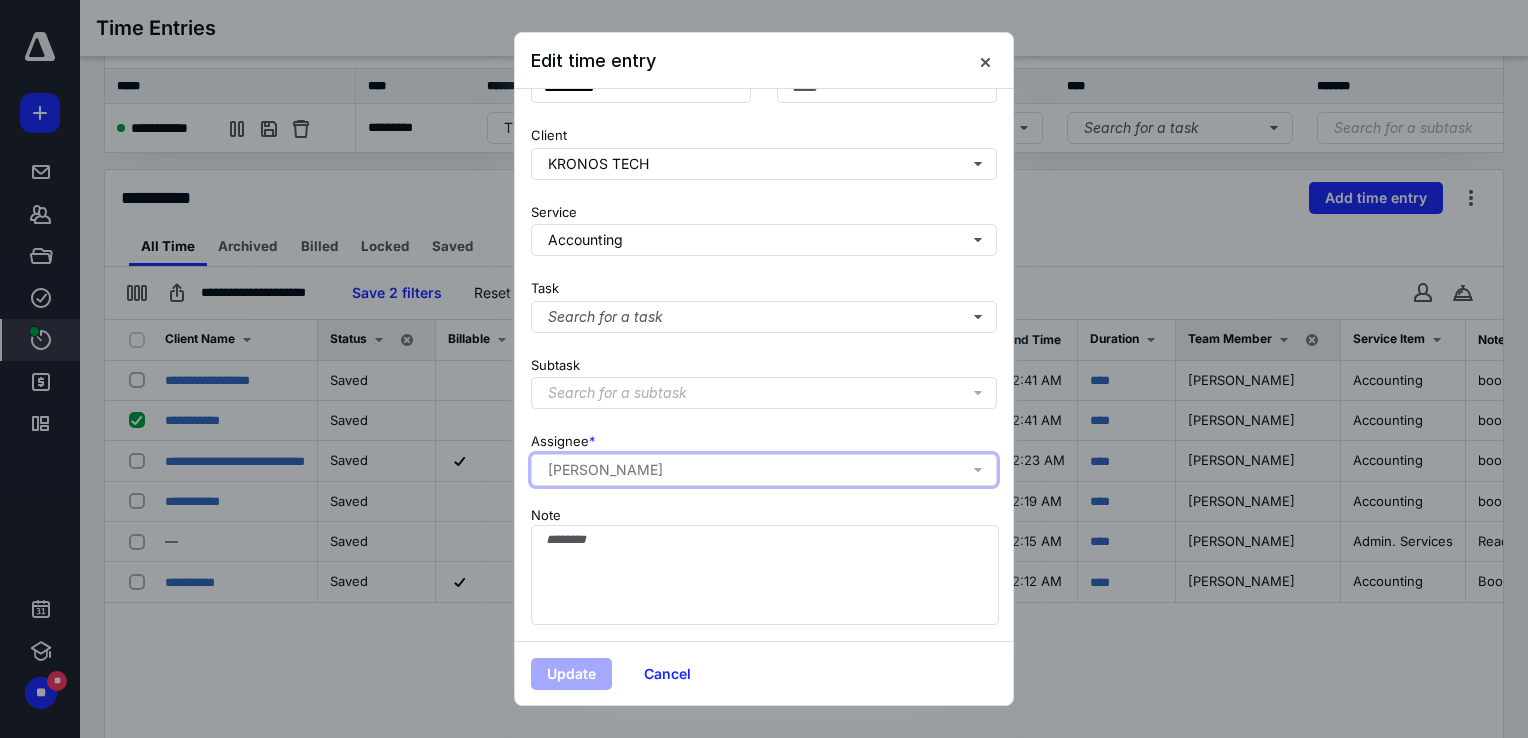 click on "Kasey Finnigan" at bounding box center [768, 470] 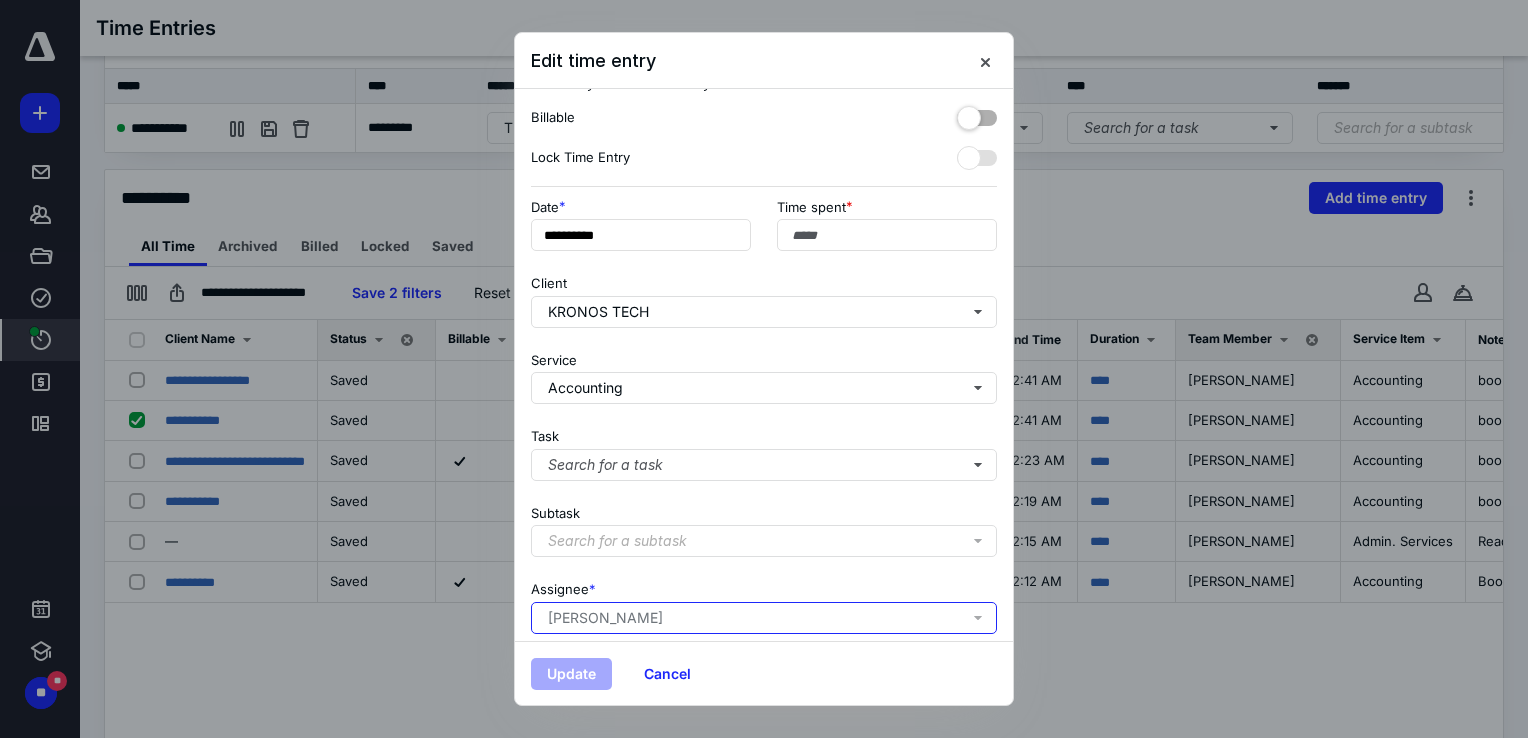 scroll, scrollTop: 0, scrollLeft: 0, axis: both 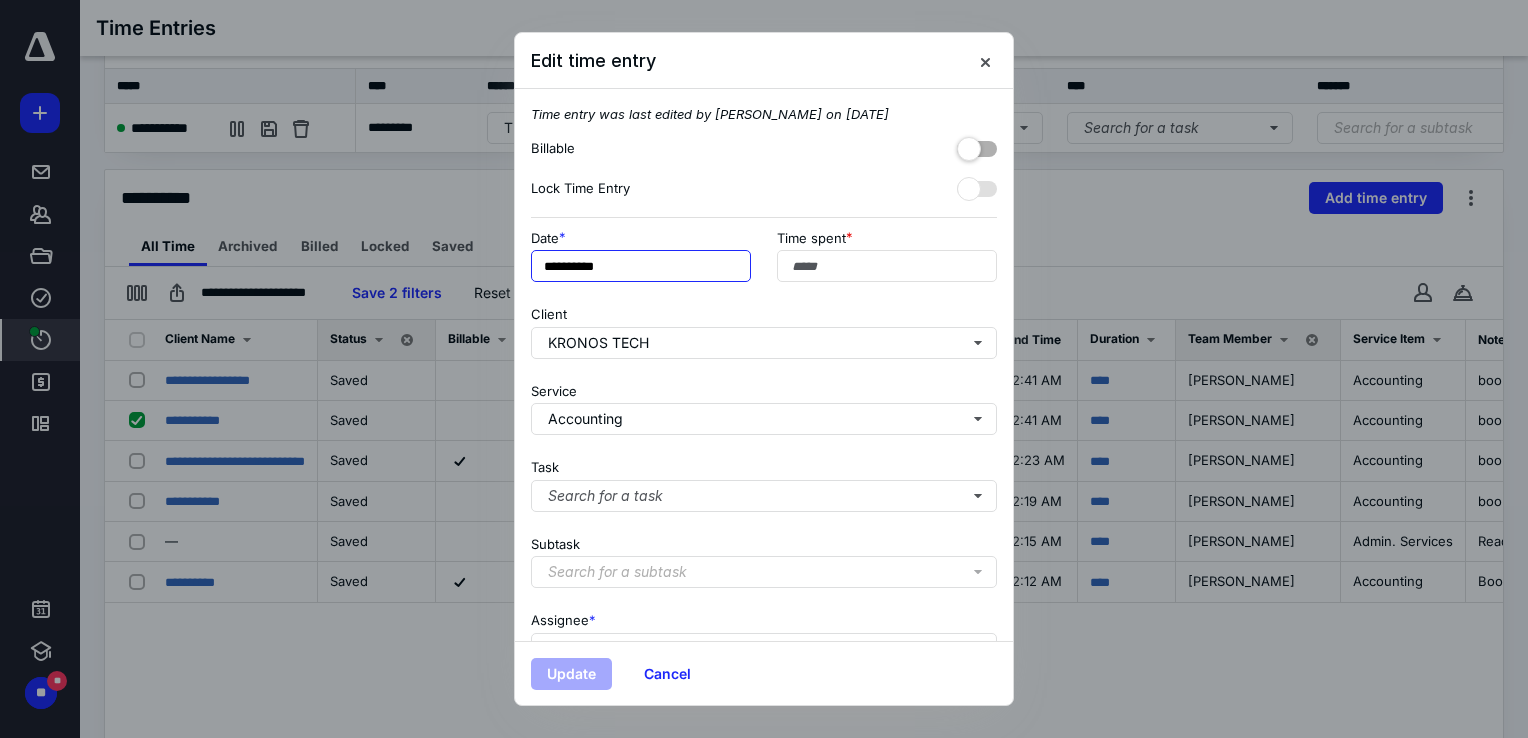 click on "**********" at bounding box center [641, 266] 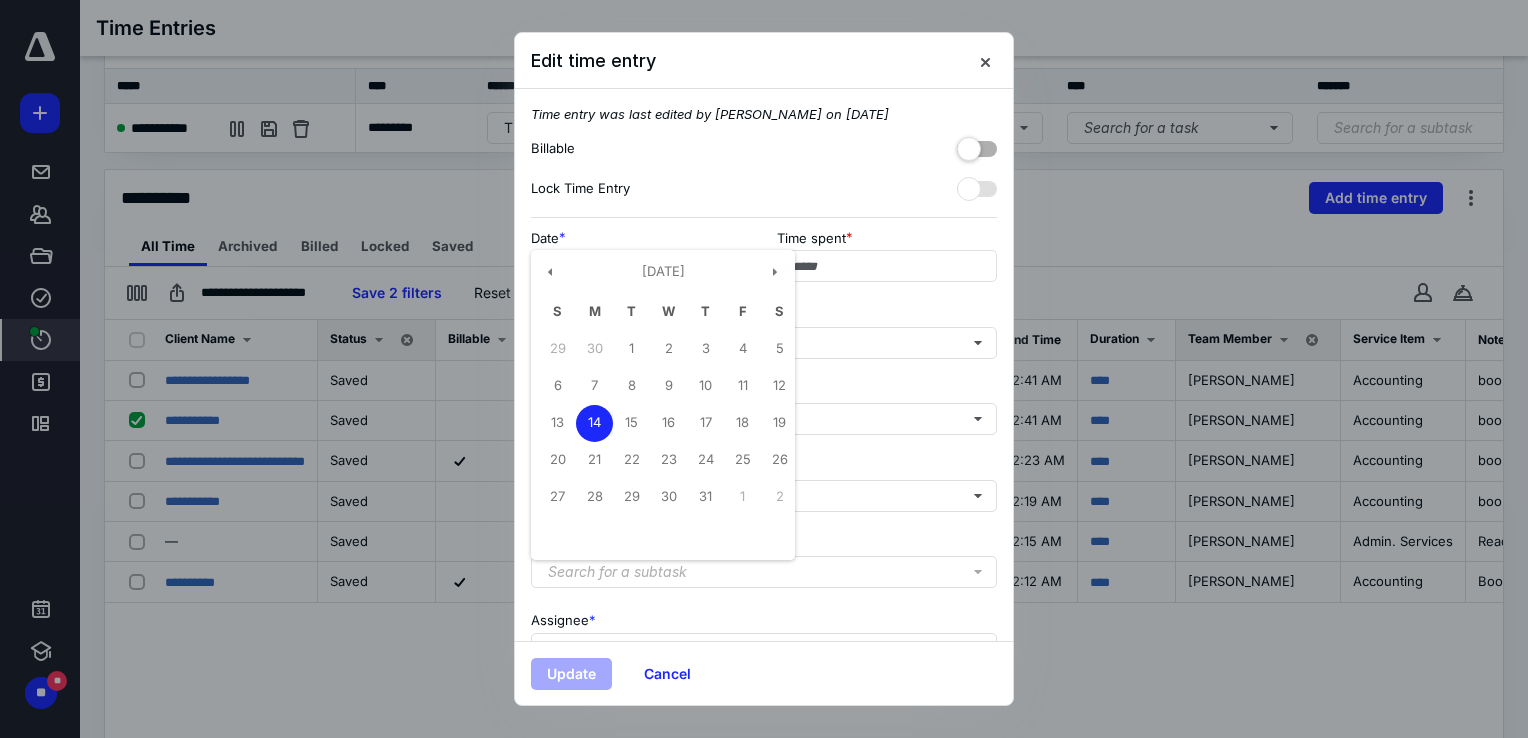click on "Lock Time Entry" at bounding box center [764, 189] 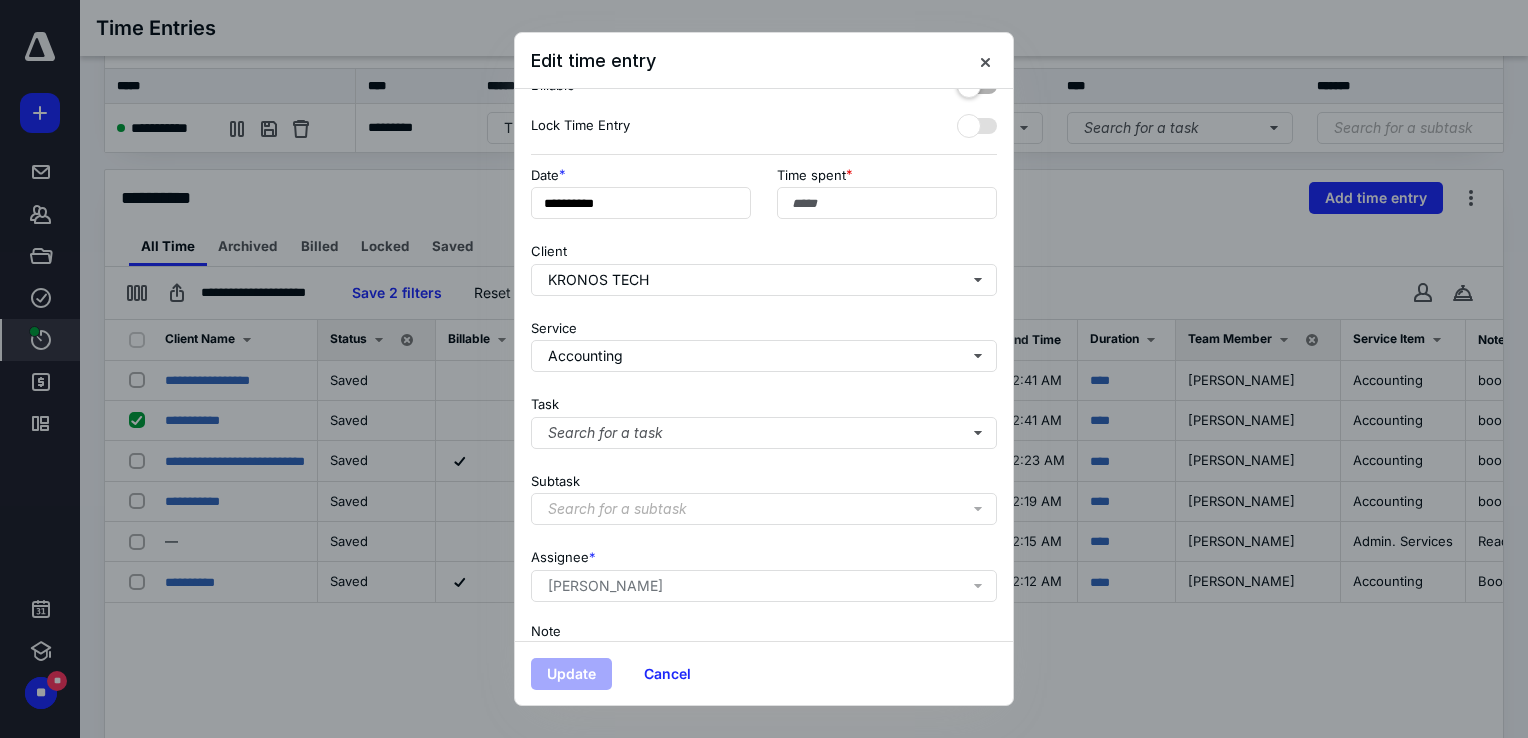 scroll, scrollTop: 0, scrollLeft: 0, axis: both 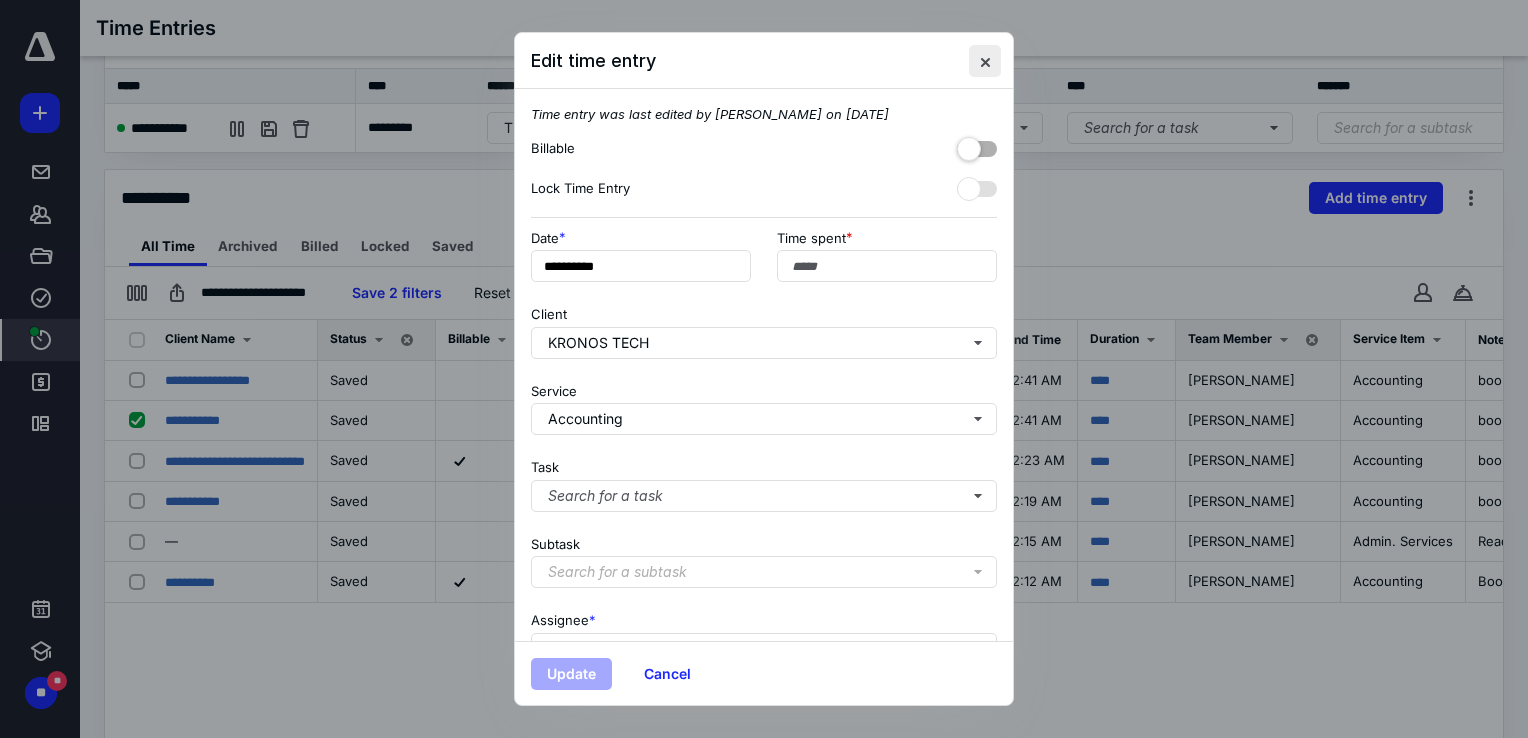 click at bounding box center [985, 61] 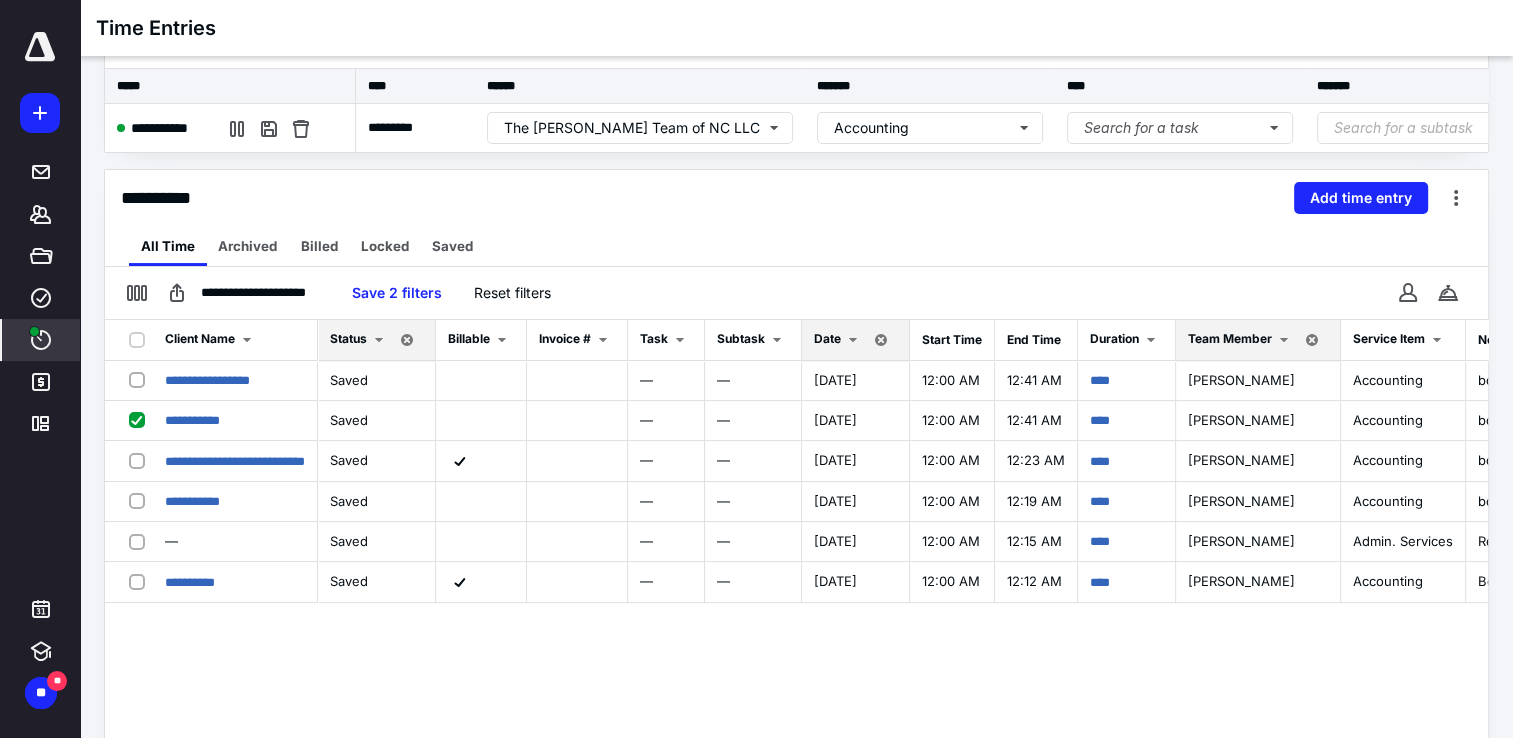 drag, startPoint x: 338, startPoint y: 426, endPoint x: 692, endPoint y: 657, distance: 422.70203 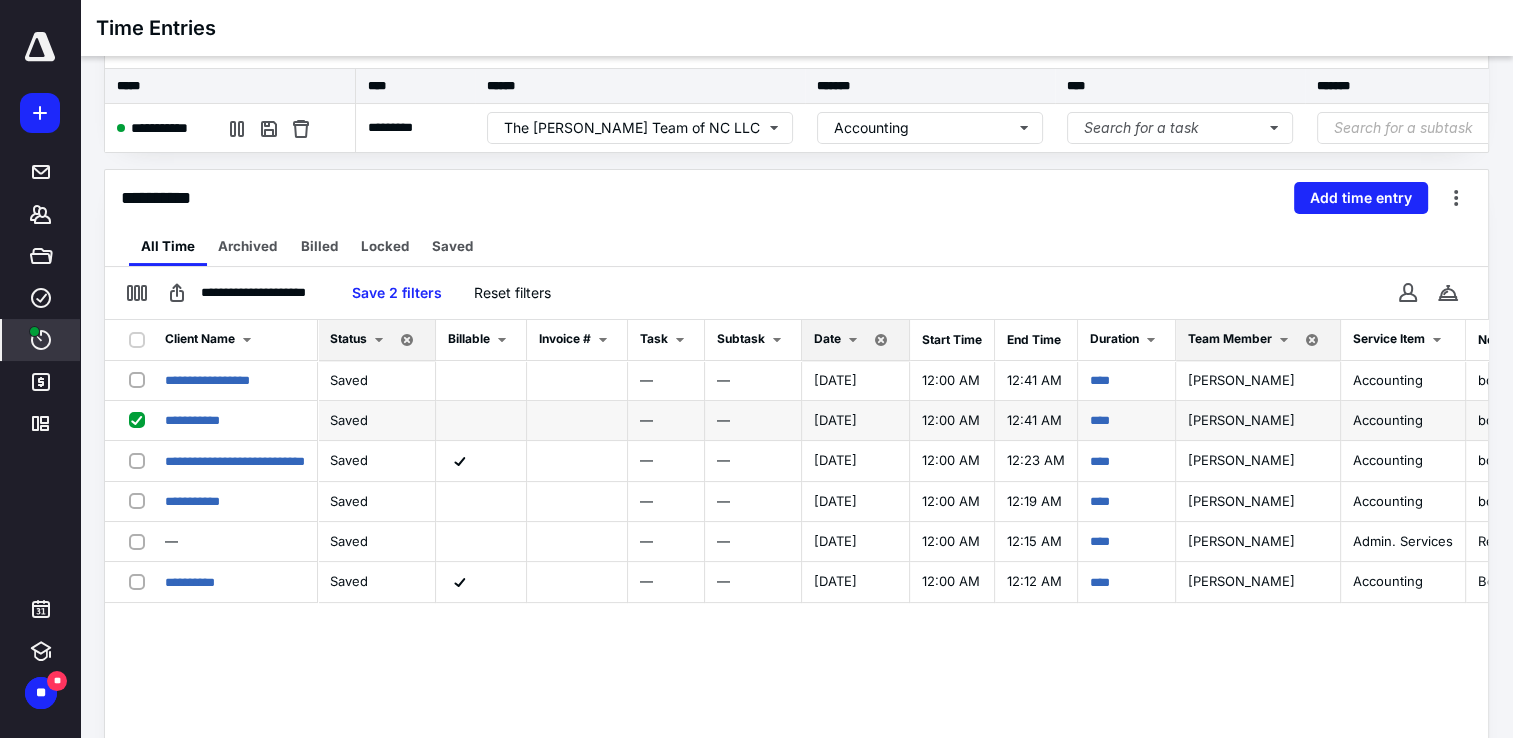 click at bounding box center [141, 419] 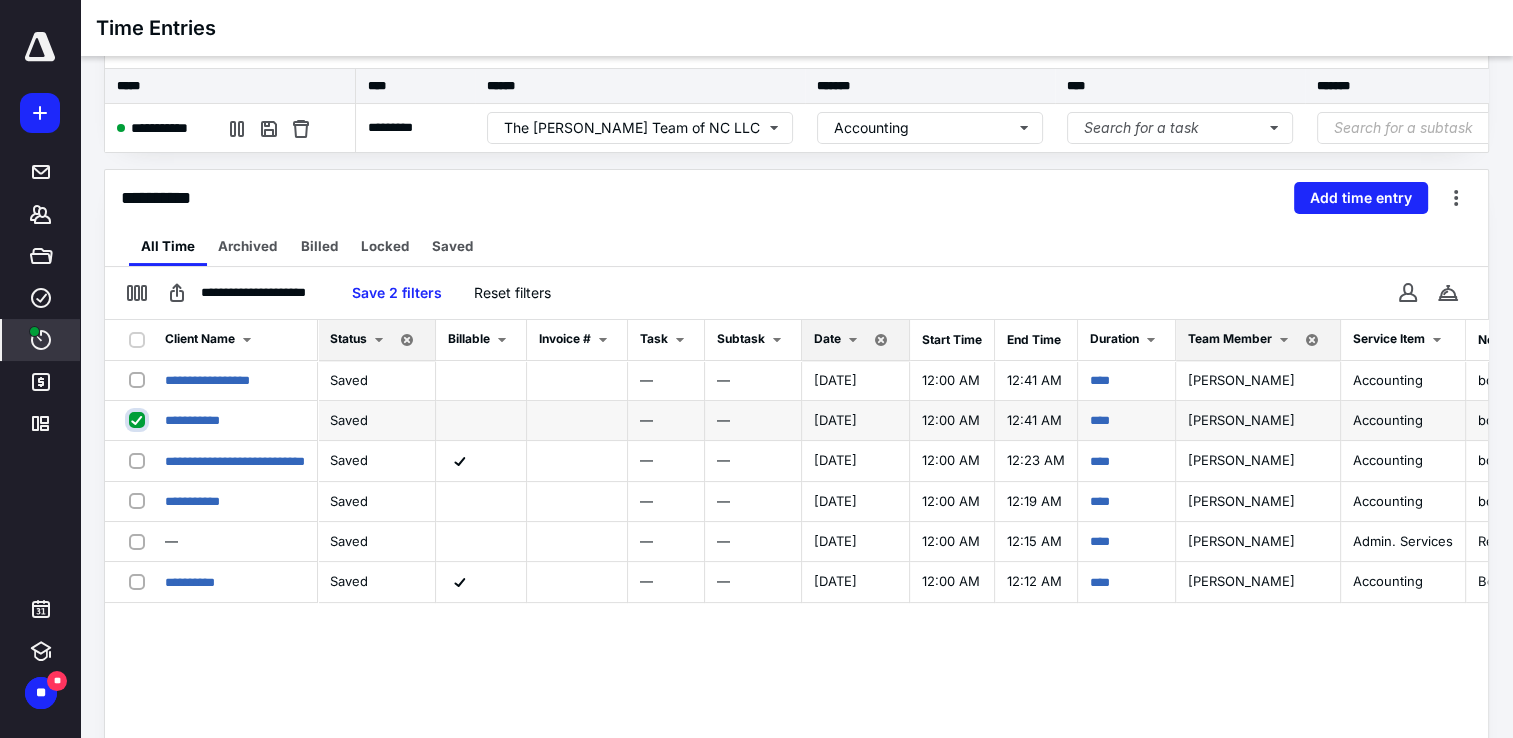 click at bounding box center (139, 419) 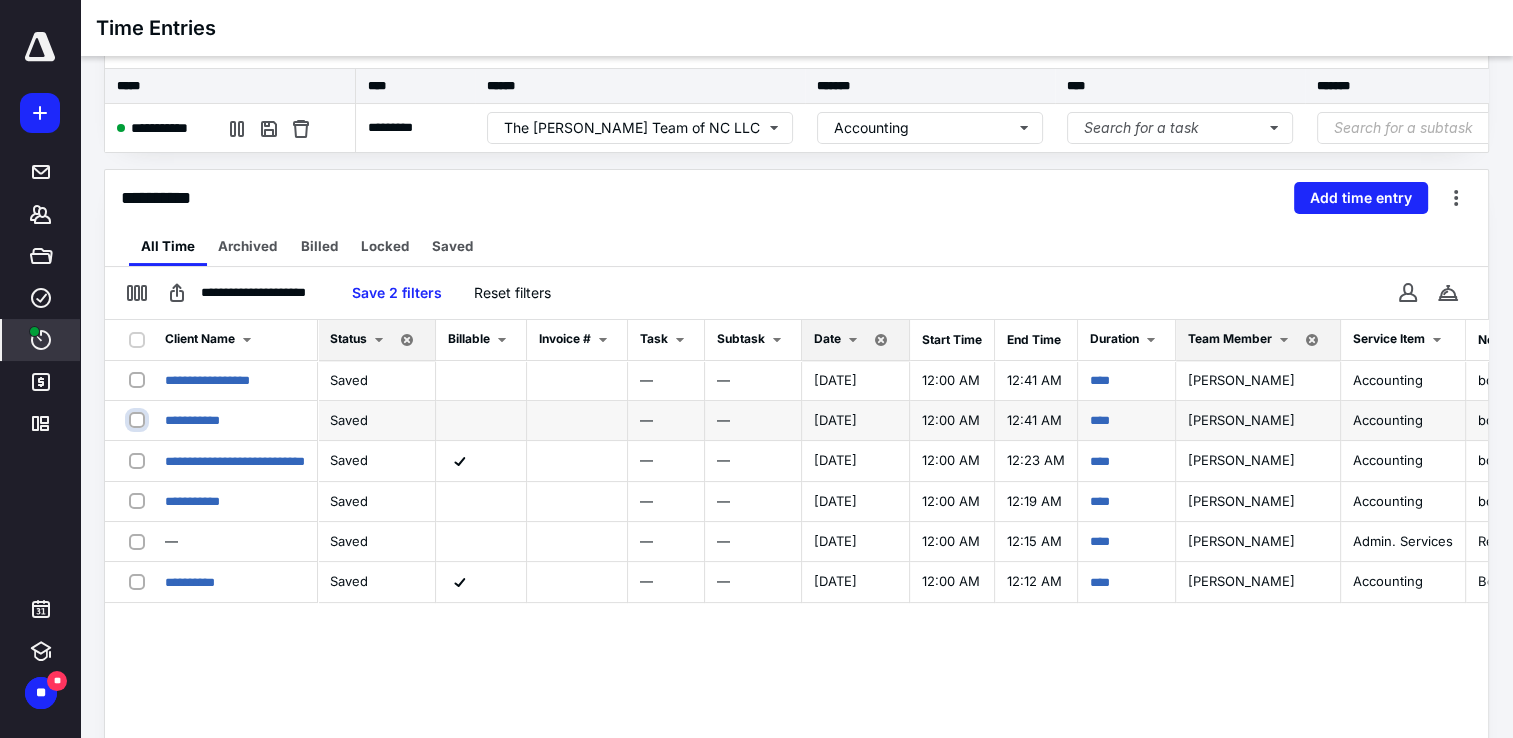 checkbox on "false" 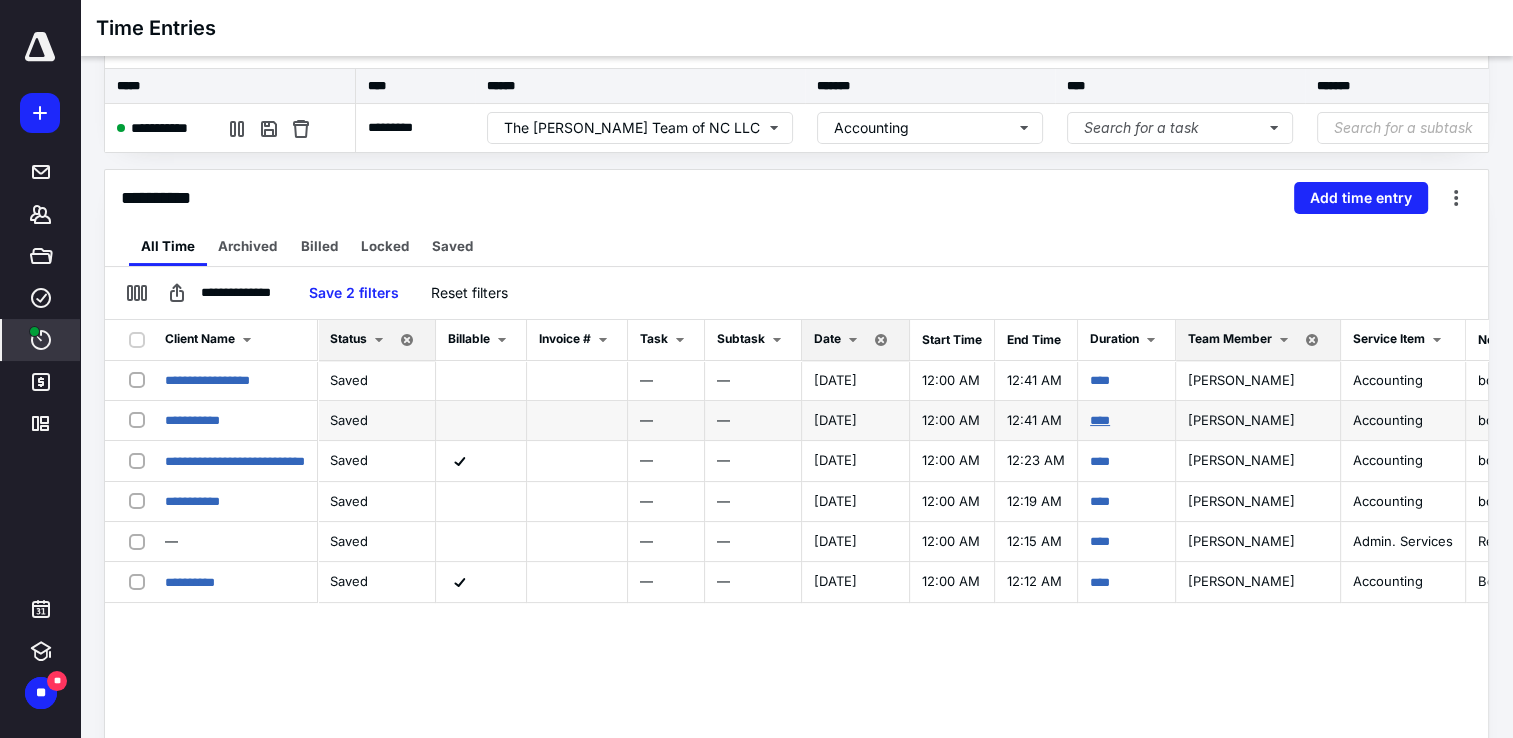 click on "****" at bounding box center [1100, 420] 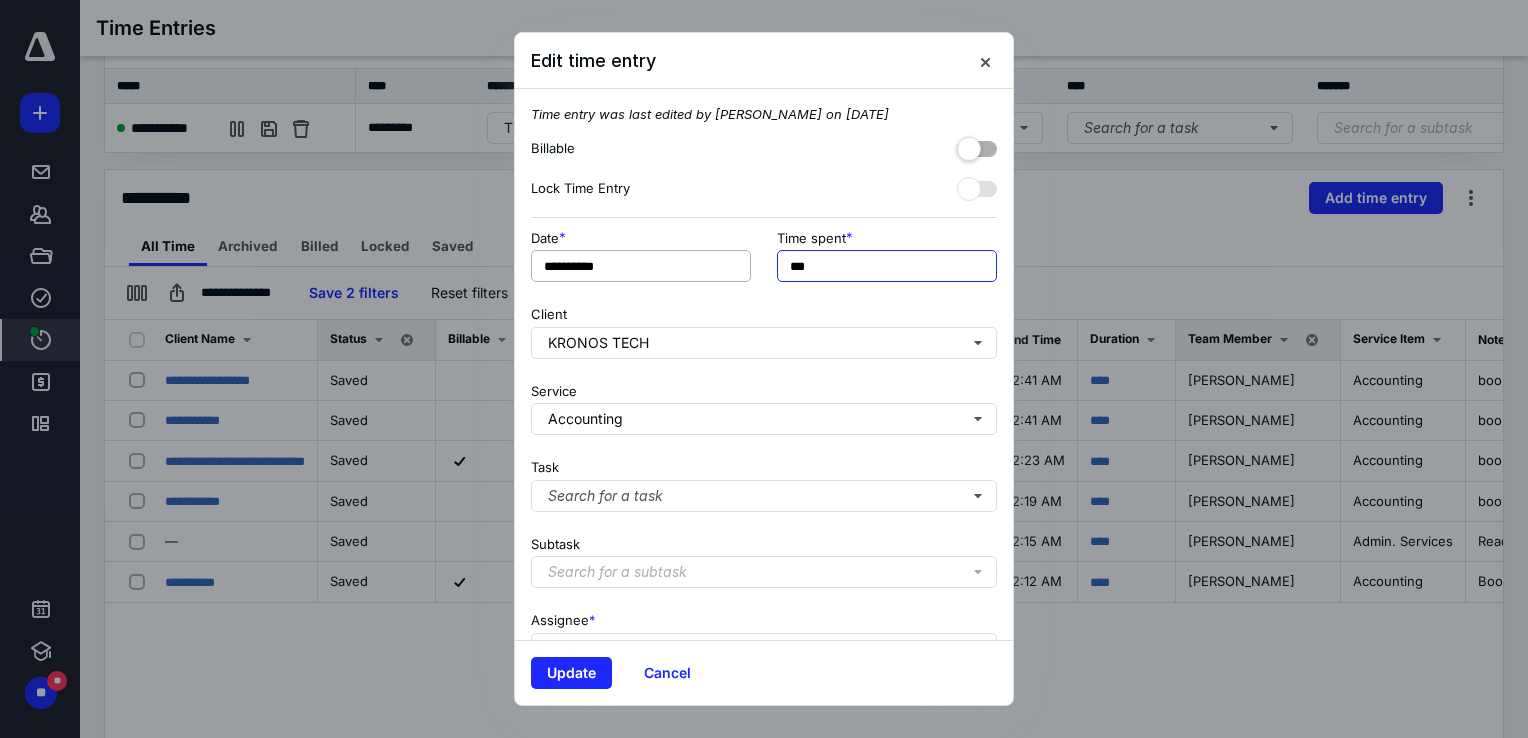 drag, startPoint x: 921, startPoint y: 270, endPoint x: 664, endPoint y: 273, distance: 257.01752 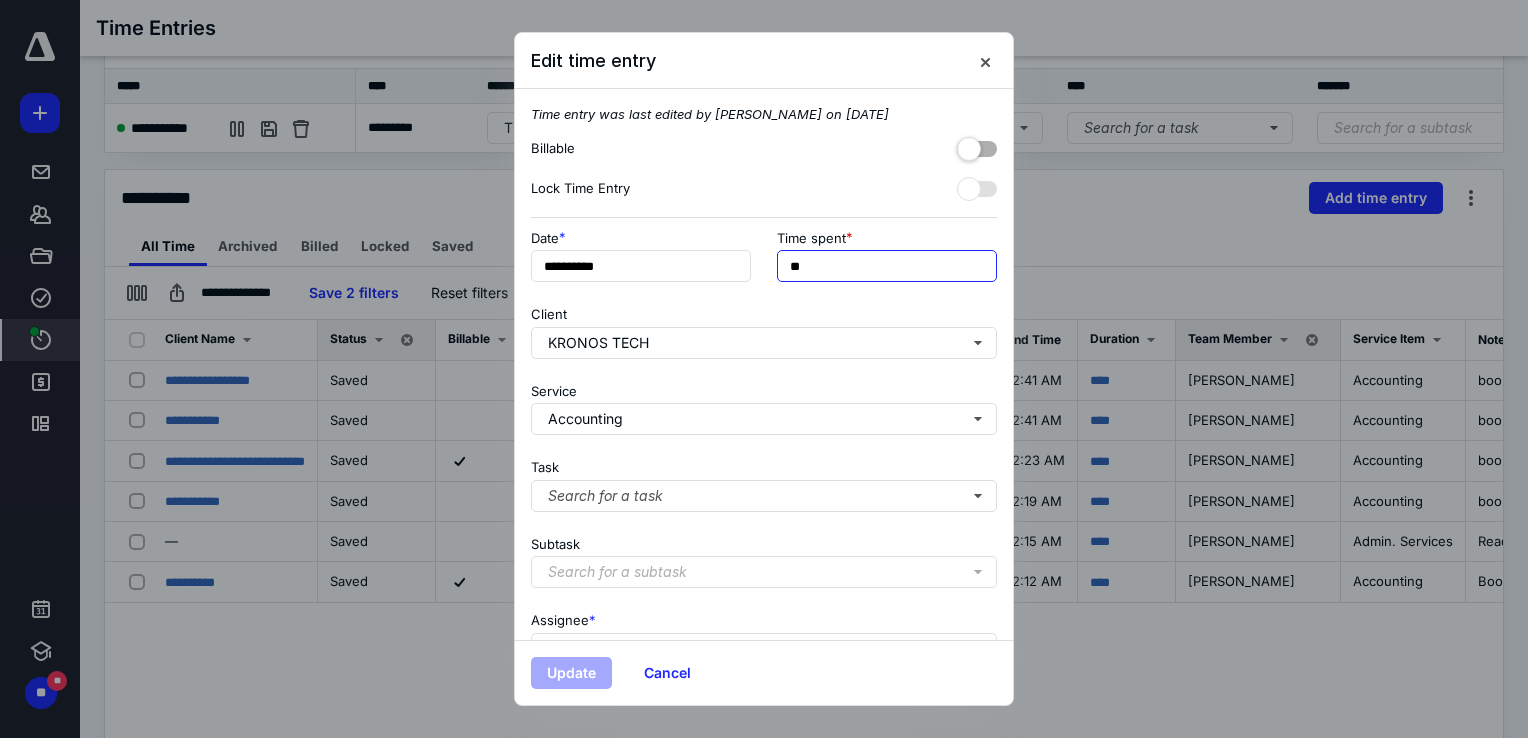 type on "**" 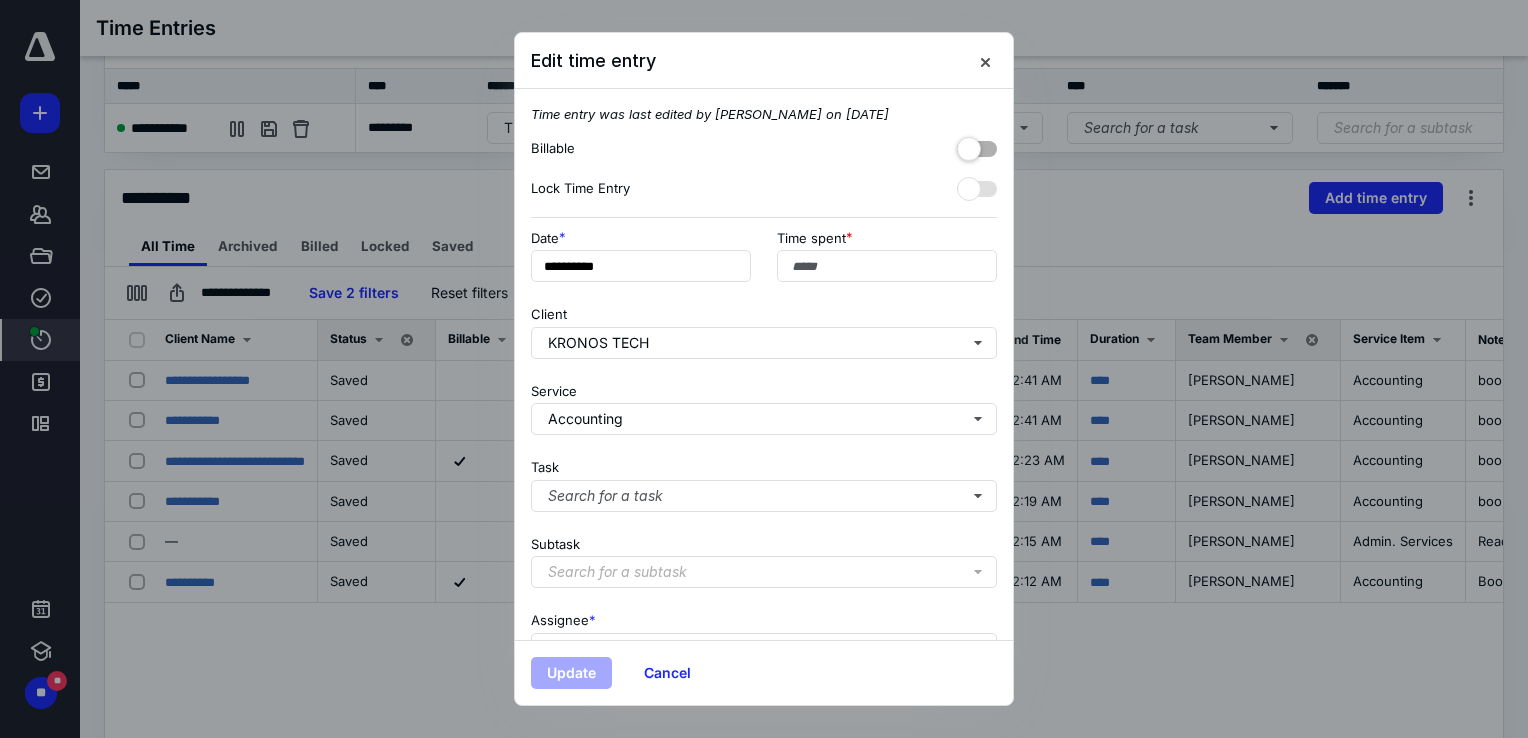click on "Update Cancel" at bounding box center (764, 672) 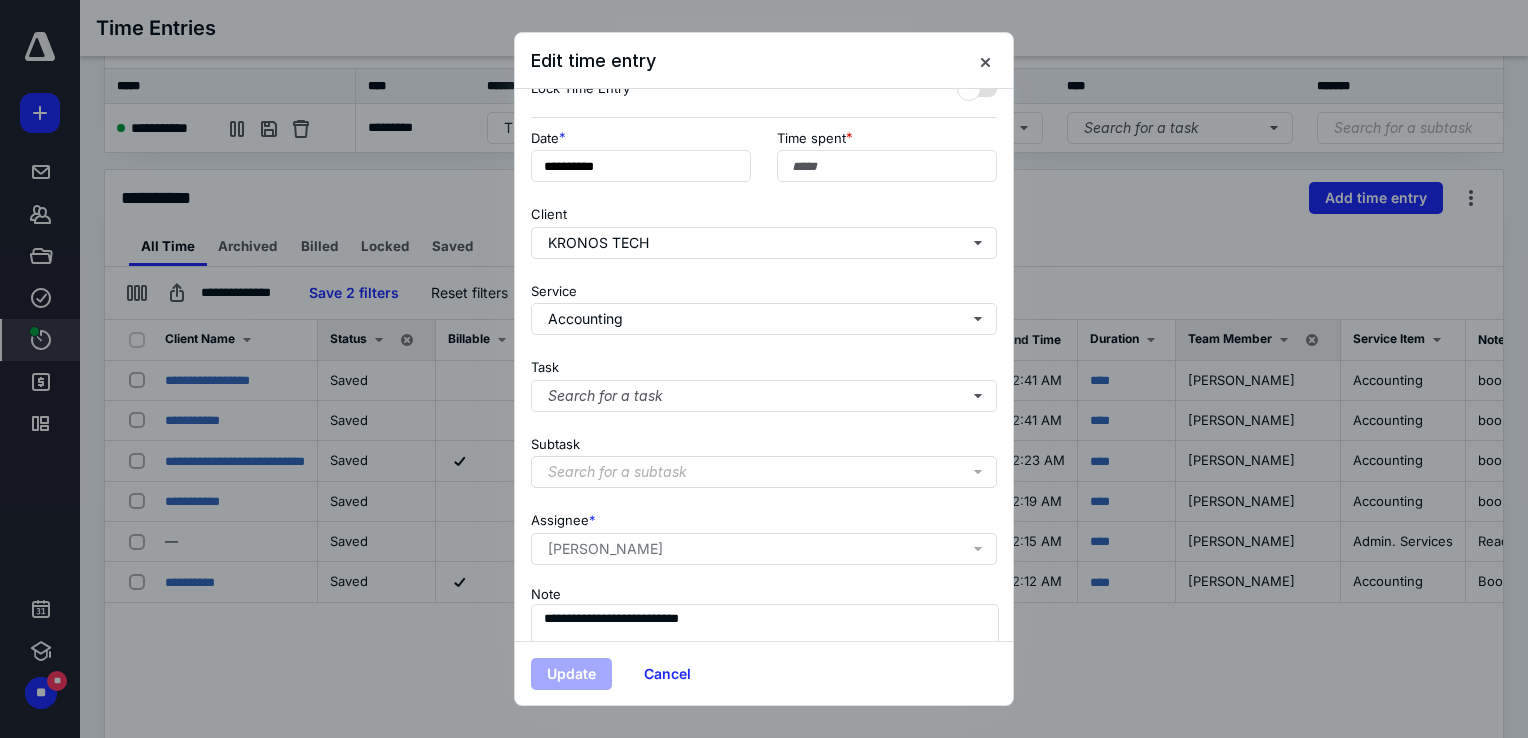 scroll, scrollTop: 194, scrollLeft: 0, axis: vertical 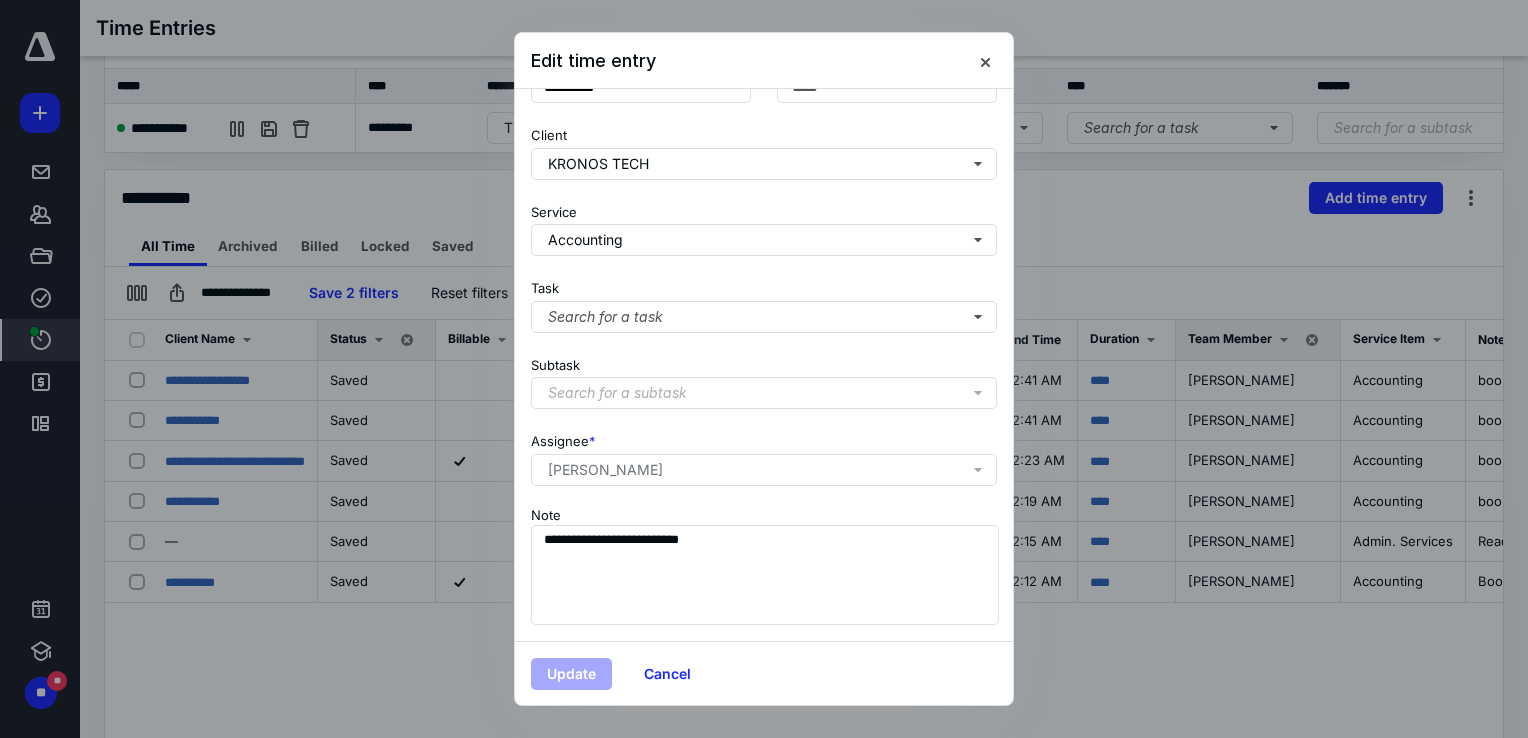 click on "Update" at bounding box center [571, 674] 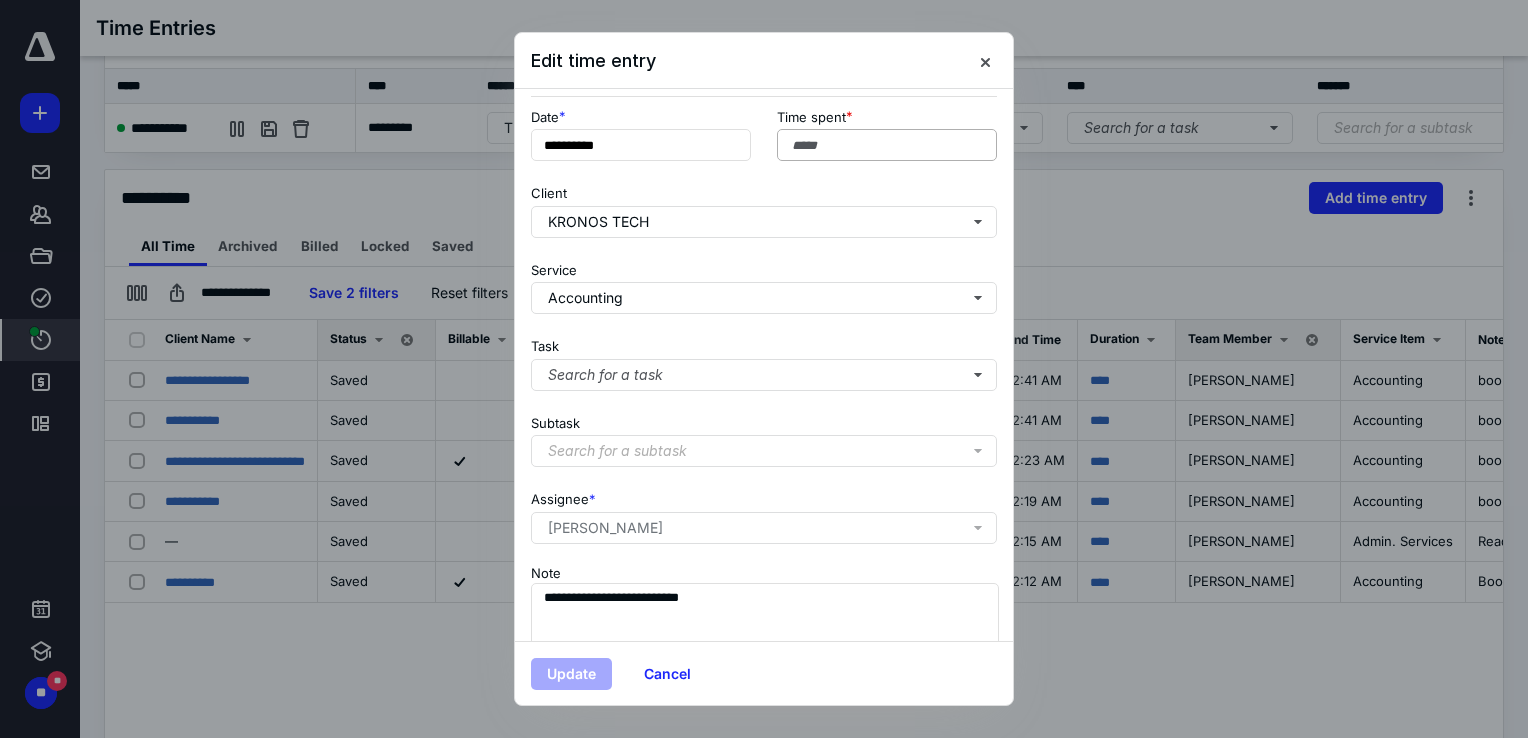 scroll, scrollTop: 0, scrollLeft: 0, axis: both 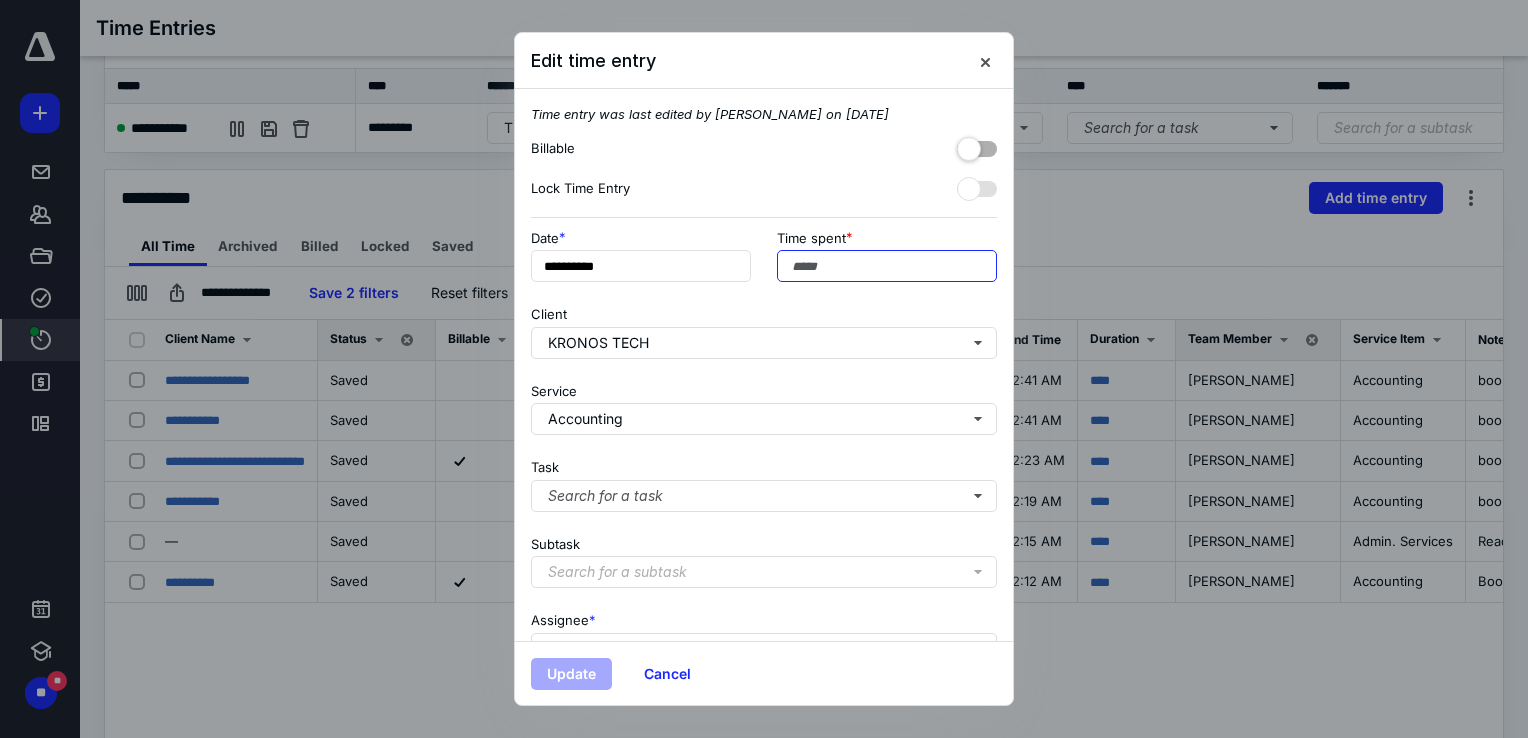 drag, startPoint x: 859, startPoint y: 266, endPoint x: 759, endPoint y: 295, distance: 104.120125 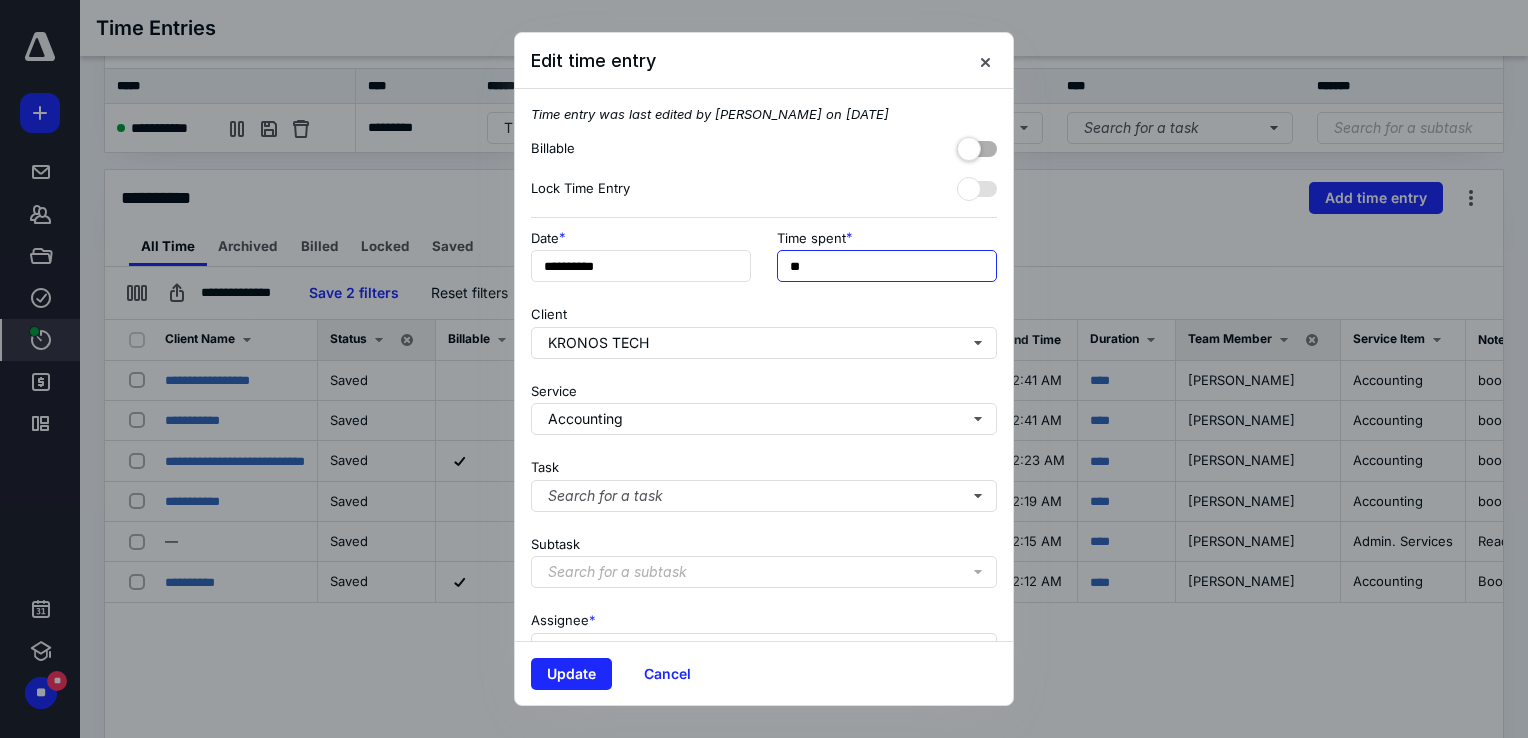 type on "**" 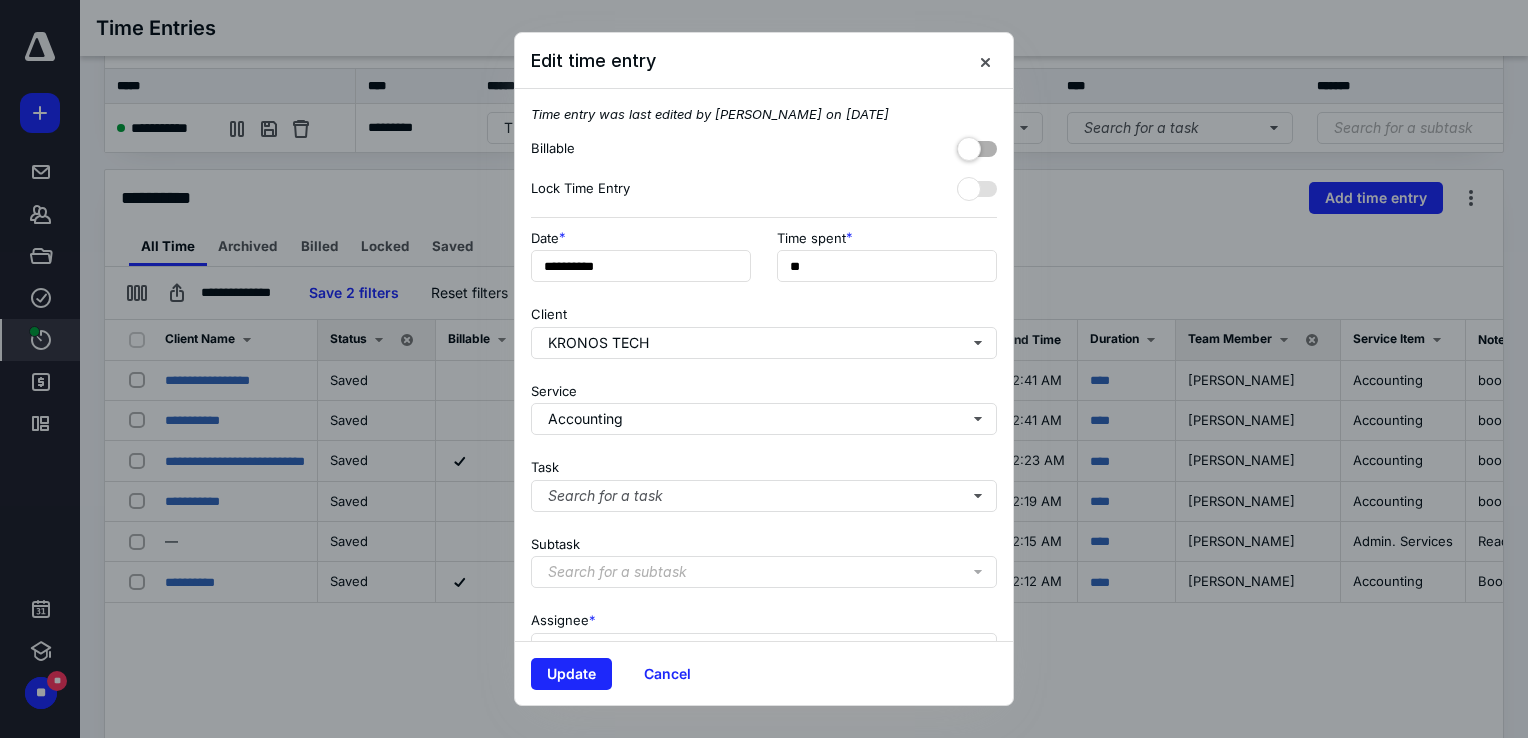 click on "Time spent *" at bounding box center (887, 238) 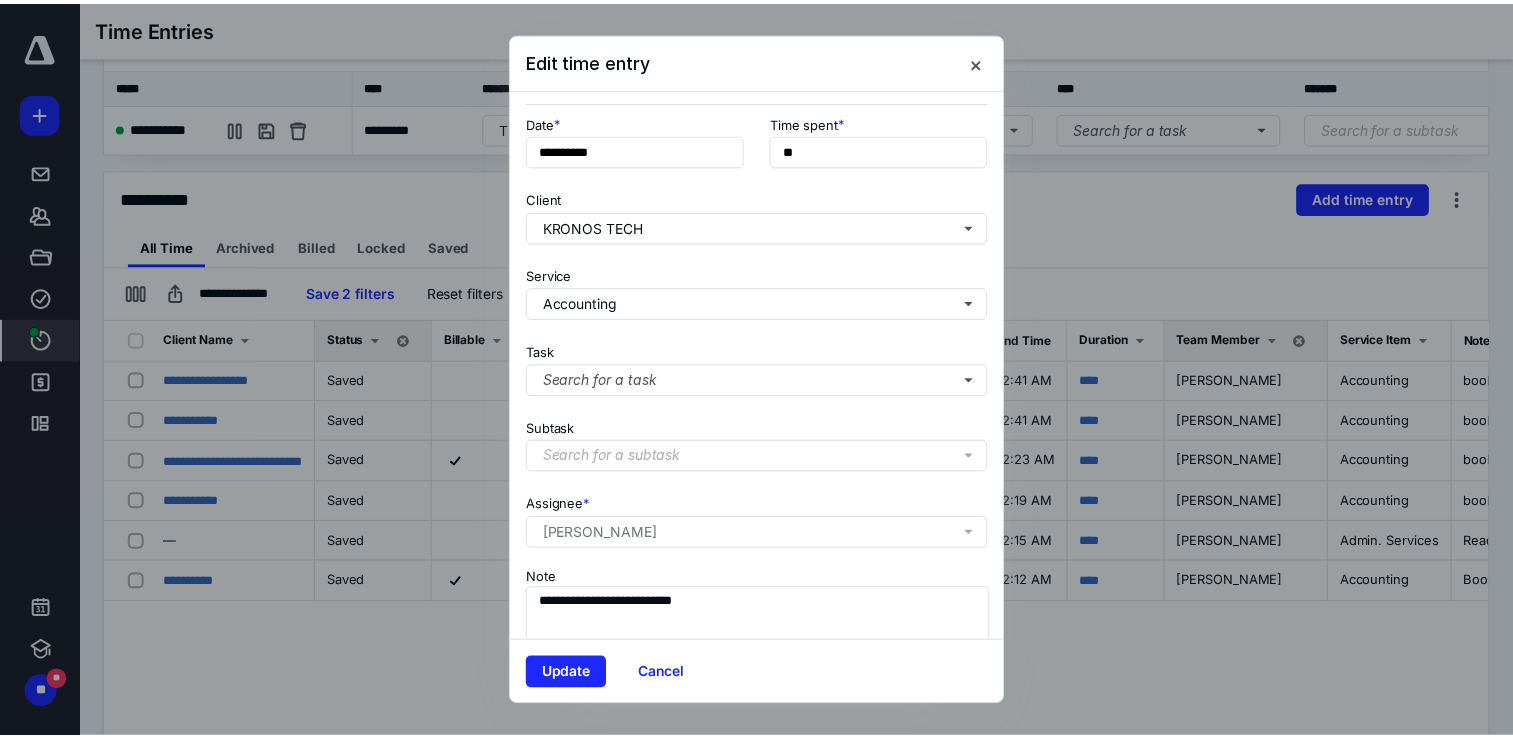 scroll, scrollTop: 194, scrollLeft: 0, axis: vertical 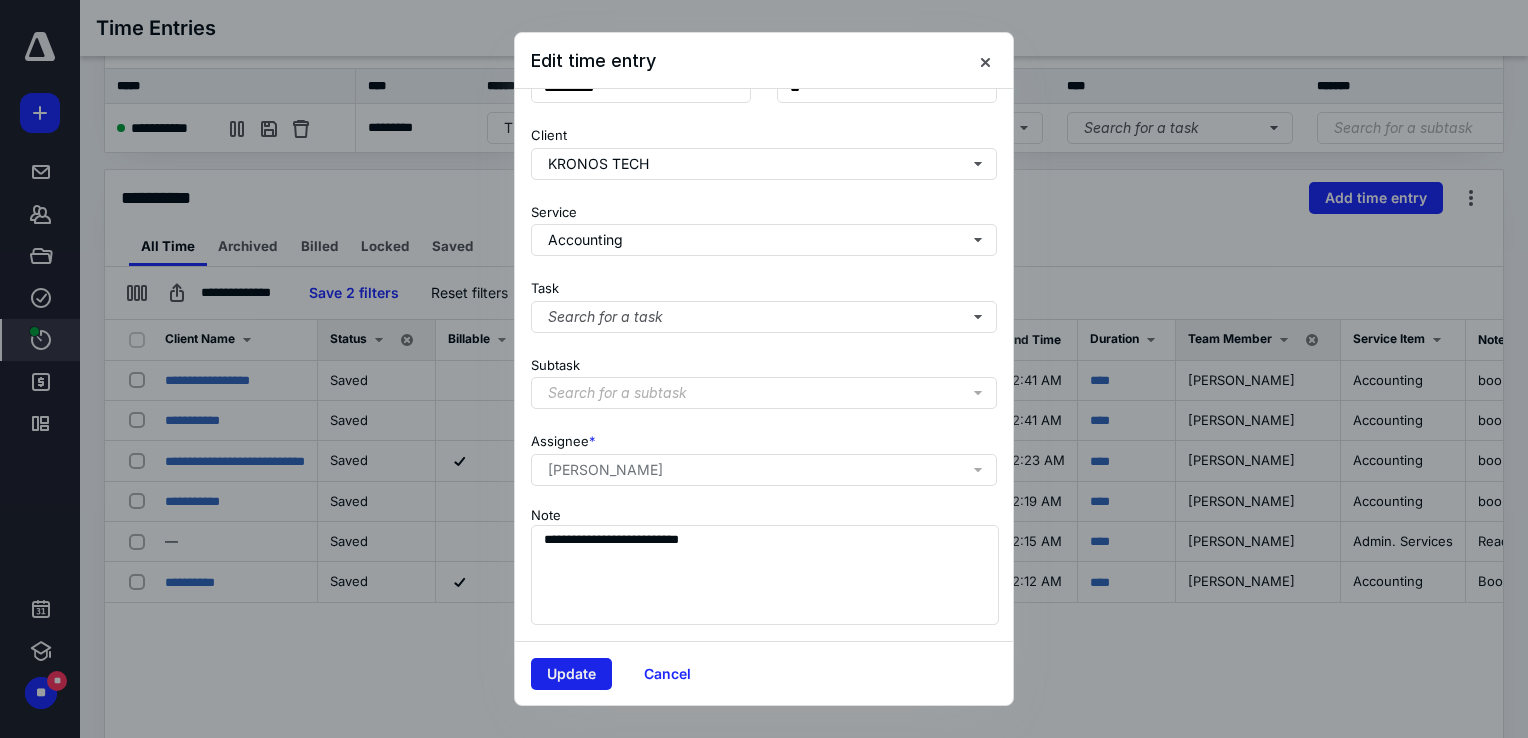 click on "Update" at bounding box center [571, 674] 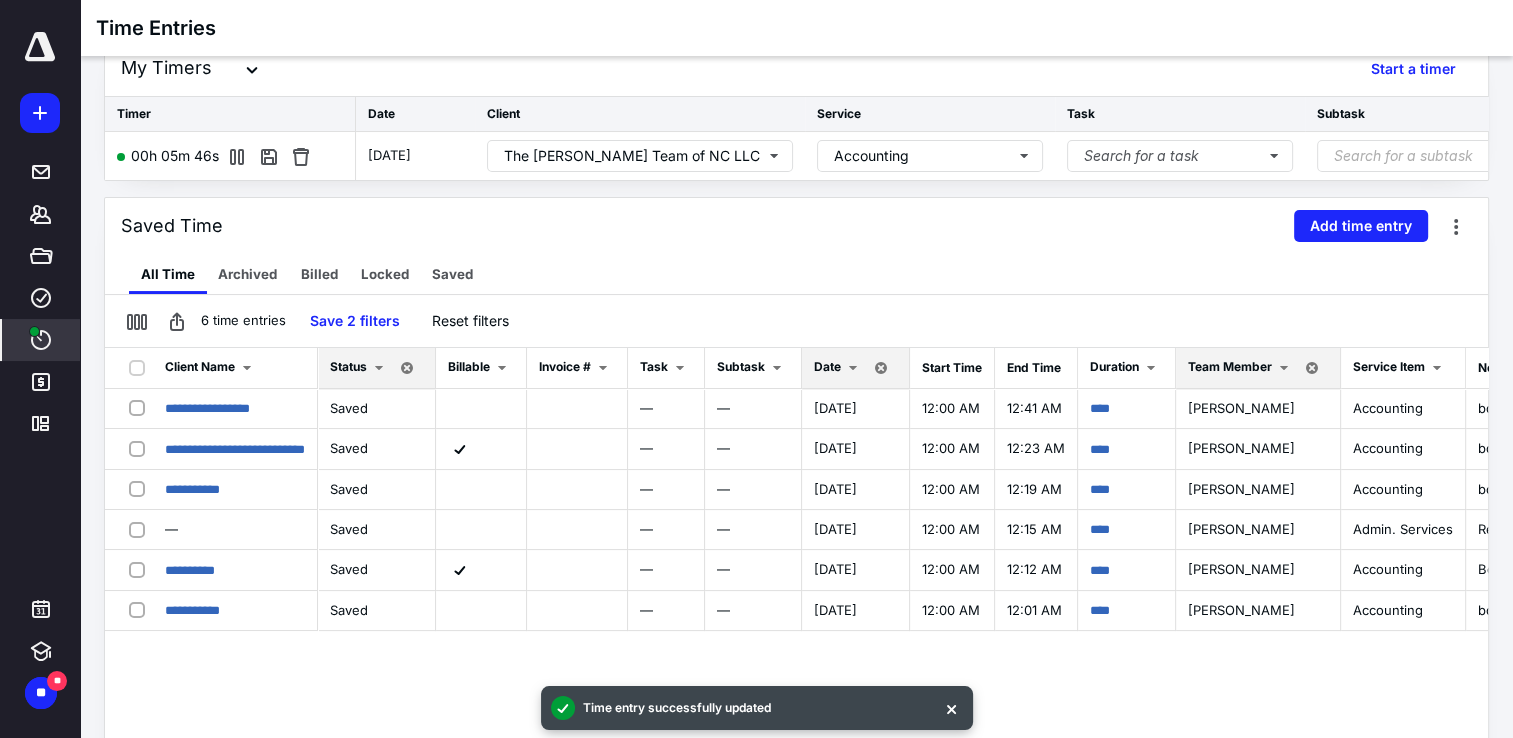 scroll, scrollTop: 126, scrollLeft: 0, axis: vertical 